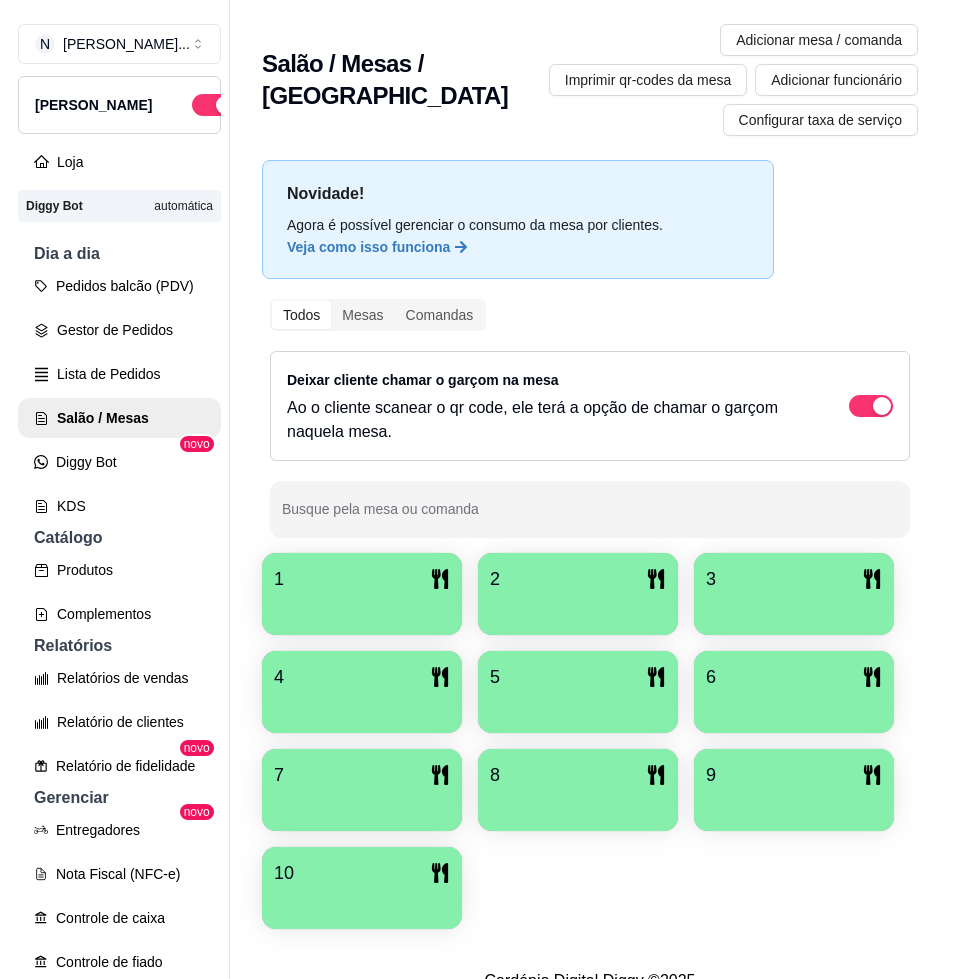 scroll, scrollTop: 0, scrollLeft: 0, axis: both 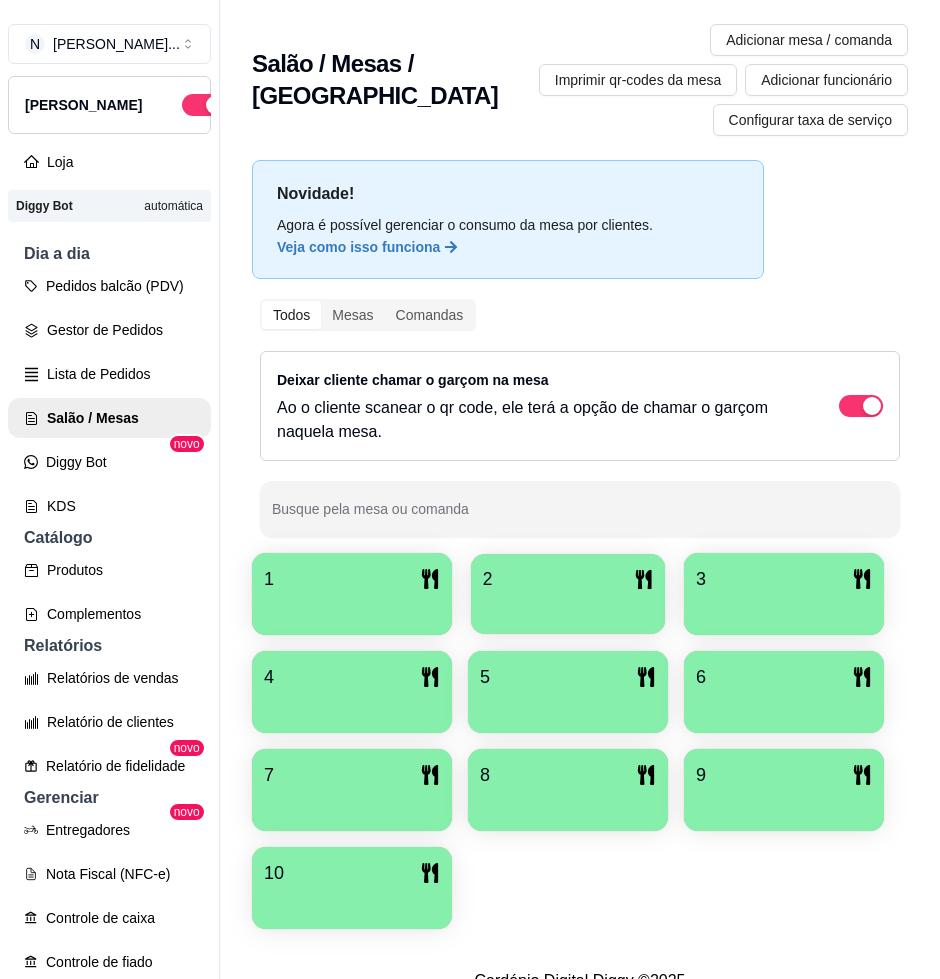 click at bounding box center (568, 607) 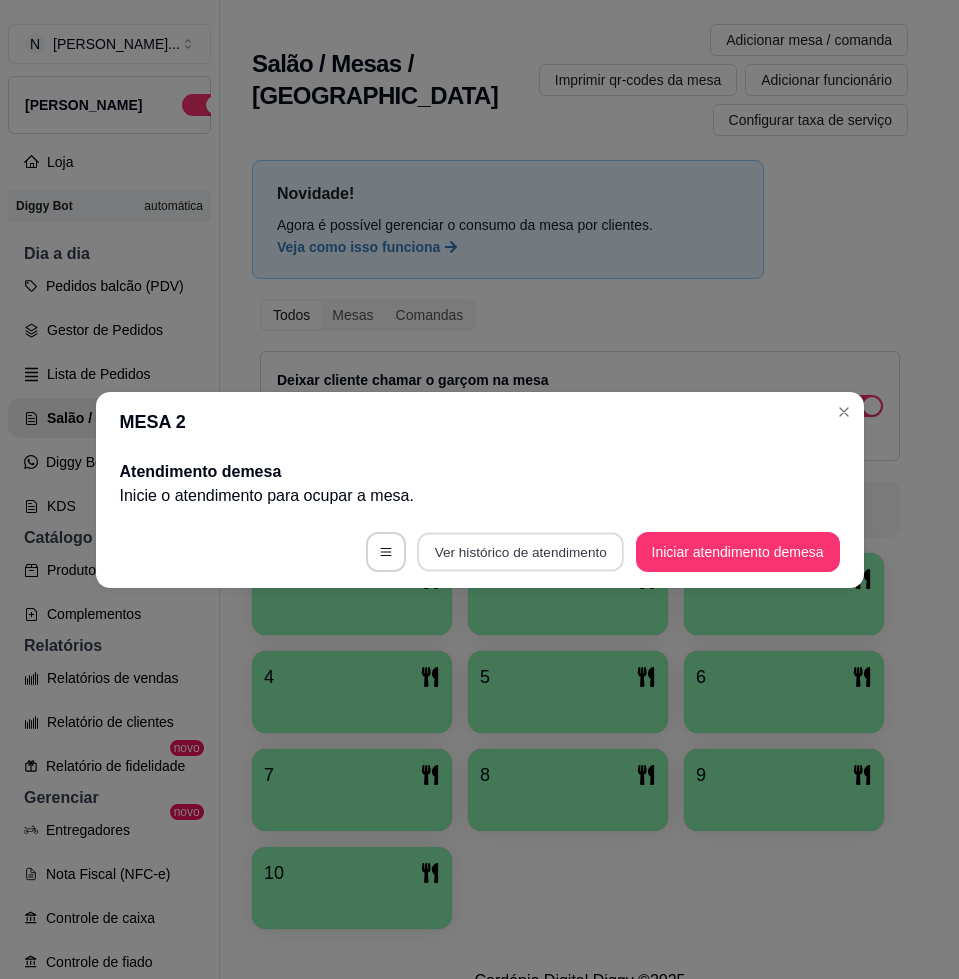 click on "Ver histórico de atendimento" at bounding box center (520, 551) 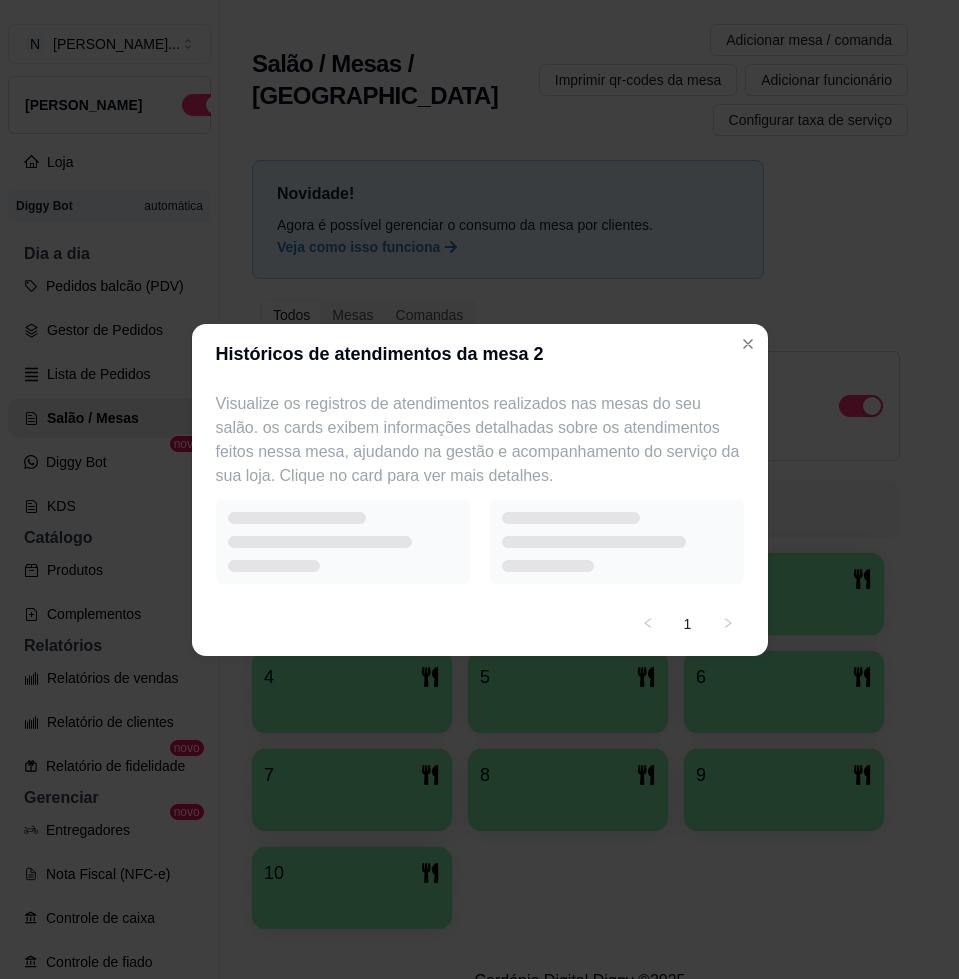 select on "7" 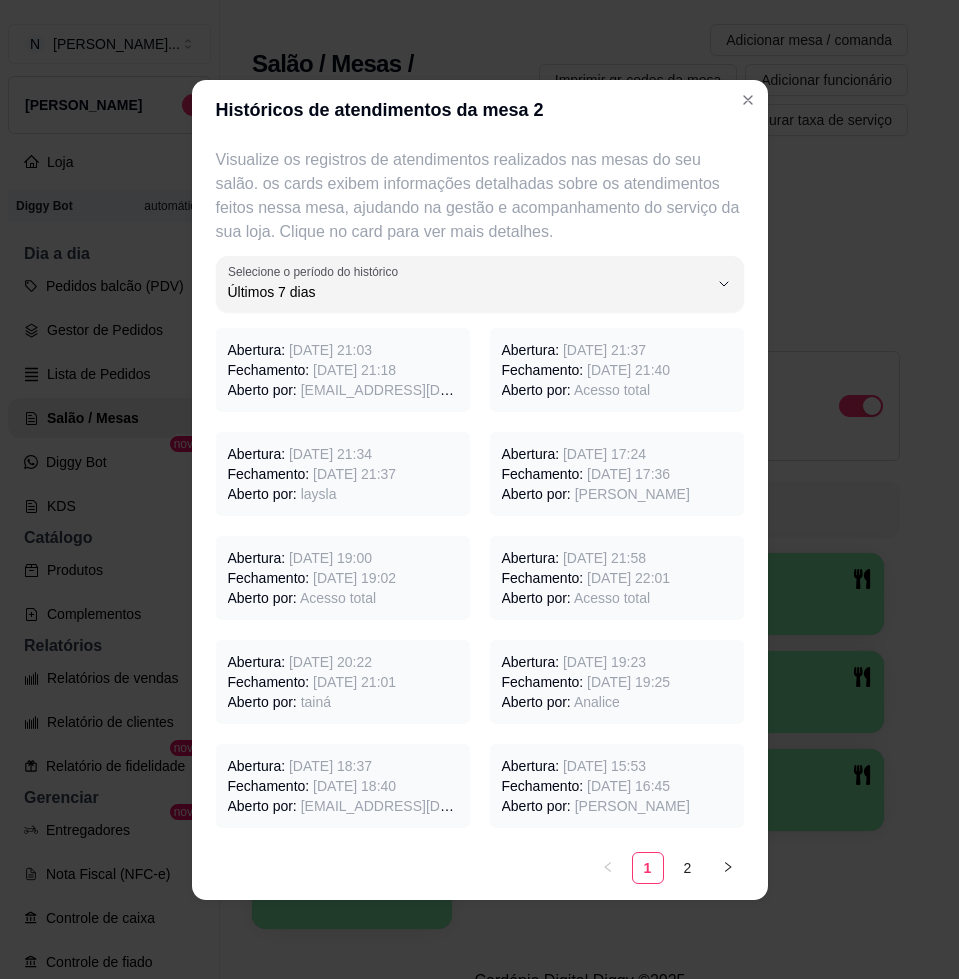 click on "Abertura:   [DATE] 21:58" at bounding box center [617, 558] 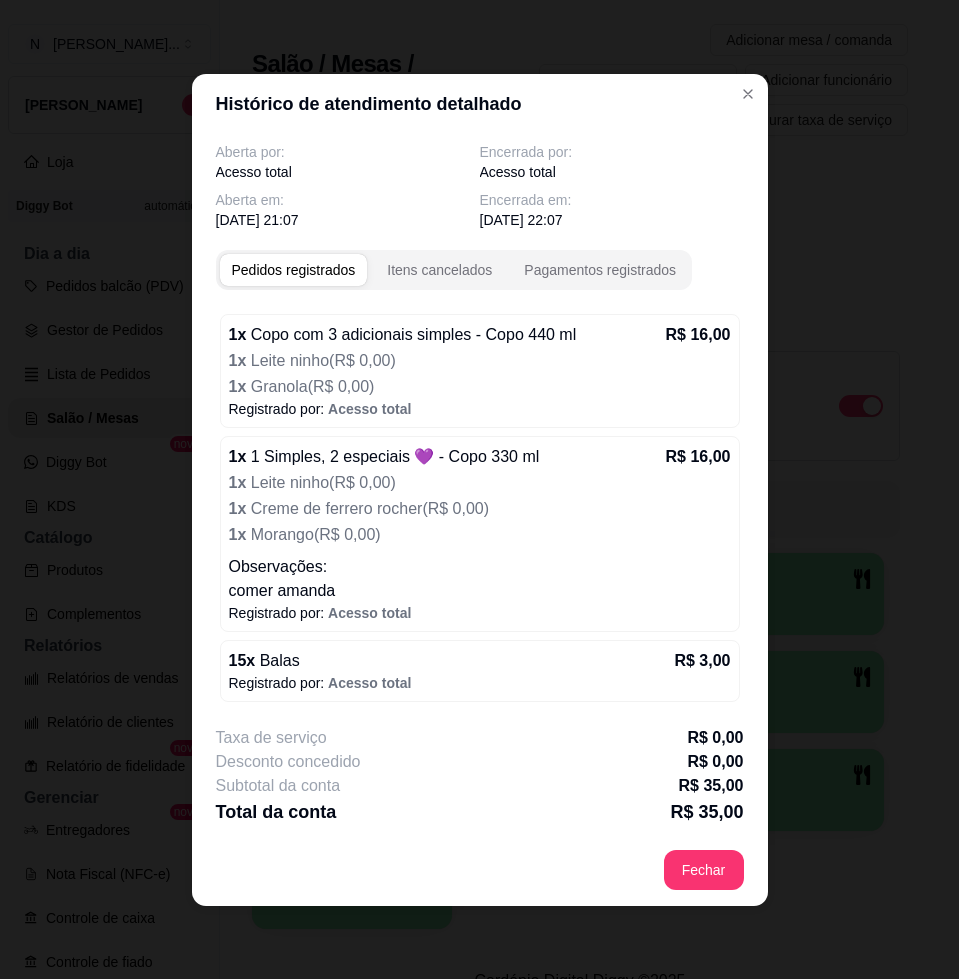 click on "1 x   1 Simples, 2 especiais 💜 - Copo 330 ml R$ 16,00 1 x   Leite ninho  ( R$ 0,00 ) 1 x   Creme de ferrero rocher  ( R$ 0,00 ) 1 x   Morango   ( R$ 0,00 ) Observações: comer [PERSON_NAME]" at bounding box center (480, 524) 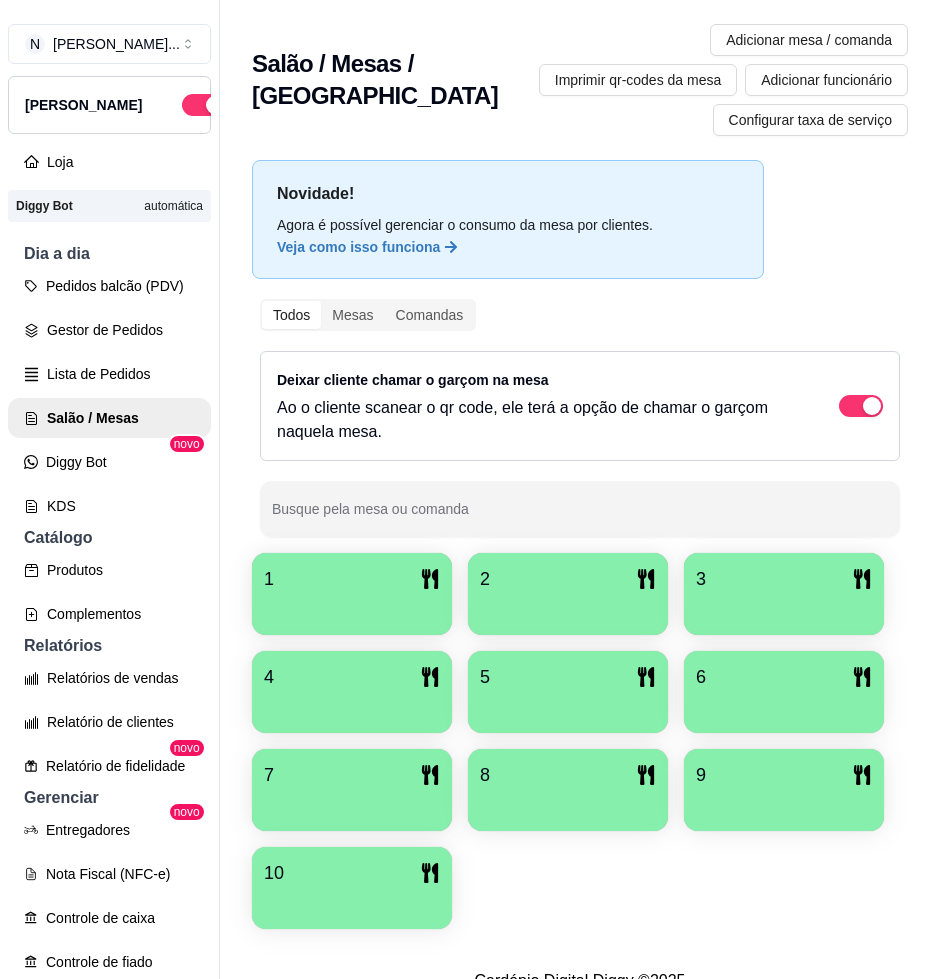 click at bounding box center (352, 608) 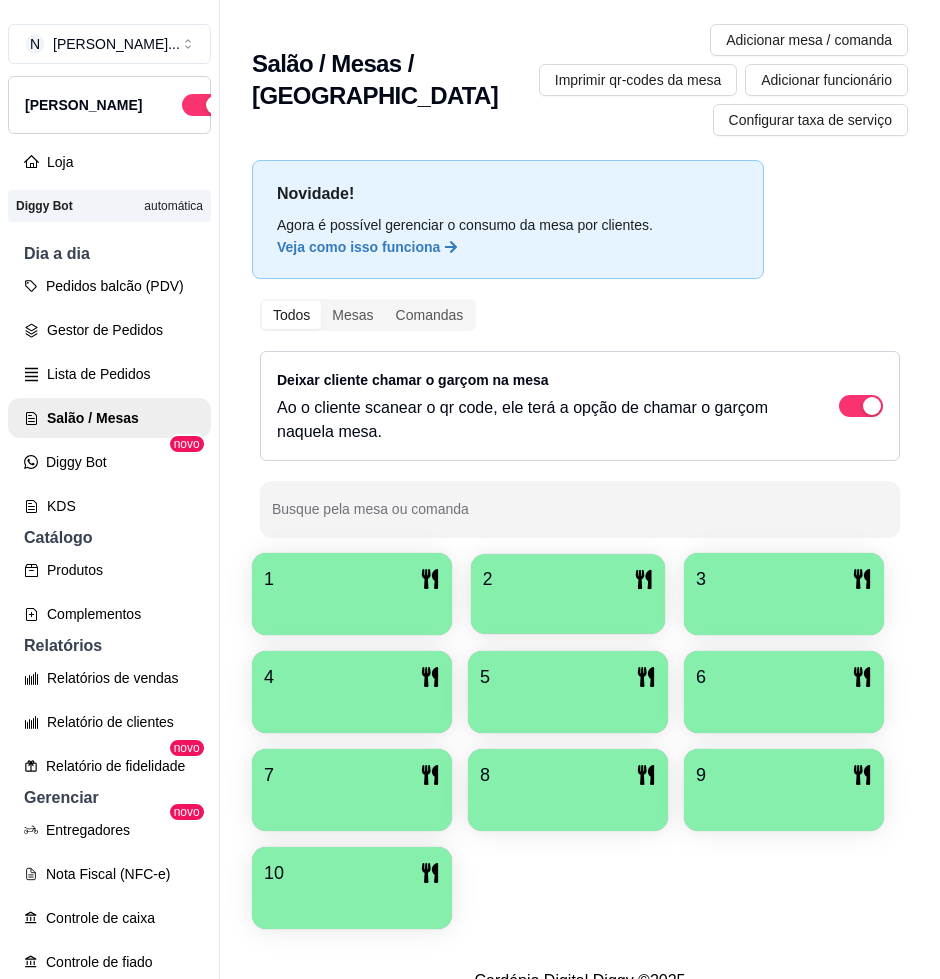 click at bounding box center (568, 607) 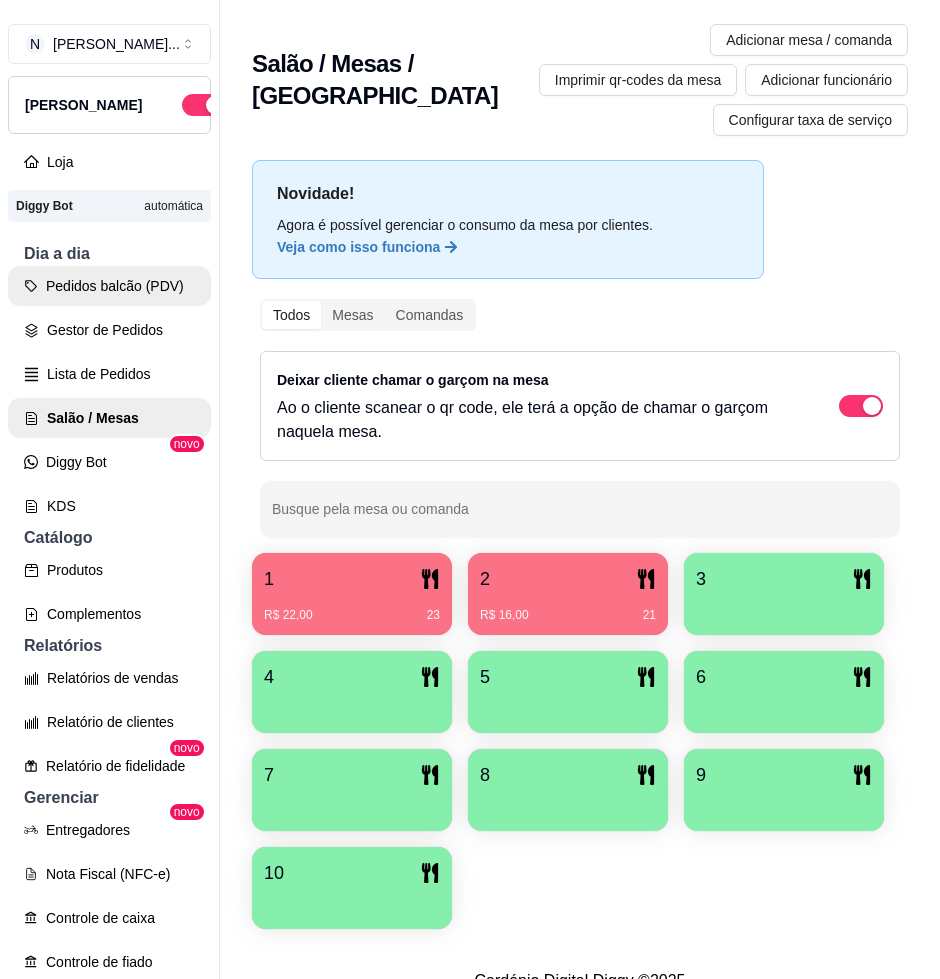 click on "Pedidos balcão (PDV)" at bounding box center [109, 286] 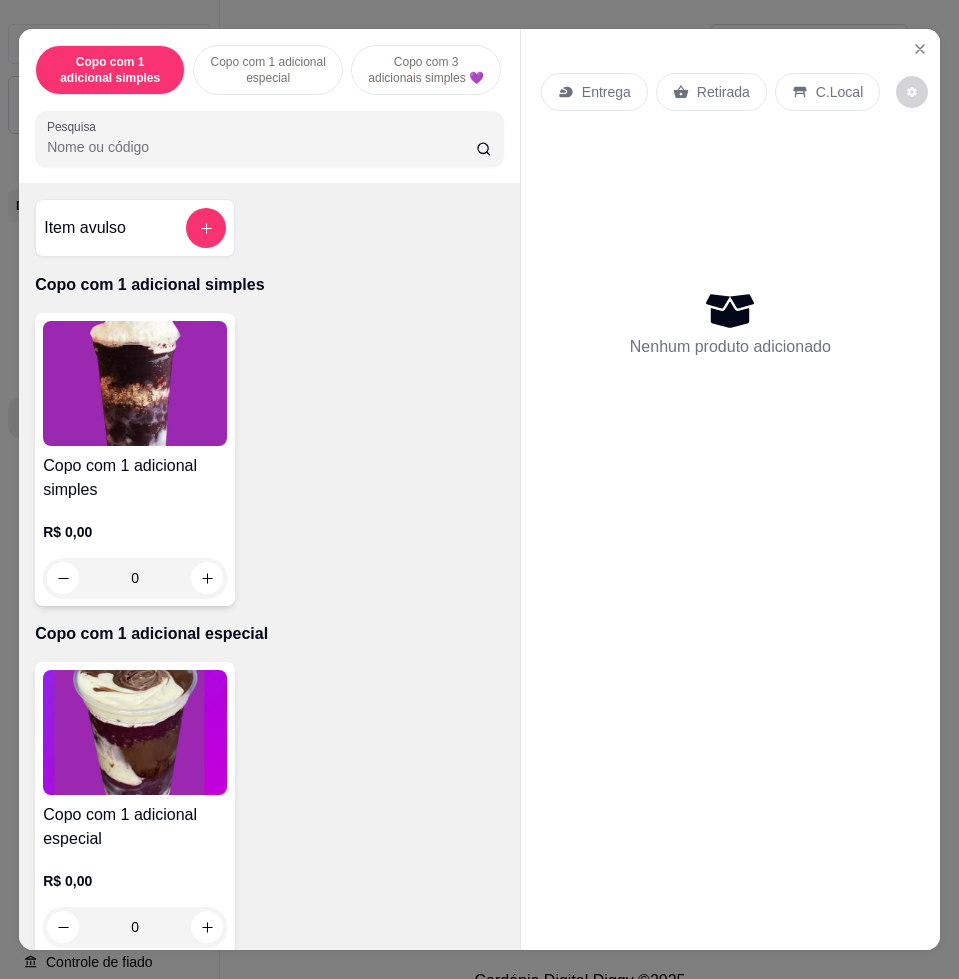 click on "Pesquisa" at bounding box center (261, 147) 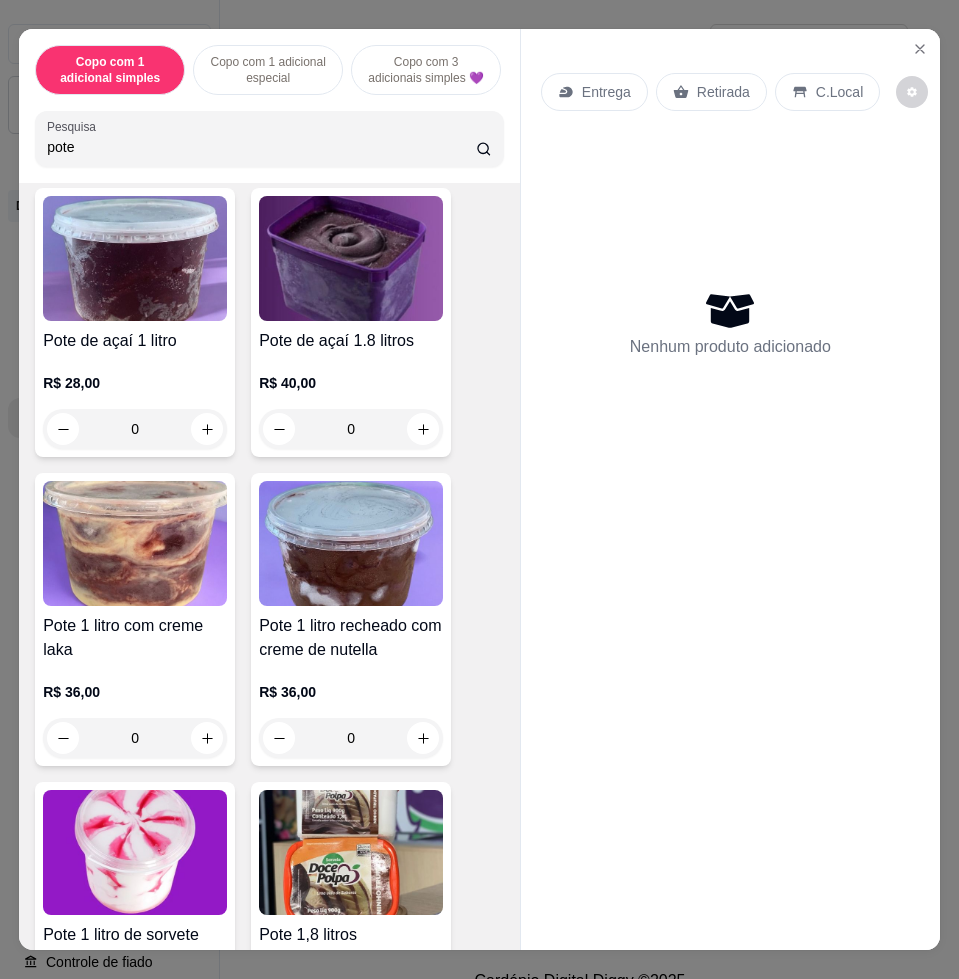 scroll, scrollTop: 500, scrollLeft: 0, axis: vertical 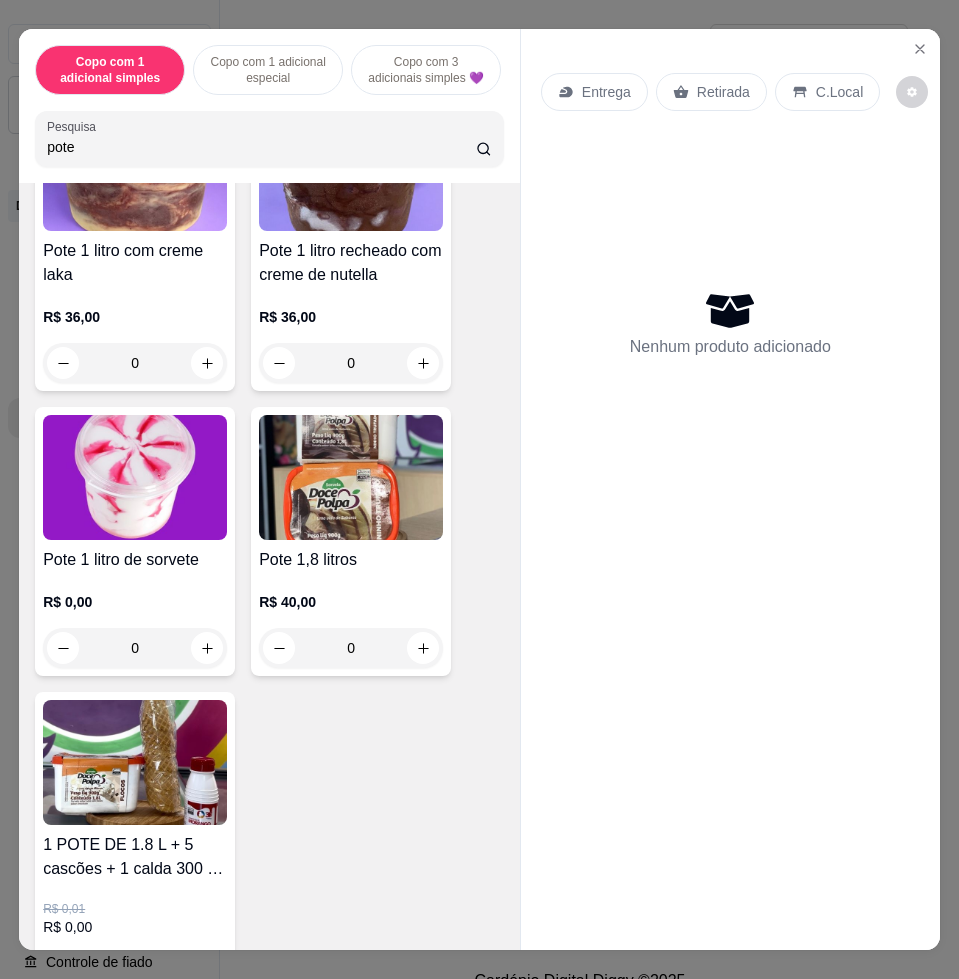 type on "pote" 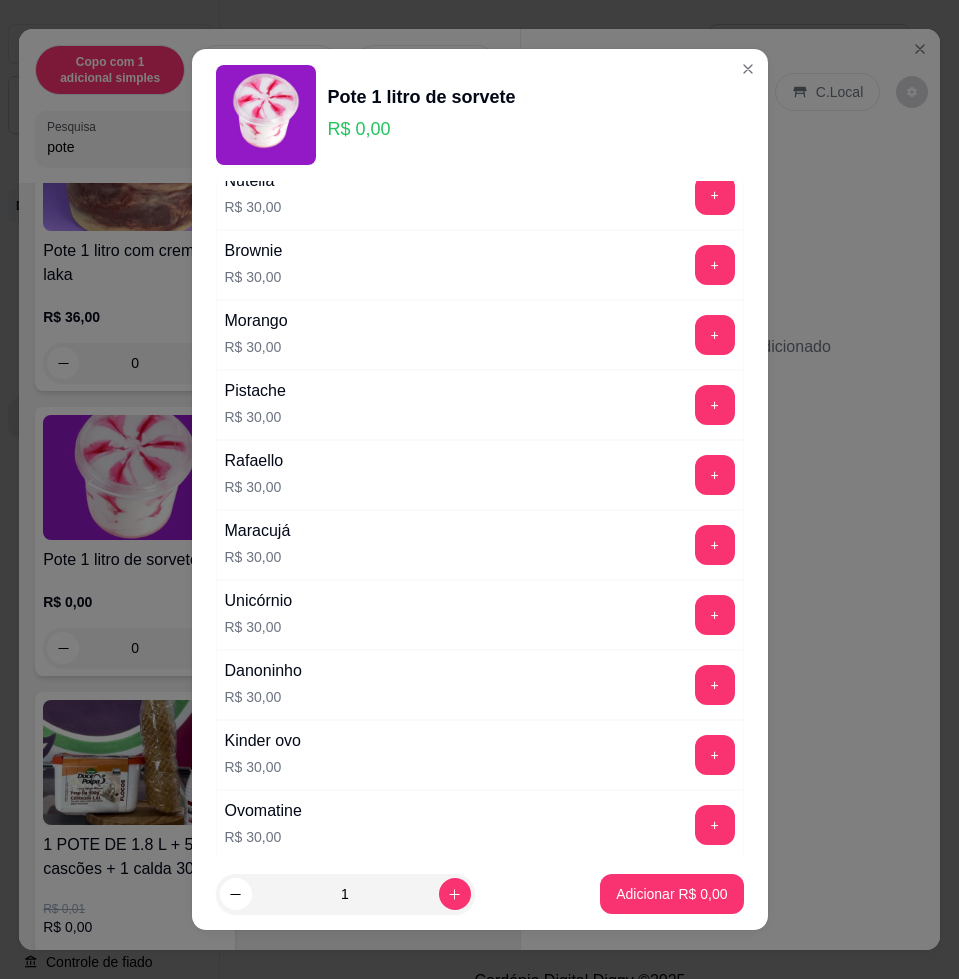 scroll, scrollTop: 500, scrollLeft: 0, axis: vertical 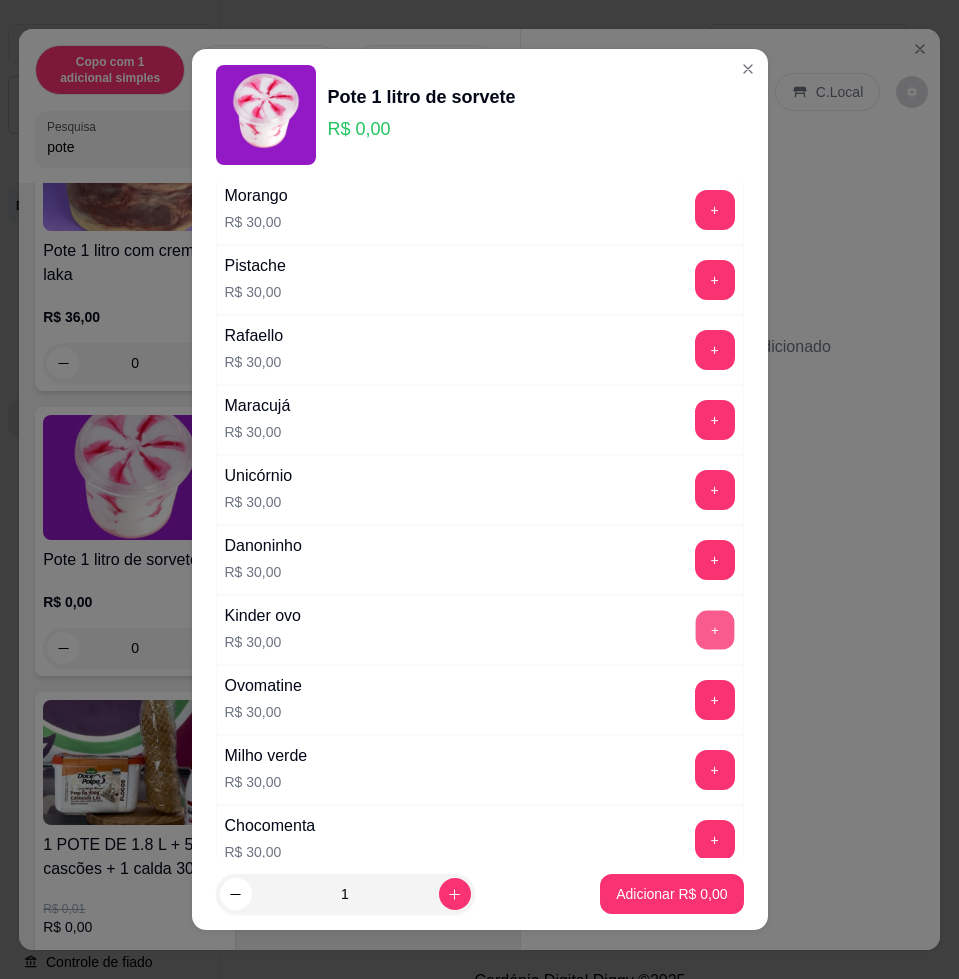 click on "+" at bounding box center [714, 630] 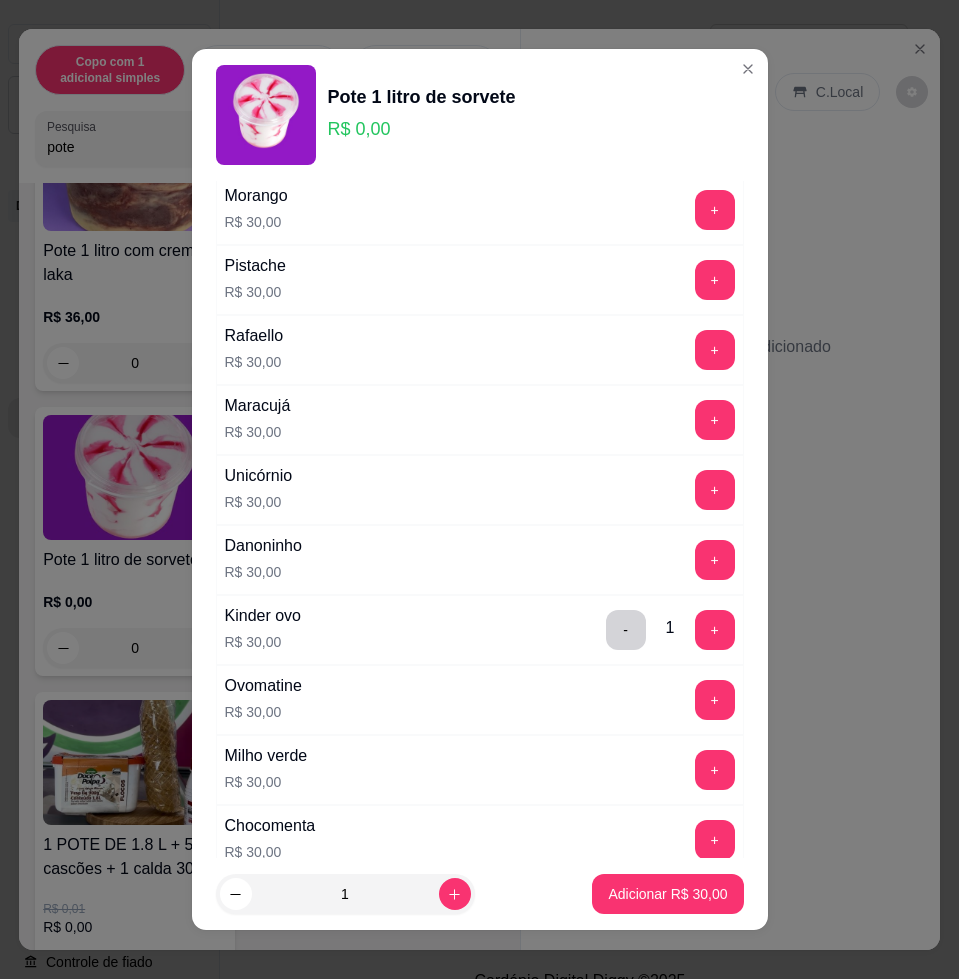 scroll, scrollTop: 1250, scrollLeft: 0, axis: vertical 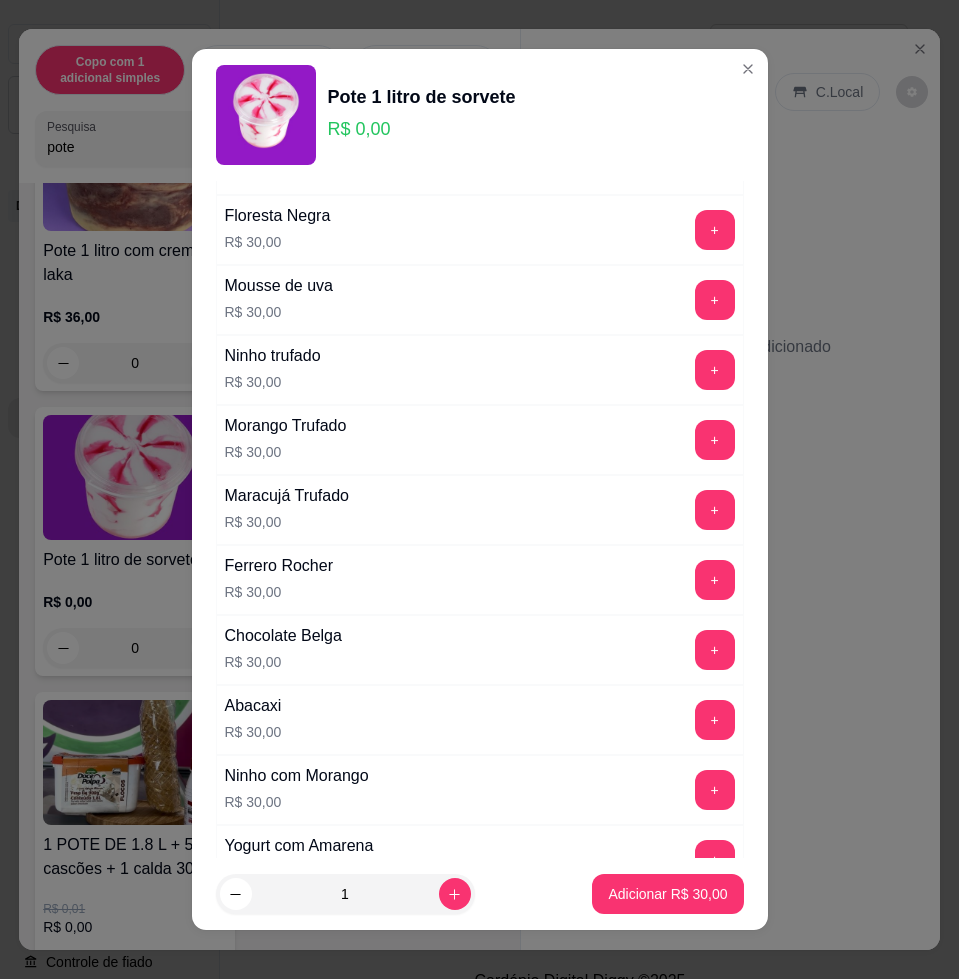 click on "Adicionar   R$ 30,00" at bounding box center (667, 894) 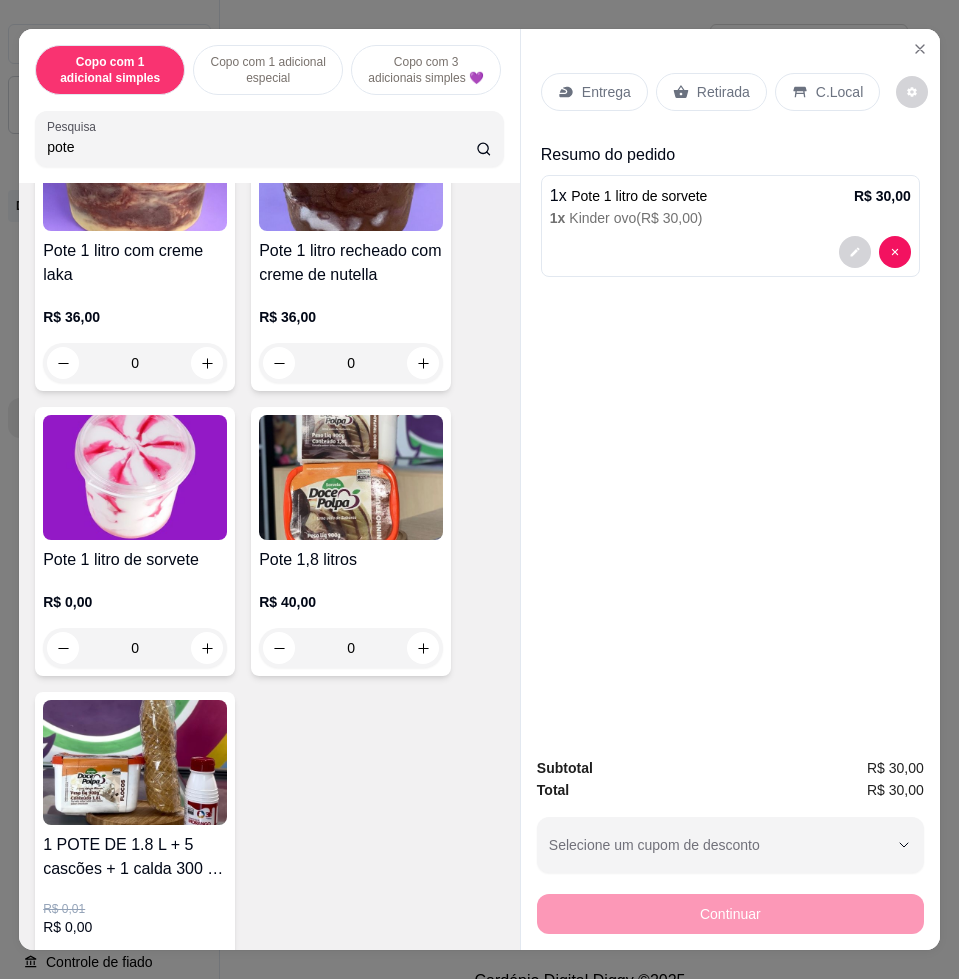 click on "Entrega" at bounding box center (606, 92) 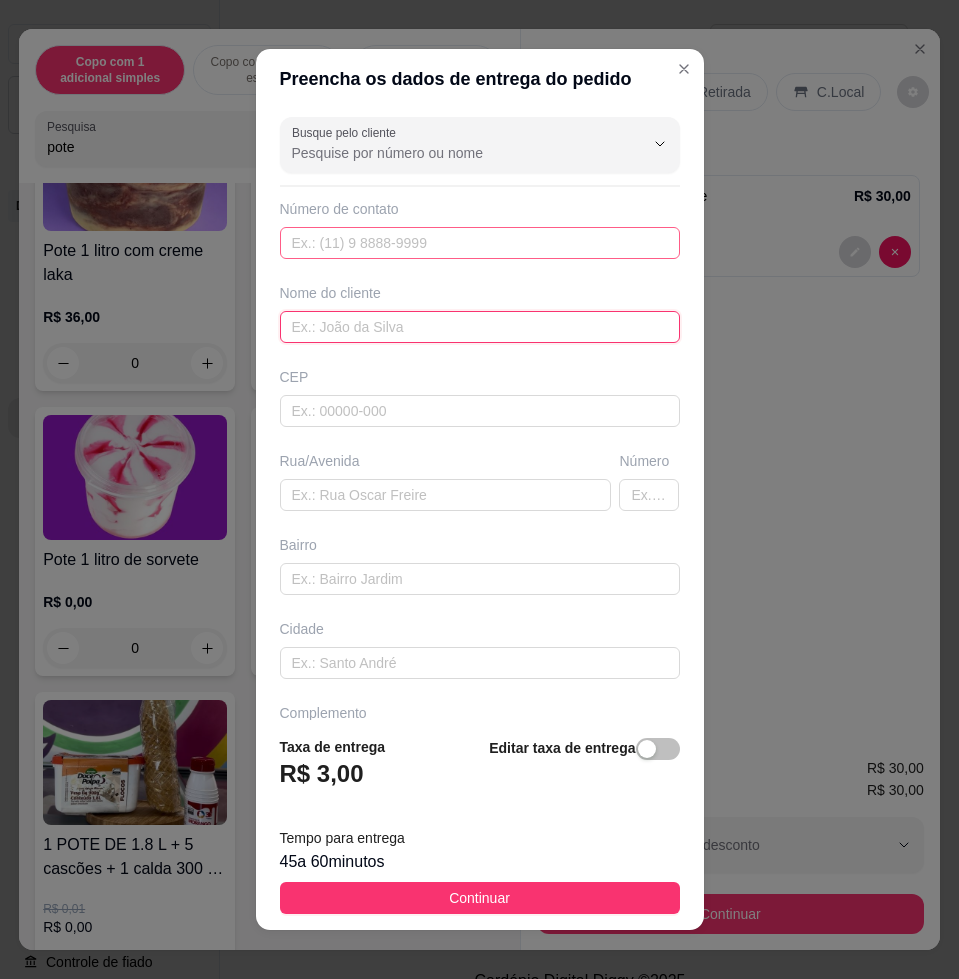drag, startPoint x: 422, startPoint y: 320, endPoint x: 440, endPoint y: 249, distance: 73.24616 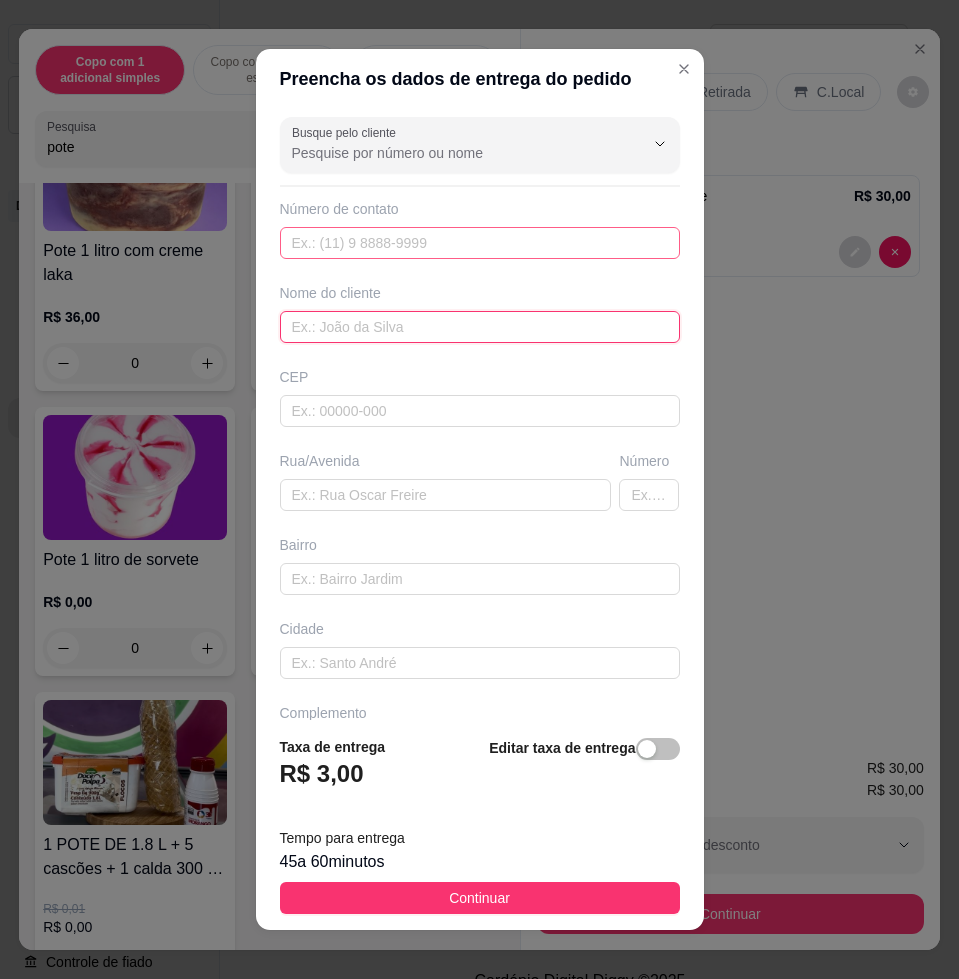 click at bounding box center (480, 327) 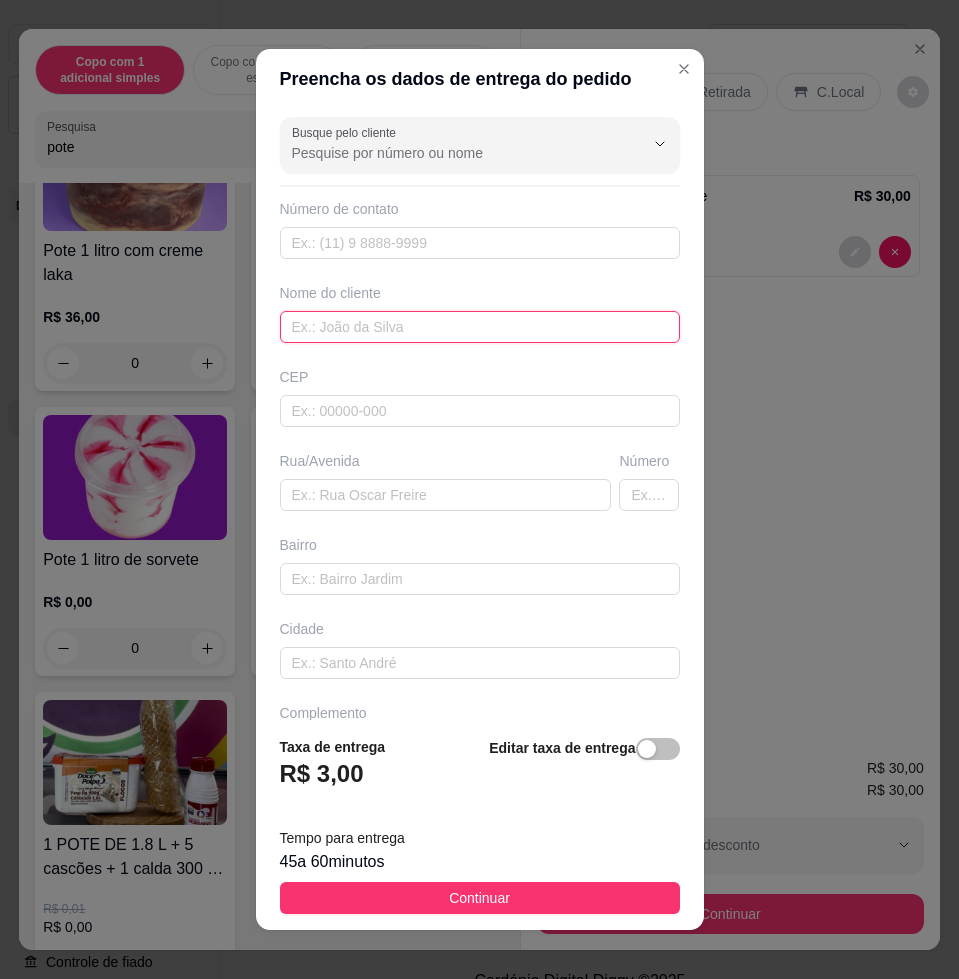 click at bounding box center (480, 327) 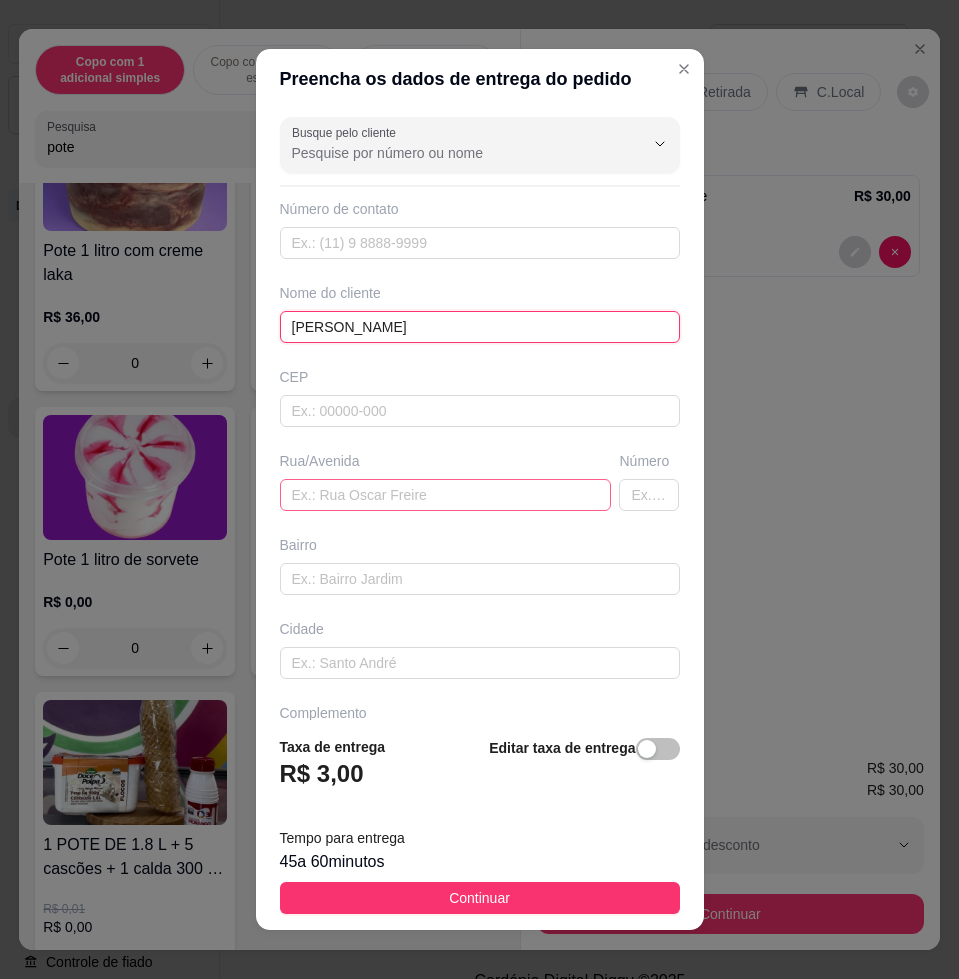 type on "[PERSON_NAME]" 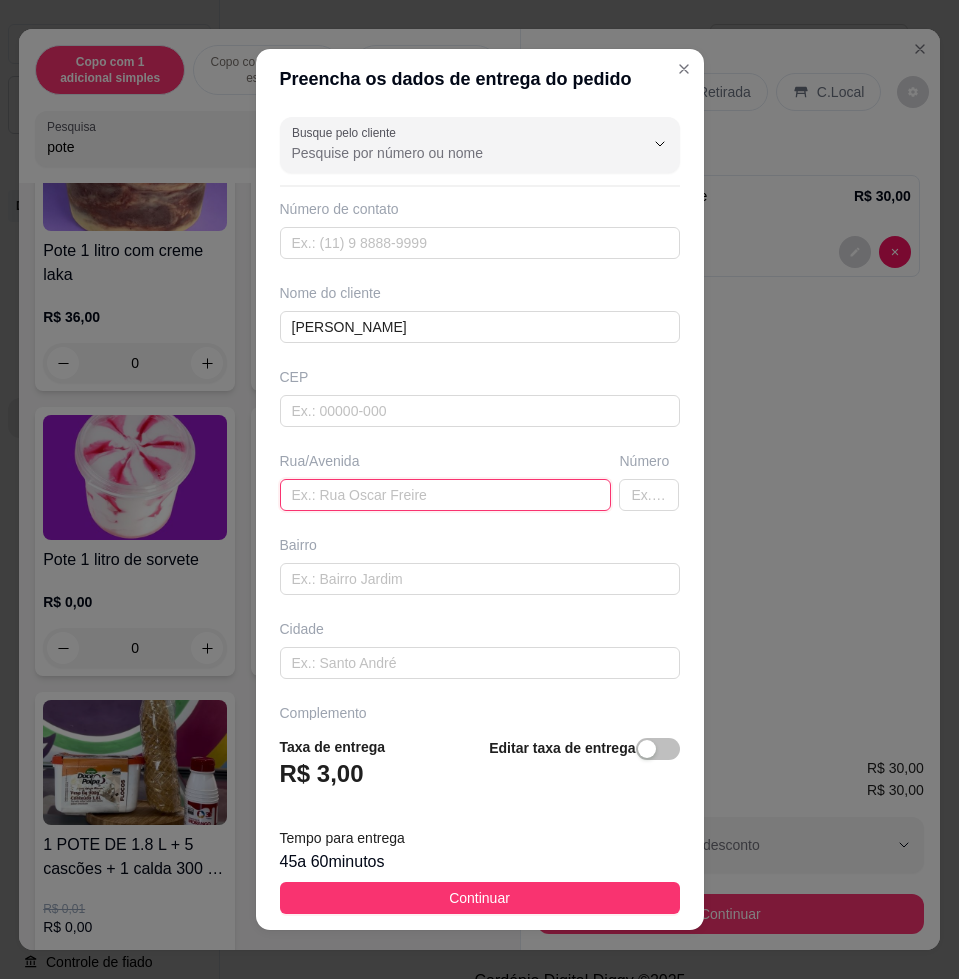 click at bounding box center (446, 495) 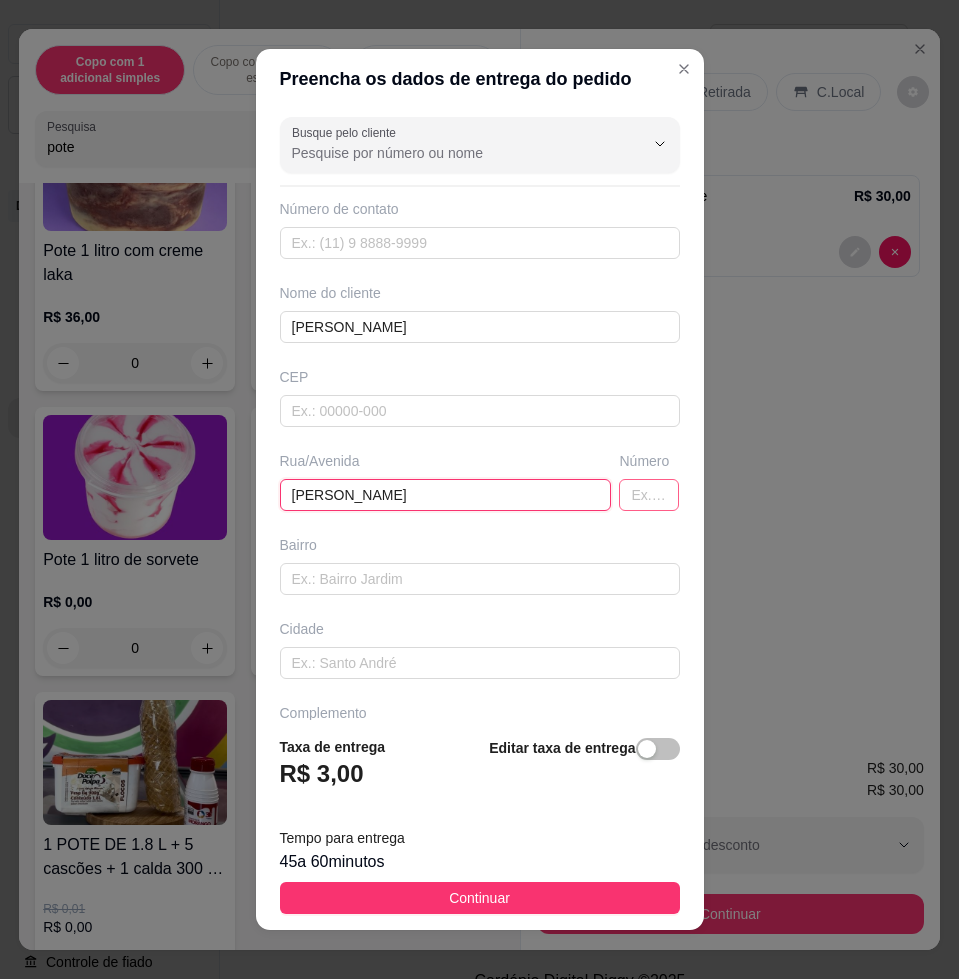 type on "[PERSON_NAME]" 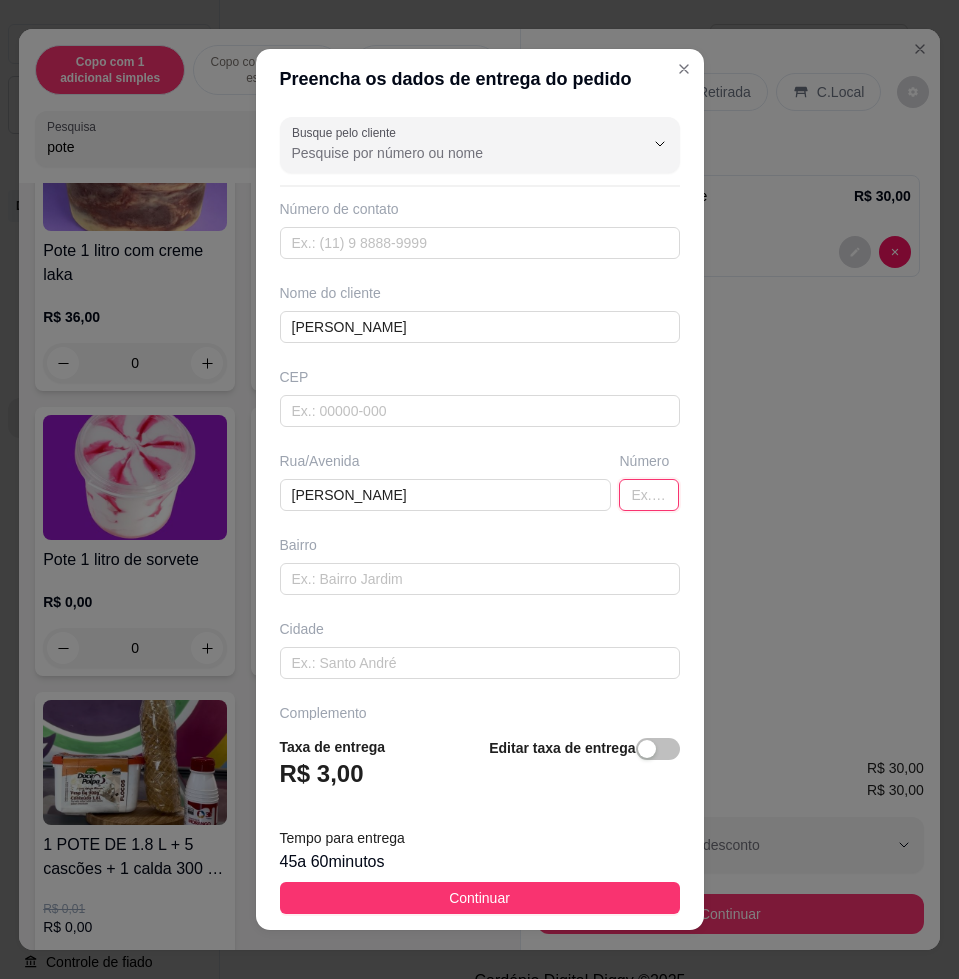 click at bounding box center (649, 495) 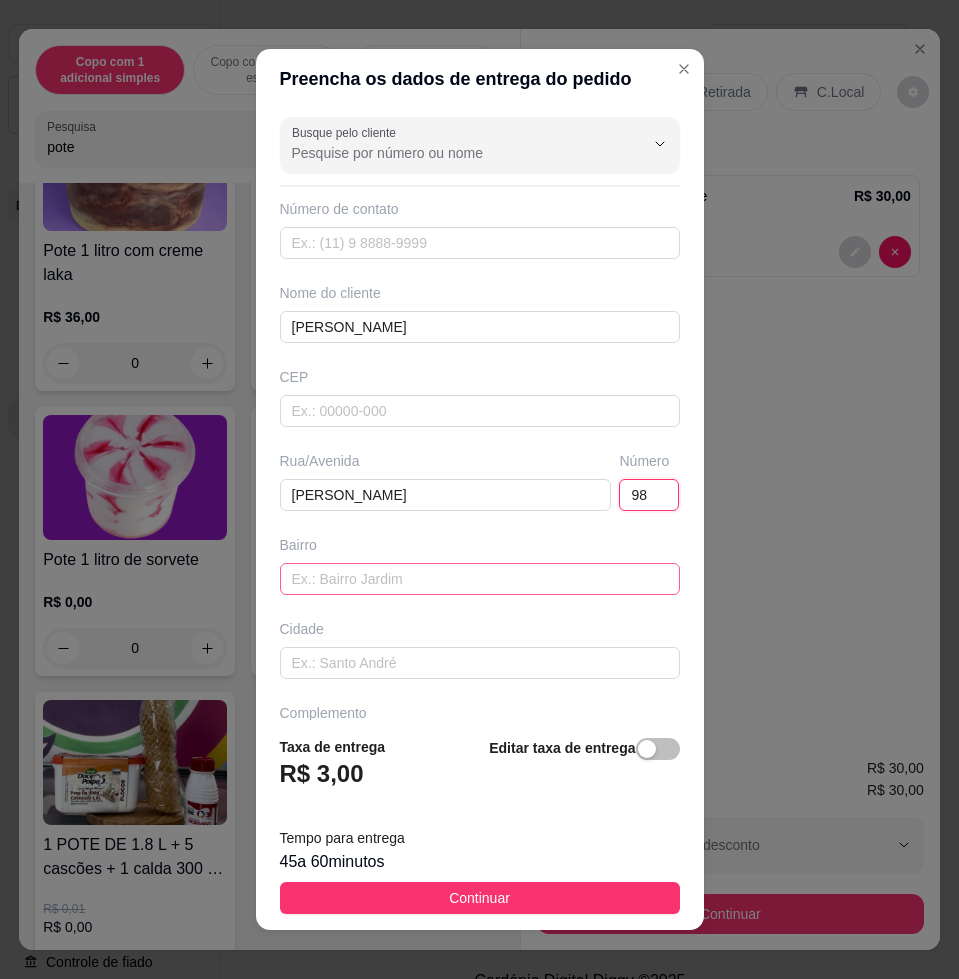 type on "98" 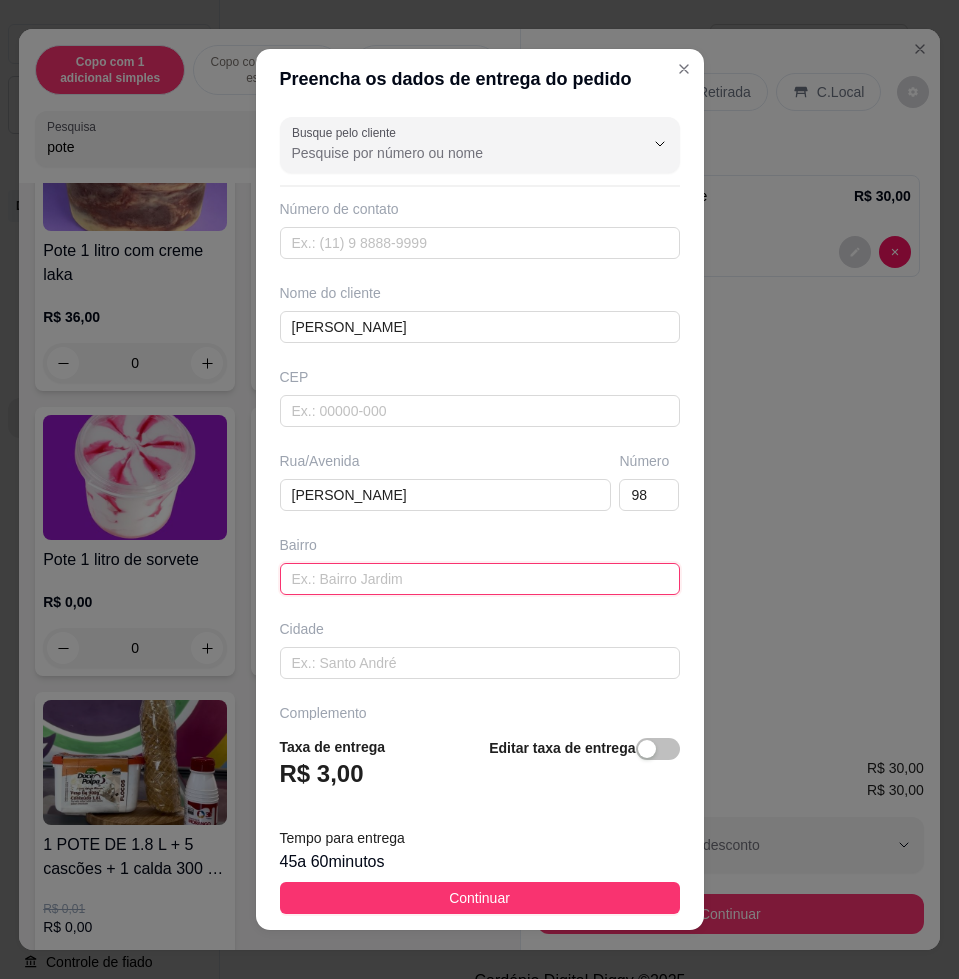 click at bounding box center [480, 579] 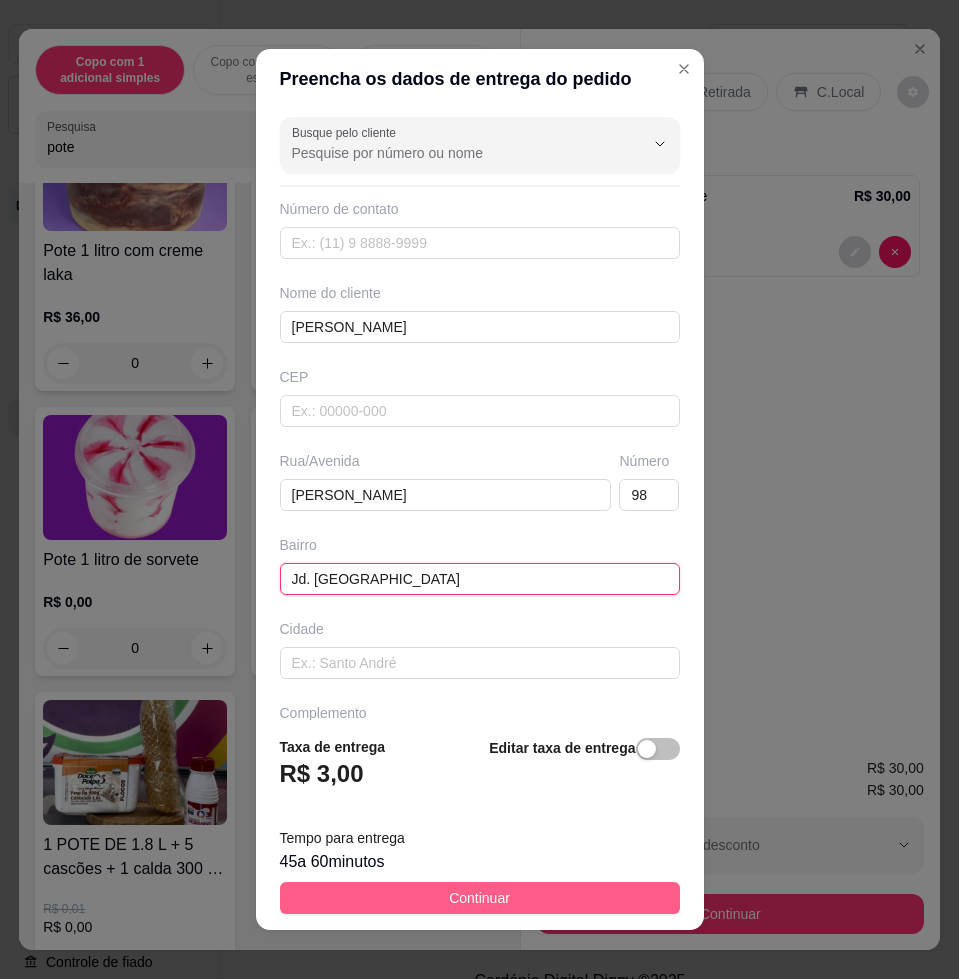 type on "Jd. [GEOGRAPHIC_DATA]" 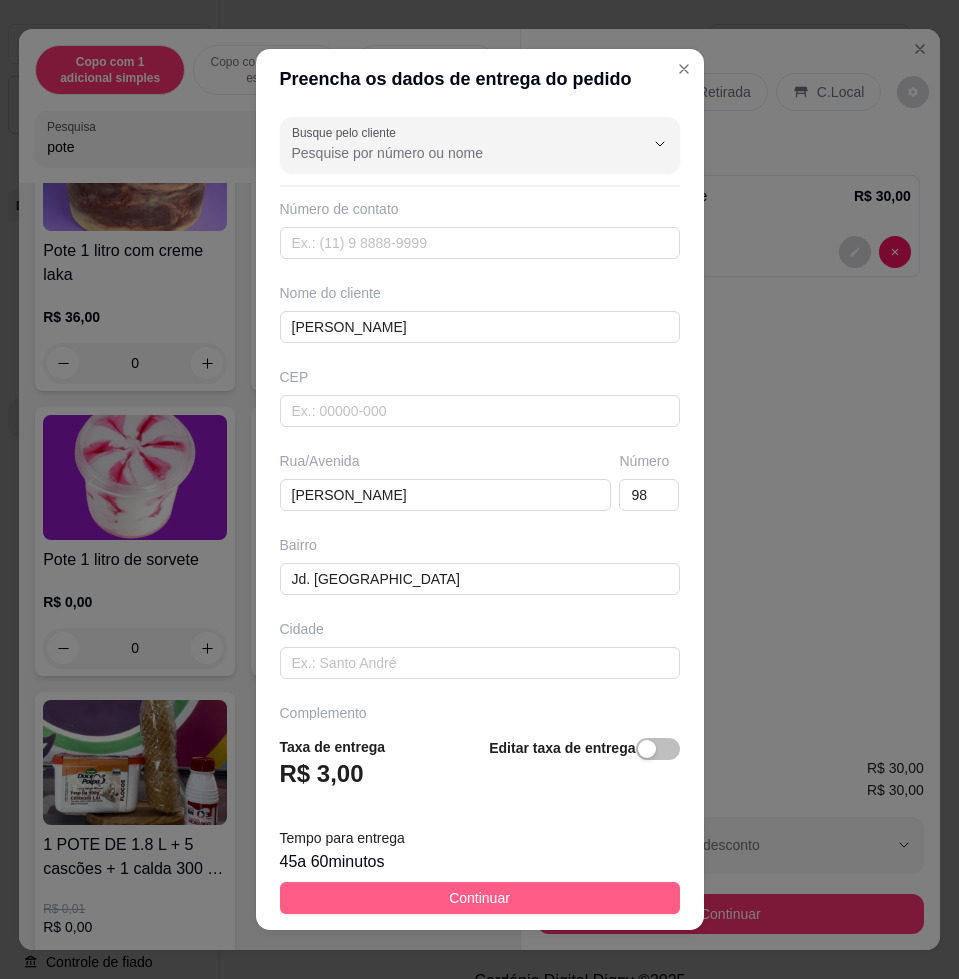 click on "Continuar" at bounding box center (480, 898) 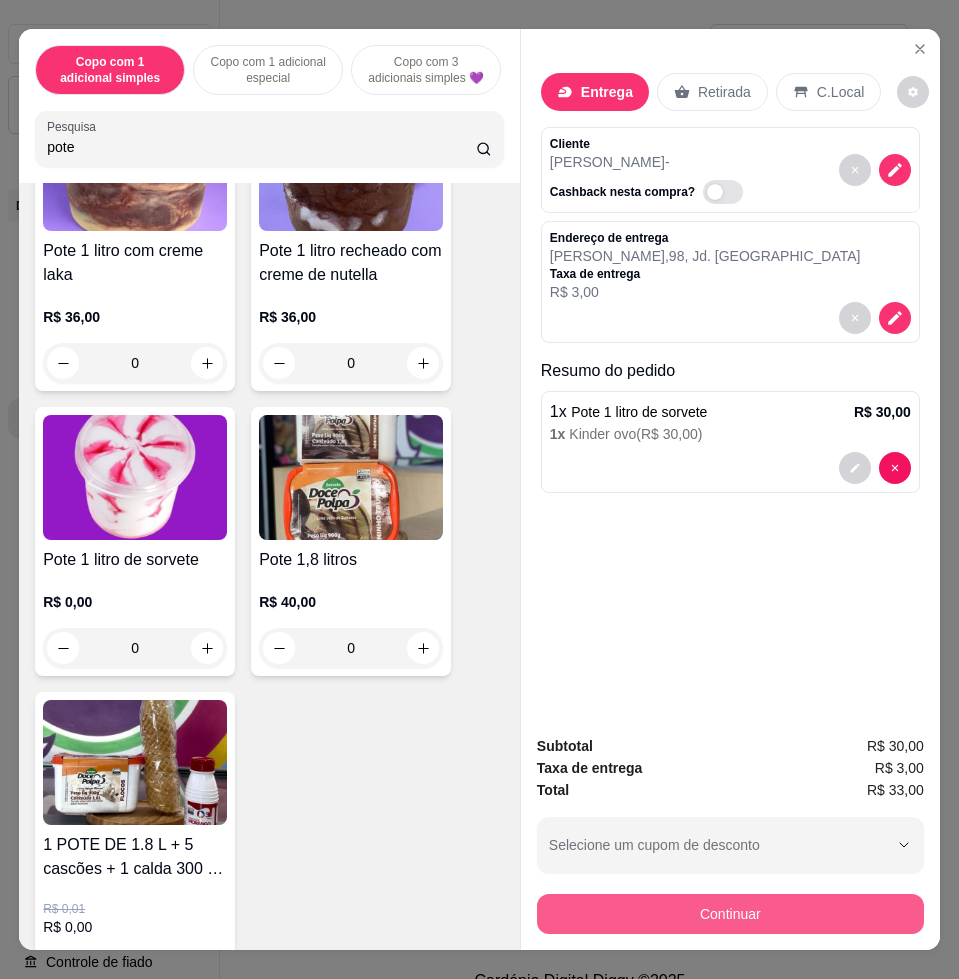 click on "Continuar" at bounding box center [730, 914] 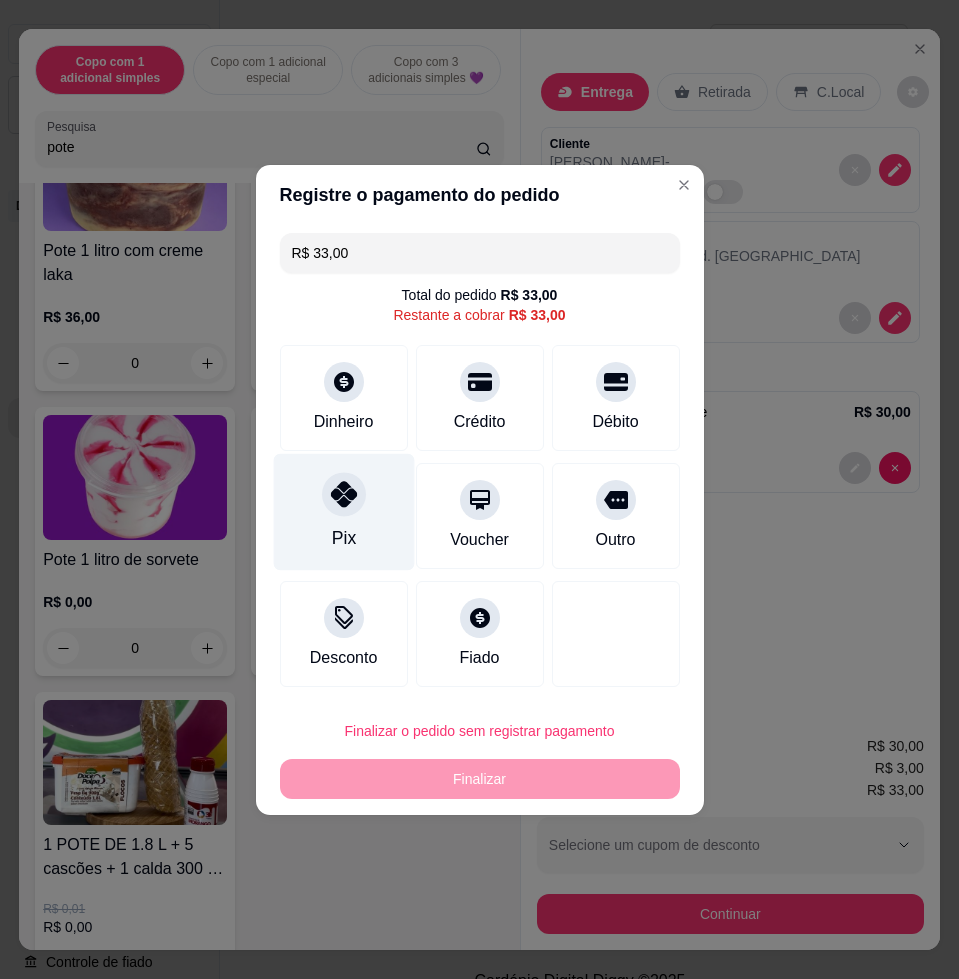 click on "Pix" at bounding box center (343, 511) 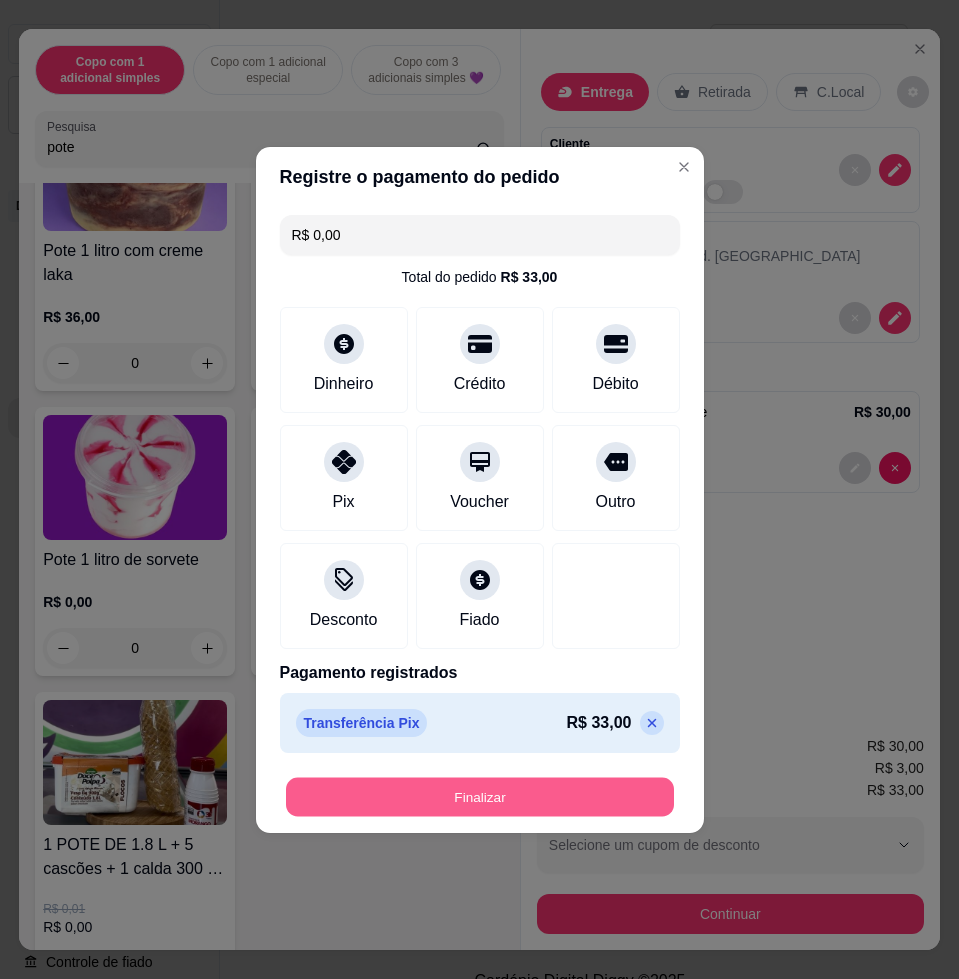 click on "Finalizar" at bounding box center (480, 796) 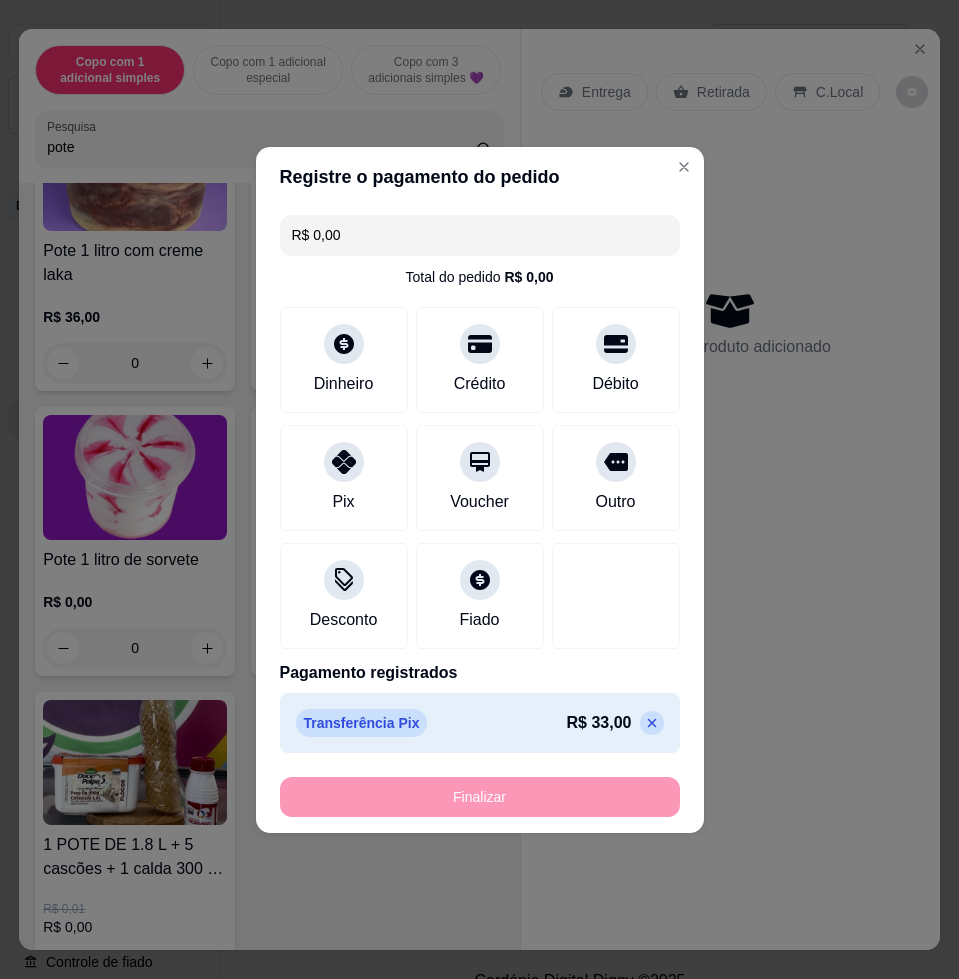 type on "-R$ 33,00" 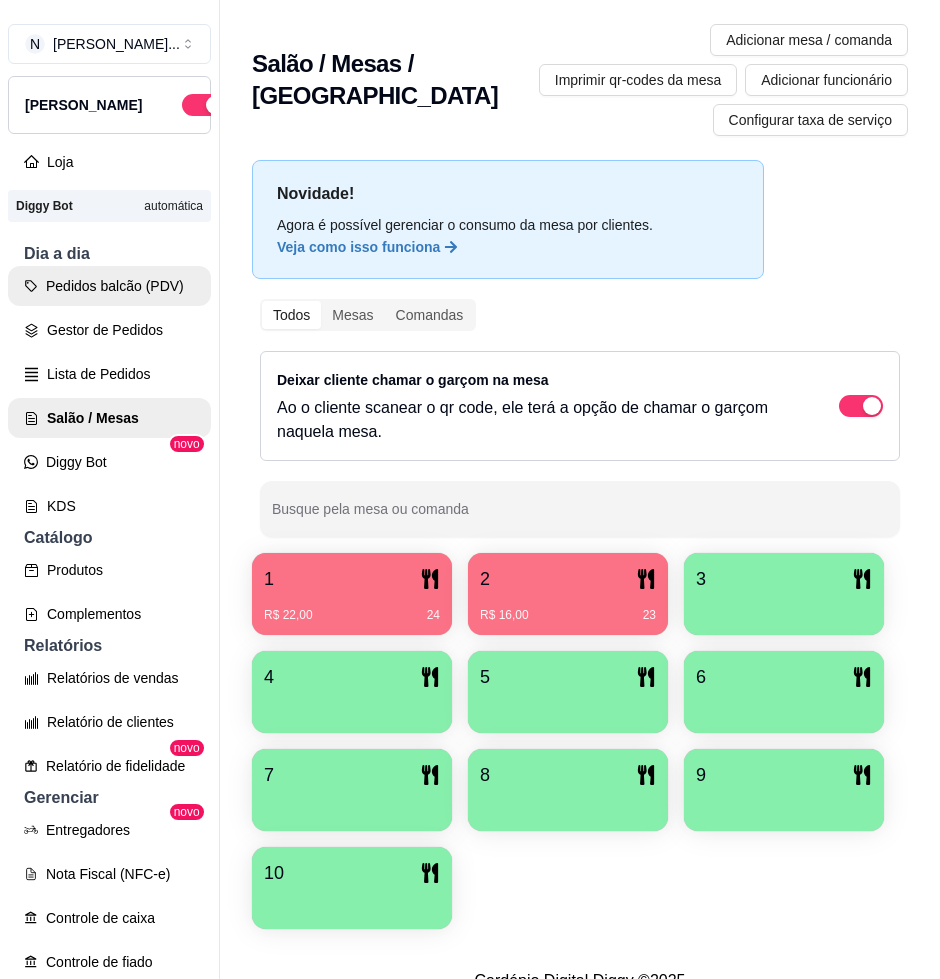 click on "Pedidos balcão (PDV)" at bounding box center (109, 286) 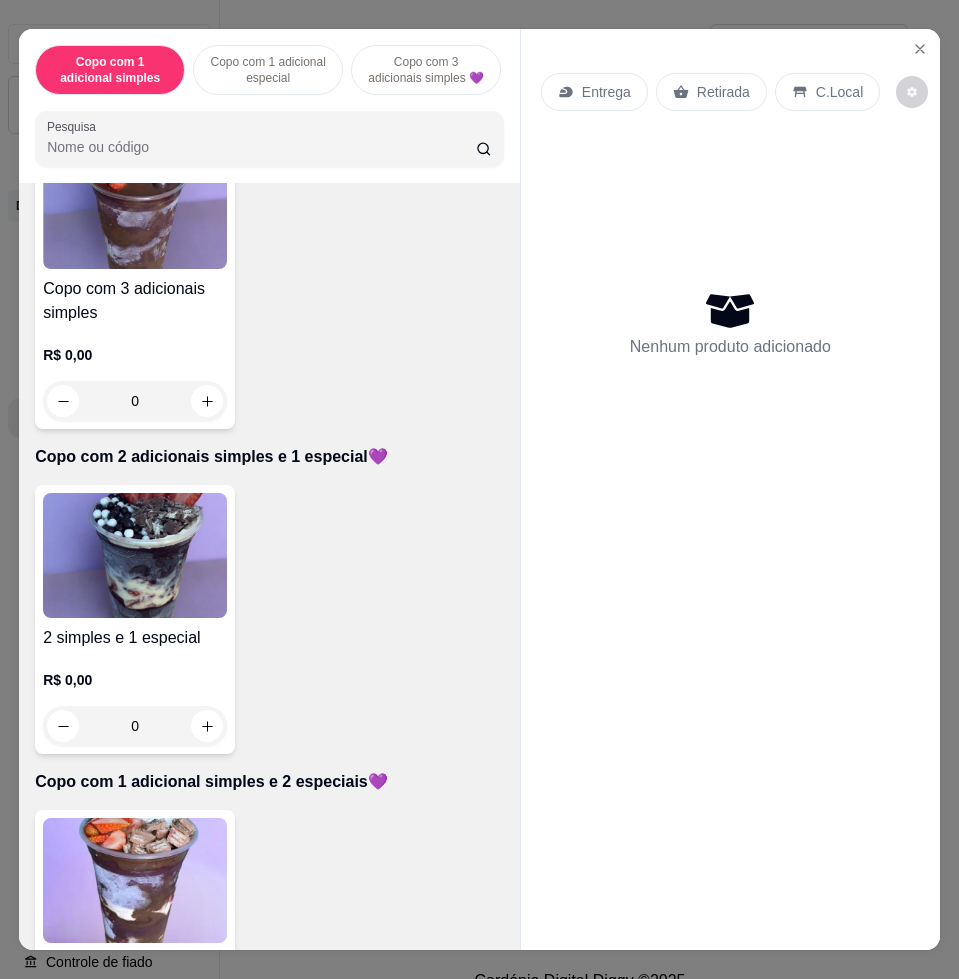 scroll, scrollTop: 1000, scrollLeft: 0, axis: vertical 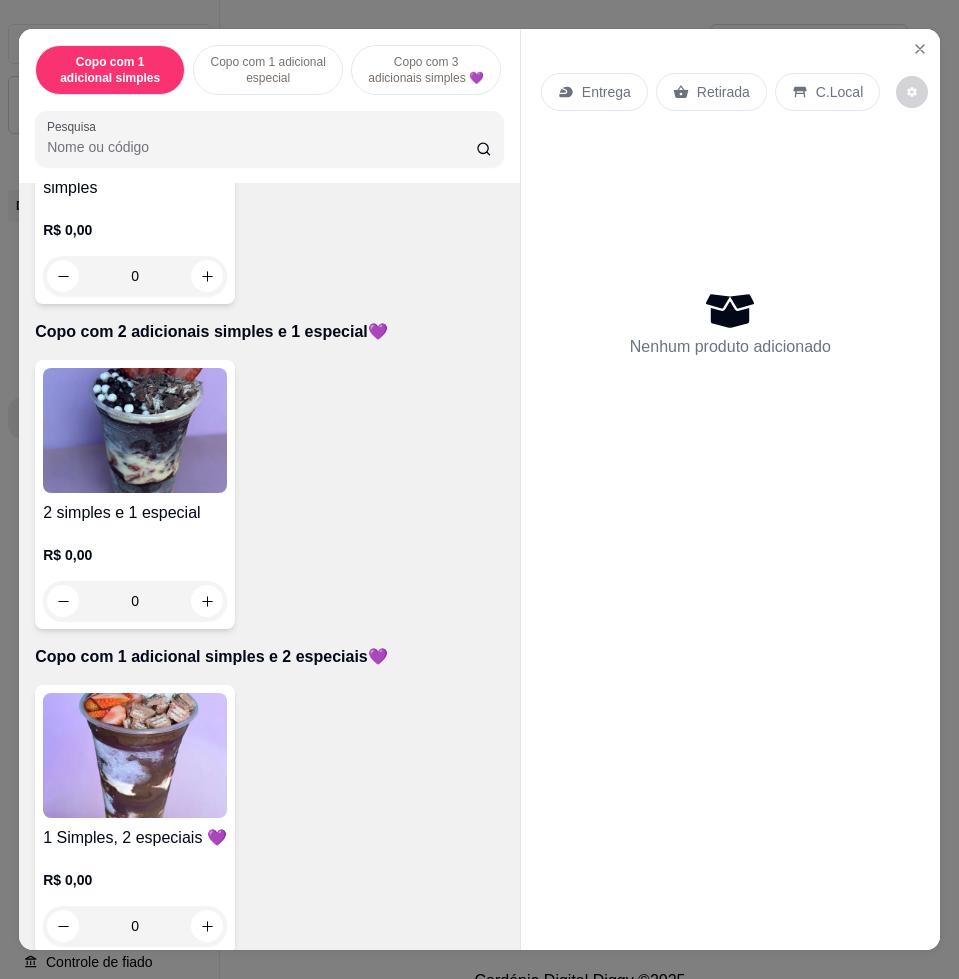 click at bounding box center (135, 755) 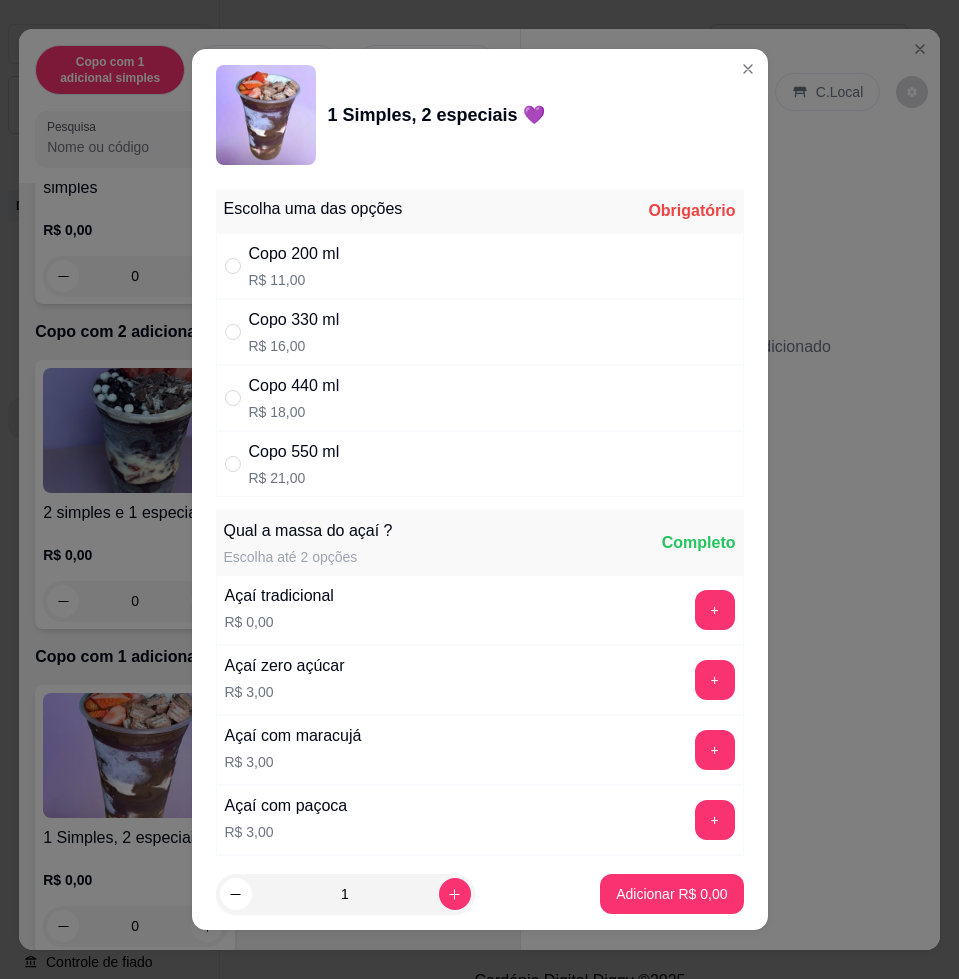 click on "Copo 330 ml R$ 16,00" at bounding box center [480, 332] 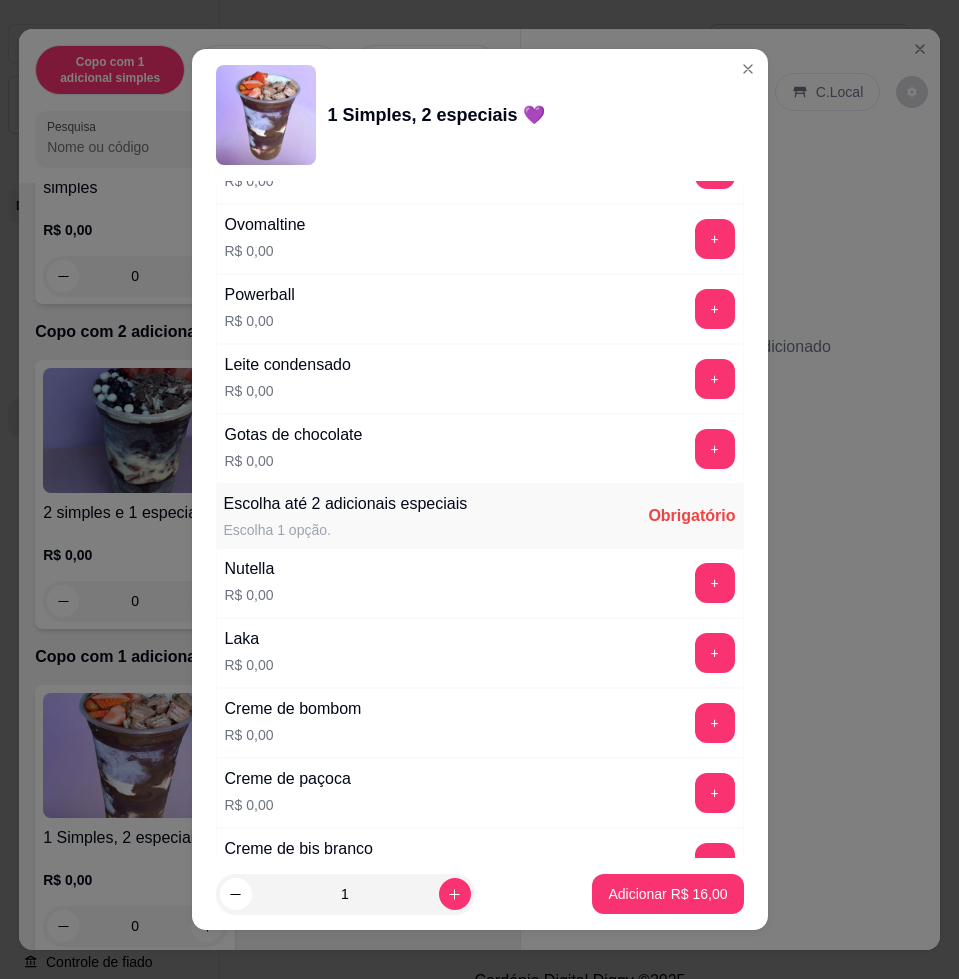 scroll, scrollTop: 2000, scrollLeft: 0, axis: vertical 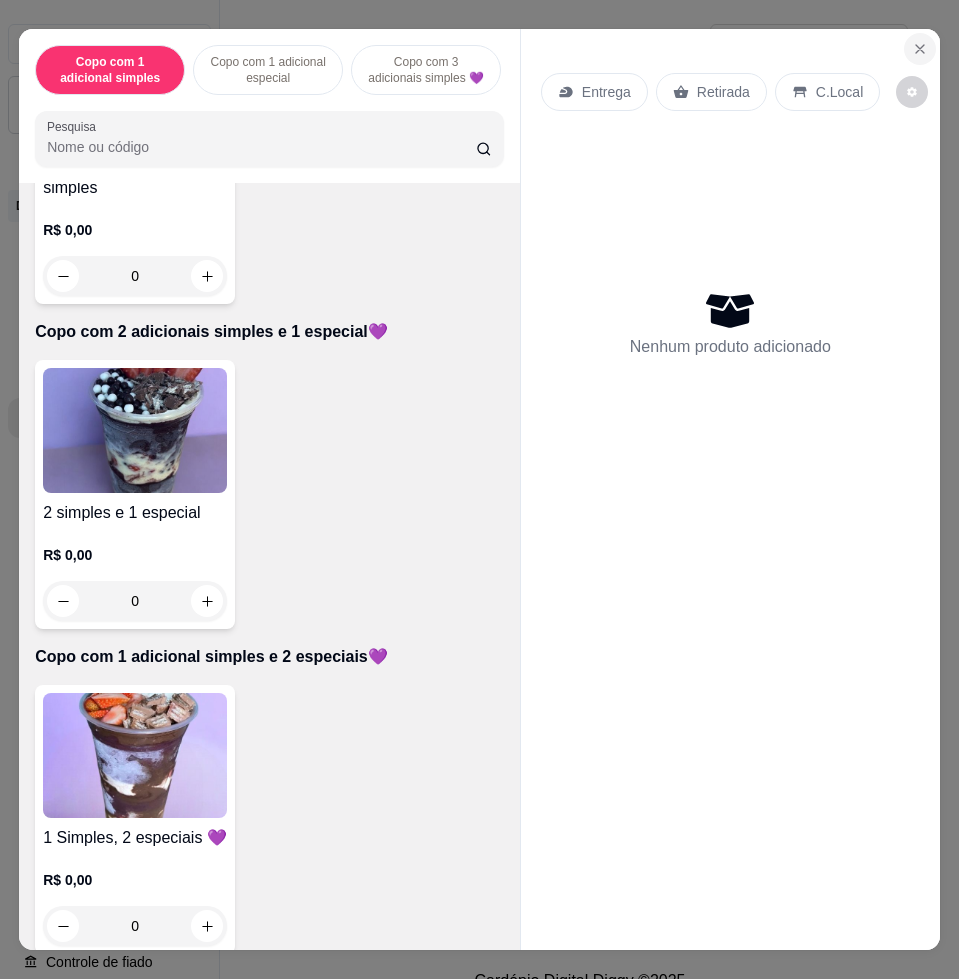 click 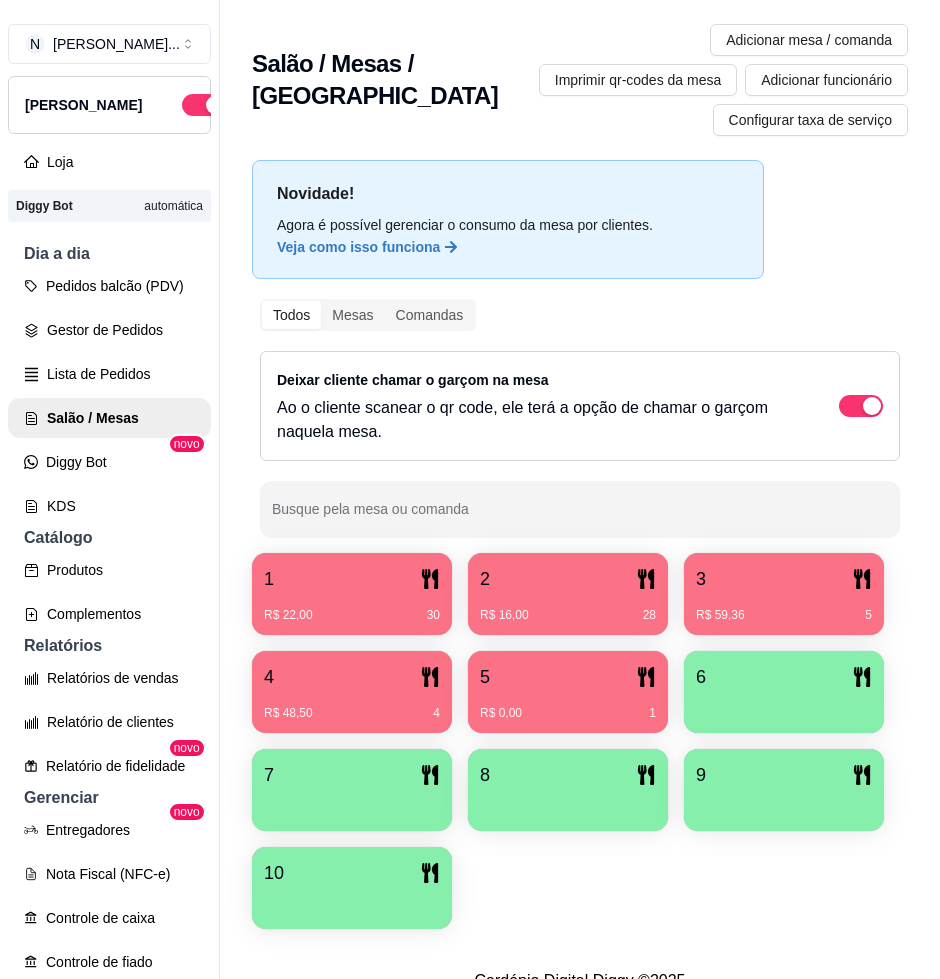 click on "R$ 22,00 30" at bounding box center (352, 608) 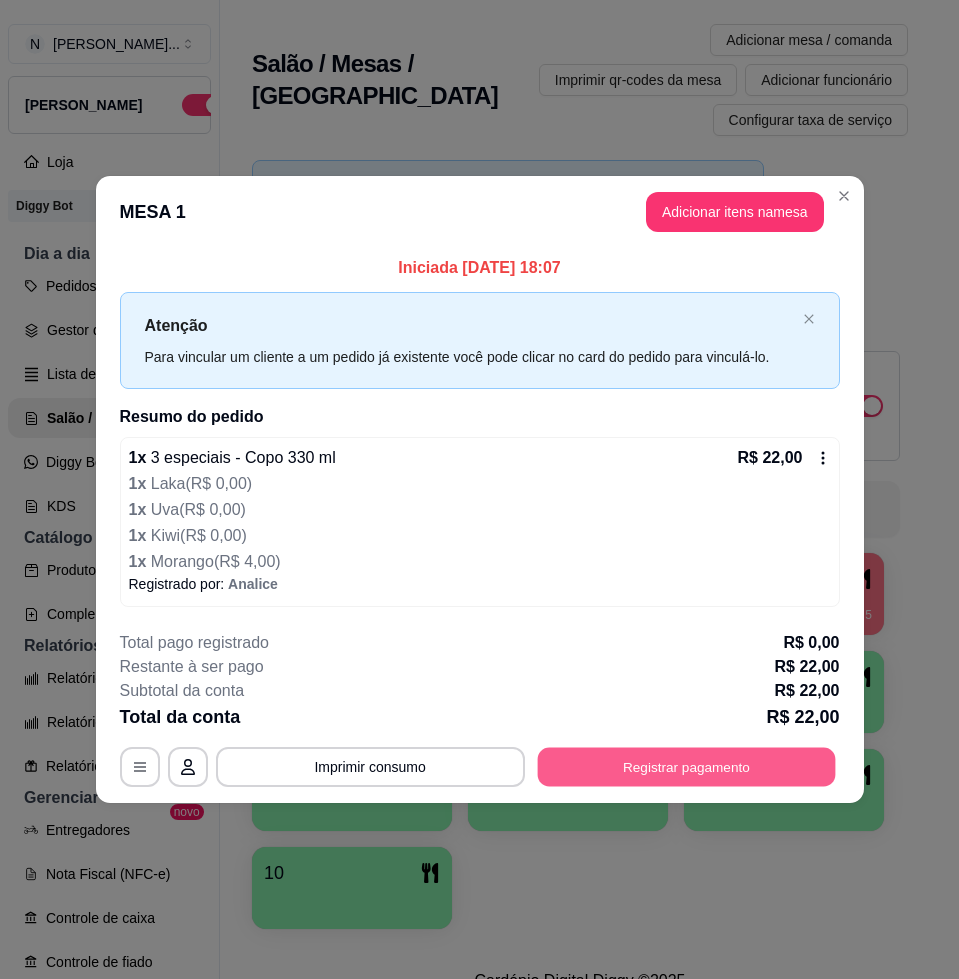 click on "Registrar pagamento" at bounding box center (686, 767) 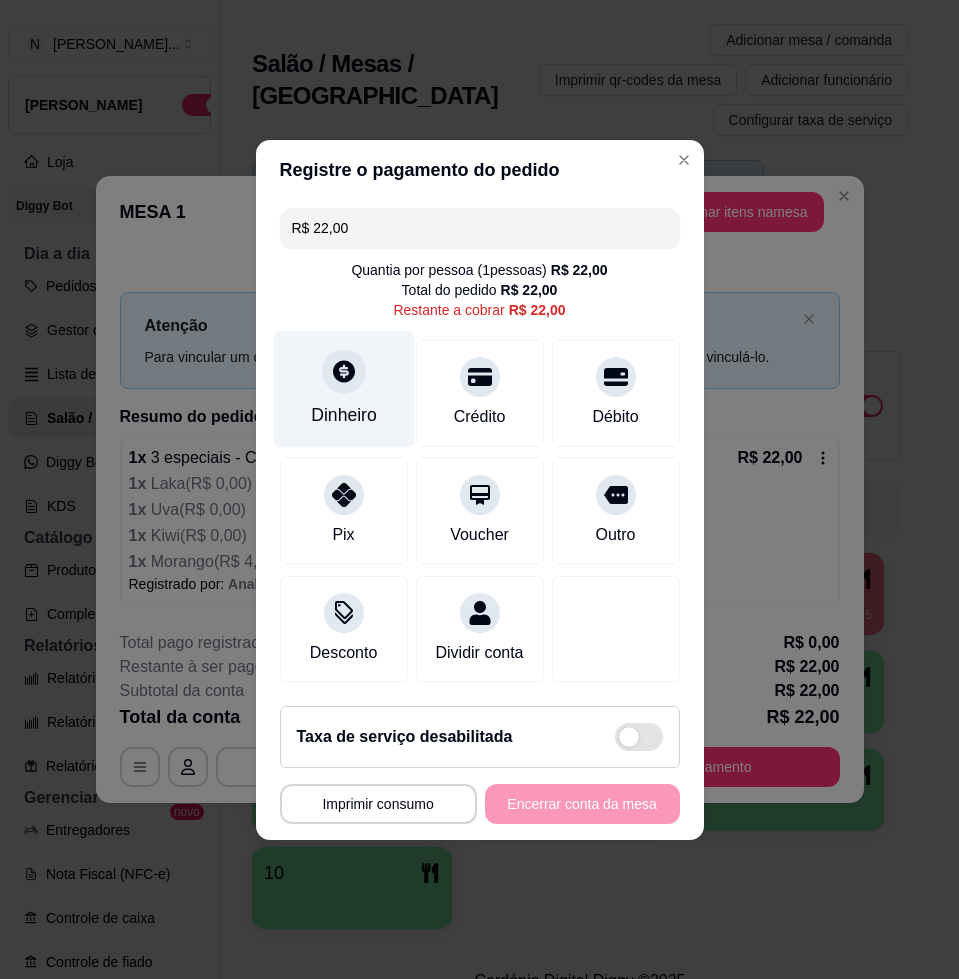 click at bounding box center [344, 371] 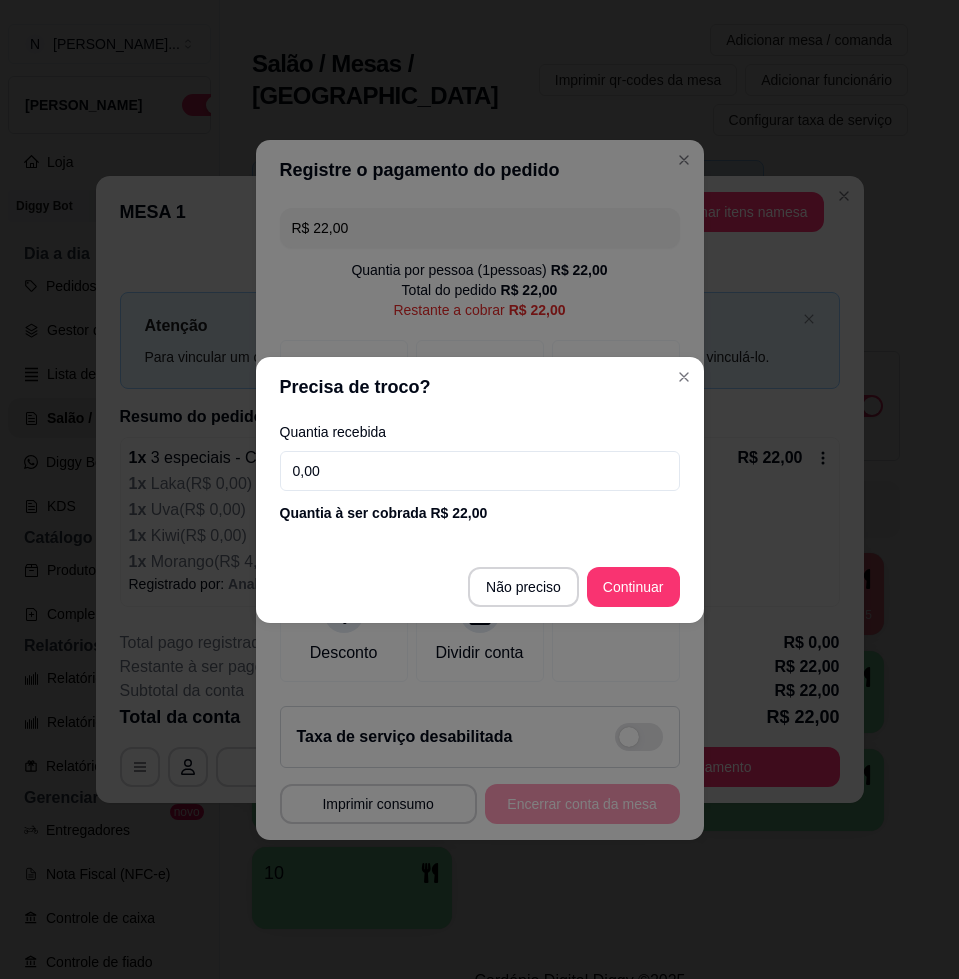 click on "0,00" at bounding box center (480, 471) 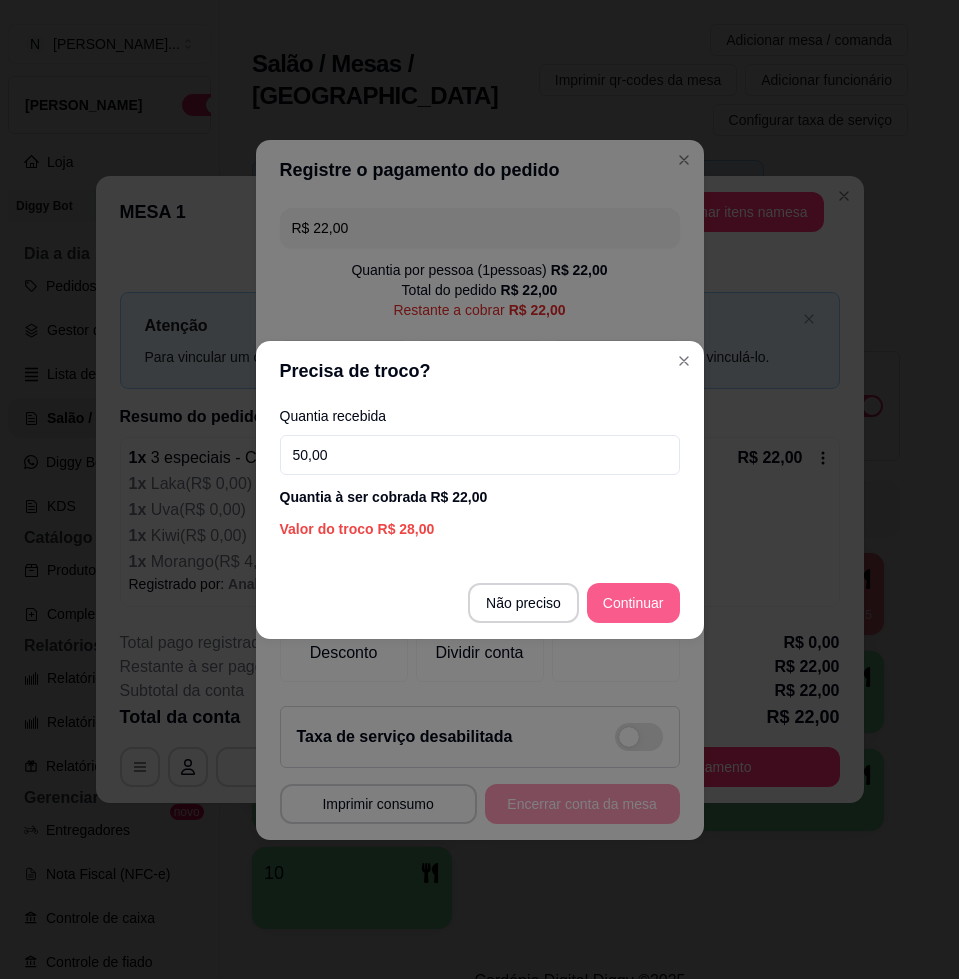 type on "50,00" 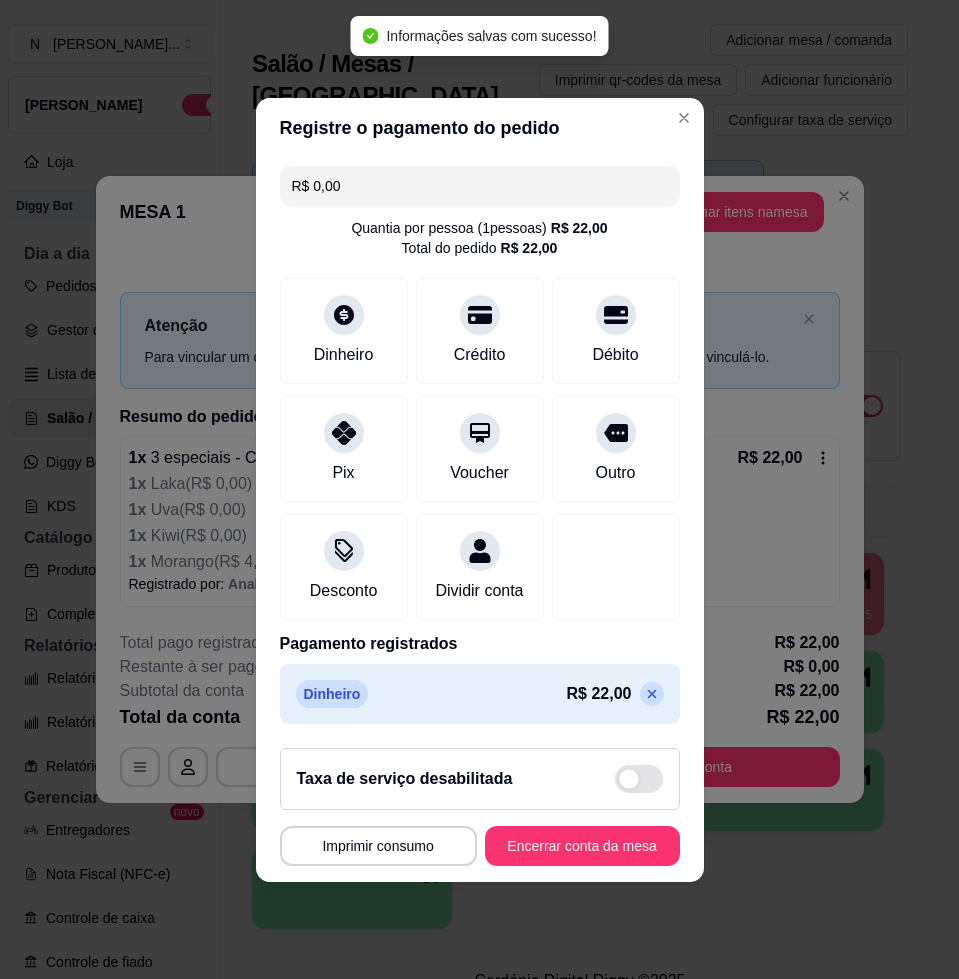 type on "R$ 0,00" 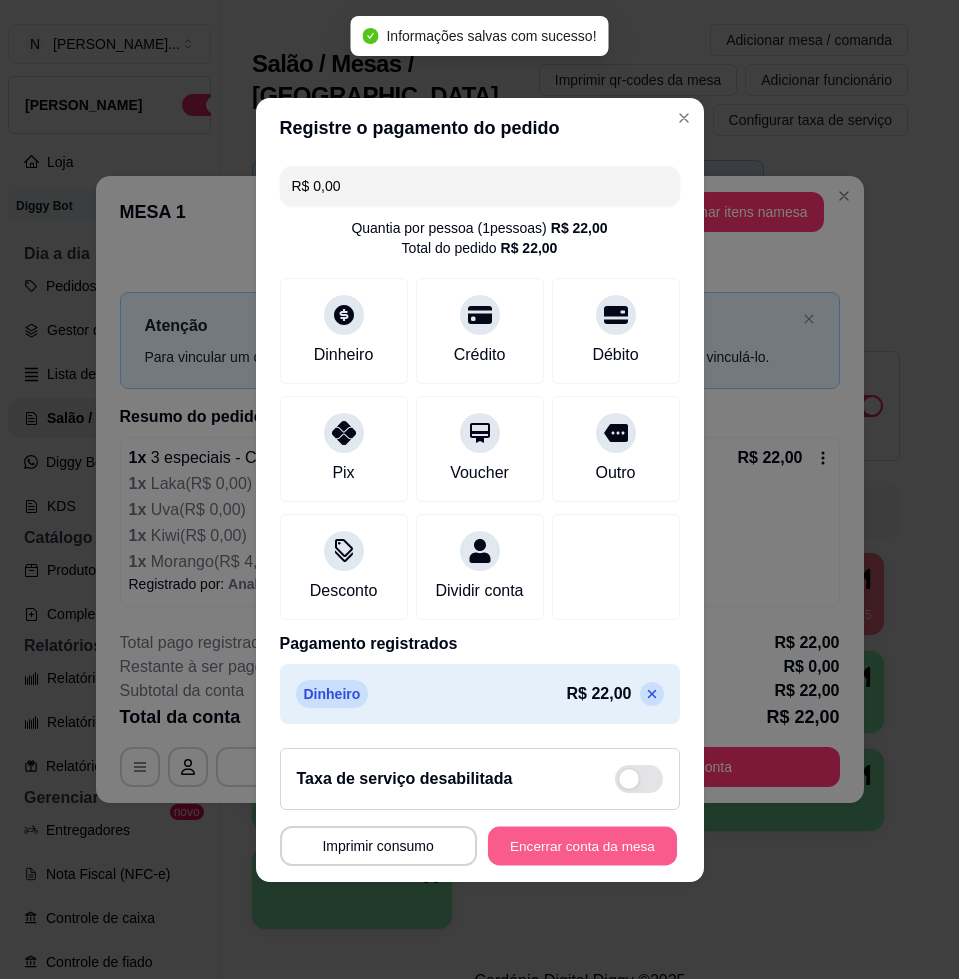 click on "Encerrar conta da mesa" at bounding box center (582, 845) 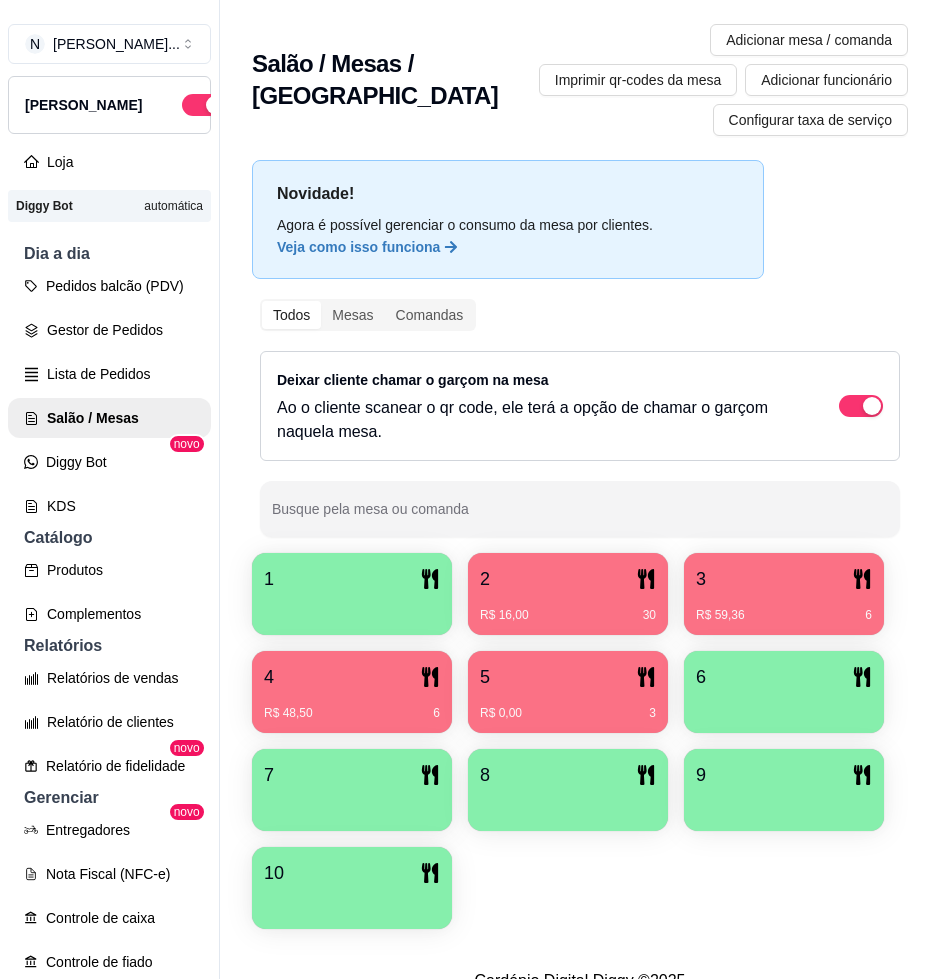 click on "2" at bounding box center (568, 579) 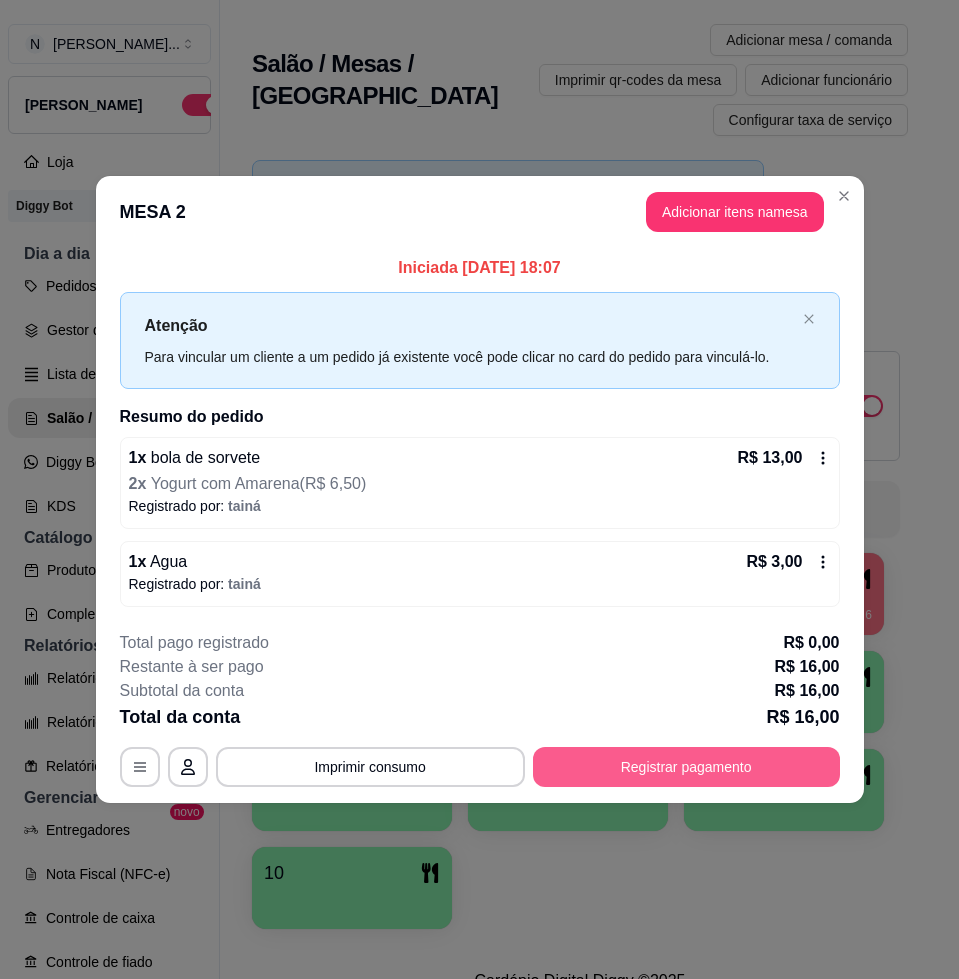 click on "Registrar pagamento" at bounding box center [686, 767] 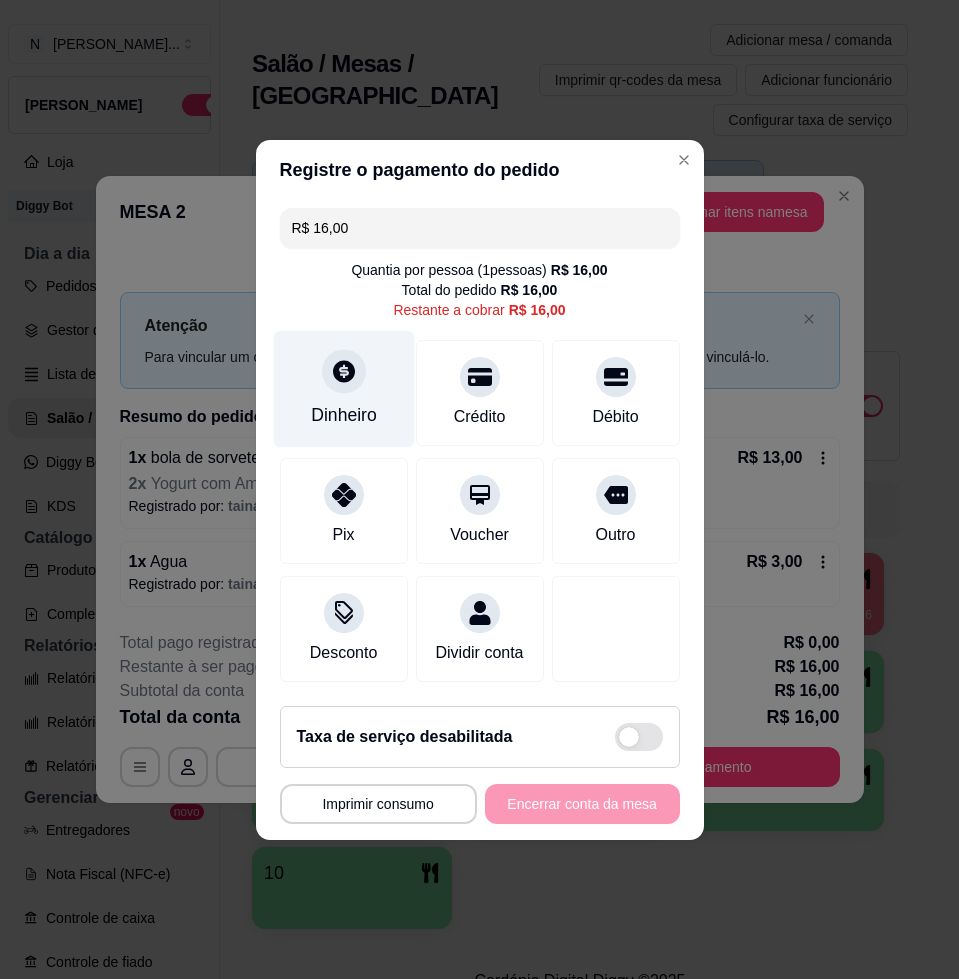 click at bounding box center (344, 371) 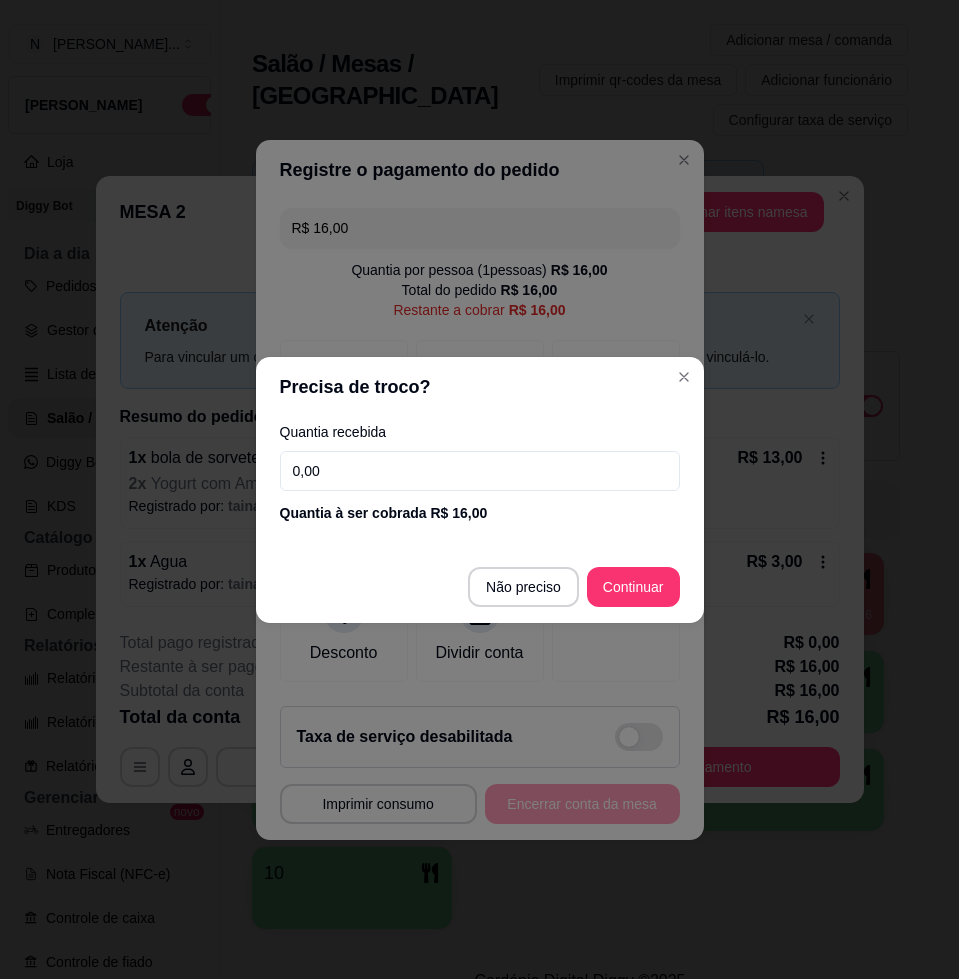 click on "0,00" at bounding box center (480, 471) 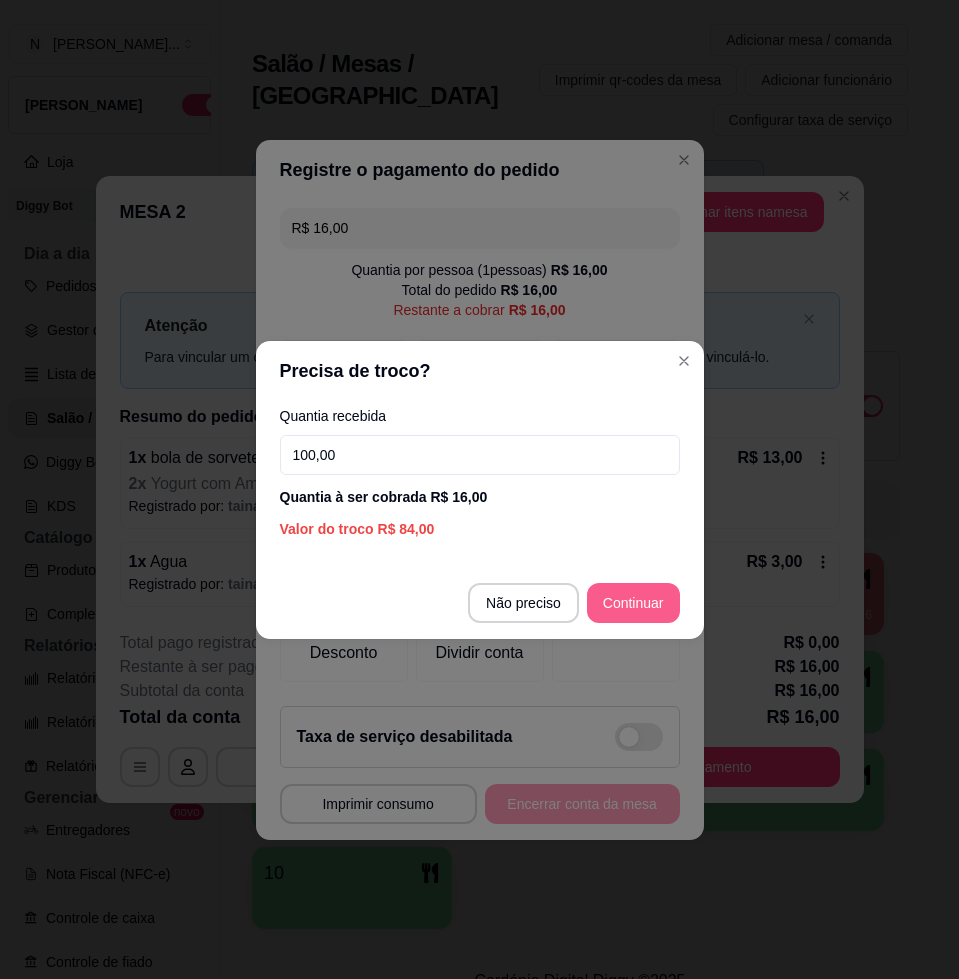 type on "100,00" 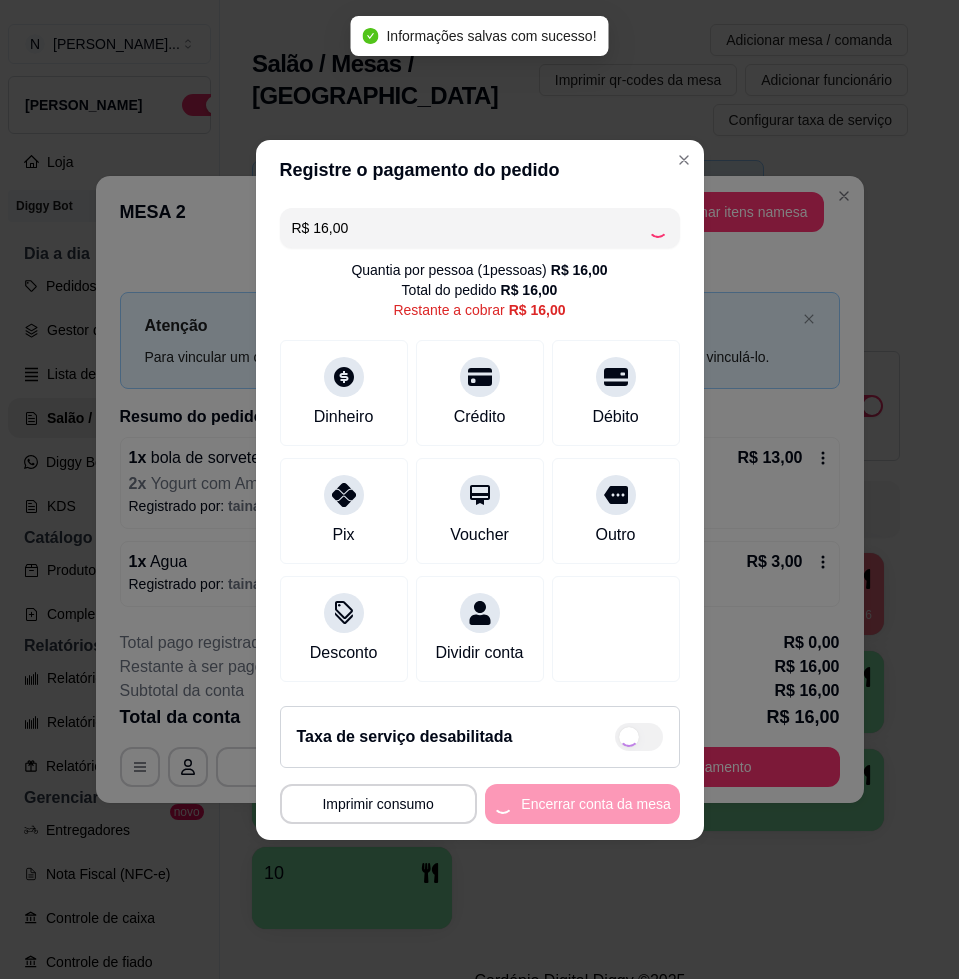 type on "R$ 0,00" 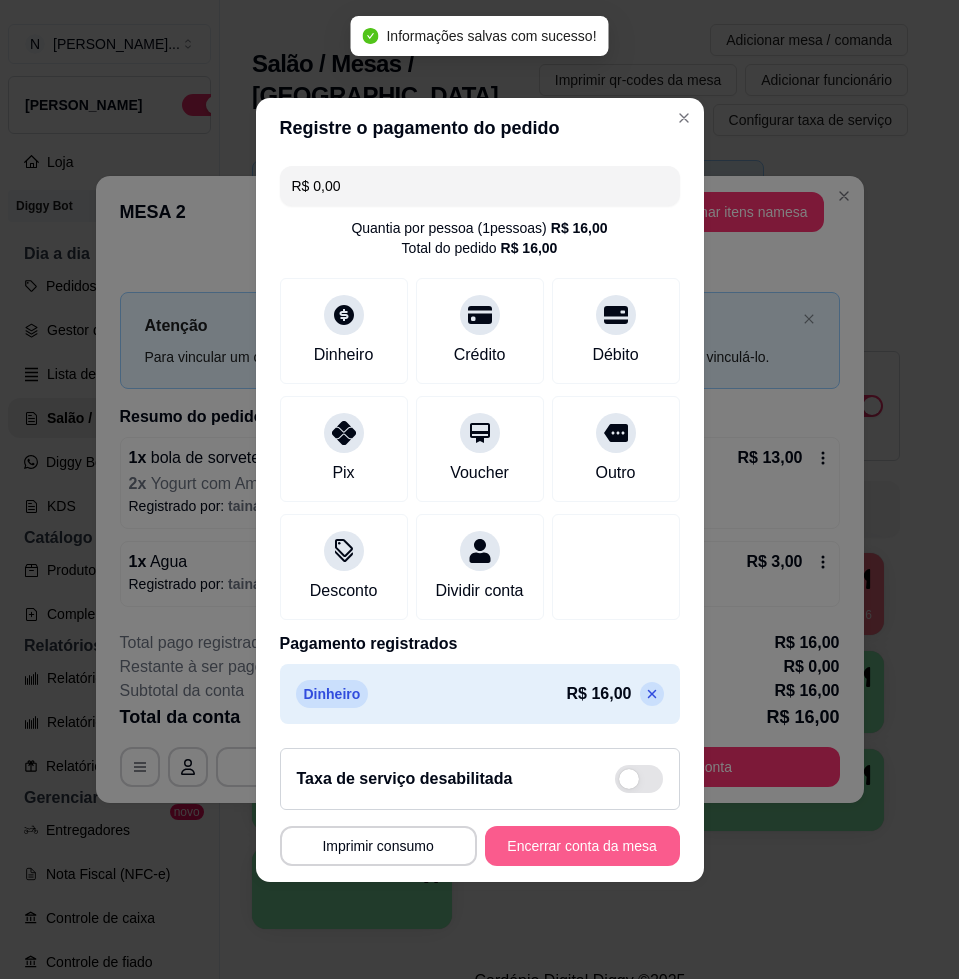 click on "Encerrar conta da mesa" at bounding box center (582, 846) 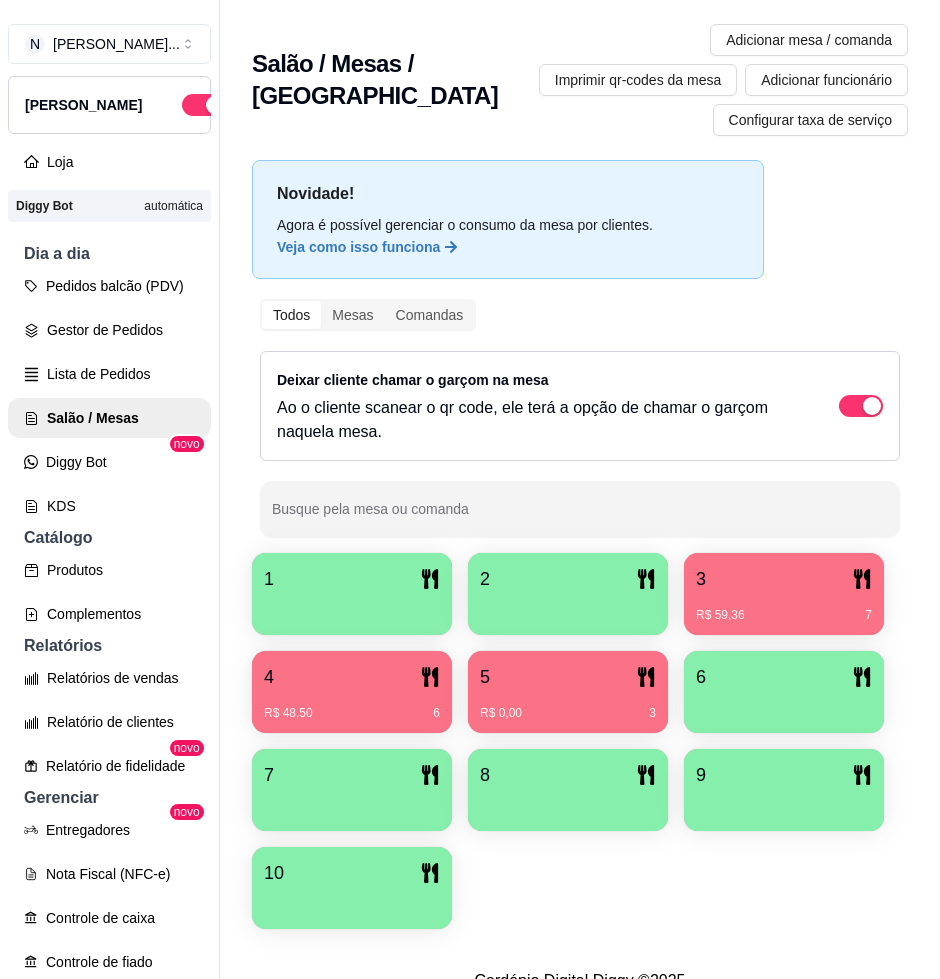 click on "R$ 48,50 6" at bounding box center [352, 706] 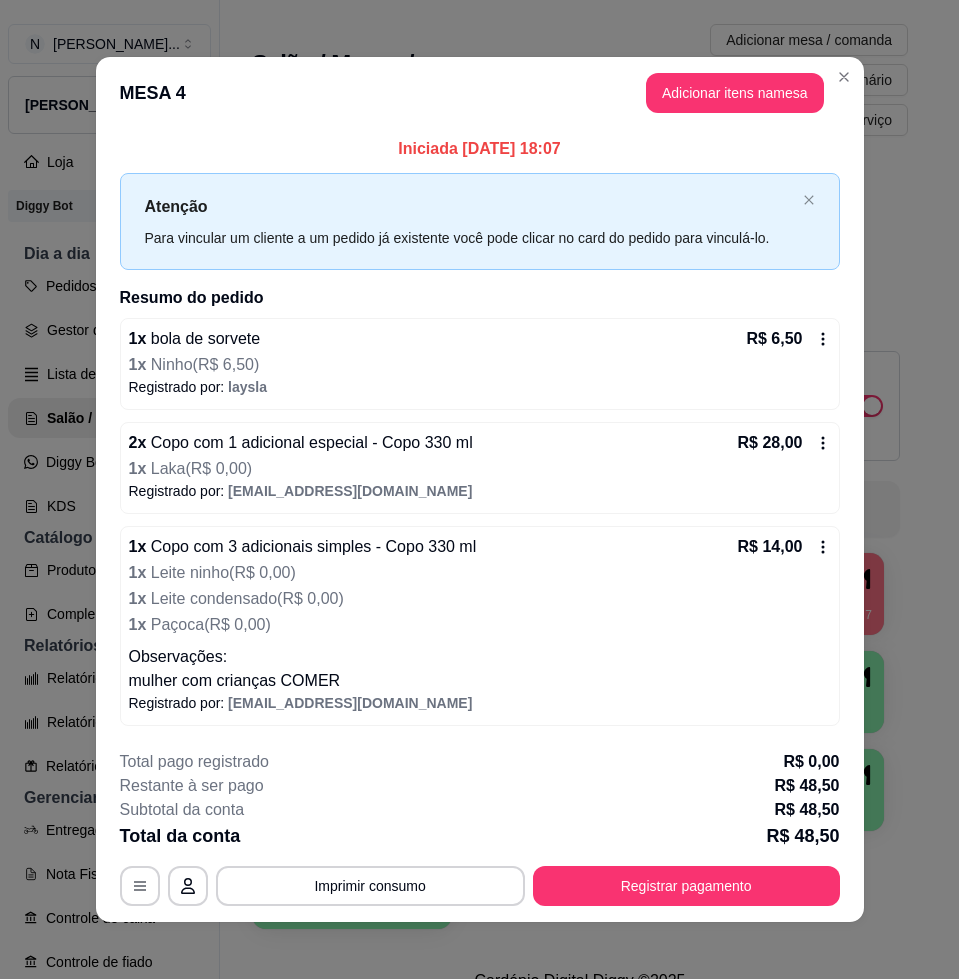 scroll, scrollTop: 7, scrollLeft: 0, axis: vertical 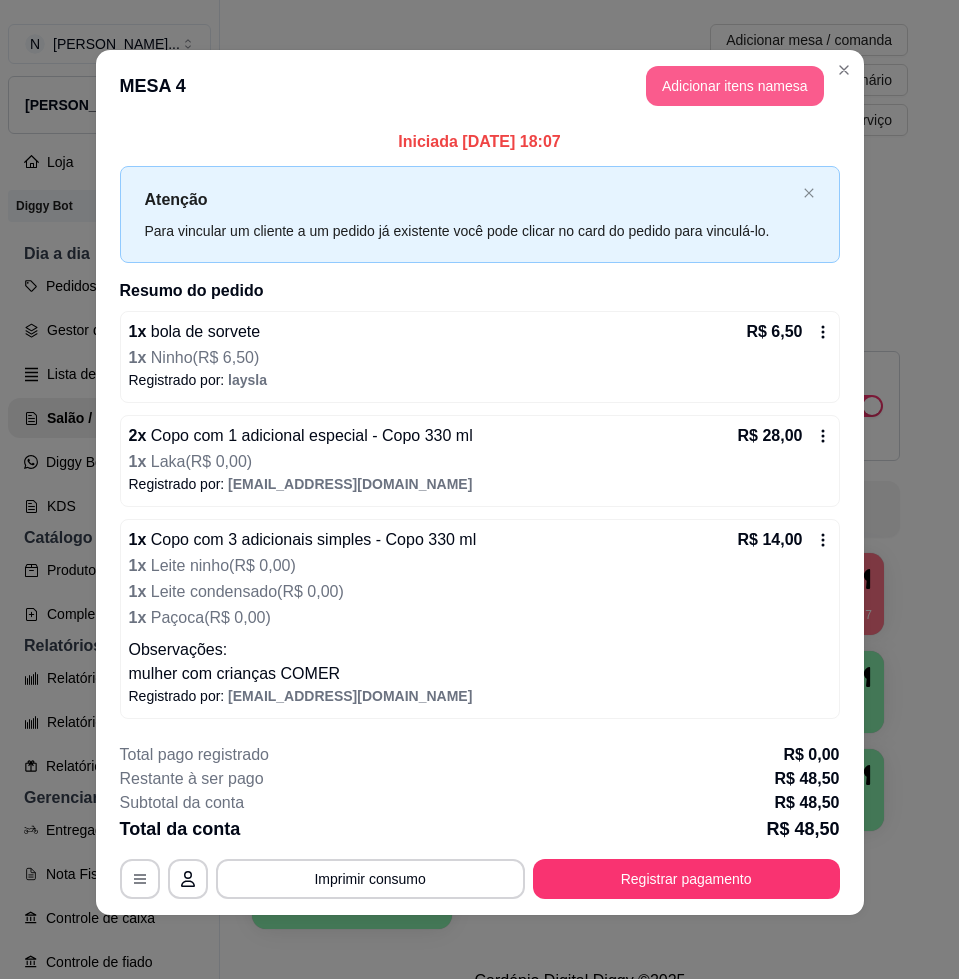 click on "Adicionar itens na  mesa" at bounding box center [735, 86] 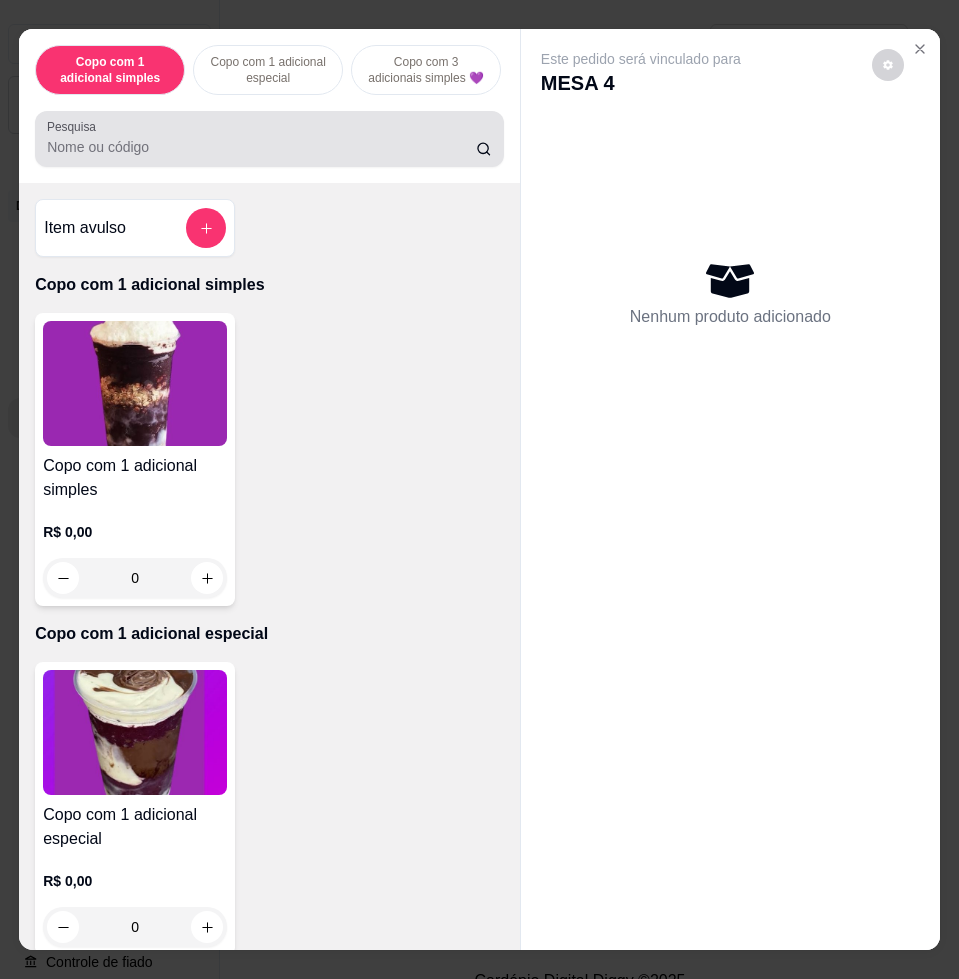 click at bounding box center (269, 139) 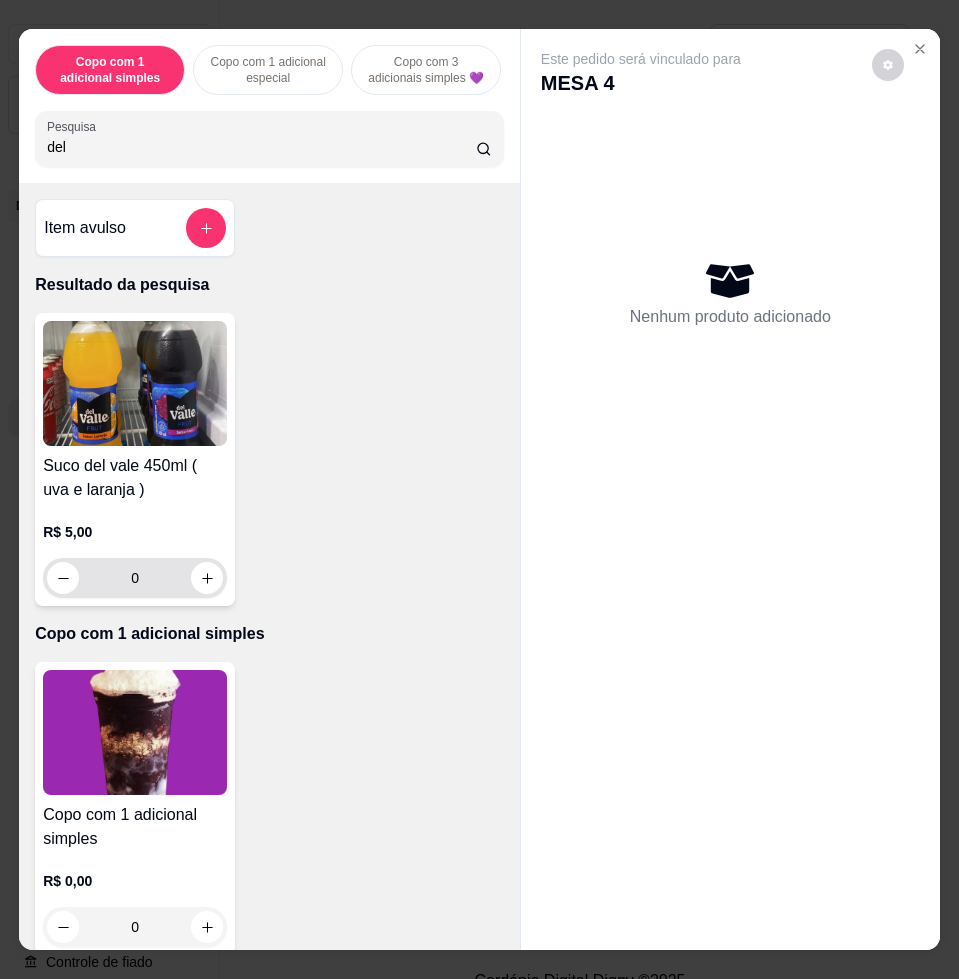 type on "del" 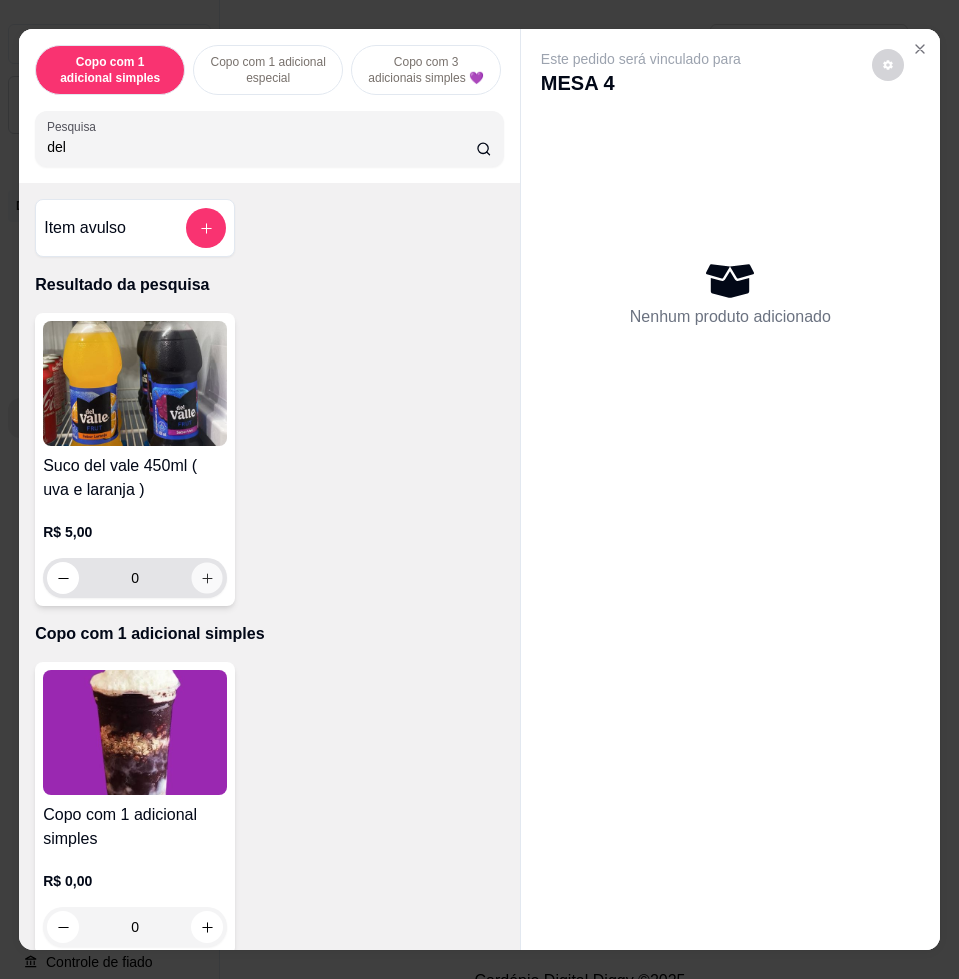 click 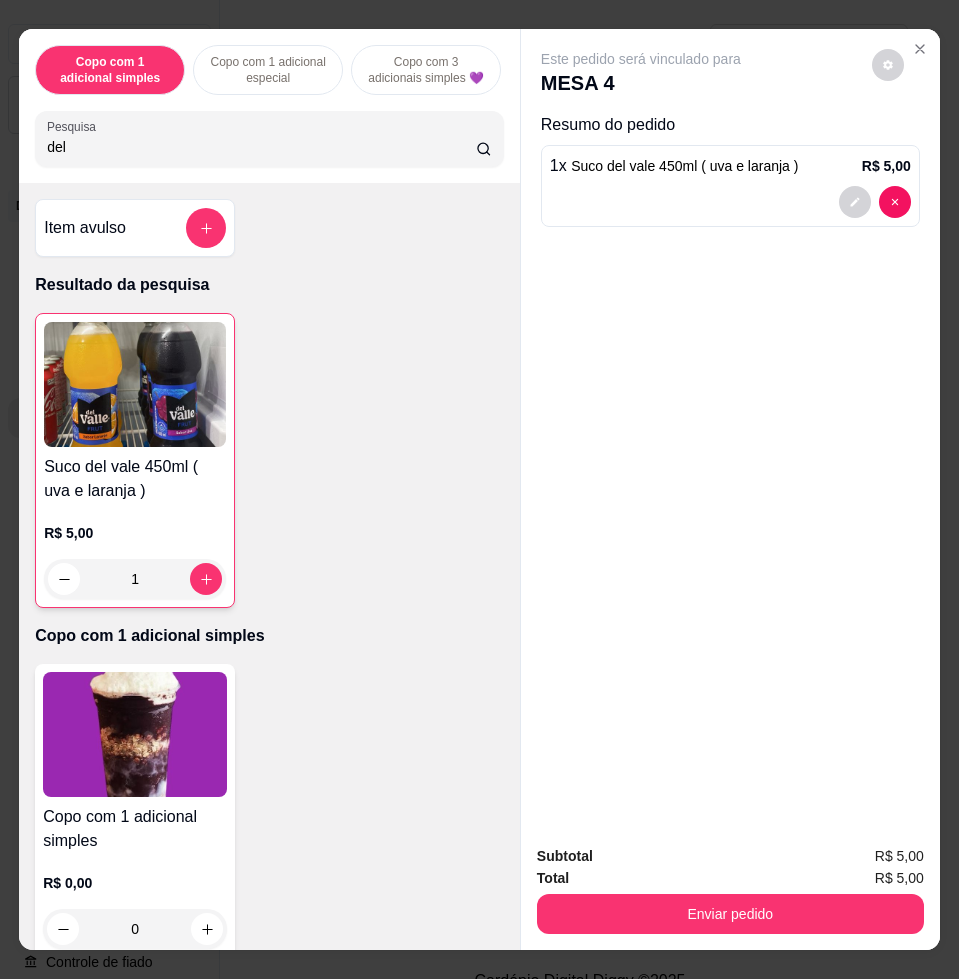 click on "Enviar pedido" at bounding box center (730, 911) 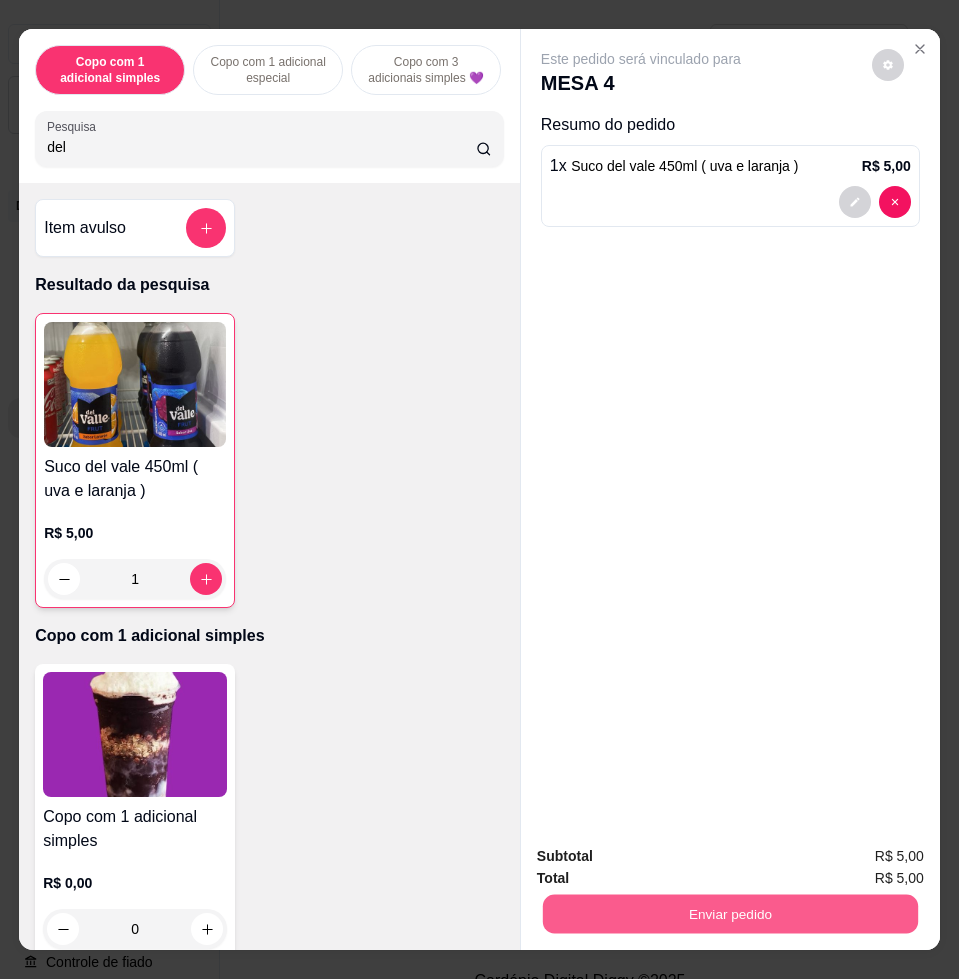 click on "Enviar pedido" at bounding box center (730, 913) 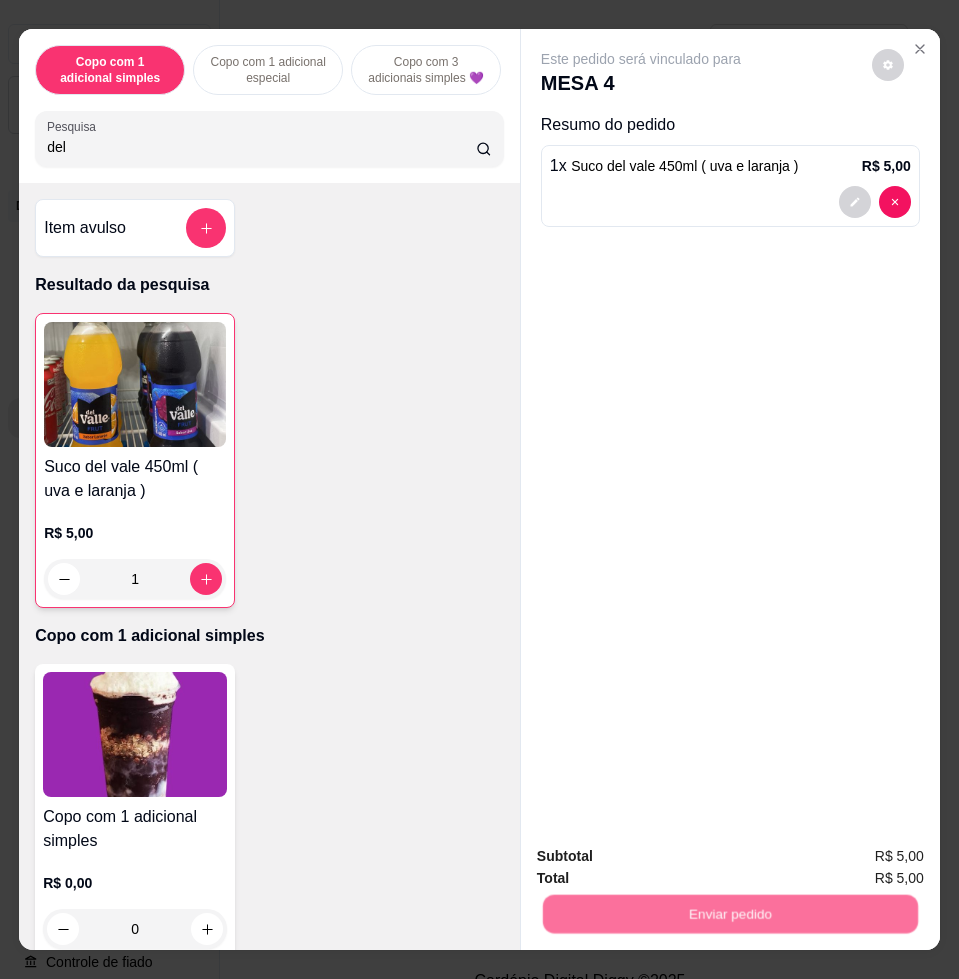 click on "Não registrar e enviar pedido" at bounding box center [662, 855] 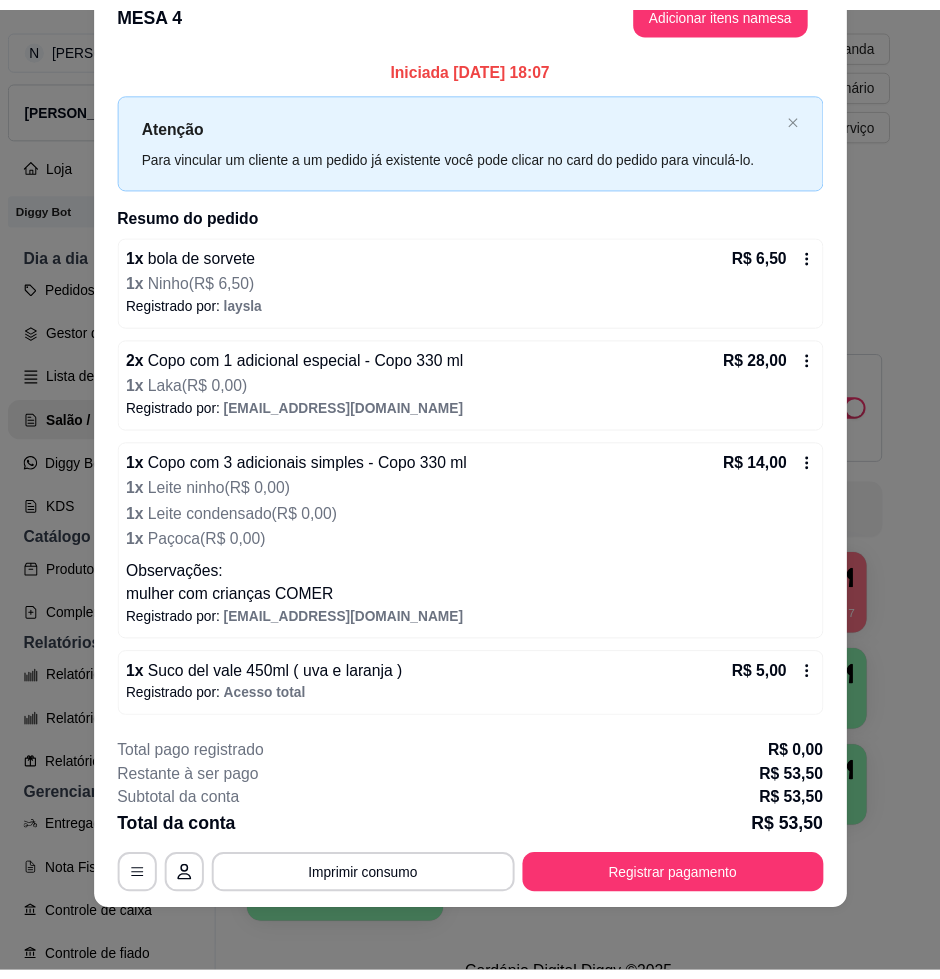 scroll, scrollTop: 0, scrollLeft: 0, axis: both 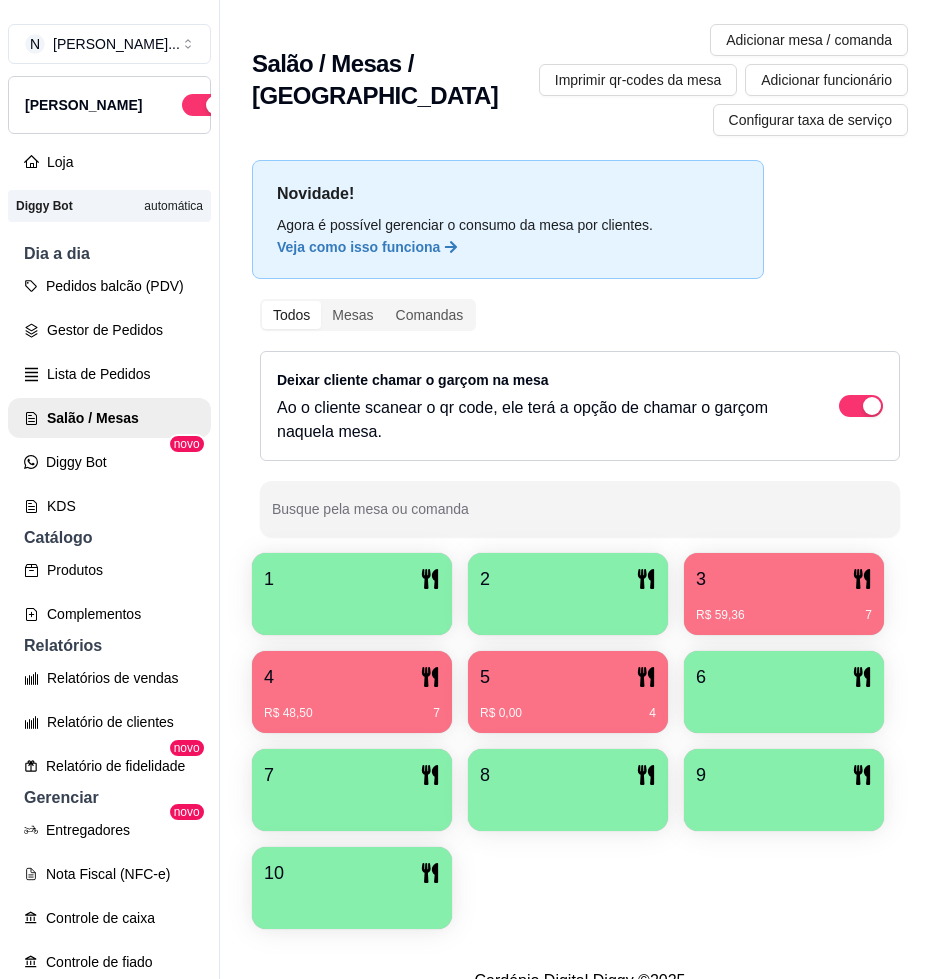 click on "R$ 59,36" at bounding box center [720, 615] 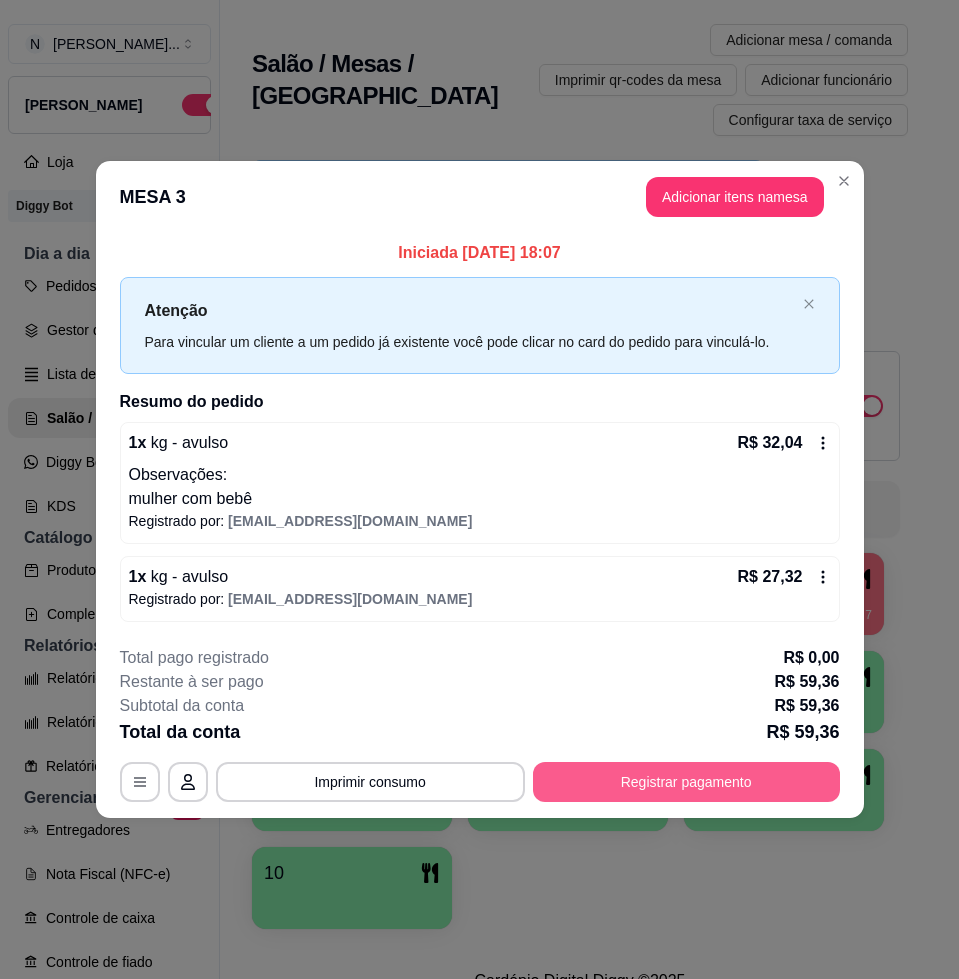 click on "Registrar pagamento" at bounding box center [686, 782] 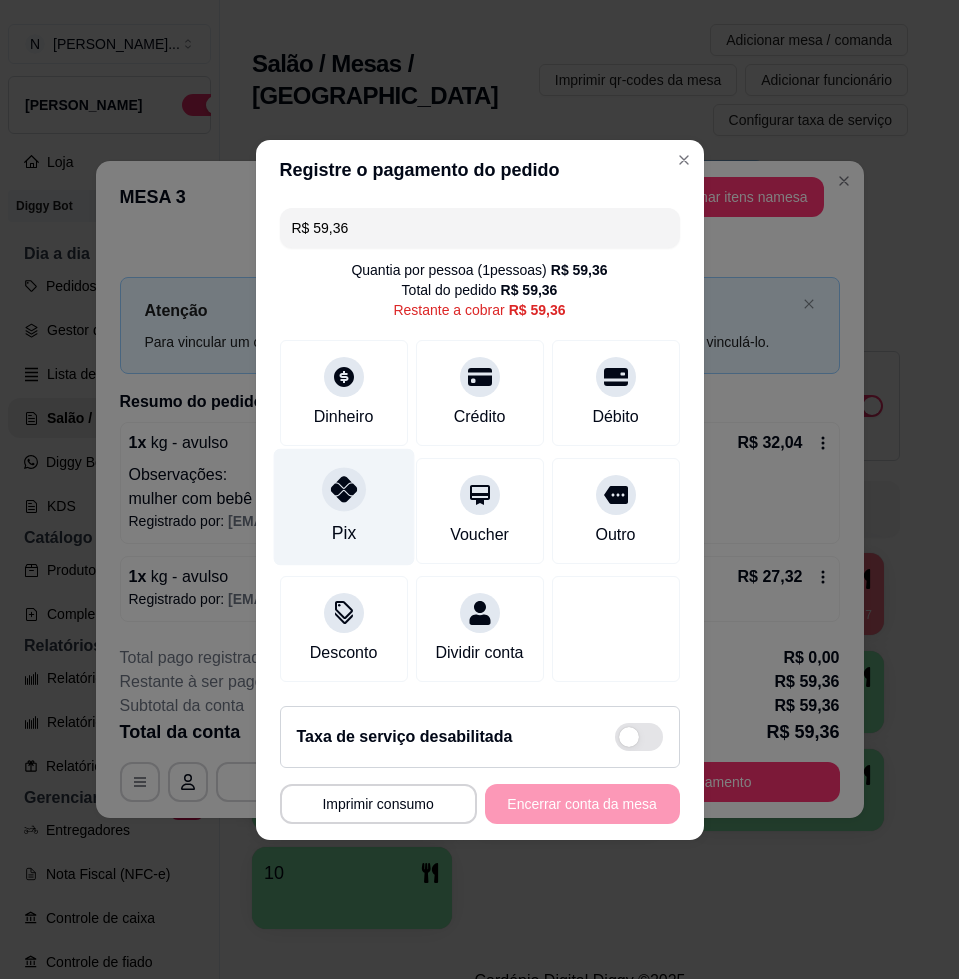 click on "Pix" at bounding box center (343, 506) 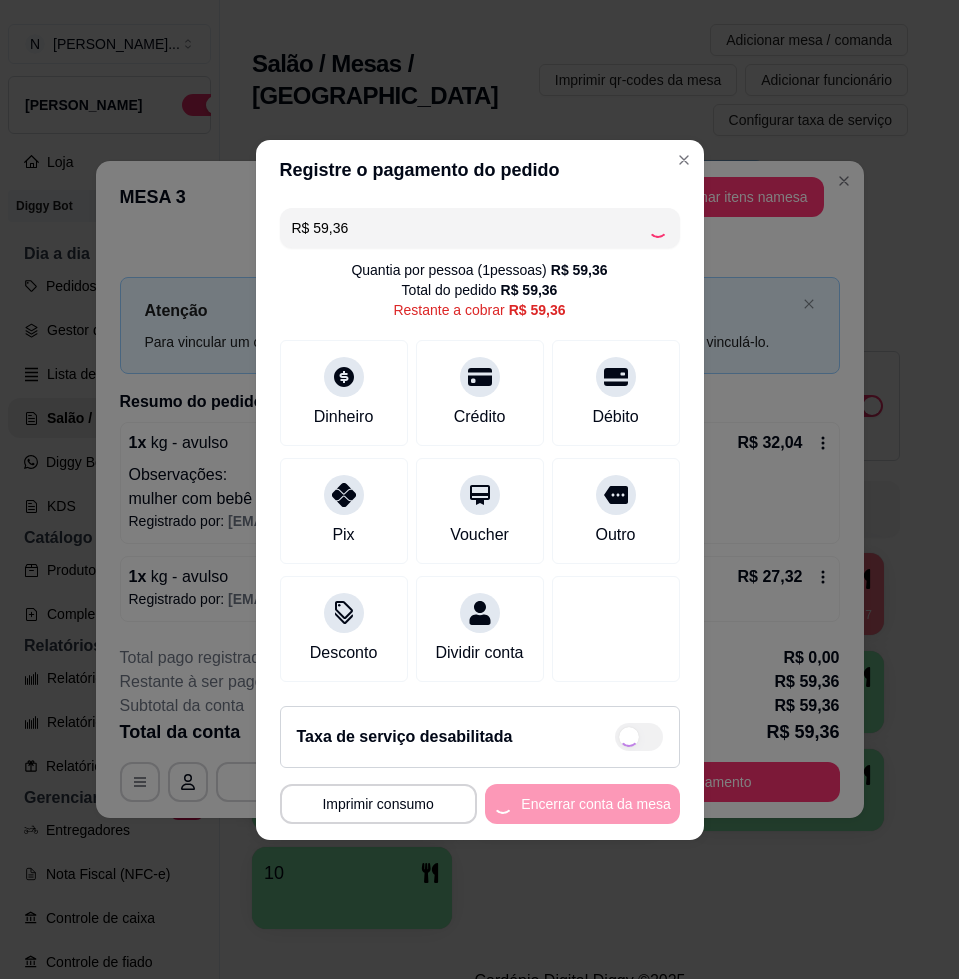 type on "R$ 0,00" 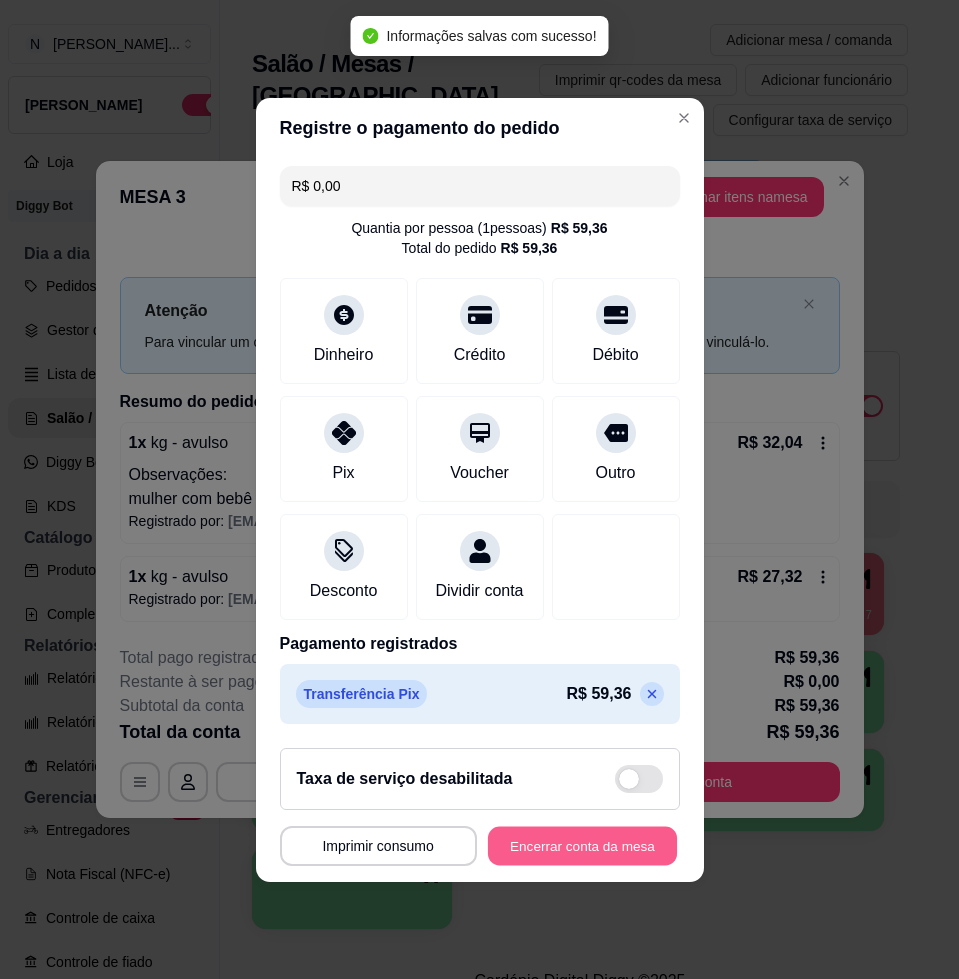click on "Encerrar conta da mesa" at bounding box center (582, 845) 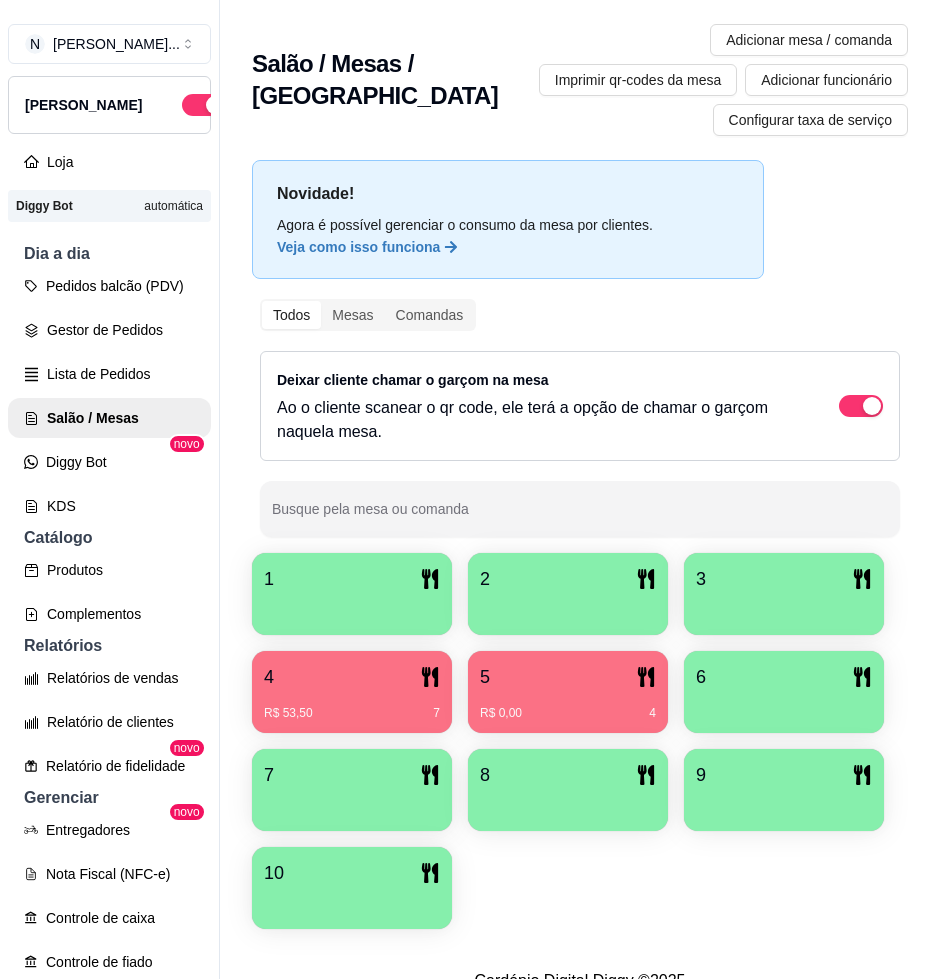click on "4 R$ 53,50 7" at bounding box center (352, 692) 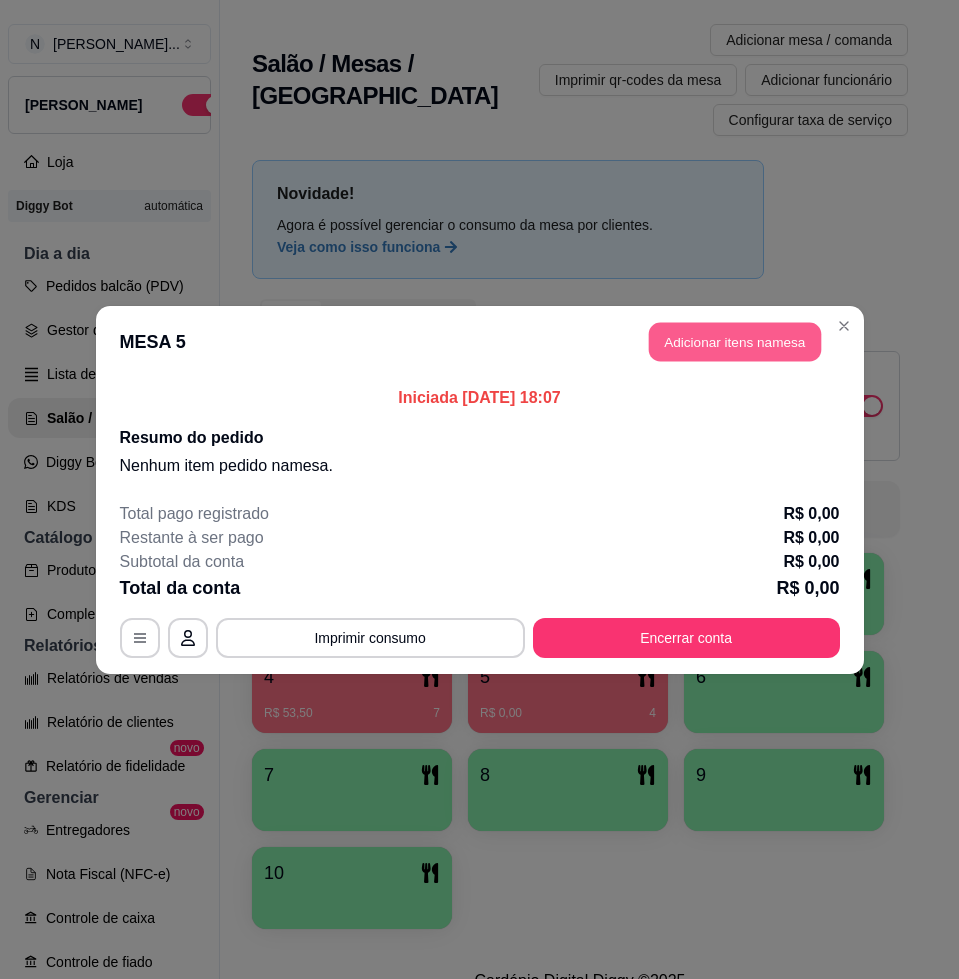 click on "Adicionar itens na  mesa" at bounding box center [735, 341] 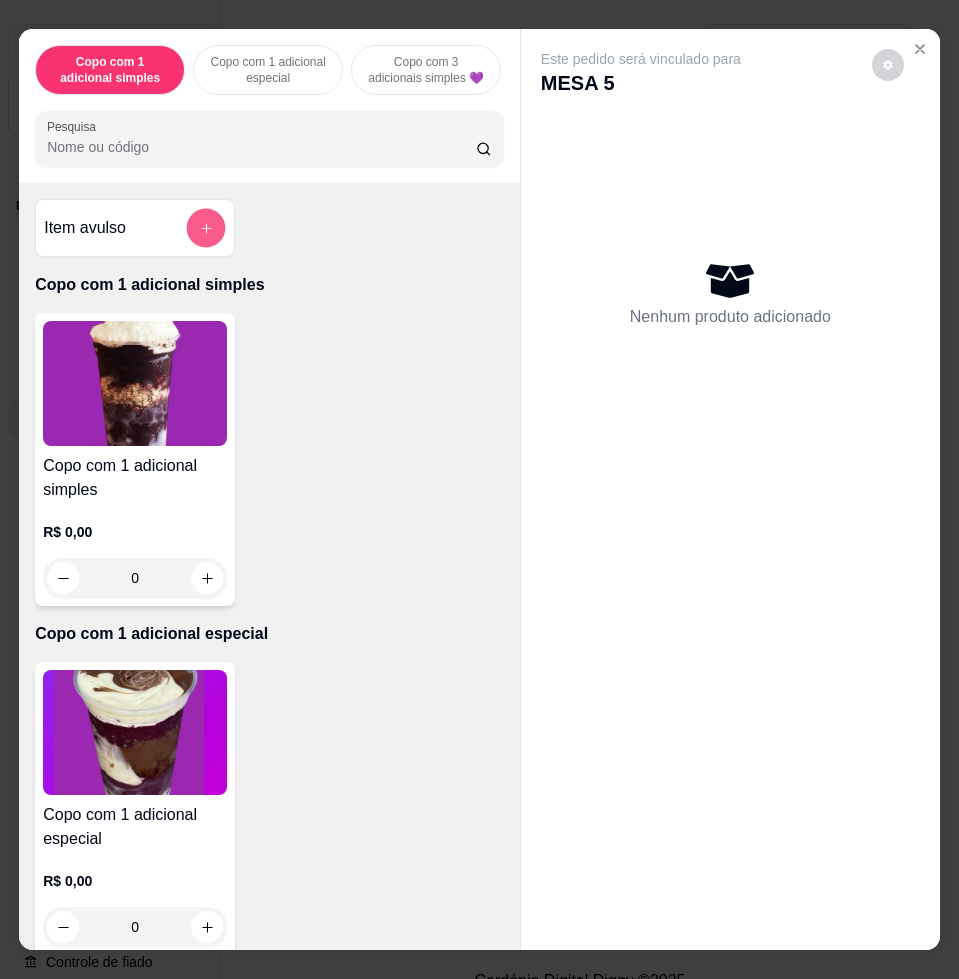 click 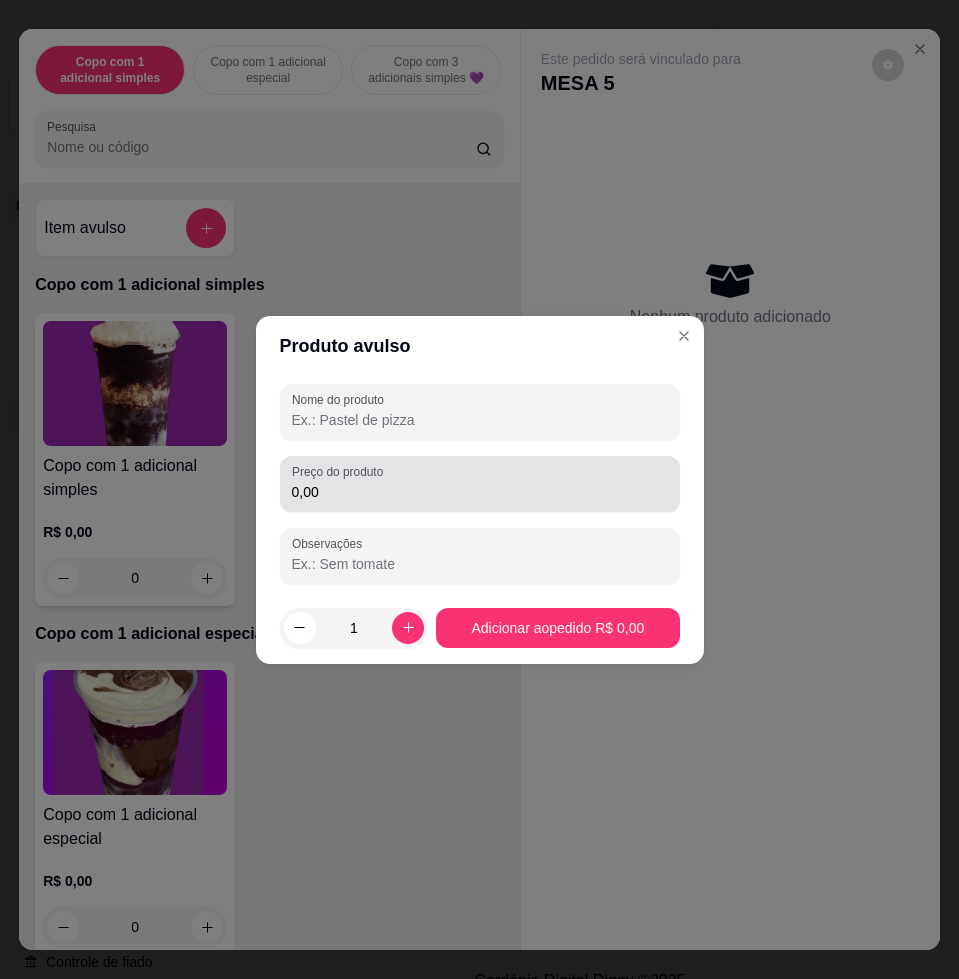 click on "0,00" at bounding box center (480, 492) 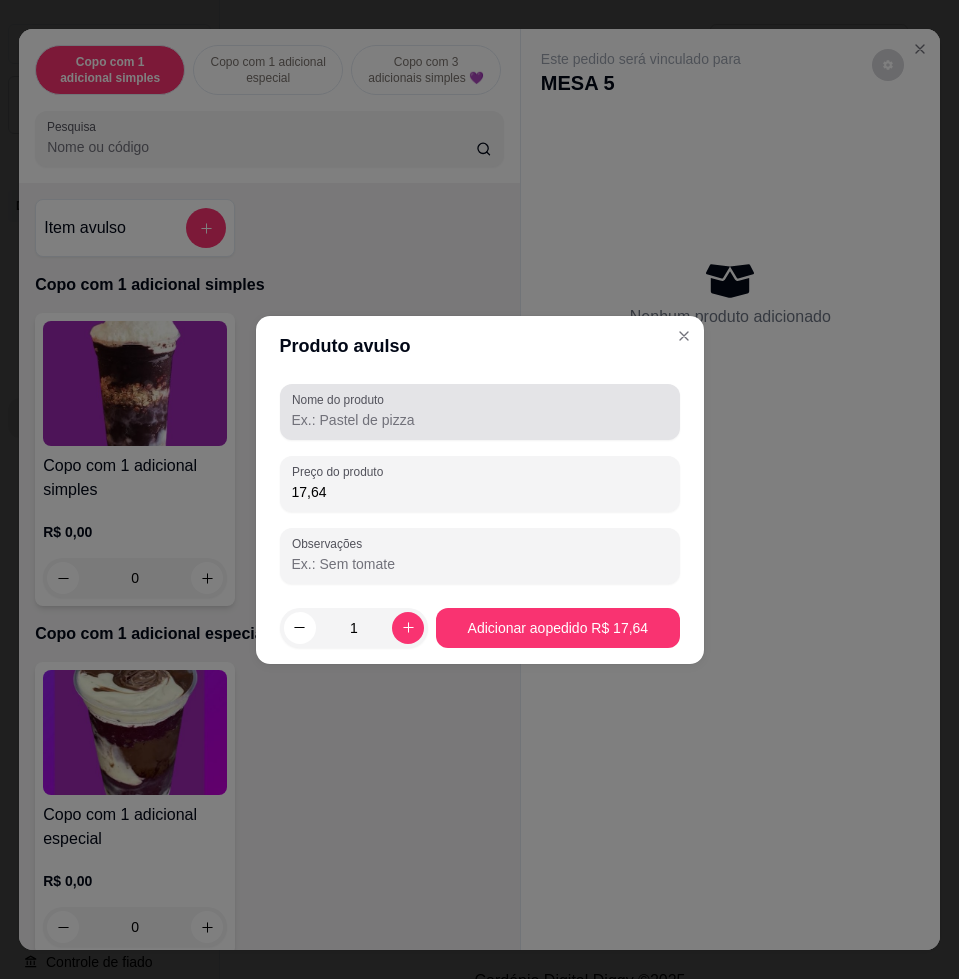 type on "17,64" 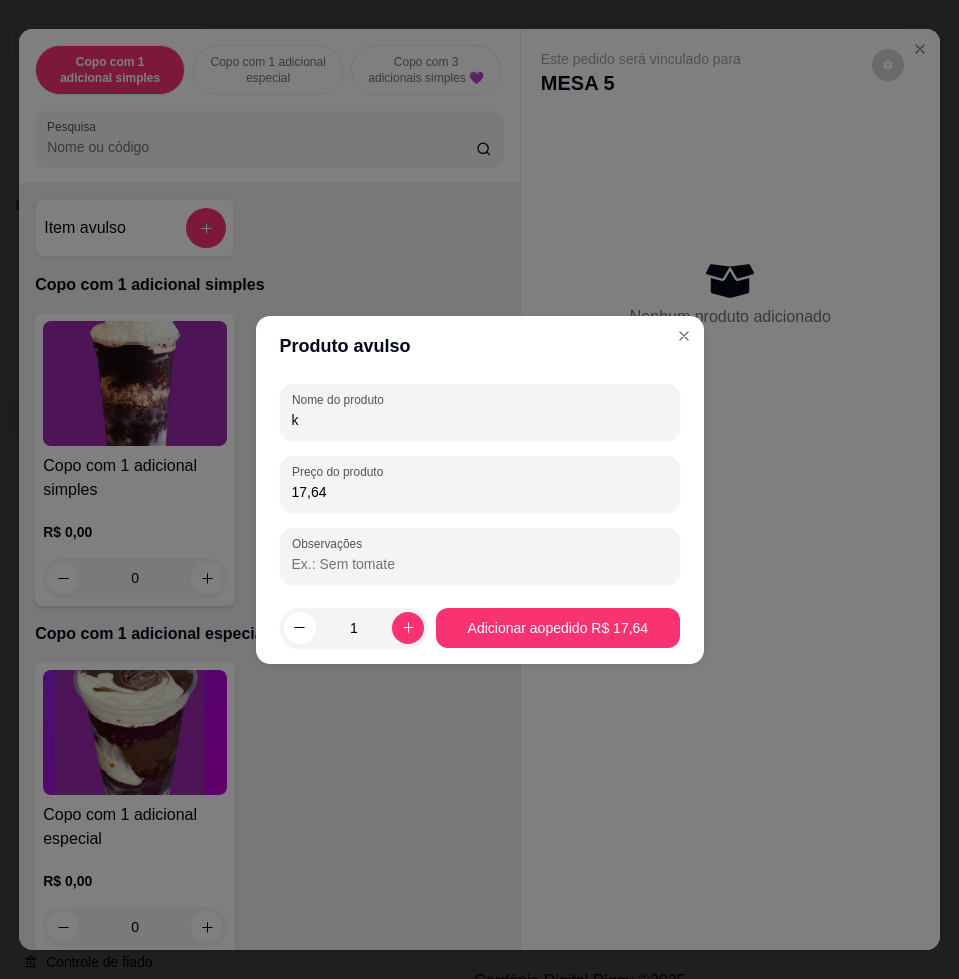 type on "kg" 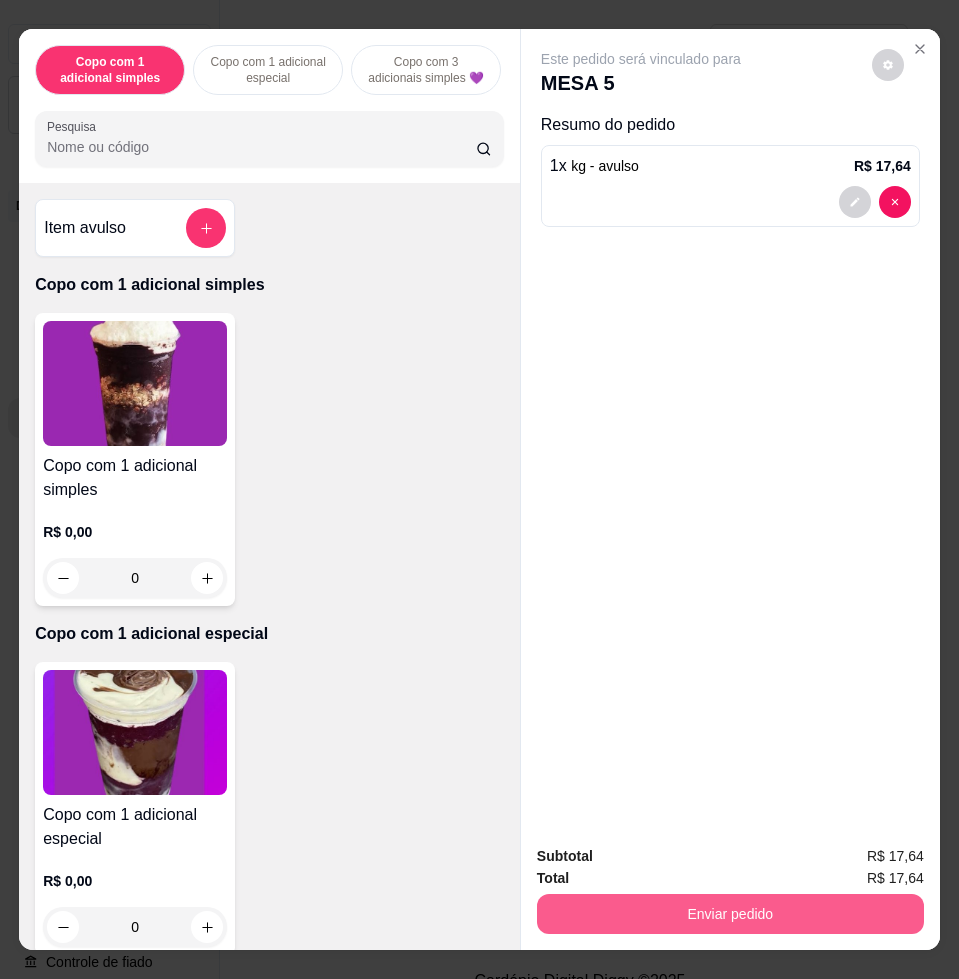 click on "Enviar pedido" at bounding box center (730, 914) 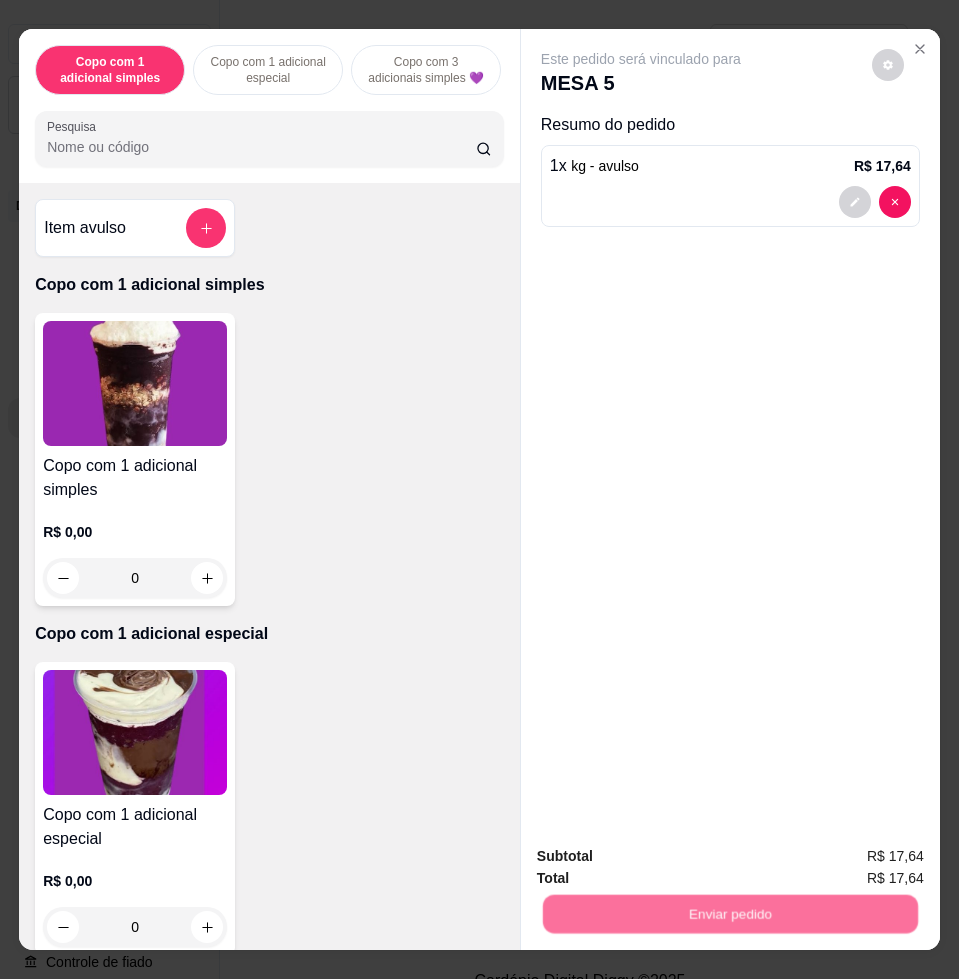 click on "Não registrar e enviar pedido" at bounding box center [662, 855] 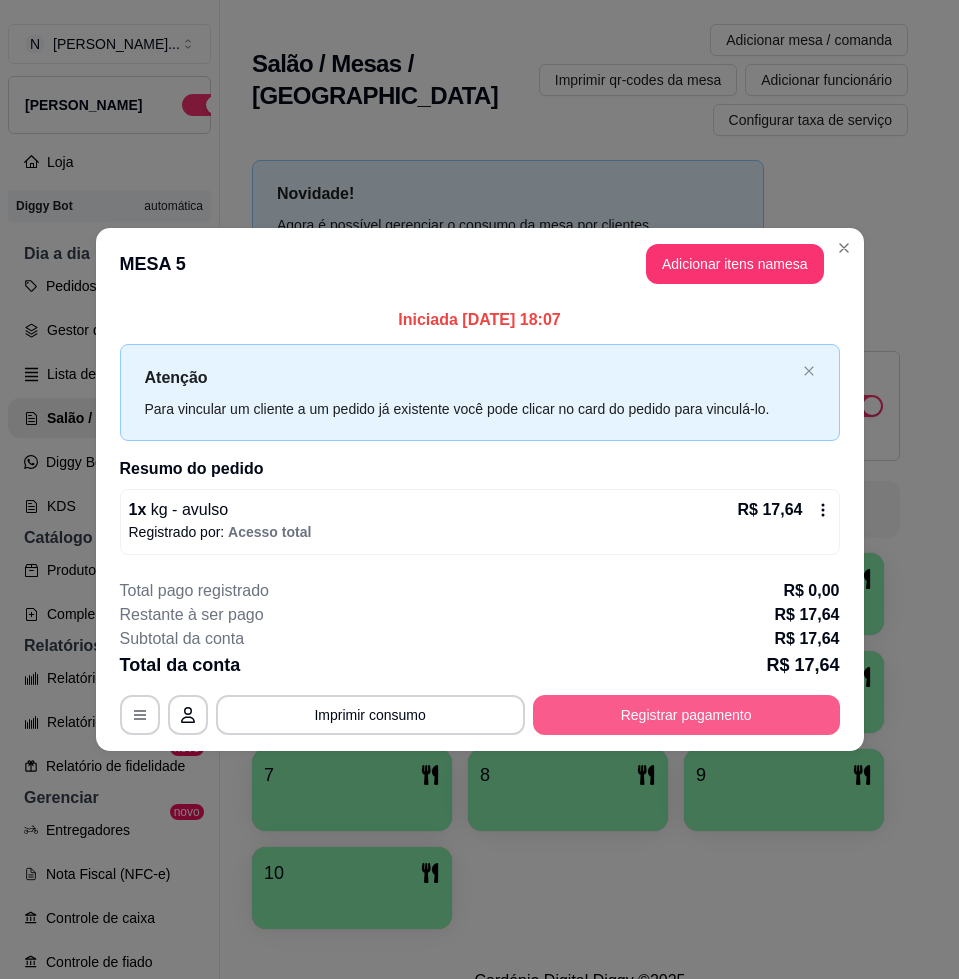 click on "Registrar pagamento" at bounding box center (686, 715) 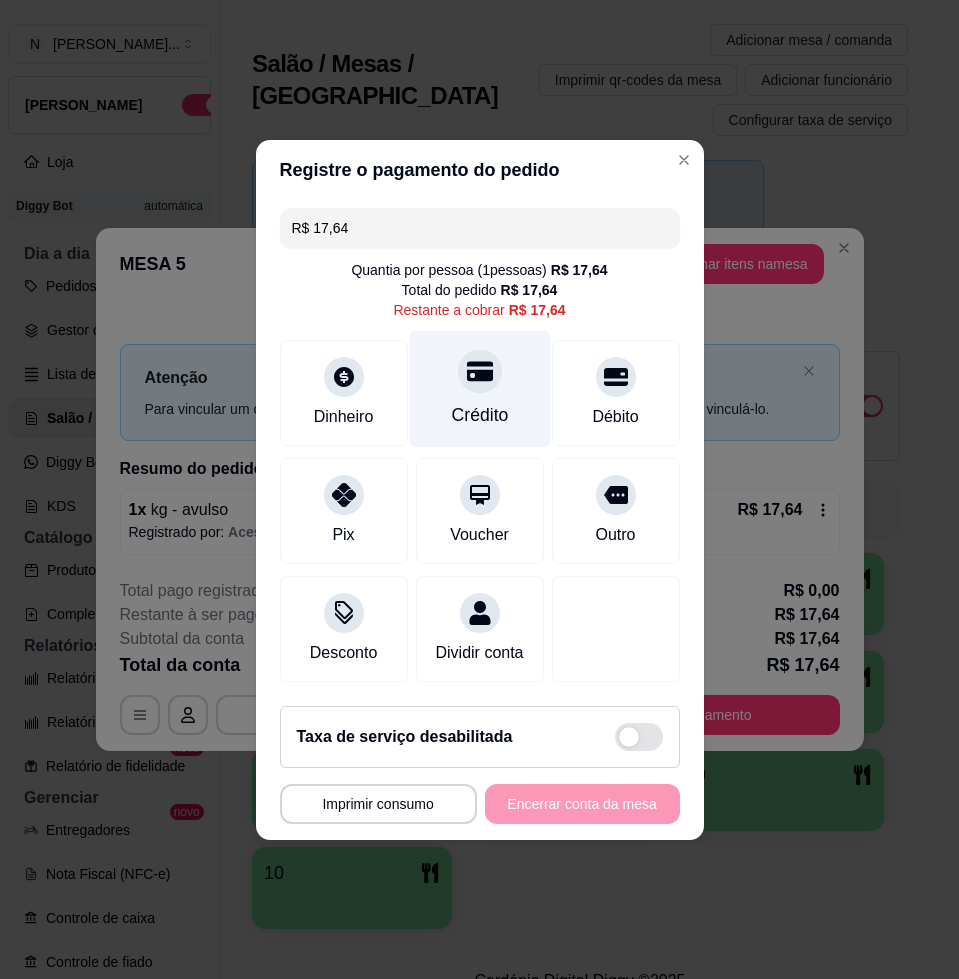 click on "Crédito" at bounding box center [479, 415] 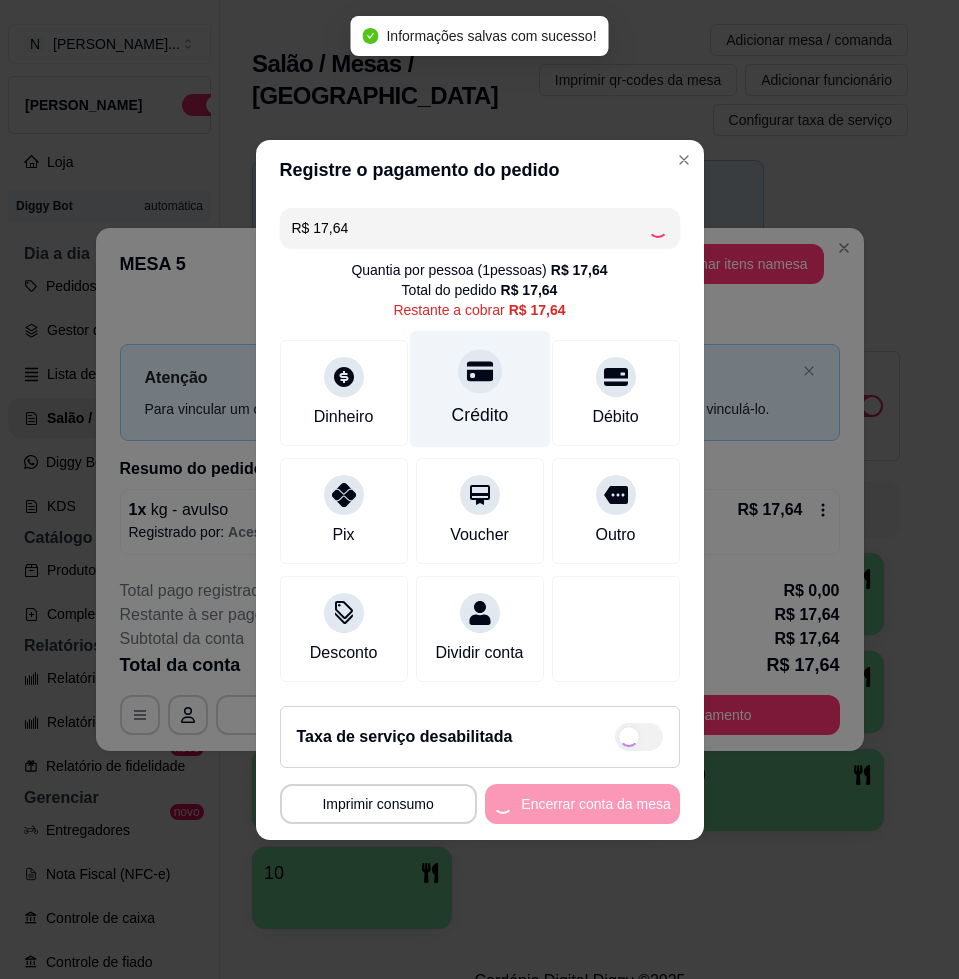 type on "R$ 0,00" 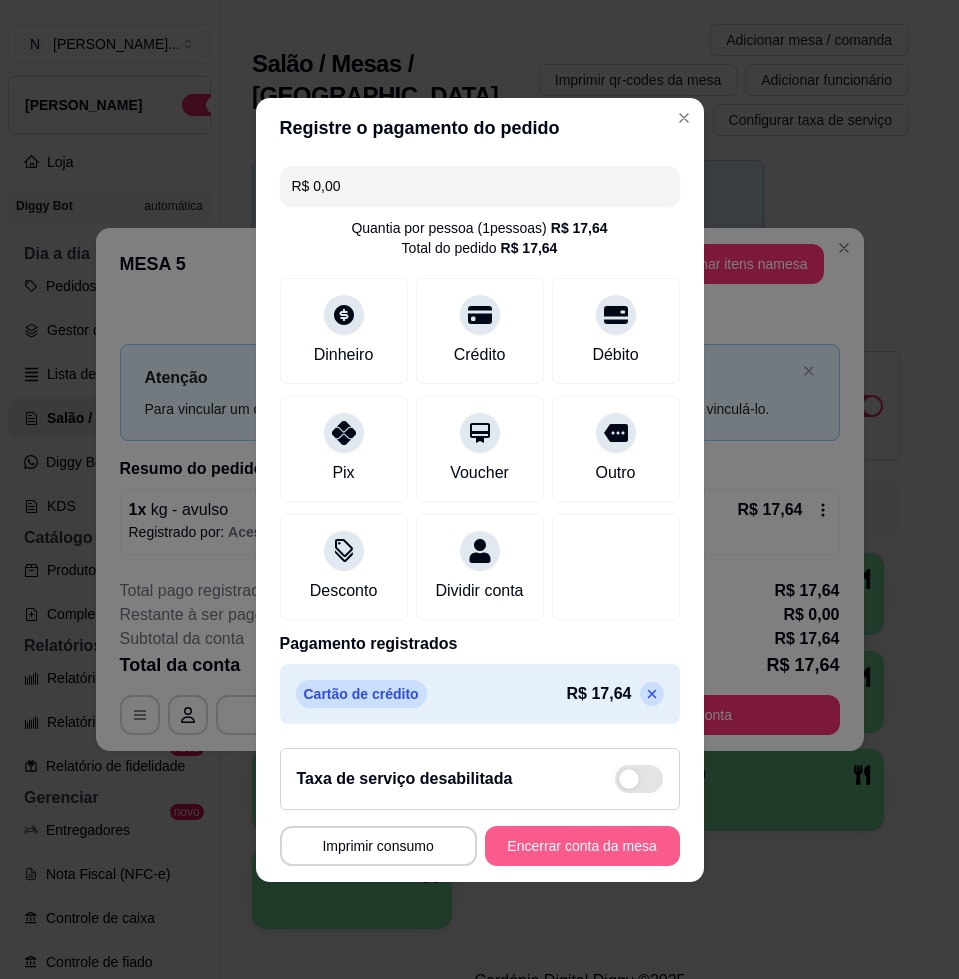 click on "Encerrar conta da mesa" at bounding box center [582, 846] 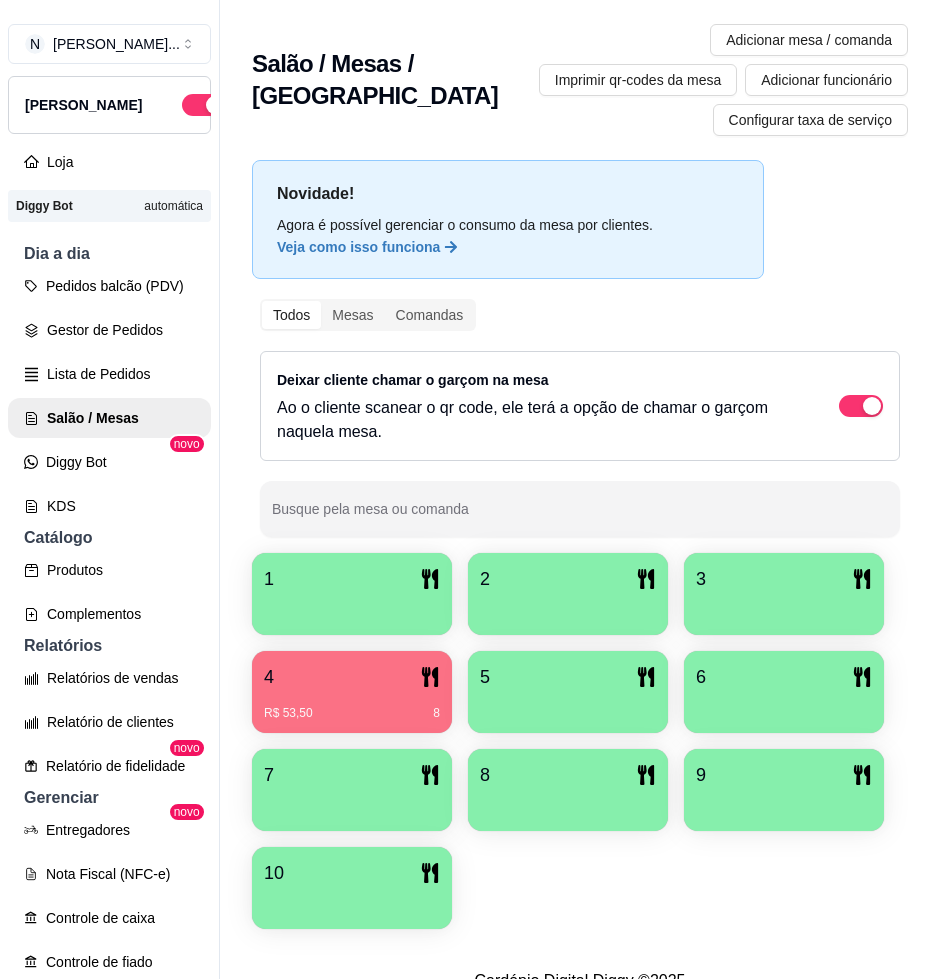 click on "R$ 53,50 8" at bounding box center [352, 706] 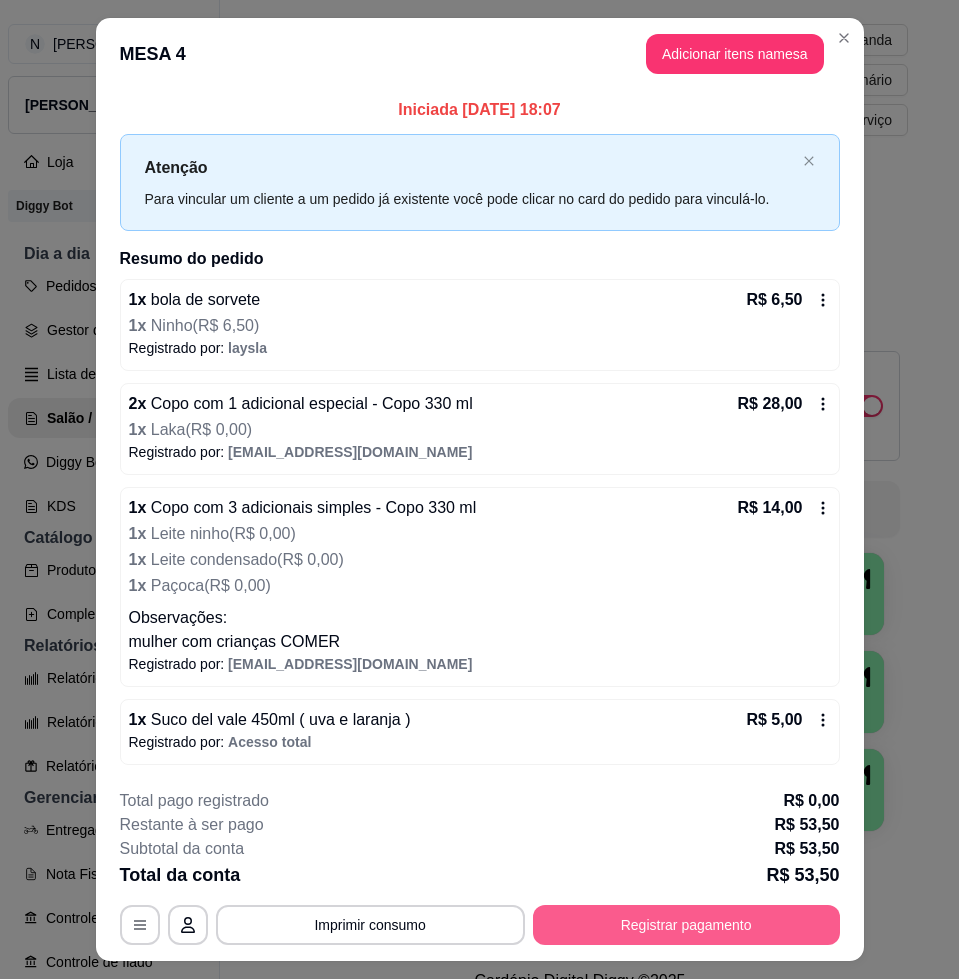 click on "Registrar pagamento" at bounding box center [686, 925] 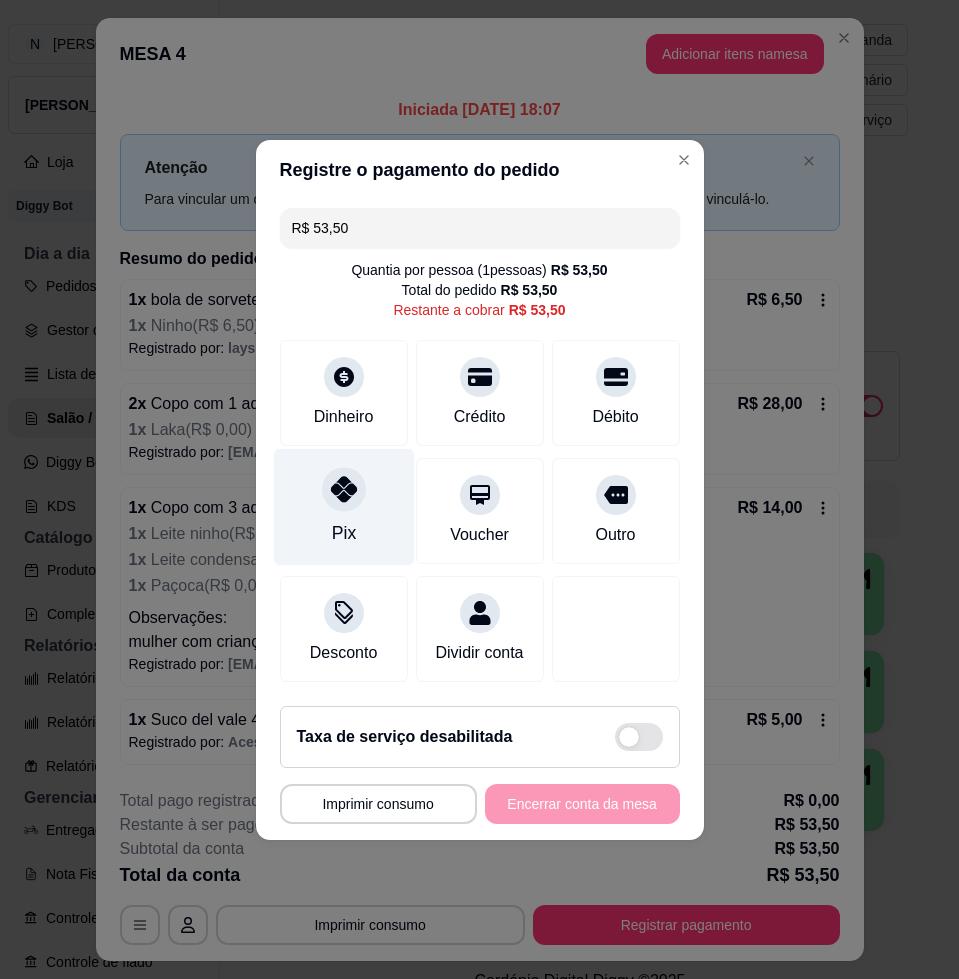 click on "Pix" at bounding box center (343, 506) 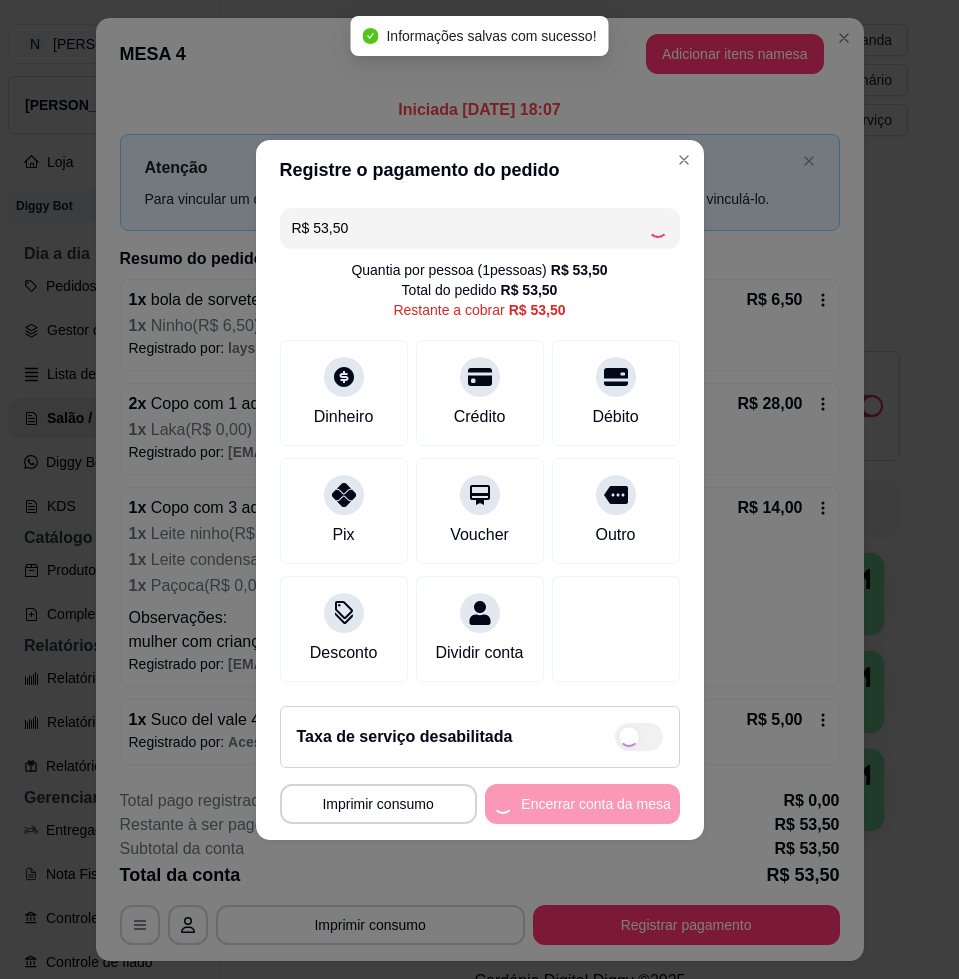 type on "R$ 0,00" 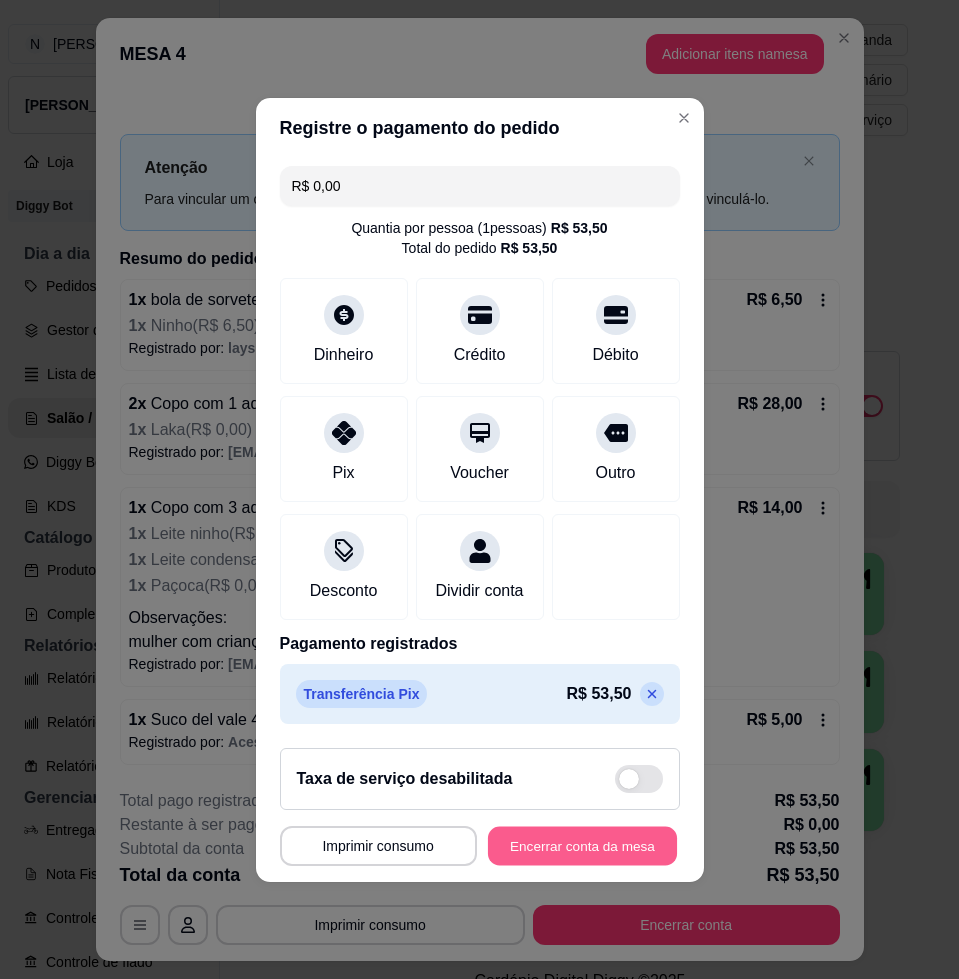 click on "Encerrar conta da mesa" at bounding box center [582, 845] 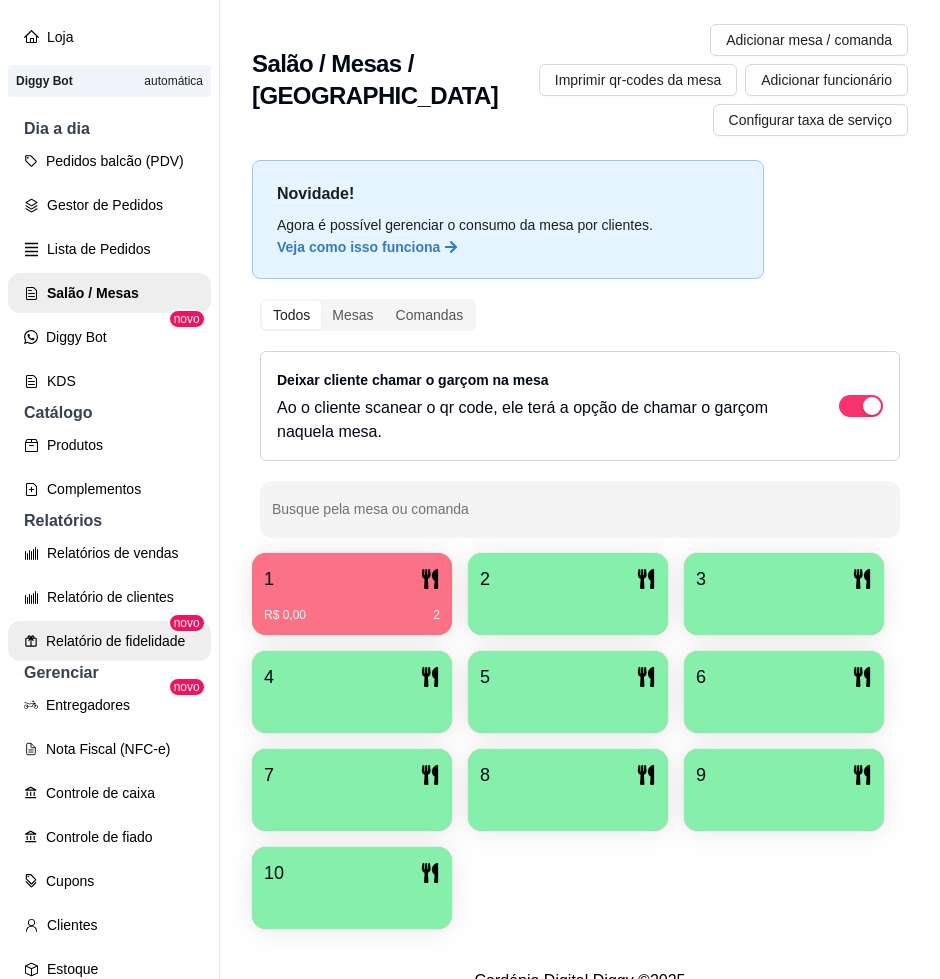 scroll, scrollTop: 250, scrollLeft: 0, axis: vertical 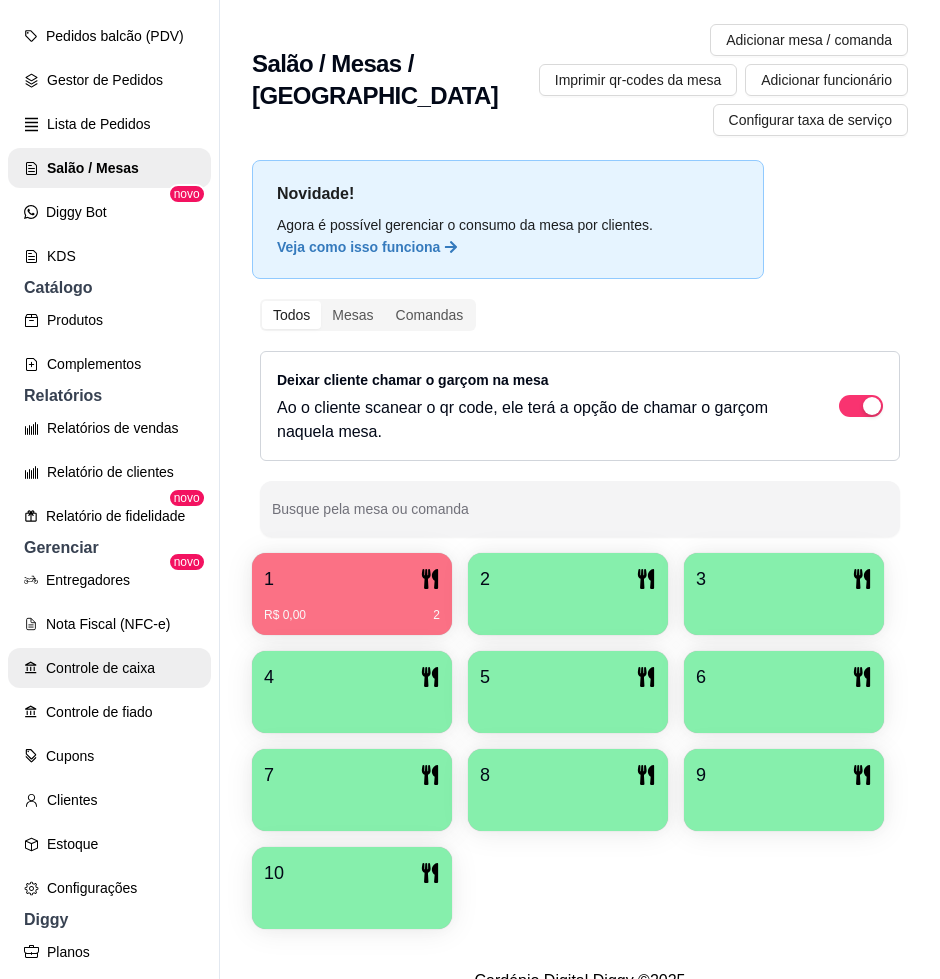 click on "Controle de caixa" at bounding box center (109, 668) 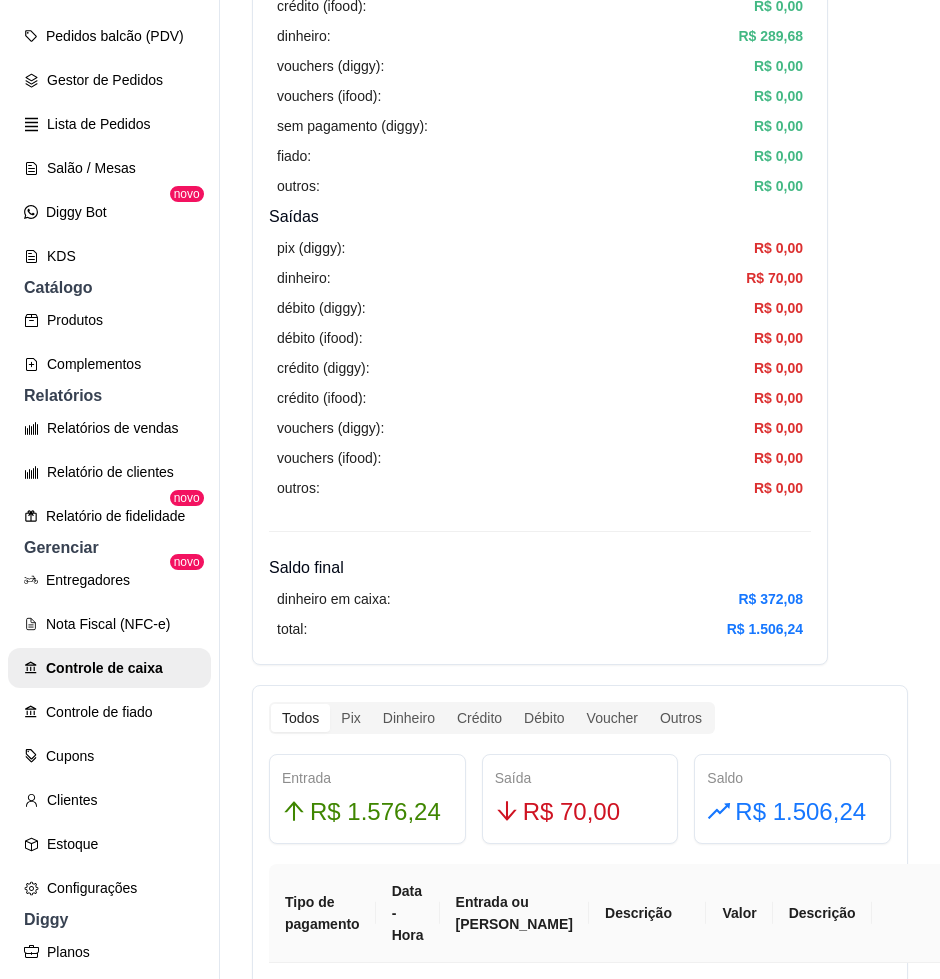 scroll, scrollTop: 625, scrollLeft: 0, axis: vertical 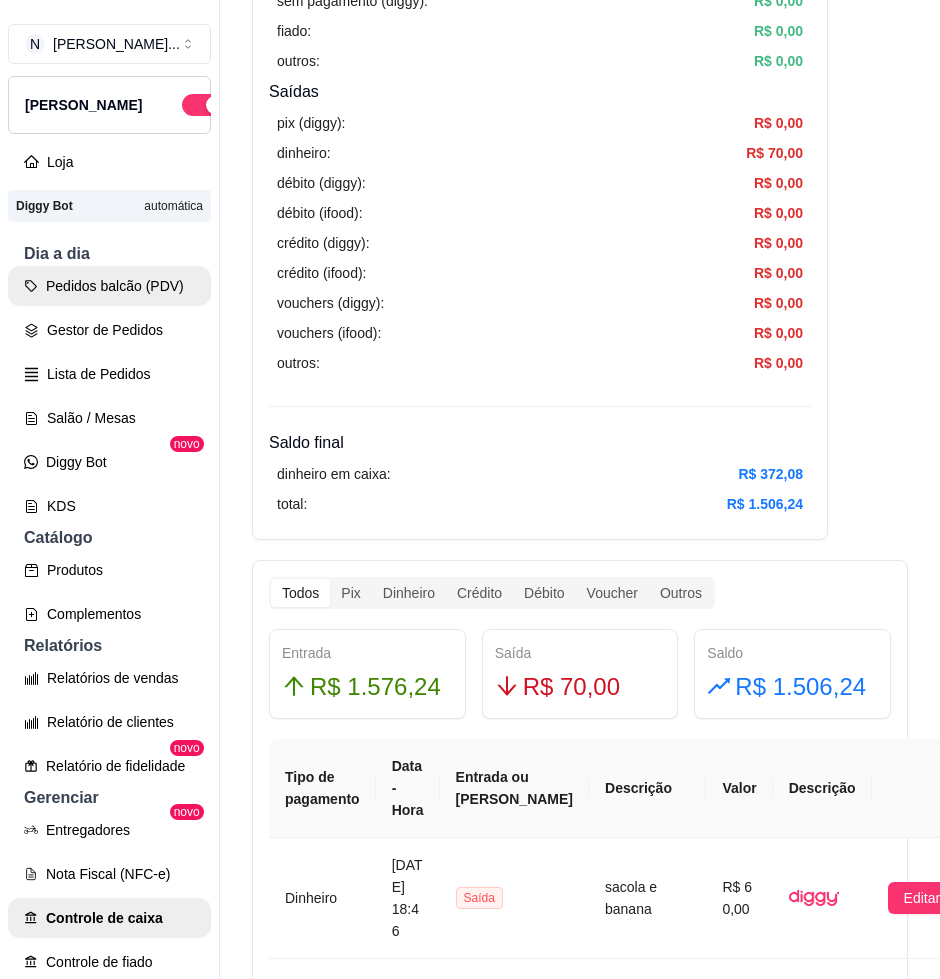 click on "Pedidos balcão (PDV)" at bounding box center (109, 286) 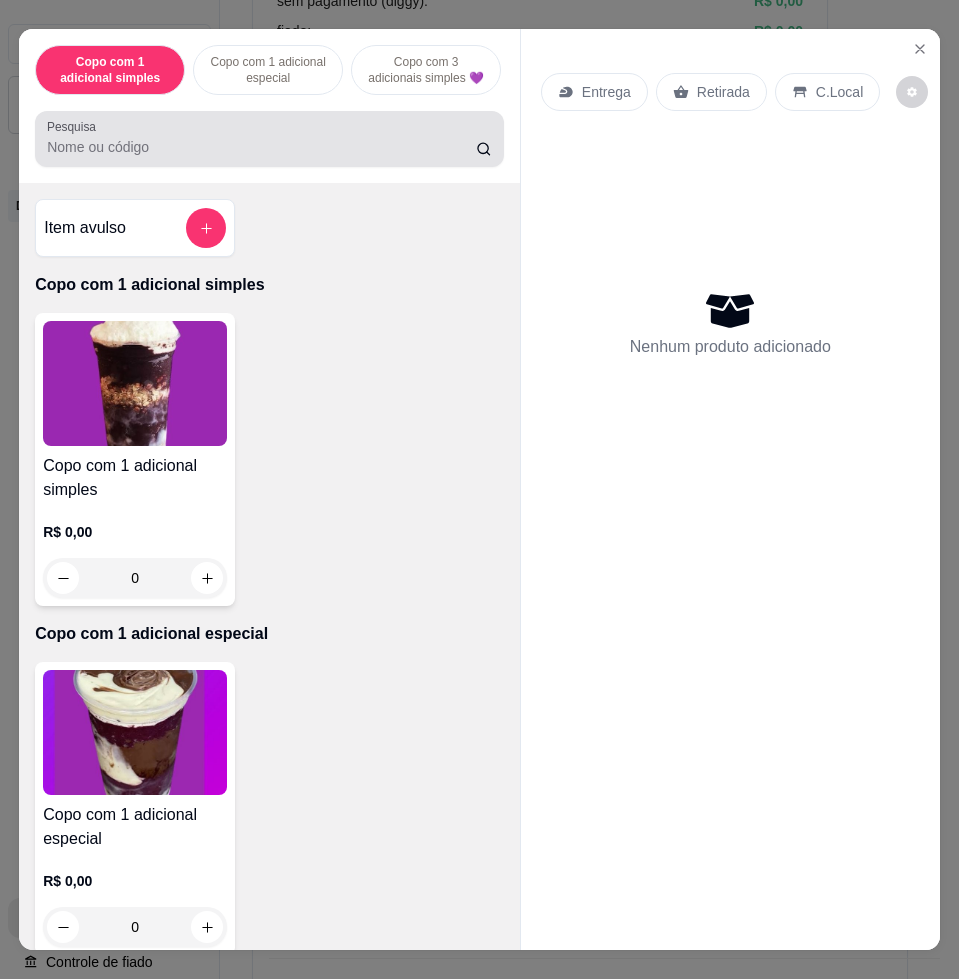 click on "Pesquisa" at bounding box center [261, 147] 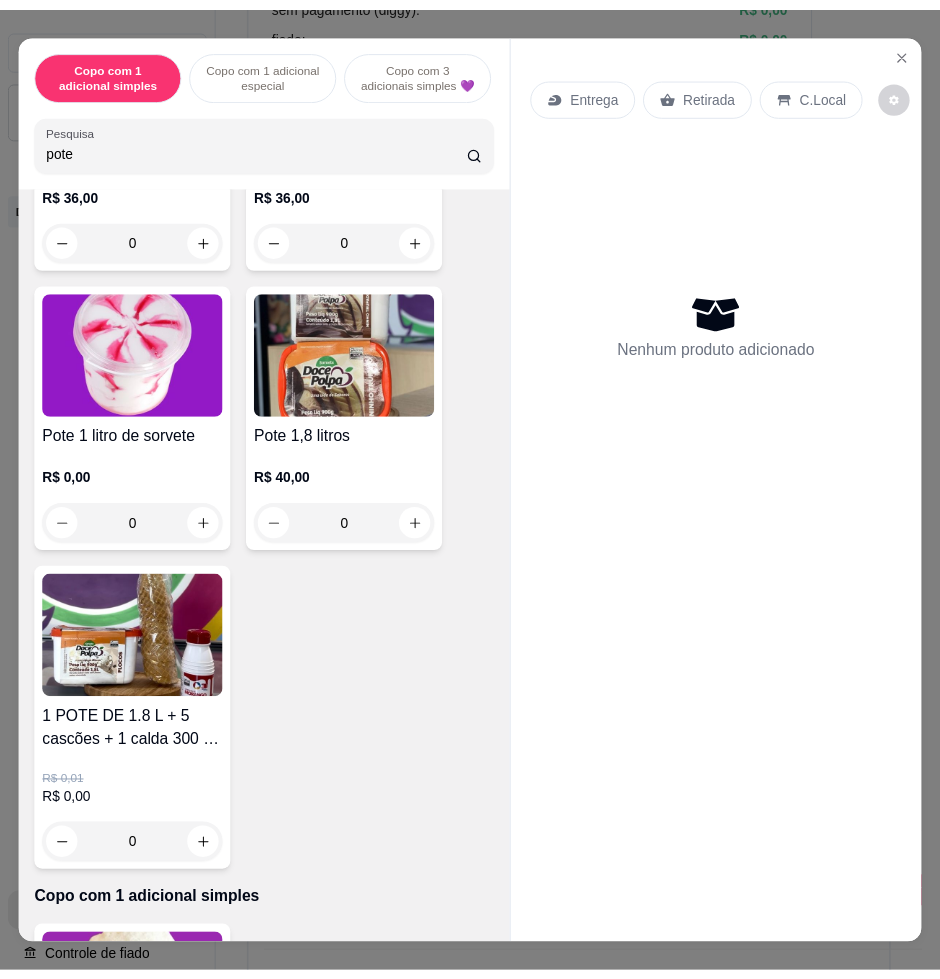 scroll, scrollTop: 0, scrollLeft: 0, axis: both 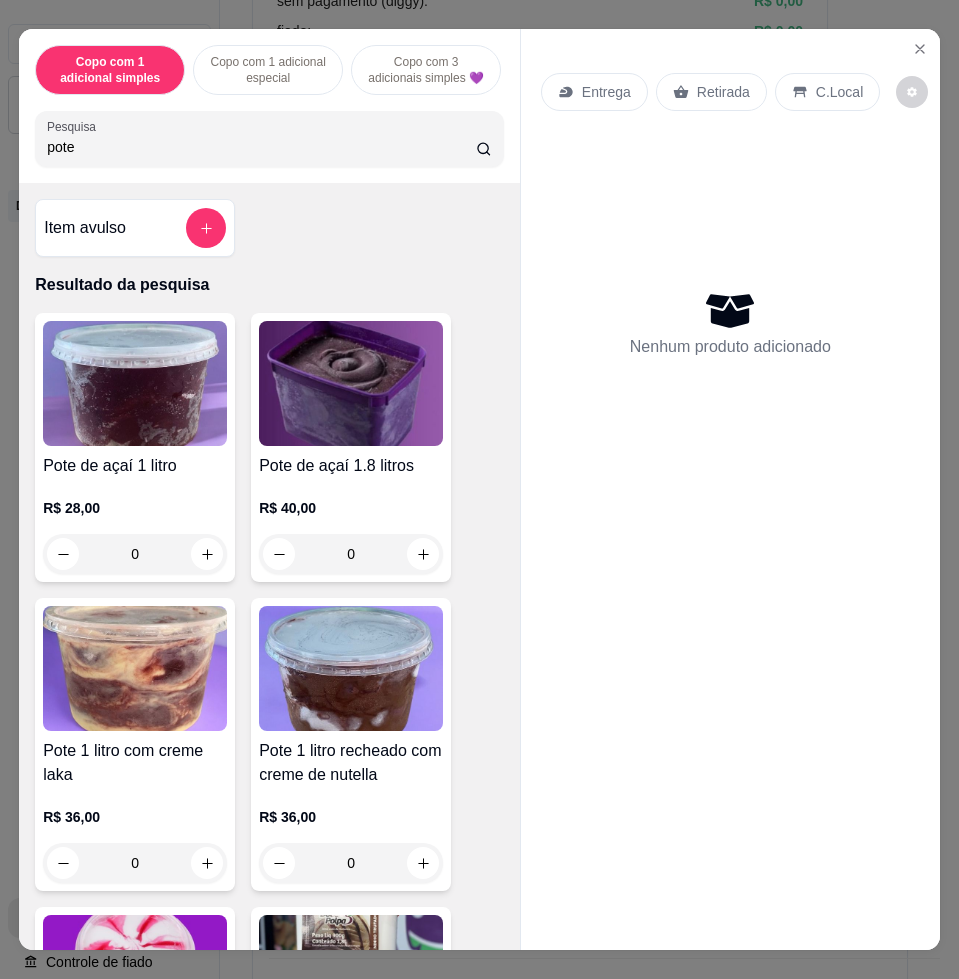 type on "pote" 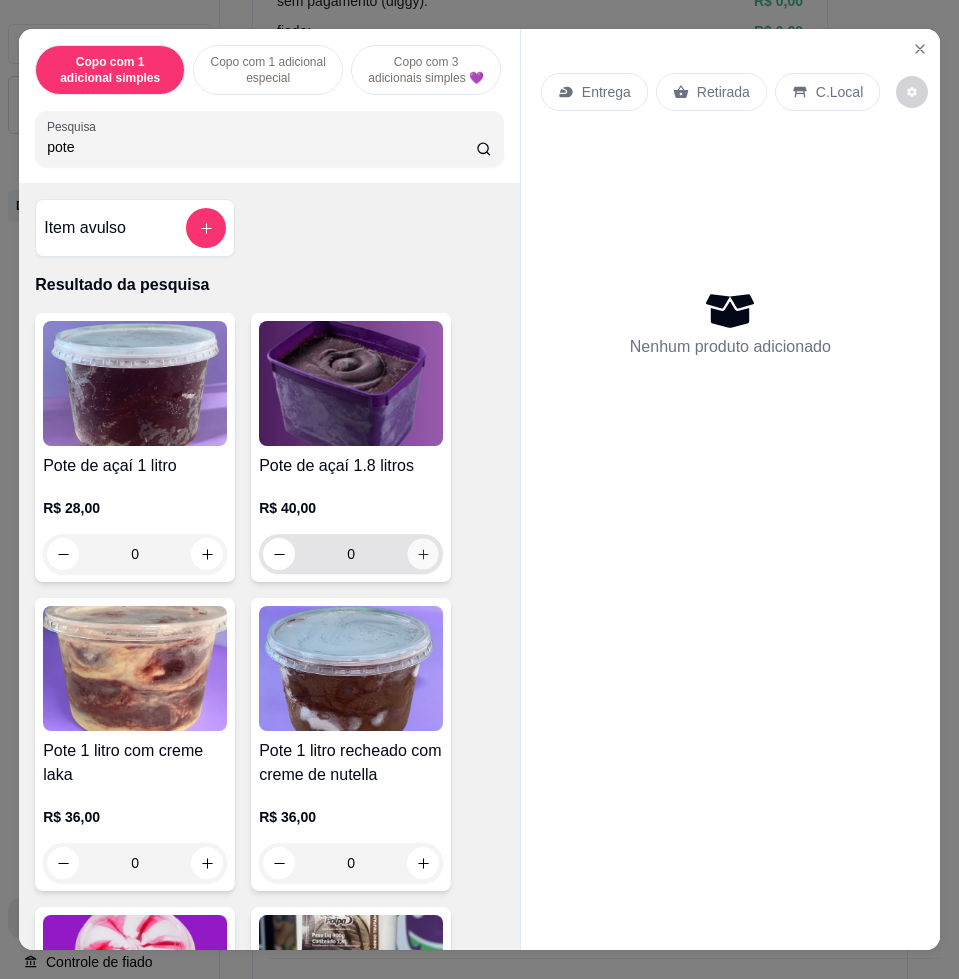 click 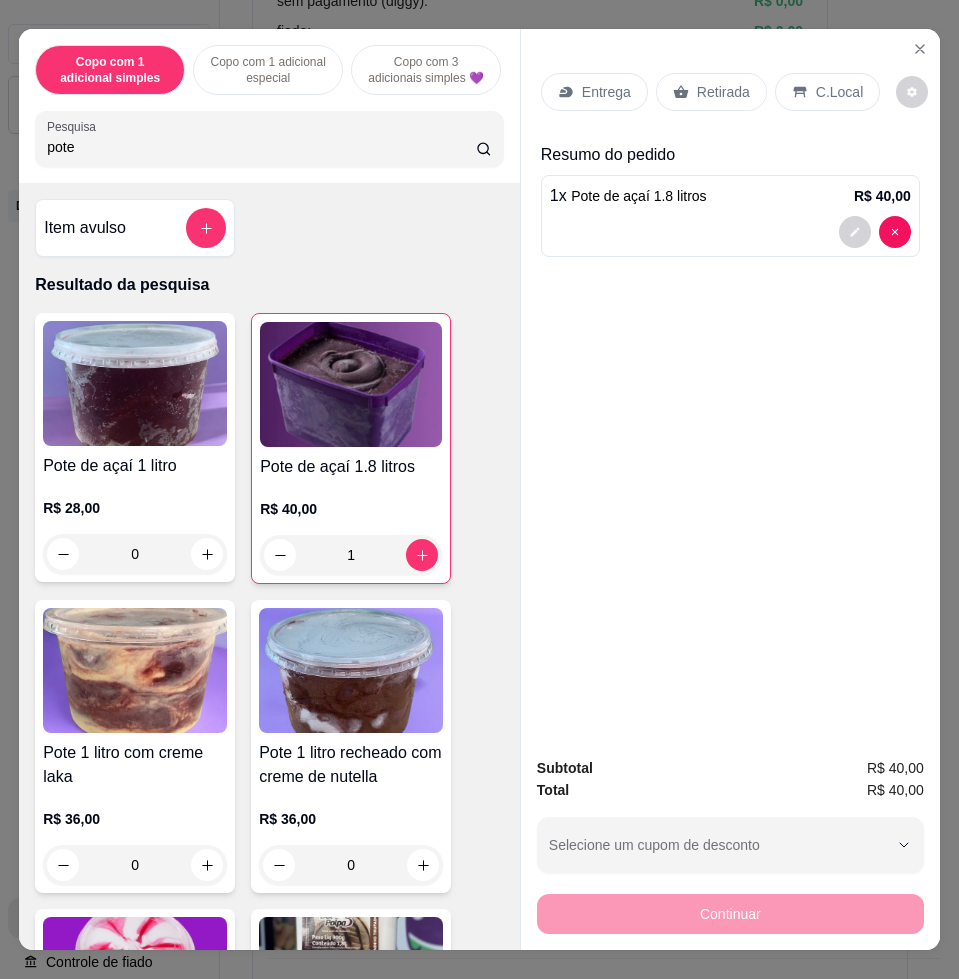 click on "Entrega" at bounding box center (606, 92) 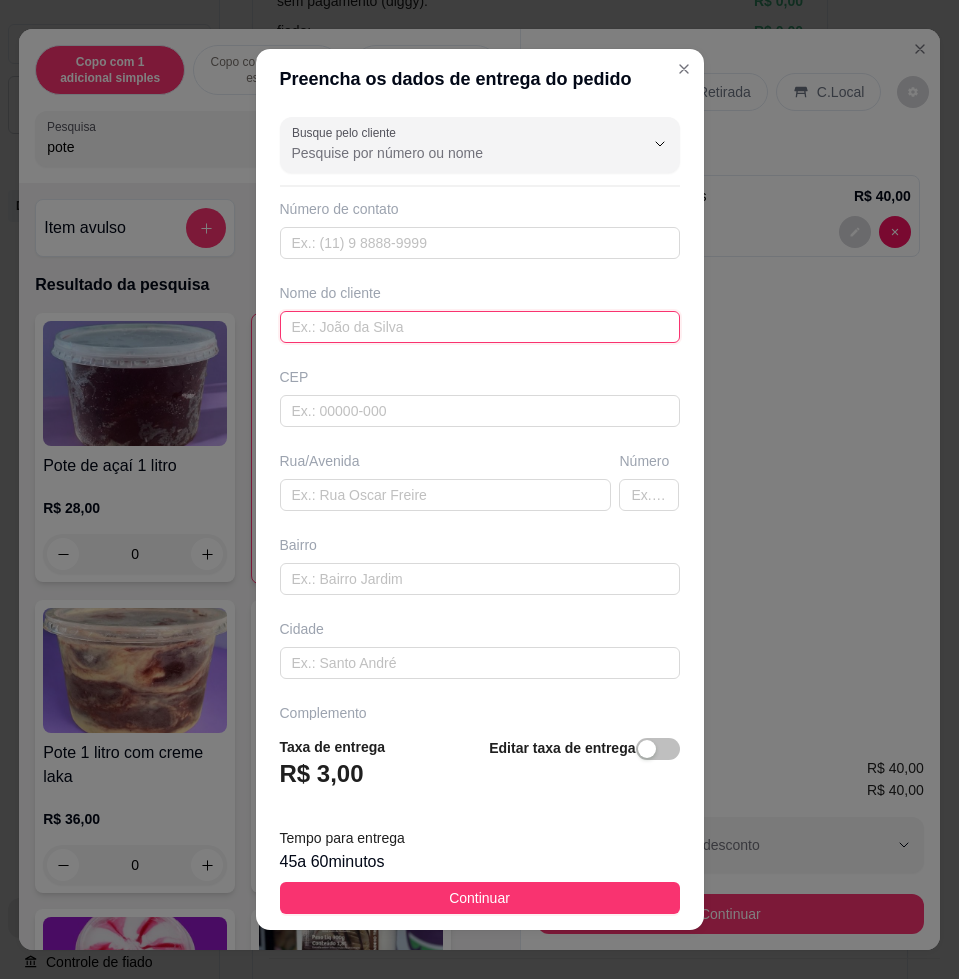 click at bounding box center (480, 327) 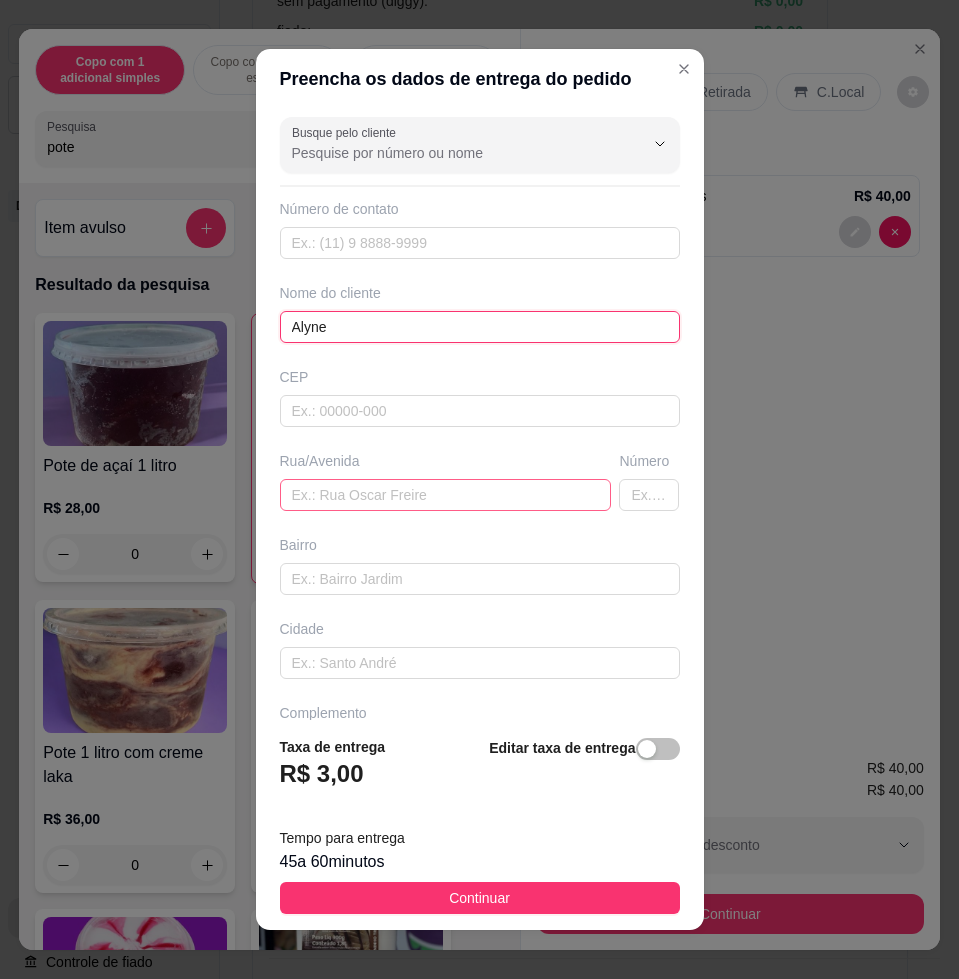 type on "Alyne" 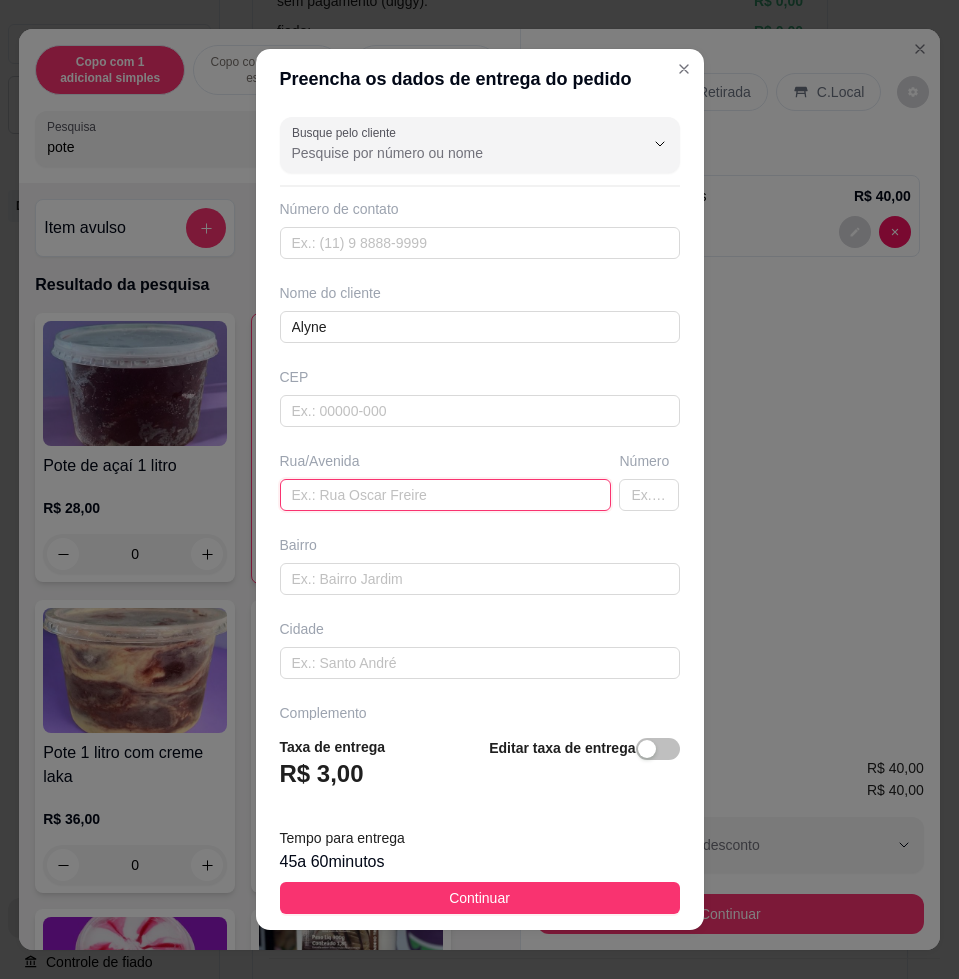 click at bounding box center [446, 495] 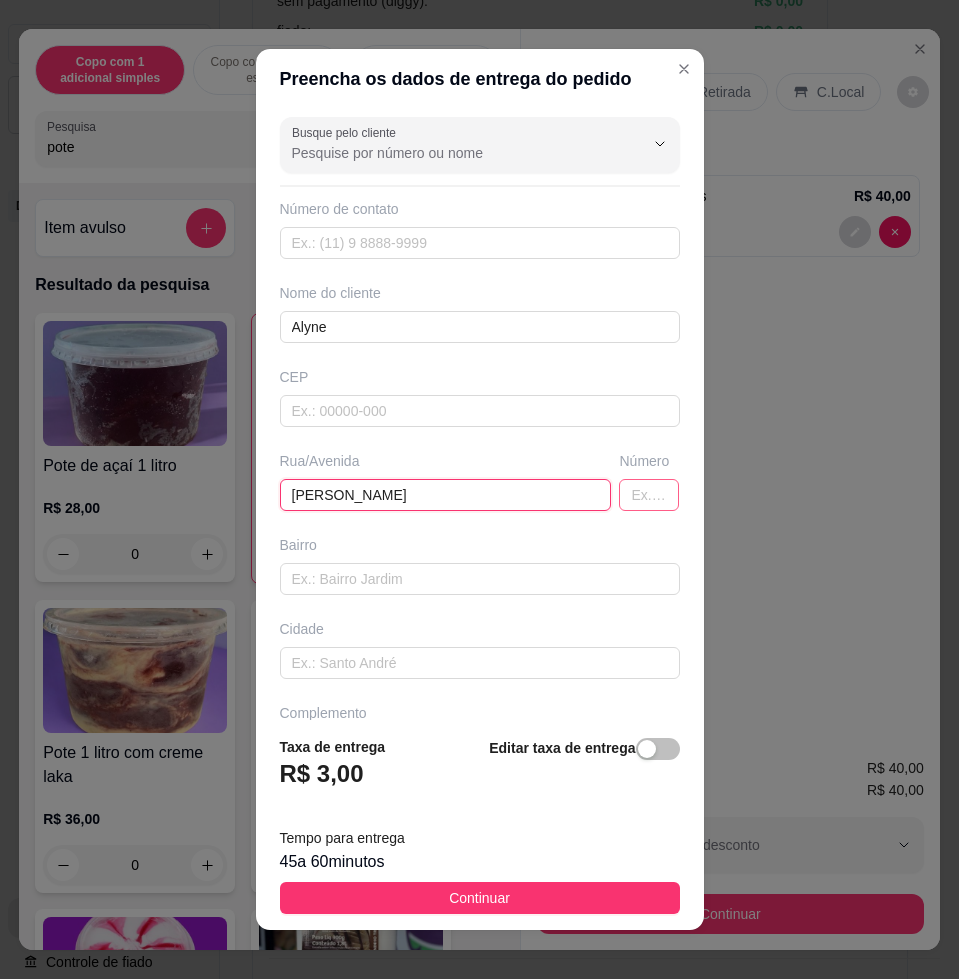 type on "[PERSON_NAME]" 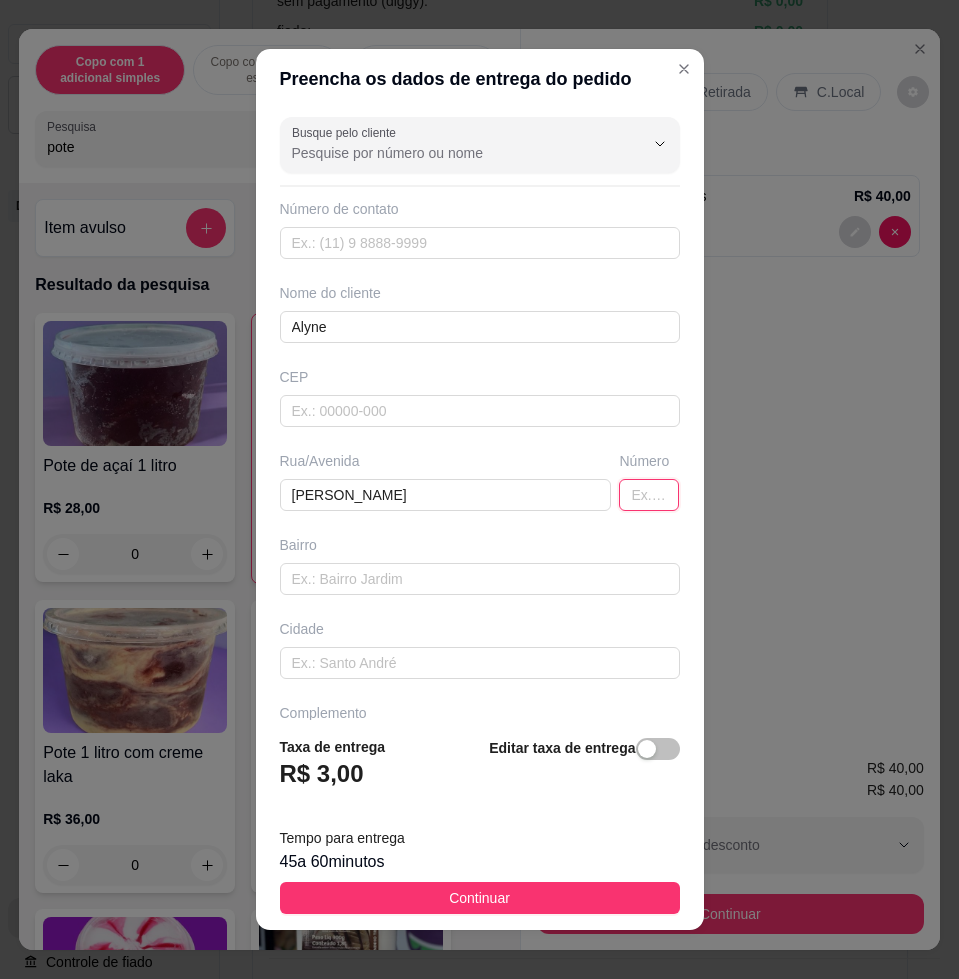 click at bounding box center (649, 495) 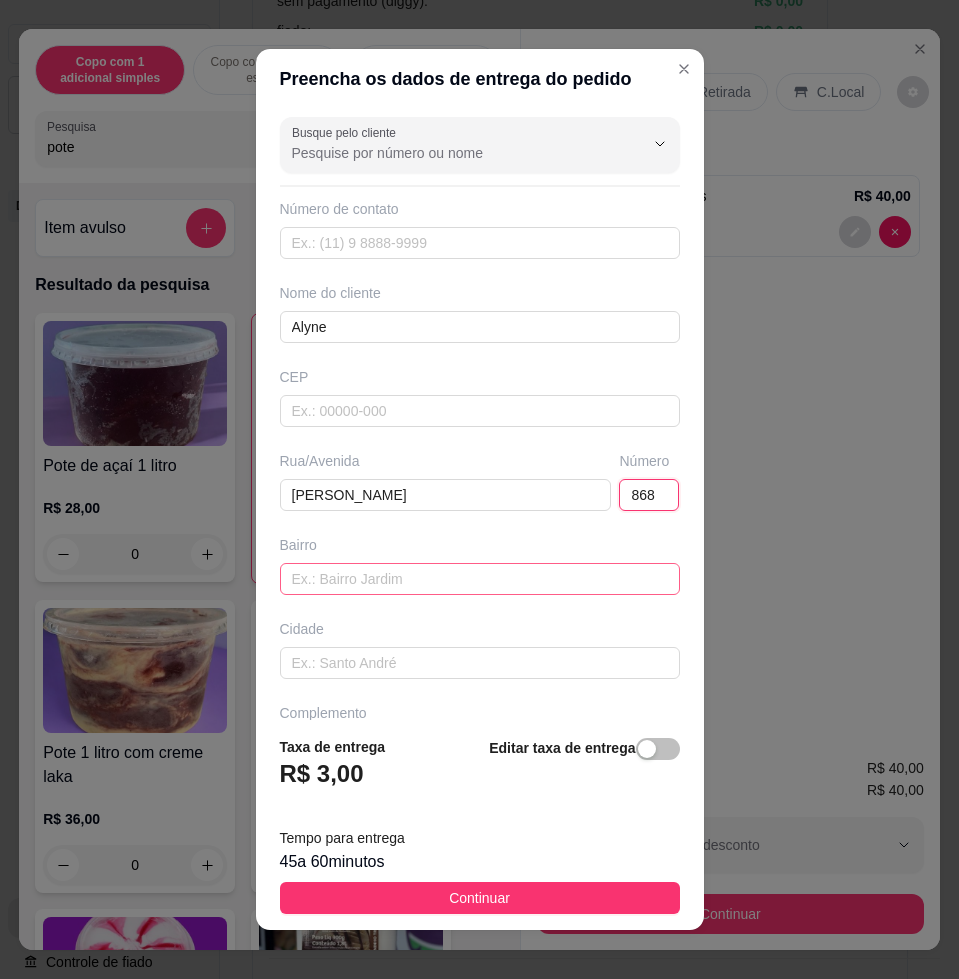 type on "868" 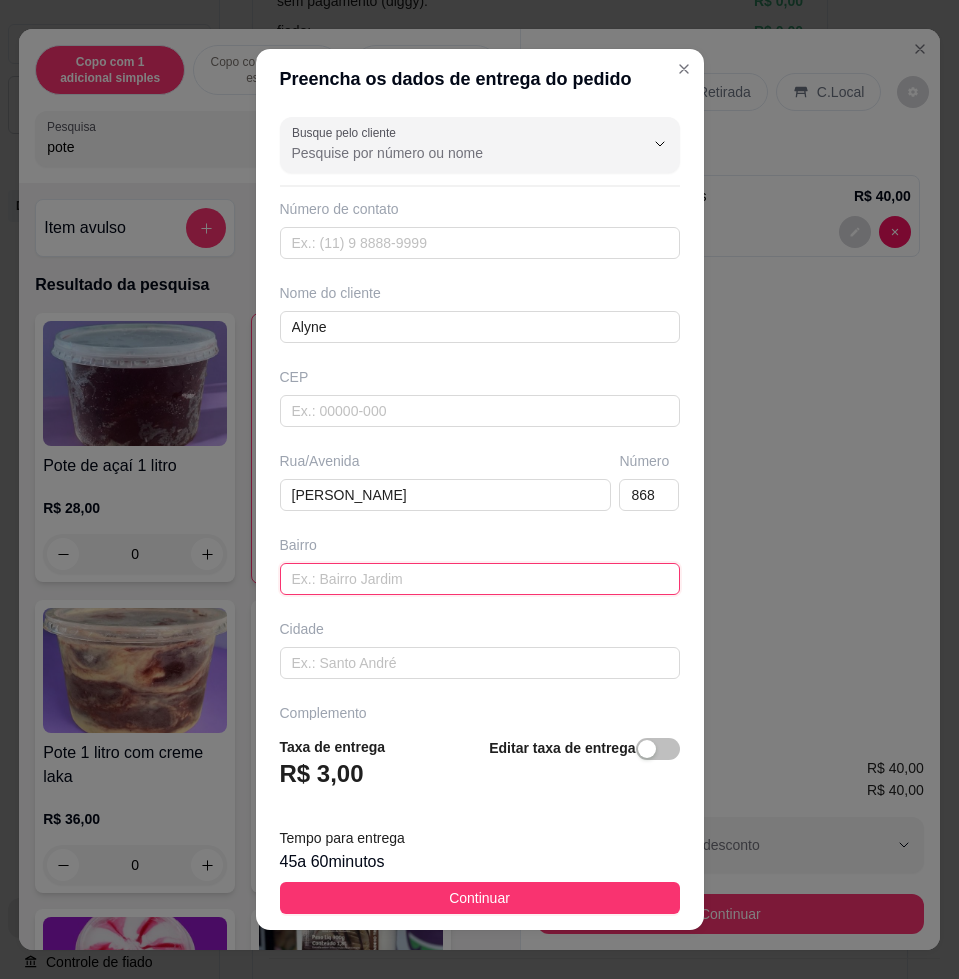click at bounding box center [480, 579] 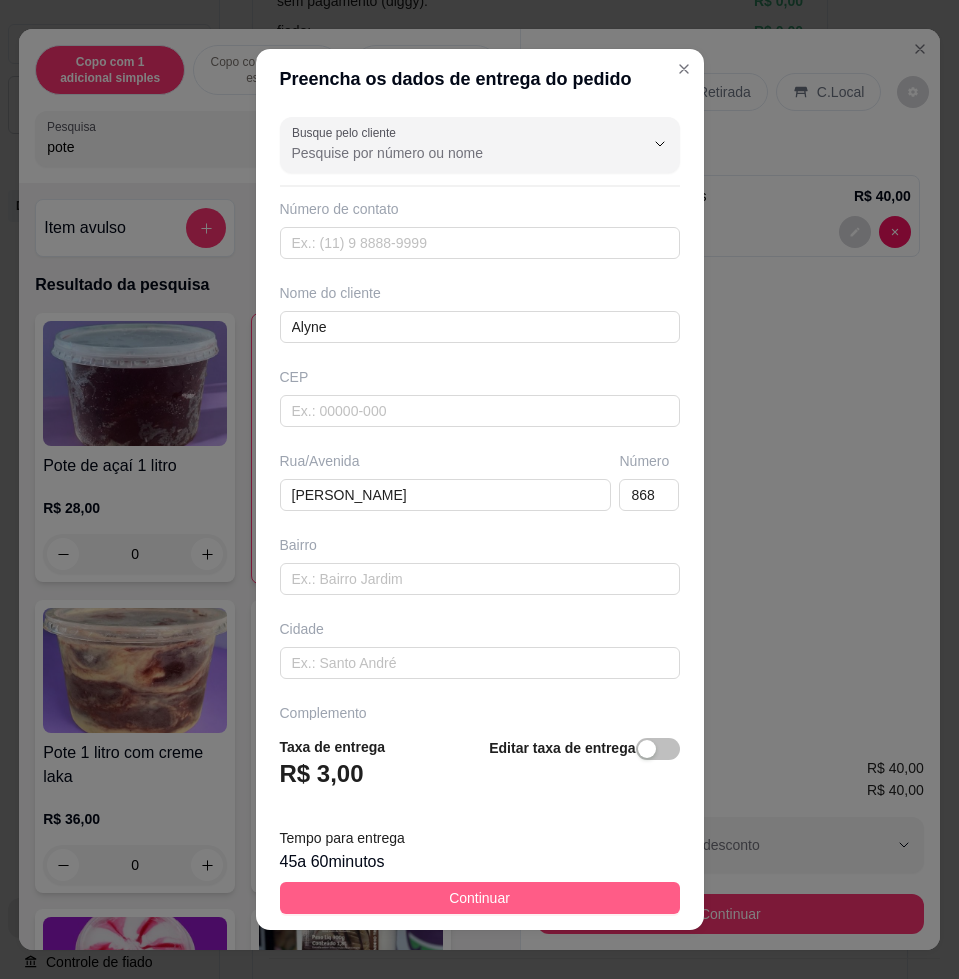 click on "Continuar" at bounding box center [479, 898] 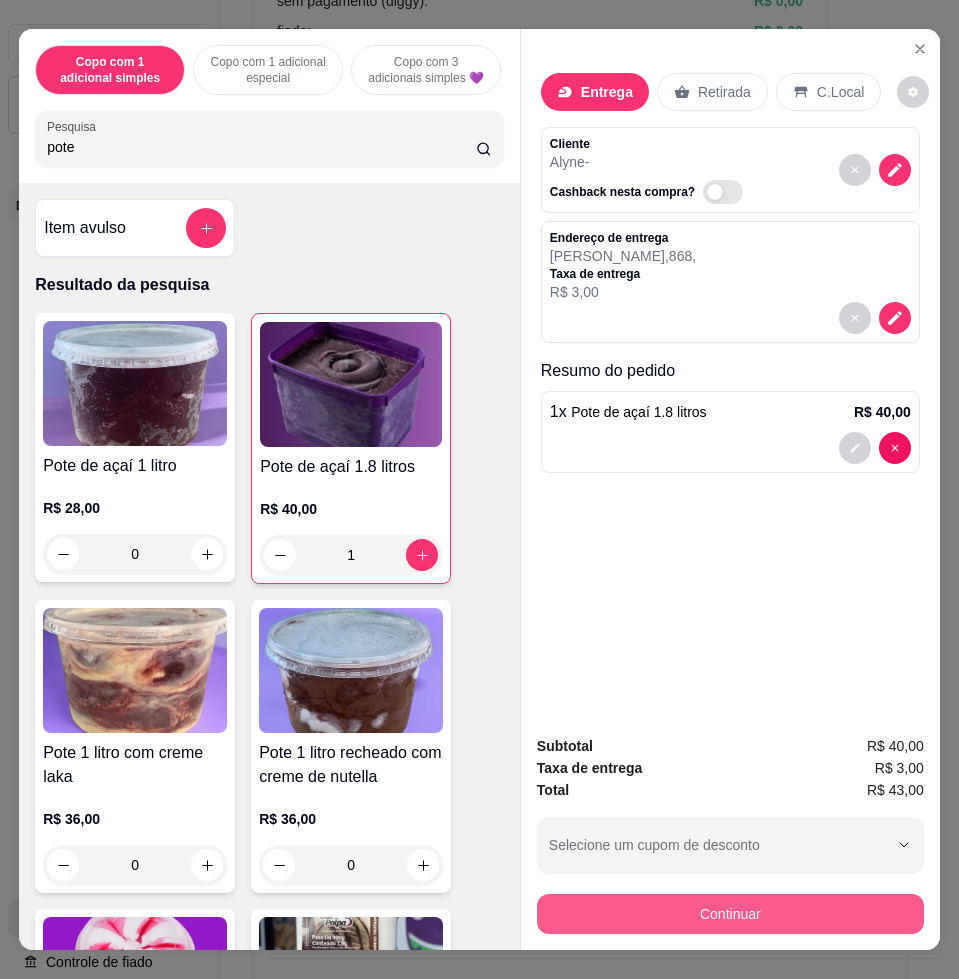 click on "Continuar" at bounding box center (730, 914) 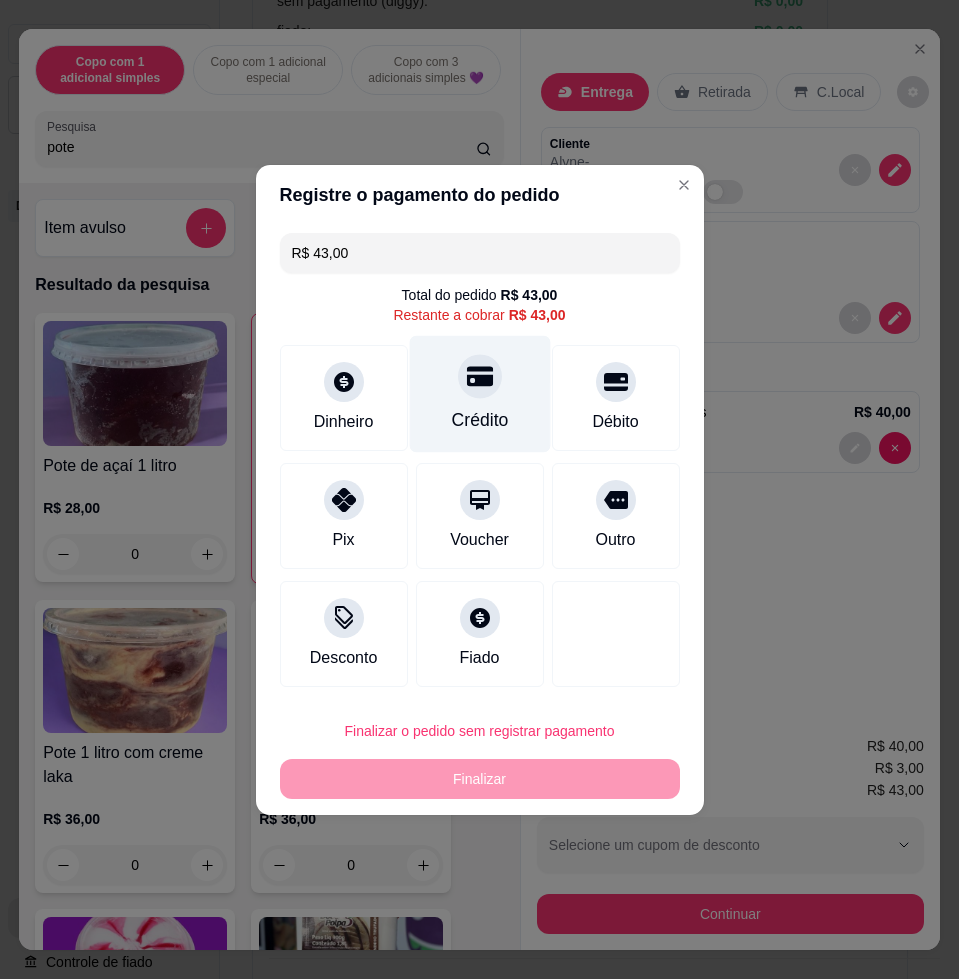 click on "Crédito" at bounding box center (479, 393) 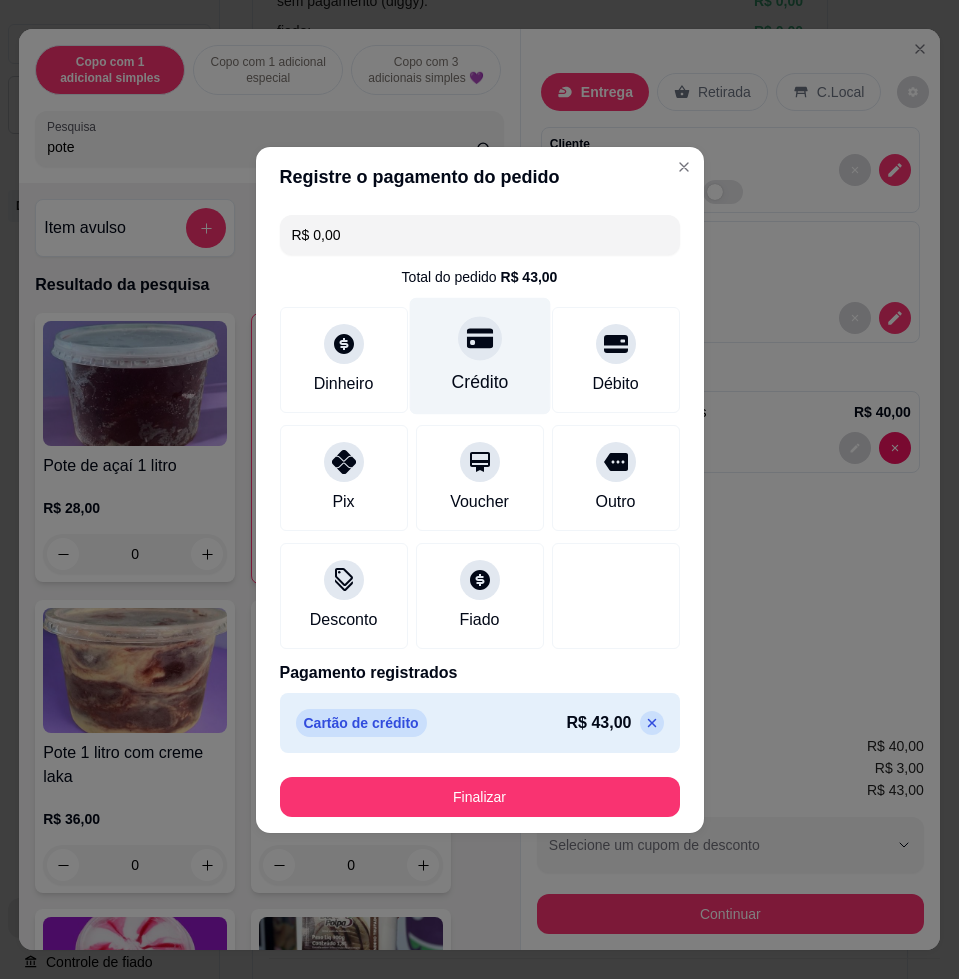 type on "R$ 0,00" 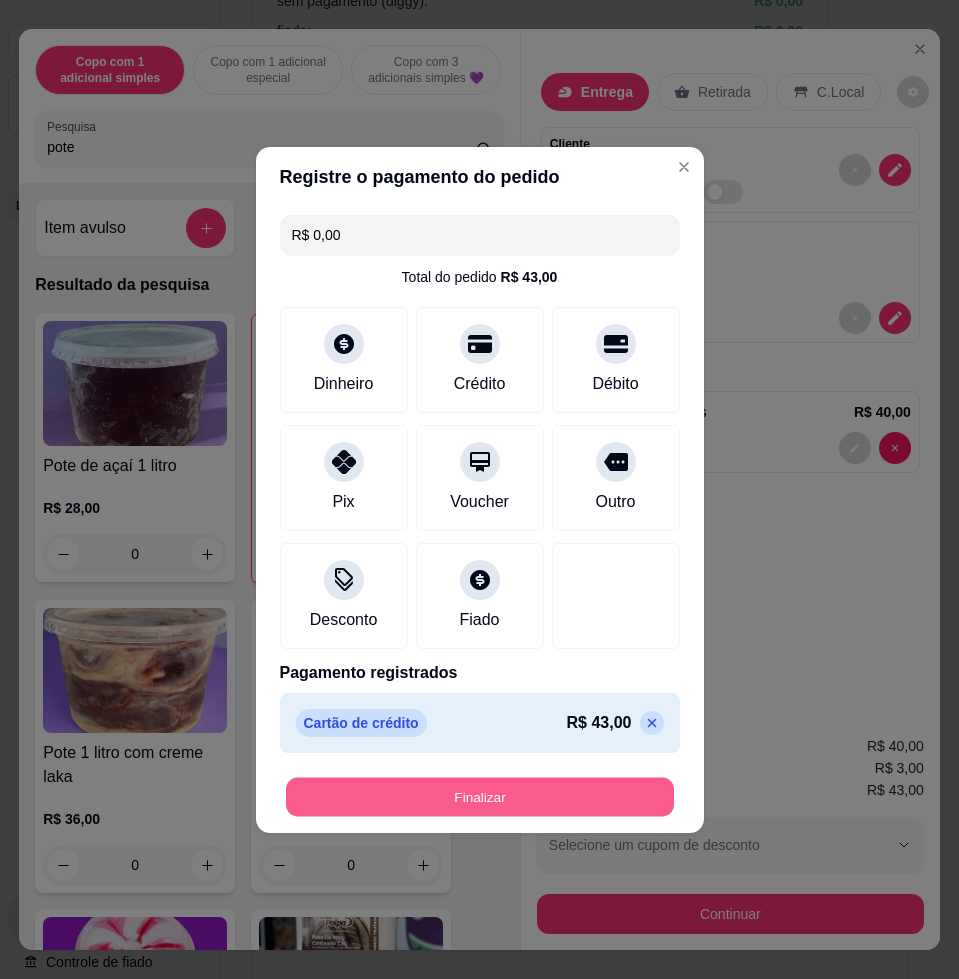 click on "Finalizar" at bounding box center [480, 796] 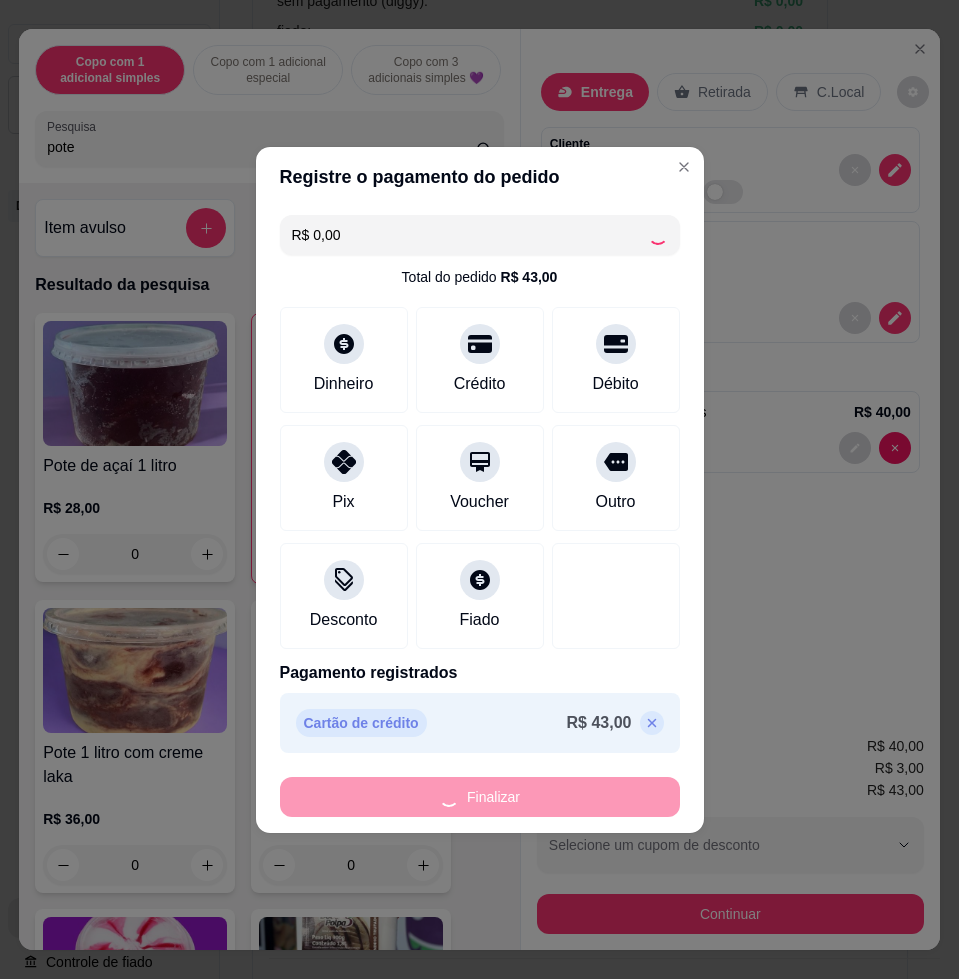 type on "0" 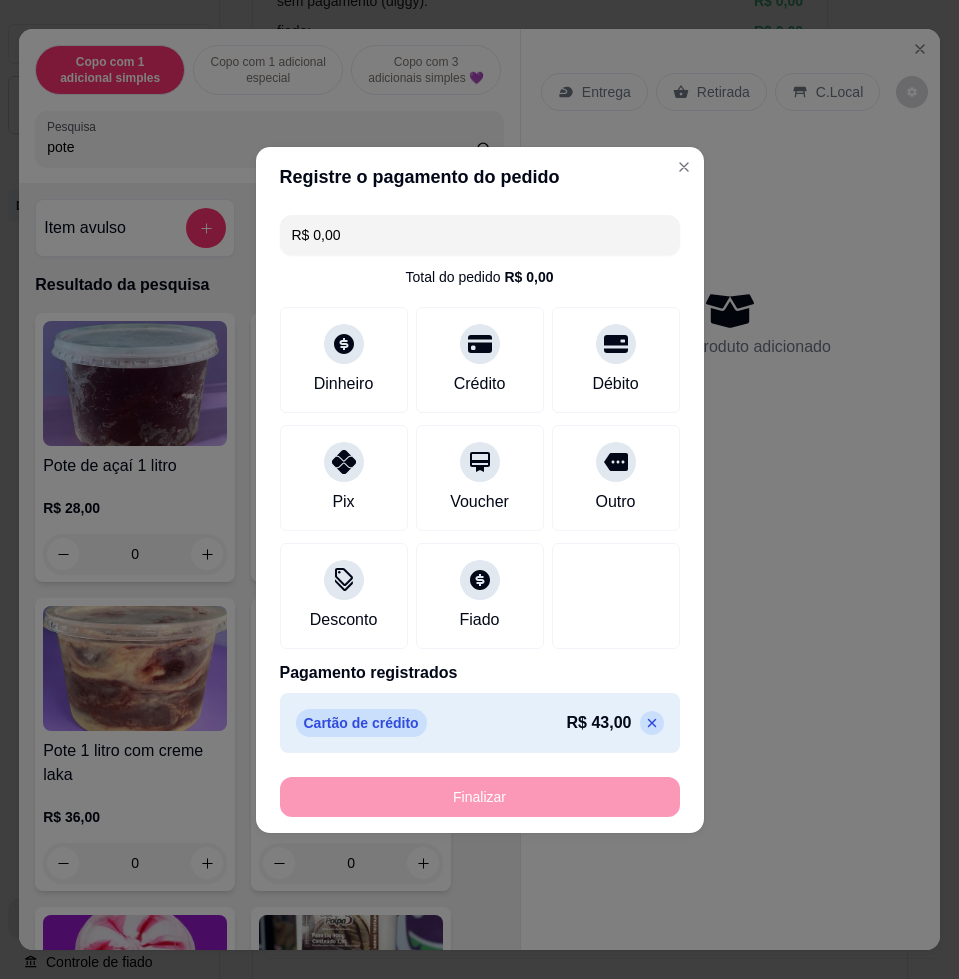 type on "-R$ 43,00" 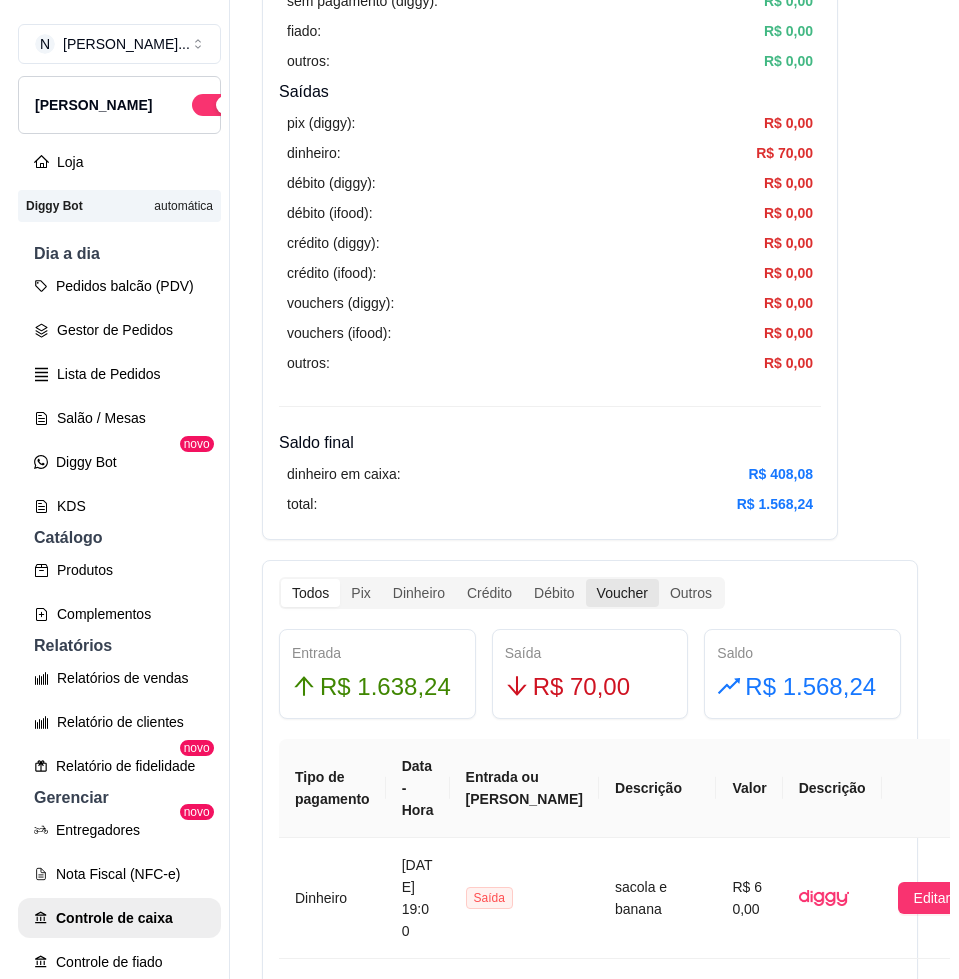 scroll, scrollTop: 750, scrollLeft: 0, axis: vertical 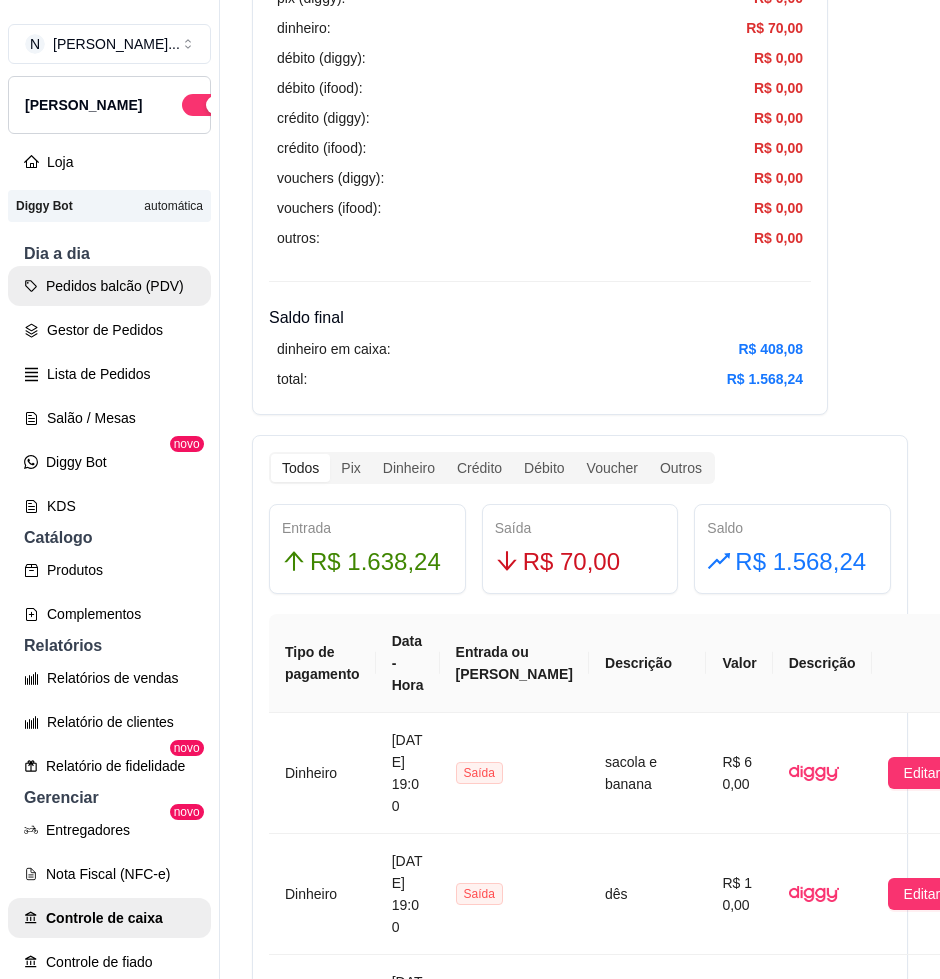 click on "Pedidos balcão (PDV)" at bounding box center (109, 286) 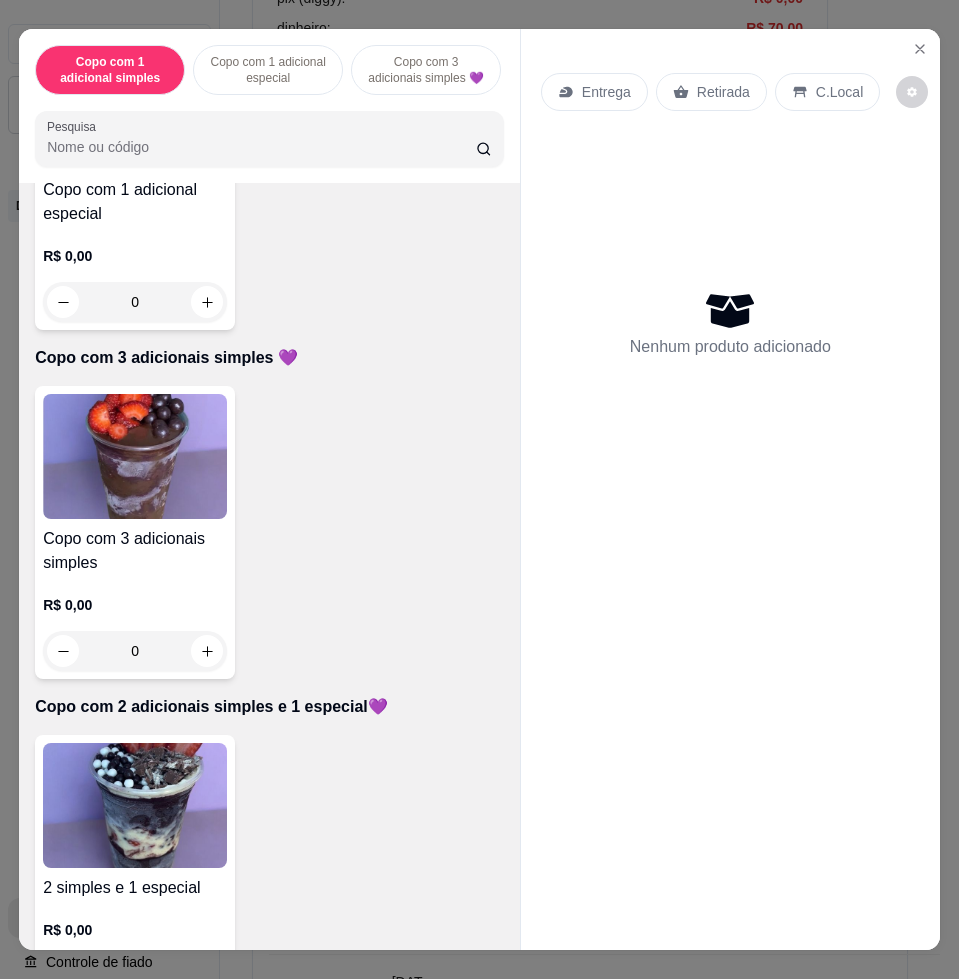 scroll, scrollTop: 750, scrollLeft: 0, axis: vertical 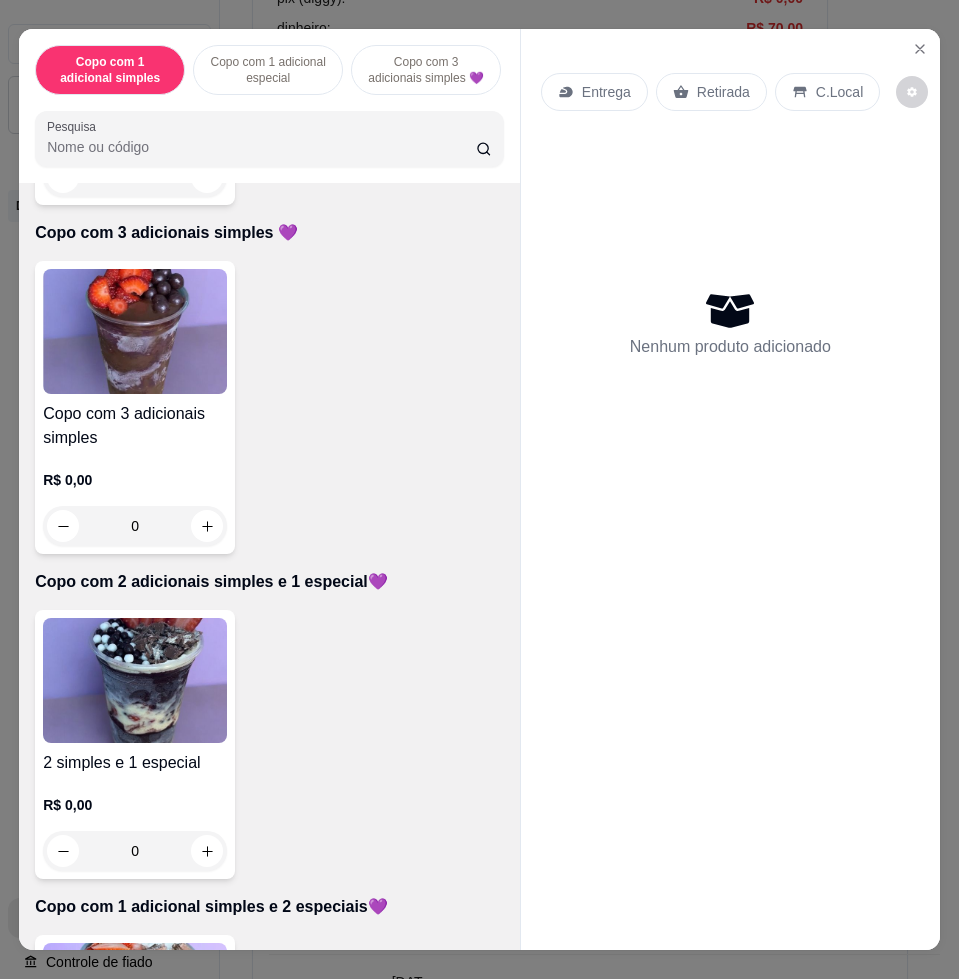 click at bounding box center [135, 680] 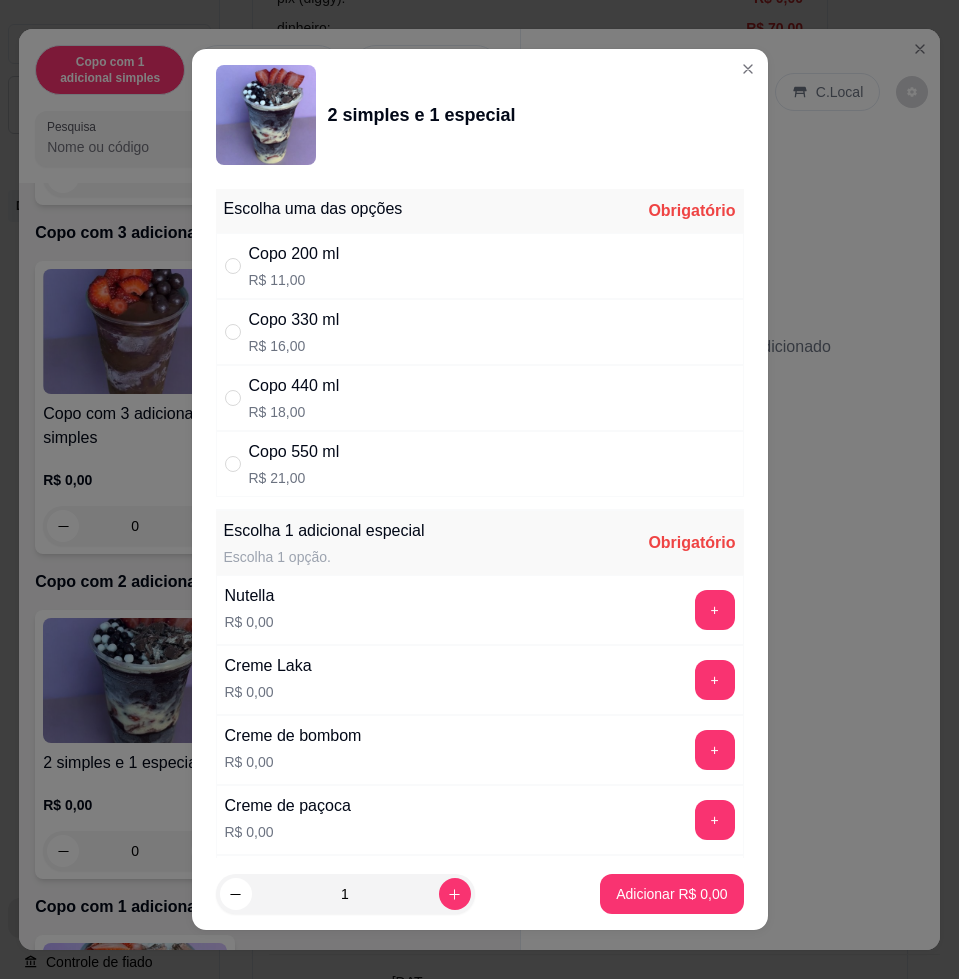 click on "Copo 440 ml" at bounding box center [294, 386] 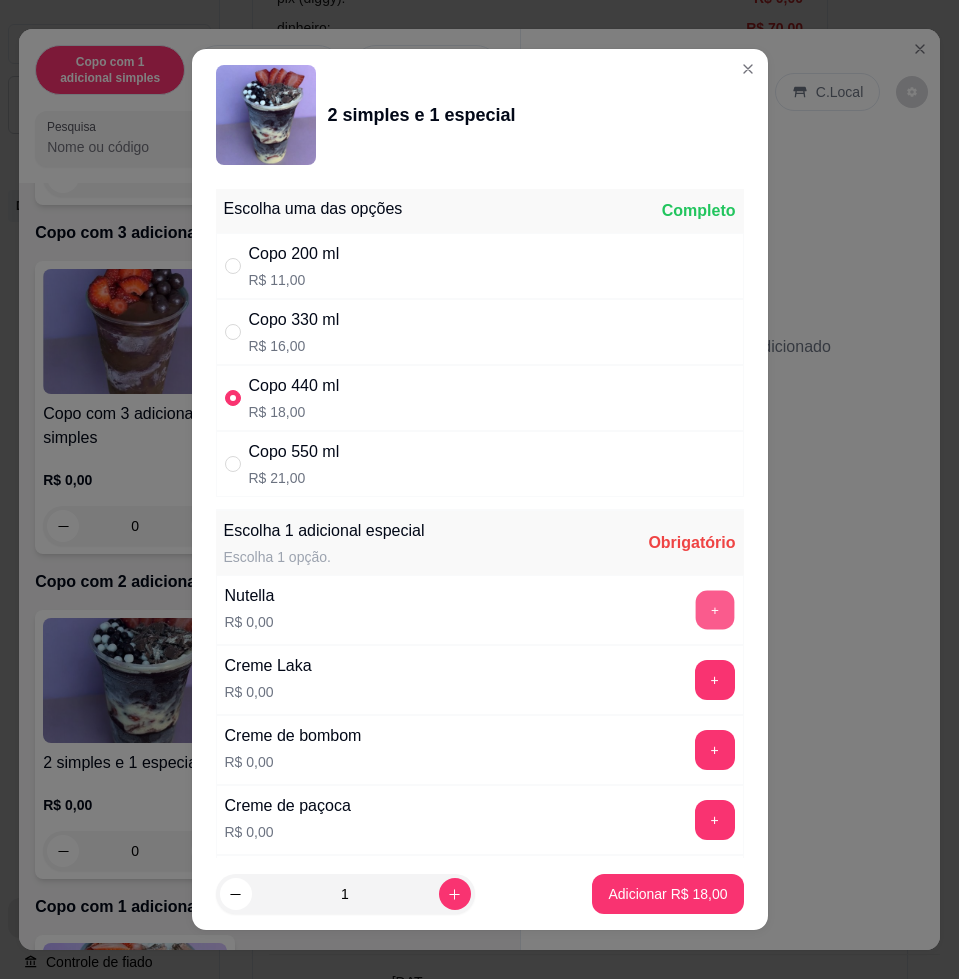 click on "+" at bounding box center [714, 610] 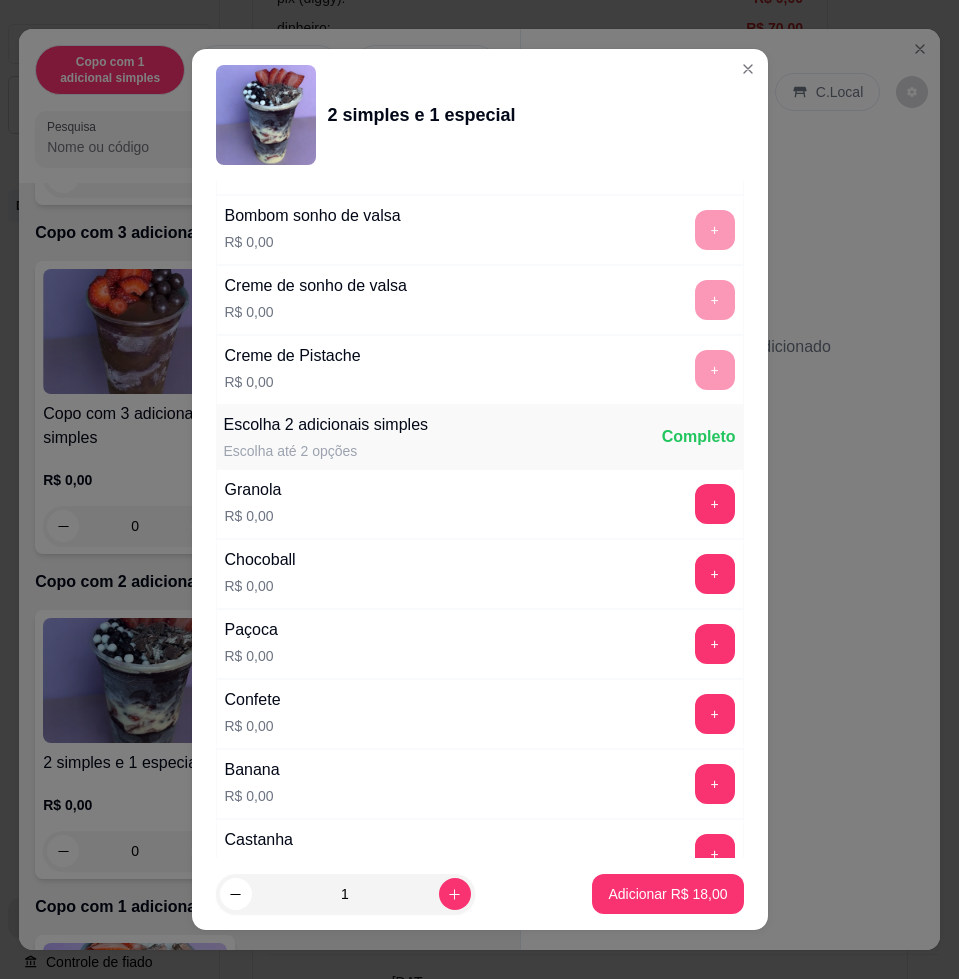 scroll, scrollTop: 1750, scrollLeft: 0, axis: vertical 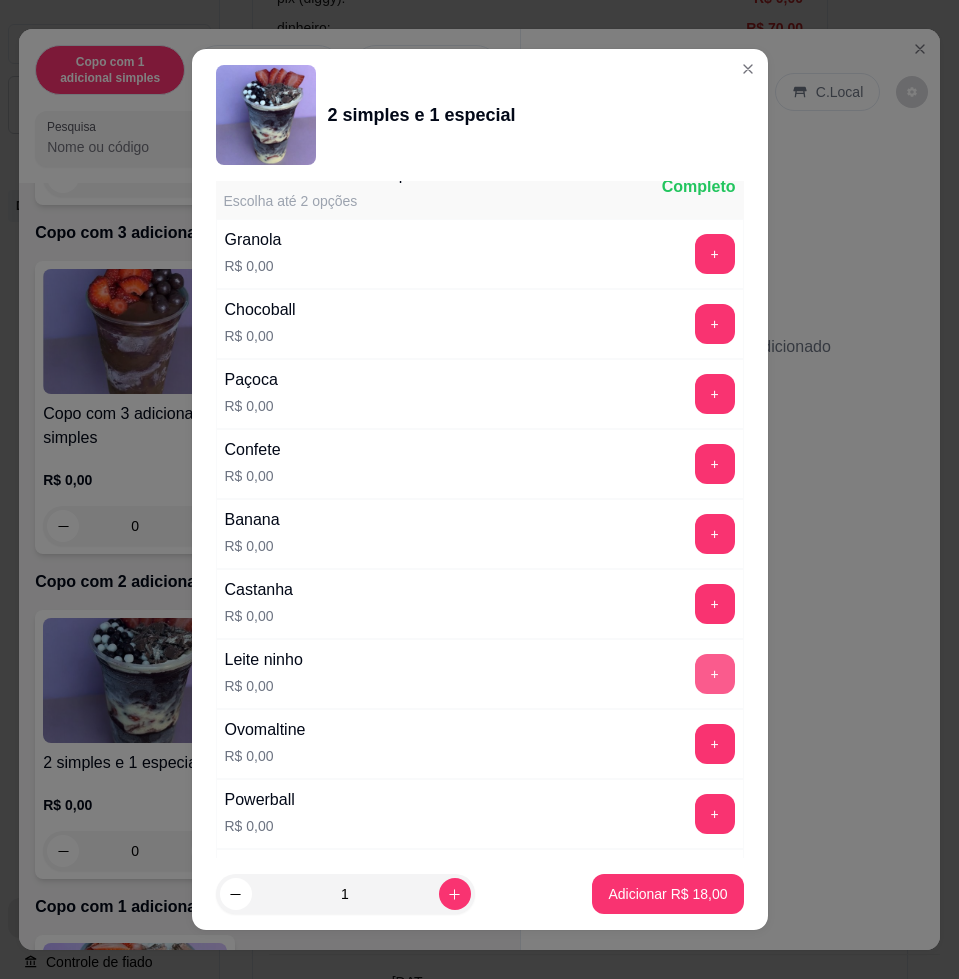 click on "+" at bounding box center (715, 674) 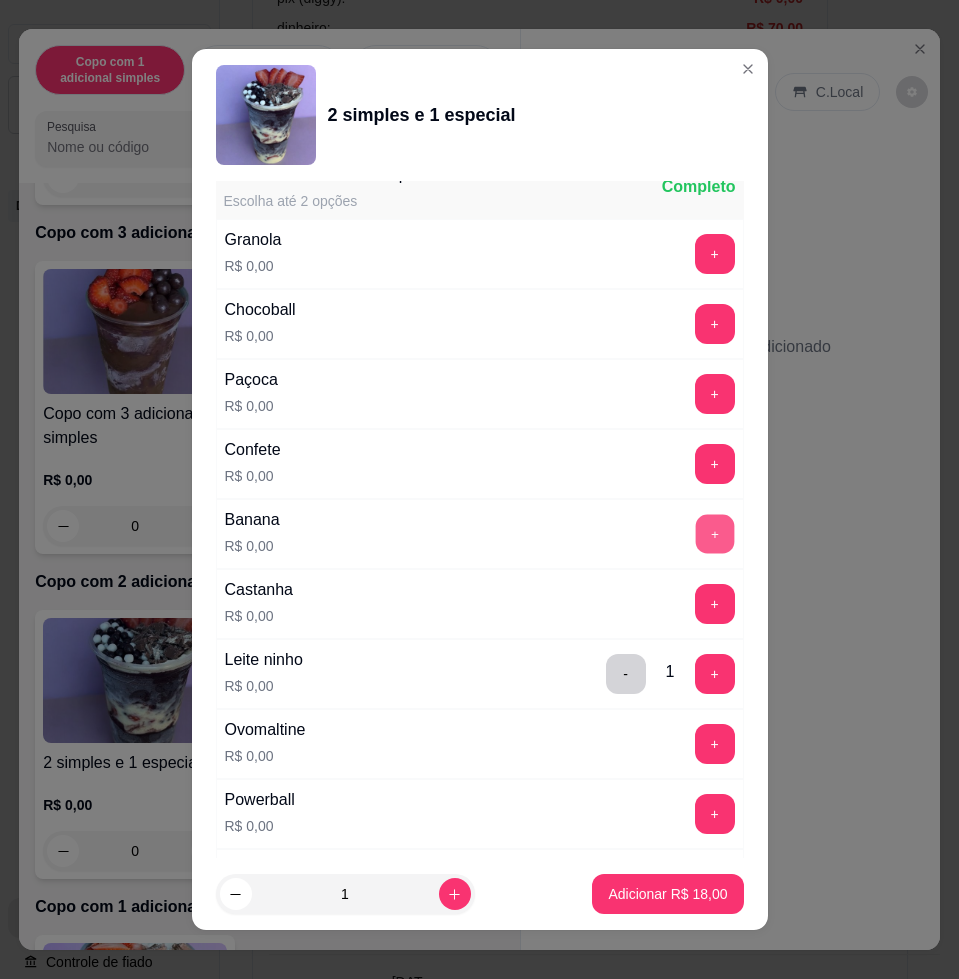 click on "+" at bounding box center [714, 534] 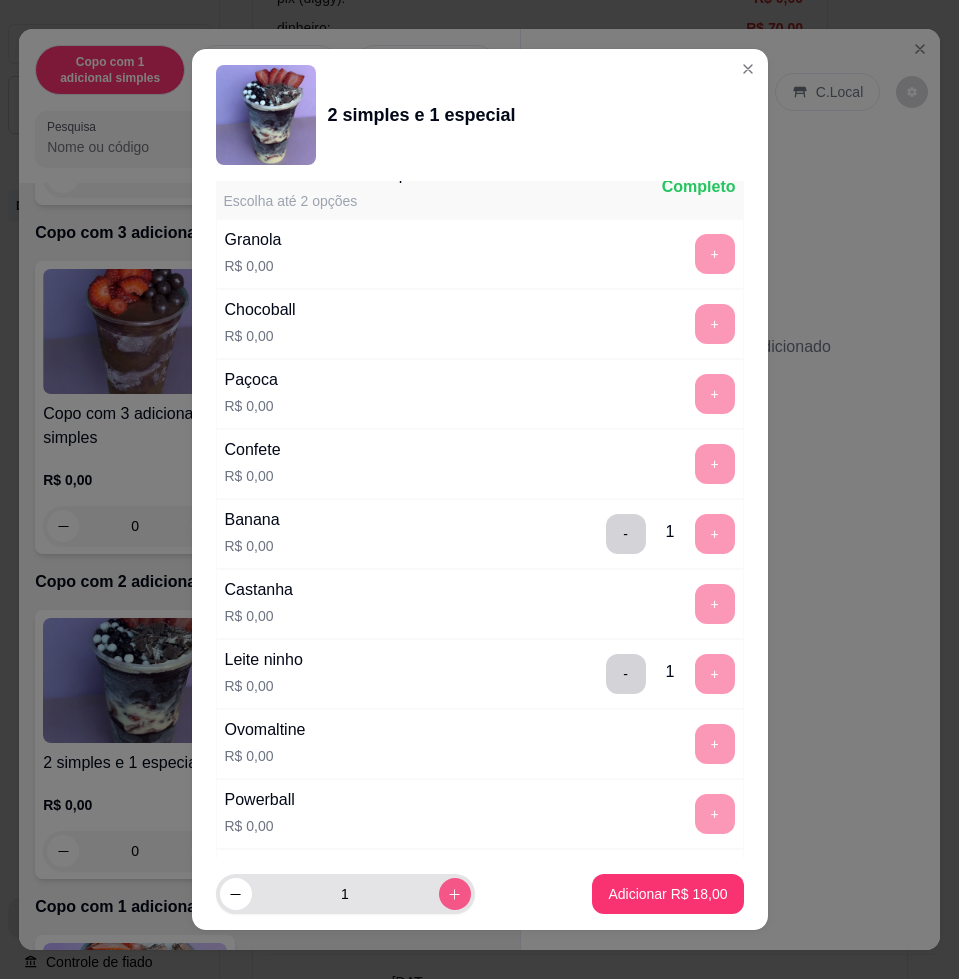 click at bounding box center [455, 894] 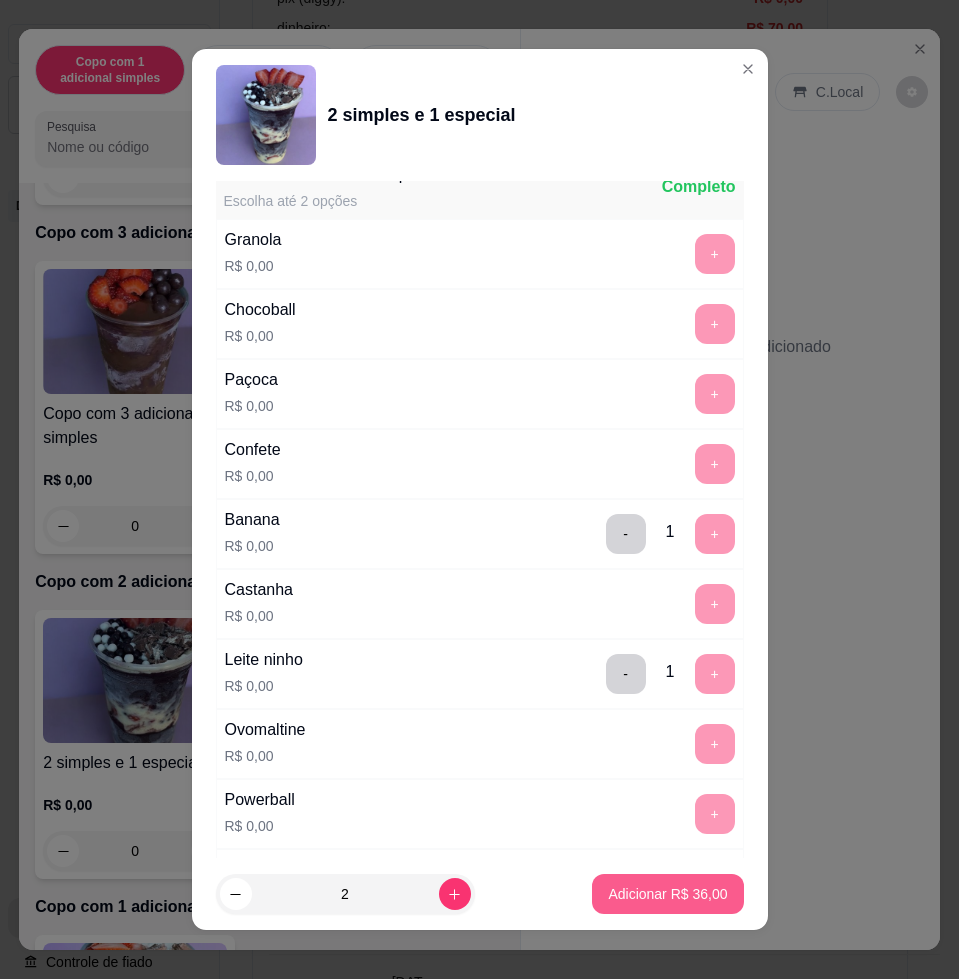 click on "Adicionar   R$ 36,00" at bounding box center [667, 894] 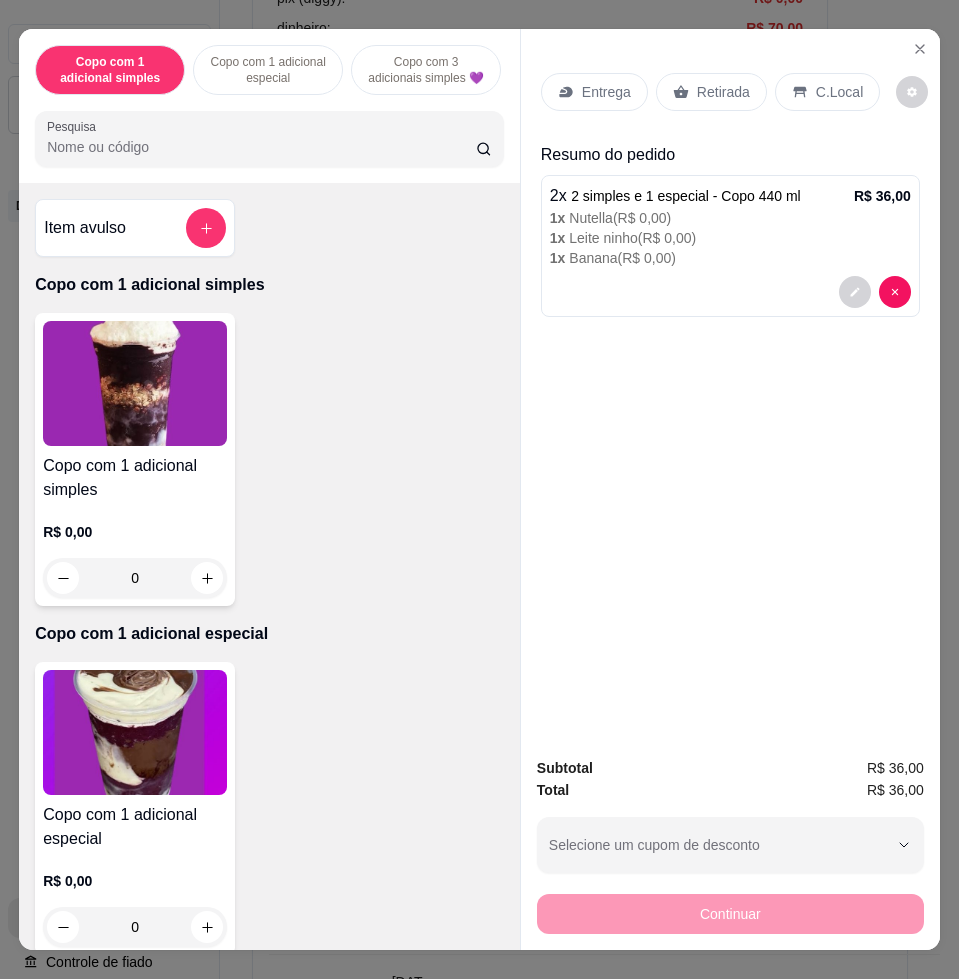 scroll, scrollTop: 125, scrollLeft: 0, axis: vertical 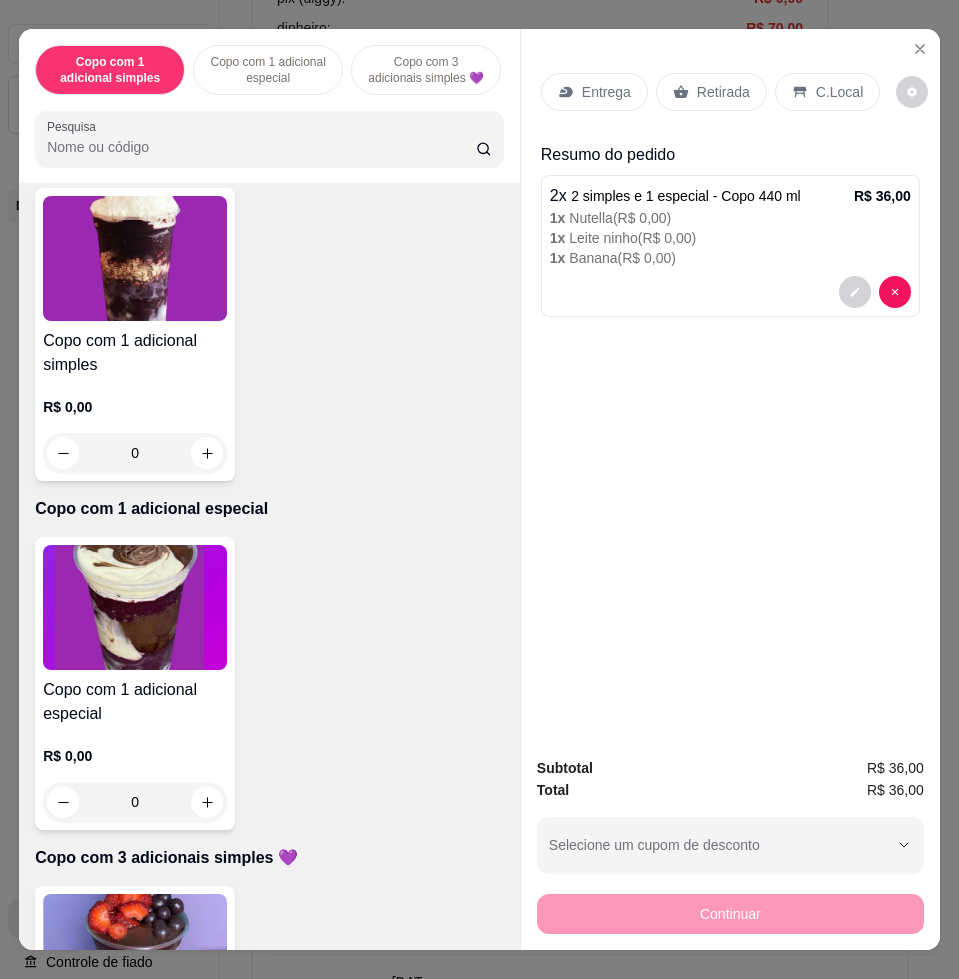 click at bounding box center (135, 607) 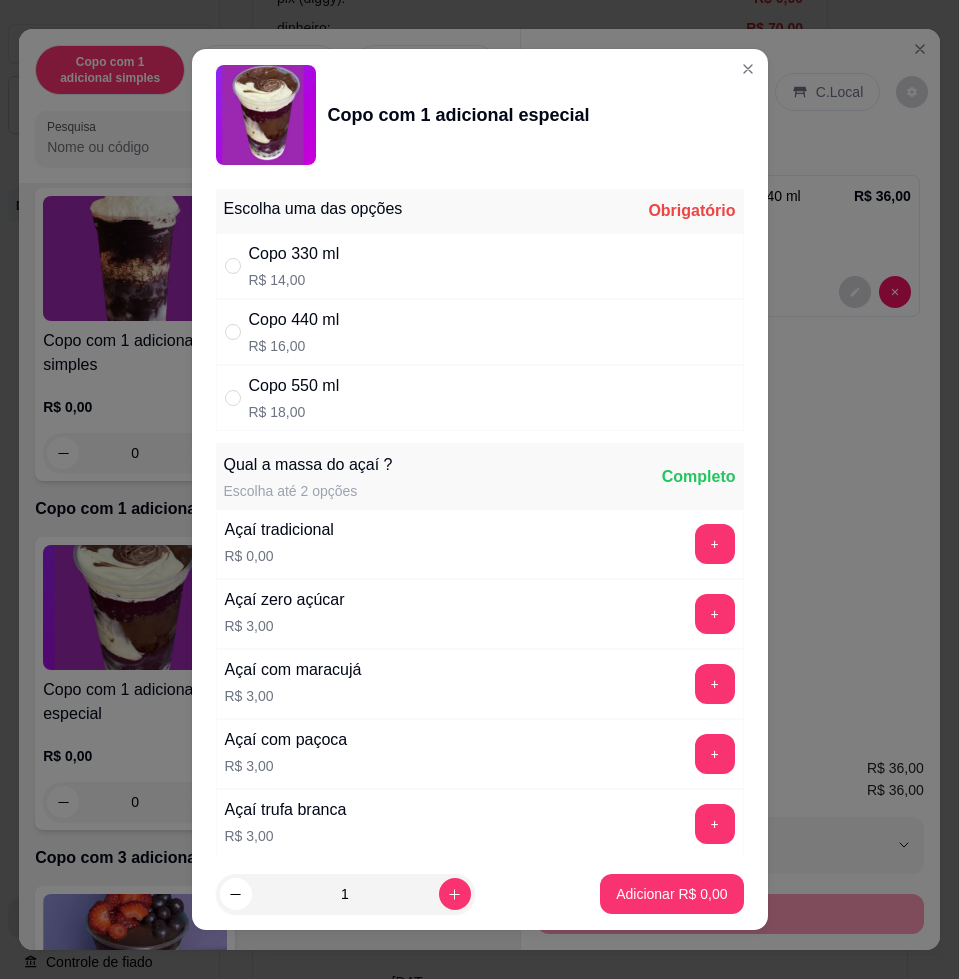 click on "Copo 440 ml" at bounding box center [294, 320] 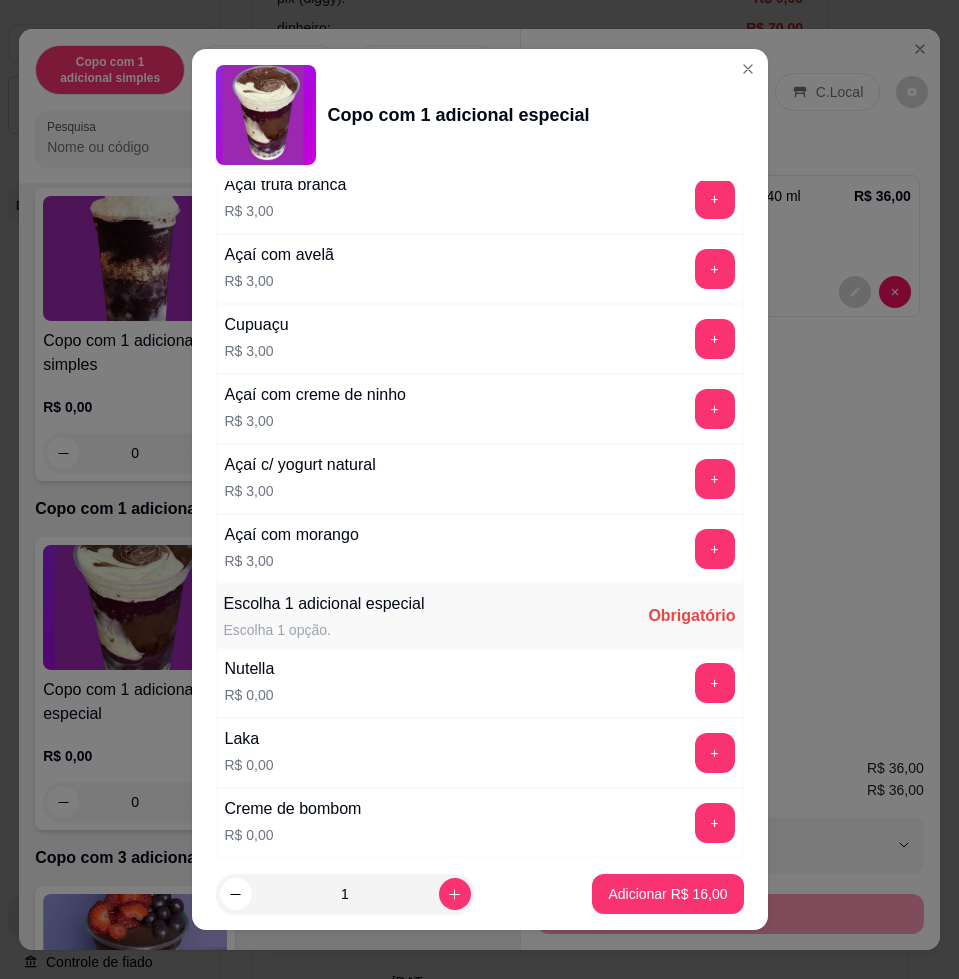 scroll, scrollTop: 875, scrollLeft: 0, axis: vertical 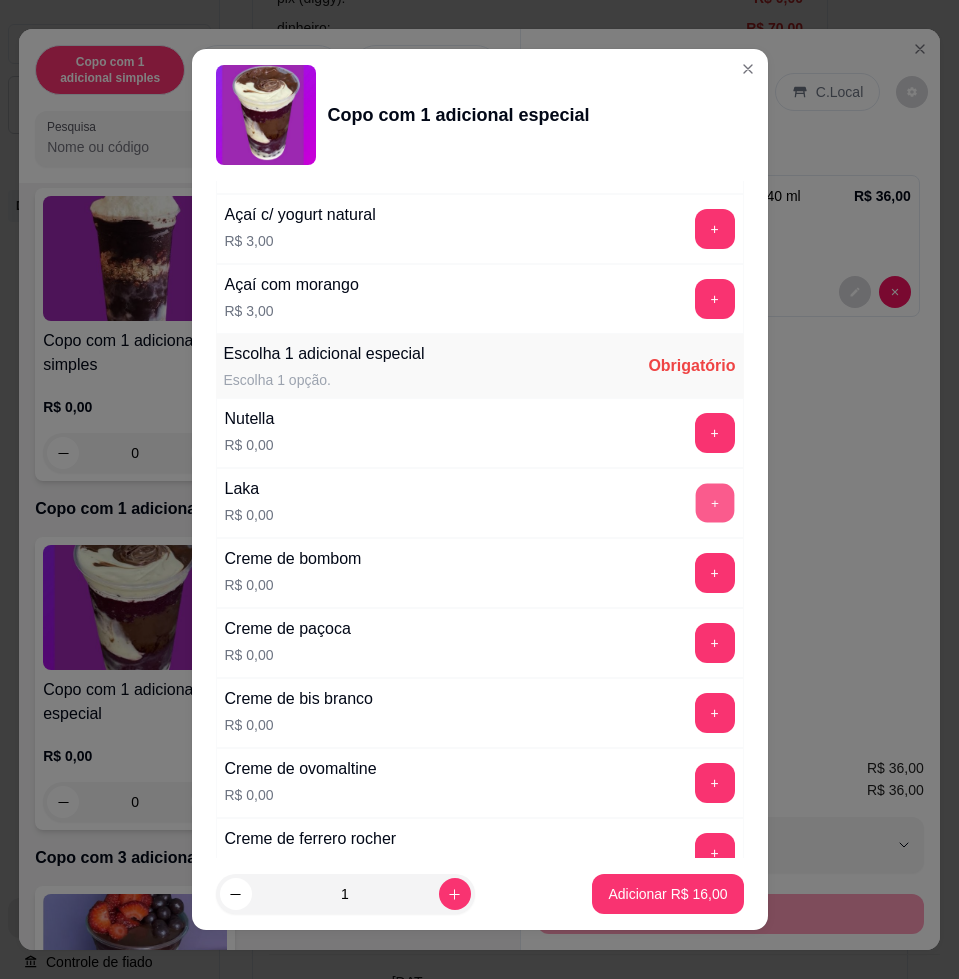 click on "+" at bounding box center (714, 503) 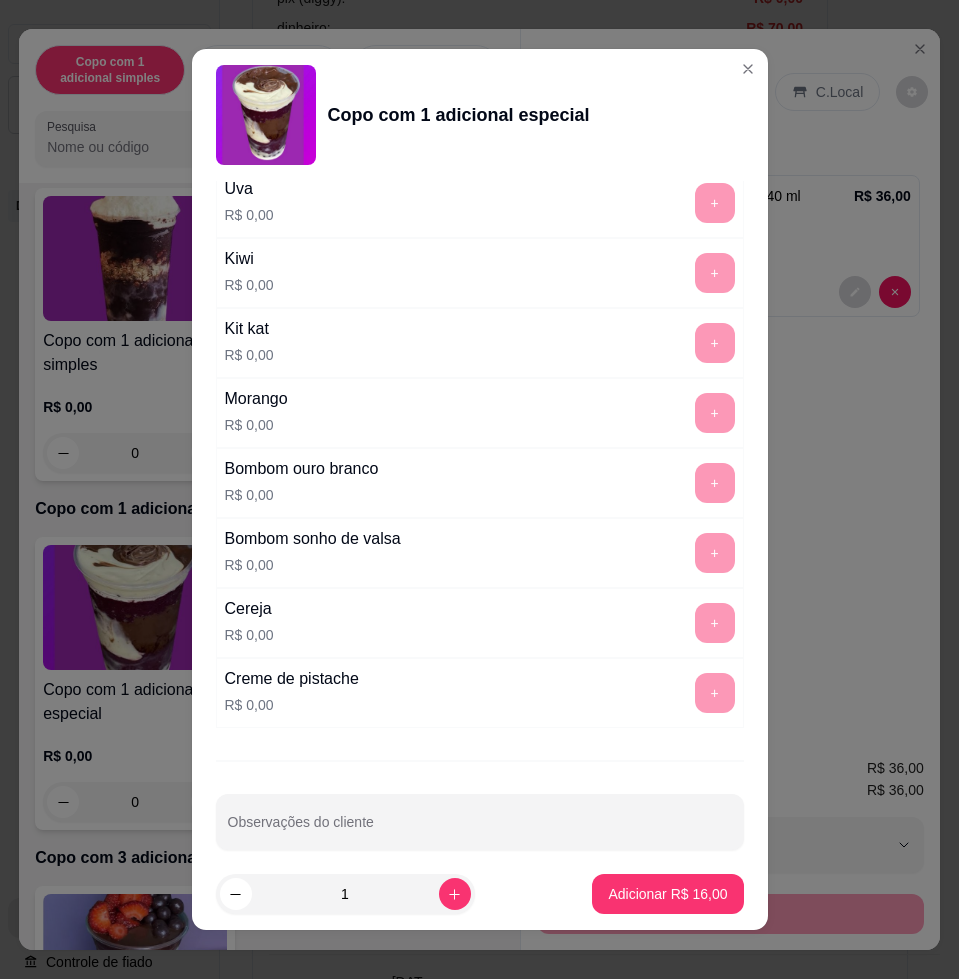 scroll, scrollTop: 1895, scrollLeft: 0, axis: vertical 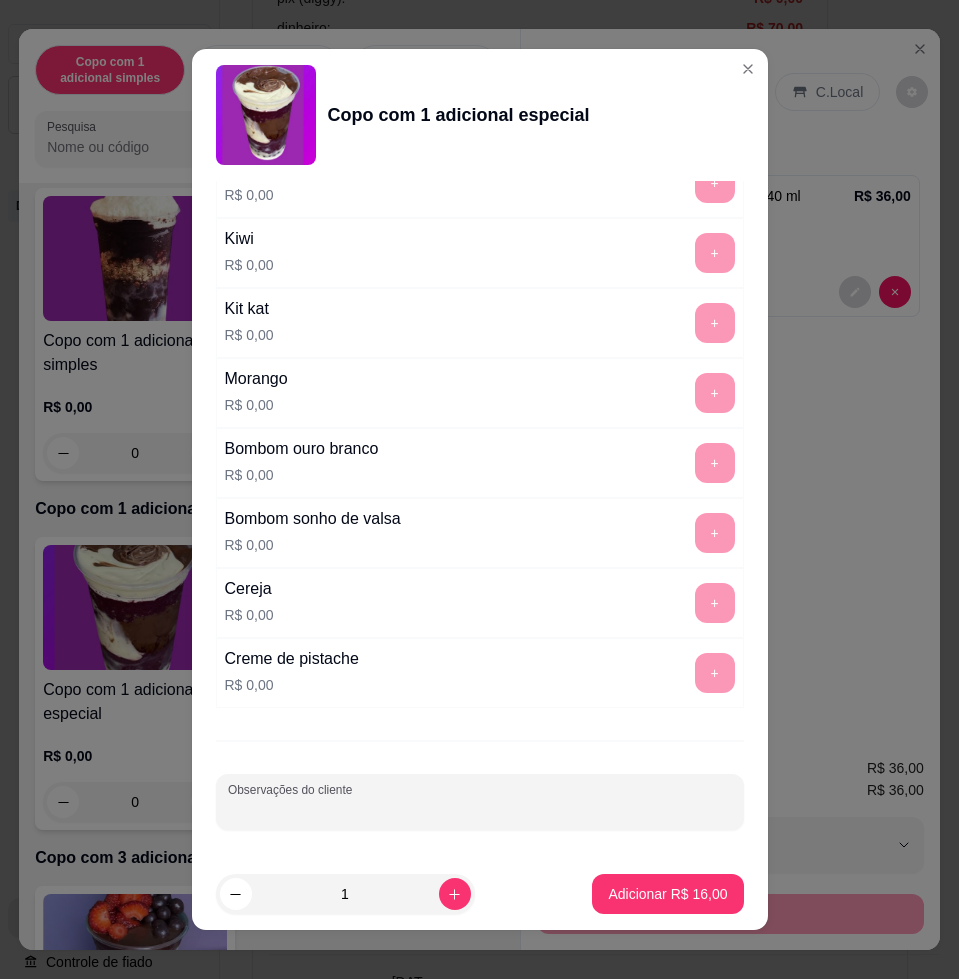 click on "Observações do cliente" at bounding box center (480, 810) 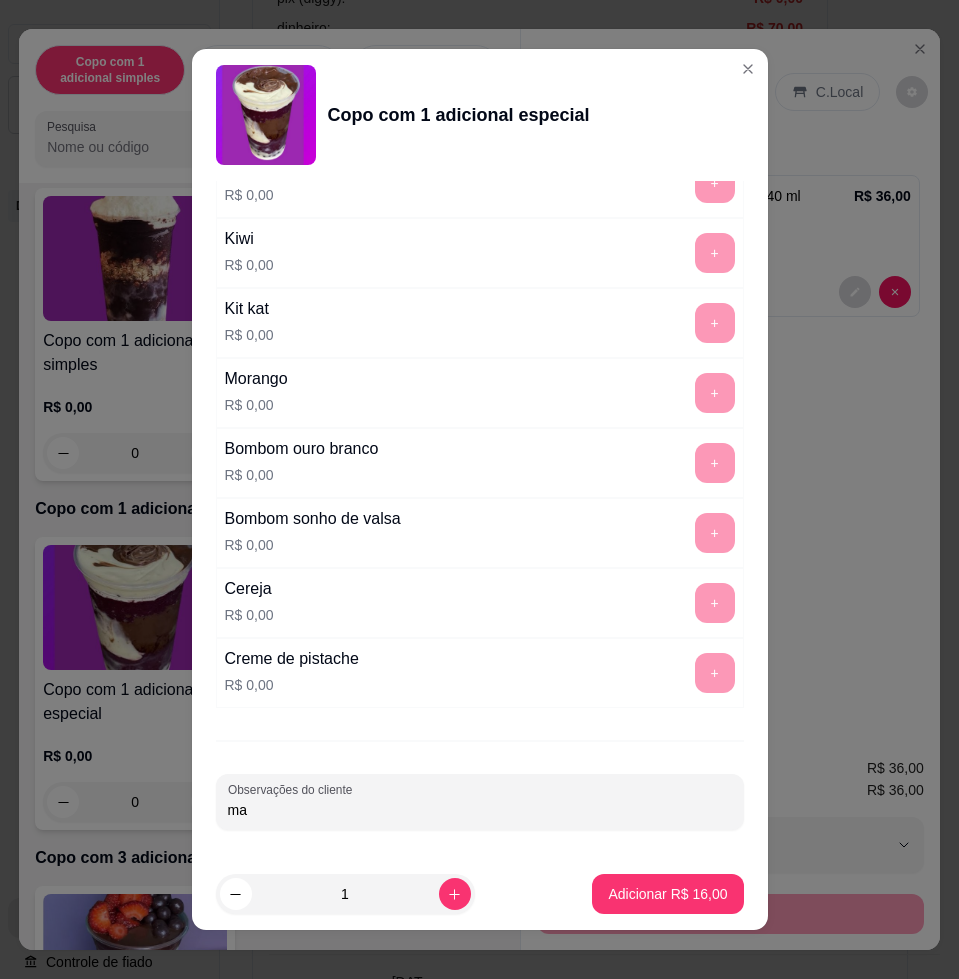 type on "m" 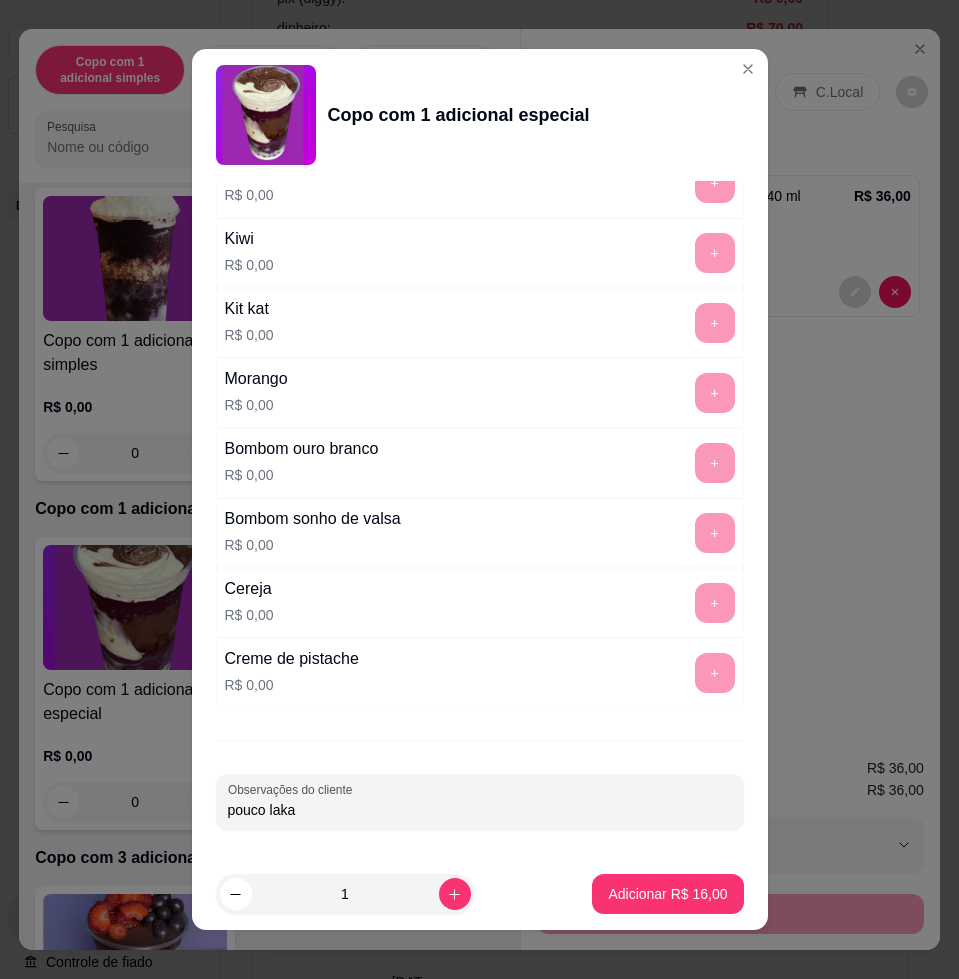 type on "pouco laka" 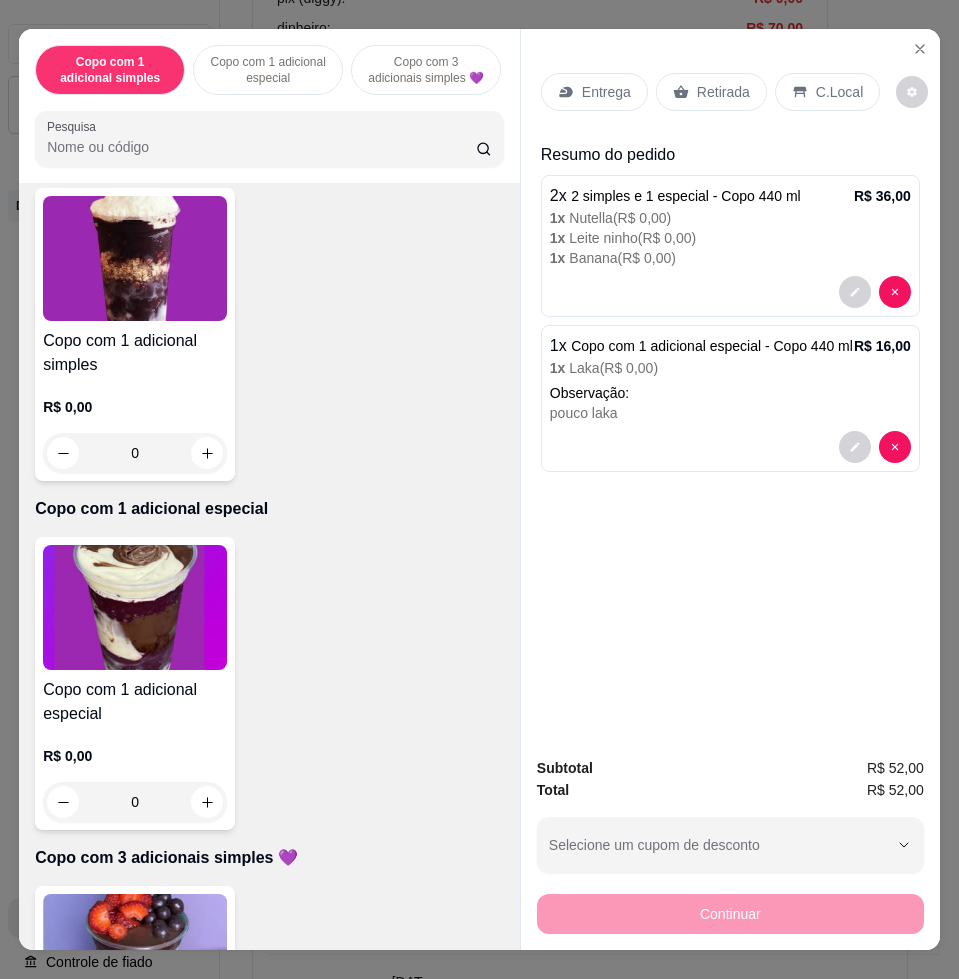 click on "Entrega" at bounding box center [594, 92] 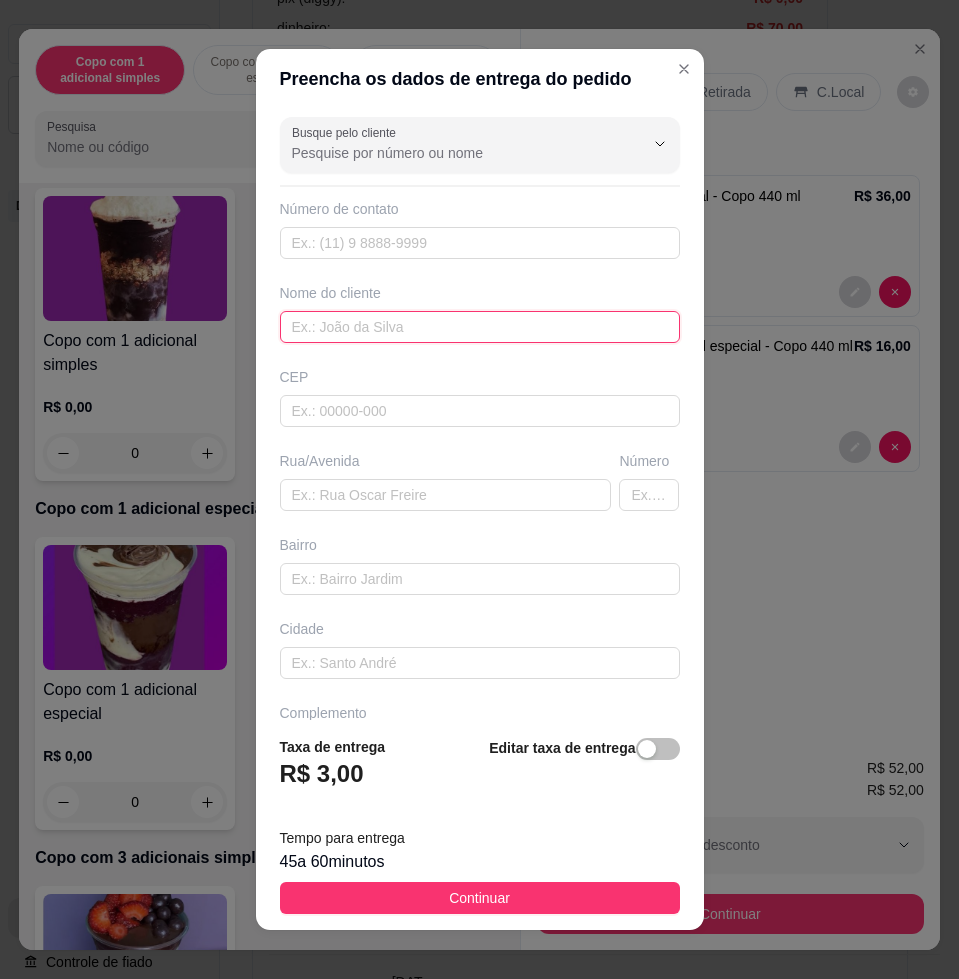 click at bounding box center [480, 327] 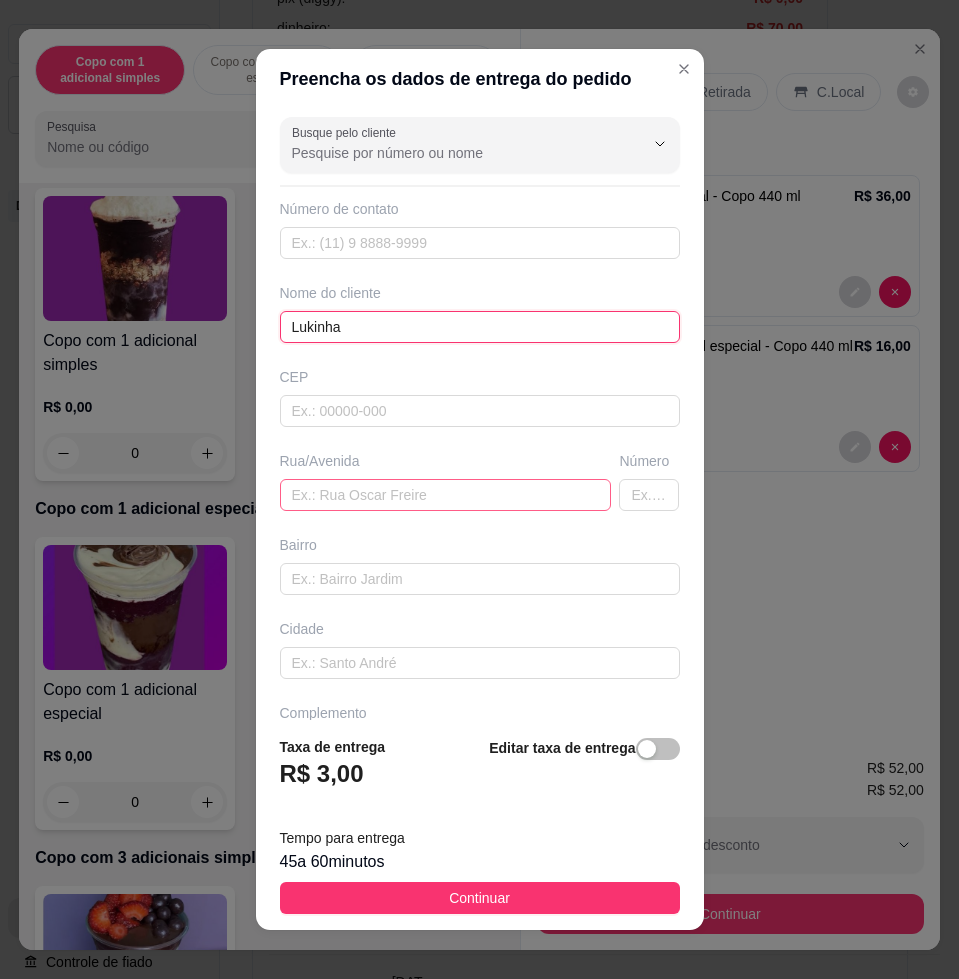 type on "Lukinha" 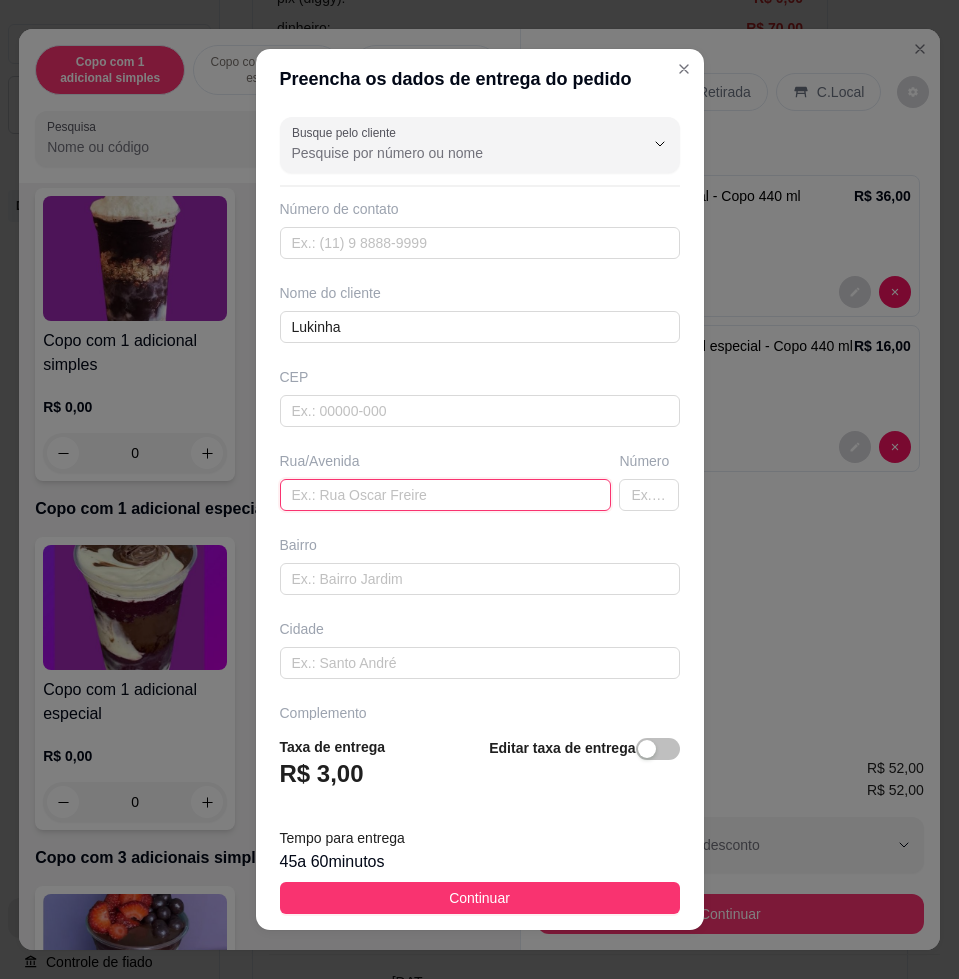 click at bounding box center (446, 495) 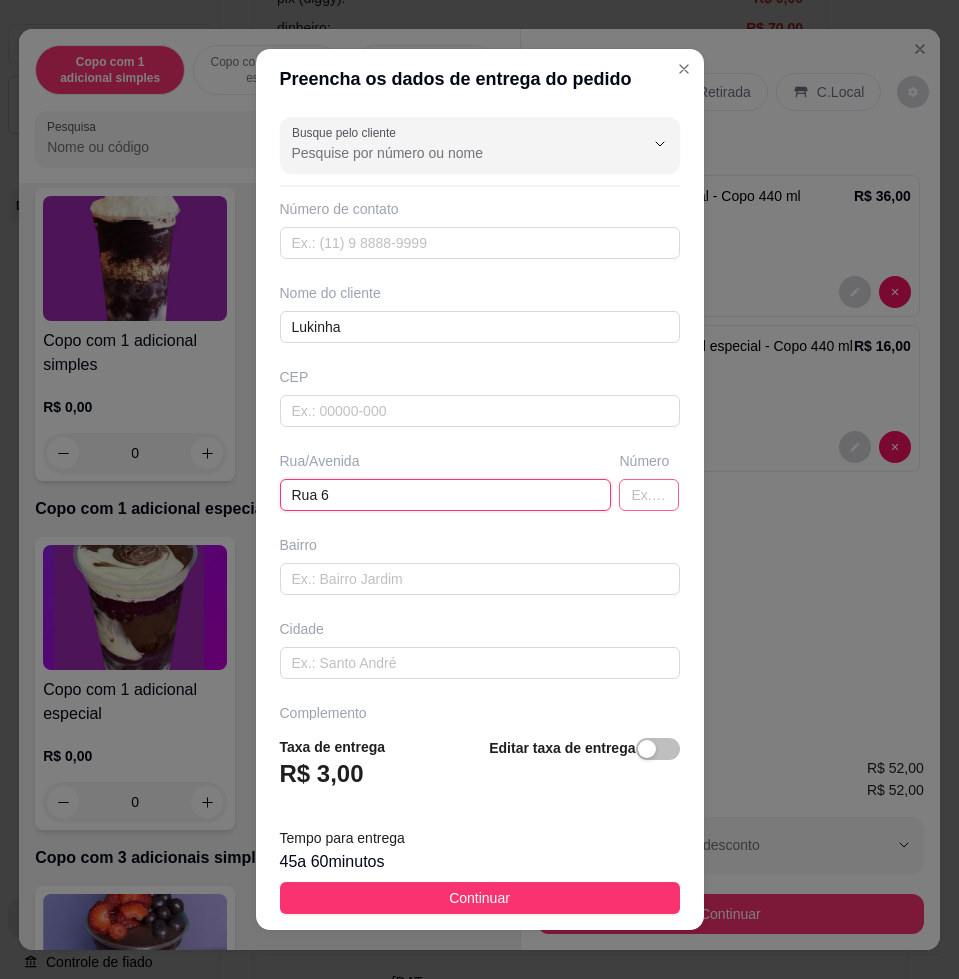 type on "Rua 6" 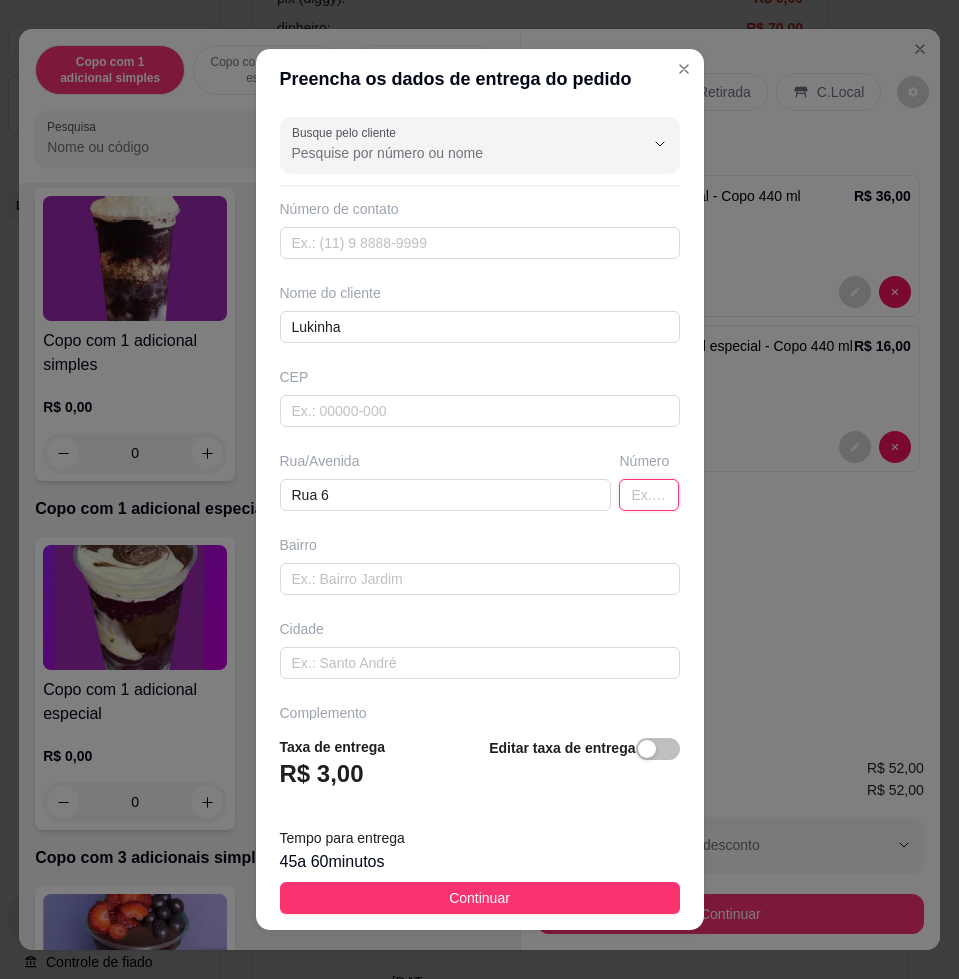 click at bounding box center (649, 495) 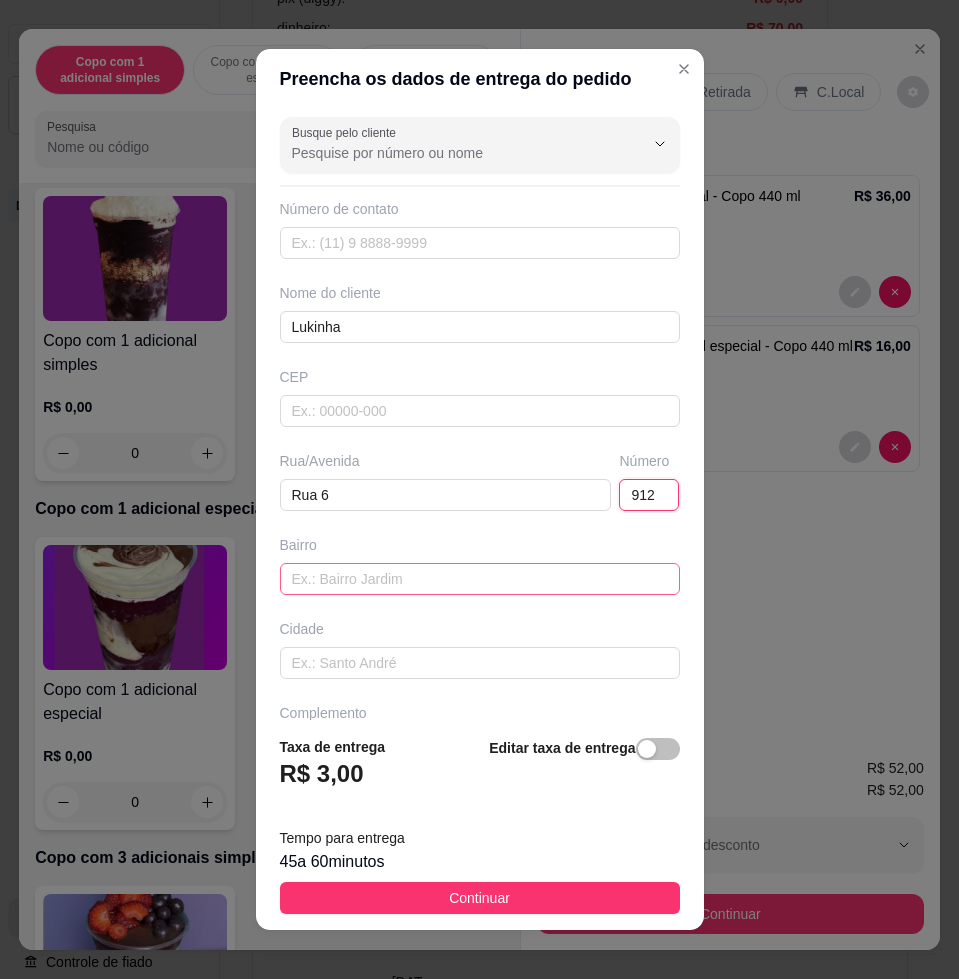 type on "912" 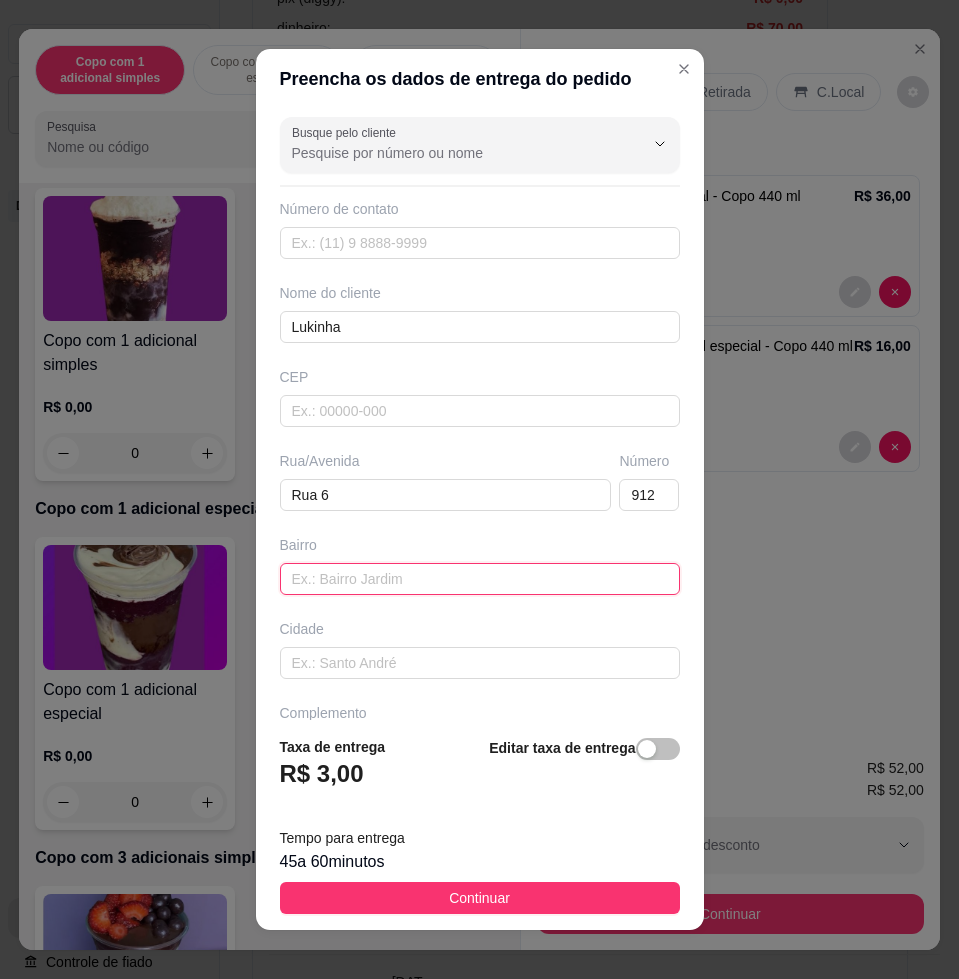 click at bounding box center (480, 579) 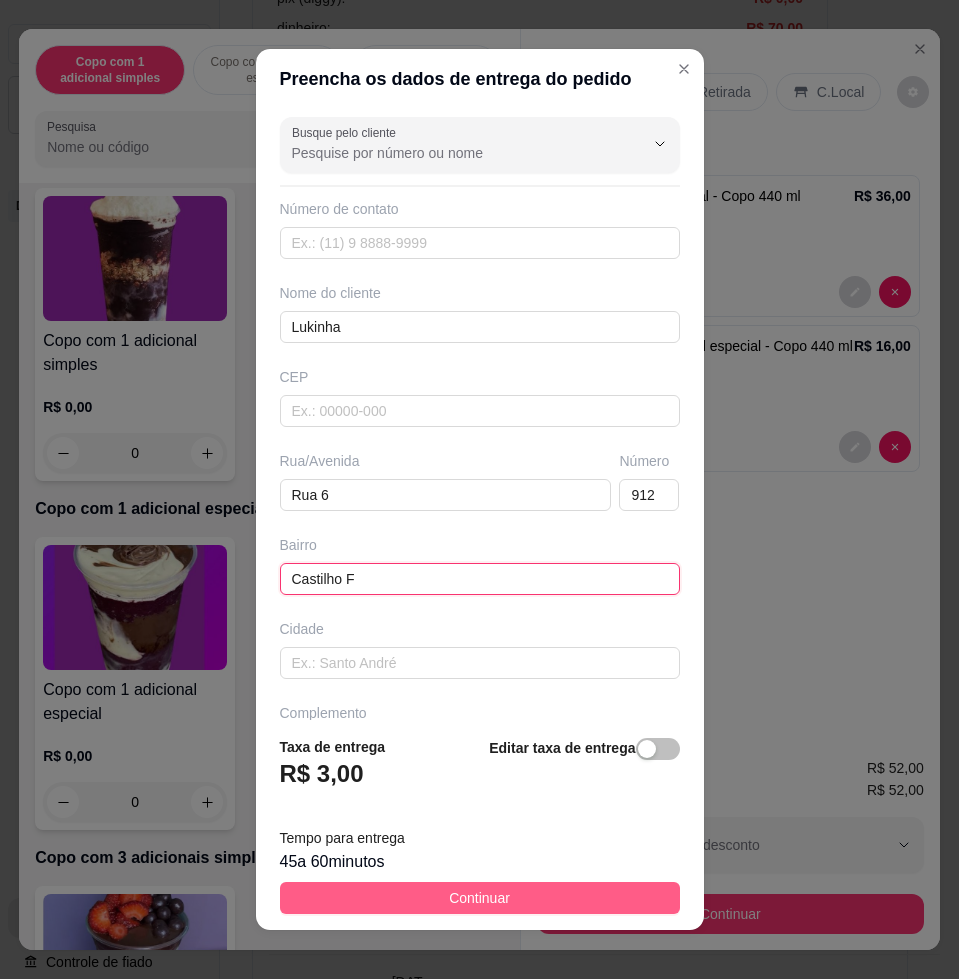 type on "Castilho F" 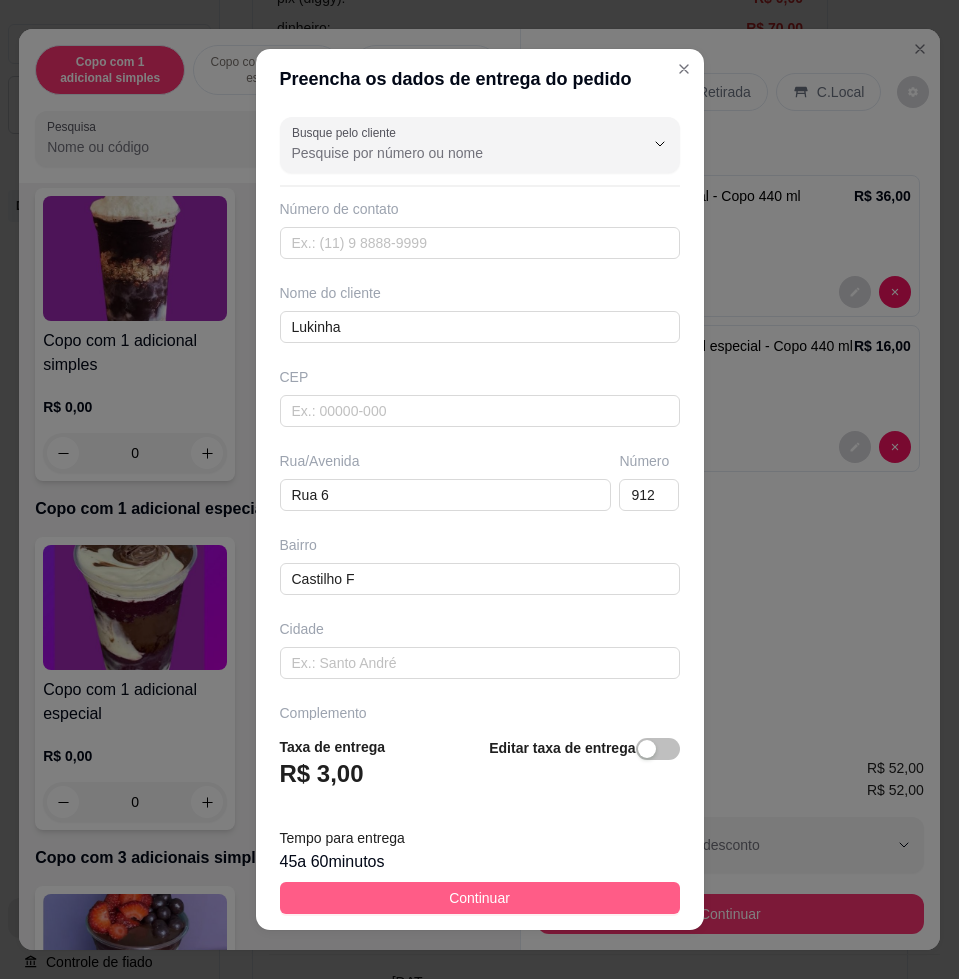 click on "Continuar" at bounding box center [480, 898] 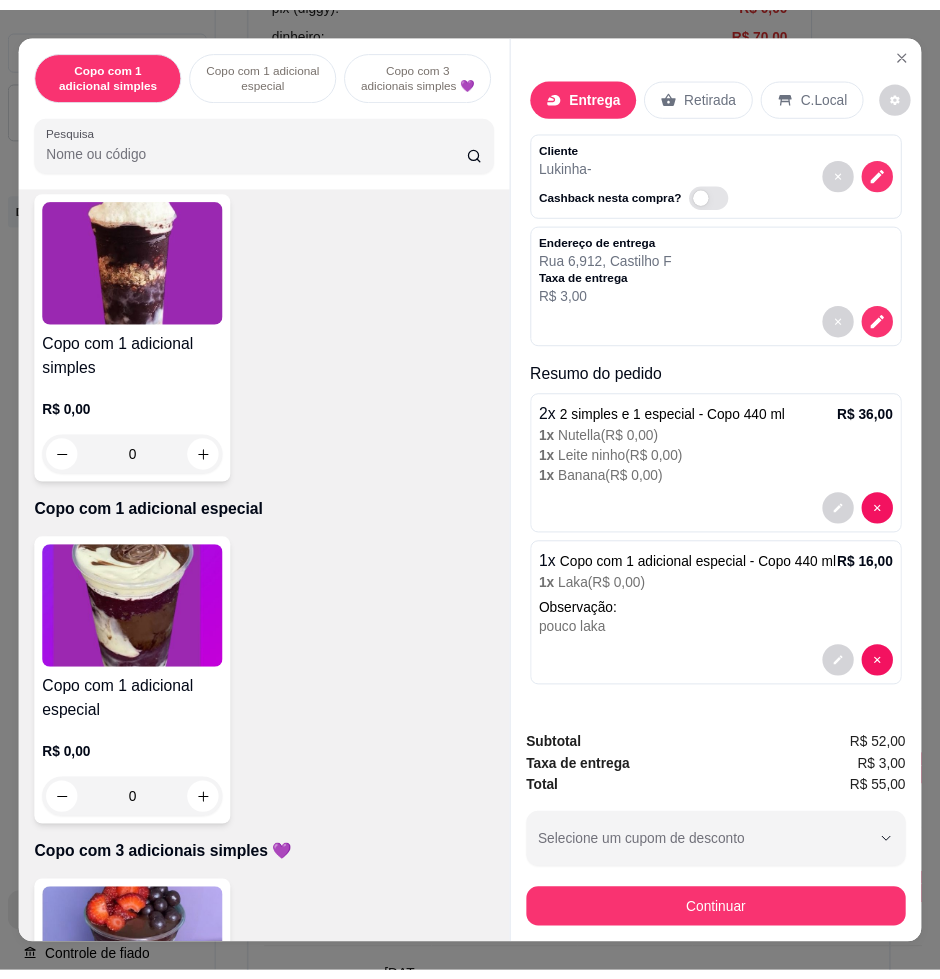 scroll, scrollTop: 44, scrollLeft: 0, axis: vertical 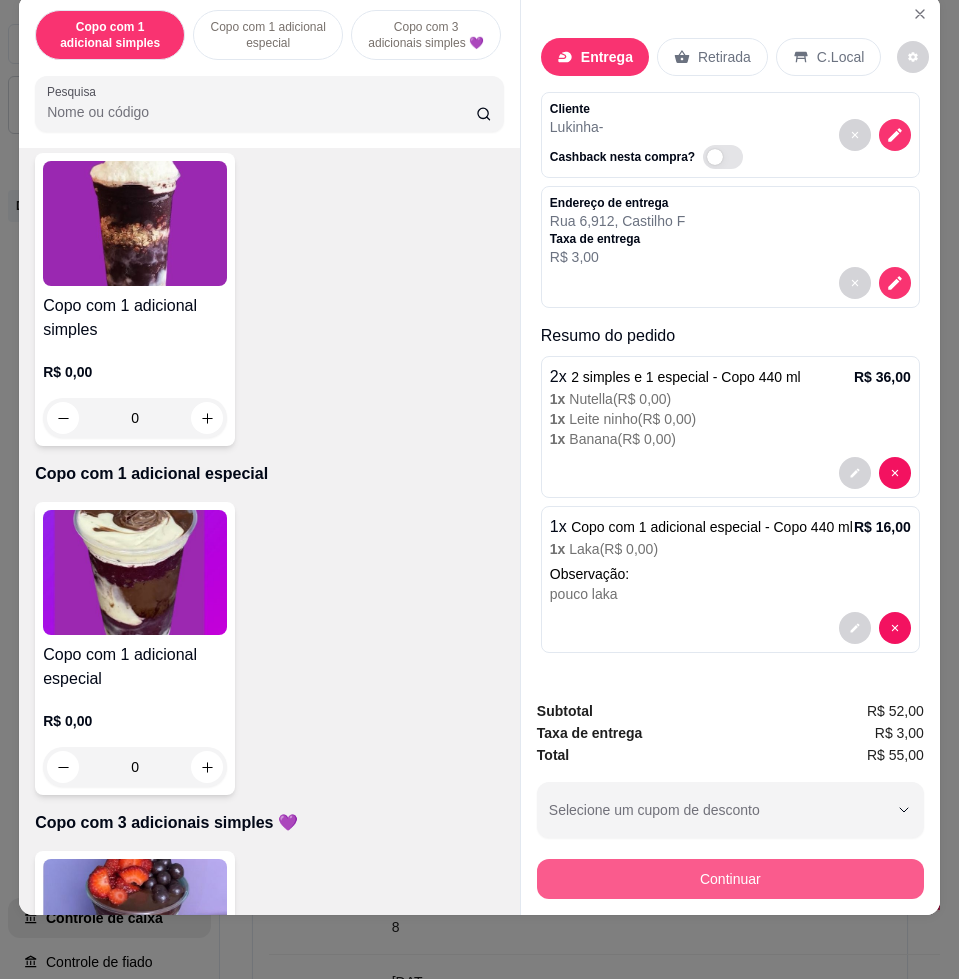 click on "Continuar" at bounding box center [730, 879] 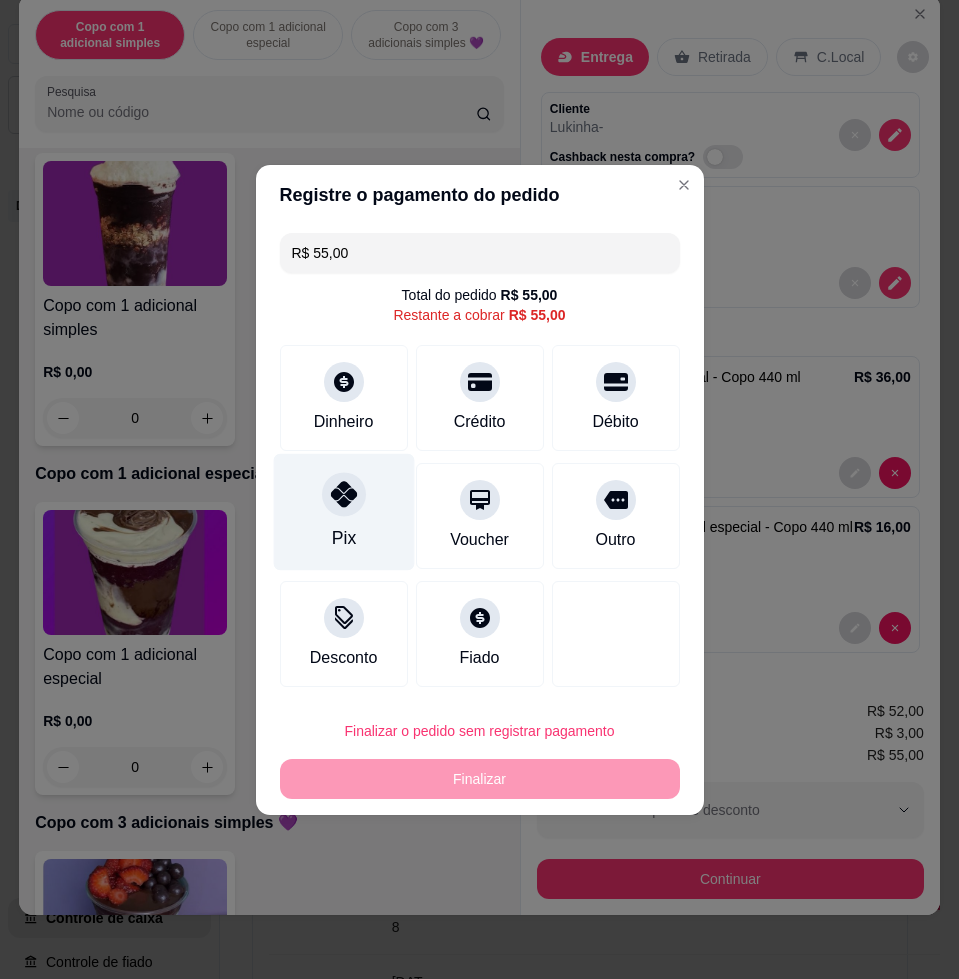 click at bounding box center [344, 494] 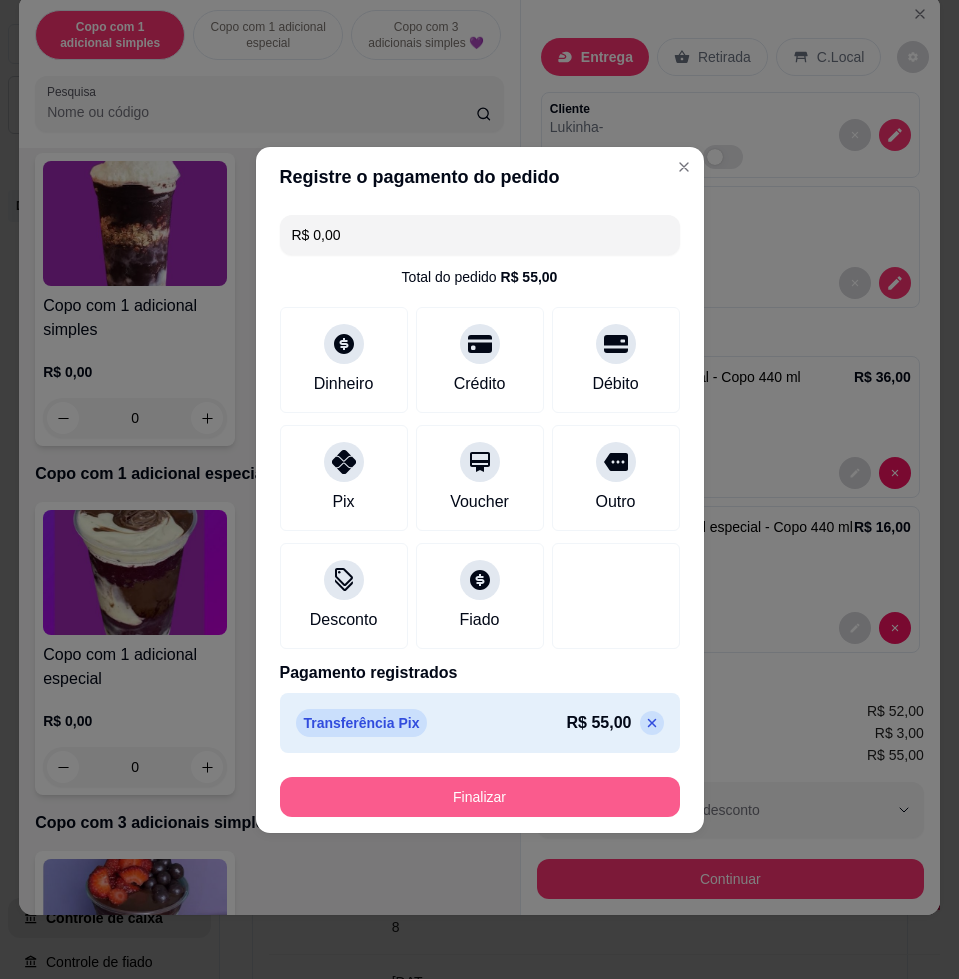 click on "Finalizar" at bounding box center (480, 797) 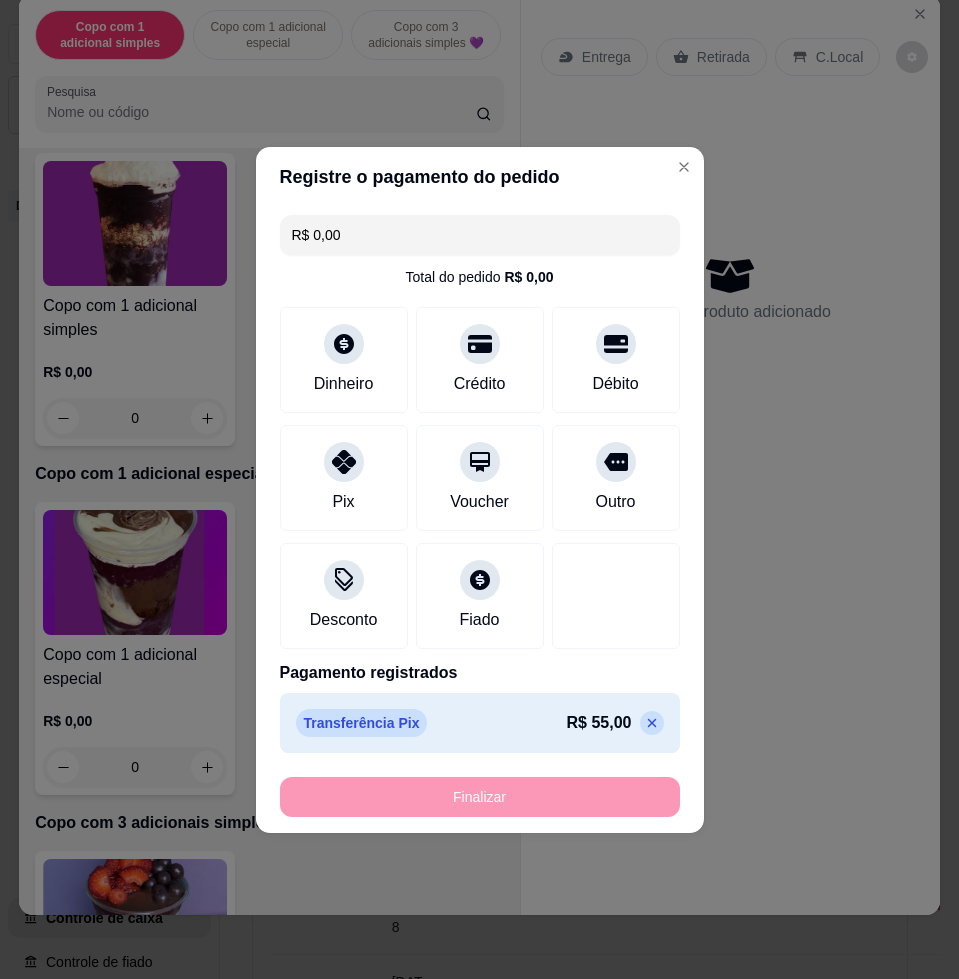 type on "-R$ 55,00" 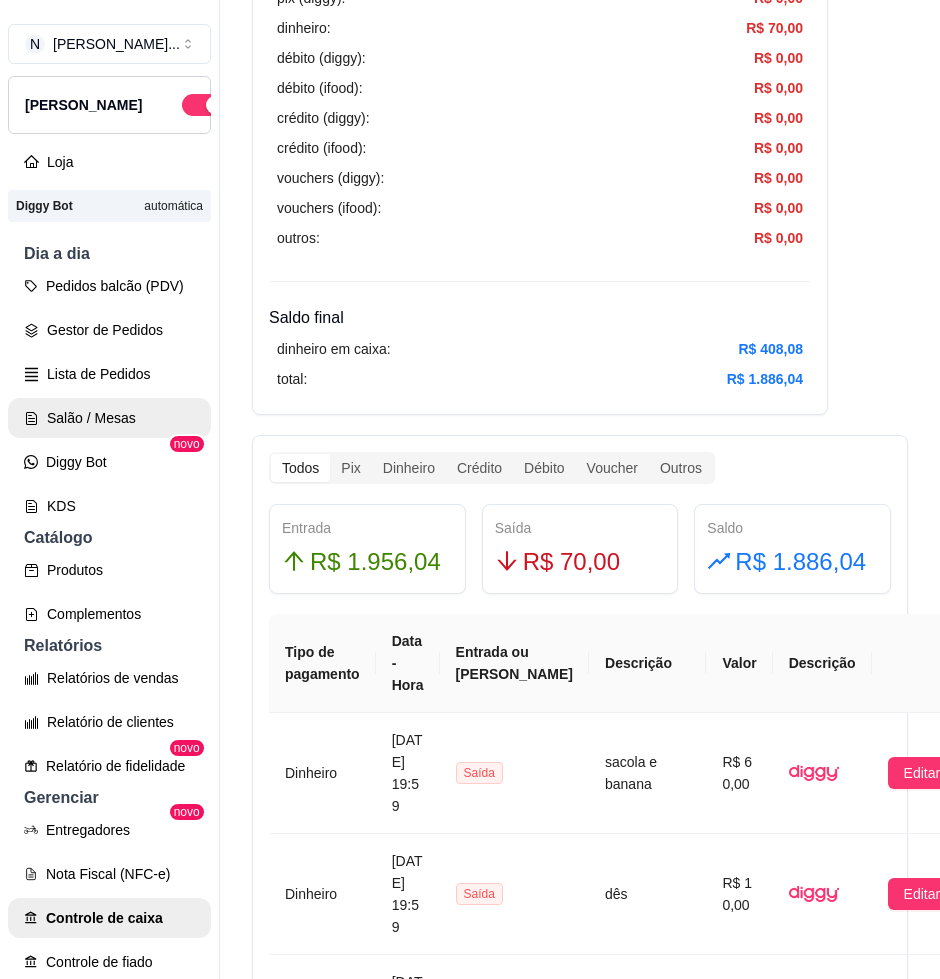 click on "Salão / Mesas" at bounding box center (109, 418) 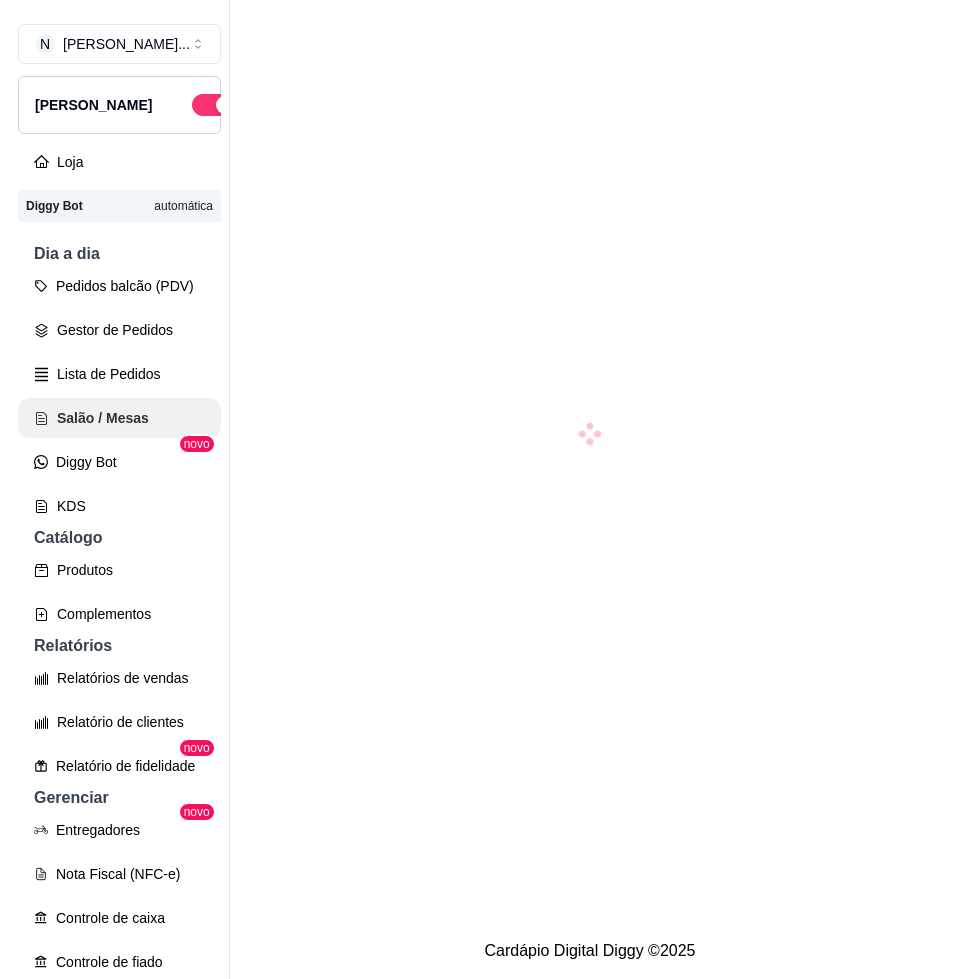 scroll, scrollTop: 0, scrollLeft: 0, axis: both 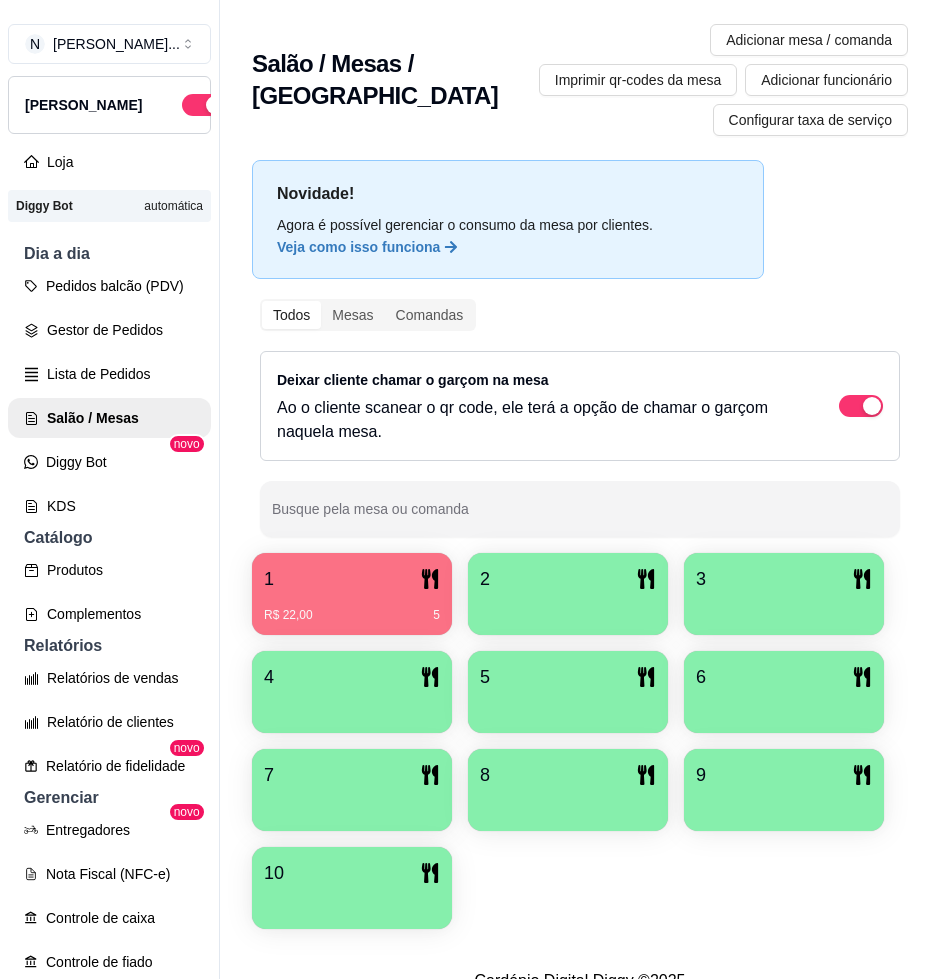 click on "1" at bounding box center (352, 579) 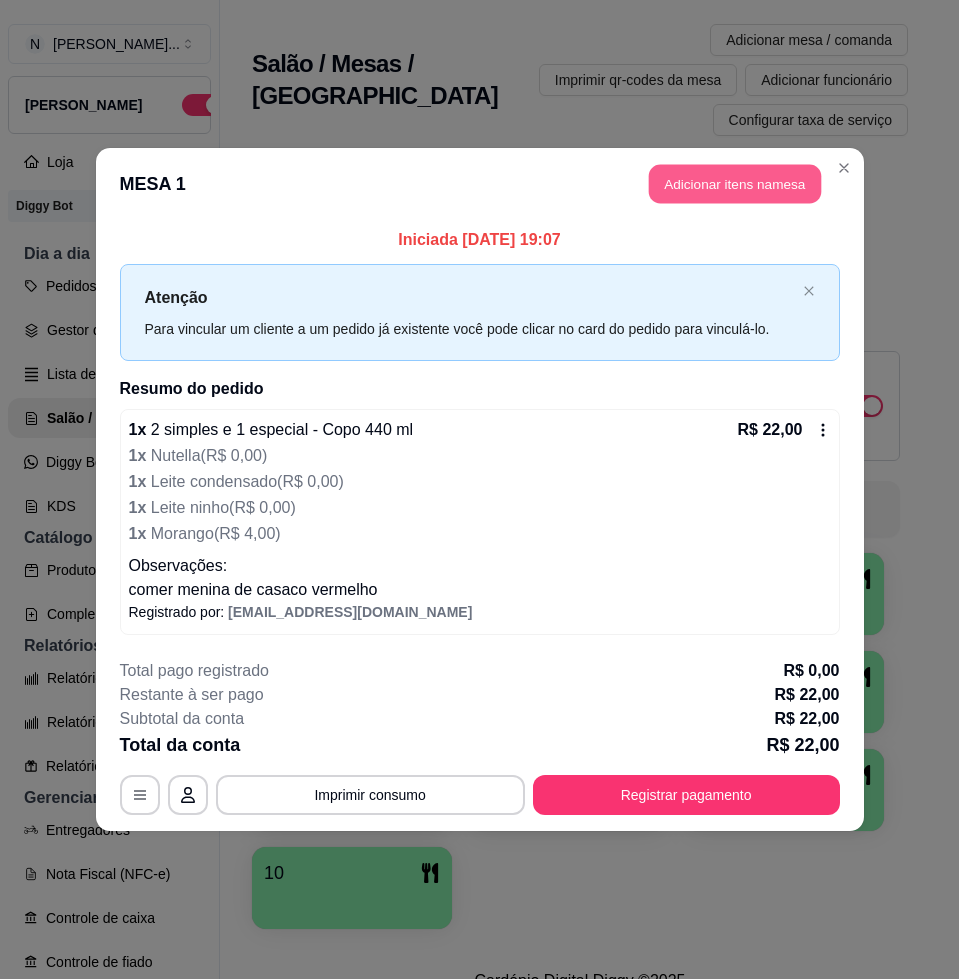 click on "Adicionar itens na  mesa" at bounding box center [735, 184] 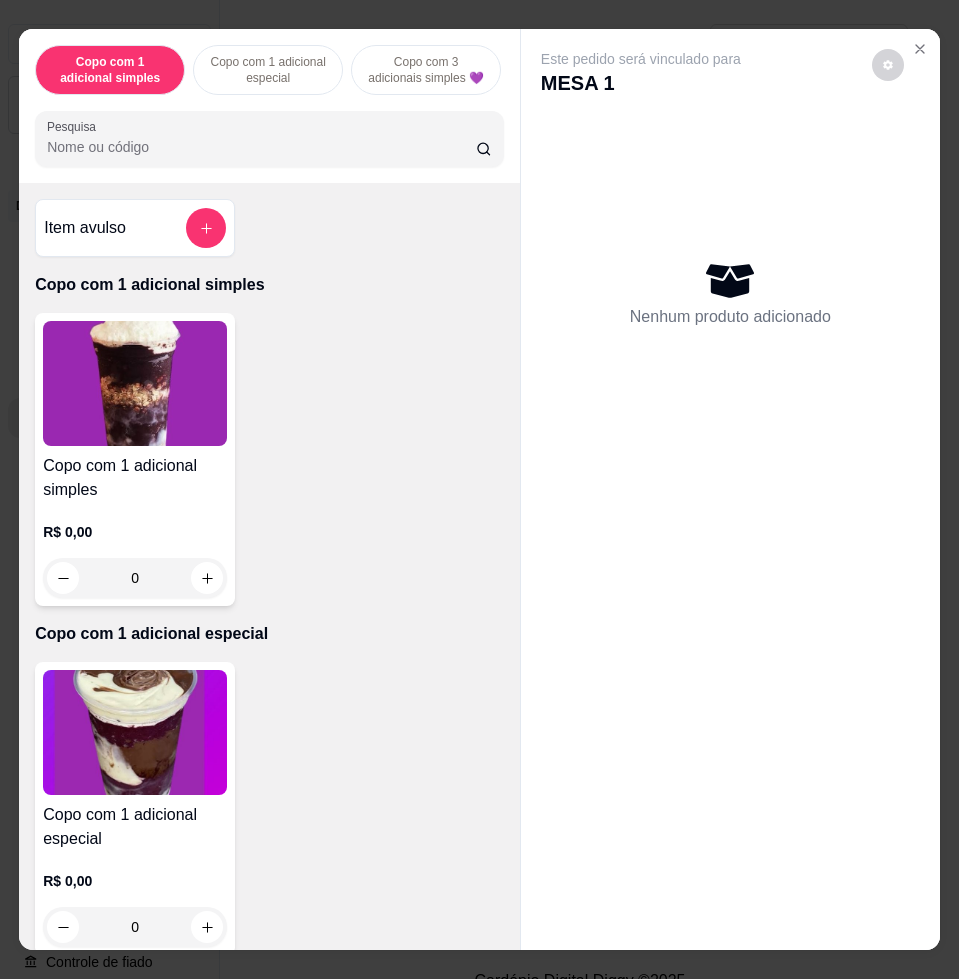 click on "Pesquisa" at bounding box center [261, 147] 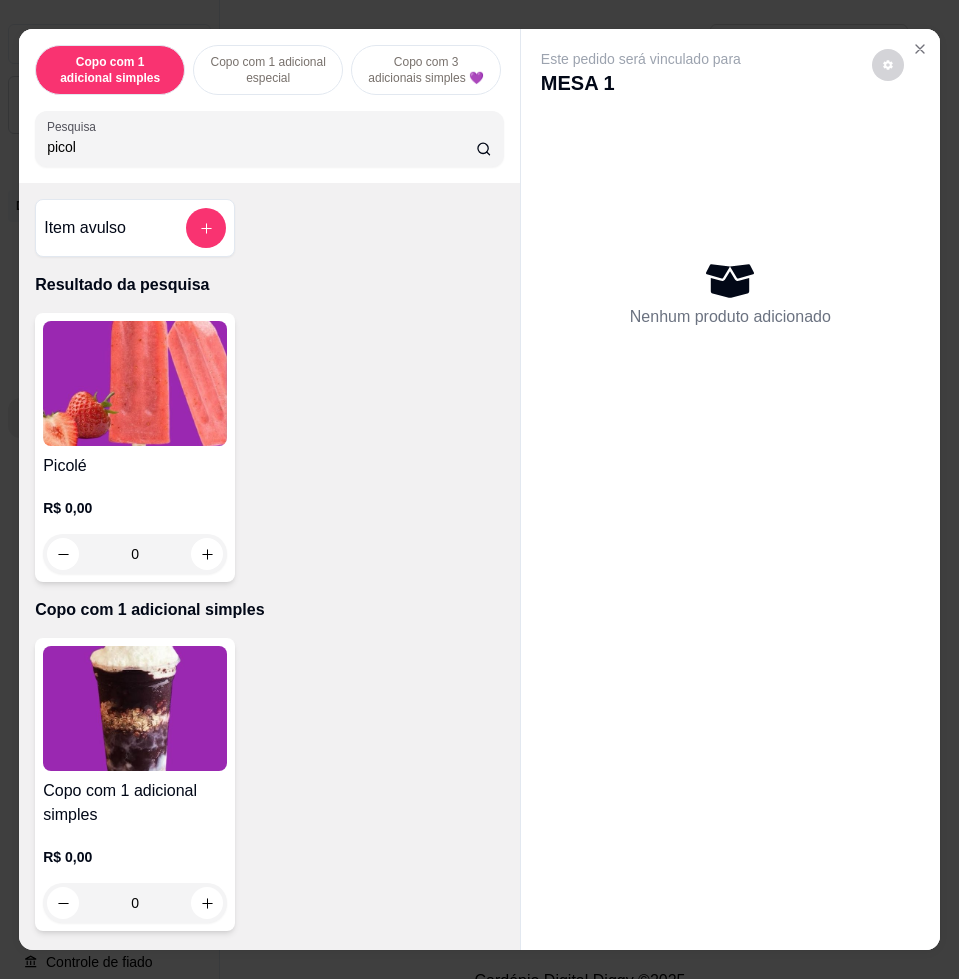 type on "picol" 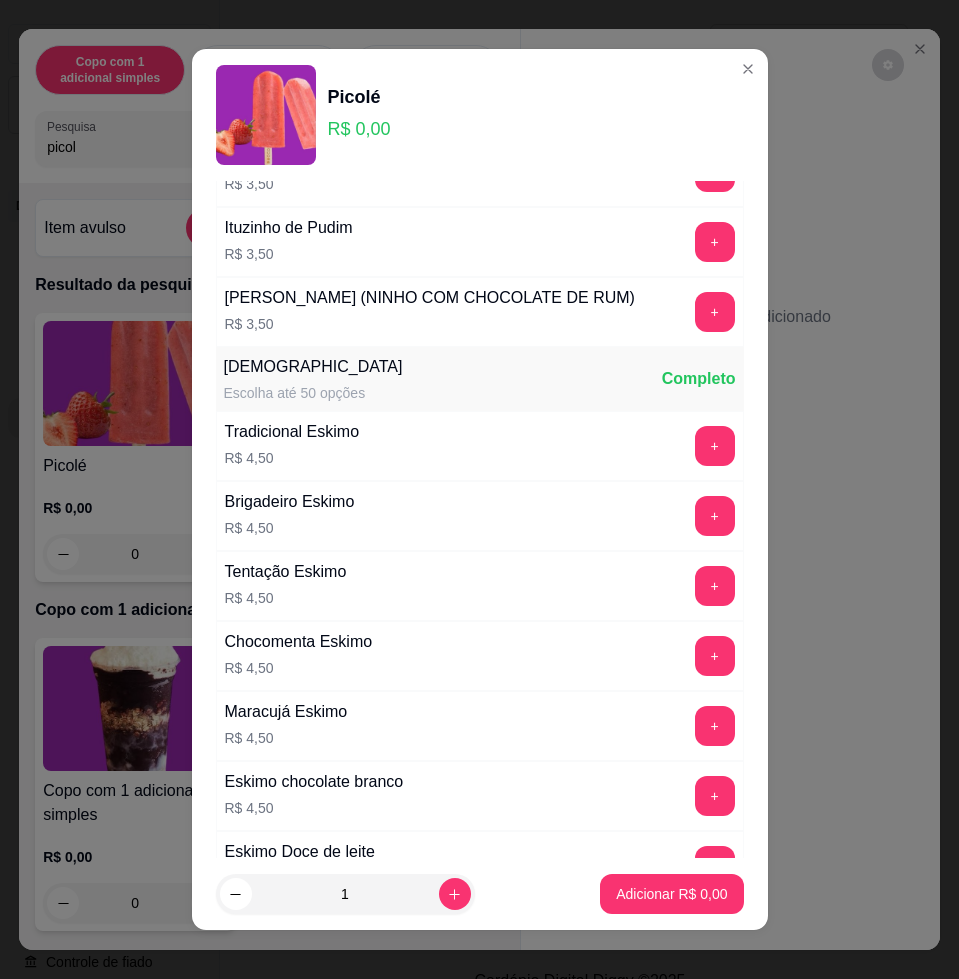 scroll, scrollTop: 2176, scrollLeft: 0, axis: vertical 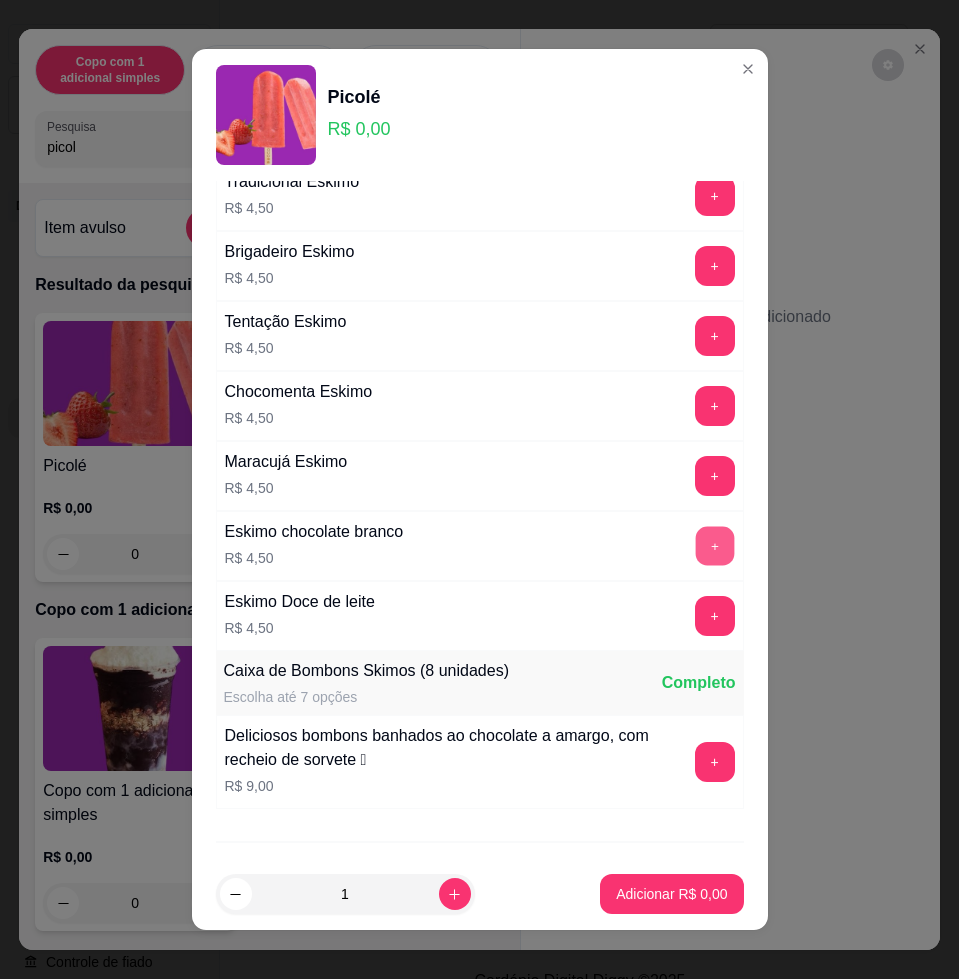 click on "+" at bounding box center (714, 546) 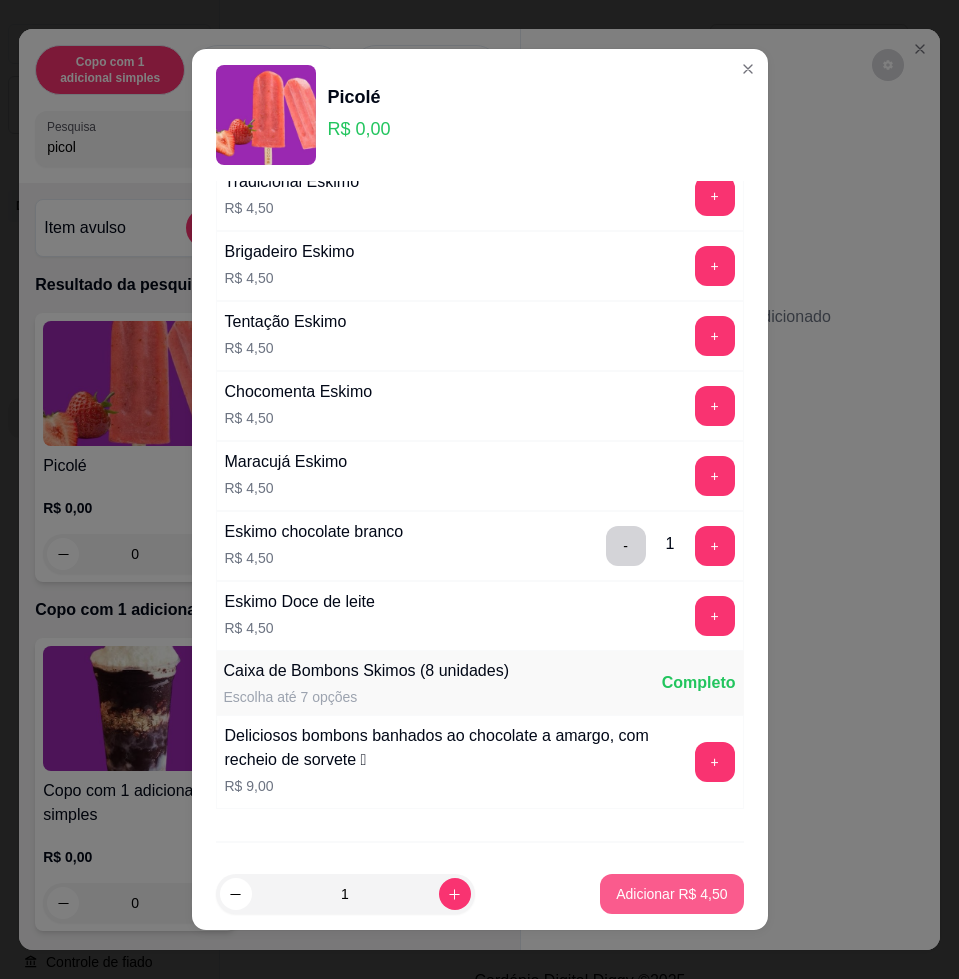 click on "Adicionar   R$ 4,50" at bounding box center [671, 894] 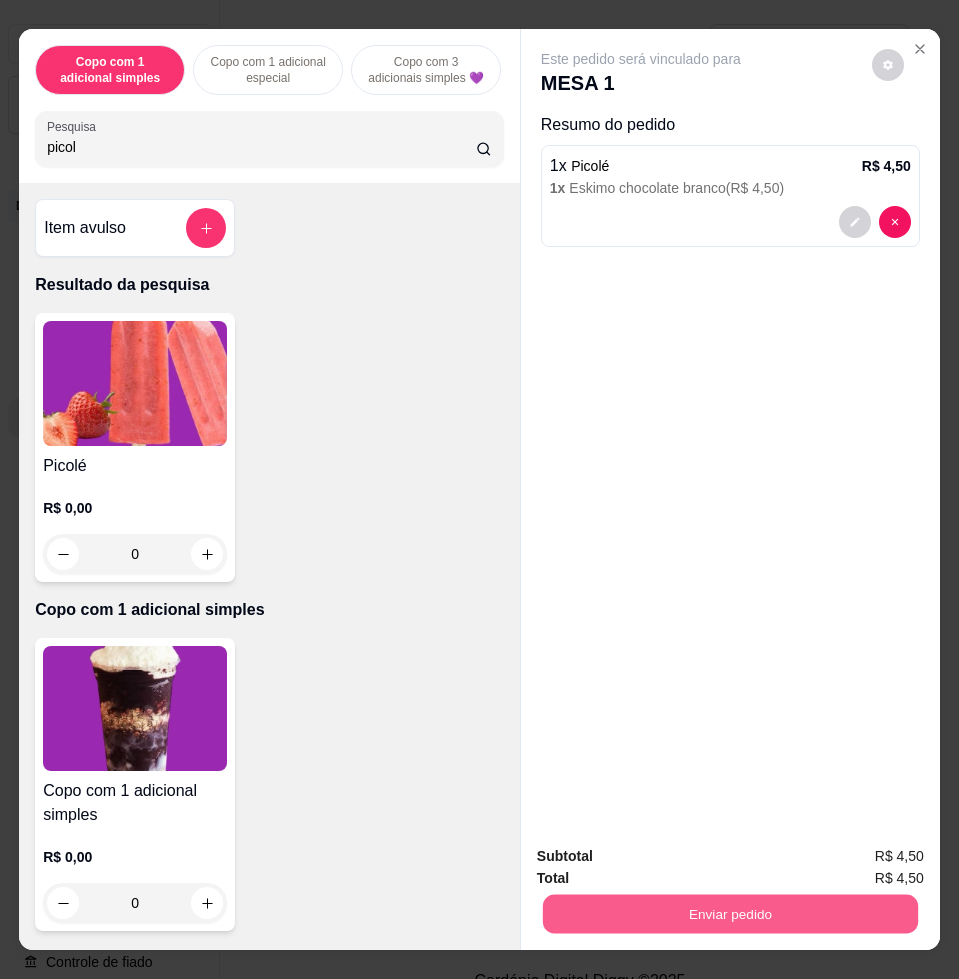 click on "Enviar pedido" at bounding box center (730, 913) 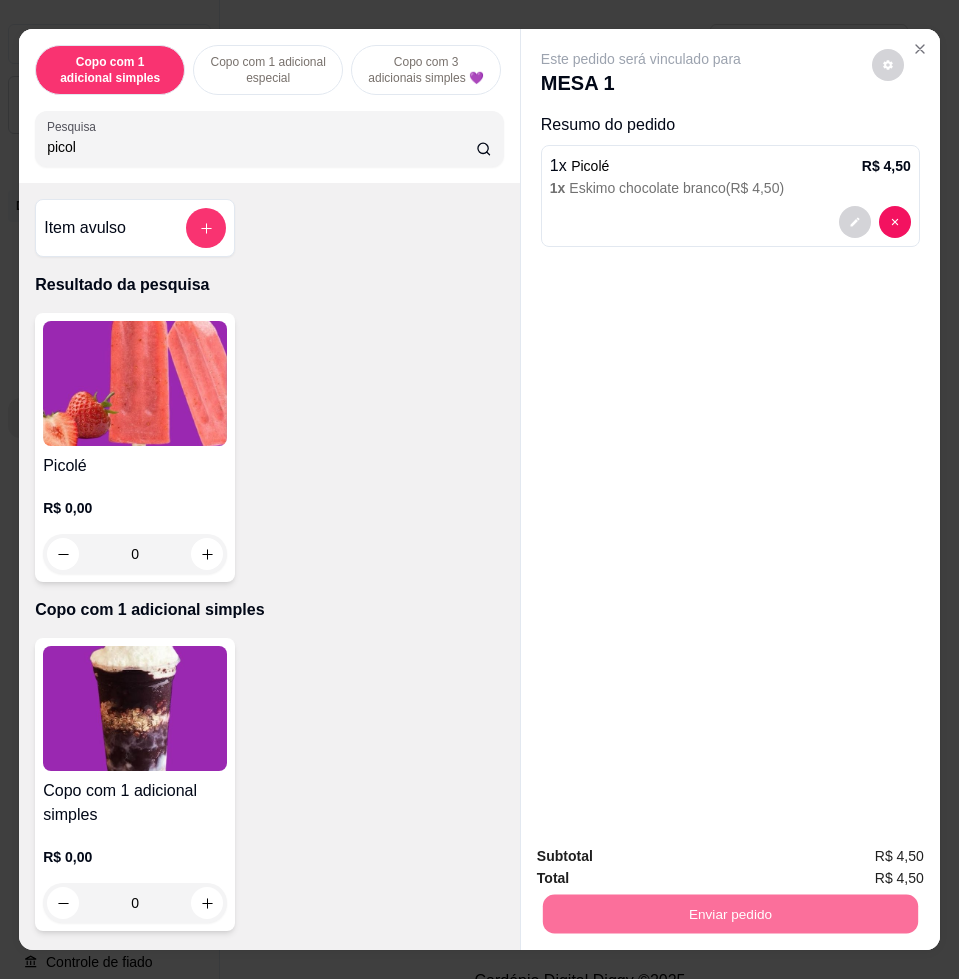 click on "Não registrar e enviar pedido" at bounding box center [662, 855] 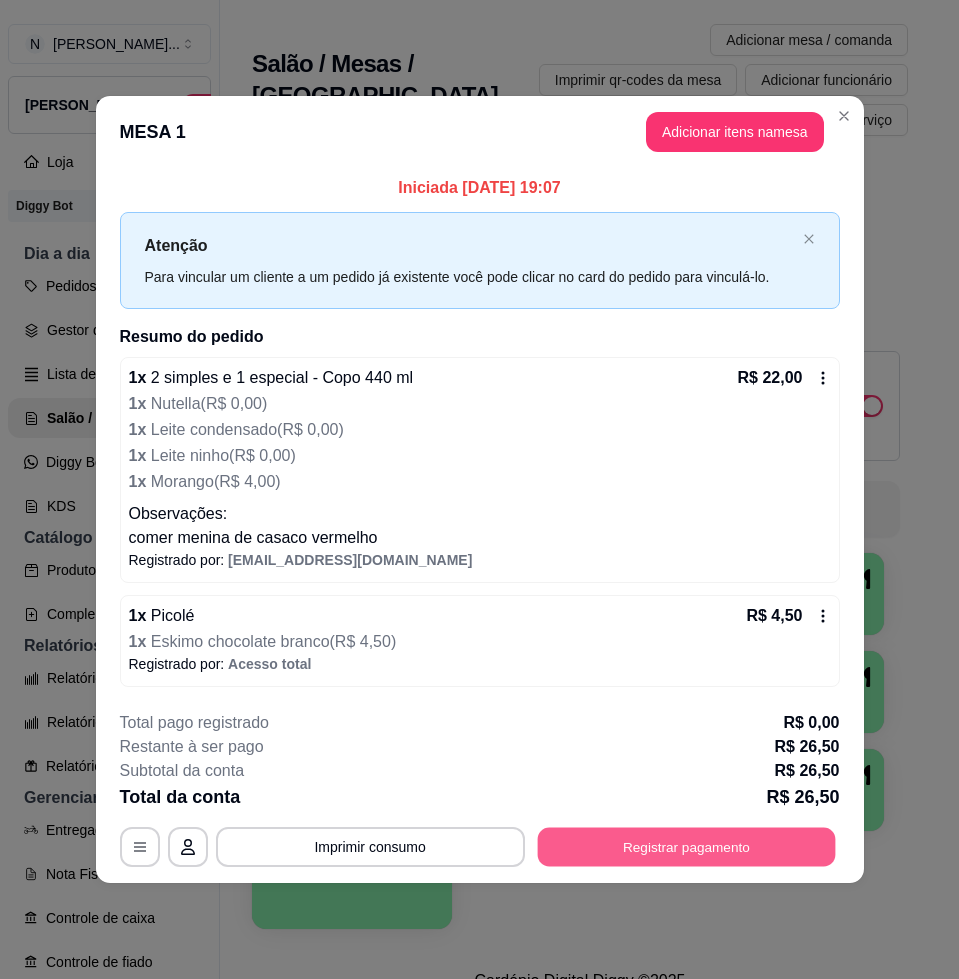 click on "Registrar pagamento" at bounding box center (686, 847) 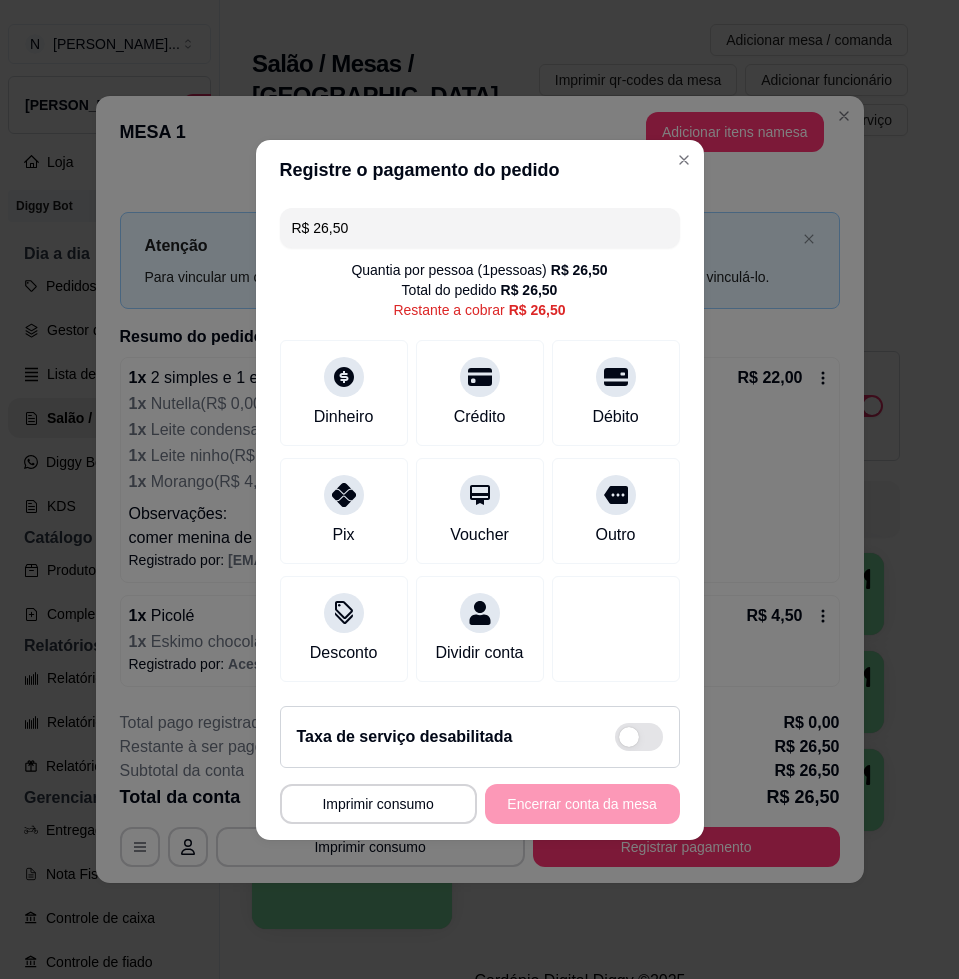 click on "R$ 26,50" at bounding box center (480, 228) 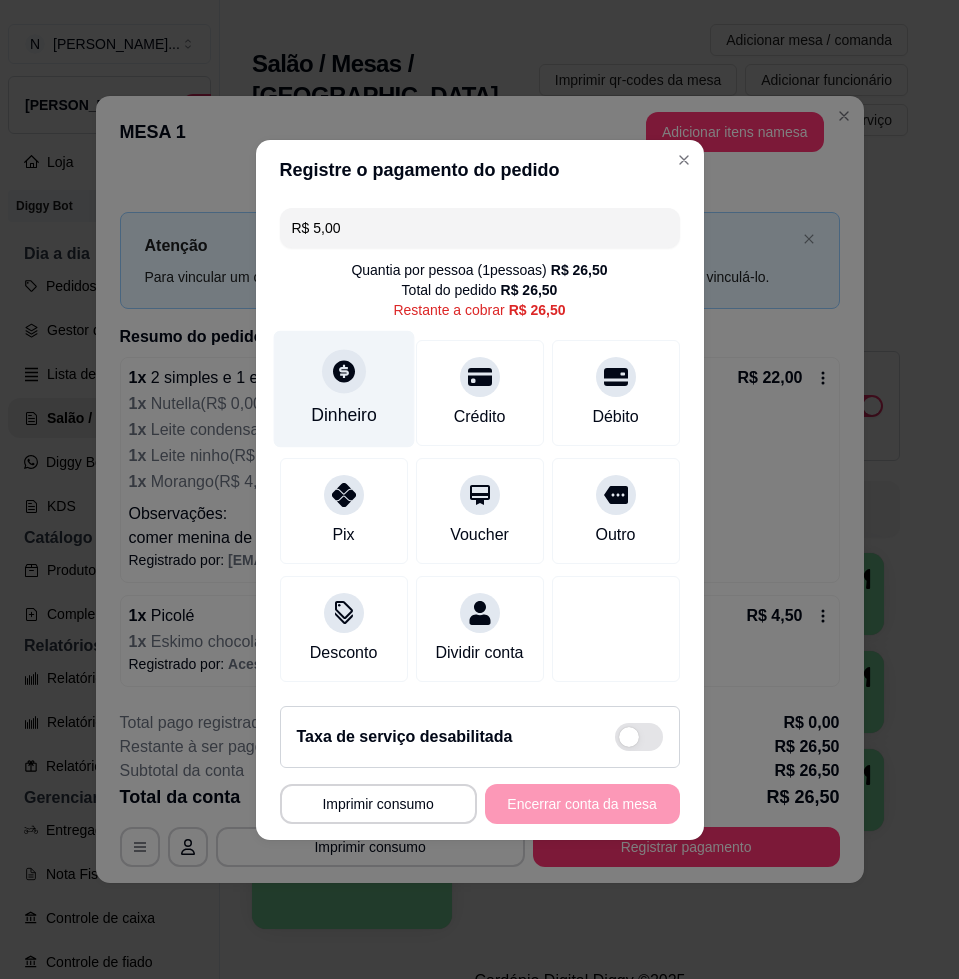 click on "Dinheiro" at bounding box center (343, 388) 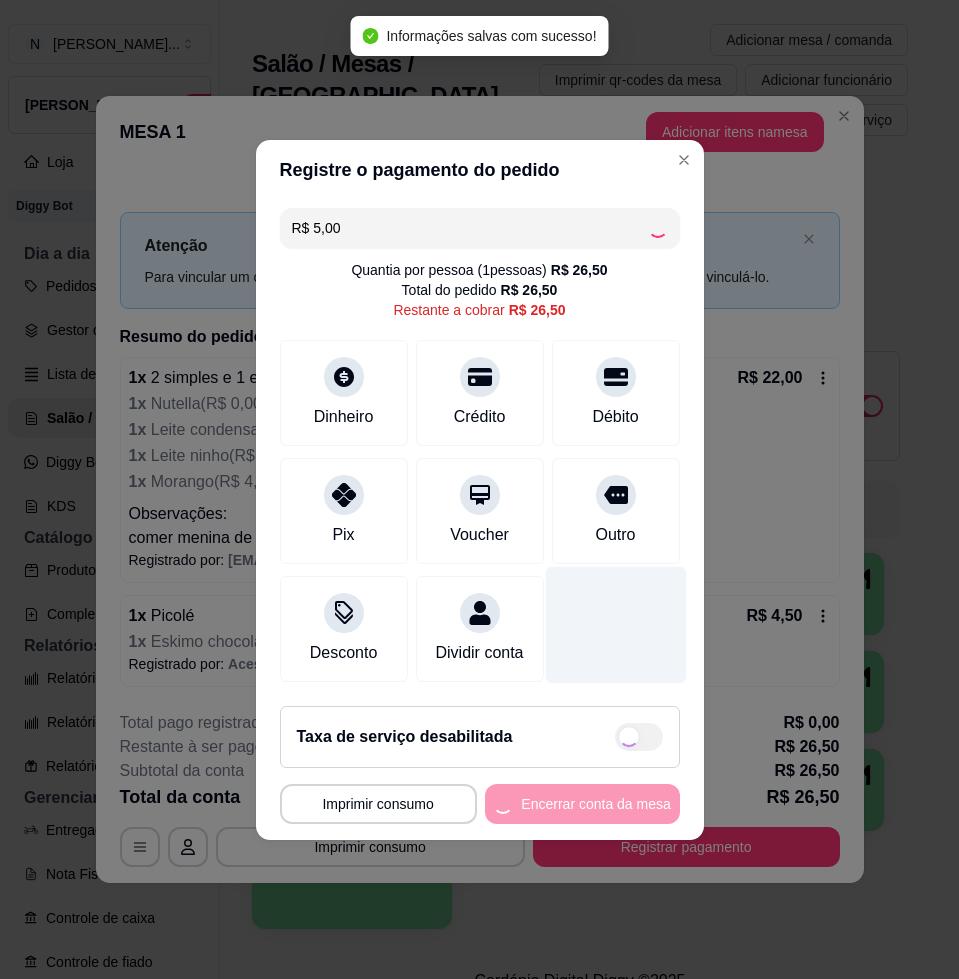type on "R$ 21,50" 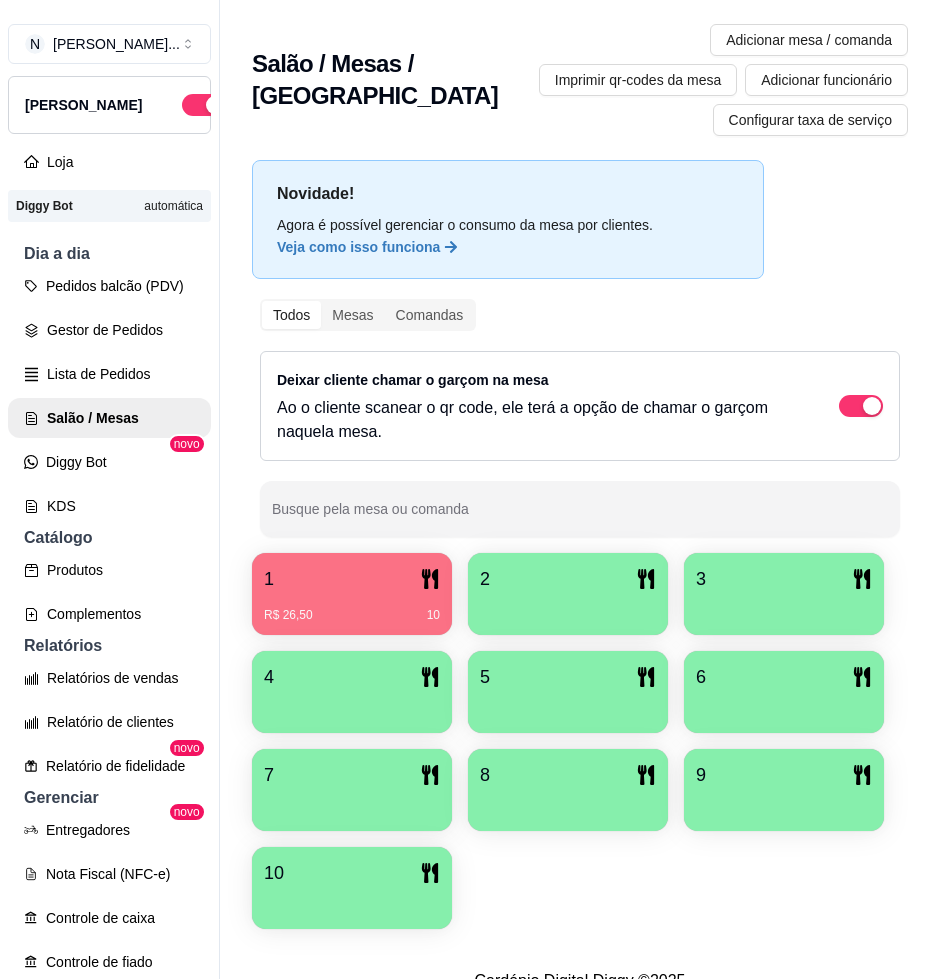 click on "1" at bounding box center [352, 579] 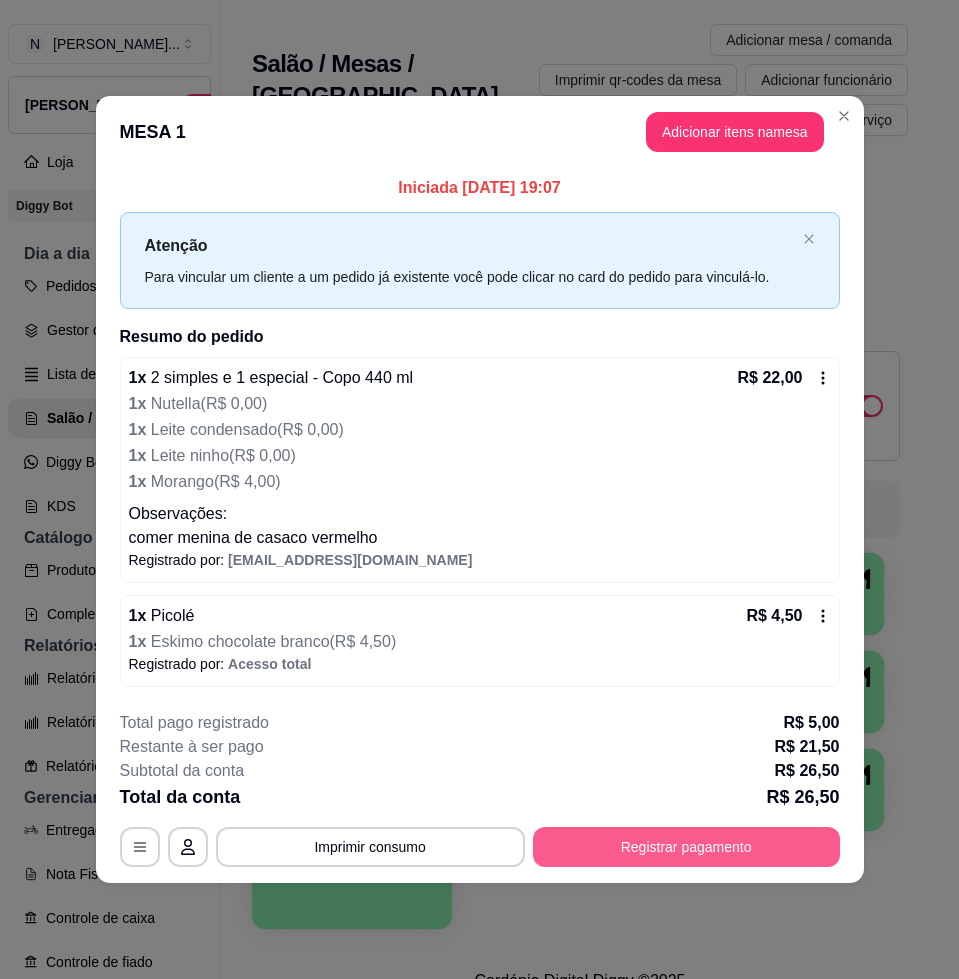 click on "Registrar pagamento" at bounding box center [686, 847] 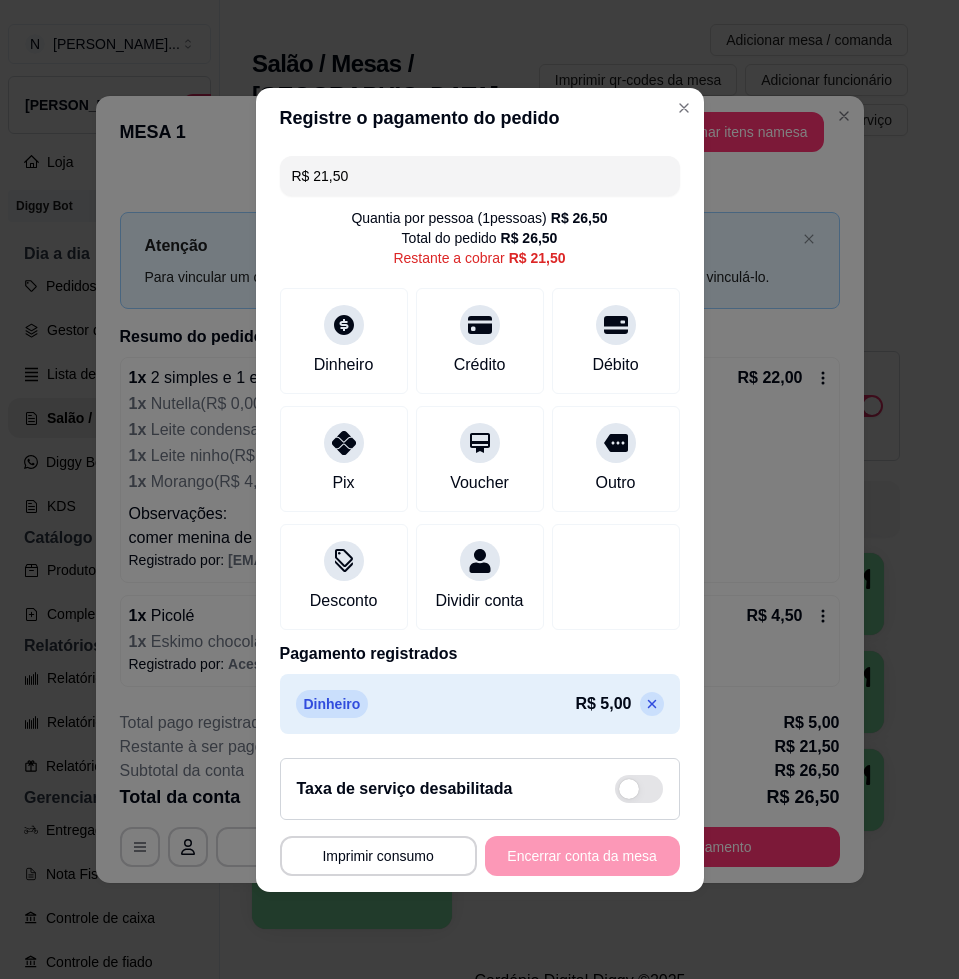 click at bounding box center [652, 704] 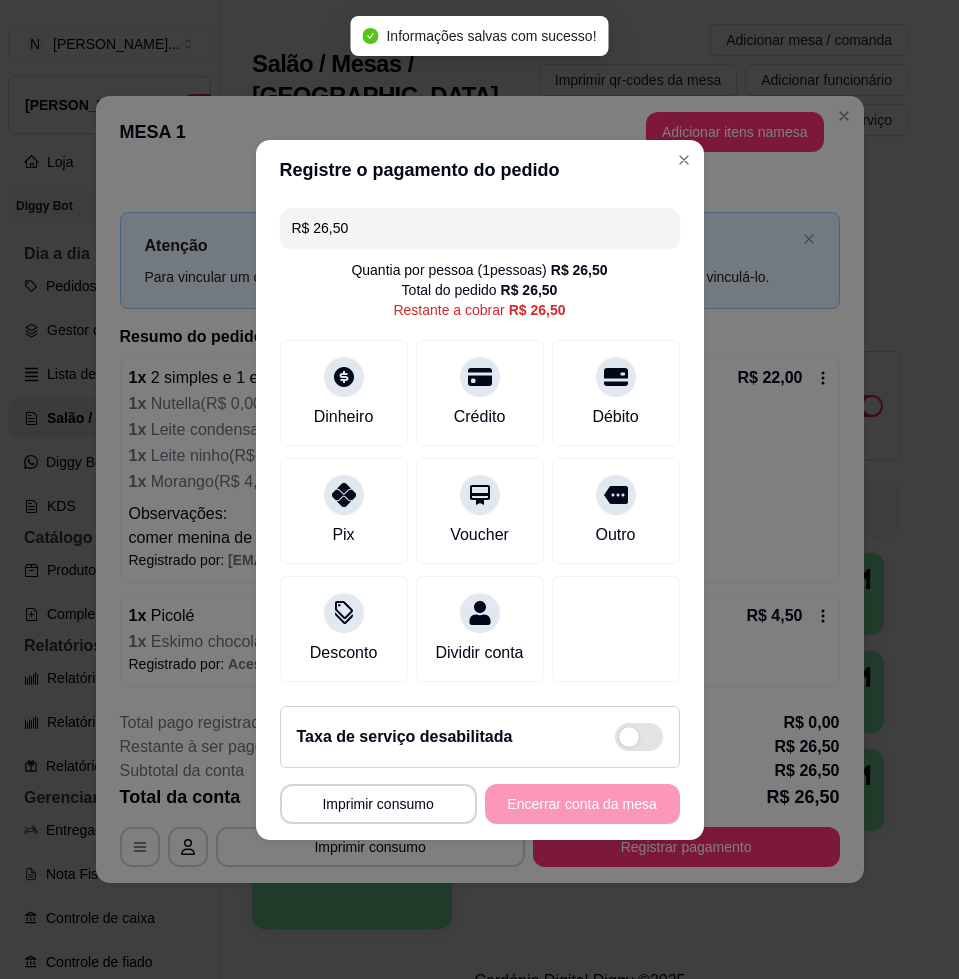 click on "R$ 26,50" at bounding box center [480, 228] 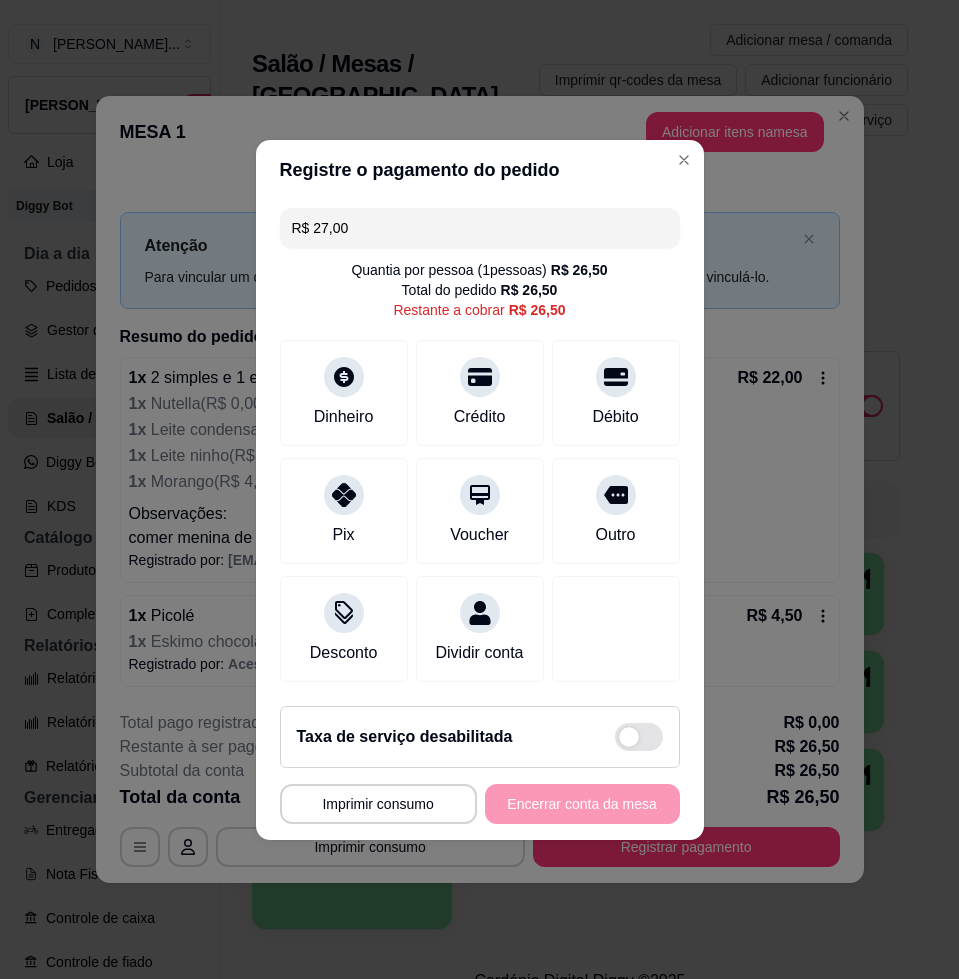 click on "R$ 27,00" at bounding box center (480, 228) 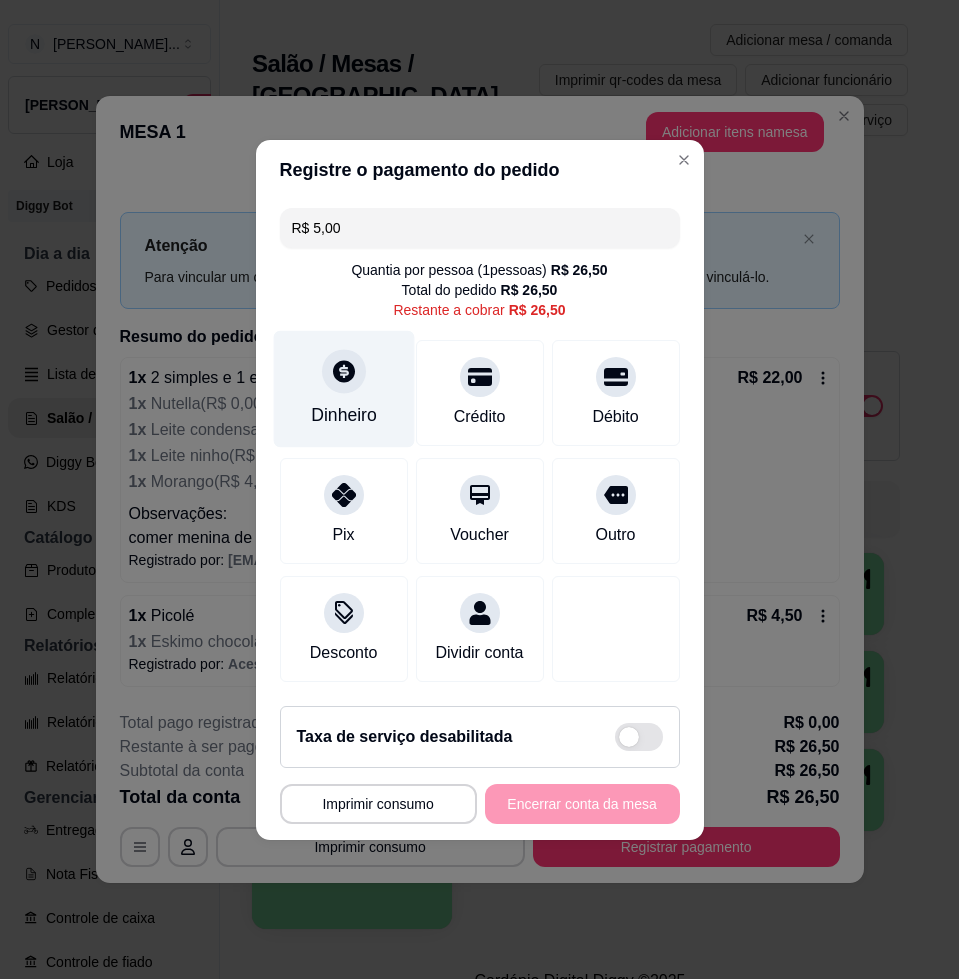 click on "Dinheiro" at bounding box center (343, 388) 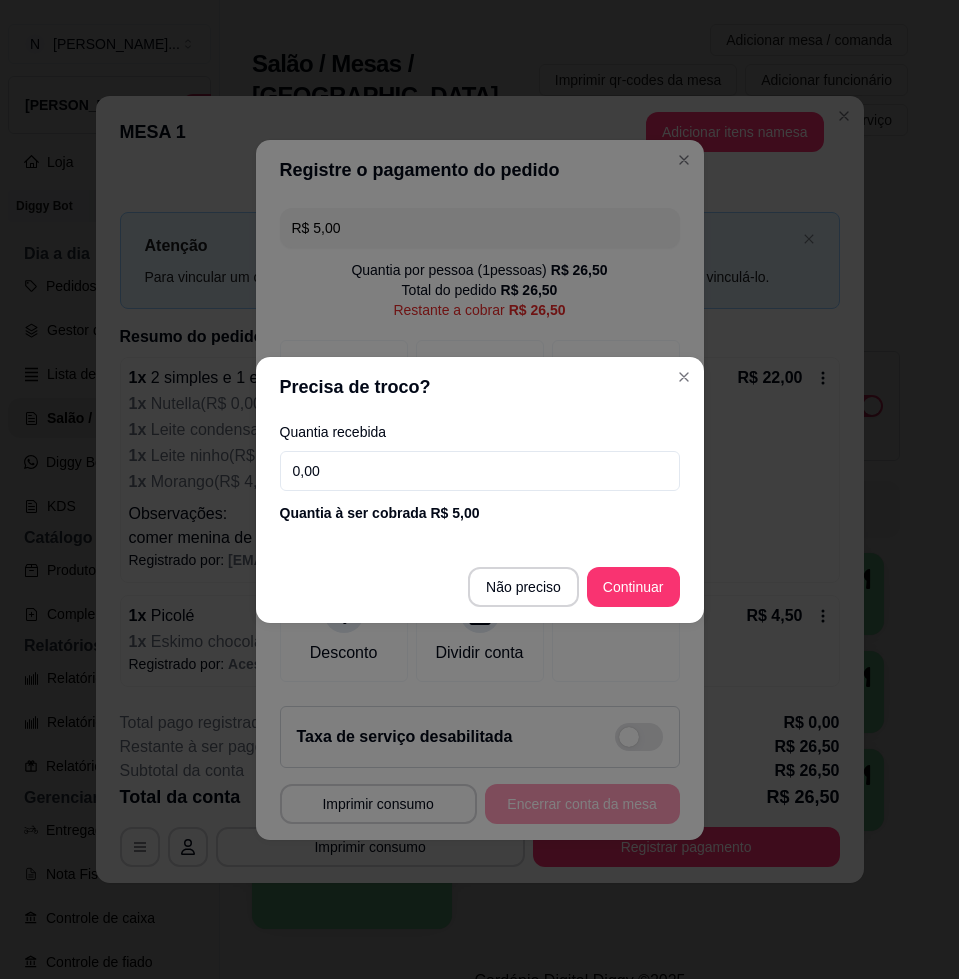 click on "0,00" at bounding box center (480, 471) 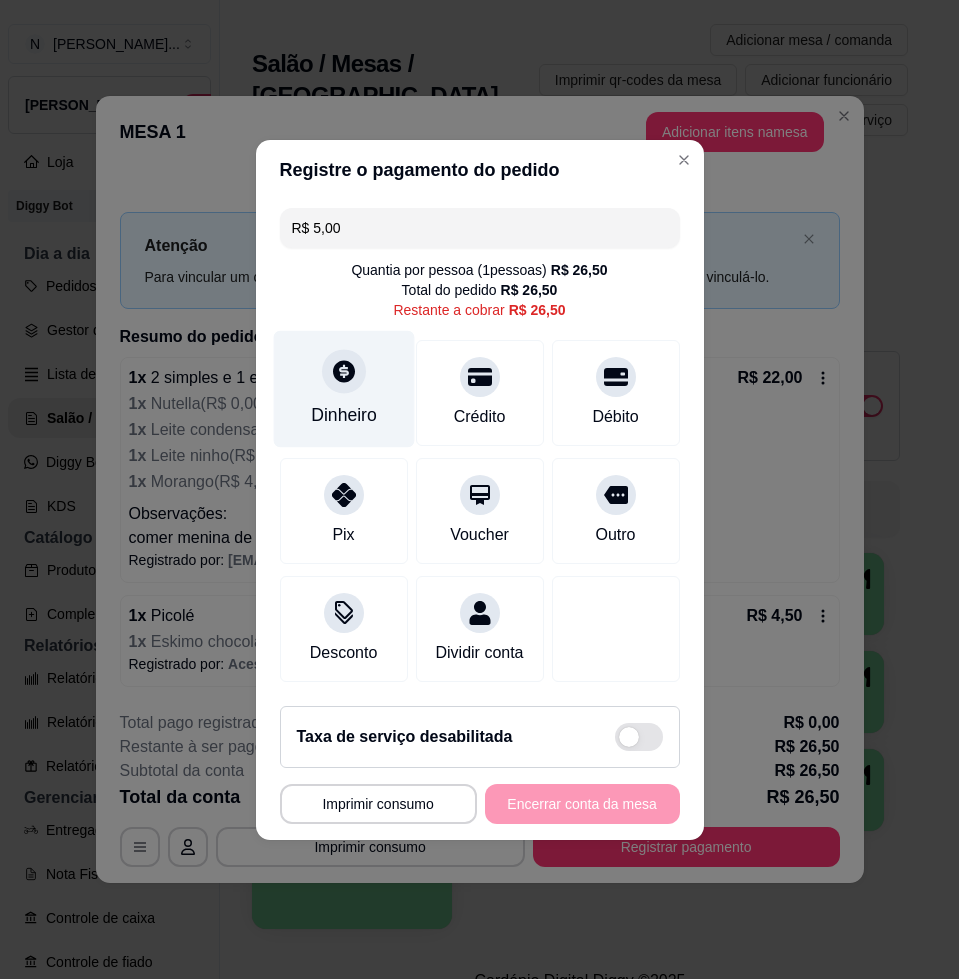 click on "Dinheiro" at bounding box center [343, 388] 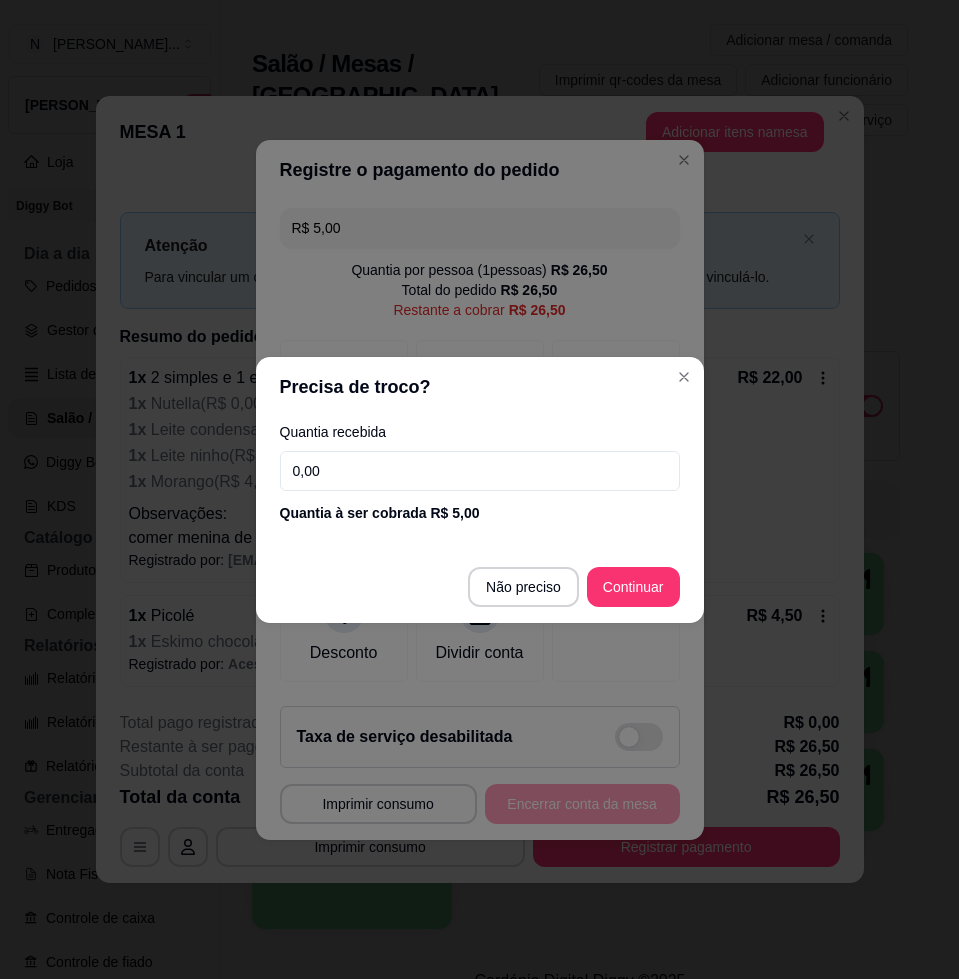 click on "0,00" at bounding box center (480, 471) 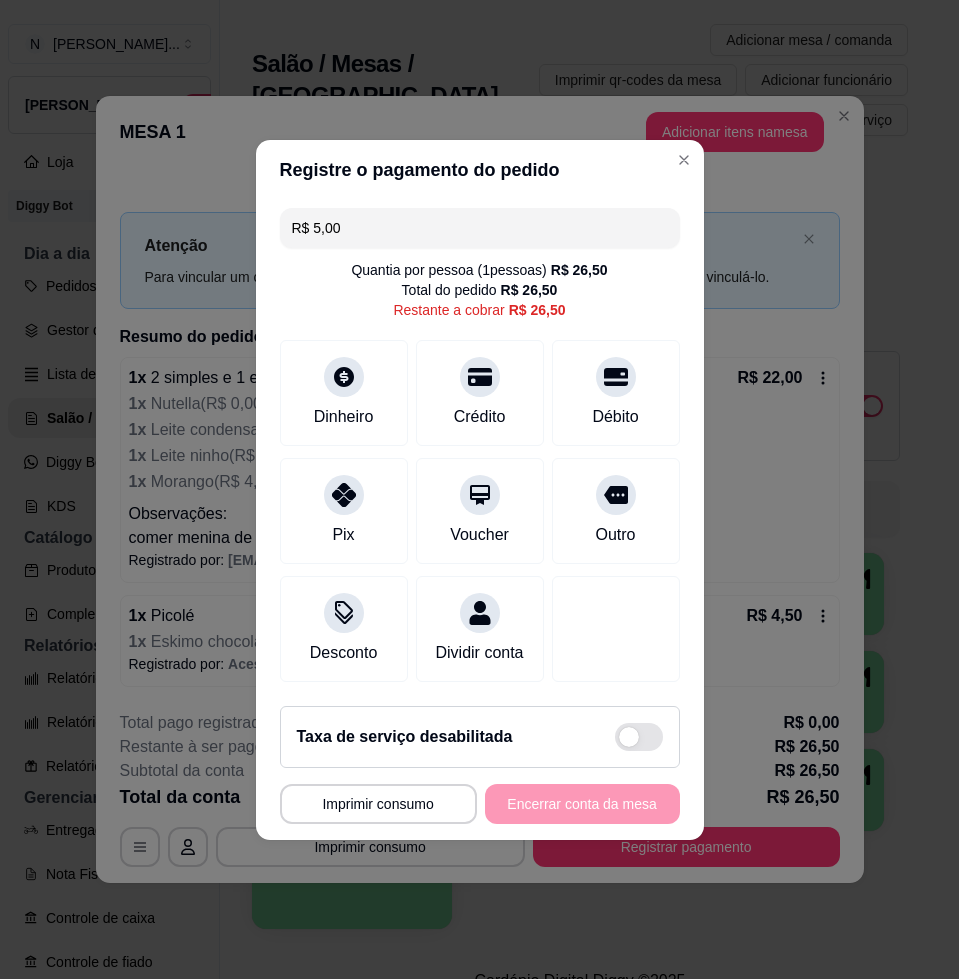 click on "R$ 5,00" at bounding box center (480, 228) 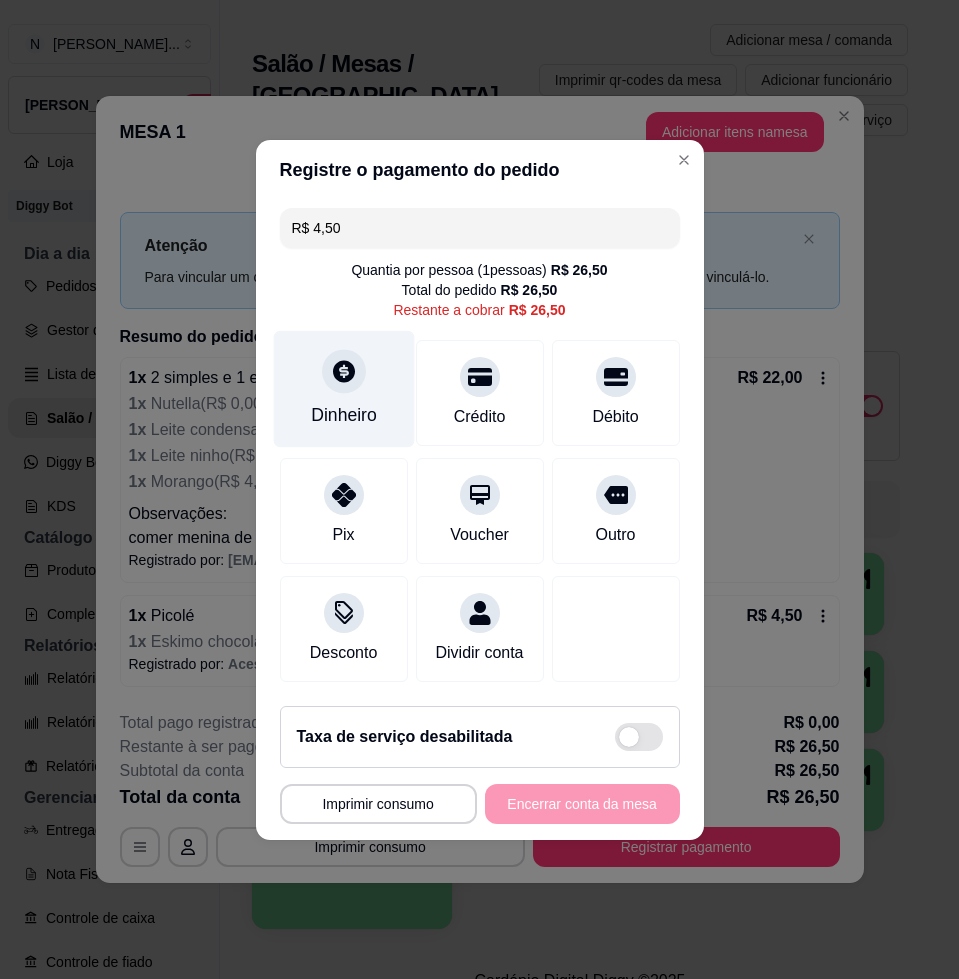 type on "R$ 4,50" 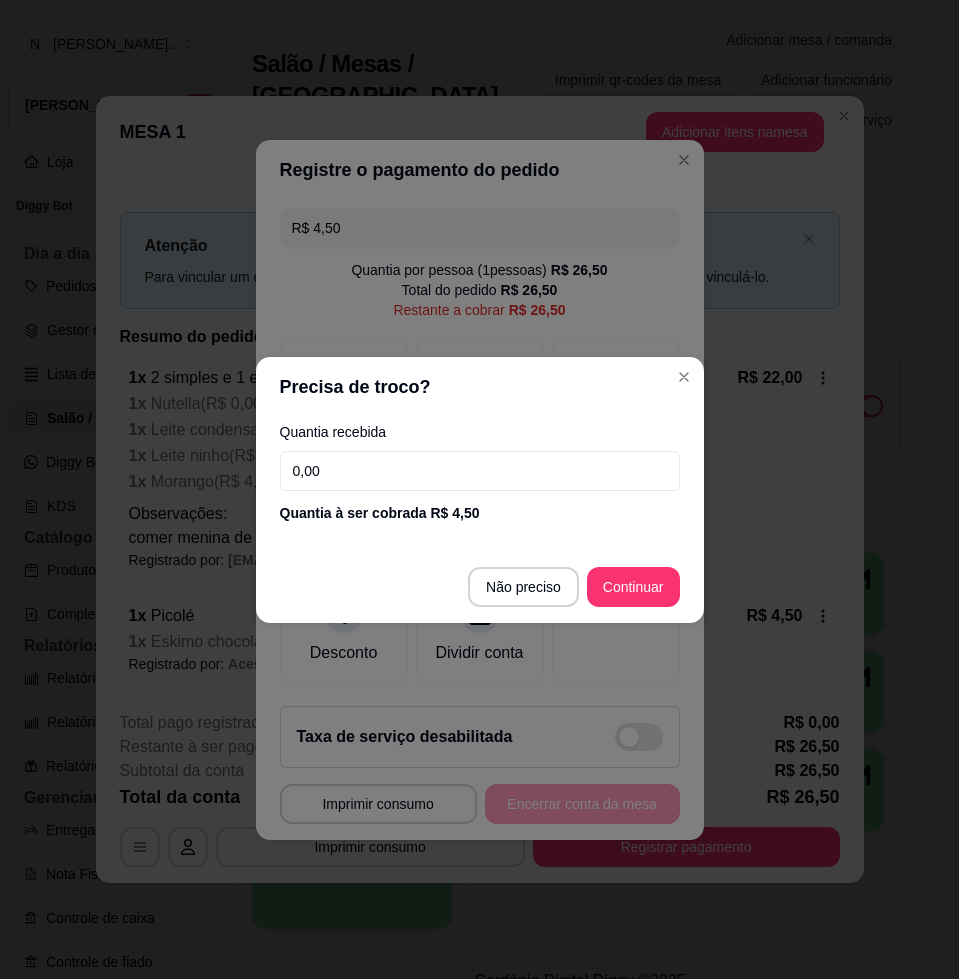 click on "0,00" at bounding box center [480, 471] 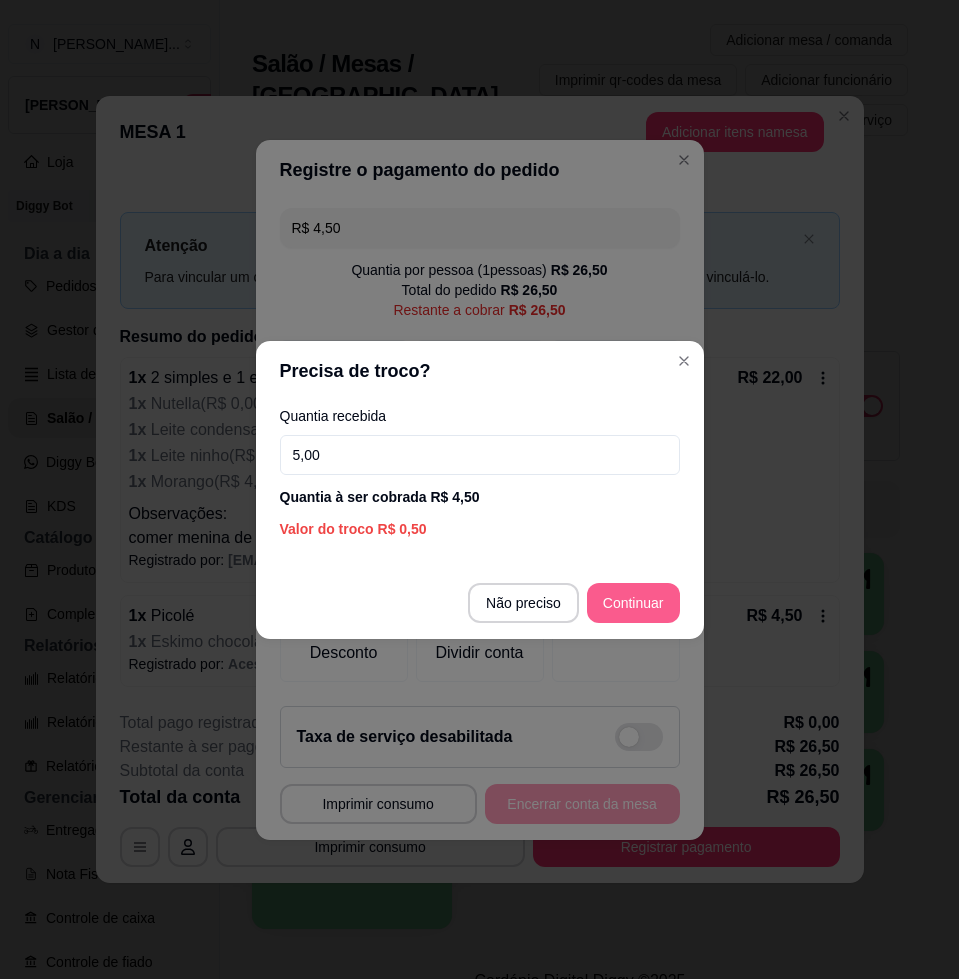 type on "5,00" 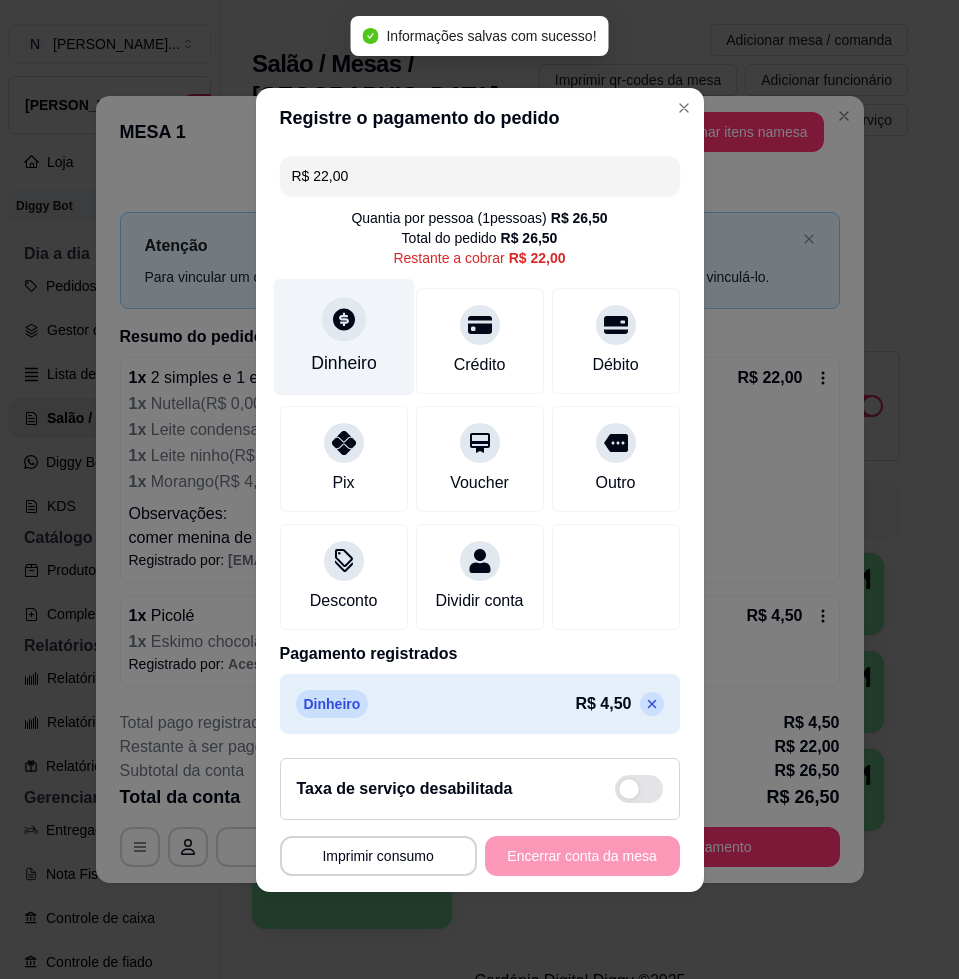 click on "Dinheiro" at bounding box center [344, 363] 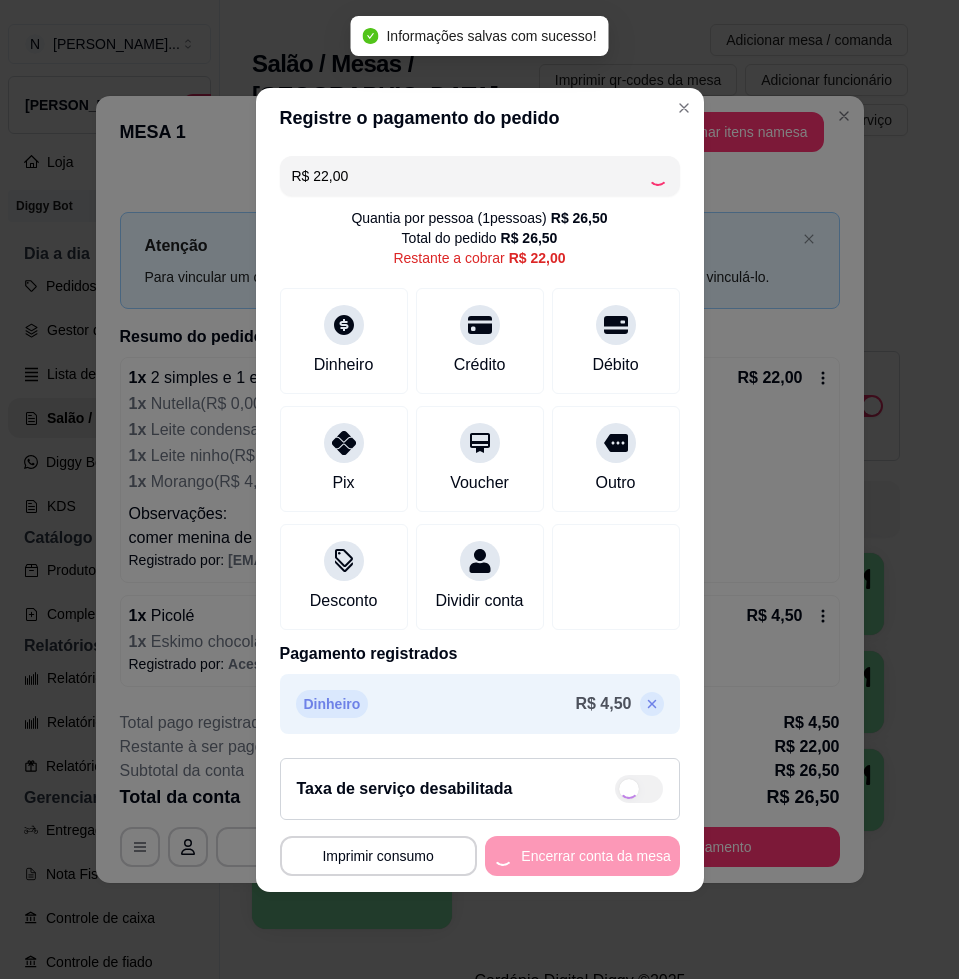 type on "R$ 0,00" 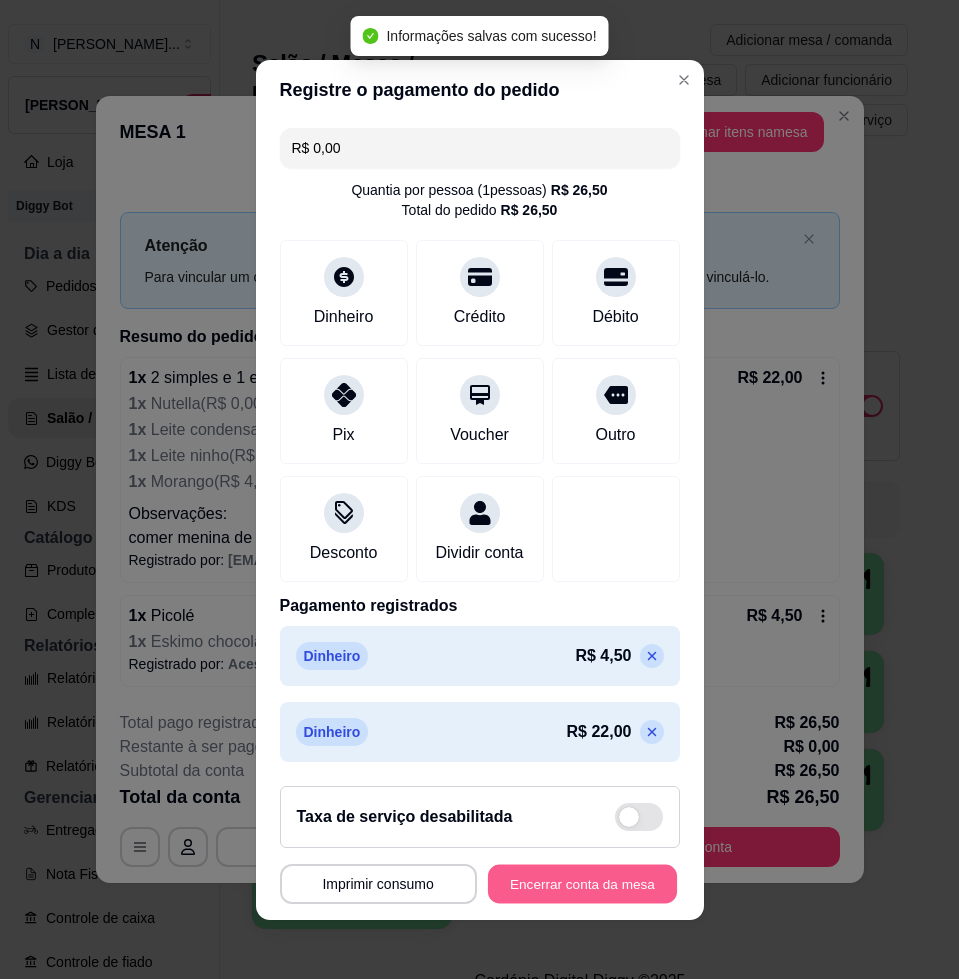 click on "Encerrar conta da mesa" at bounding box center [582, 883] 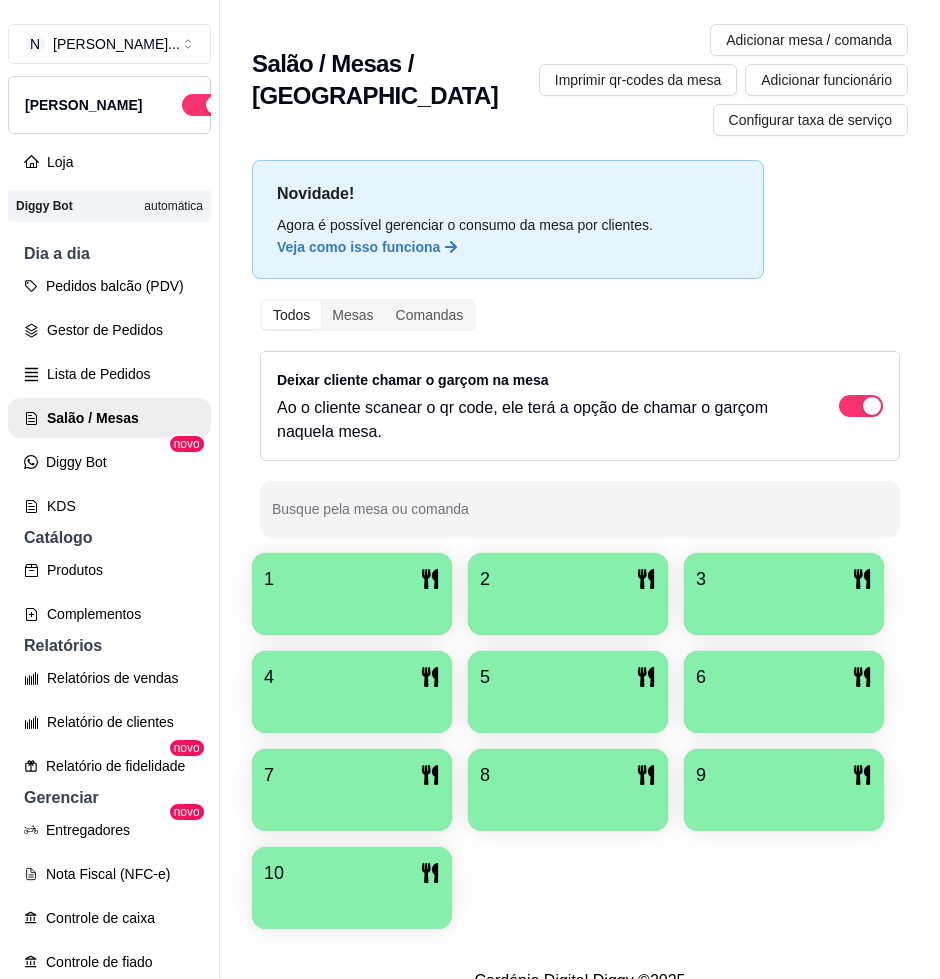 click on "1" at bounding box center [352, 579] 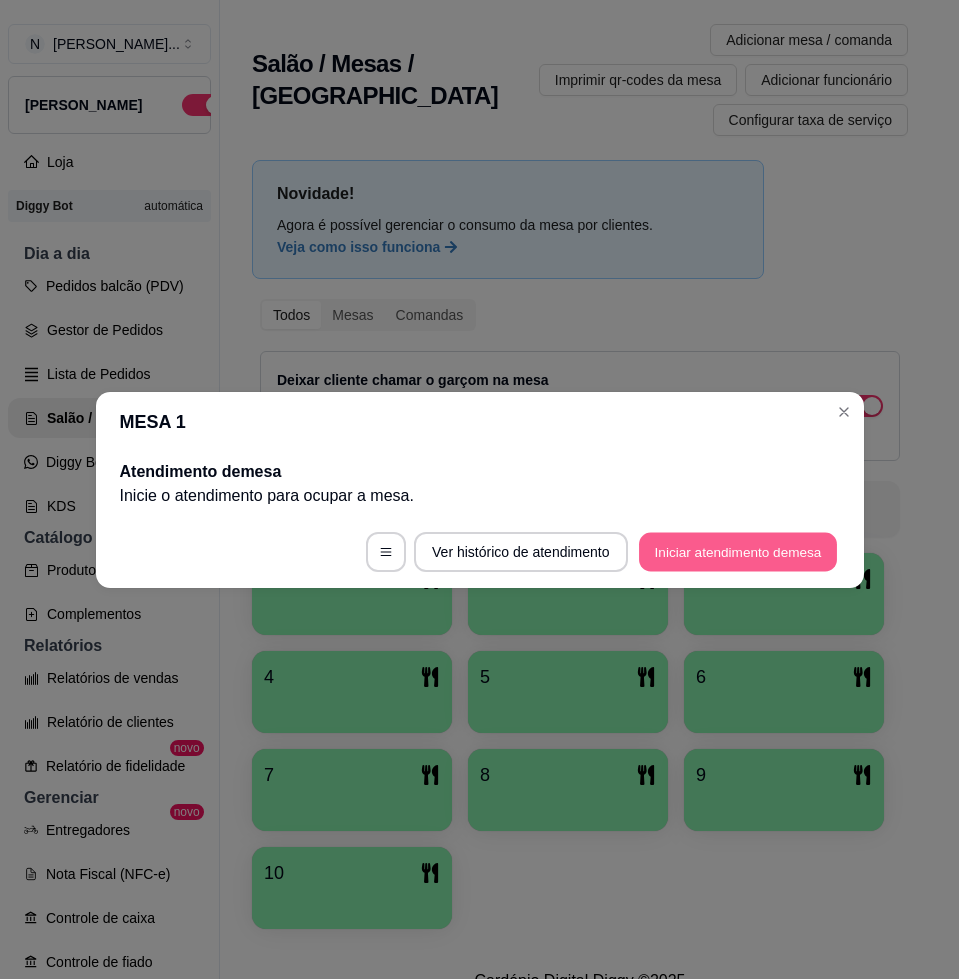 click on "Iniciar atendimento de  mesa" at bounding box center [738, 551] 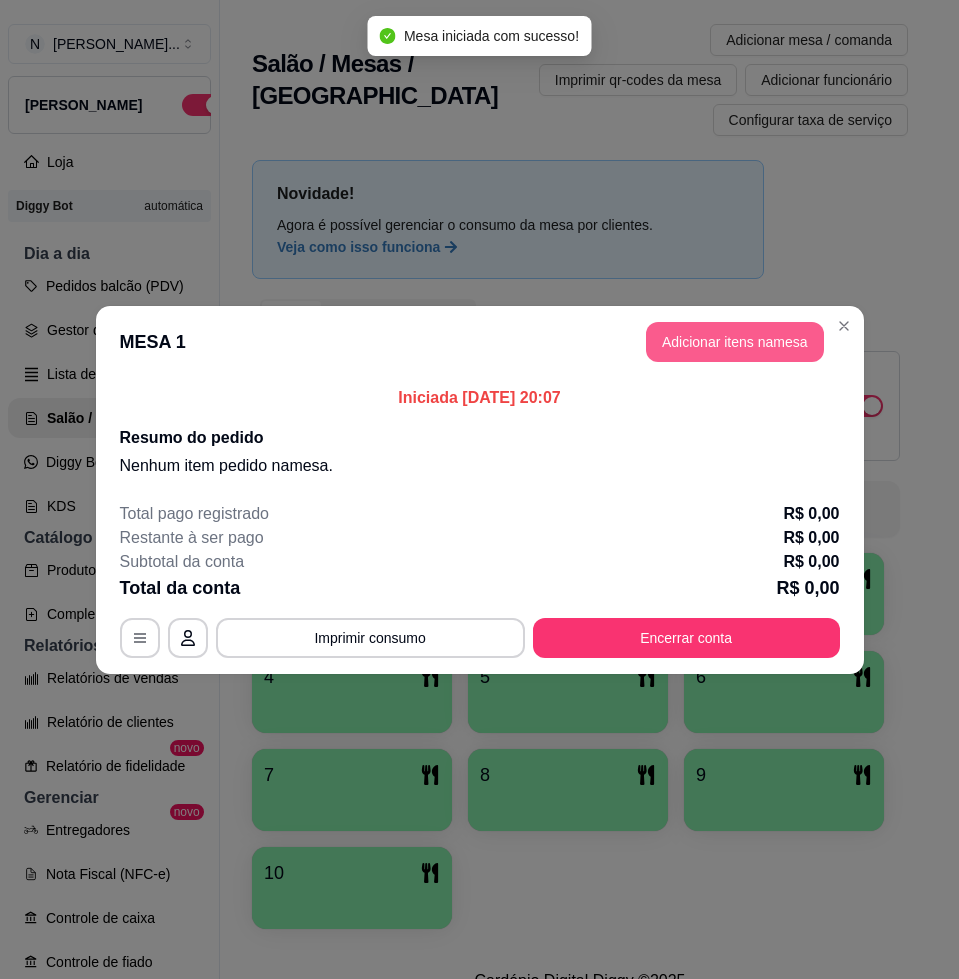 click on "Adicionar itens na  mesa" at bounding box center (735, 342) 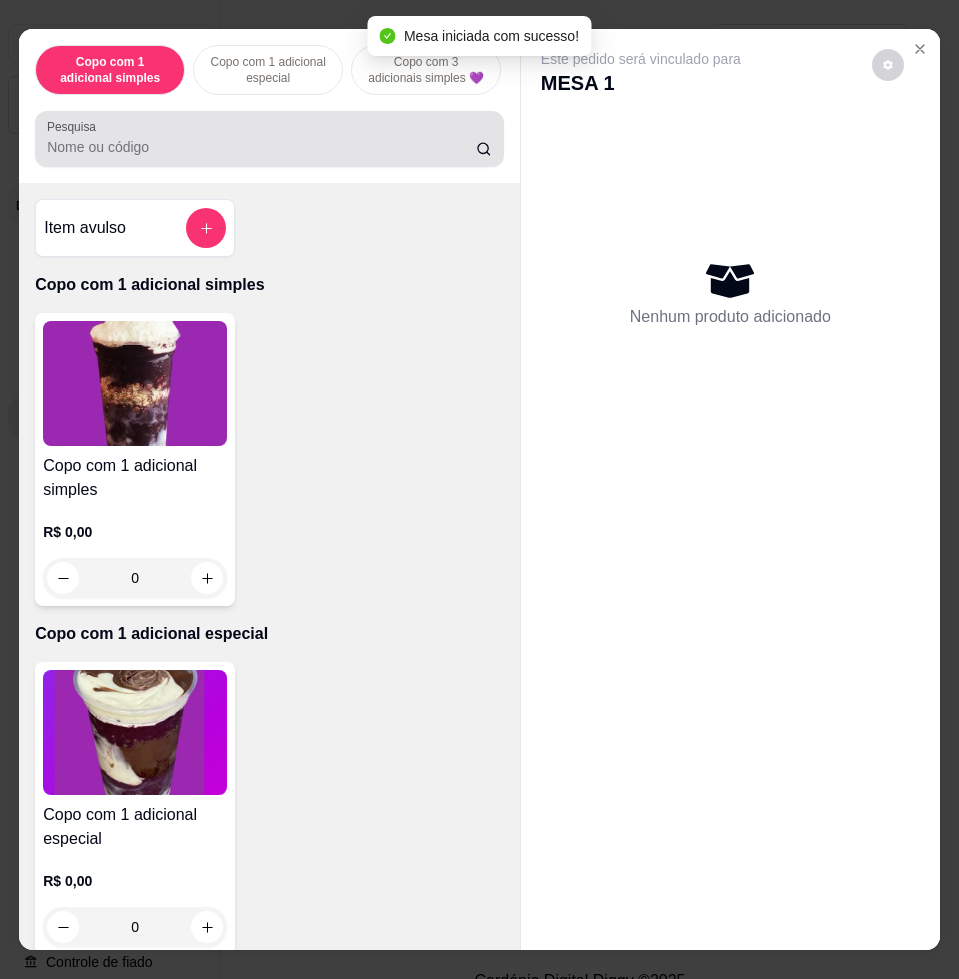 click on "Pesquisa" at bounding box center (269, 139) 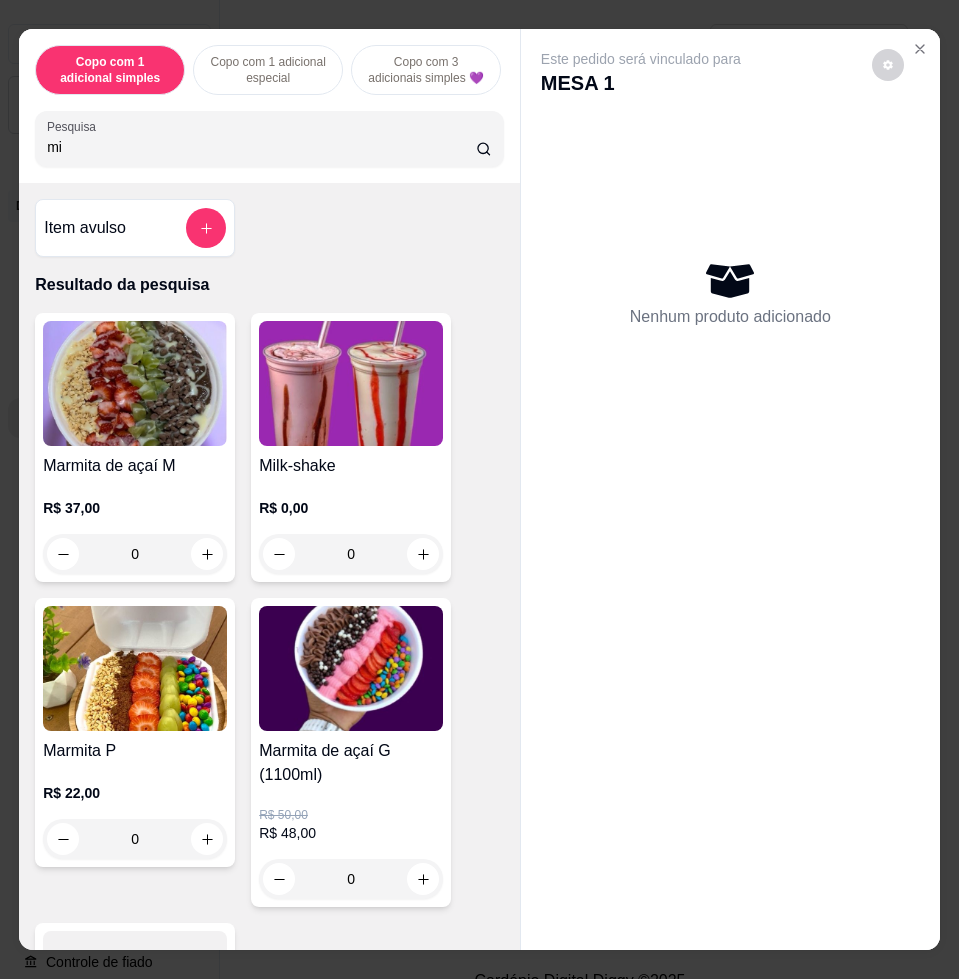 type on "mi" 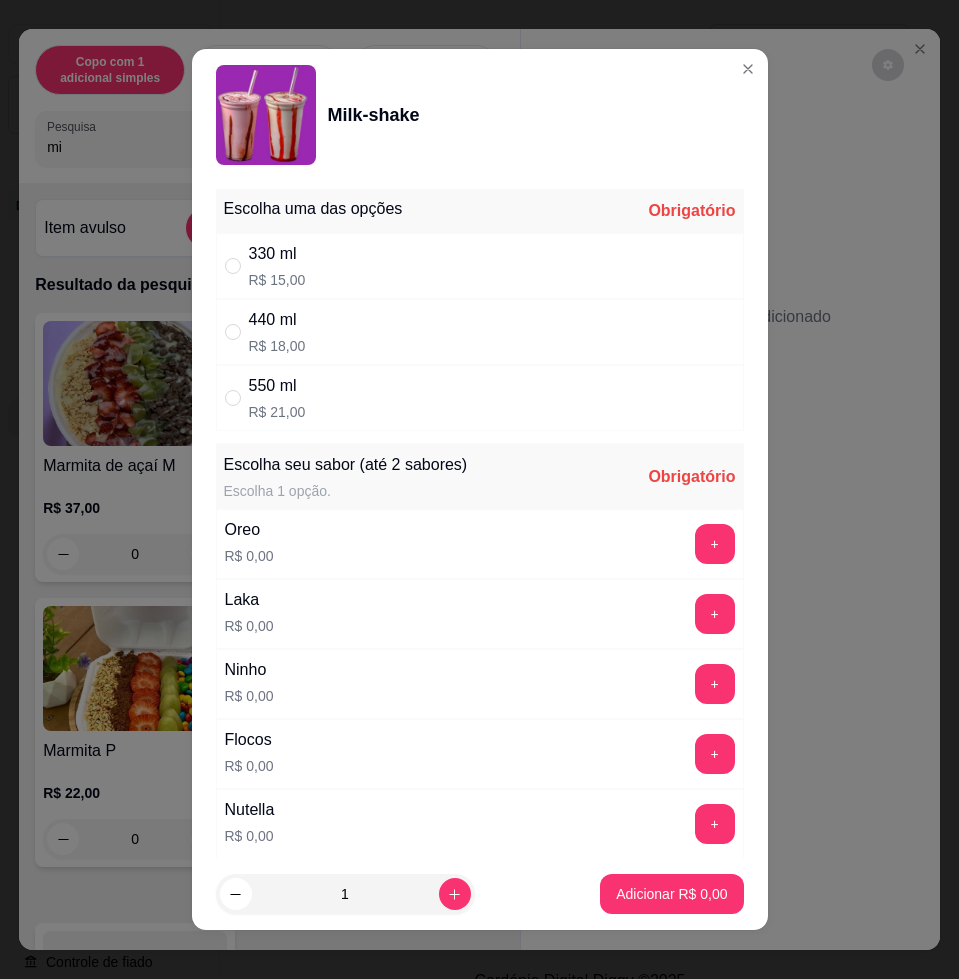 click on "Escolha uma das opções Obrigatório" at bounding box center [480, 211] 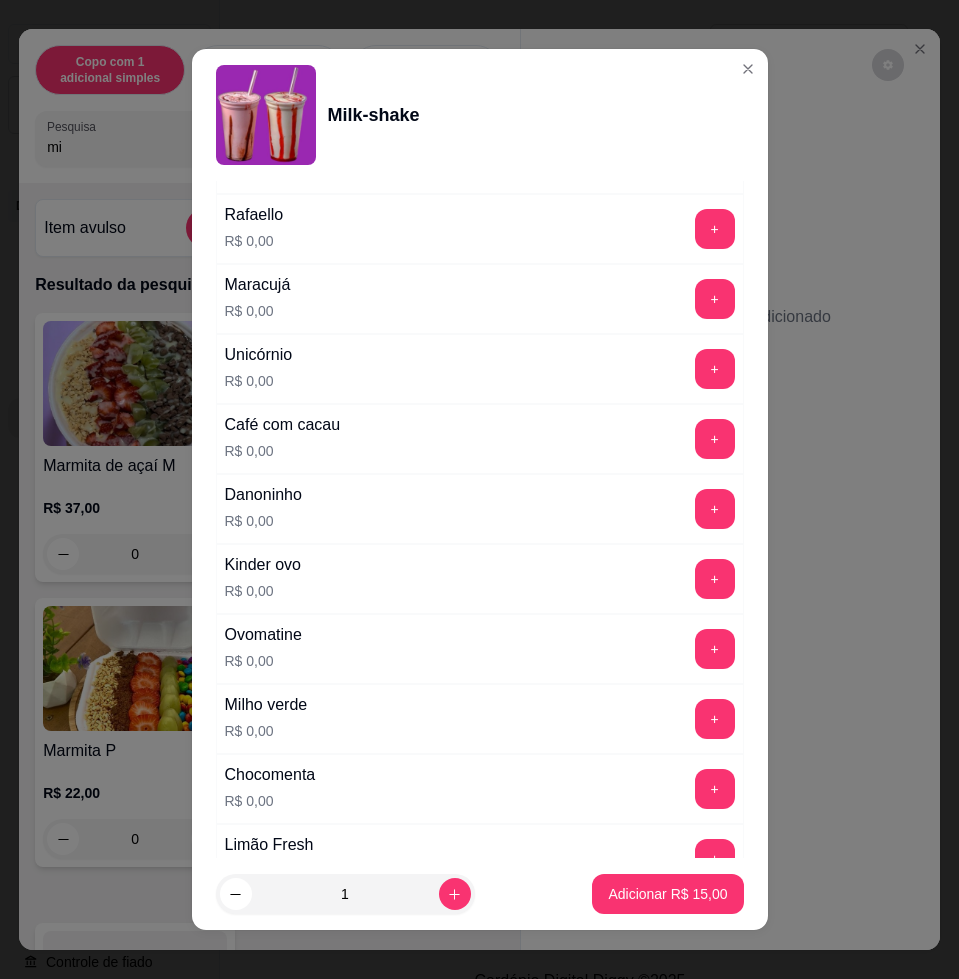 scroll, scrollTop: 1000, scrollLeft: 0, axis: vertical 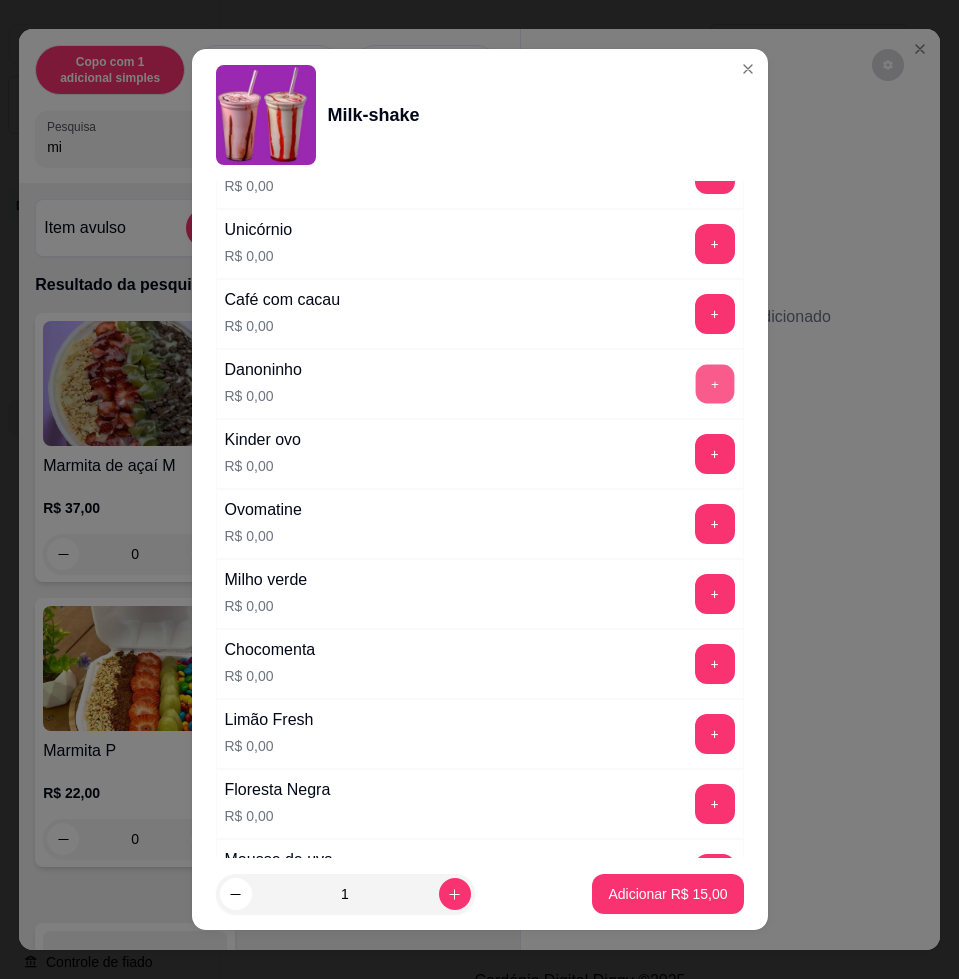 click on "+" at bounding box center (714, 384) 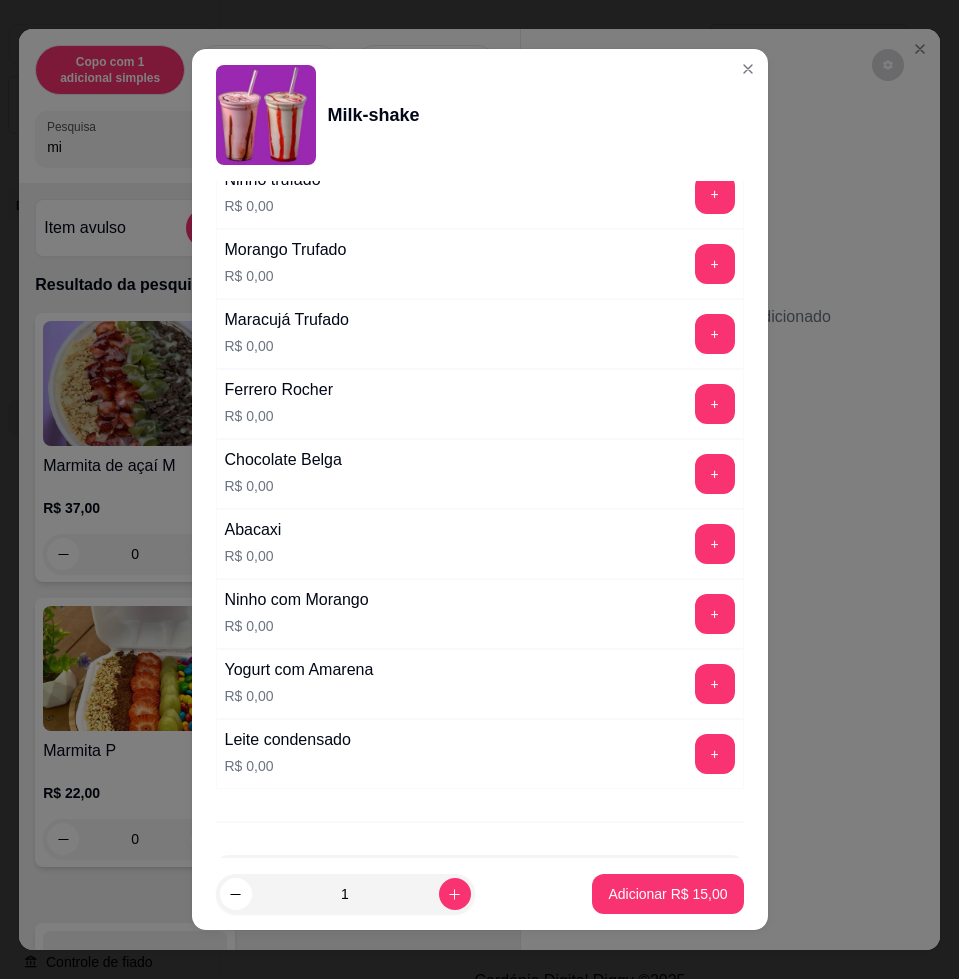 scroll, scrollTop: 1831, scrollLeft: 0, axis: vertical 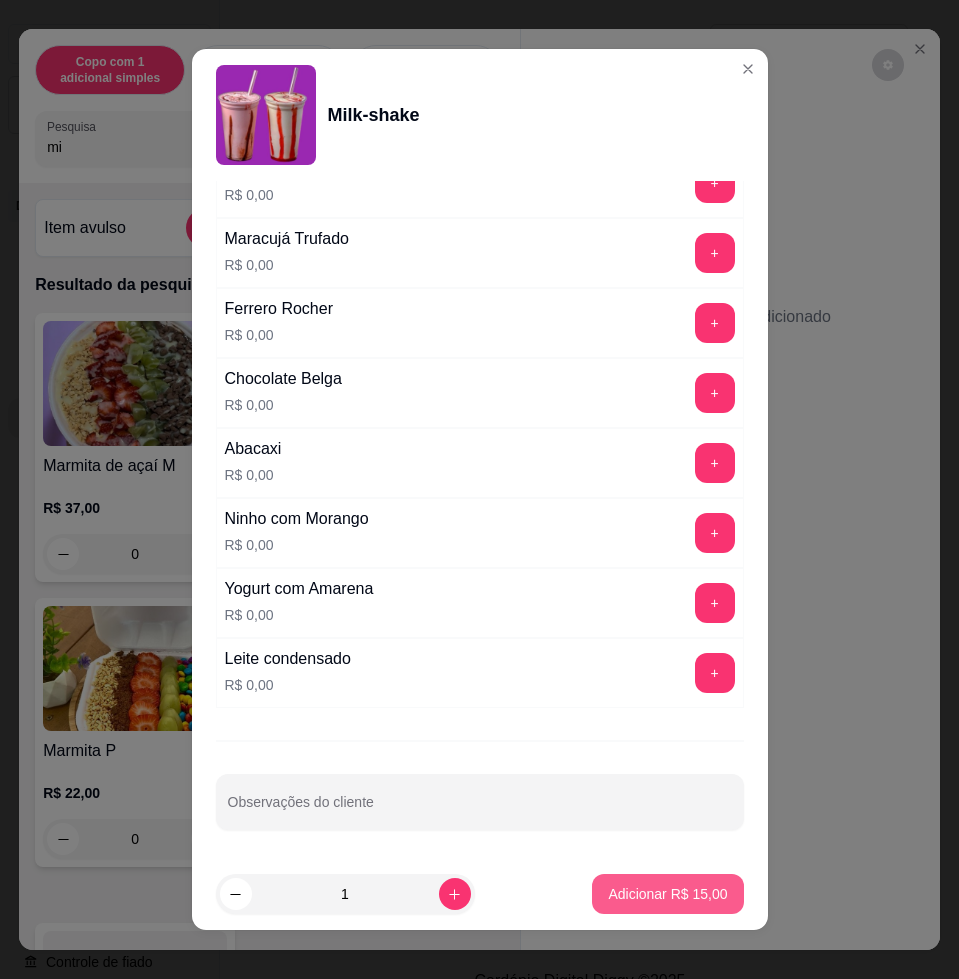 click on "Adicionar   R$ 15,00" at bounding box center [667, 894] 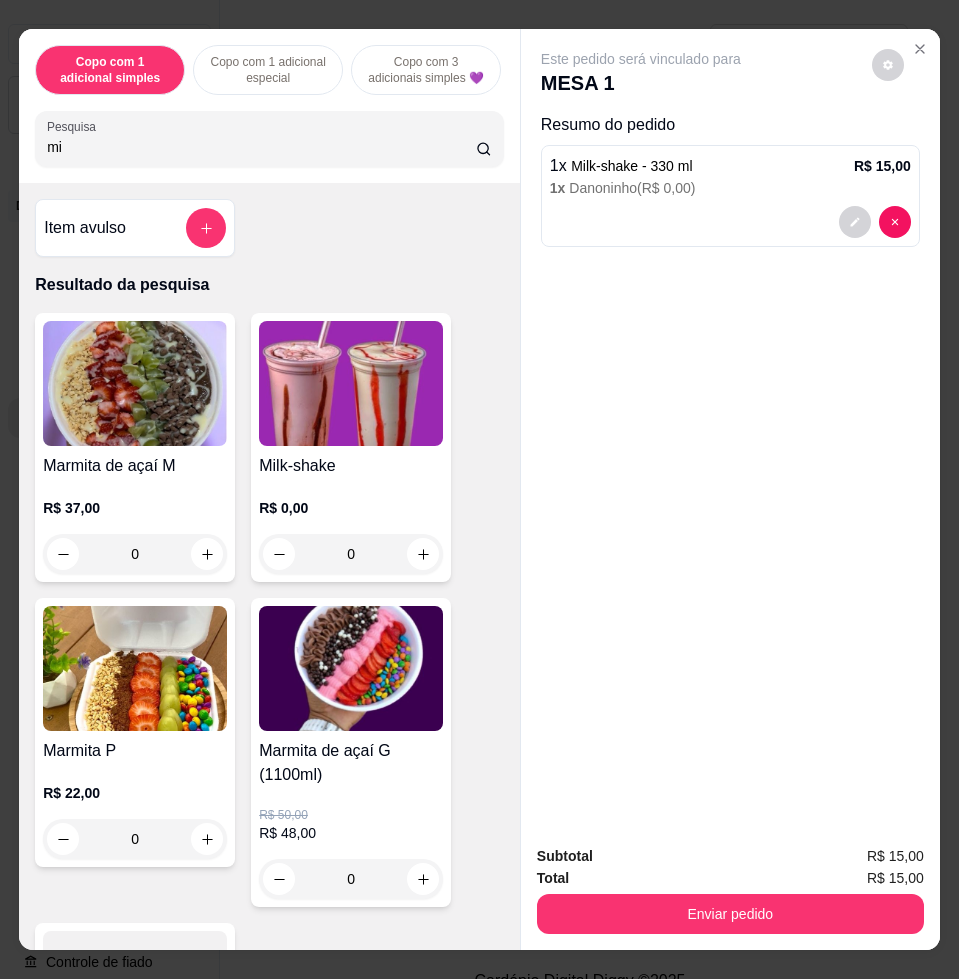 click at bounding box center [351, 383] 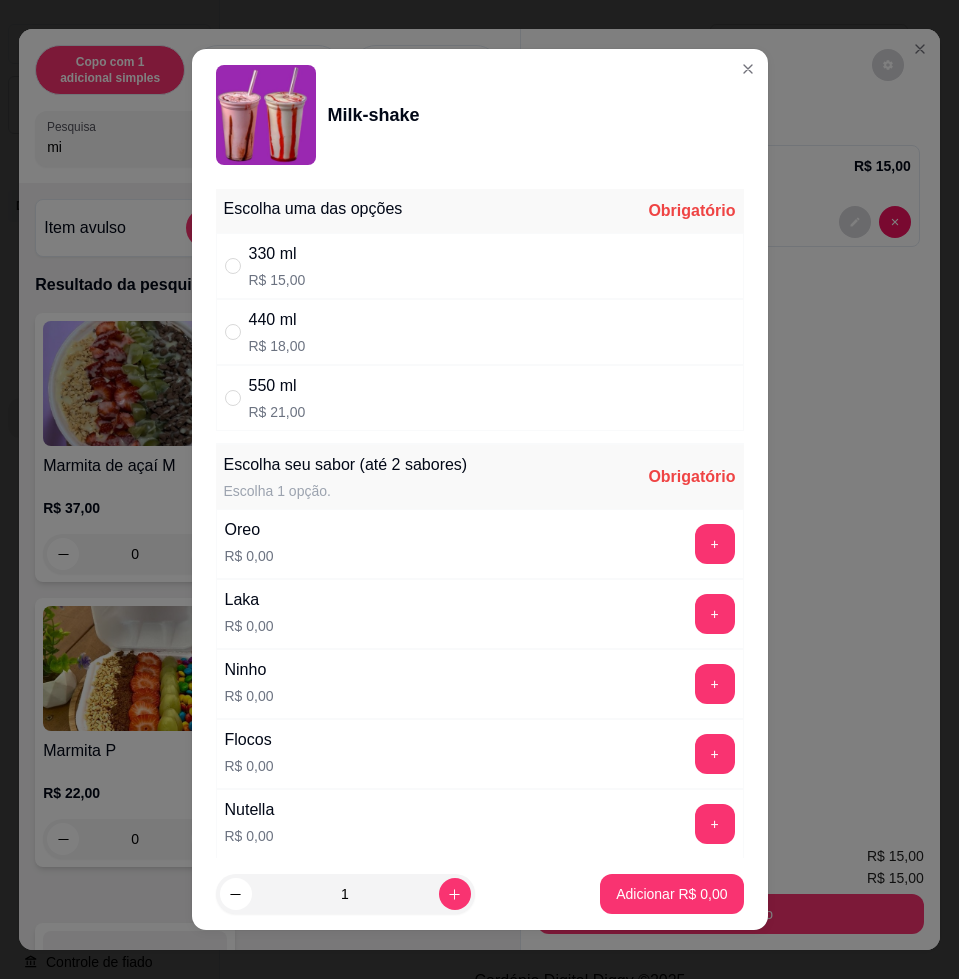 click on "330 ml R$ 15,00" at bounding box center [480, 266] 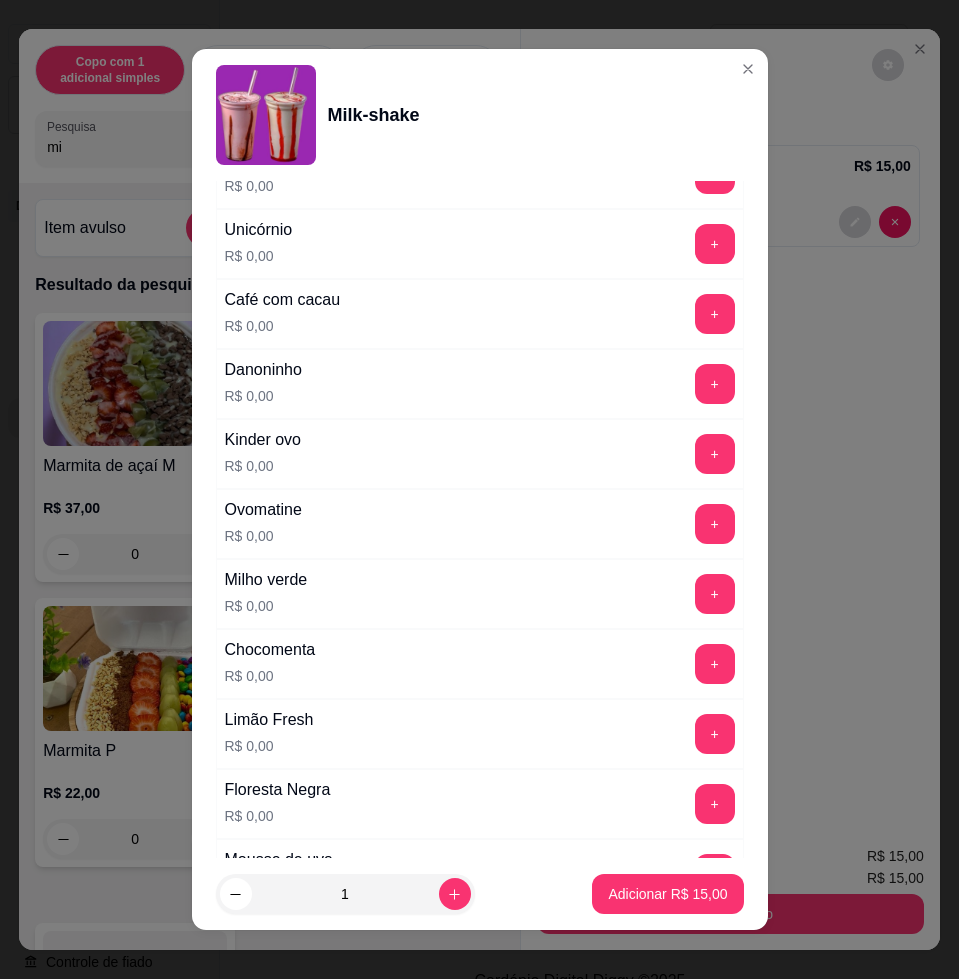 scroll, scrollTop: 1125, scrollLeft: 0, axis: vertical 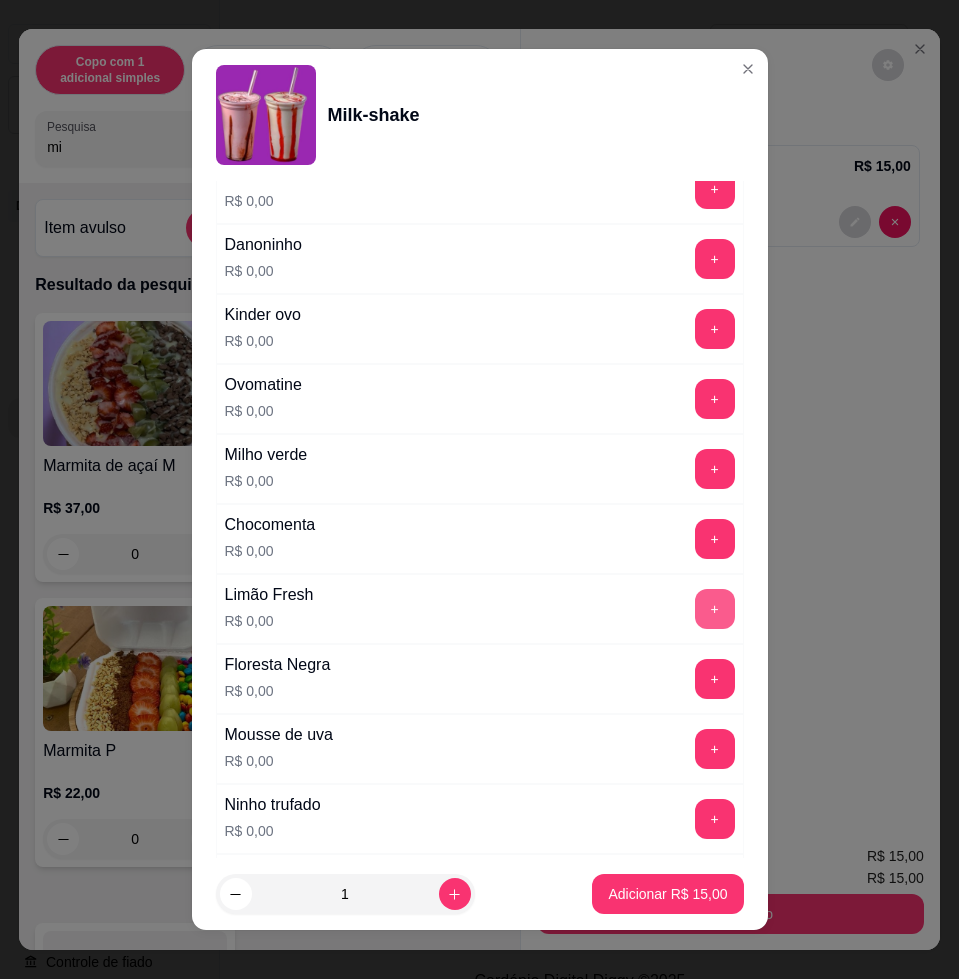 click on "+" at bounding box center (715, 609) 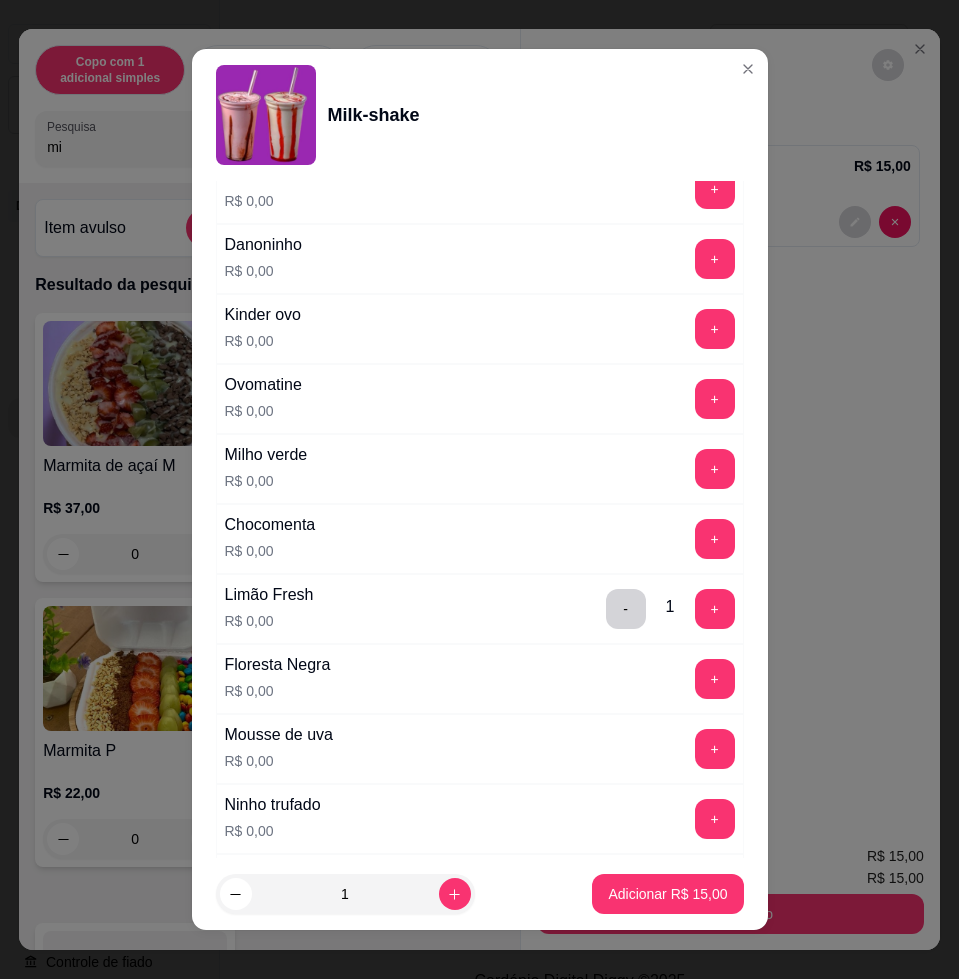 scroll, scrollTop: 1831, scrollLeft: 0, axis: vertical 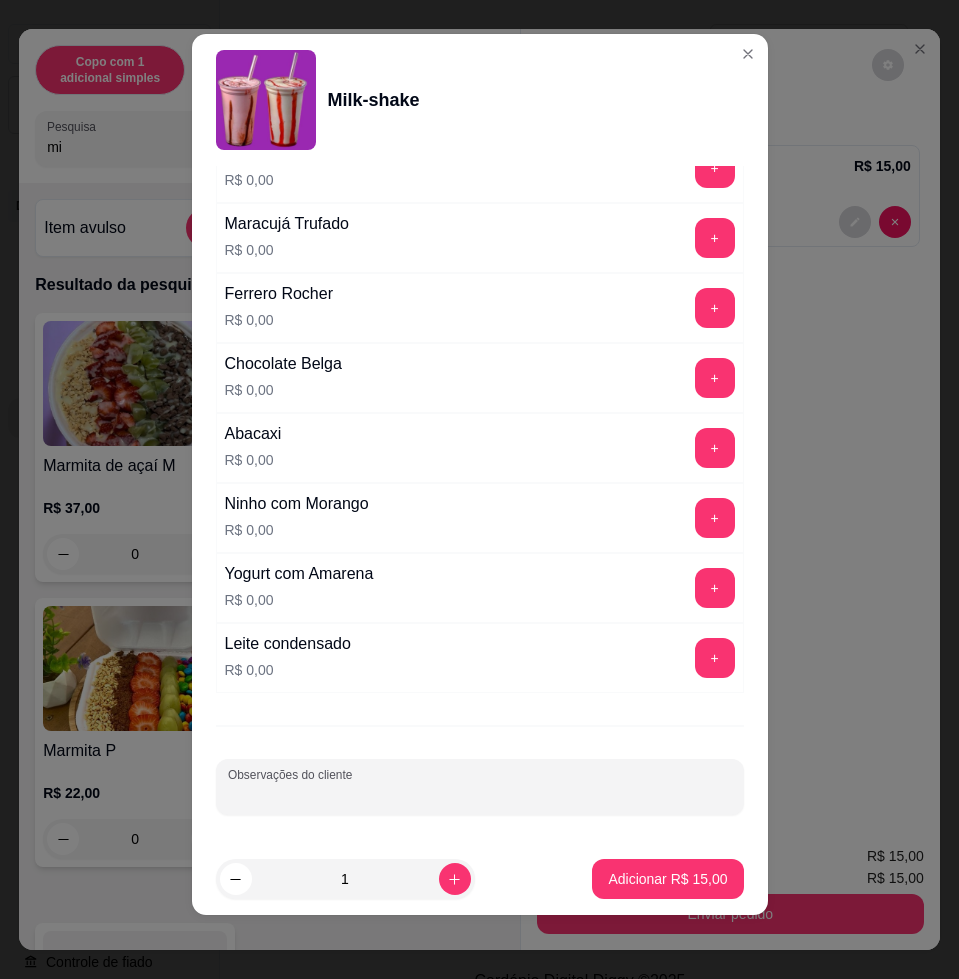 click on "Observações do cliente" at bounding box center [480, 795] 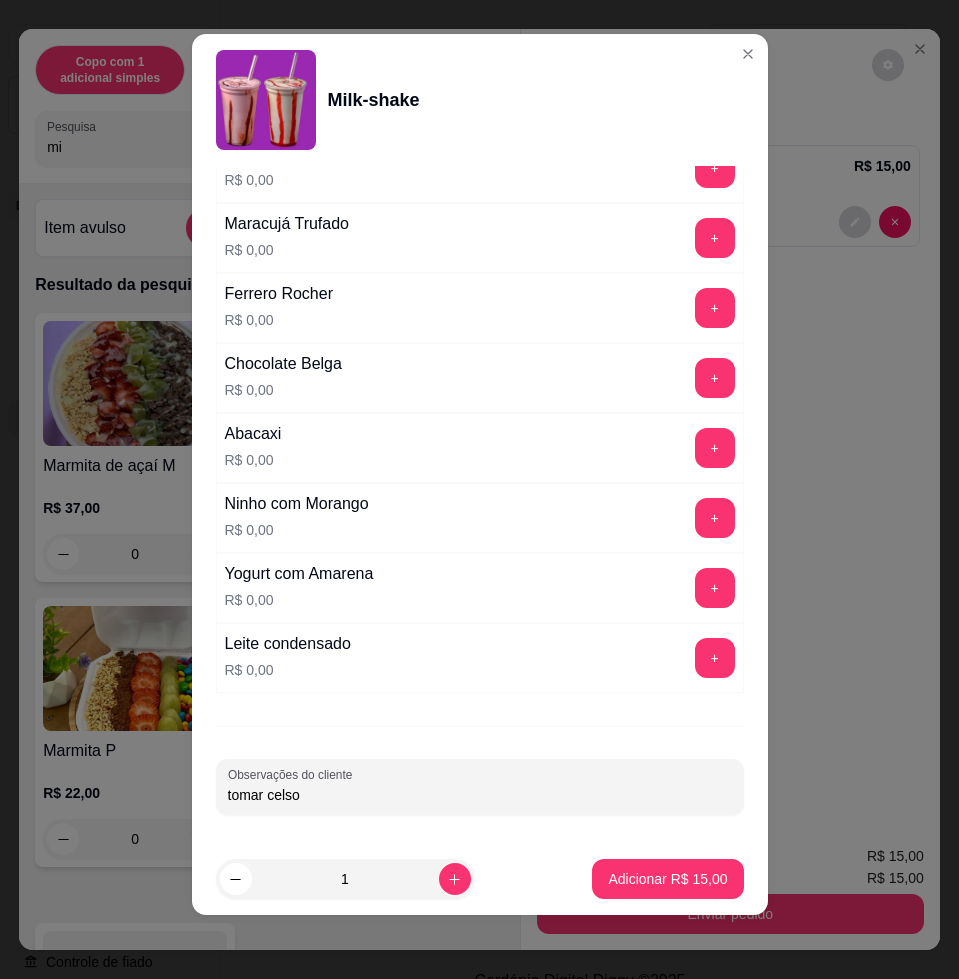 type on "tomar celso" 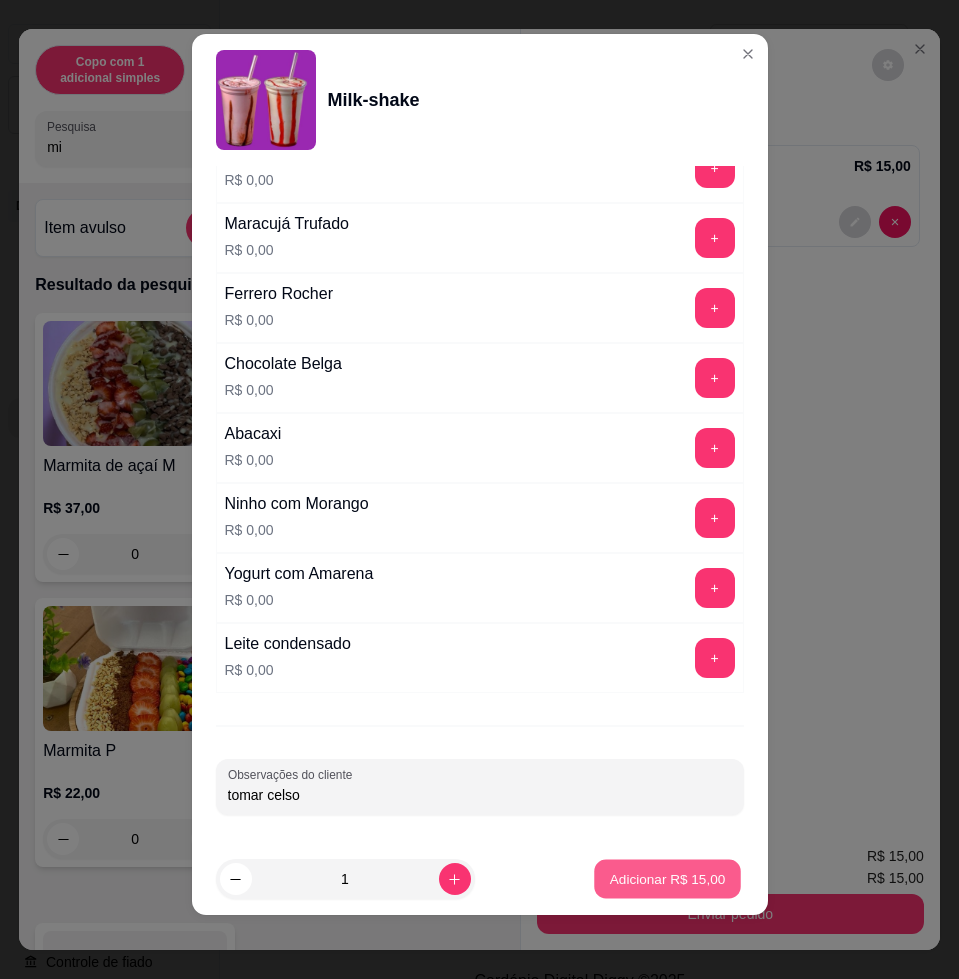 click on "Adicionar   R$ 15,00" at bounding box center [668, 879] 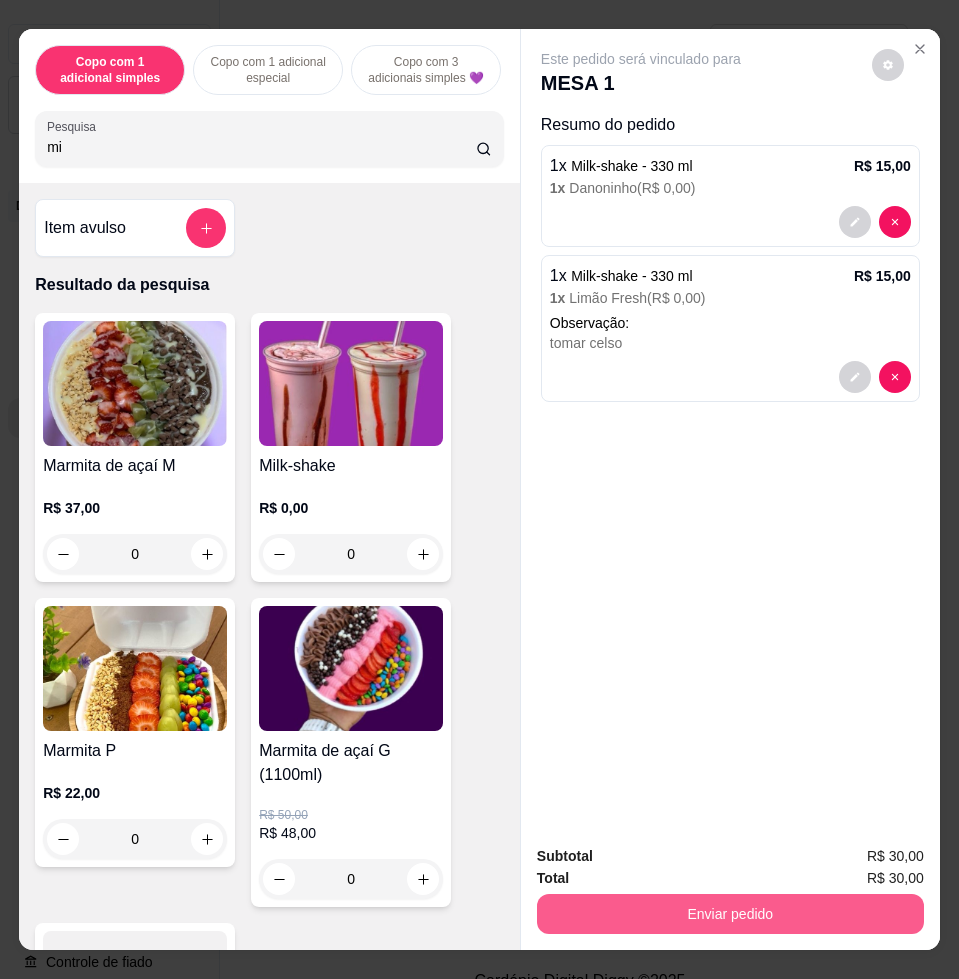 click on "Enviar pedido" at bounding box center [730, 914] 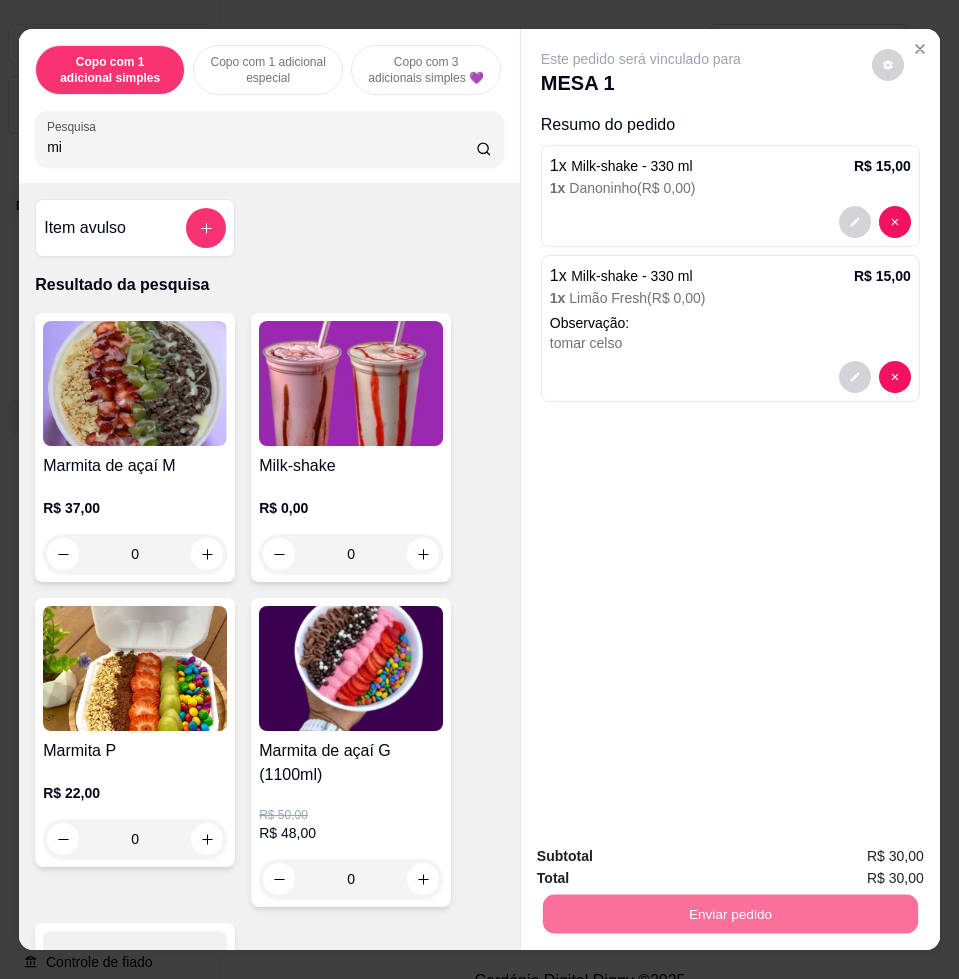 click on "Não registrar e enviar pedido" at bounding box center (662, 854) 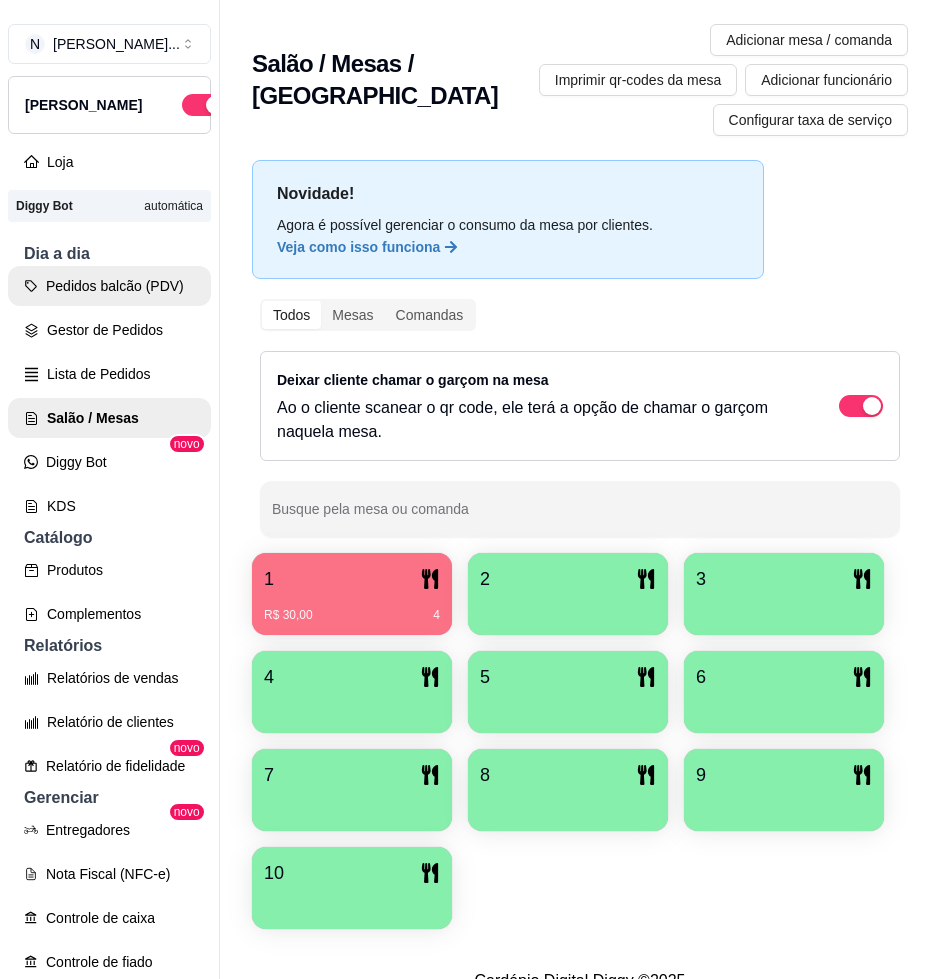 click on "Pedidos balcão (PDV)" at bounding box center [109, 286] 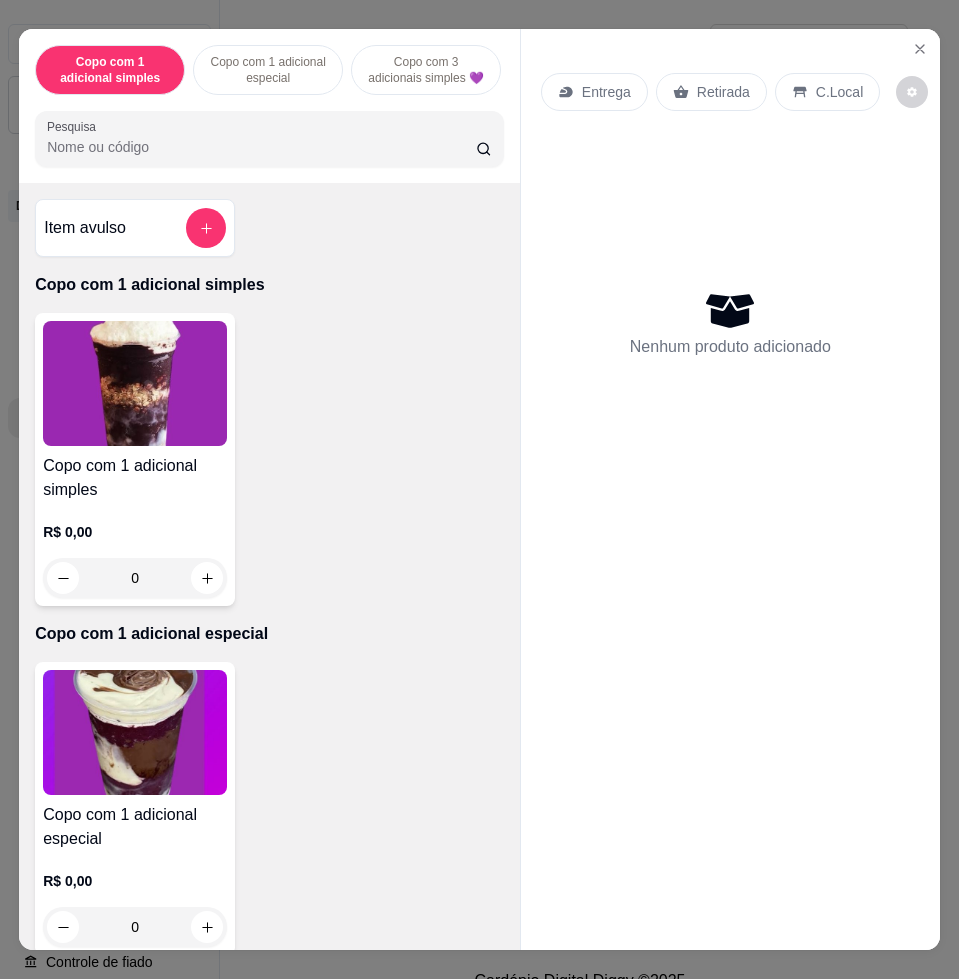 click on "Pesquisa" at bounding box center [261, 147] 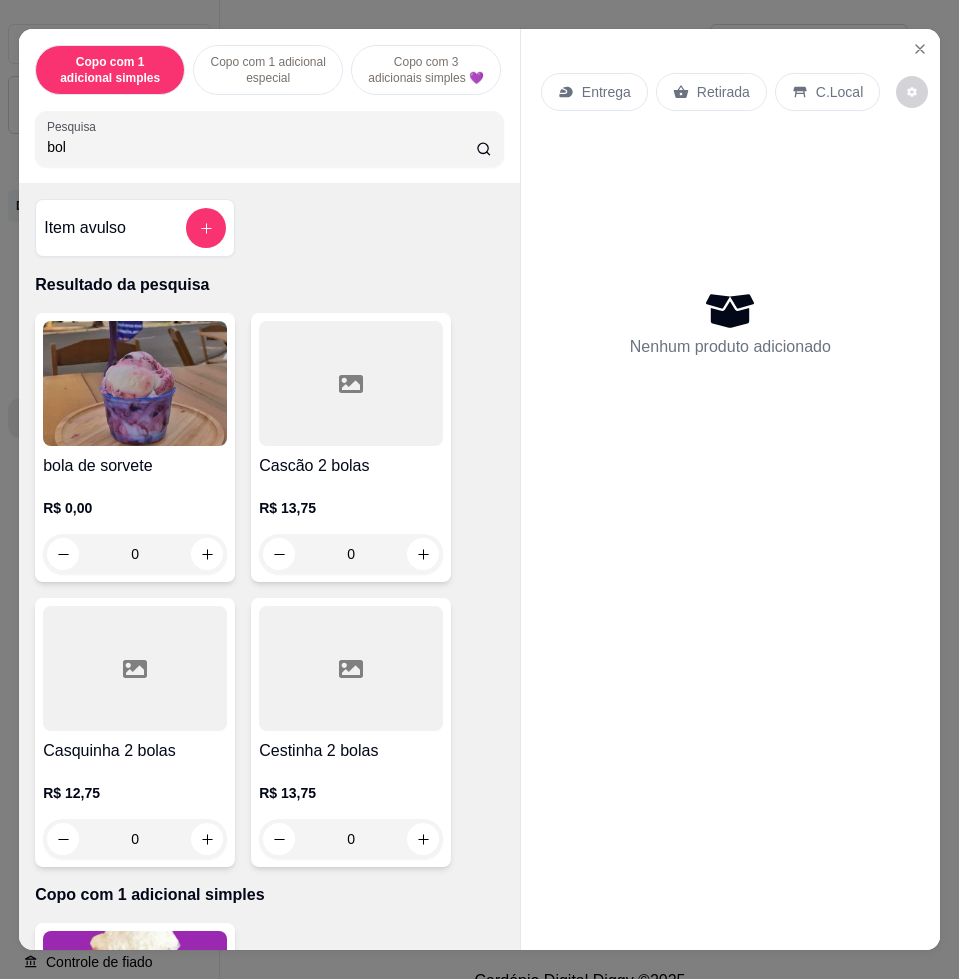 type on "bol" 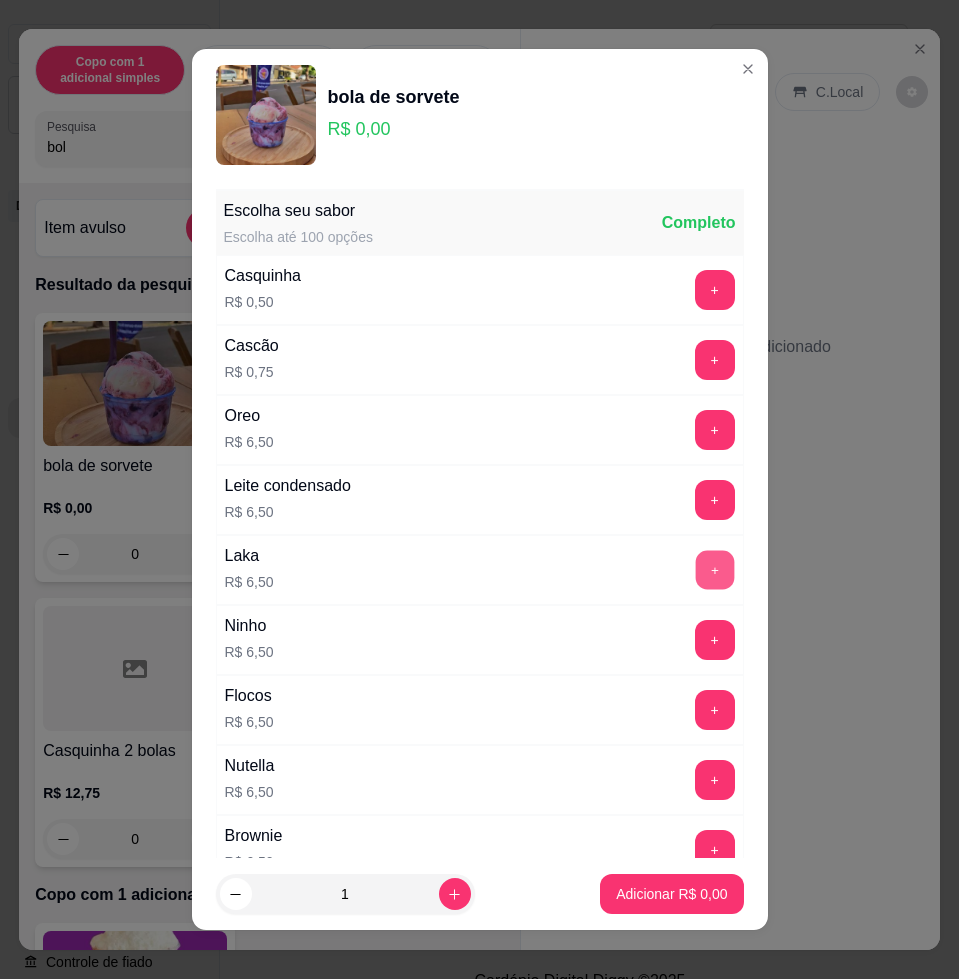 click on "+" at bounding box center [714, 570] 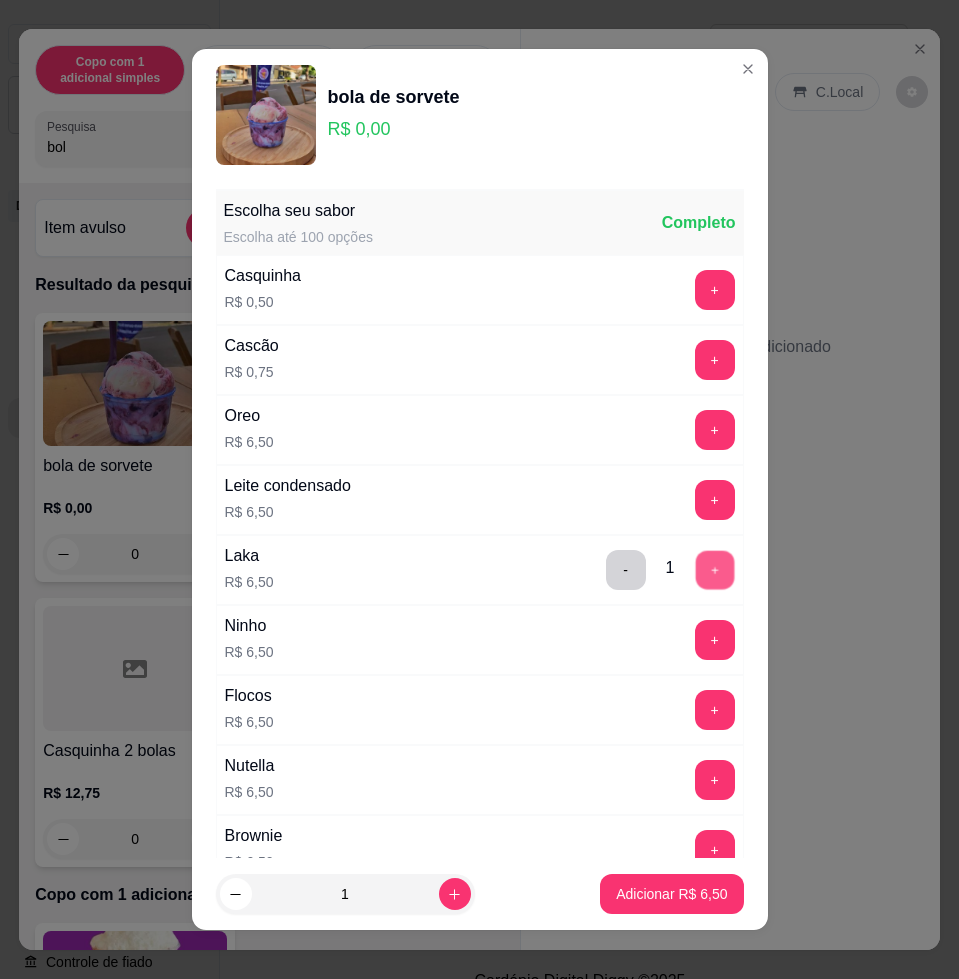 click on "+" at bounding box center [714, 570] 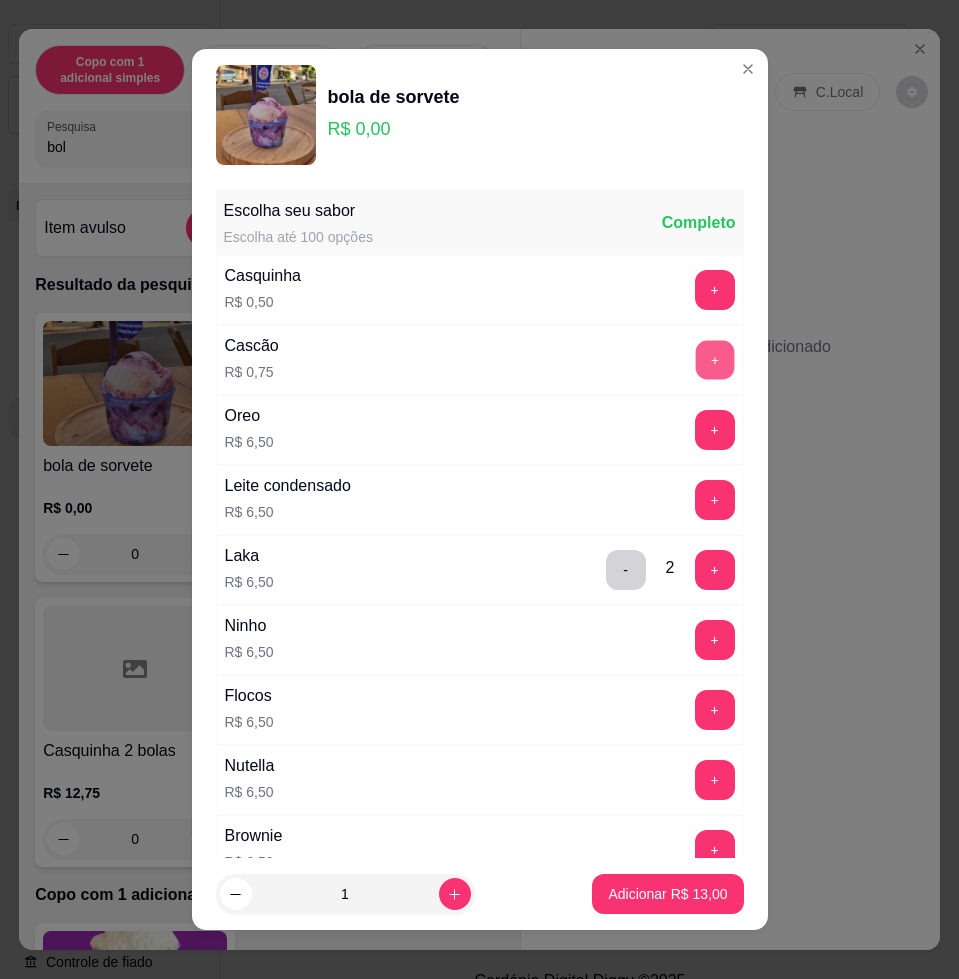 click on "+" at bounding box center (714, 360) 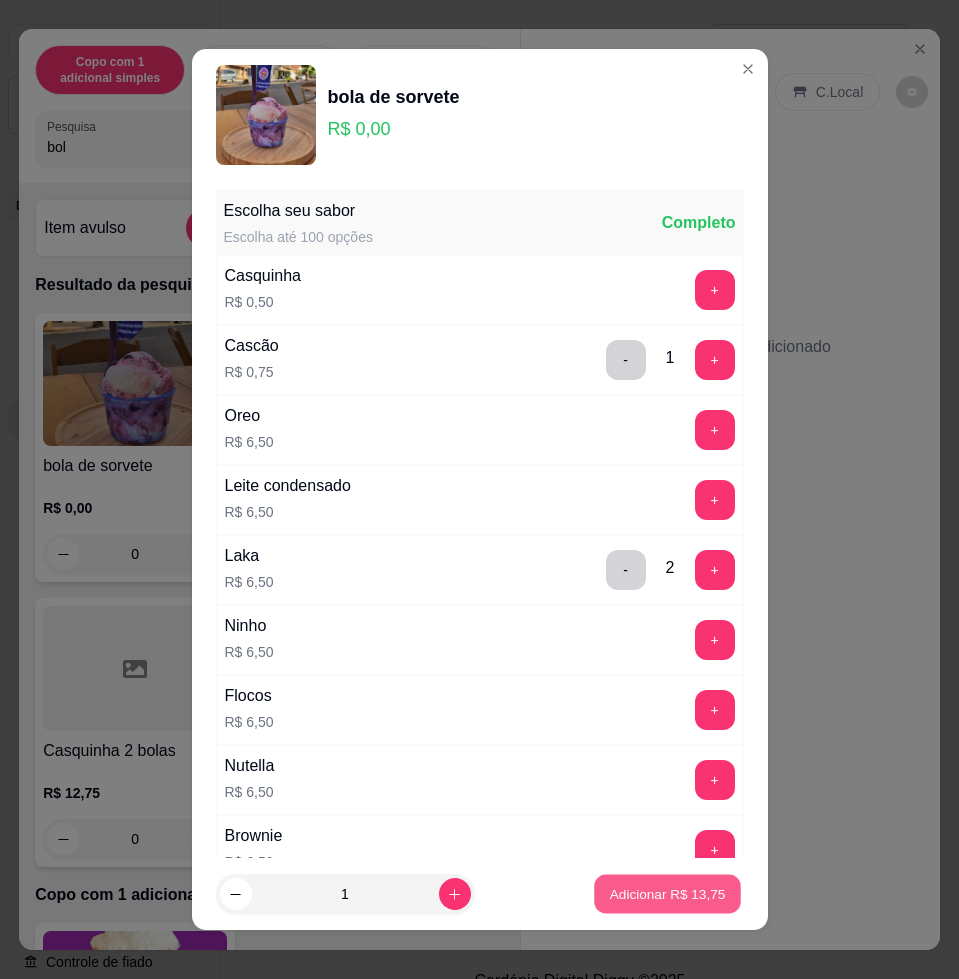 click on "Adicionar   R$ 13,75" at bounding box center [668, 893] 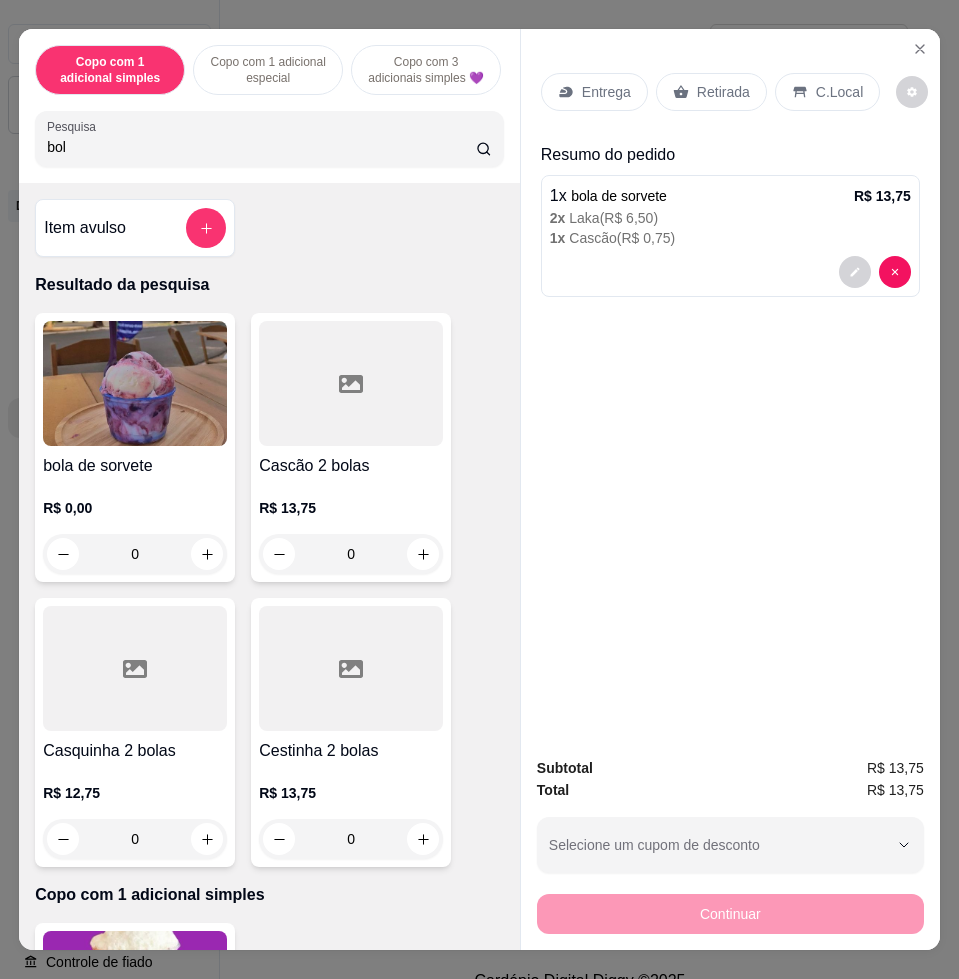 click on "C.Local" at bounding box center (827, 92) 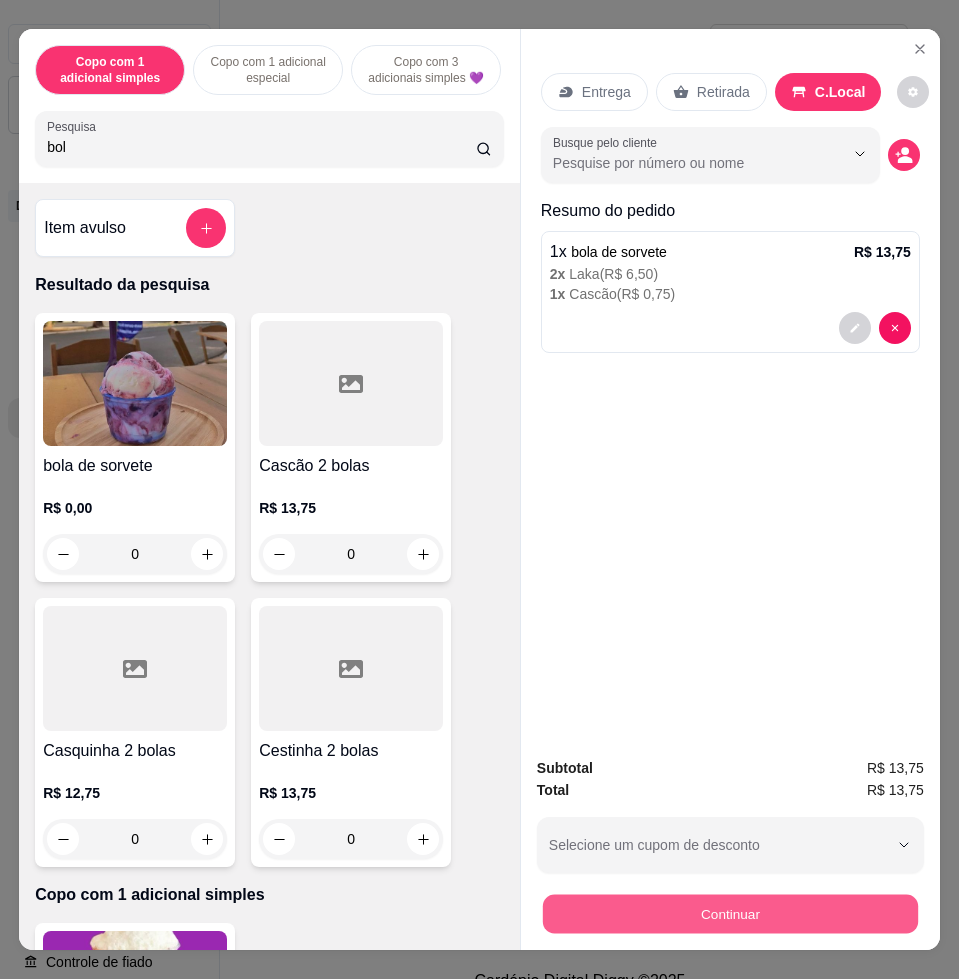 click on "Continuar" at bounding box center (730, 913) 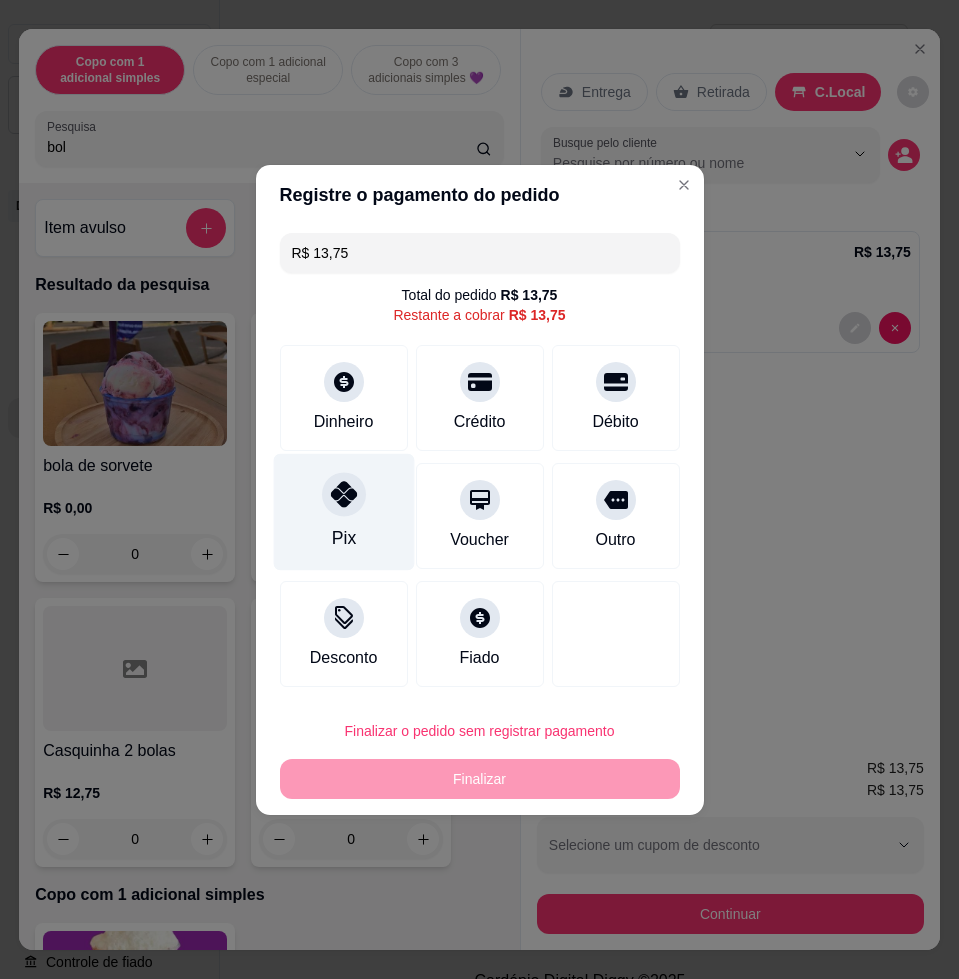 click 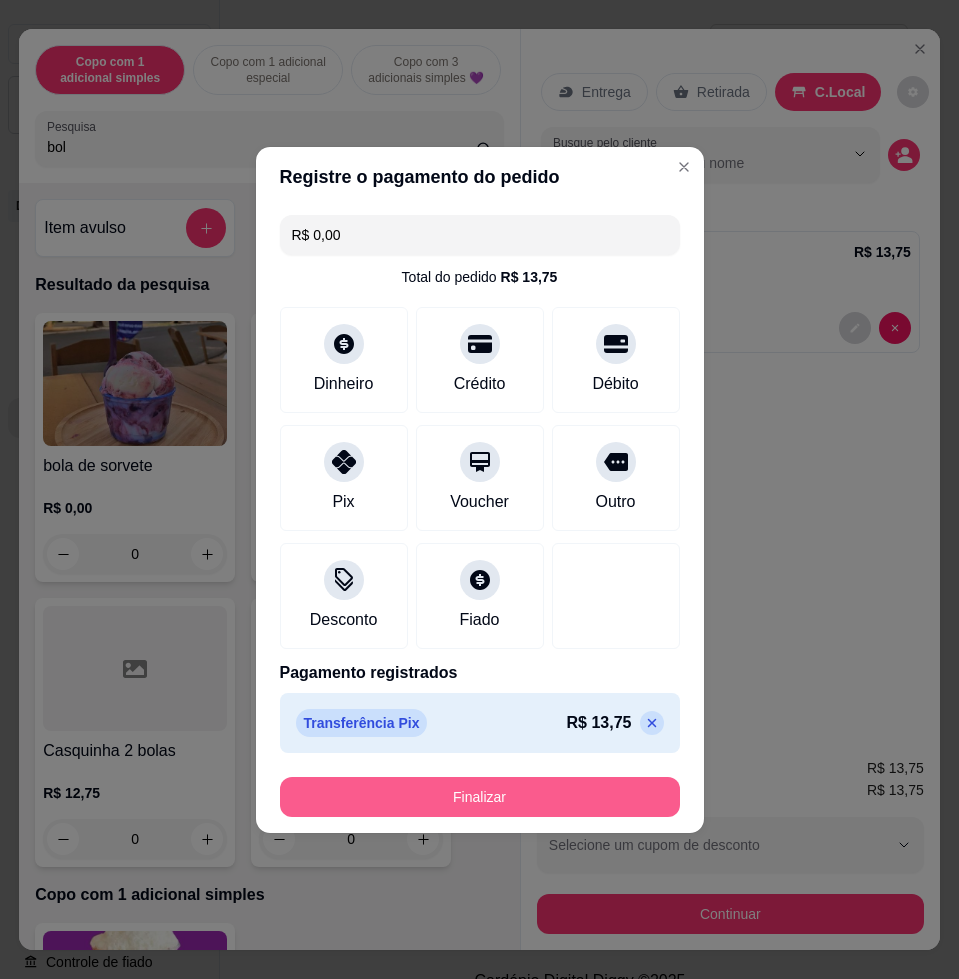 click on "Finalizar" at bounding box center (480, 797) 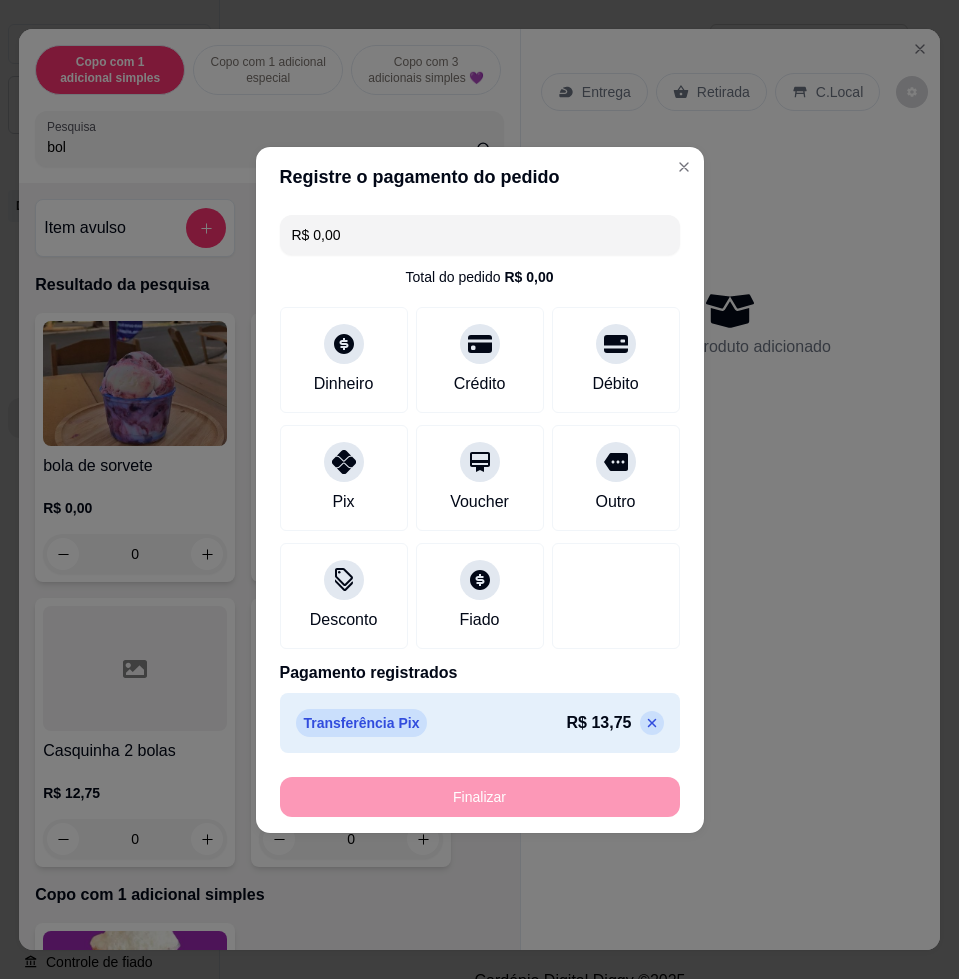 type on "-R$ 13,75" 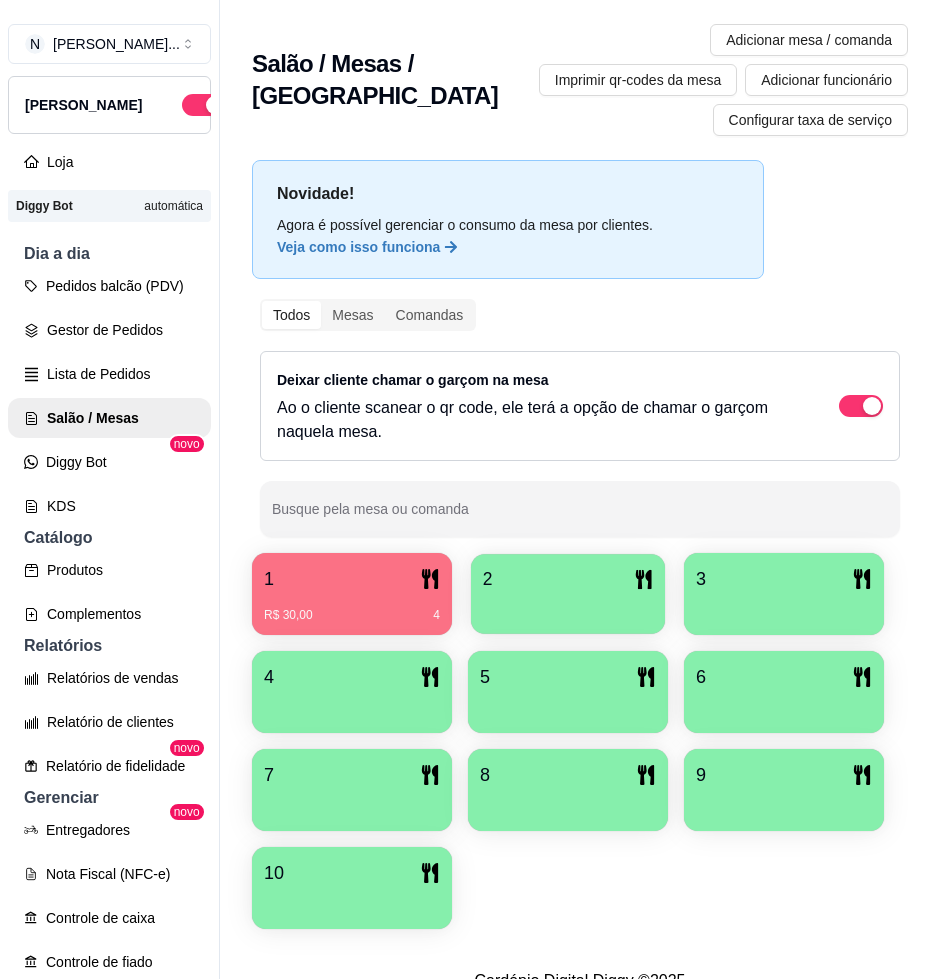 click on "2" at bounding box center [568, 579] 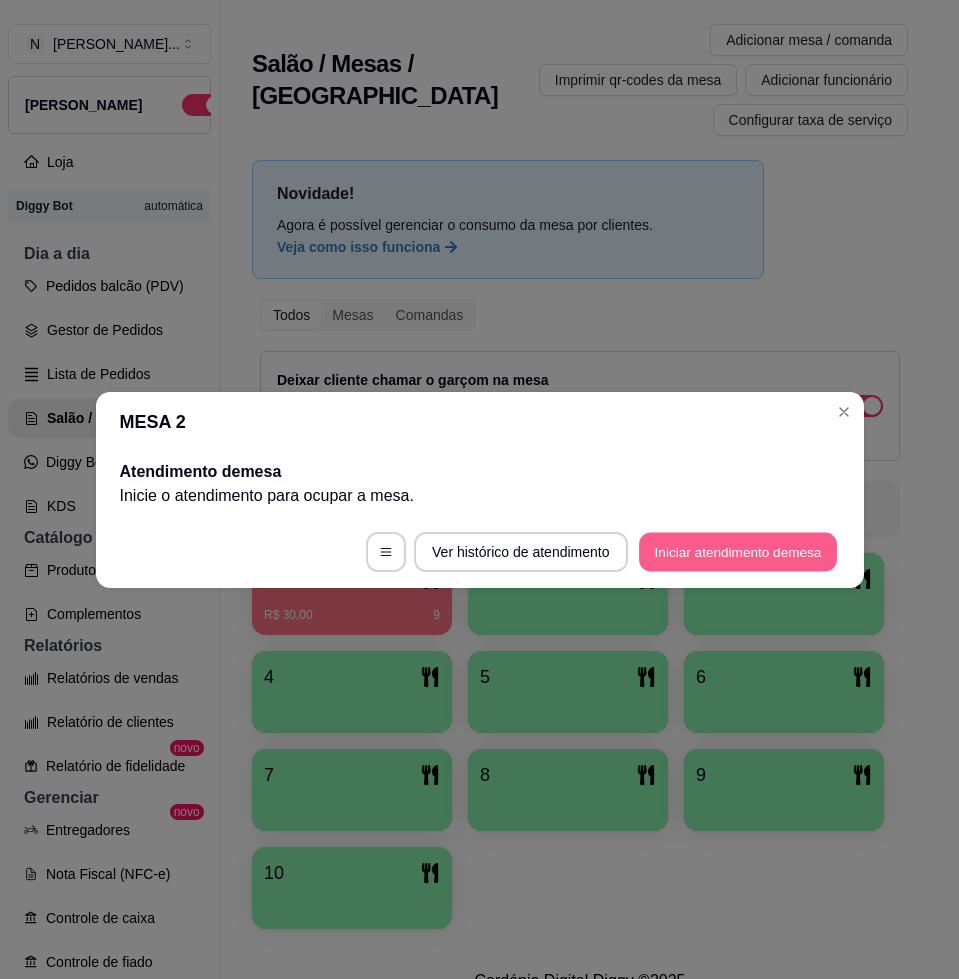 click on "Iniciar atendimento de  mesa" at bounding box center [738, 551] 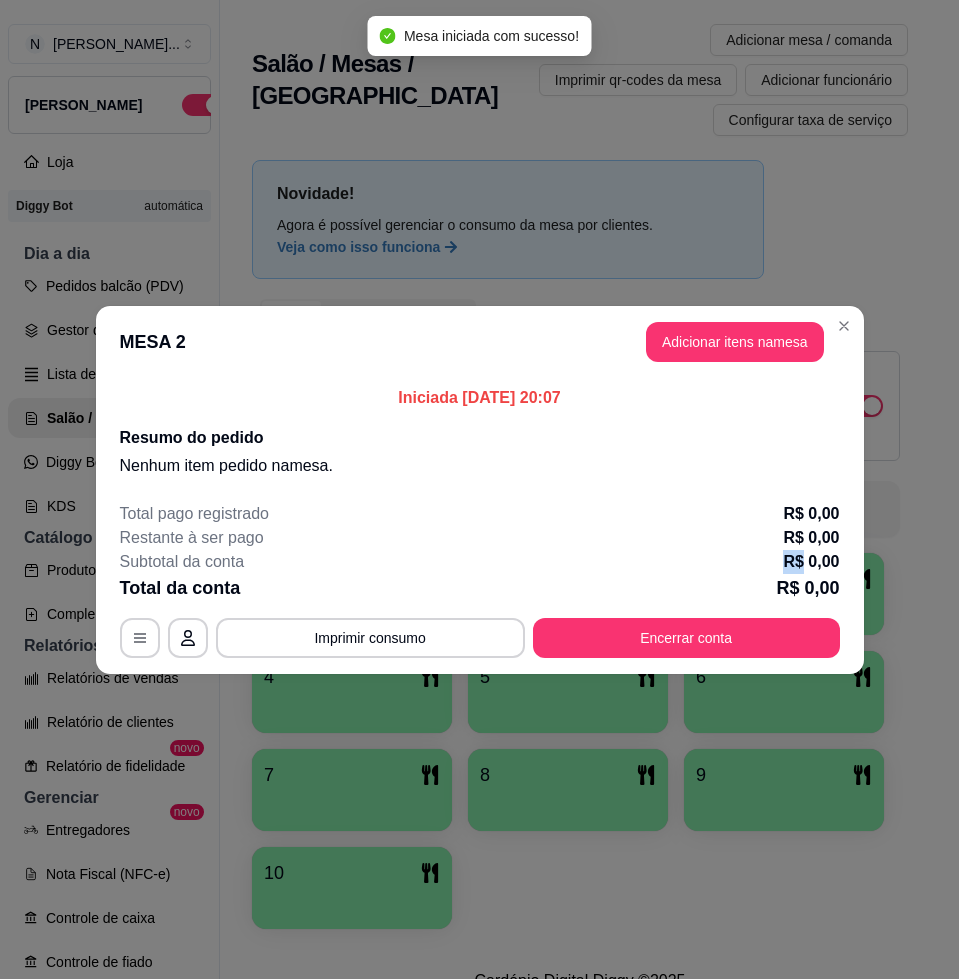 drag, startPoint x: 804, startPoint y: 549, endPoint x: 686, endPoint y: 550, distance: 118.004234 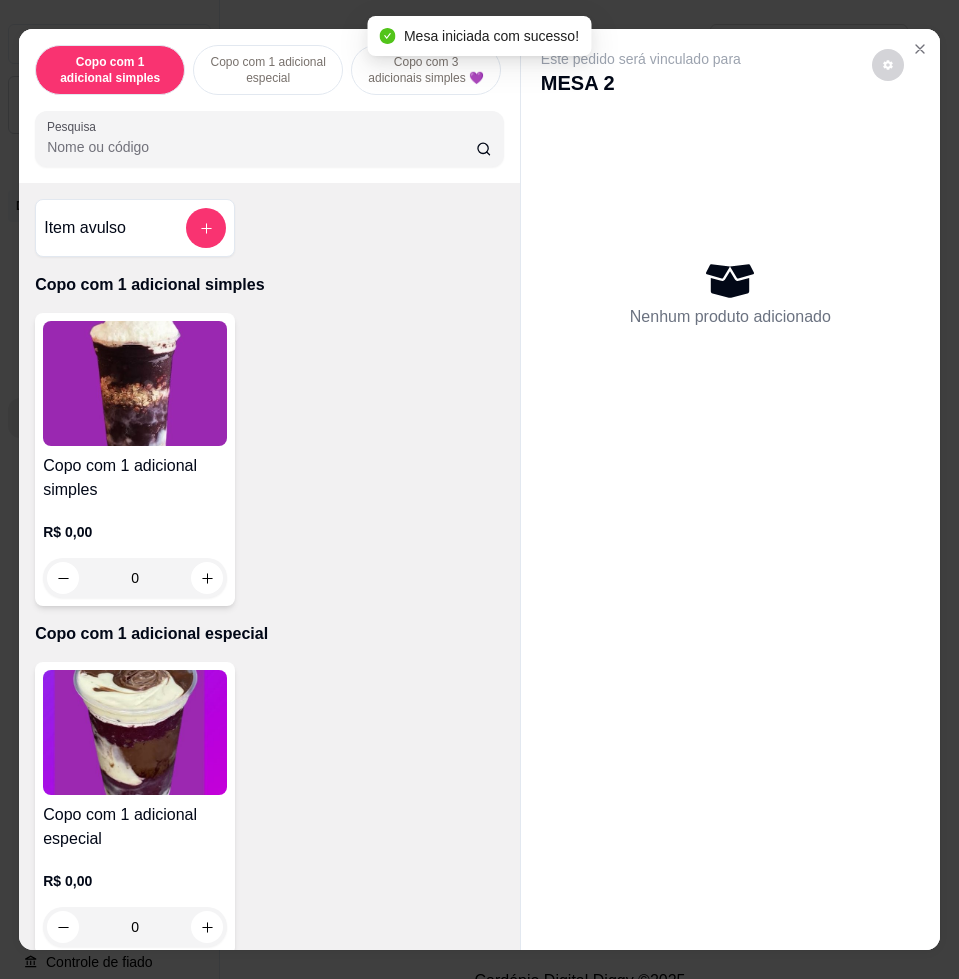 click on "Copo com 1 adicional simples  Copo com 1 adicional especial  Copo com 3 adicionais simples 💜 Copo com 2 adicionais simples e 1 especial💜  Copo com 1 adicional simples e 2 especiais💜  Copo com 3 adicionais especiais  💜 Copo de açaí puro 💜 Açaí na marmita 💜 Barca de açaí 💜 Barca de açaí 💜 Pote 1 litro puro 💜 Pote 2 litros puro 💜 Pote 1 litro recheado com creme laka💜 Pote 1 litro recheado com creme de nutella💜 Escolha seus adicionais a parte  Fondue Fondue na tijela💜 Pote 1 litro de sorvete  Sorvetes Bolas Milk-shake  Roleta P (500 ml)  Roleta de açaí 💜 Picolé  SORVETE 0% DE AÇÚCAR 200 ml  Pote 1,8 litros   Bombons Skimos (8 unidades) Cascão 2 bolas Casquinha  Cestinha 2 bolas Combo Família 💜 Marmita P (350 ml)  Marmita de açaí G (1100 ml) Petit Gâteau Milk shake gourmet Bebidas  Doces Pesquisa" at bounding box center [269, 106] 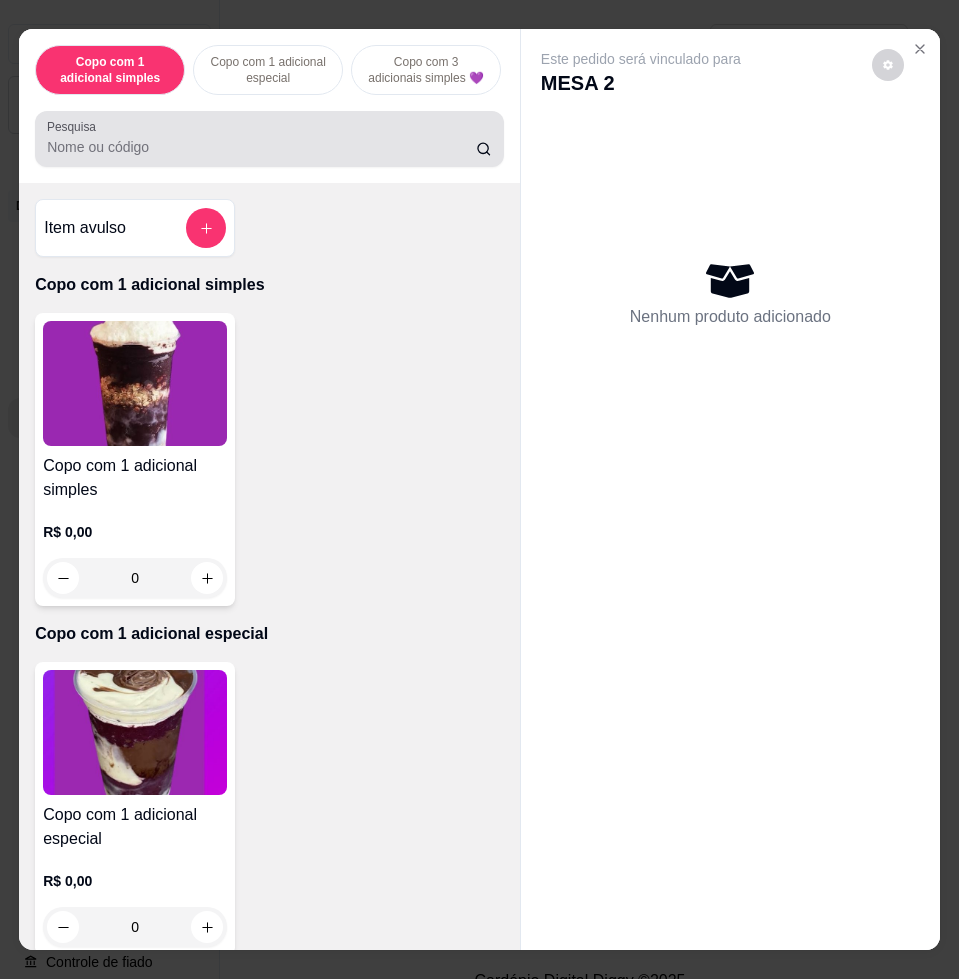 click on "Pesquisa" at bounding box center [261, 147] 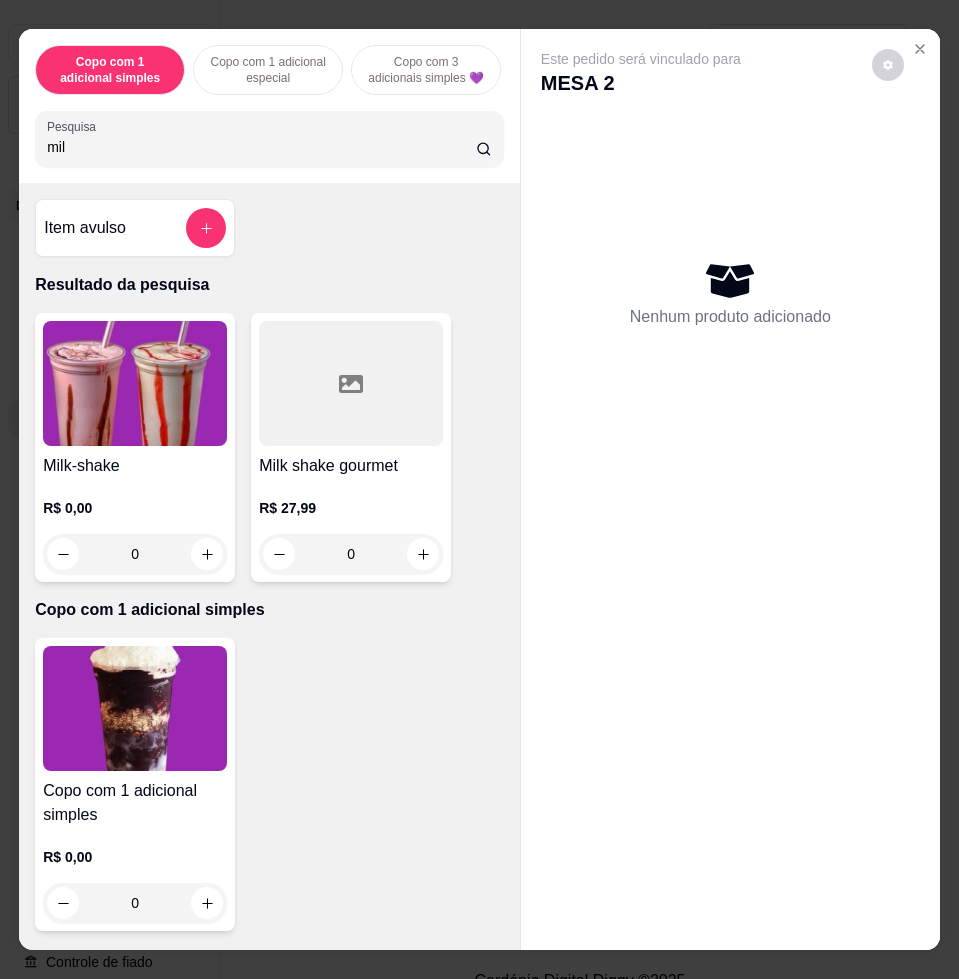 type on "mil" 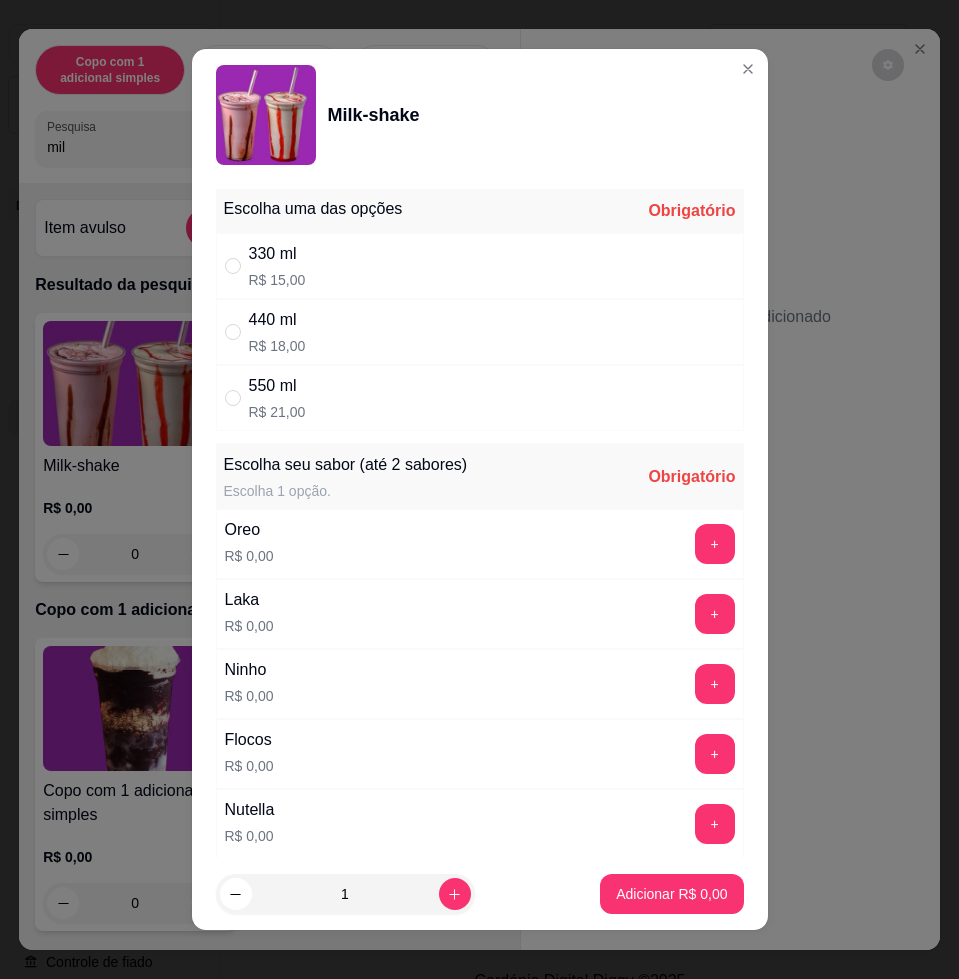 click on "330 ml R$ 15,00" at bounding box center (480, 266) 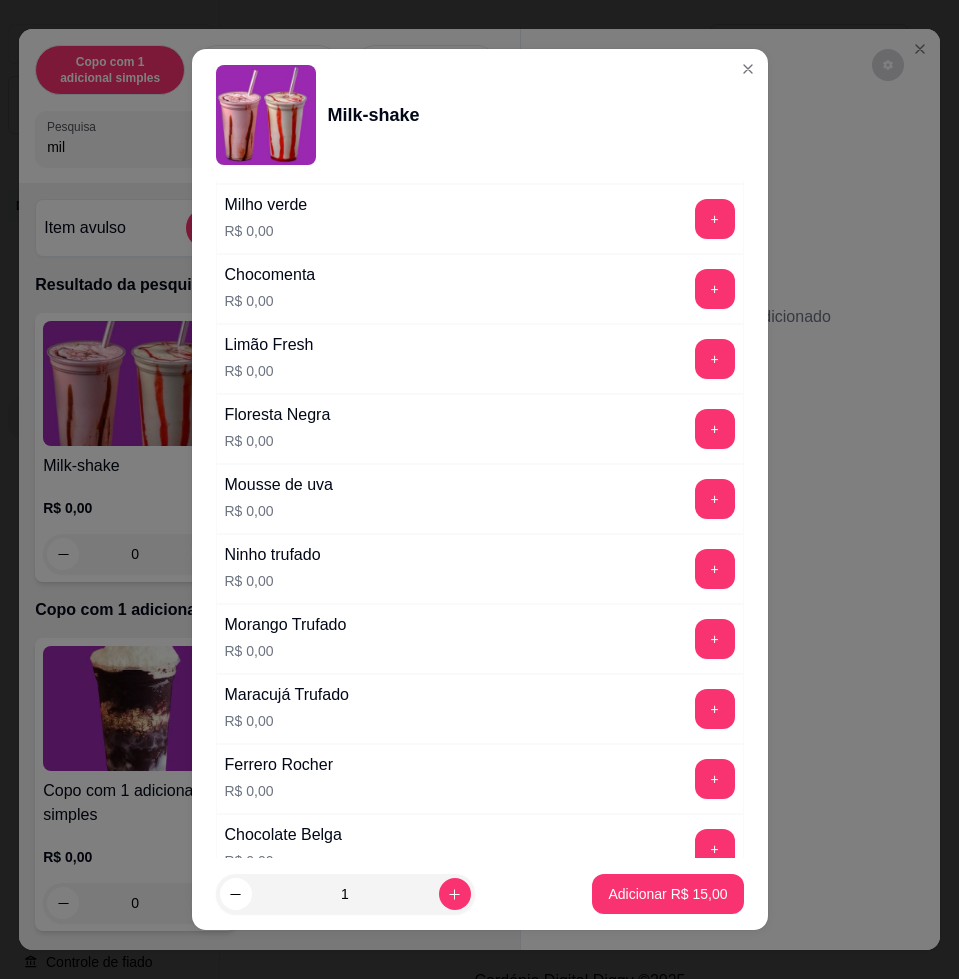 scroll, scrollTop: 1625, scrollLeft: 0, axis: vertical 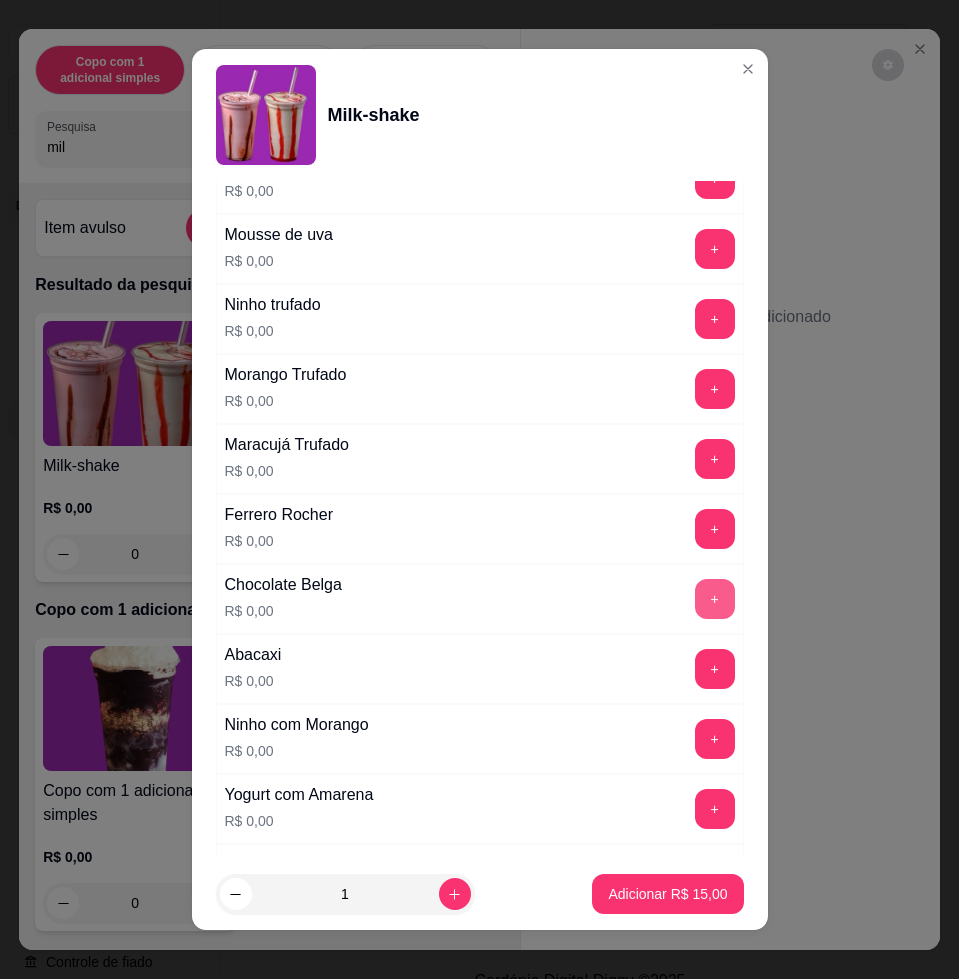 click on "+" at bounding box center [715, 599] 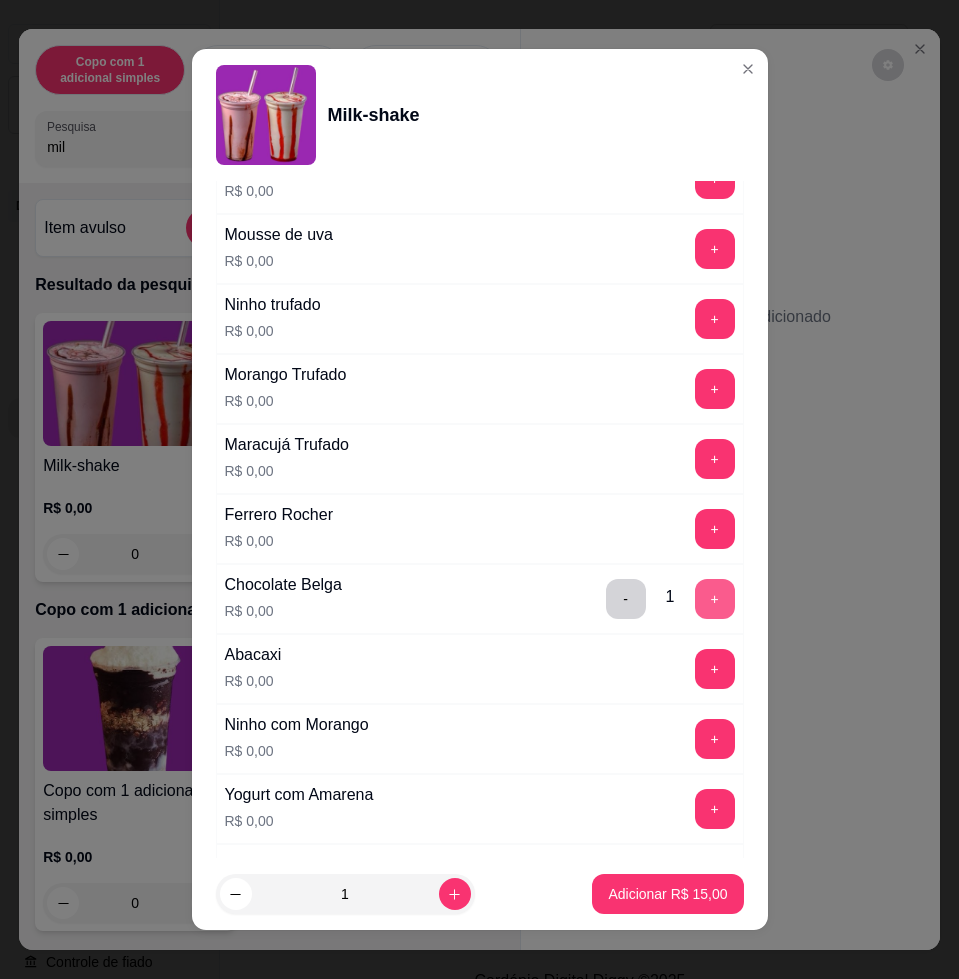 scroll, scrollTop: 1831, scrollLeft: 0, axis: vertical 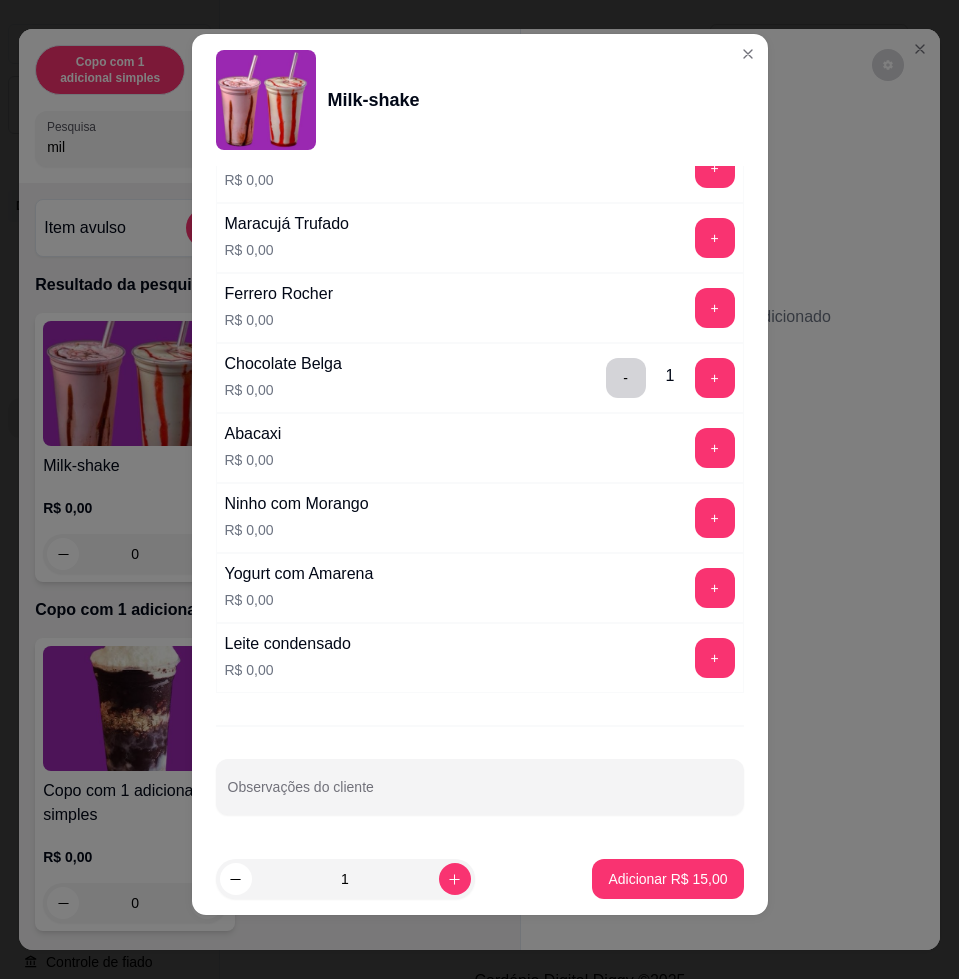 click on "Escolha uma das opções Completo 330 ml R$ 15,00 440 ml R$ 18,00 550 ml R$ 21,00 Escolha seu sabor (até 2 sabores) Escolha 1 opção. Completo Oreo  R$ 0,00 + Laka R$ 0,00 + Ninho R$ 0,00 + Flocos R$ 0,00 + Nutella R$ 0,00 + Brownie R$ 0,00 + Morango R$ 0,00 + Pistache R$ 0,00 + Rafaello R$ 0,00 + Maracujá  R$ 0,00 + Unicórnio  R$ 0,00 + Café com cacau R$ 0,00 + Danoninho R$ 0,00 + Kinder ovo R$ 0,00 + Ovomatine R$ 0,00 + Milho verde R$ 0,00 + Chocomenta R$ 0,00 + Limão Fresh R$ 0,00 + Floresta Negra R$ 0,00 + Mousse de uva  R$ 0,00 + Ninho trufado R$ 0,00 + Morango Trufado  R$ 0,00 + Maracujá Trufado R$ 0,00 + Ferrero Rocher  R$ 0,00 + Chocolate Belga R$ 0,00 - 1 + Abacaxi  R$ 0,00 + Ninho com Morango R$ 0,00 + Yogurt com Amarena R$ 0,00 + Leite condensado  R$ 0,00 + Observações do cliente" at bounding box center [480, 504] 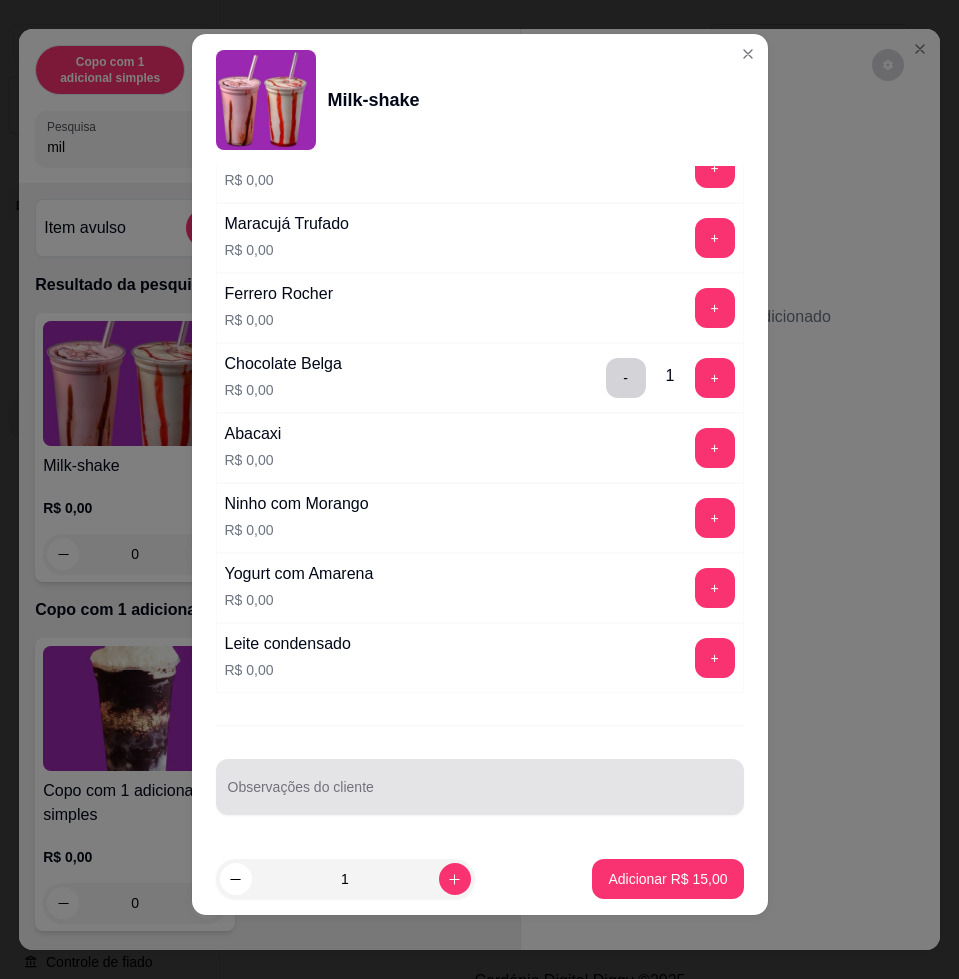 click at bounding box center [480, 787] 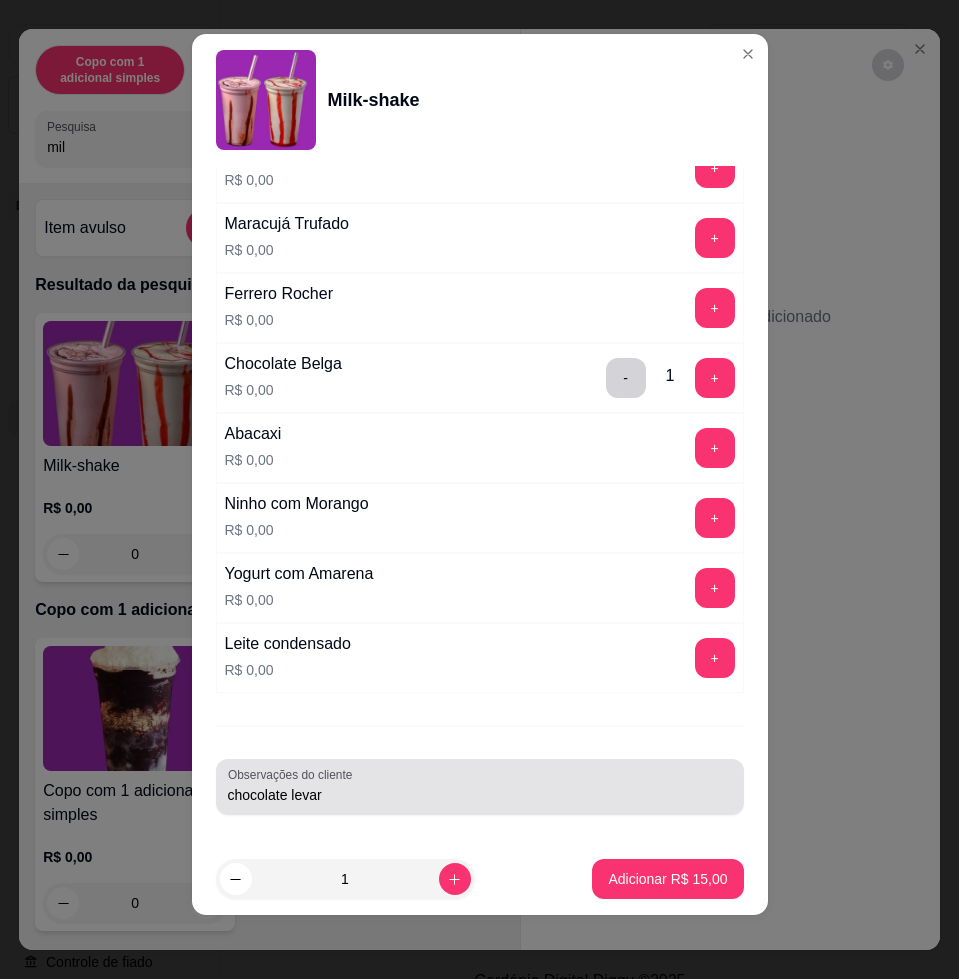 click on "Observações do cliente chocolate levar" at bounding box center (480, 787) 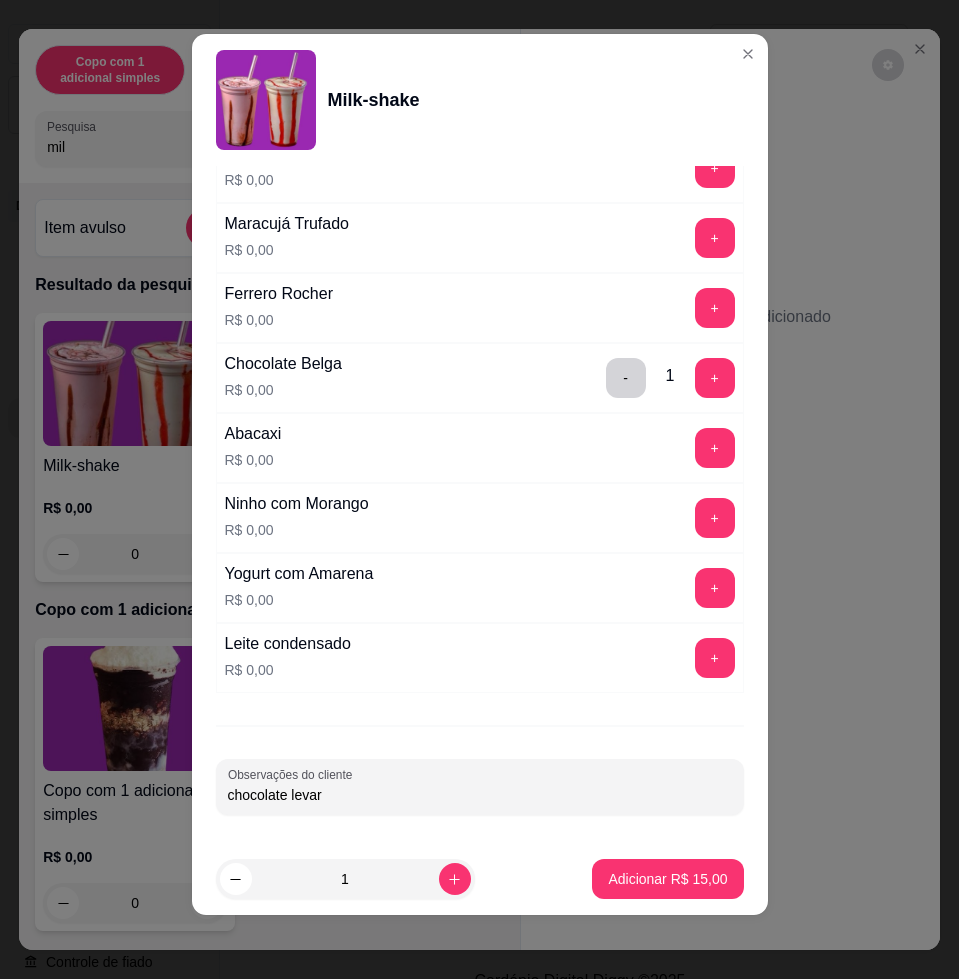 click on "chocolate levar" at bounding box center [480, 795] 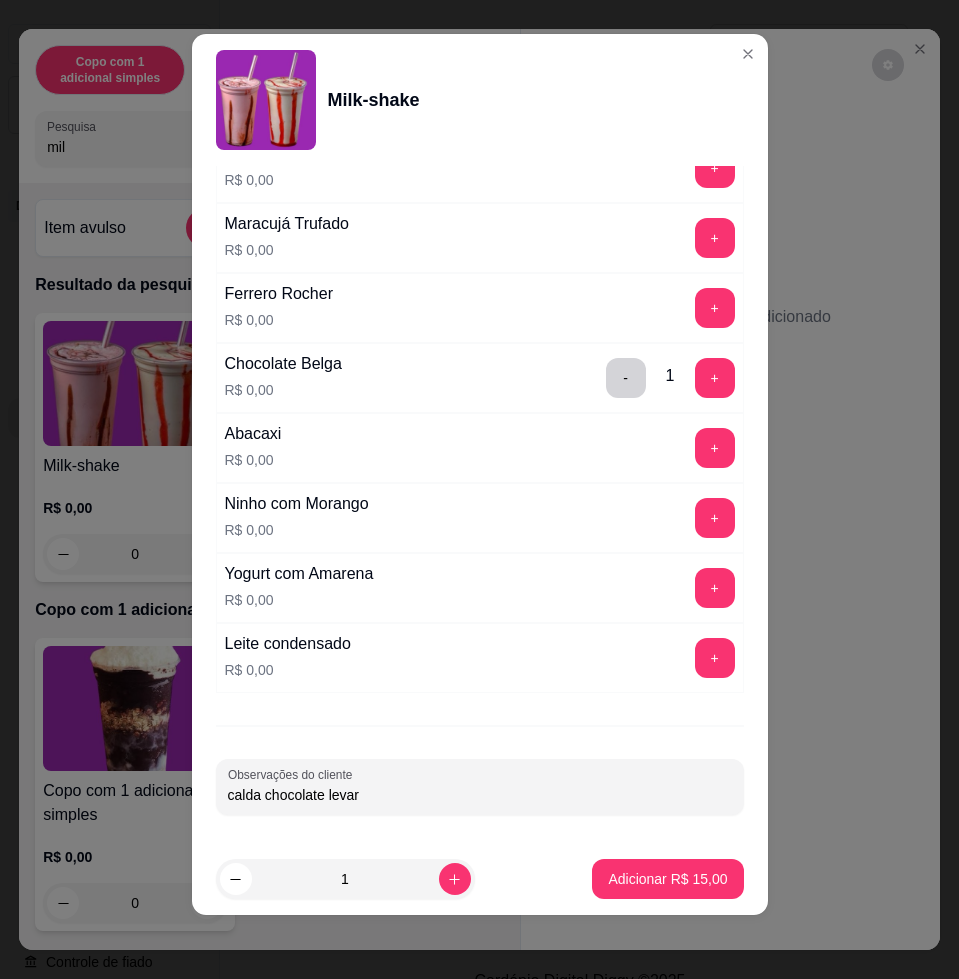 type on "calda chocolate levar" 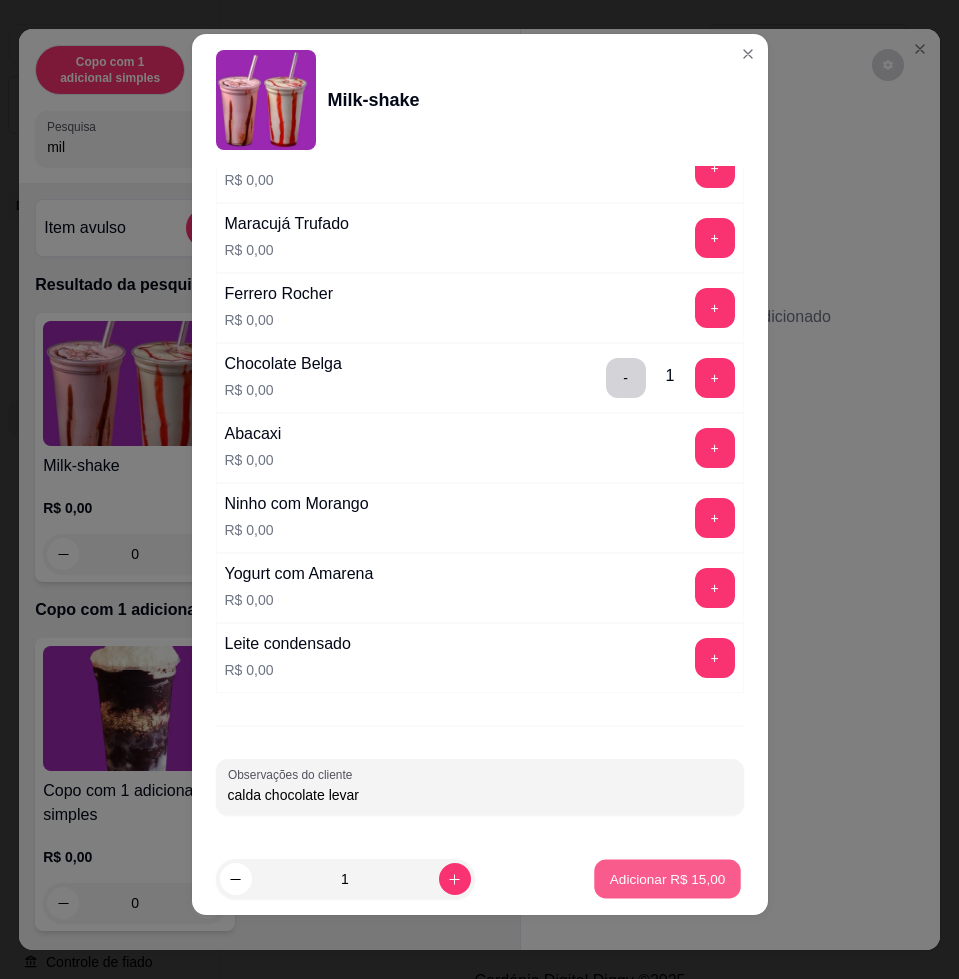 click on "Adicionar   R$ 15,00" at bounding box center (668, 878) 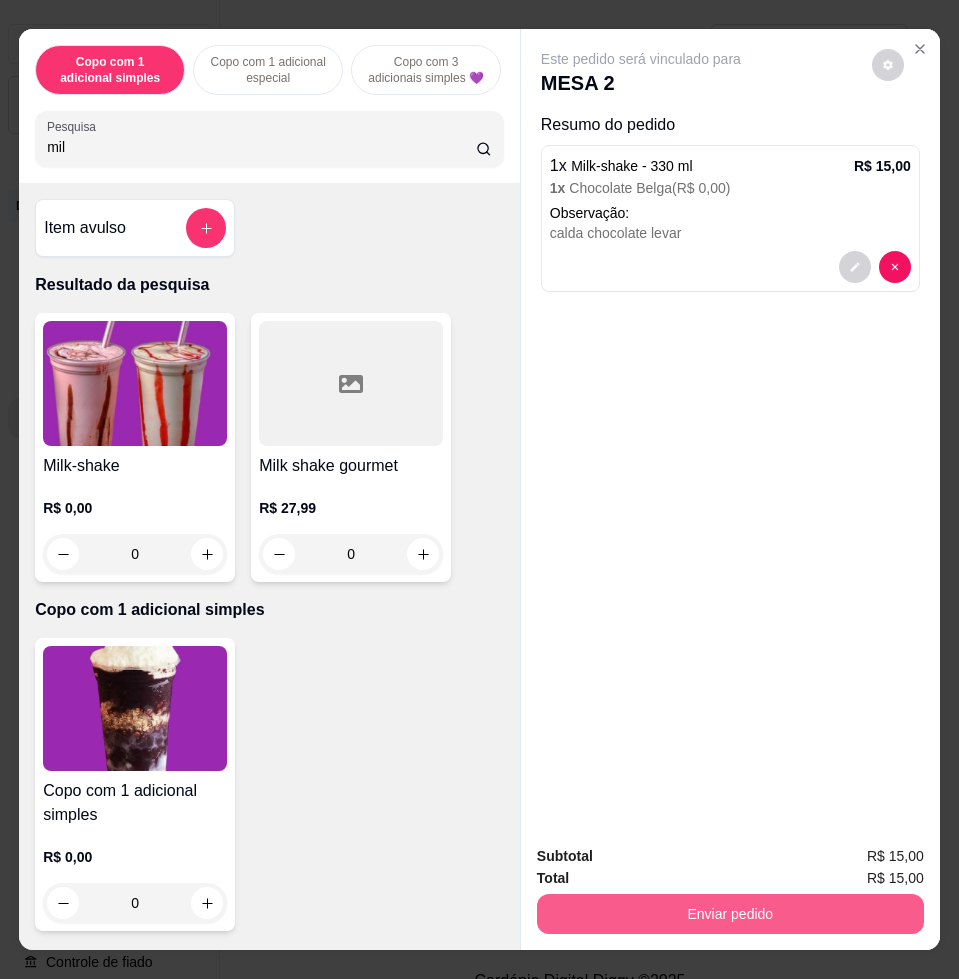 click on "Enviar pedido" at bounding box center (730, 914) 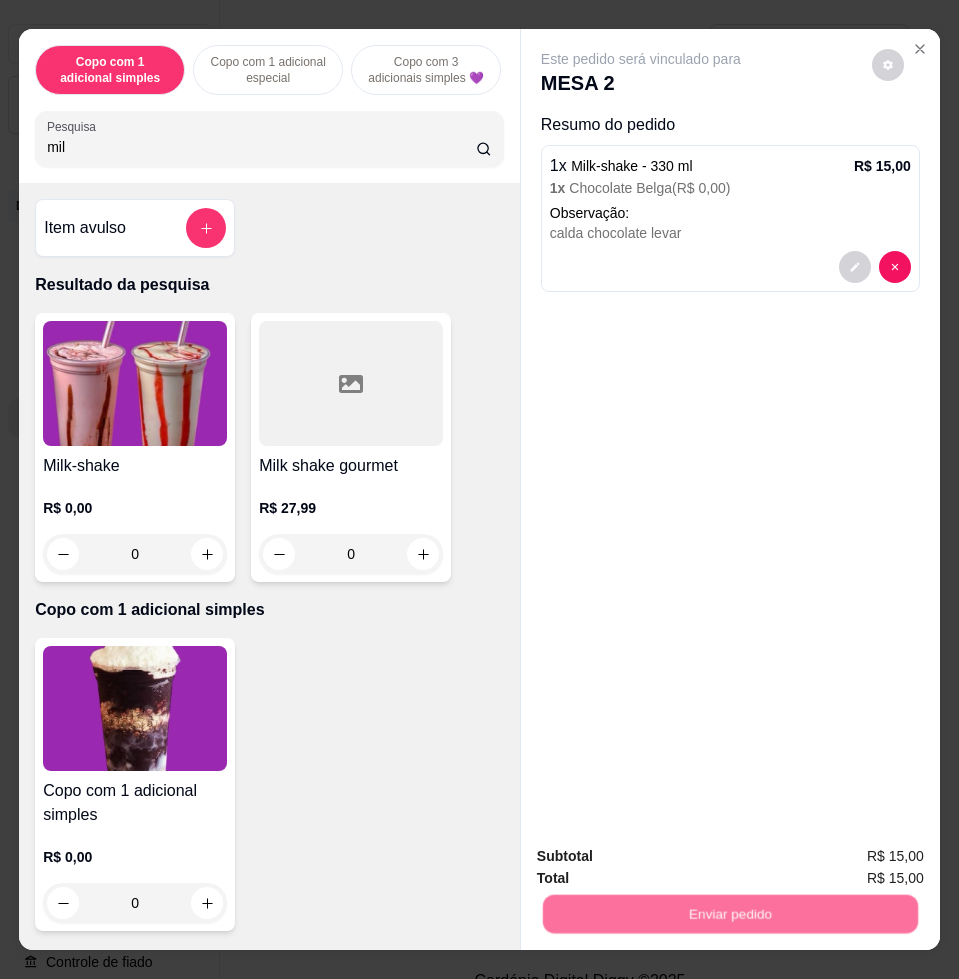 click on "Não registrar e enviar pedido" at bounding box center (662, 855) 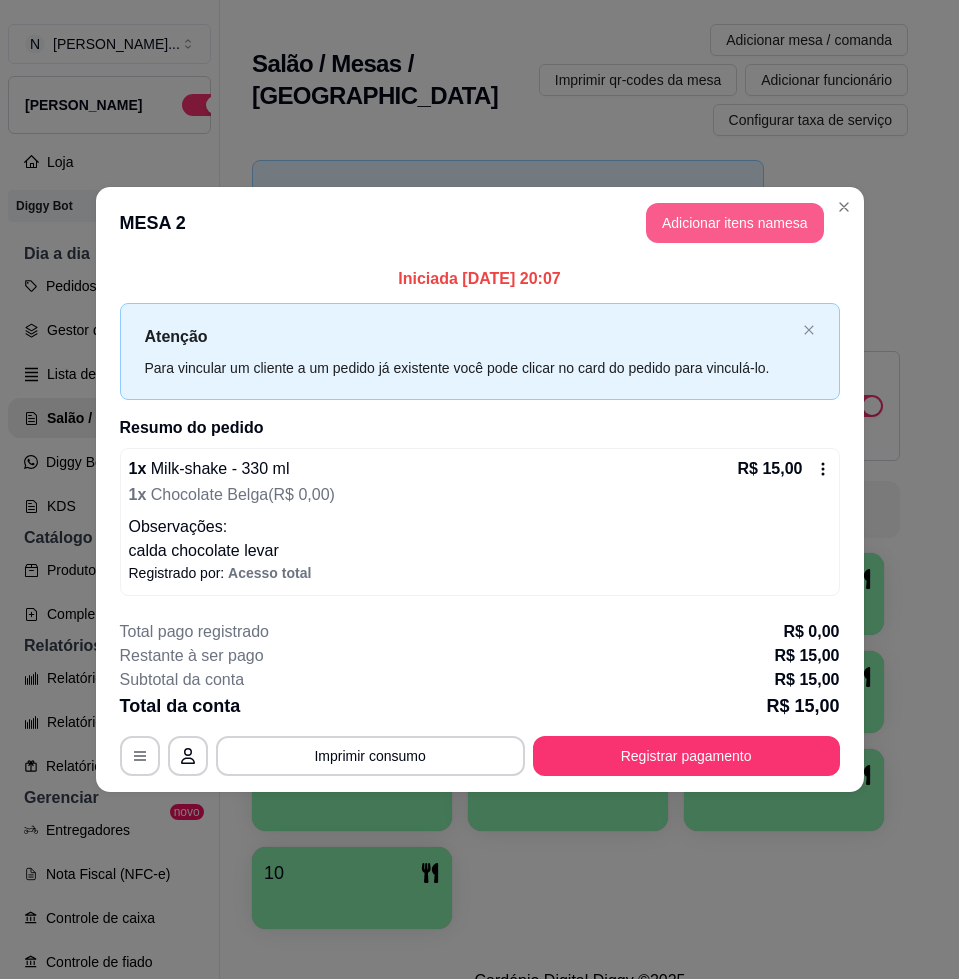click on "Adicionar itens na  mesa" at bounding box center [735, 223] 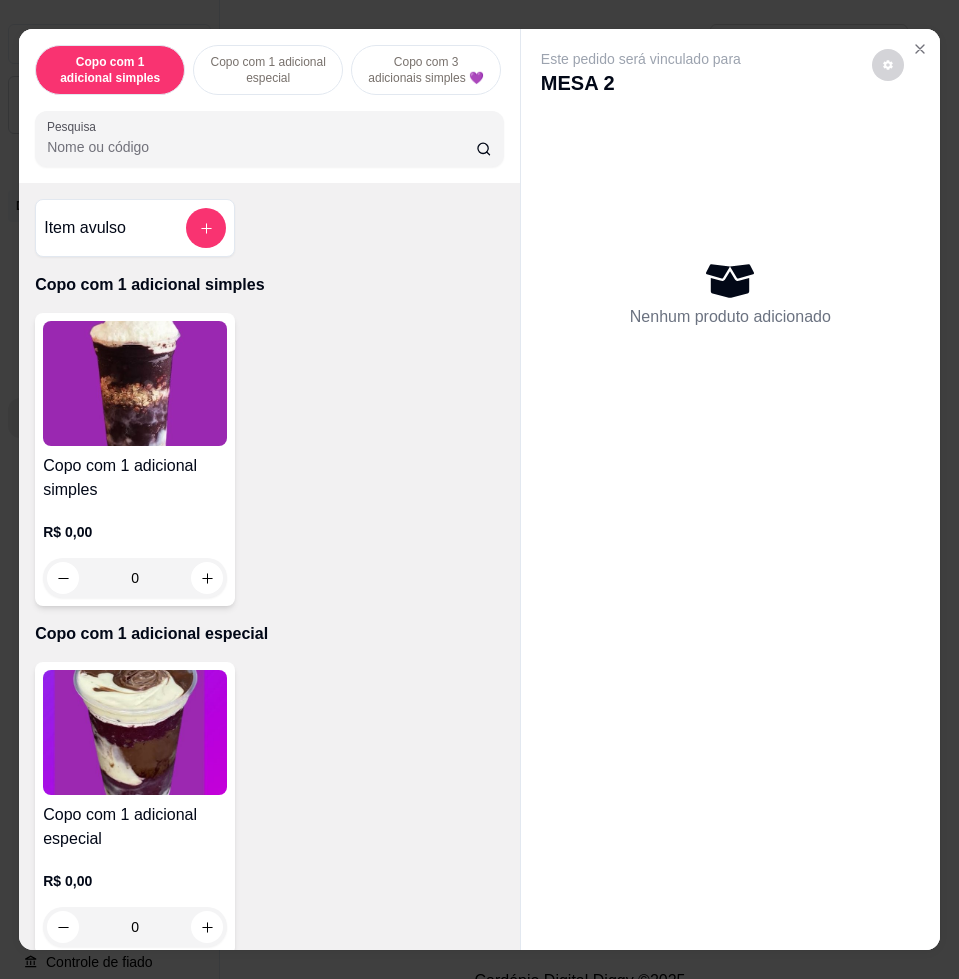 click on "Pesquisa" at bounding box center [261, 147] 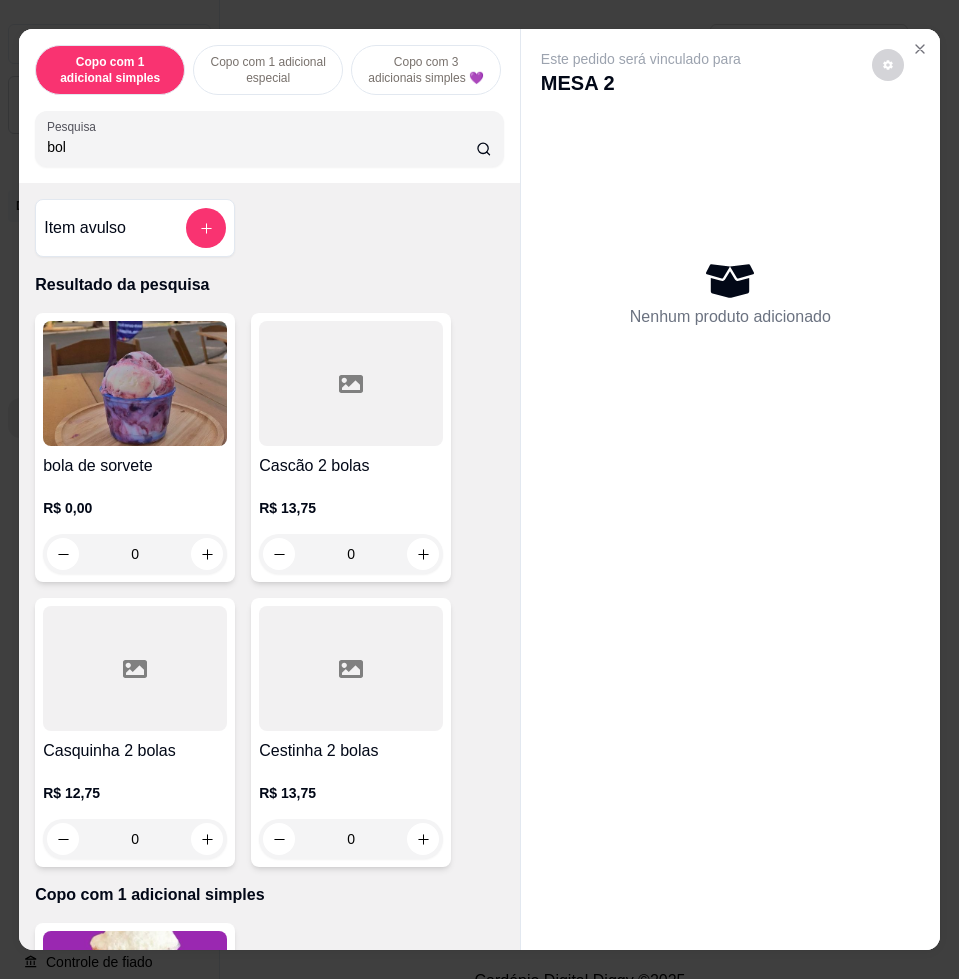 type on "bol" 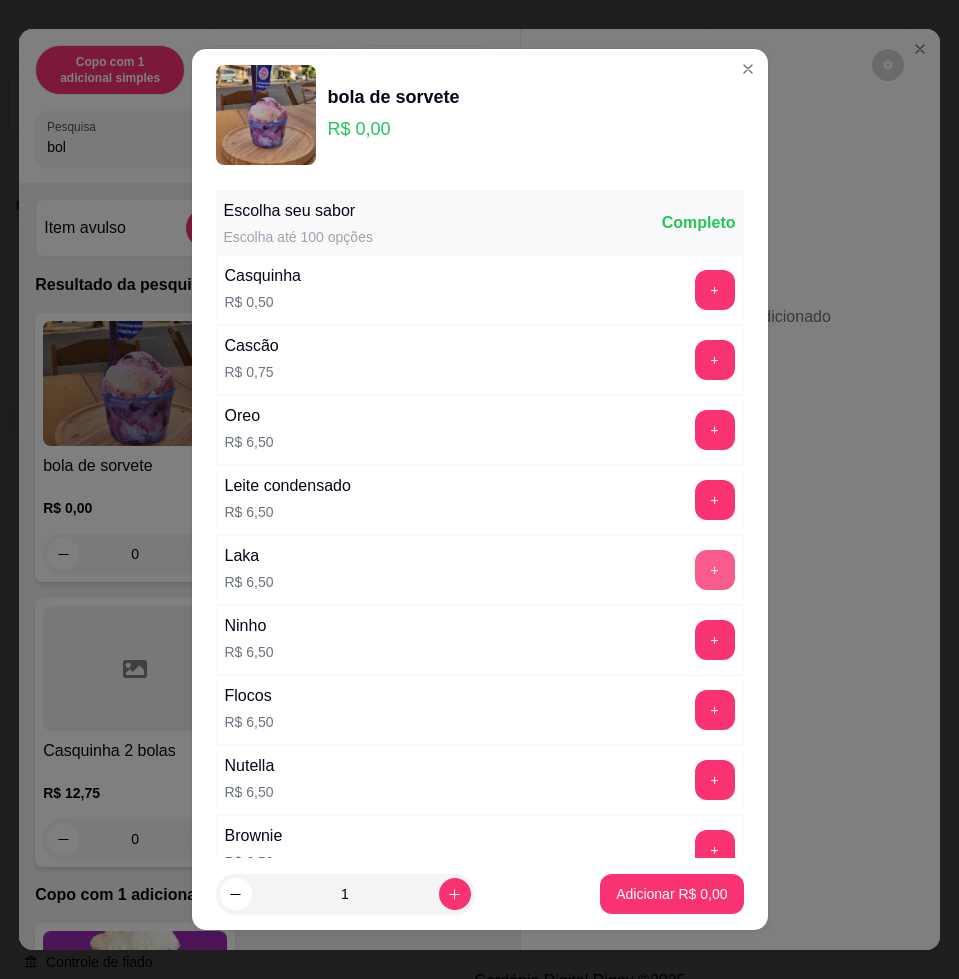 click on "+" at bounding box center (715, 570) 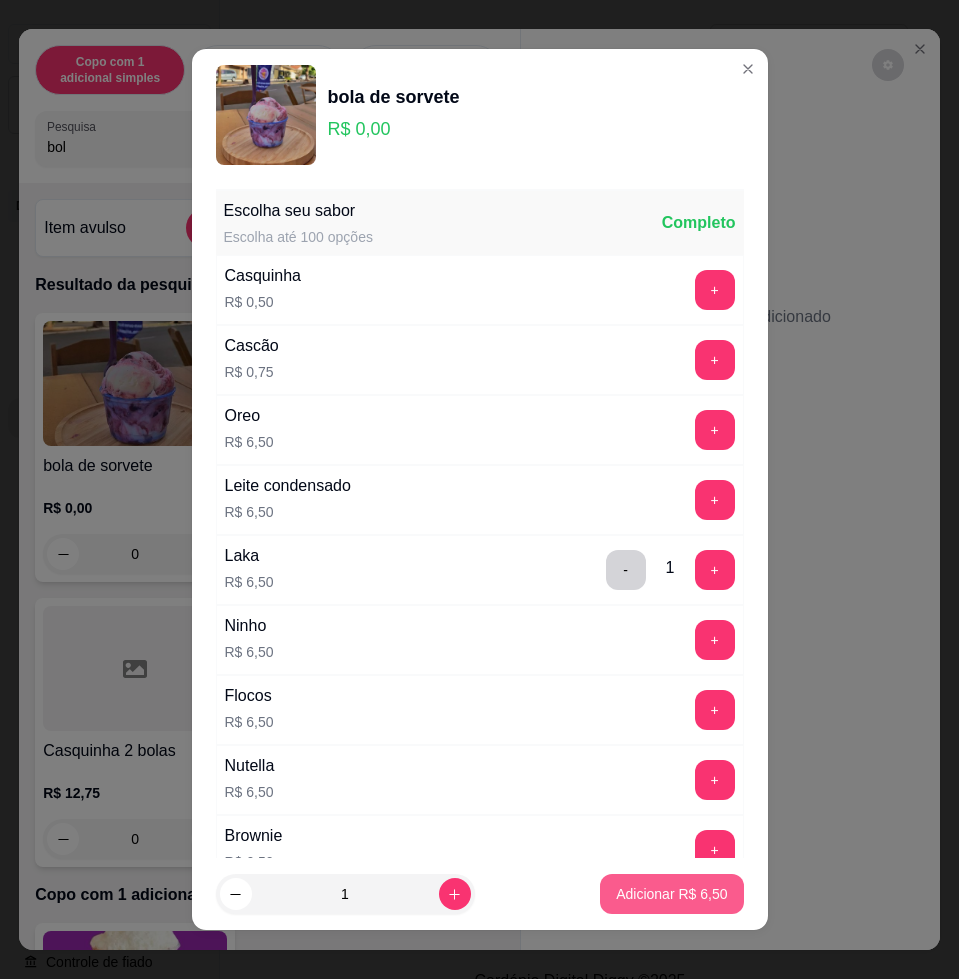 click on "Adicionar   R$ 6,50" at bounding box center [671, 894] 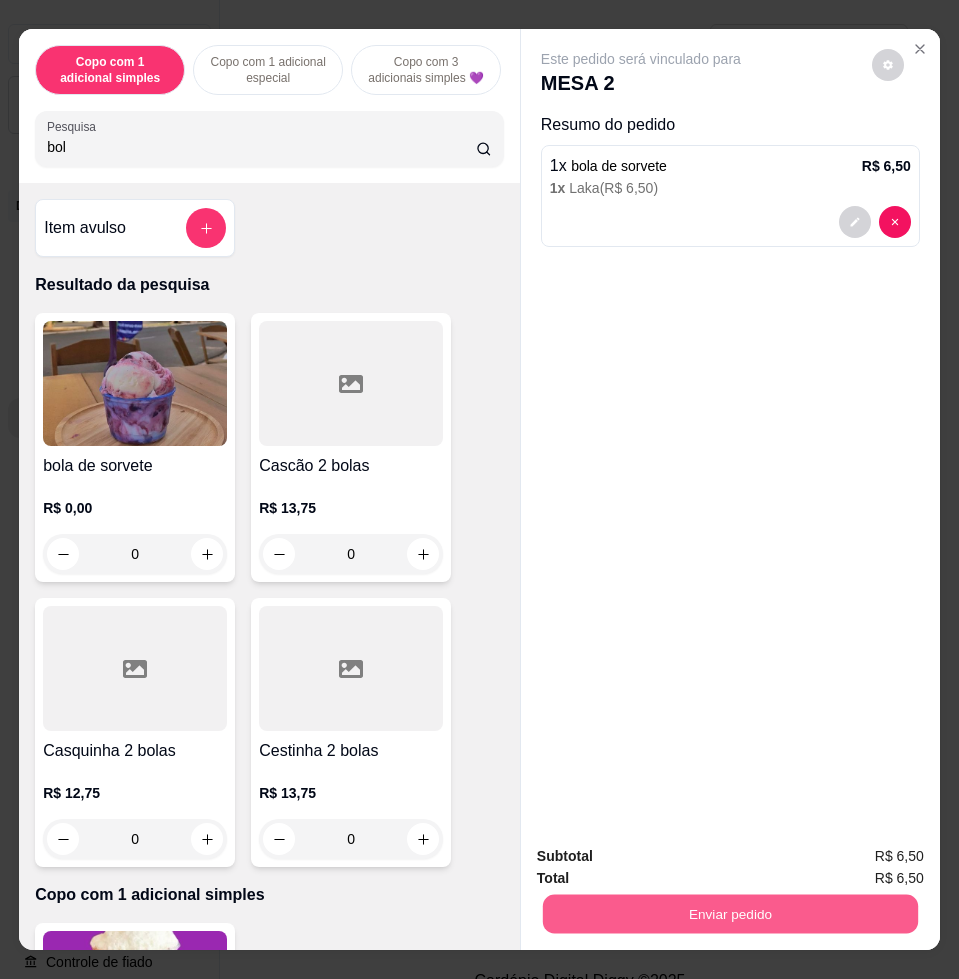 click on "Enviar pedido" at bounding box center [730, 913] 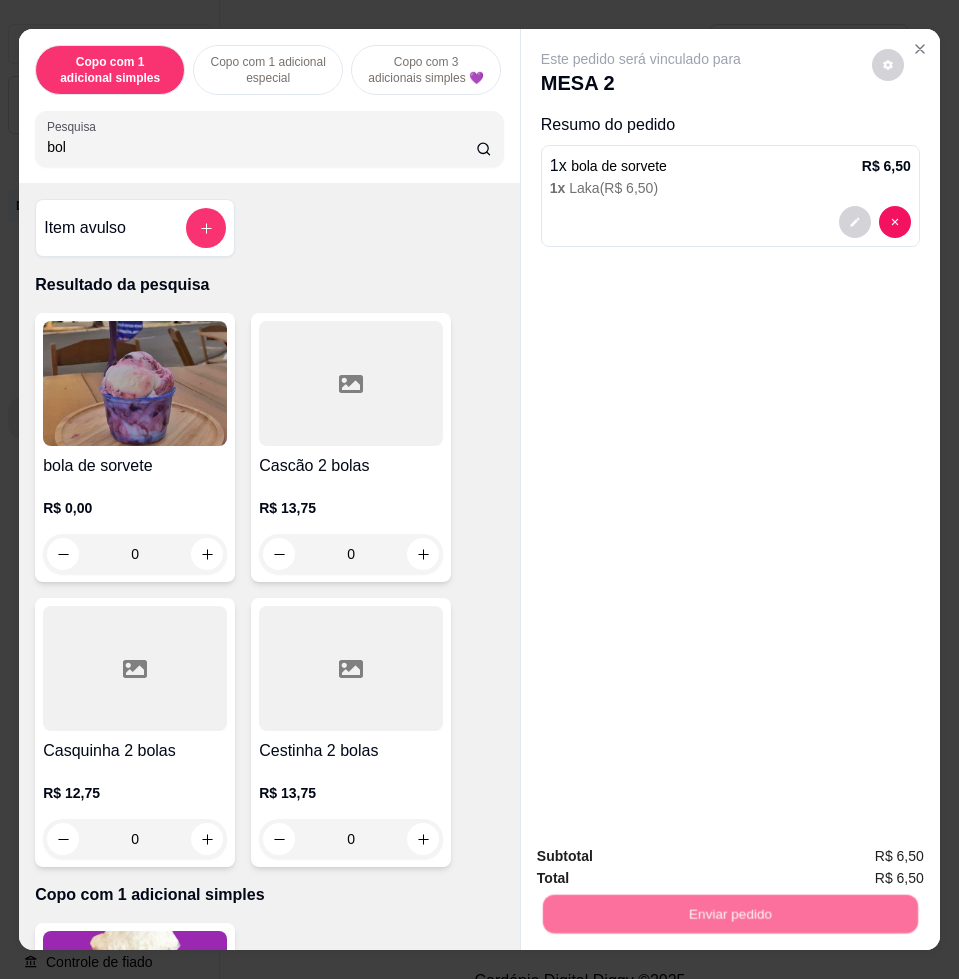 click on "Não registrar e enviar pedido" at bounding box center [662, 855] 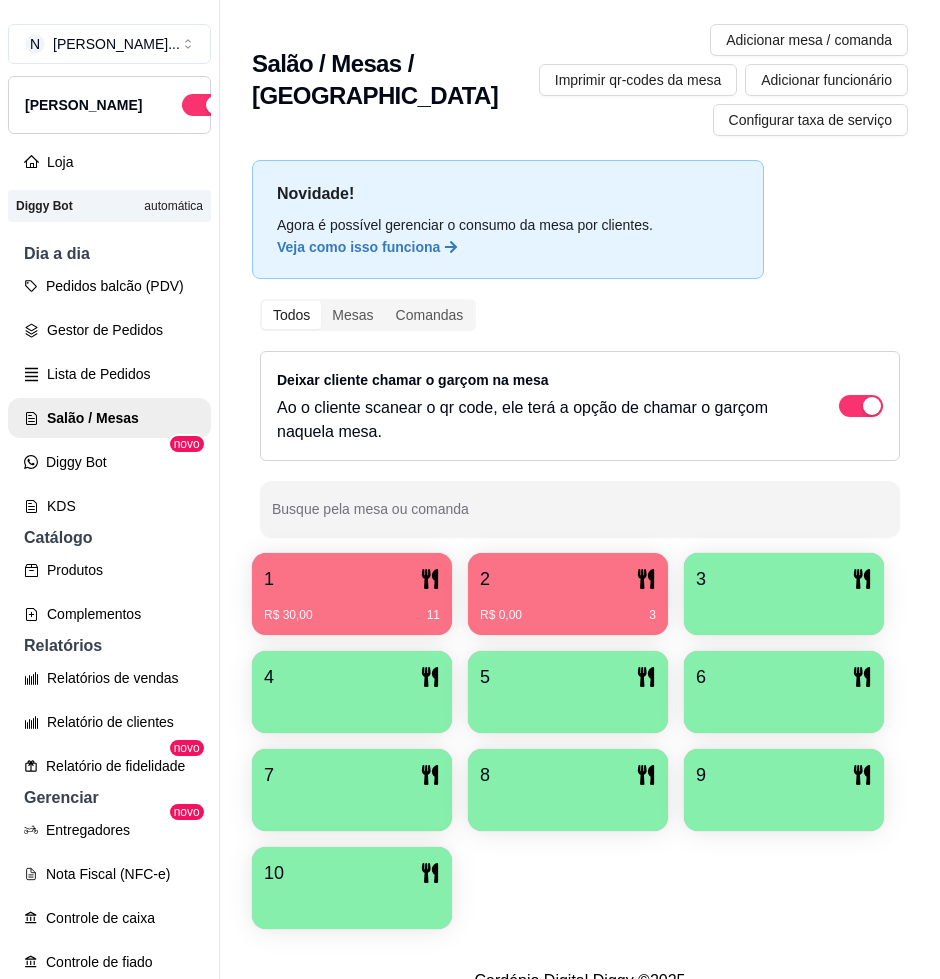 click on "R$ 30,00 11" at bounding box center [352, 608] 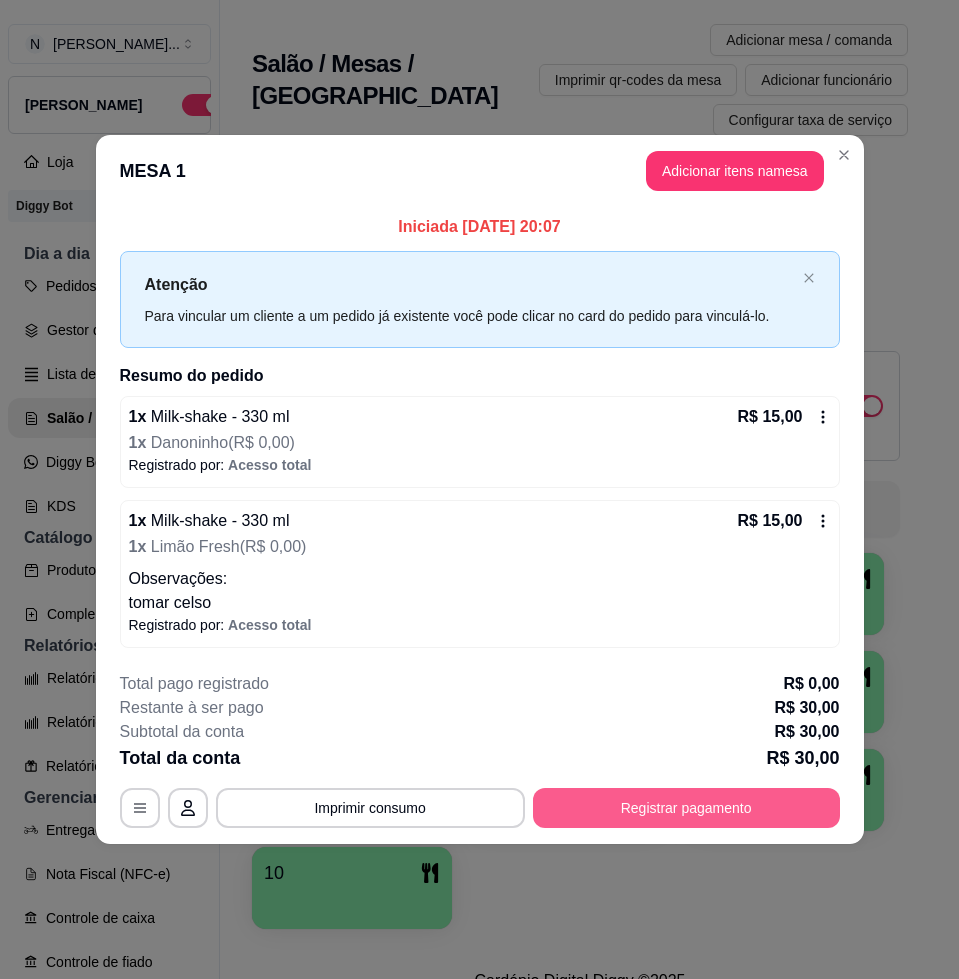 click on "Registrar pagamento" at bounding box center (686, 808) 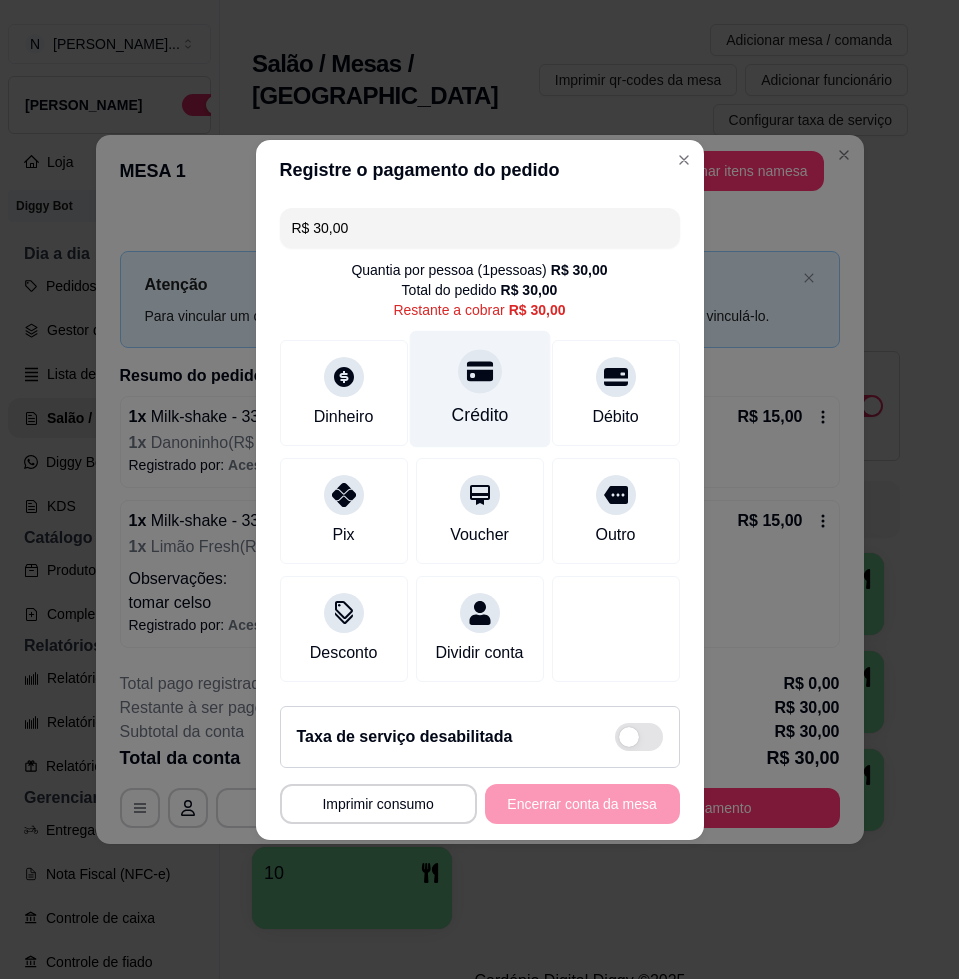 click at bounding box center (480, 371) 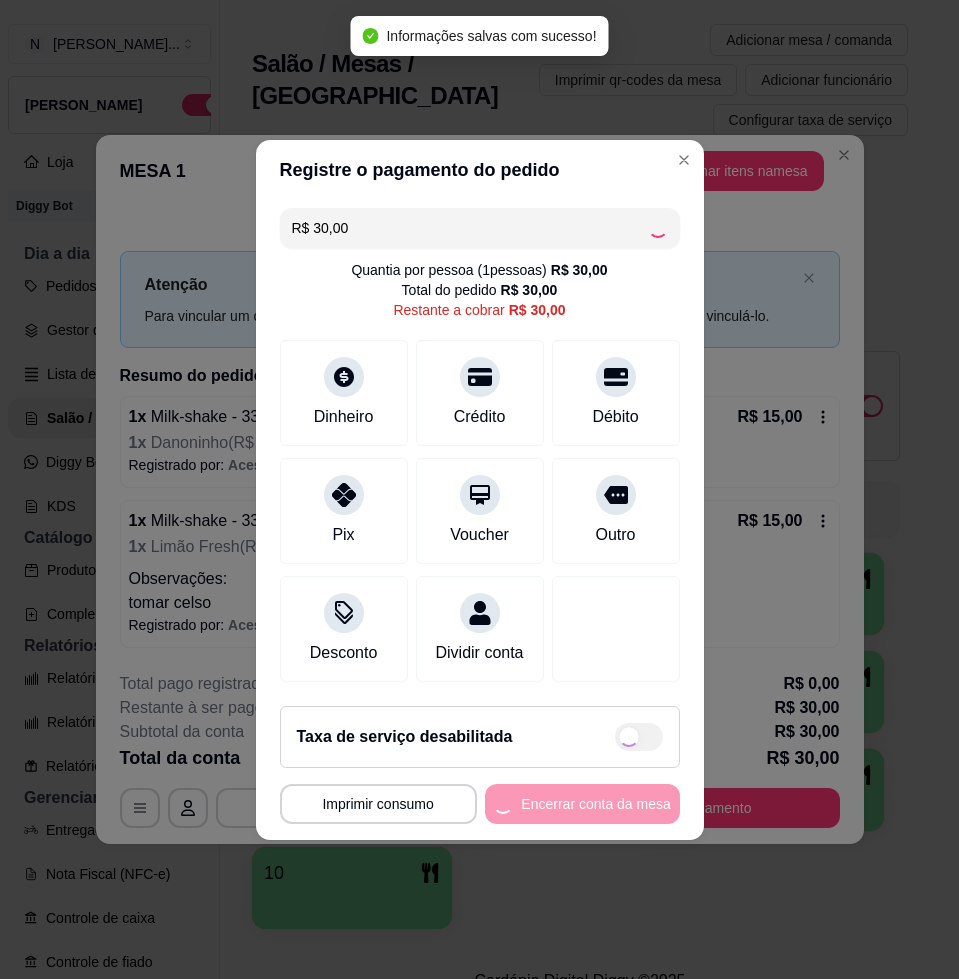 type on "R$ 0,00" 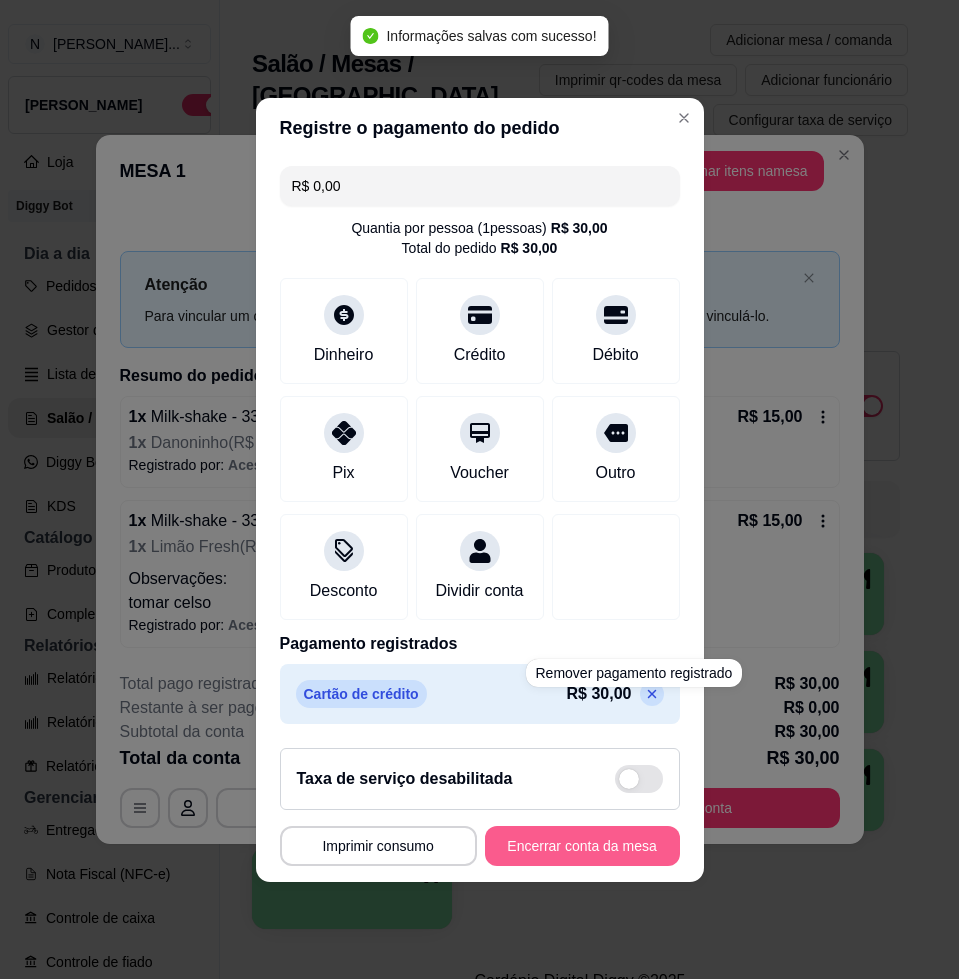 click on "Encerrar conta da mesa" at bounding box center (582, 846) 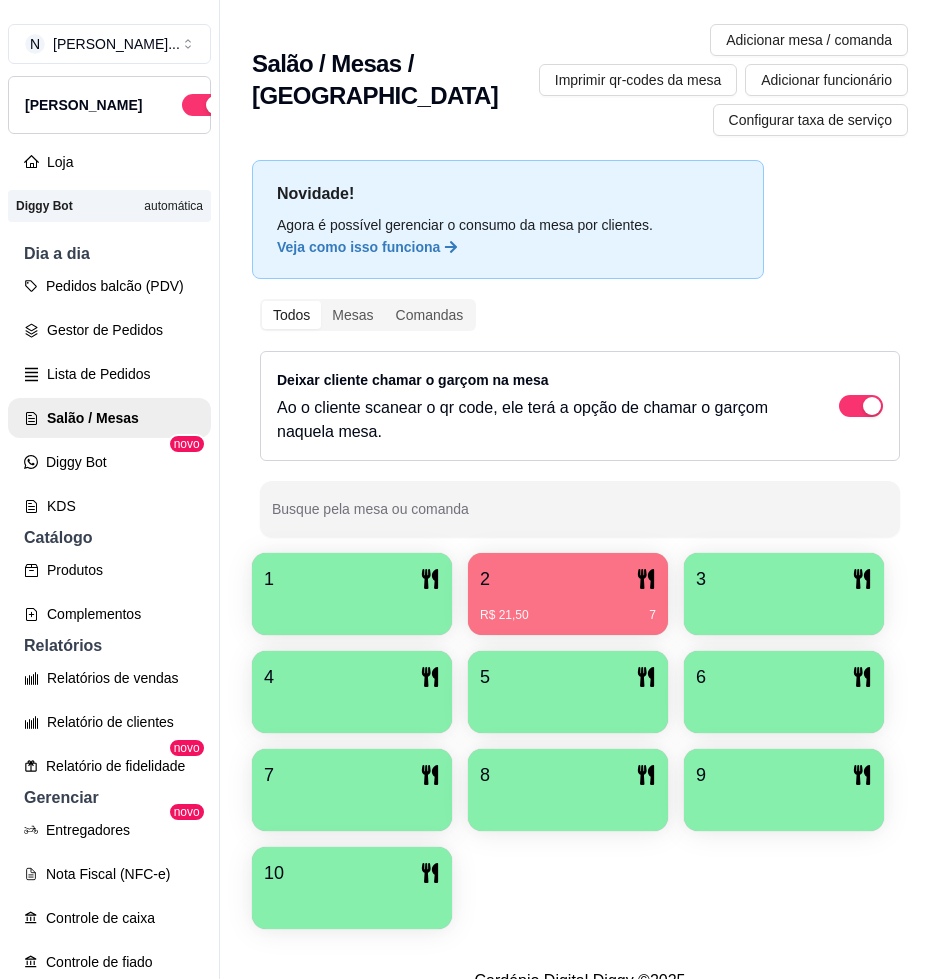 click on "2" at bounding box center (568, 579) 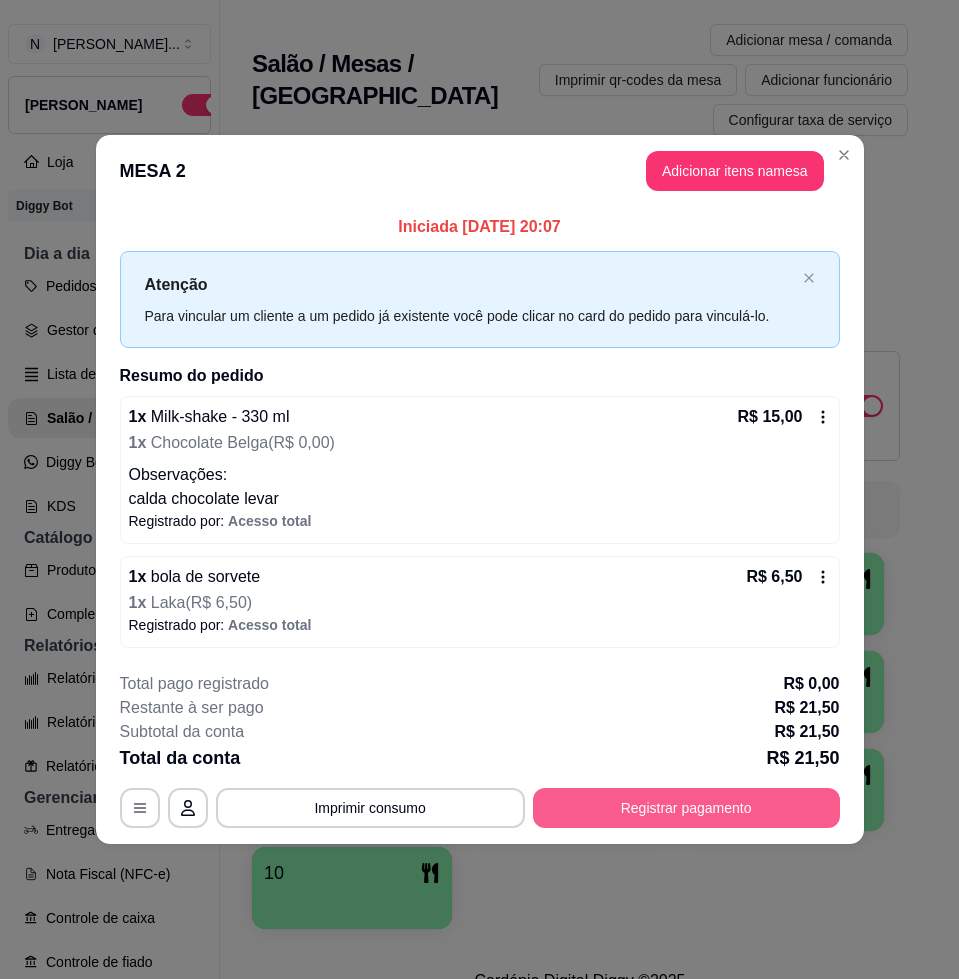 click on "Registrar pagamento" at bounding box center (686, 808) 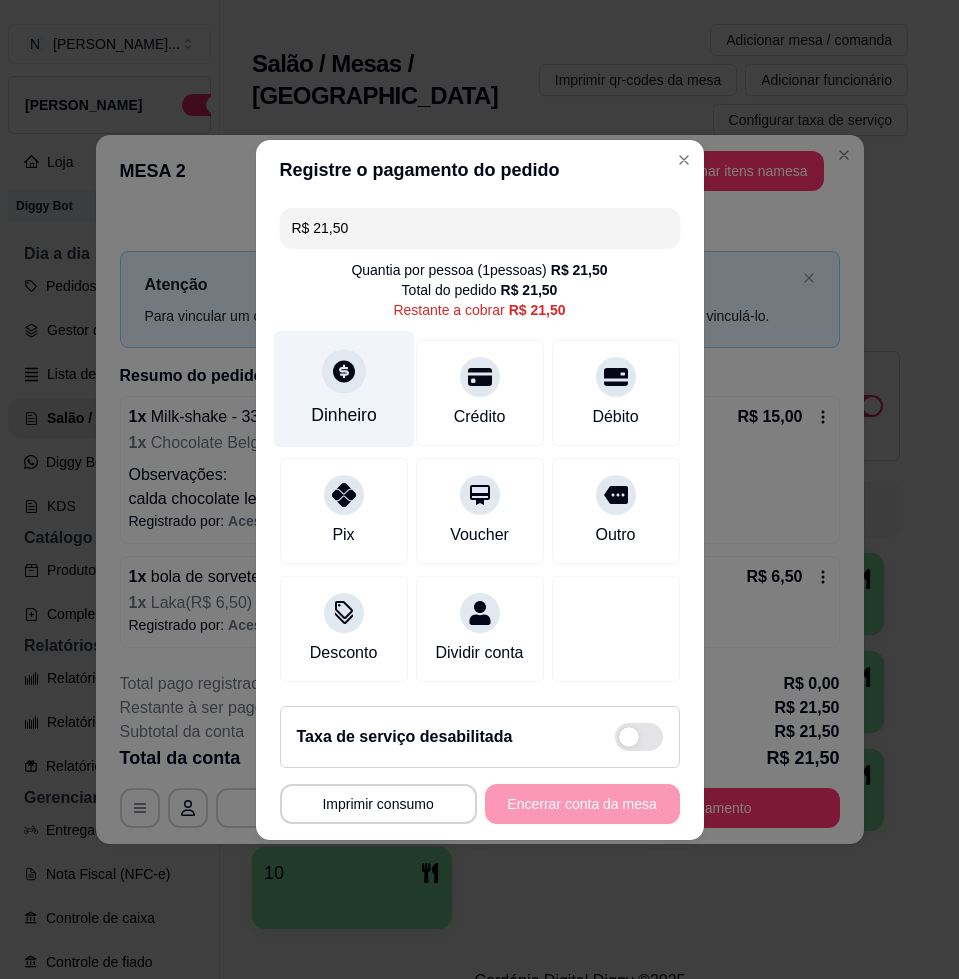 click on "Dinheiro" at bounding box center [344, 415] 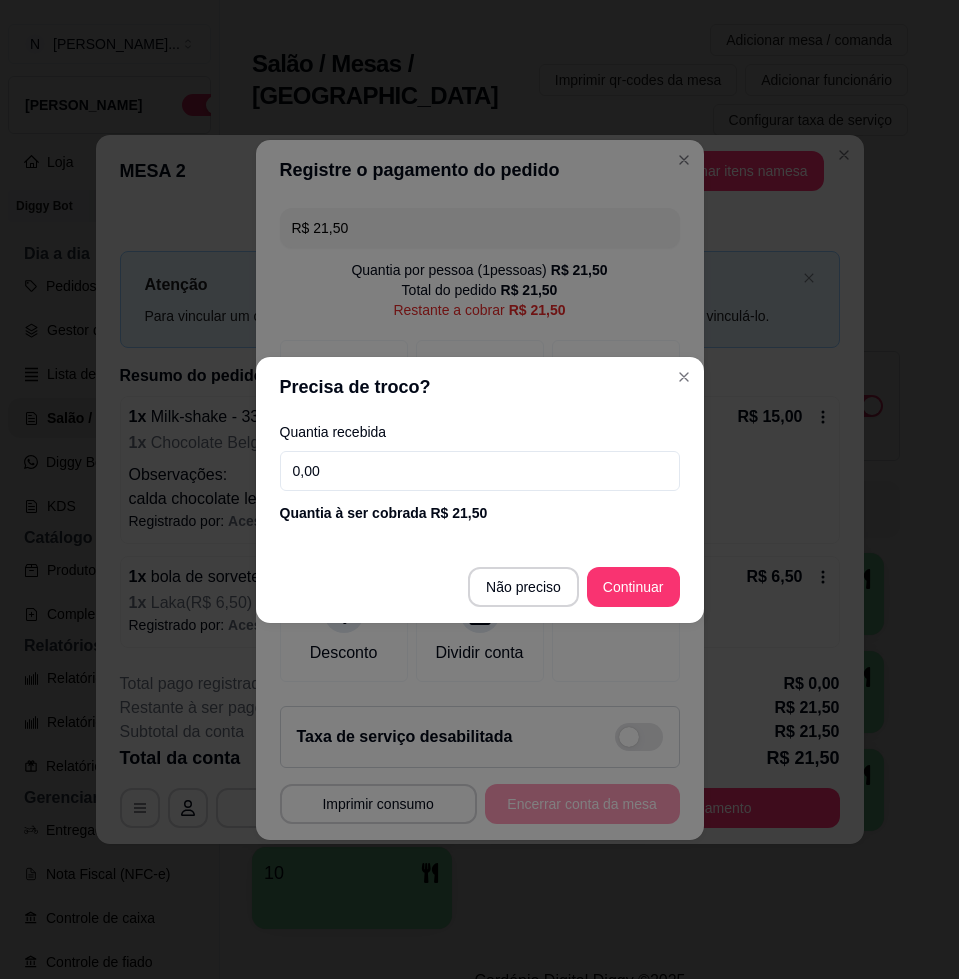 click on "0,00" at bounding box center [480, 471] 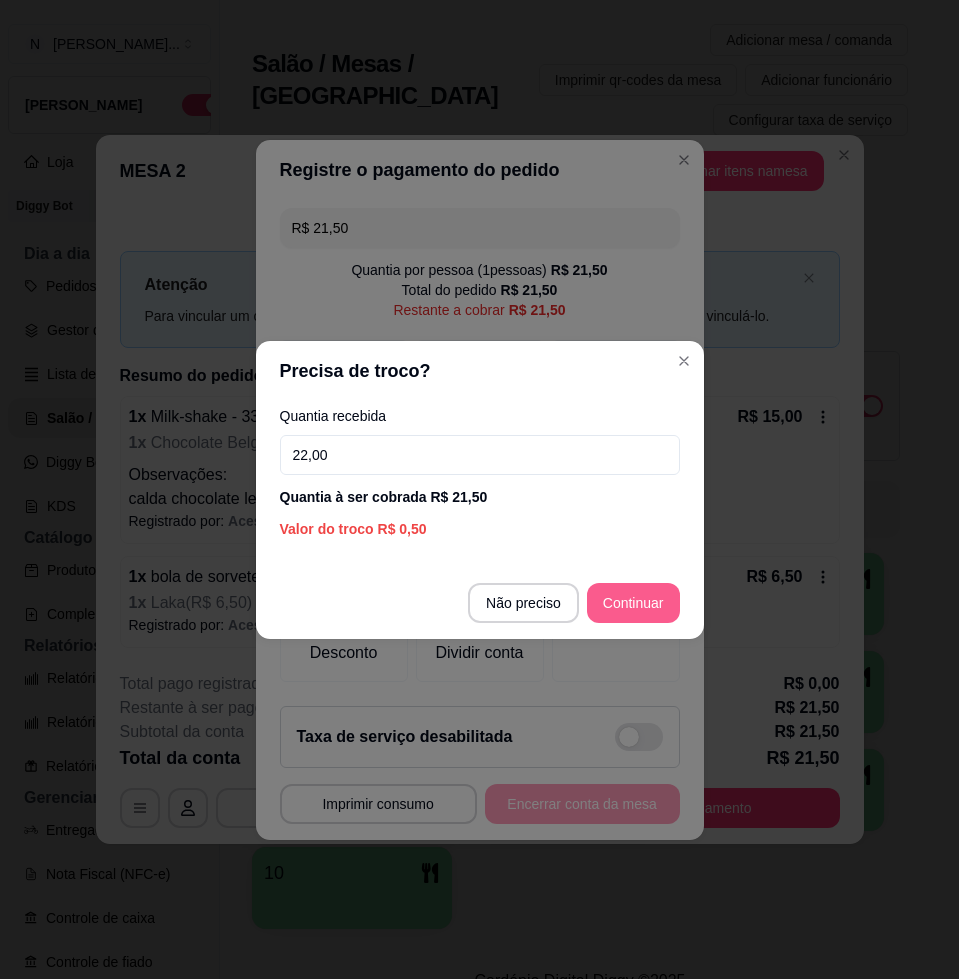 type on "22,00" 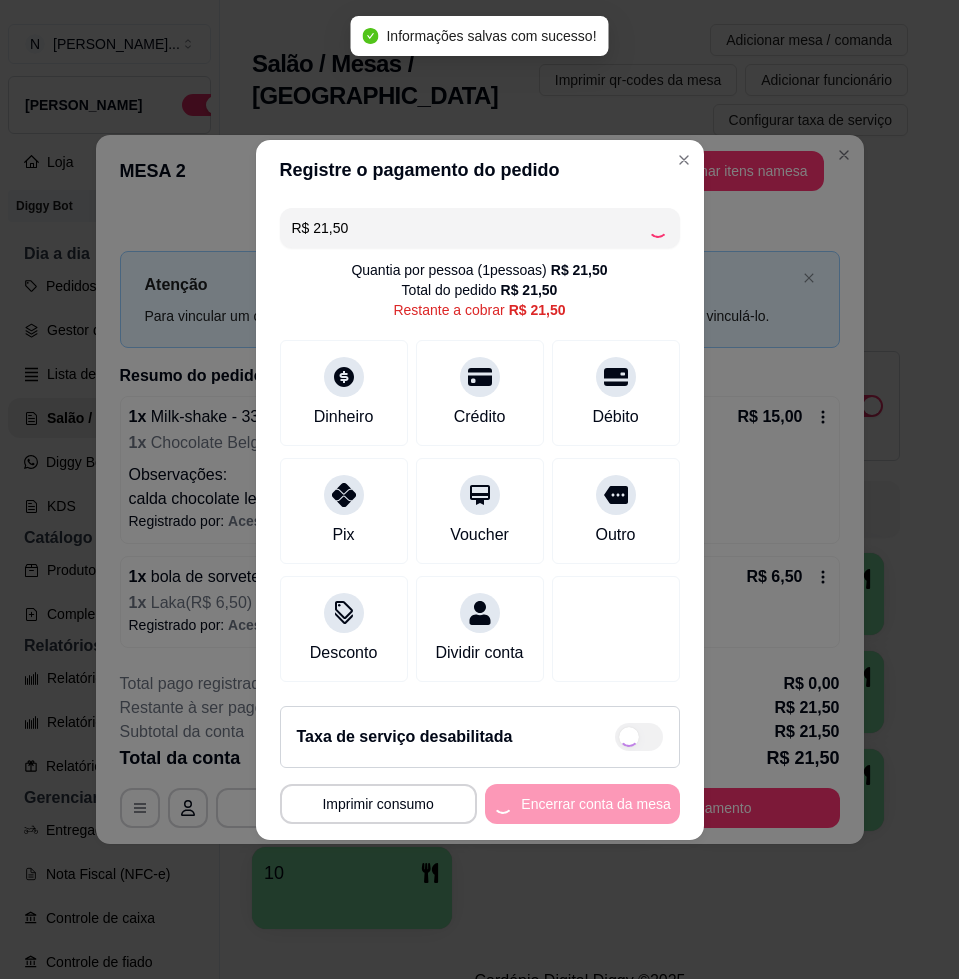 type on "R$ 0,00" 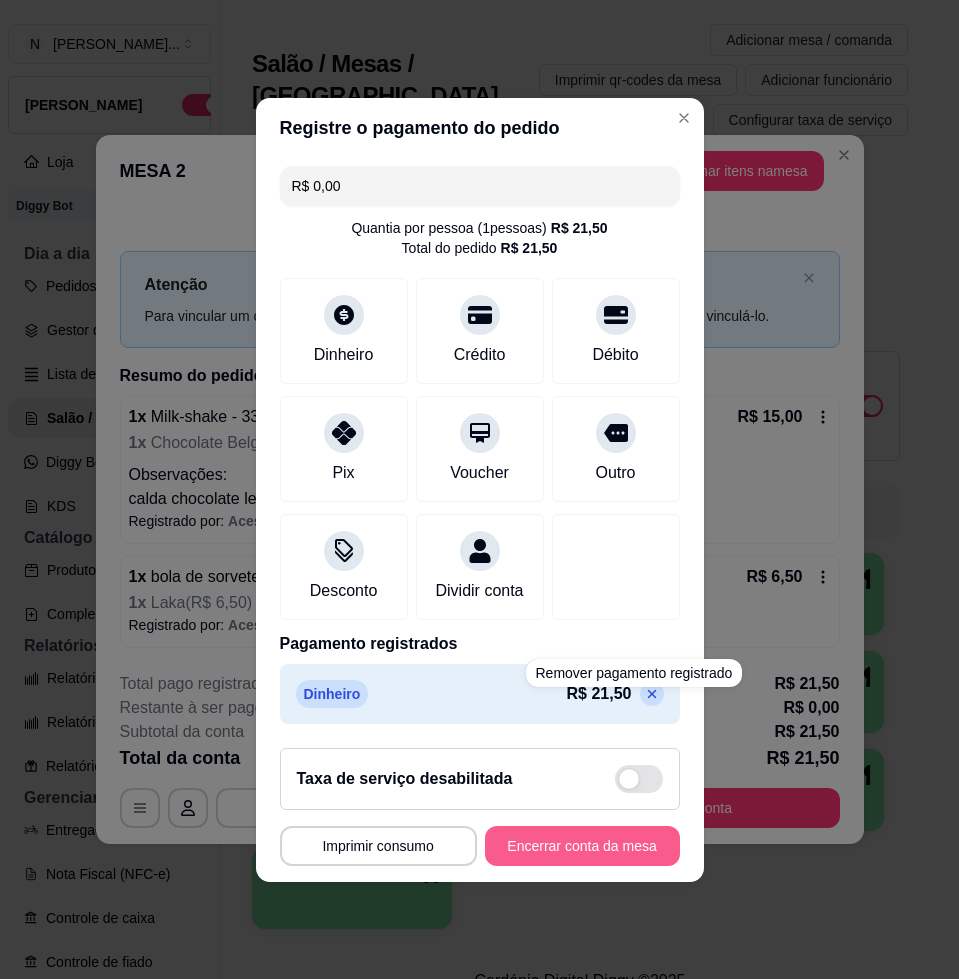 click on "Encerrar conta da mesa" at bounding box center (582, 846) 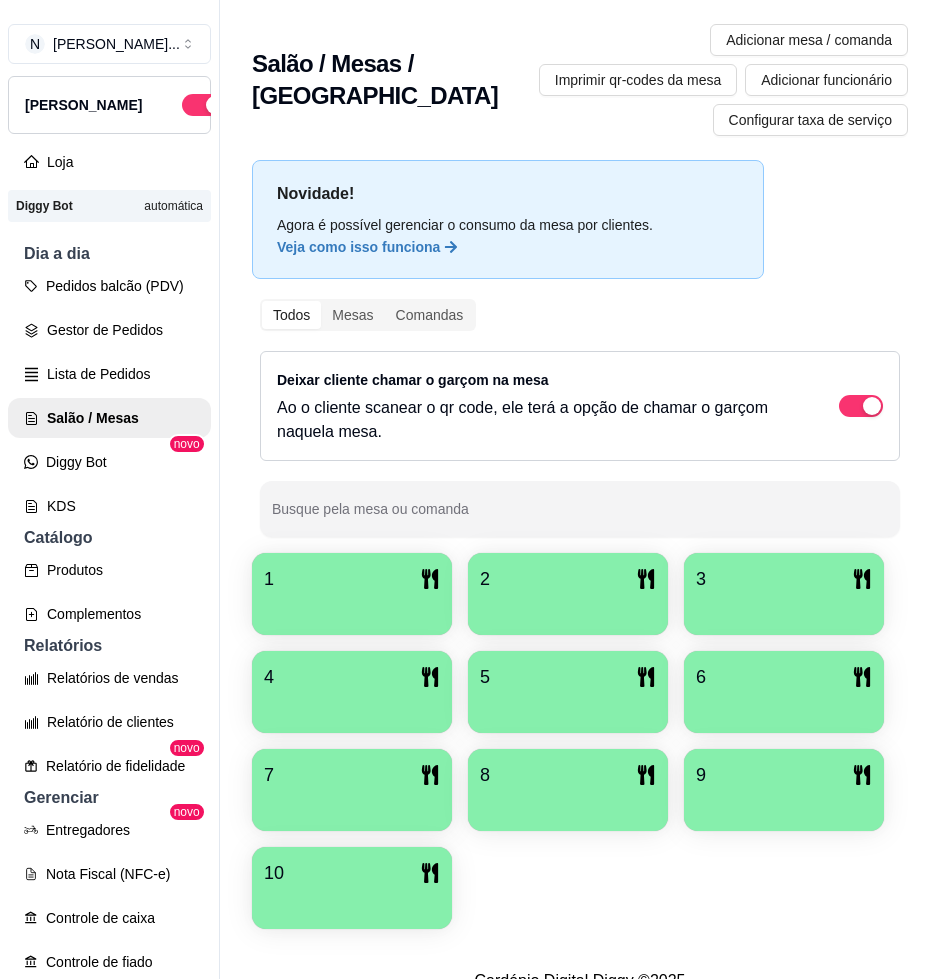 click on "1" at bounding box center [352, 594] 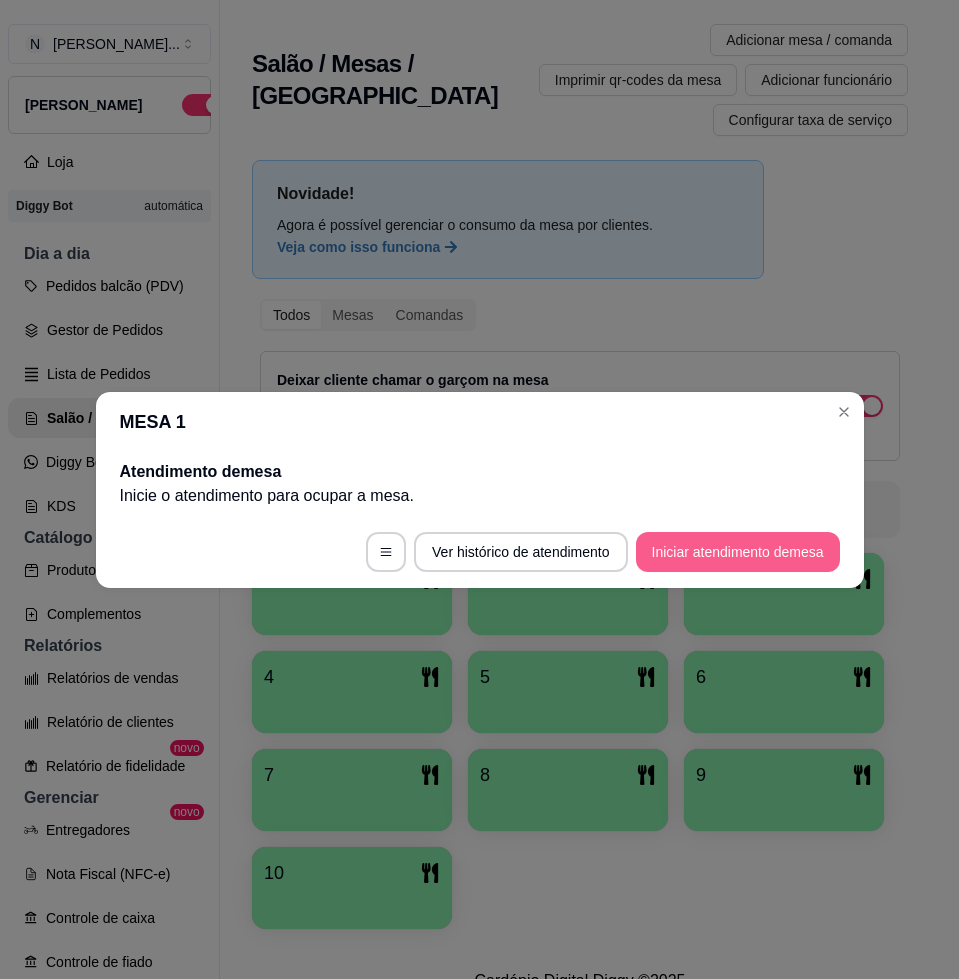 click on "Iniciar atendimento de  mesa" at bounding box center [738, 552] 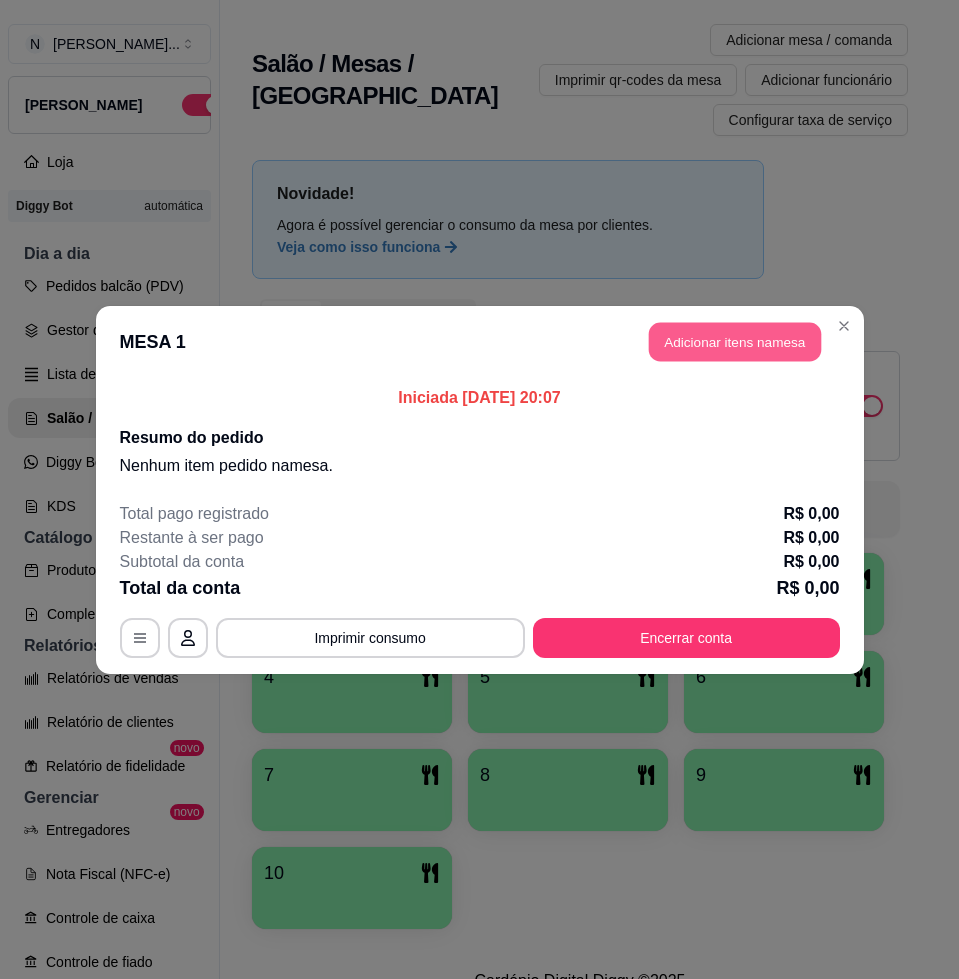 click on "Adicionar itens na  mesa" at bounding box center [735, 341] 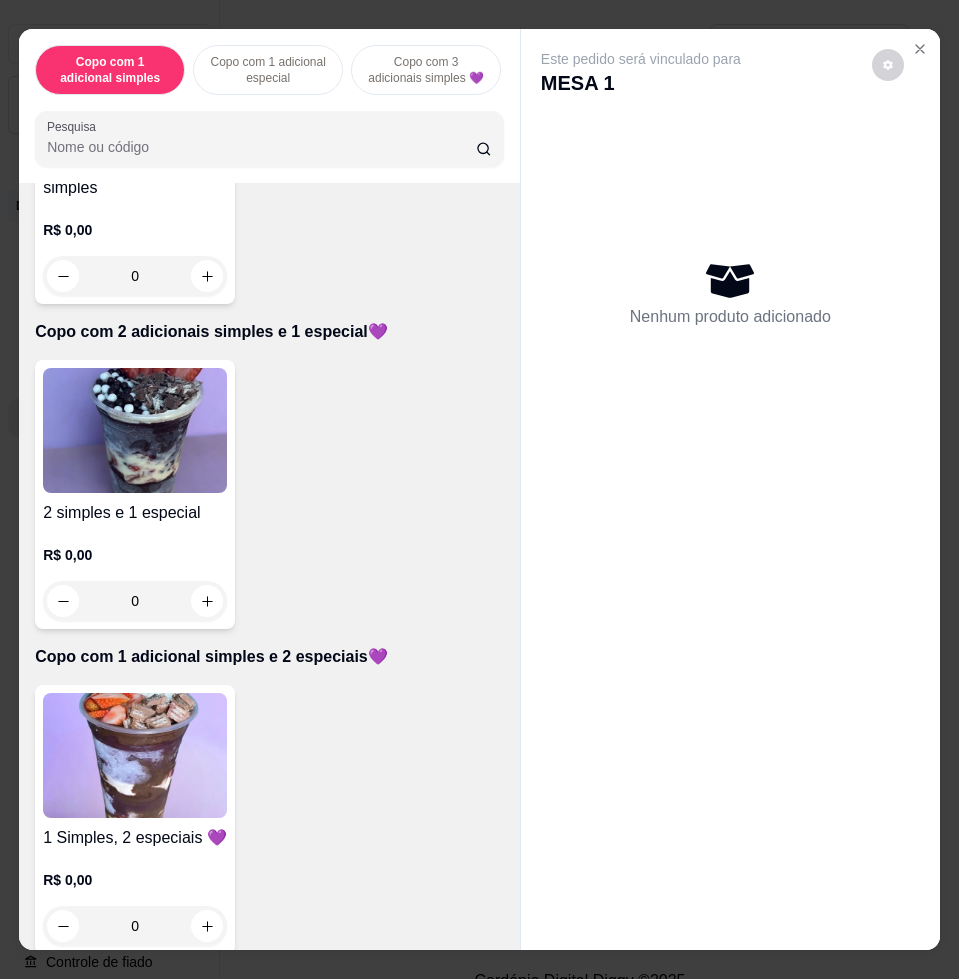 scroll, scrollTop: 1625, scrollLeft: 0, axis: vertical 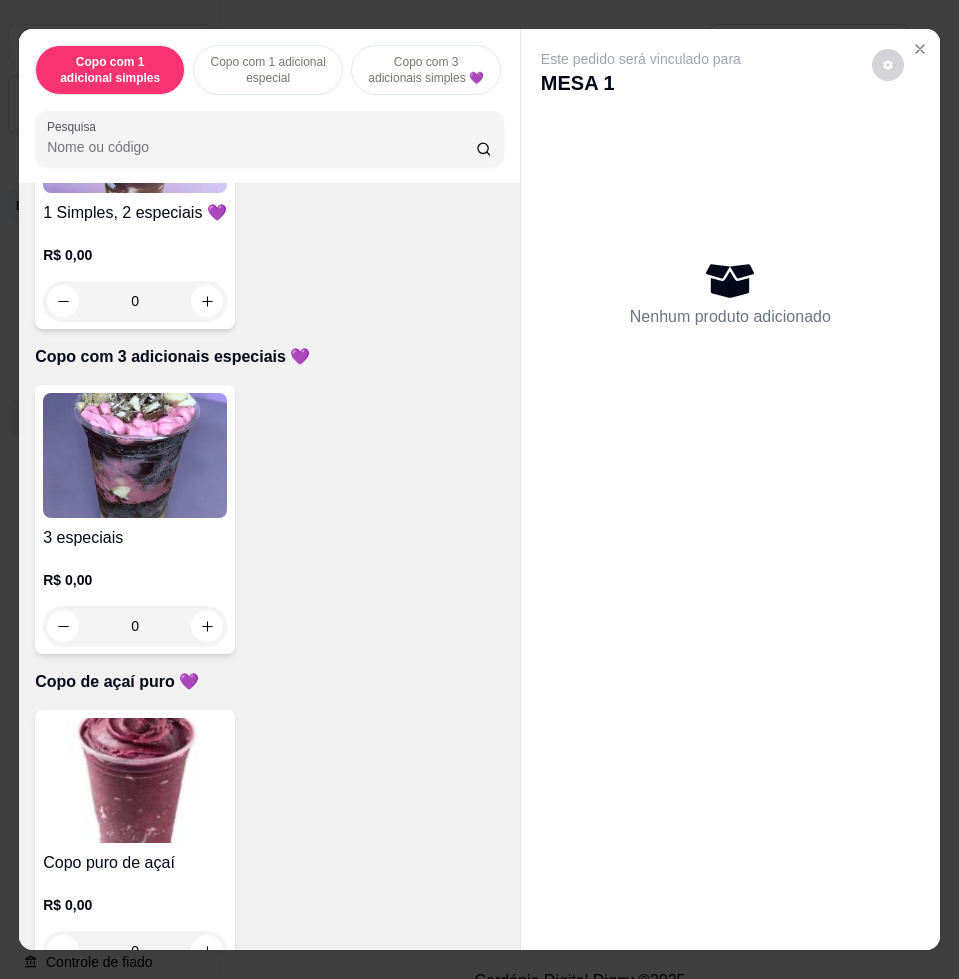 click at bounding box center [135, 455] 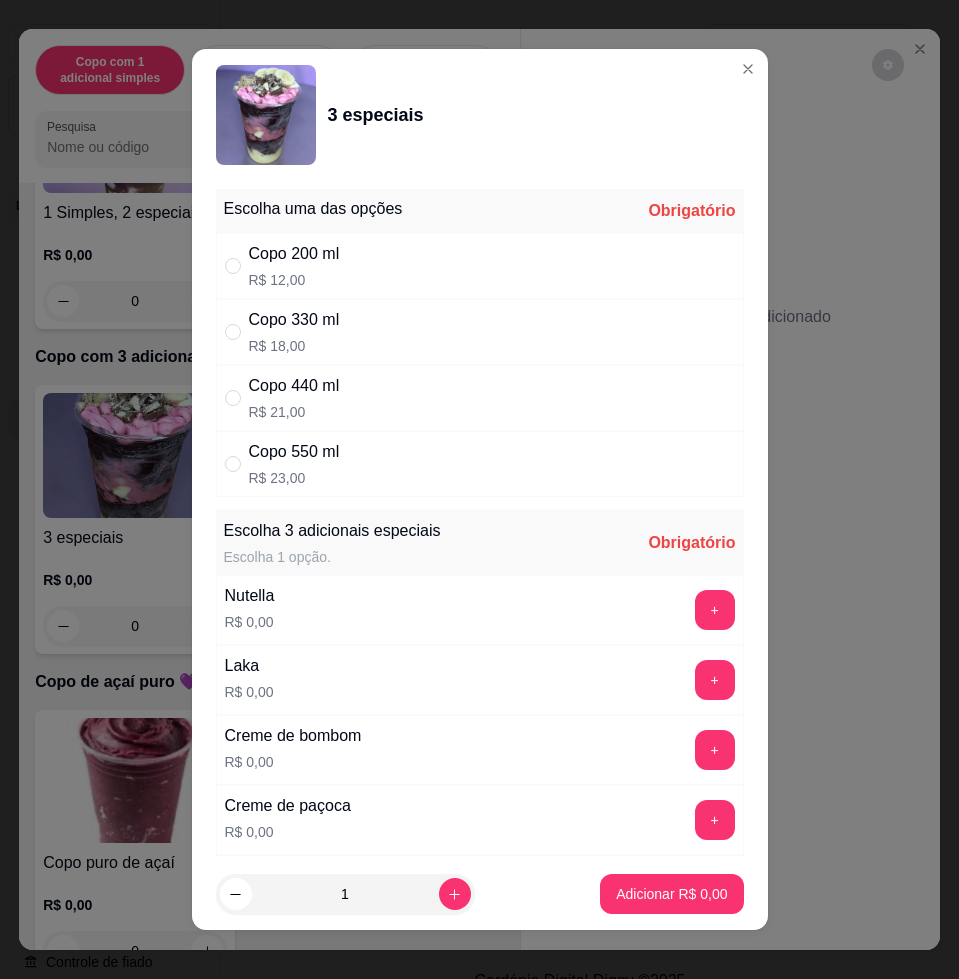click on "Copo 330 ml R$ 18,00" at bounding box center [480, 332] 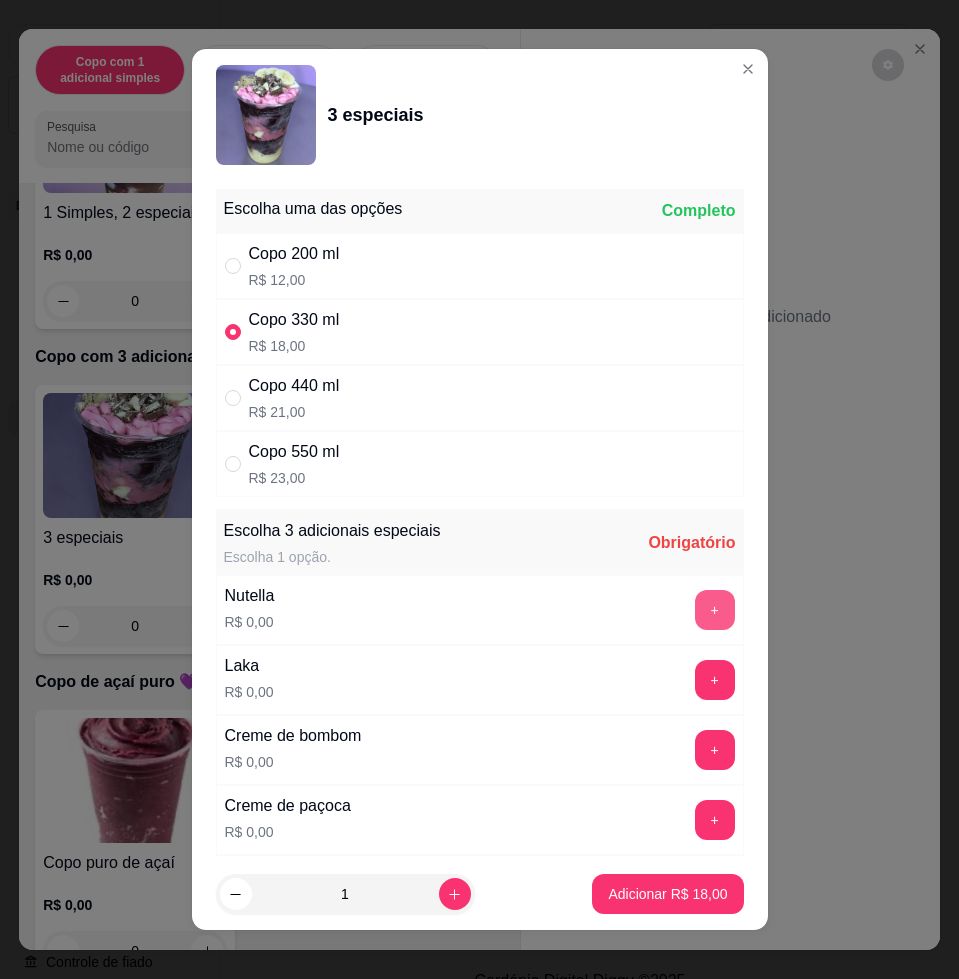 click on "+" at bounding box center [715, 610] 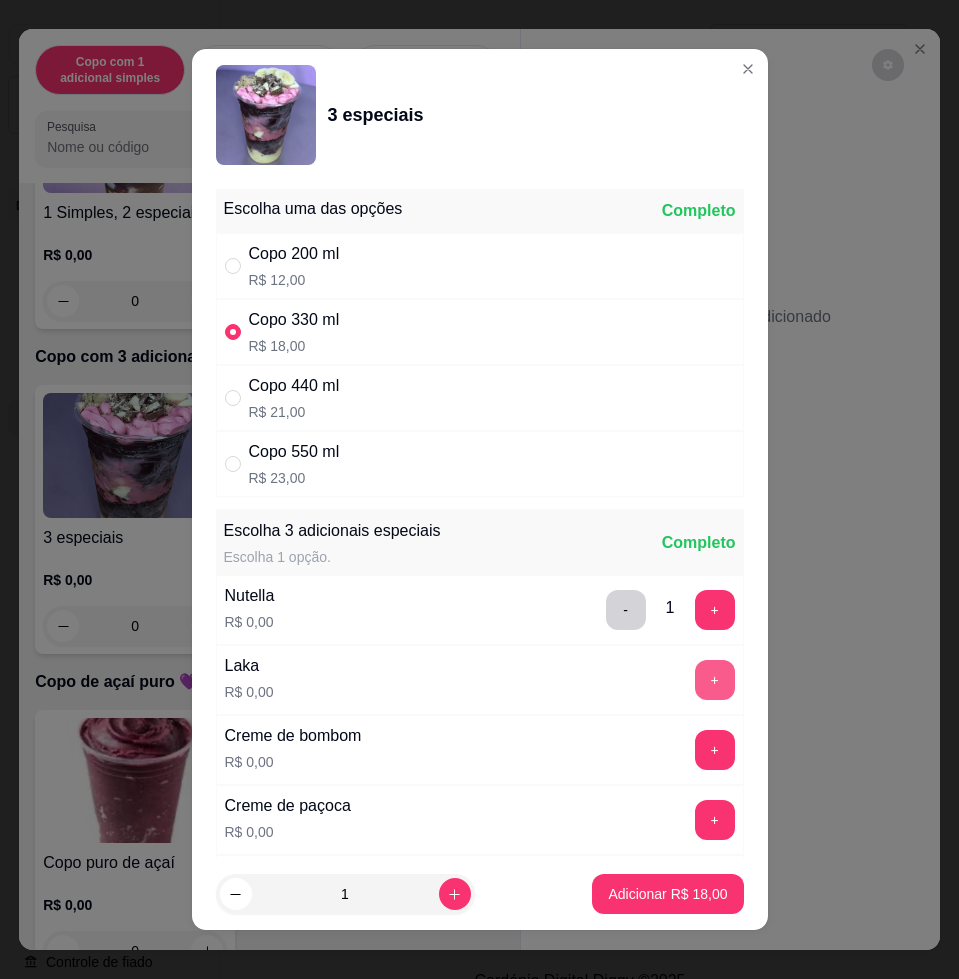 click on "+" at bounding box center [715, 680] 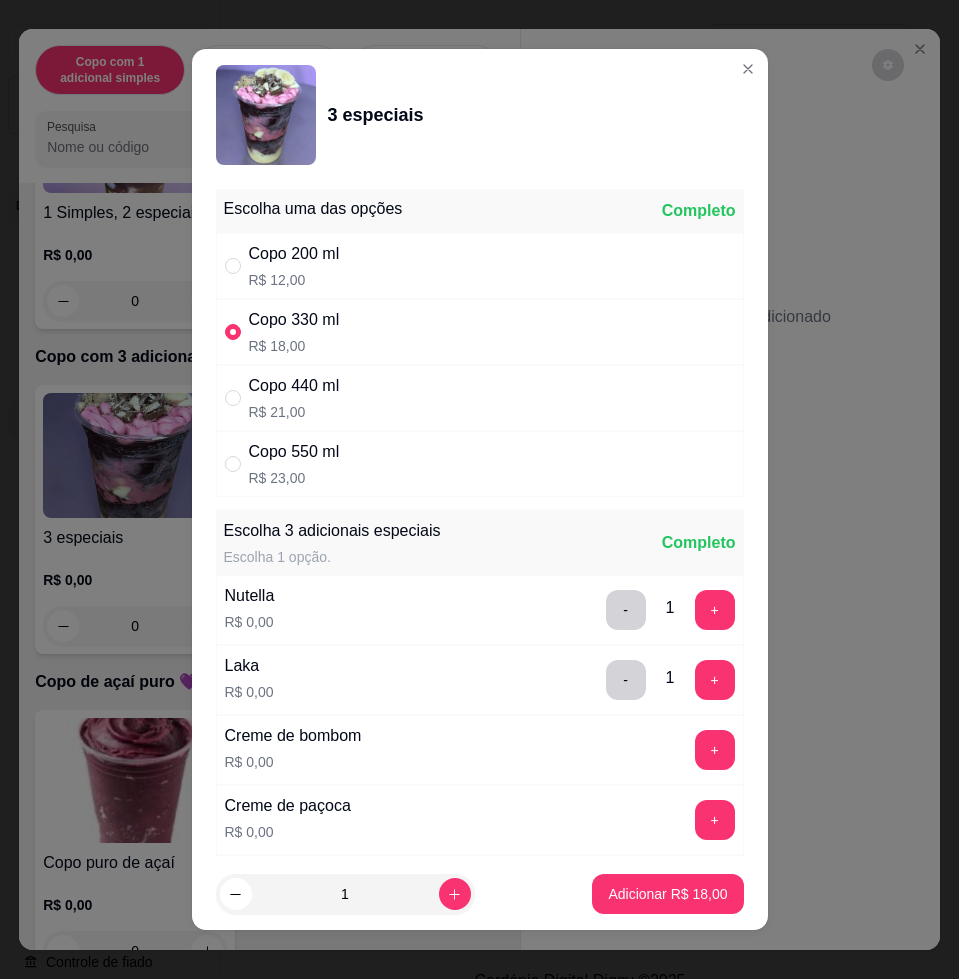 scroll, scrollTop: 875, scrollLeft: 0, axis: vertical 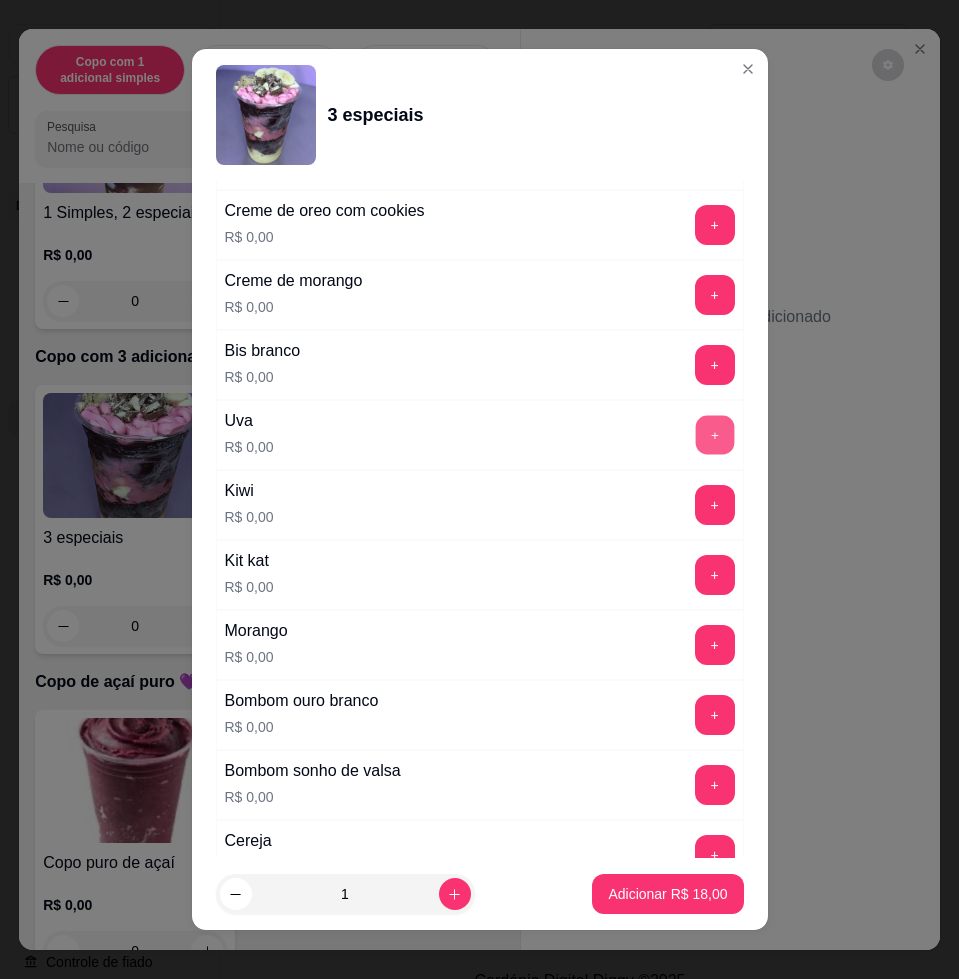 click on "+" at bounding box center [714, 435] 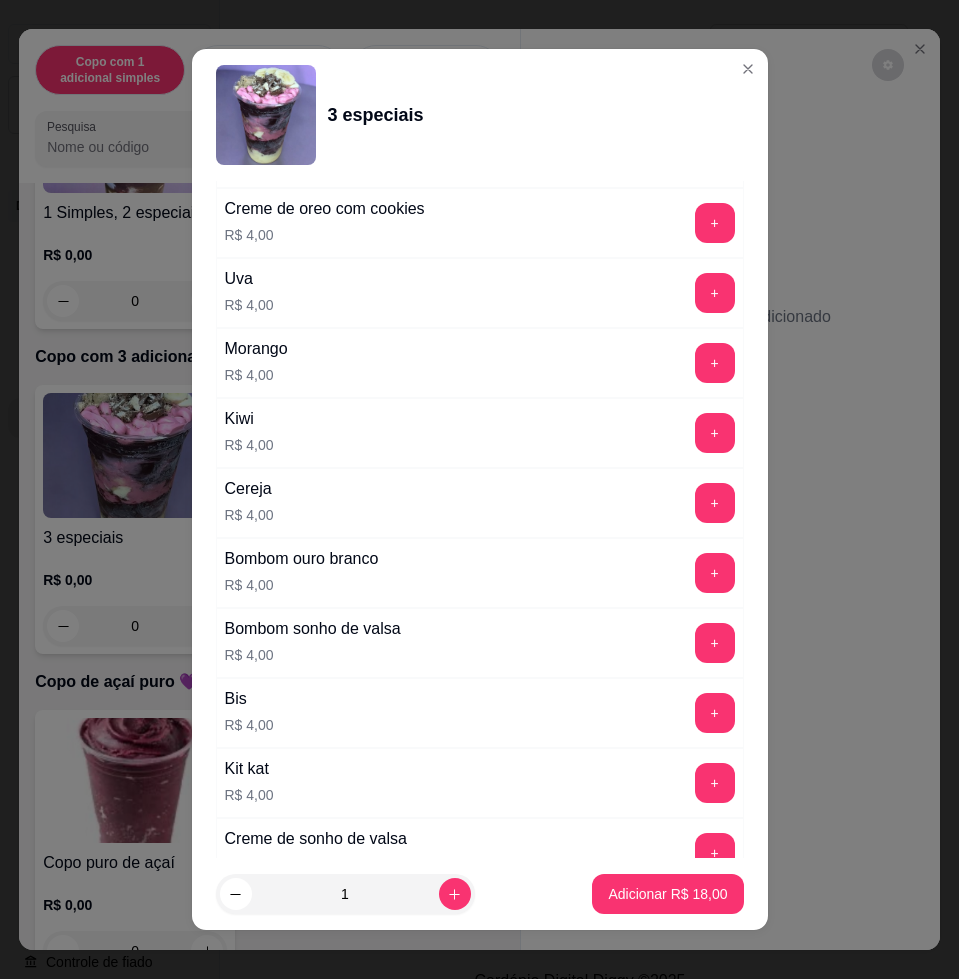 scroll, scrollTop: 4125, scrollLeft: 0, axis: vertical 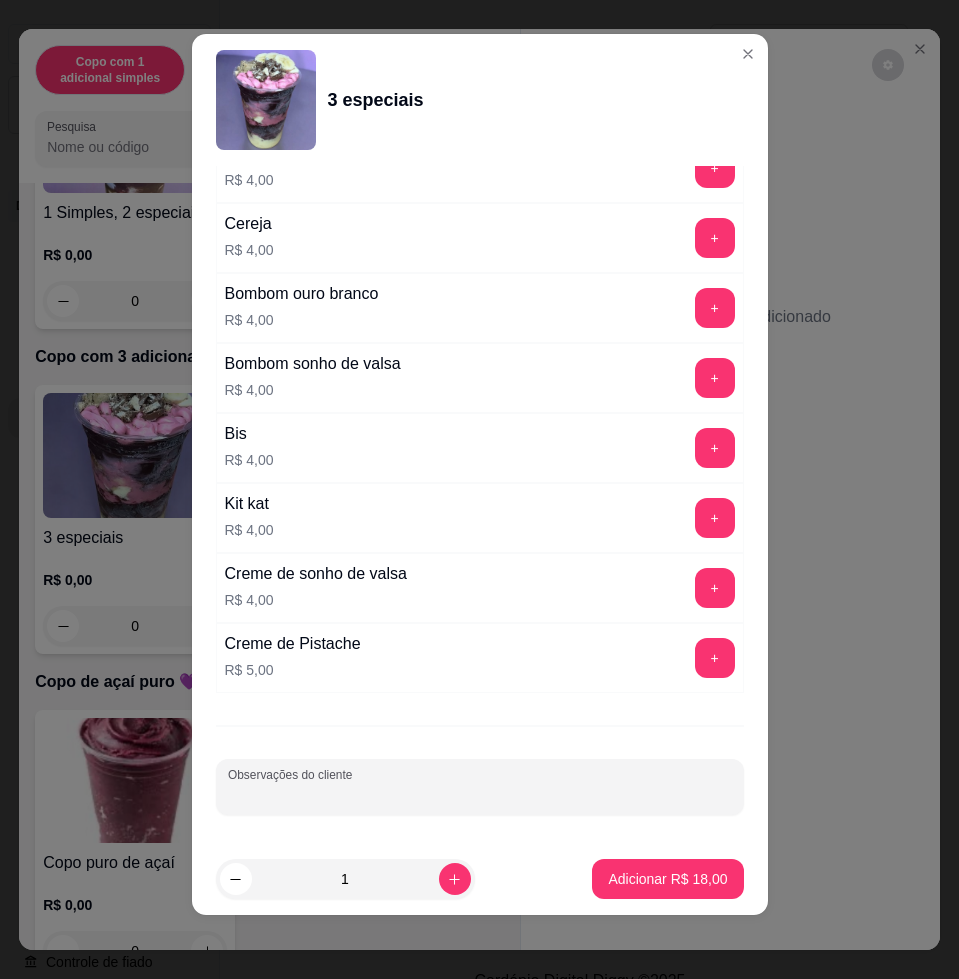 drag, startPoint x: 567, startPoint y: 788, endPoint x: 588, endPoint y: 789, distance: 21.023796 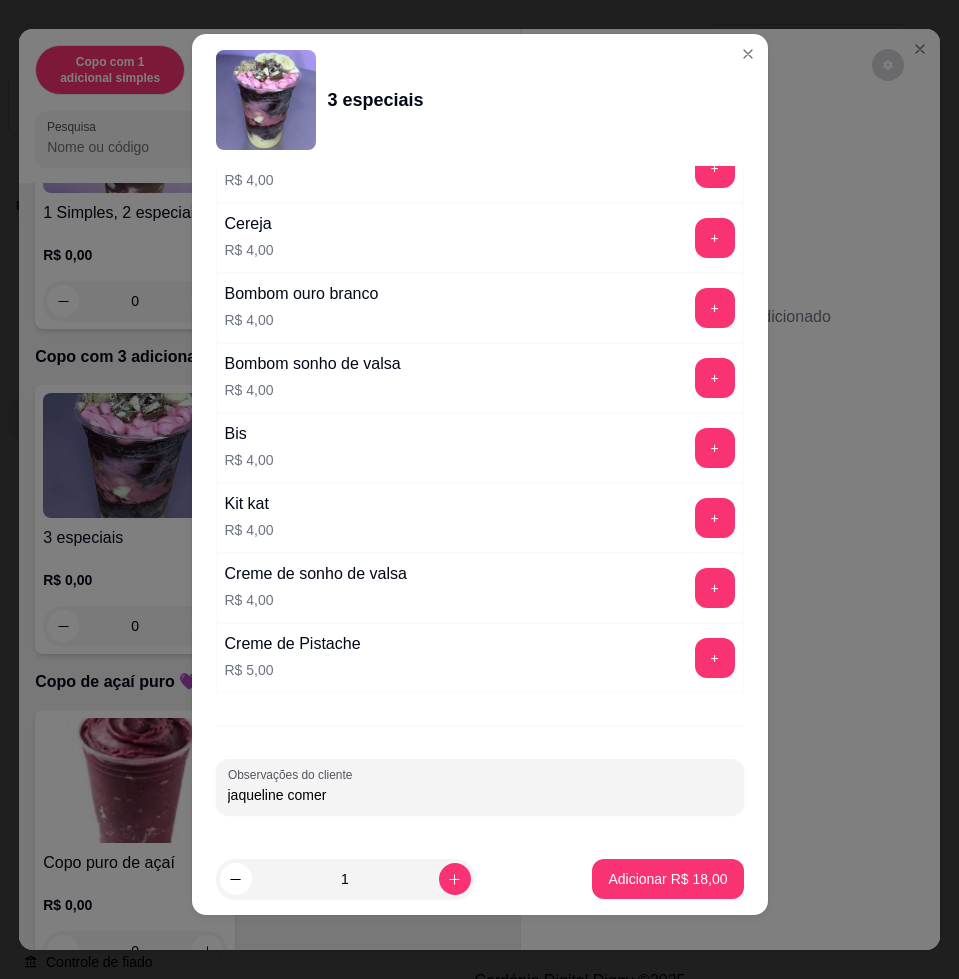 type on "jaqueline comer" 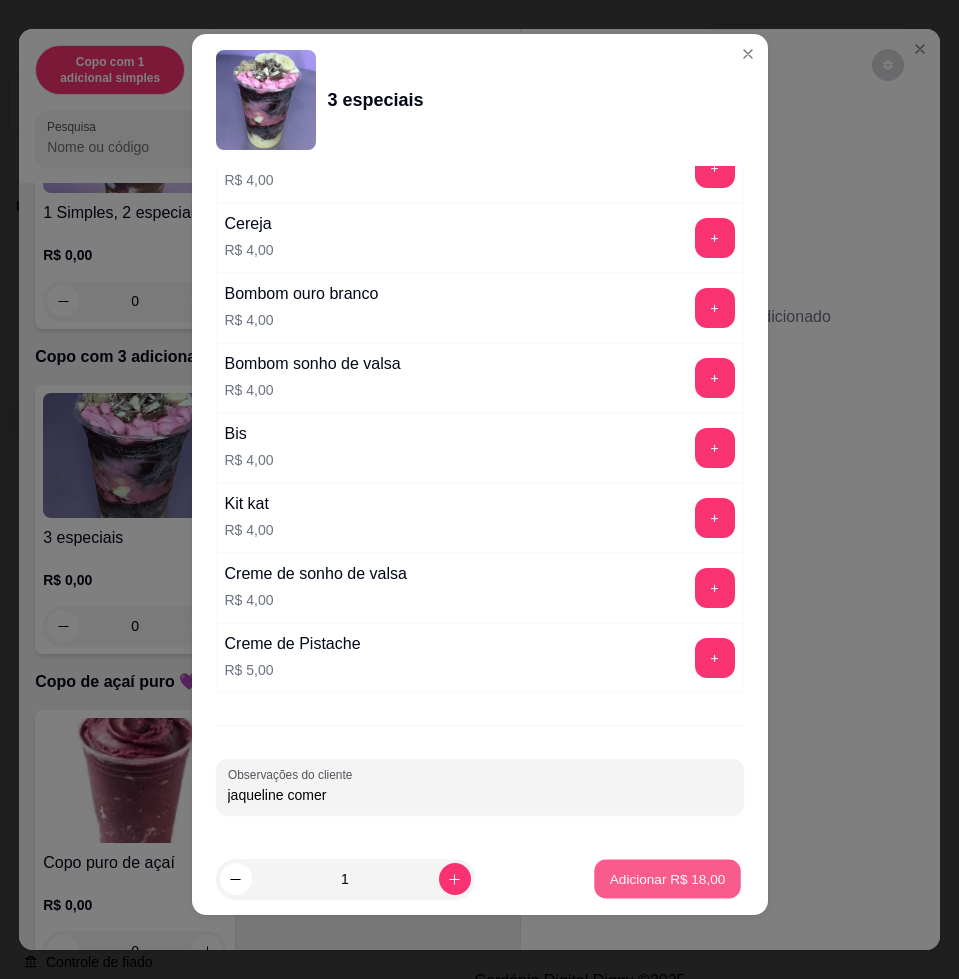 click on "Adicionar   R$ 18,00" at bounding box center (668, 879) 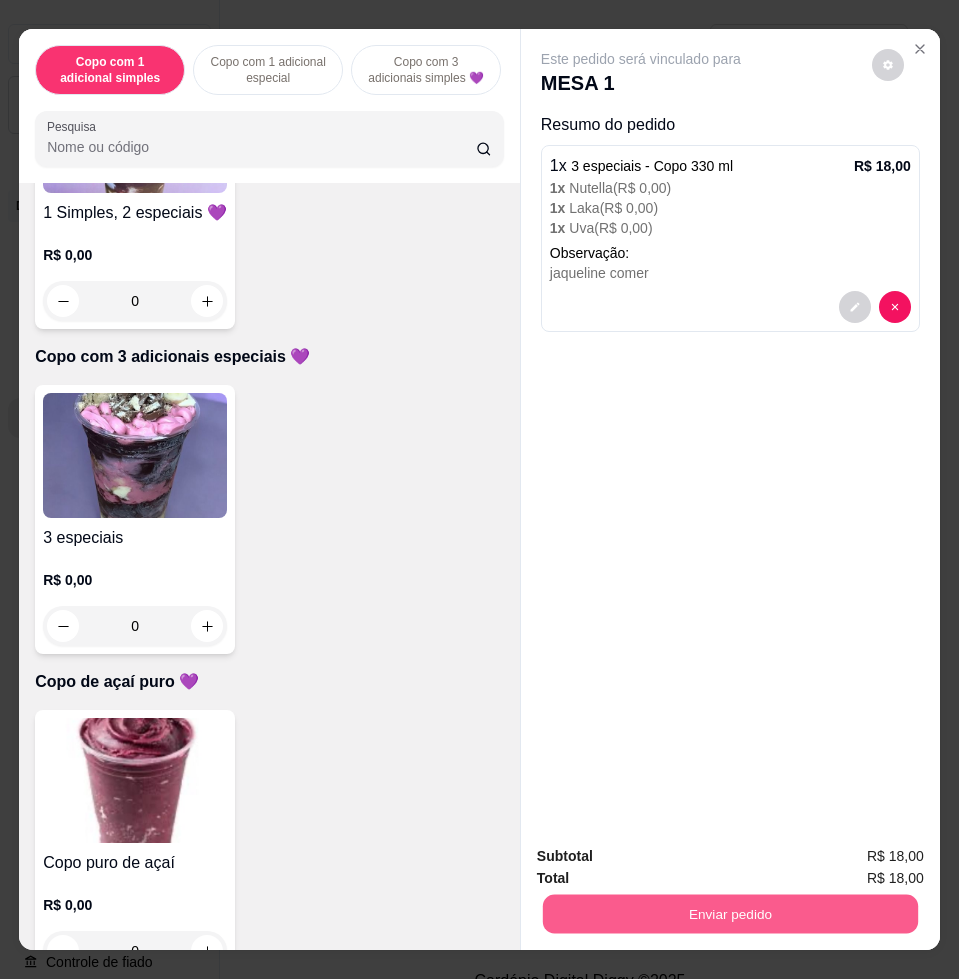 click on "Enviar pedido" at bounding box center [730, 913] 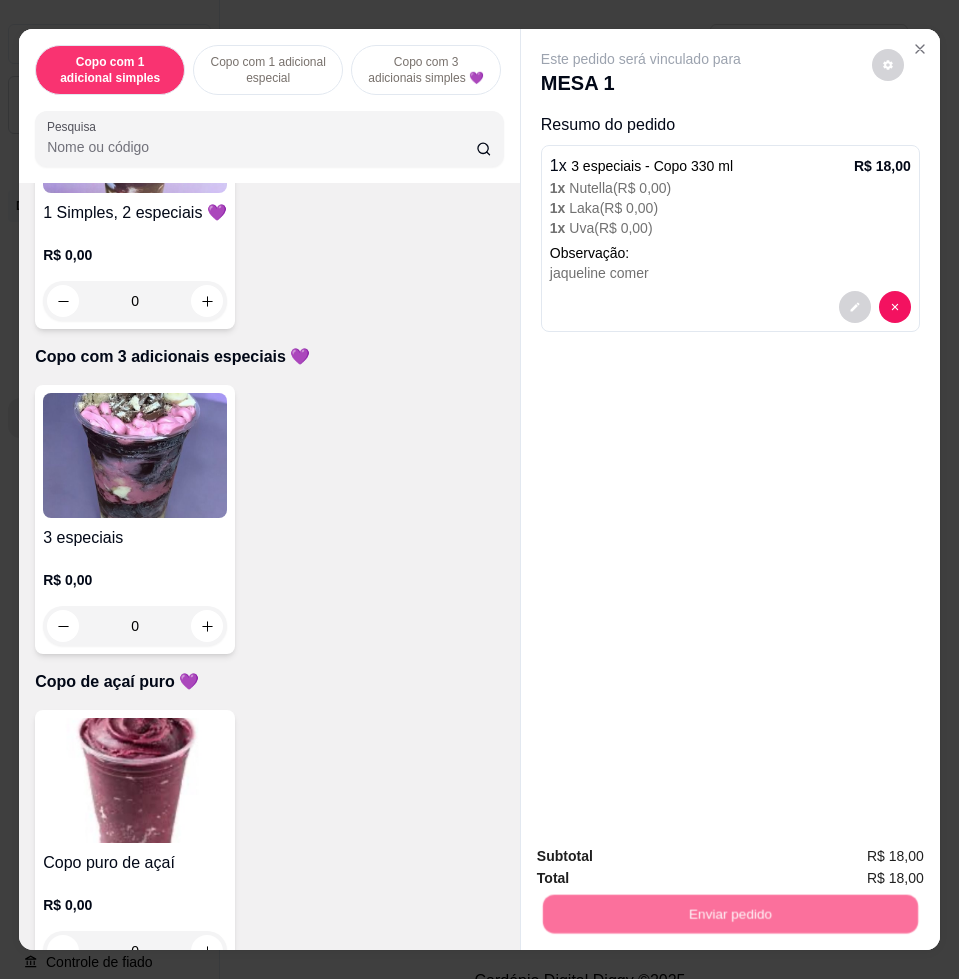 click on "Não registrar e enviar pedido" at bounding box center [662, 854] 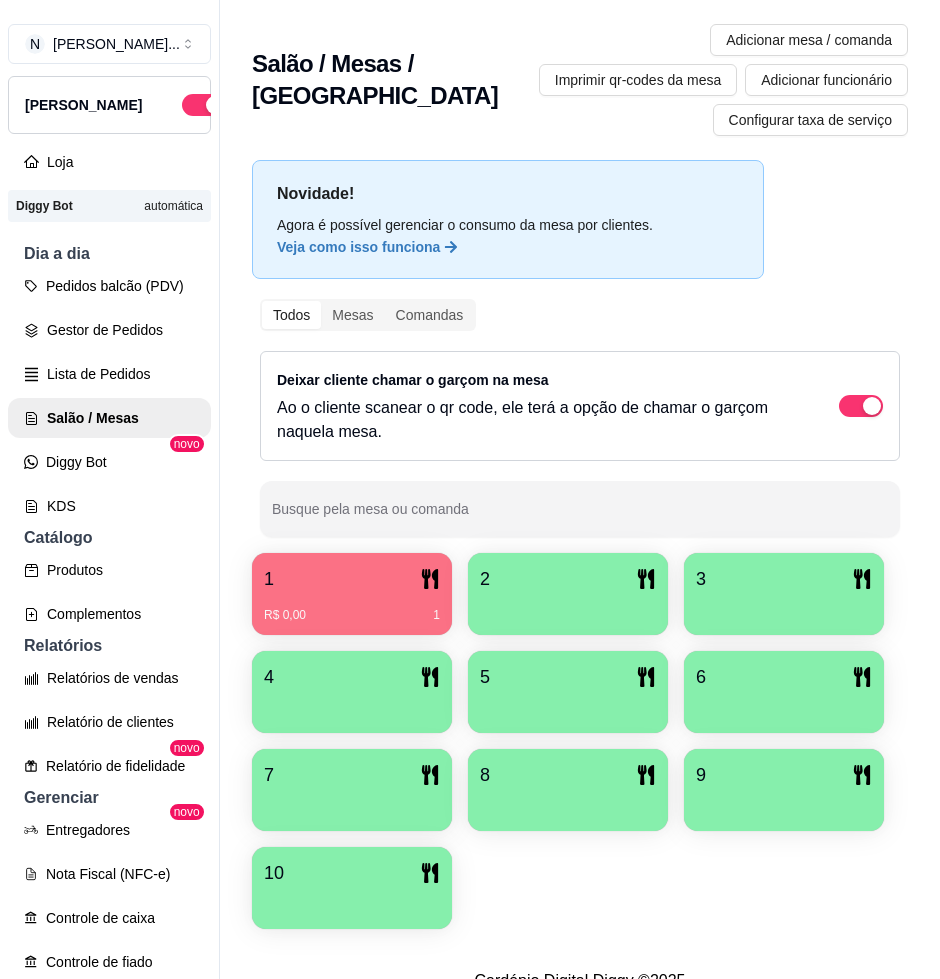 click on "1" at bounding box center (352, 579) 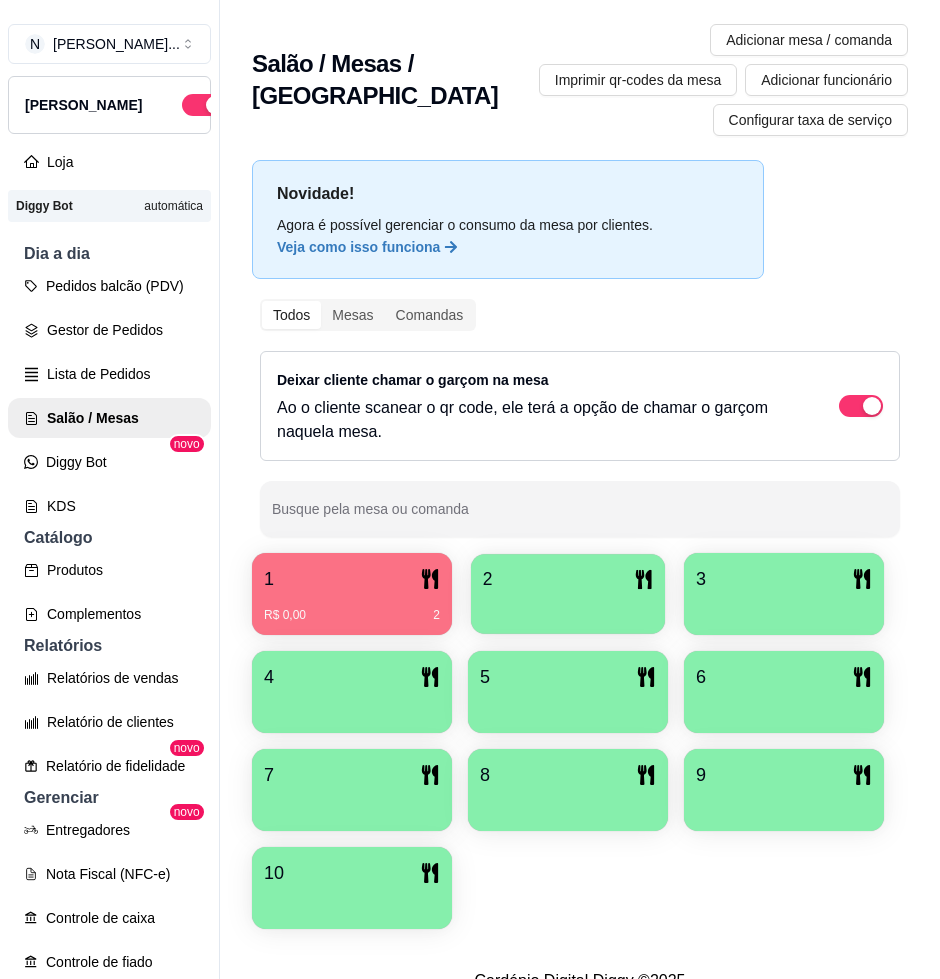 click on "2" at bounding box center [568, 579] 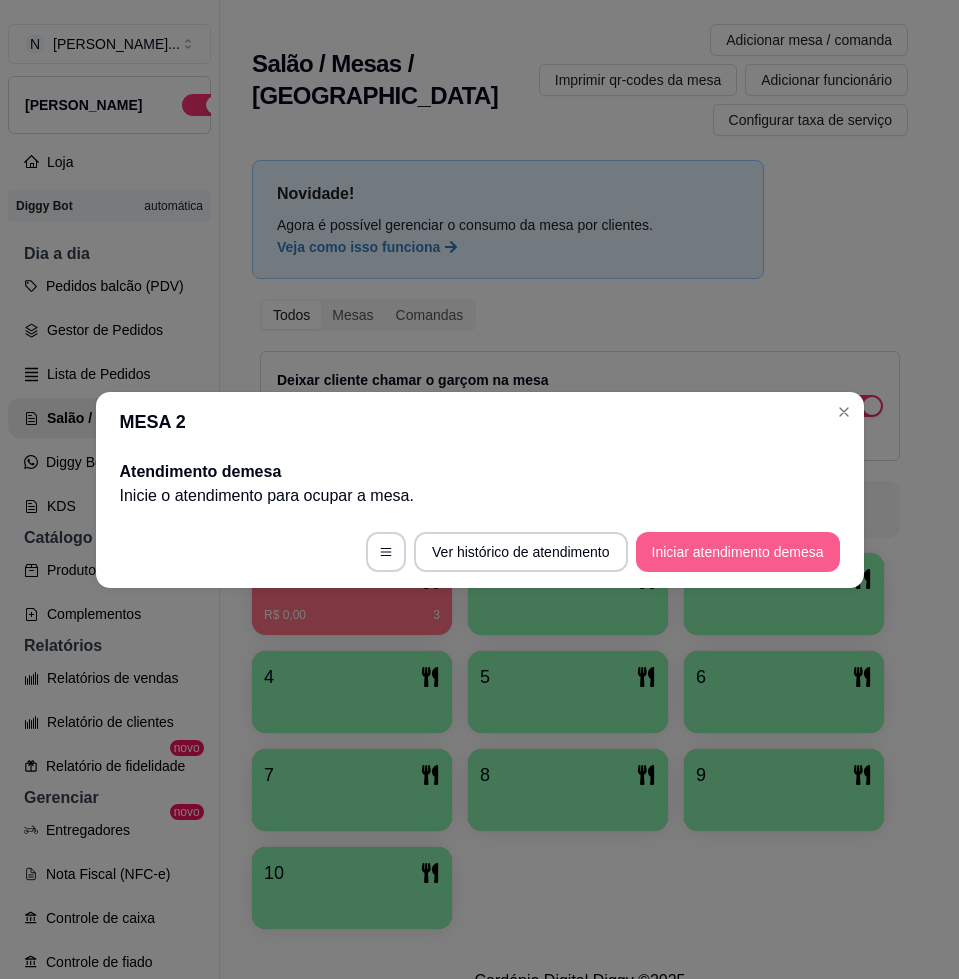 click on "Iniciar atendimento de  mesa" at bounding box center (738, 552) 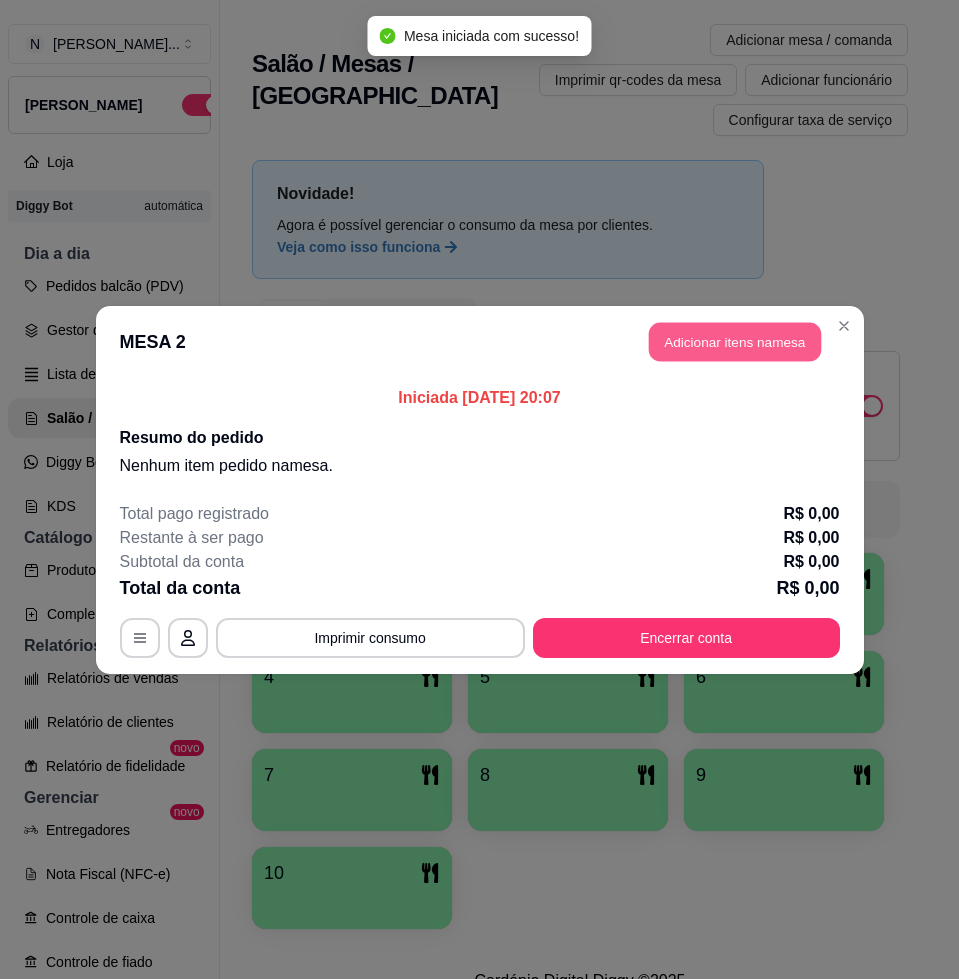 click on "Adicionar itens na  mesa" at bounding box center [735, 341] 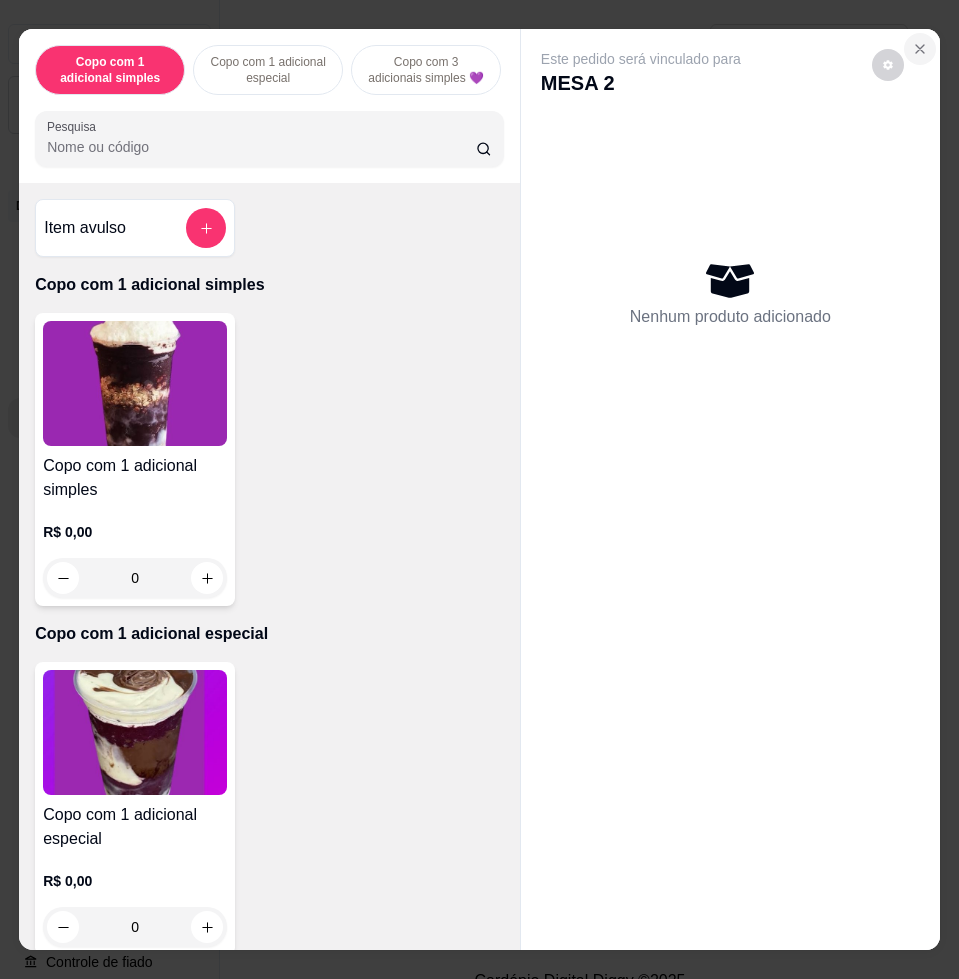 click 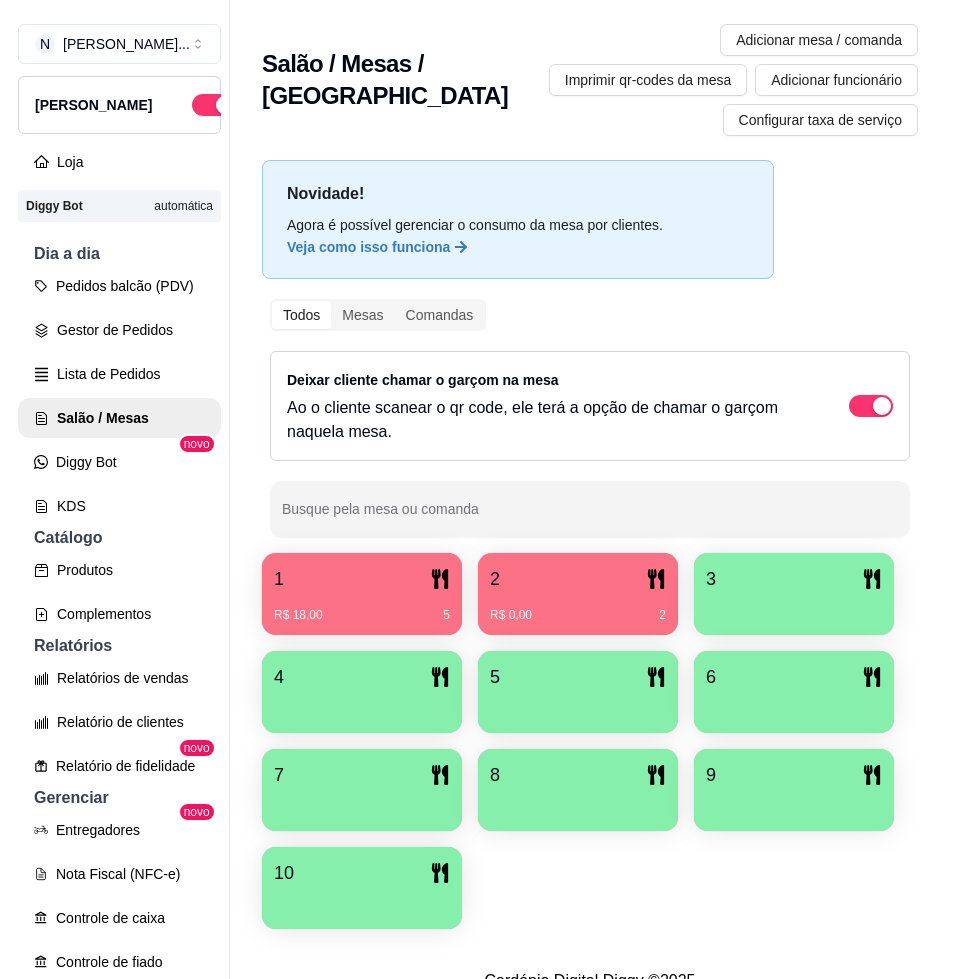 scroll, scrollTop: 125, scrollLeft: 0, axis: vertical 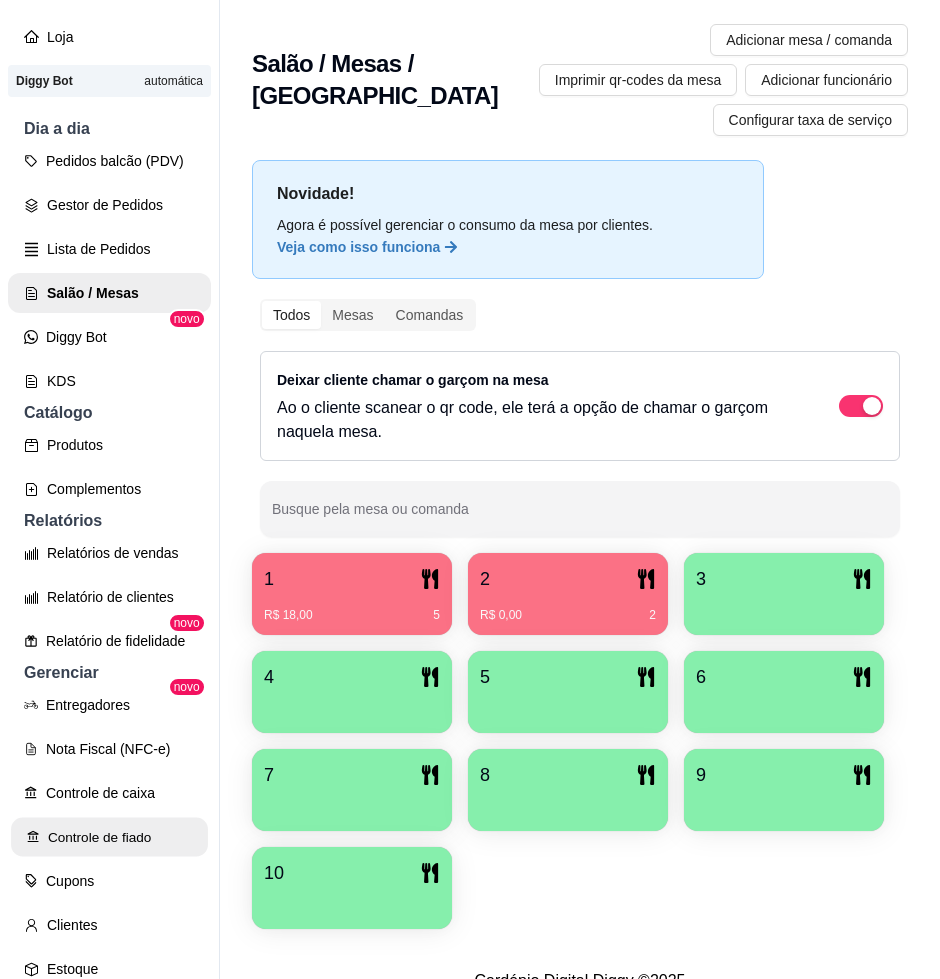 click on "Controle de fiado" at bounding box center [109, 837] 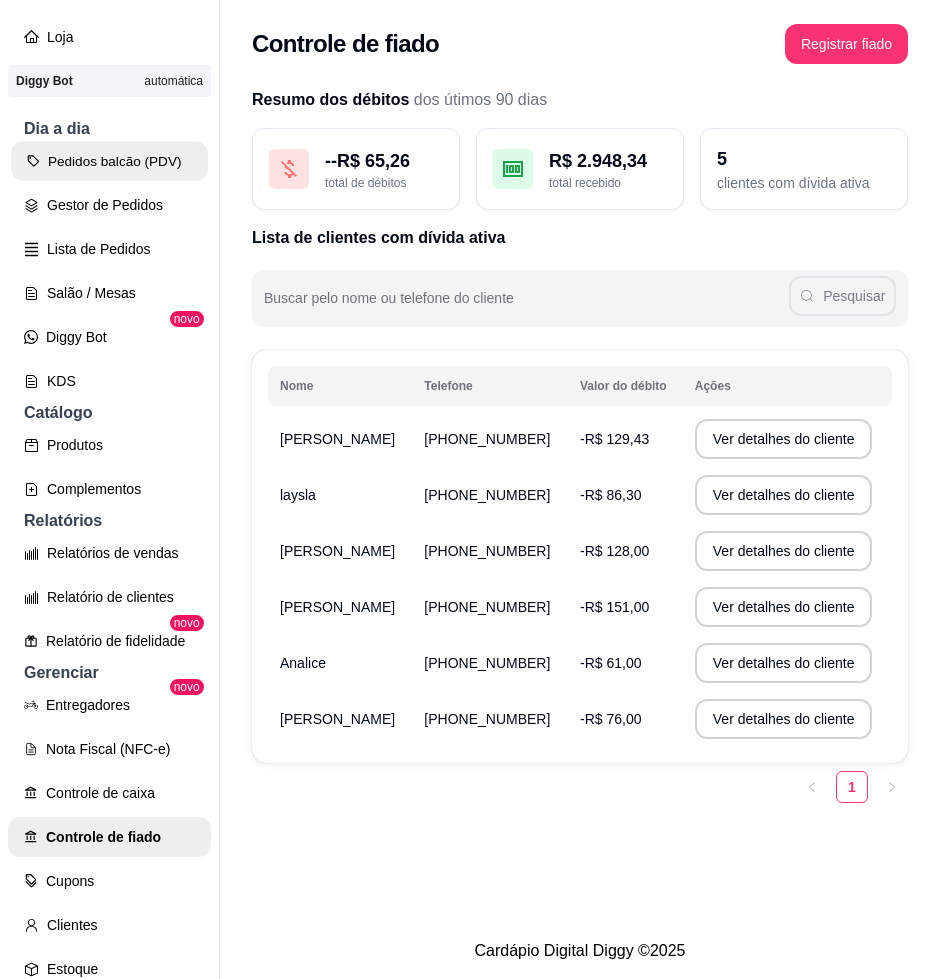 click on "Pedidos balcão (PDV)" at bounding box center (109, 161) 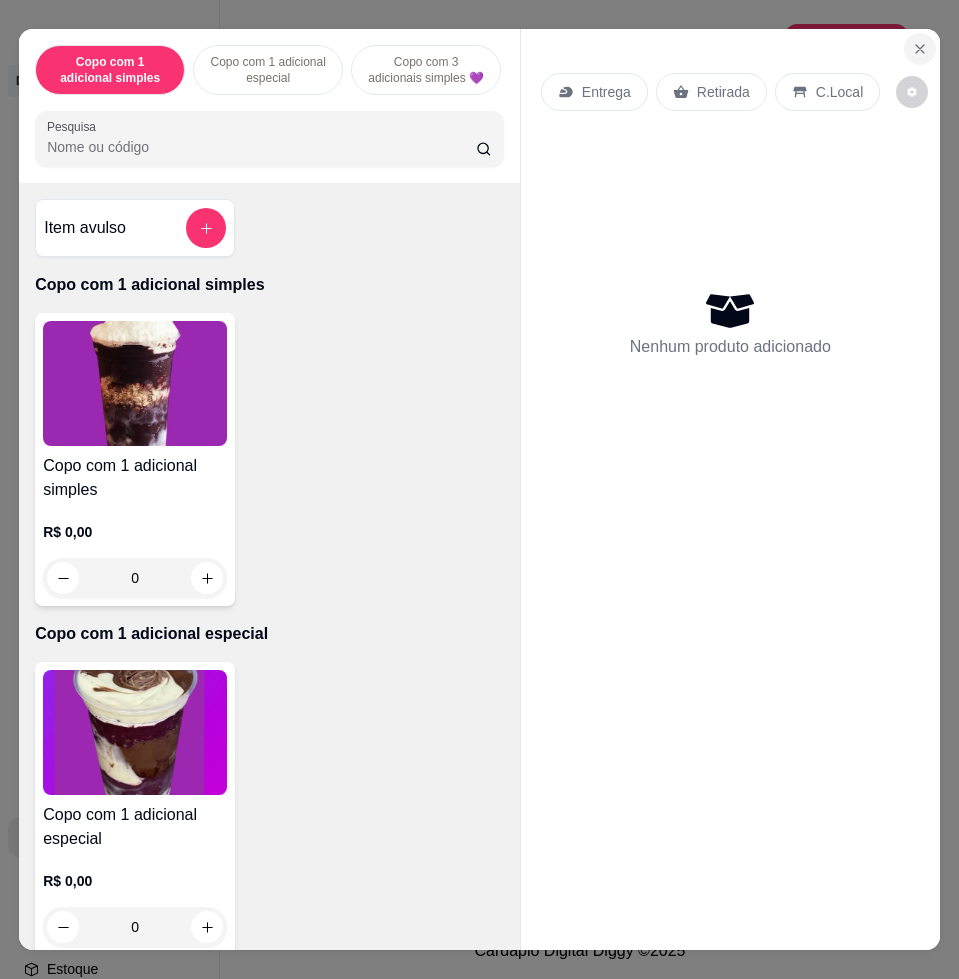 click at bounding box center [920, 49] 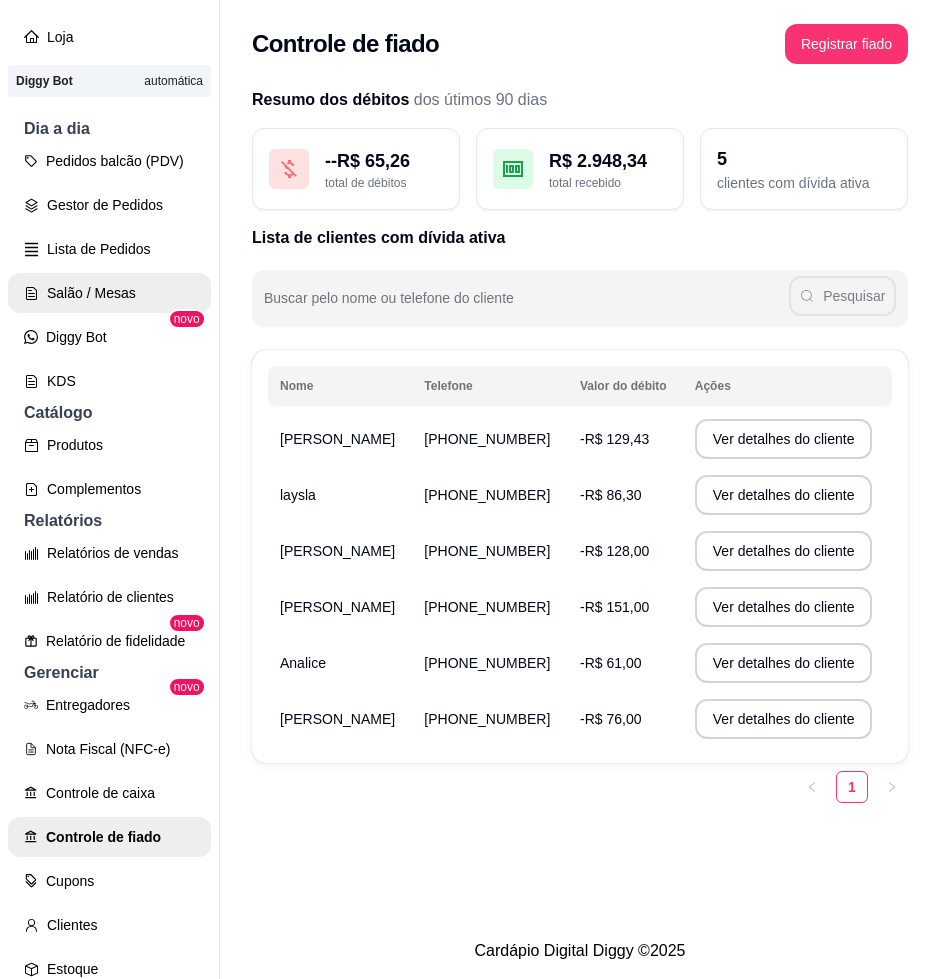 click on "Salão / Mesas" at bounding box center (109, 293) 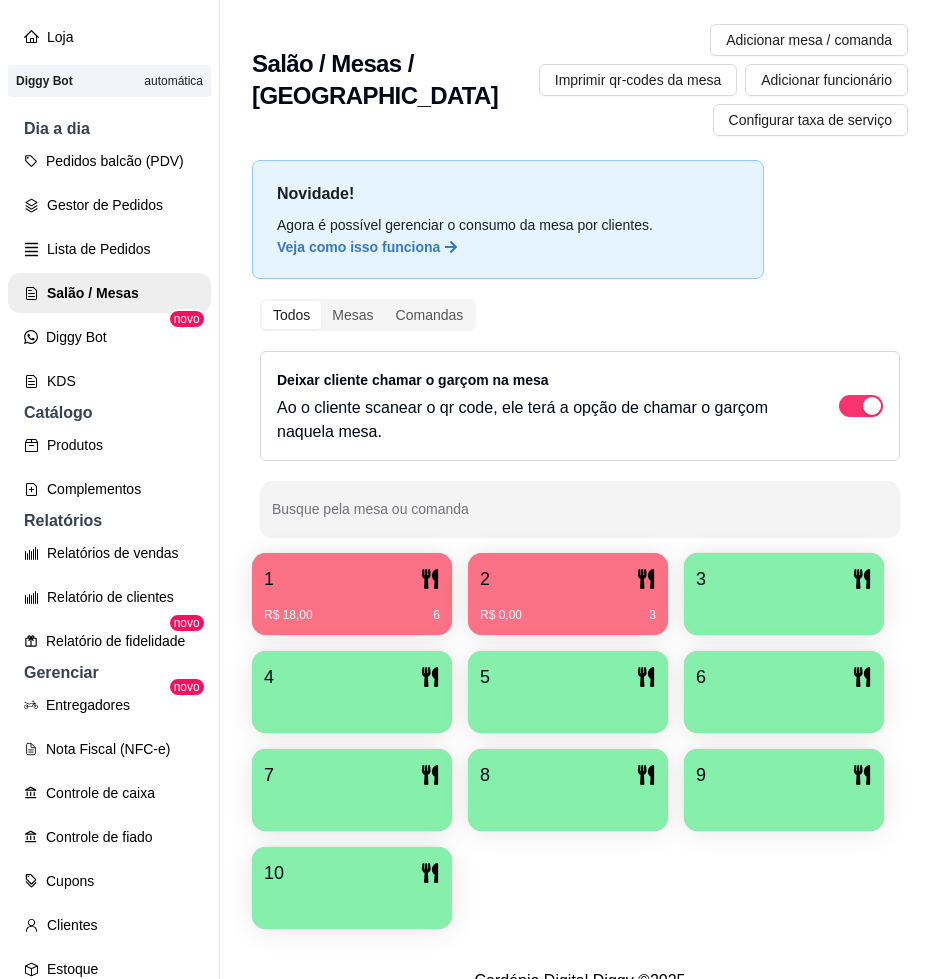 click on "R$ 0,00 3" at bounding box center [568, 608] 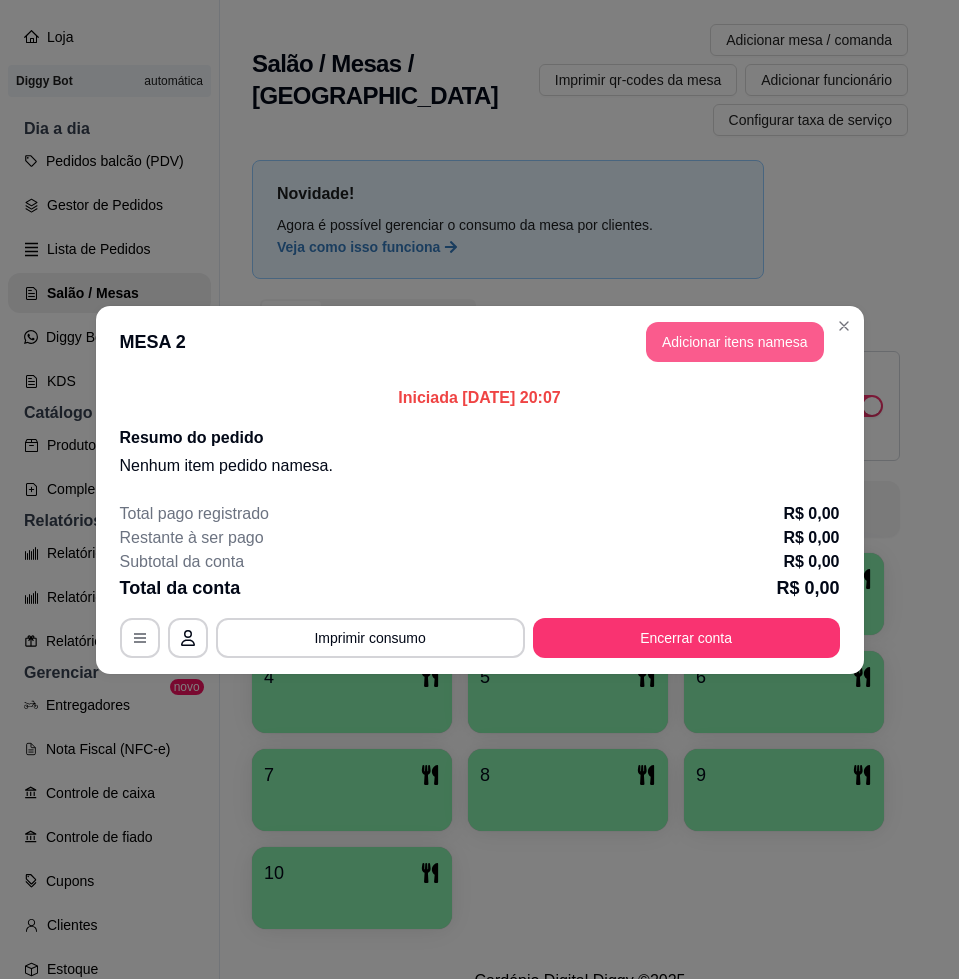 click on "Adicionar itens na  mesa" at bounding box center (735, 342) 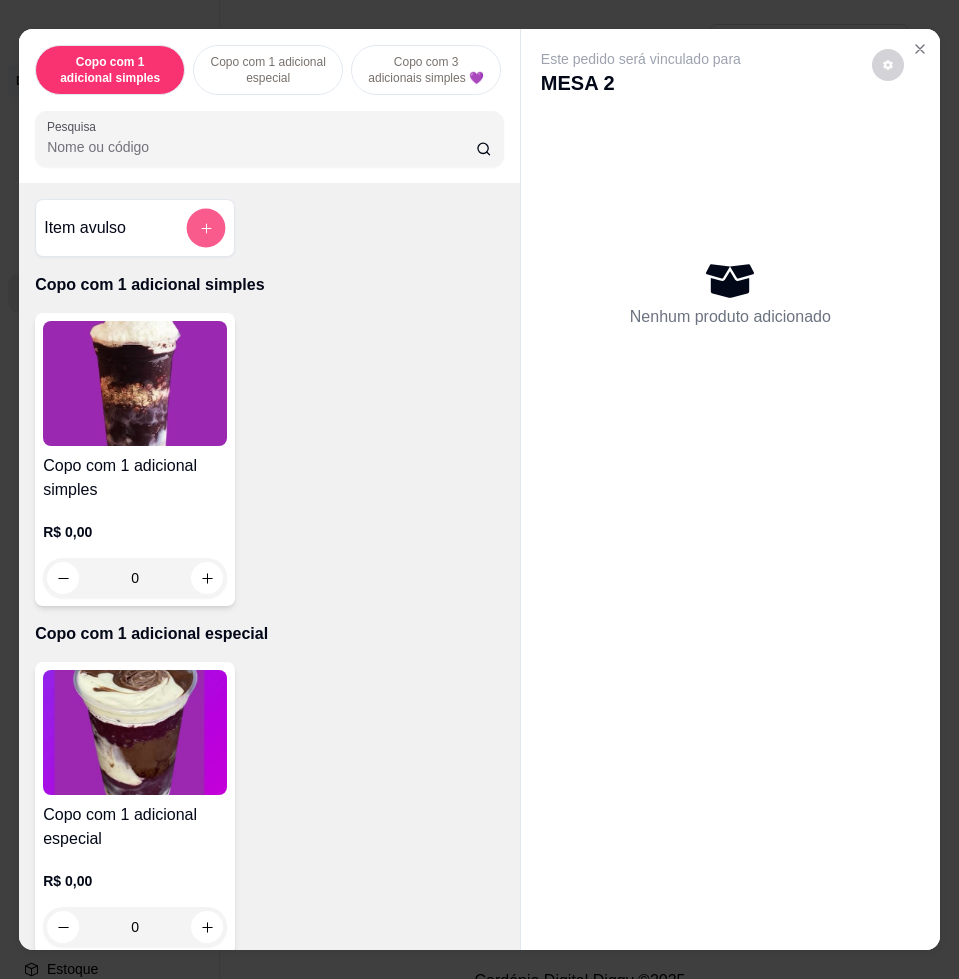 click at bounding box center (206, 228) 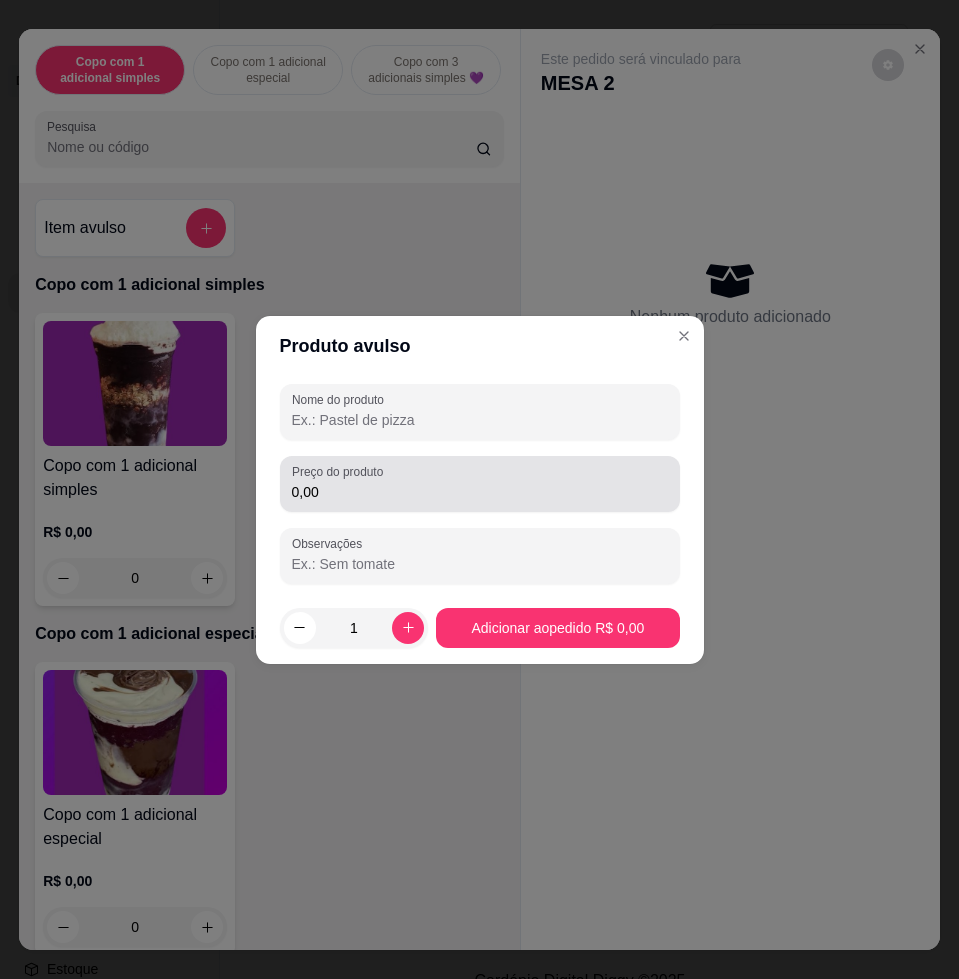 click on "0,00" at bounding box center [480, 484] 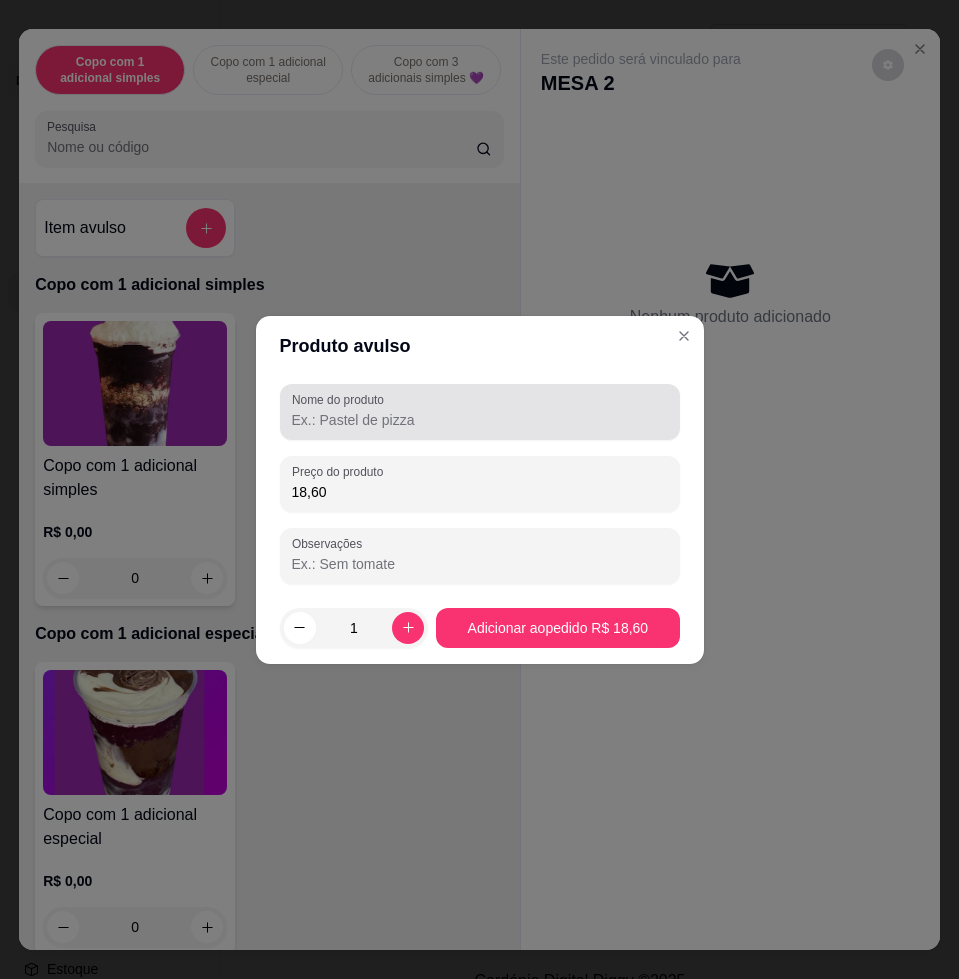type on "18,60" 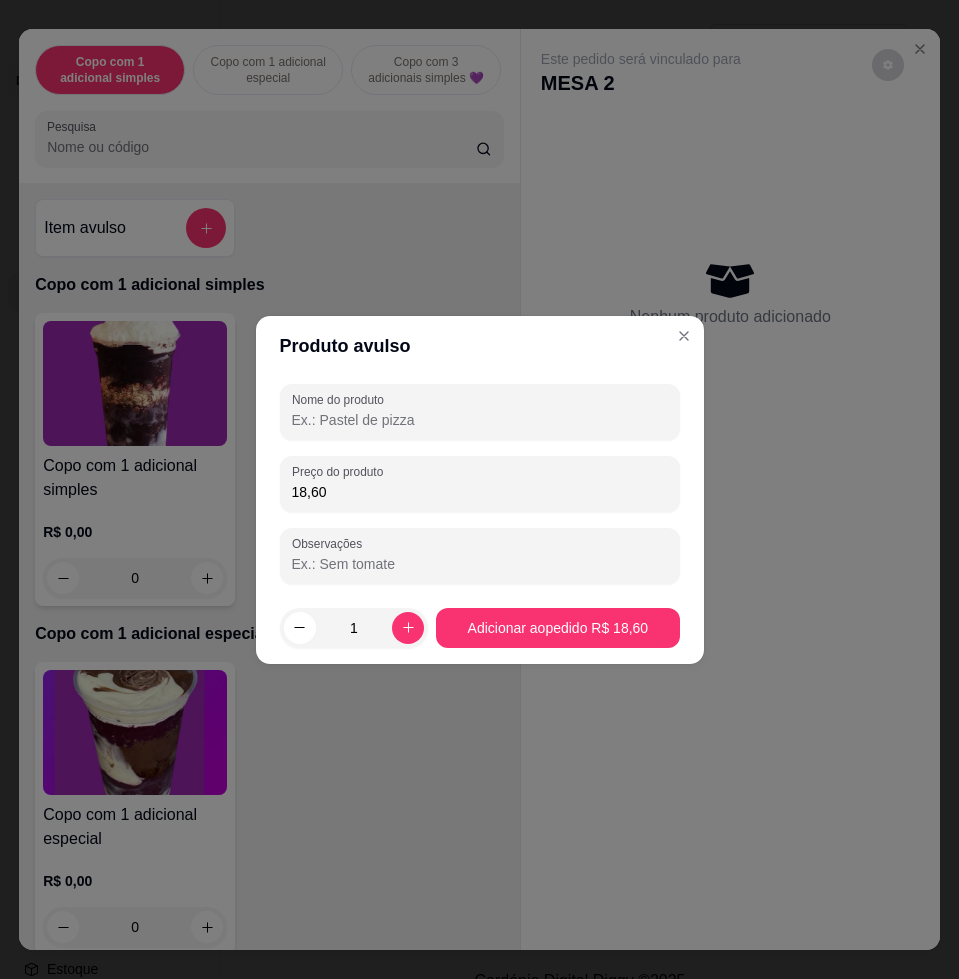 click on "Nome do produto" at bounding box center [480, 420] 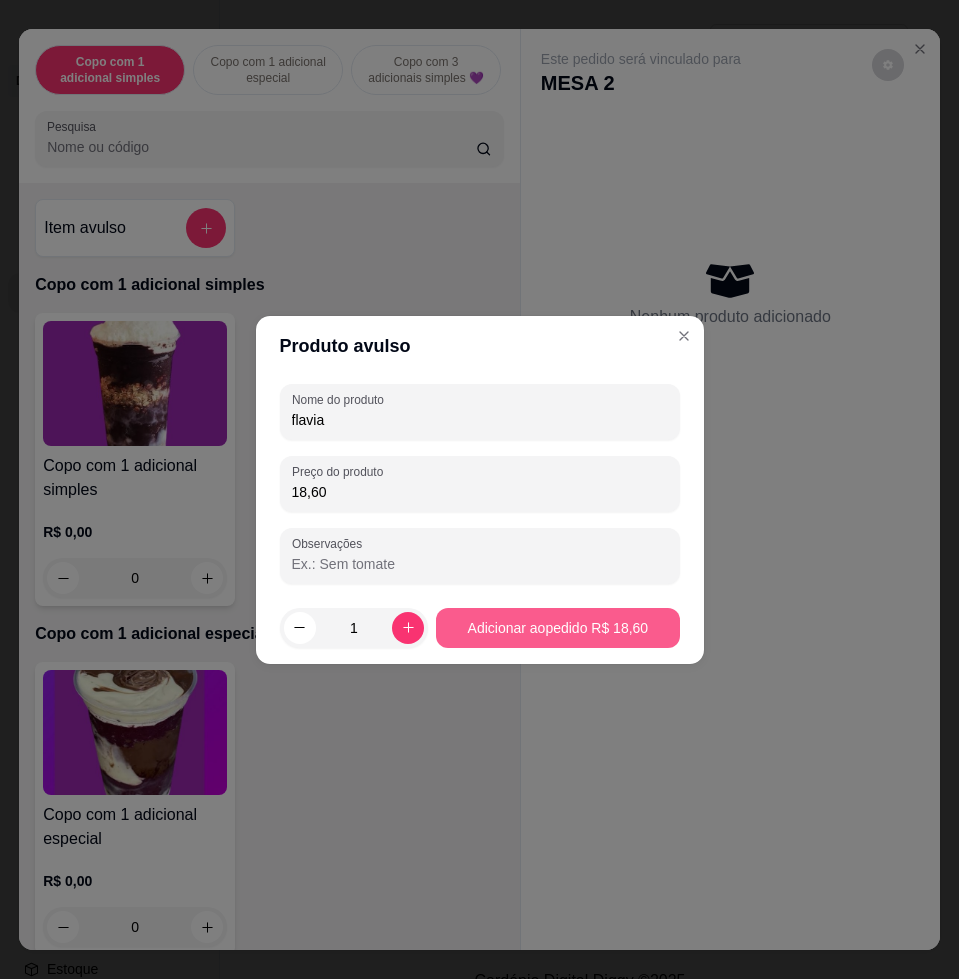type on "flavia" 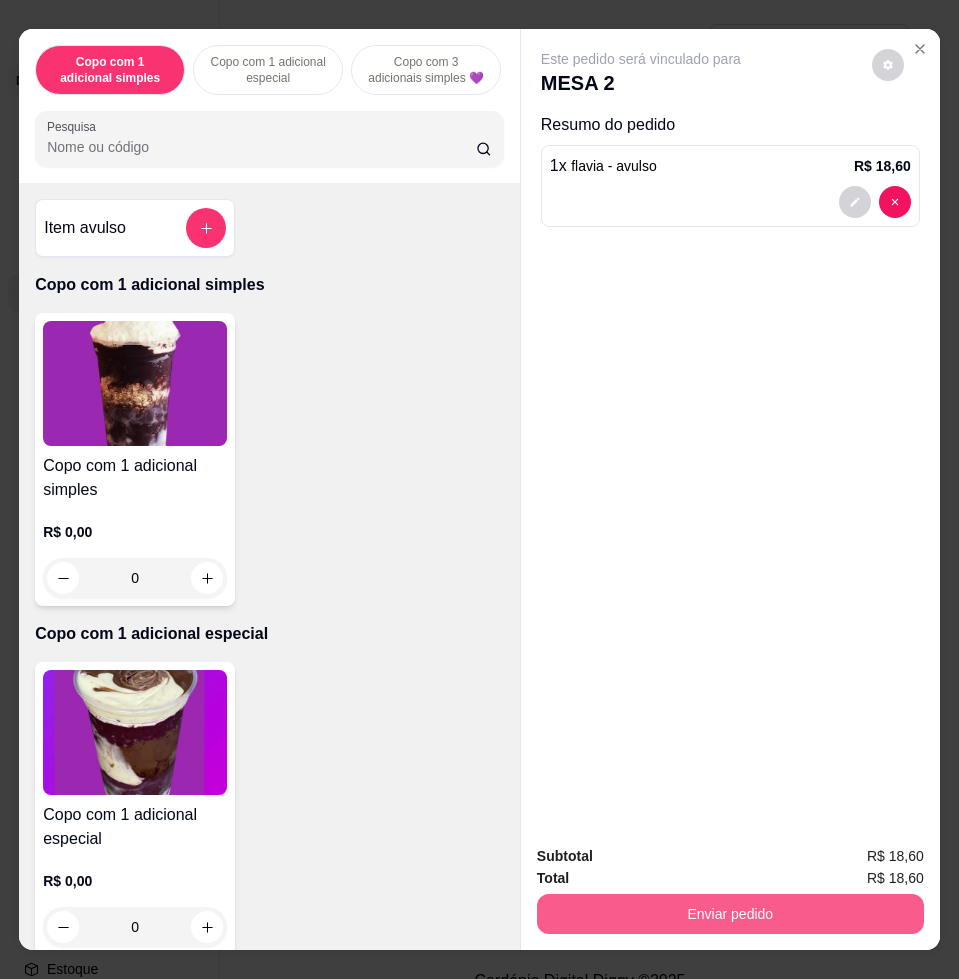 click on "Enviar pedido" at bounding box center (730, 914) 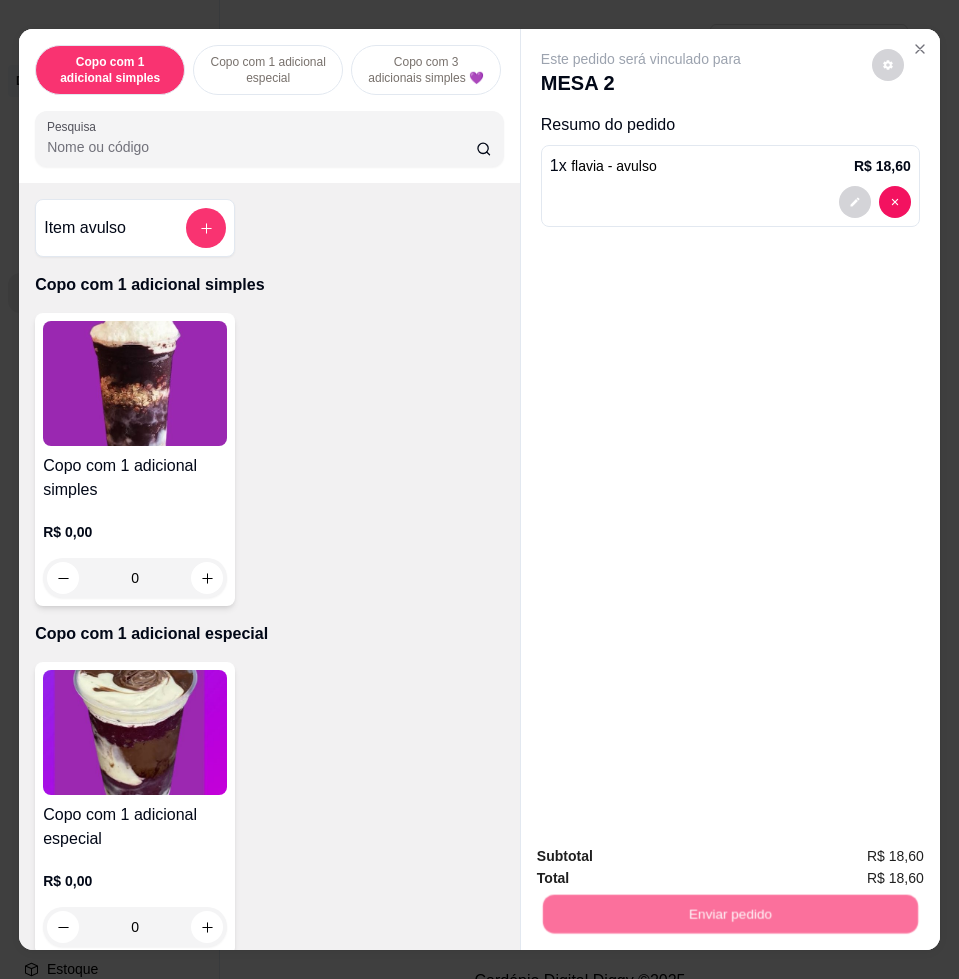 click on "Não registrar e enviar pedido" at bounding box center [662, 855] 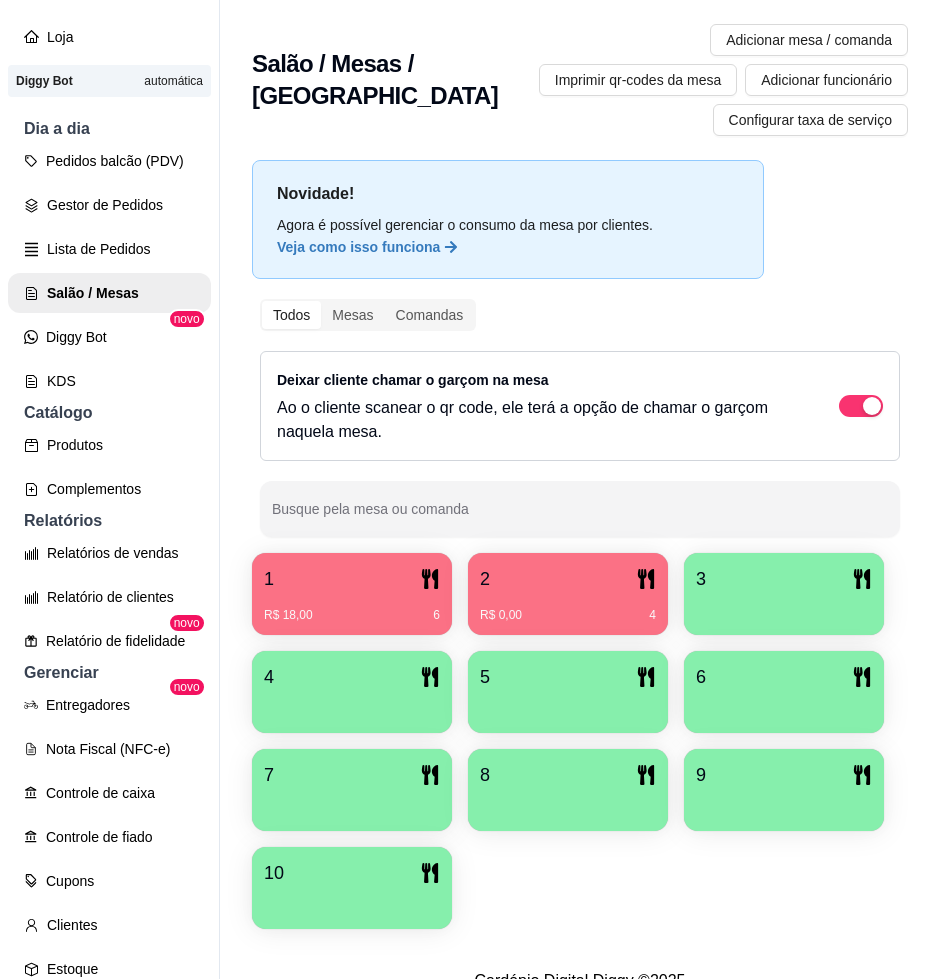 click on "R$ 18,00 6" at bounding box center (352, 615) 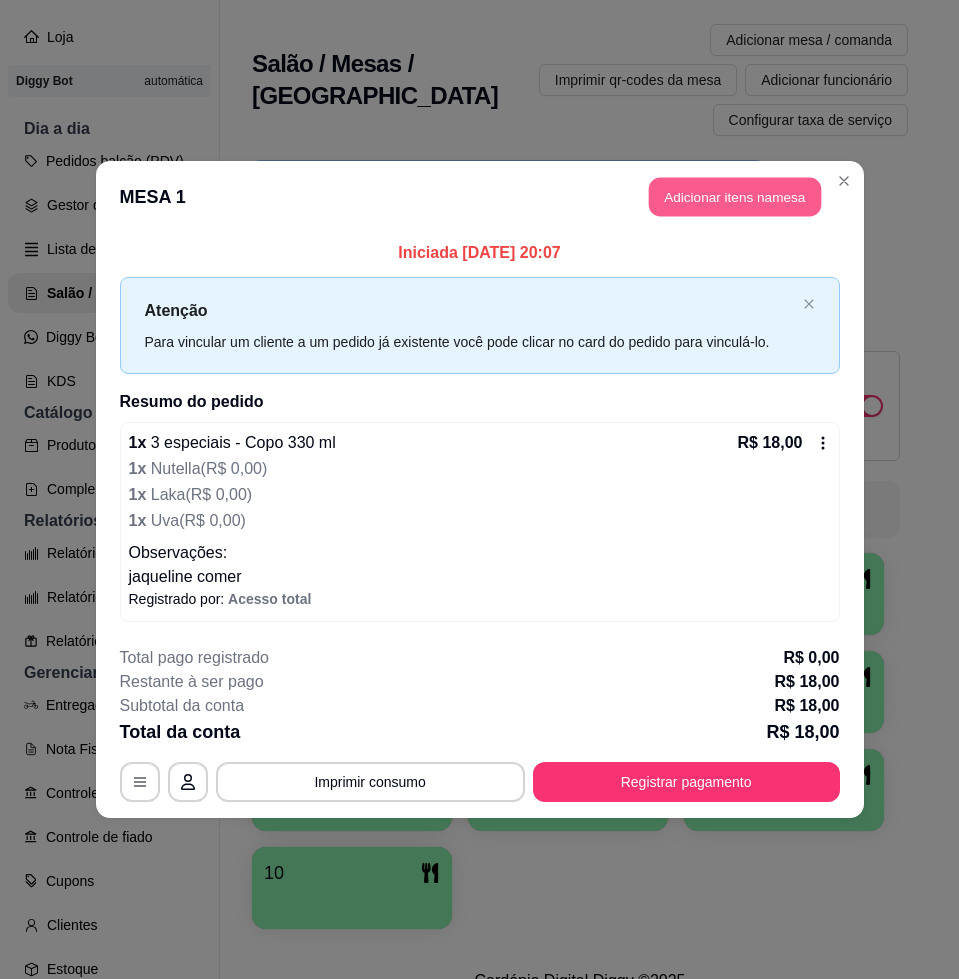 click on "Adicionar itens na  mesa" at bounding box center (735, 197) 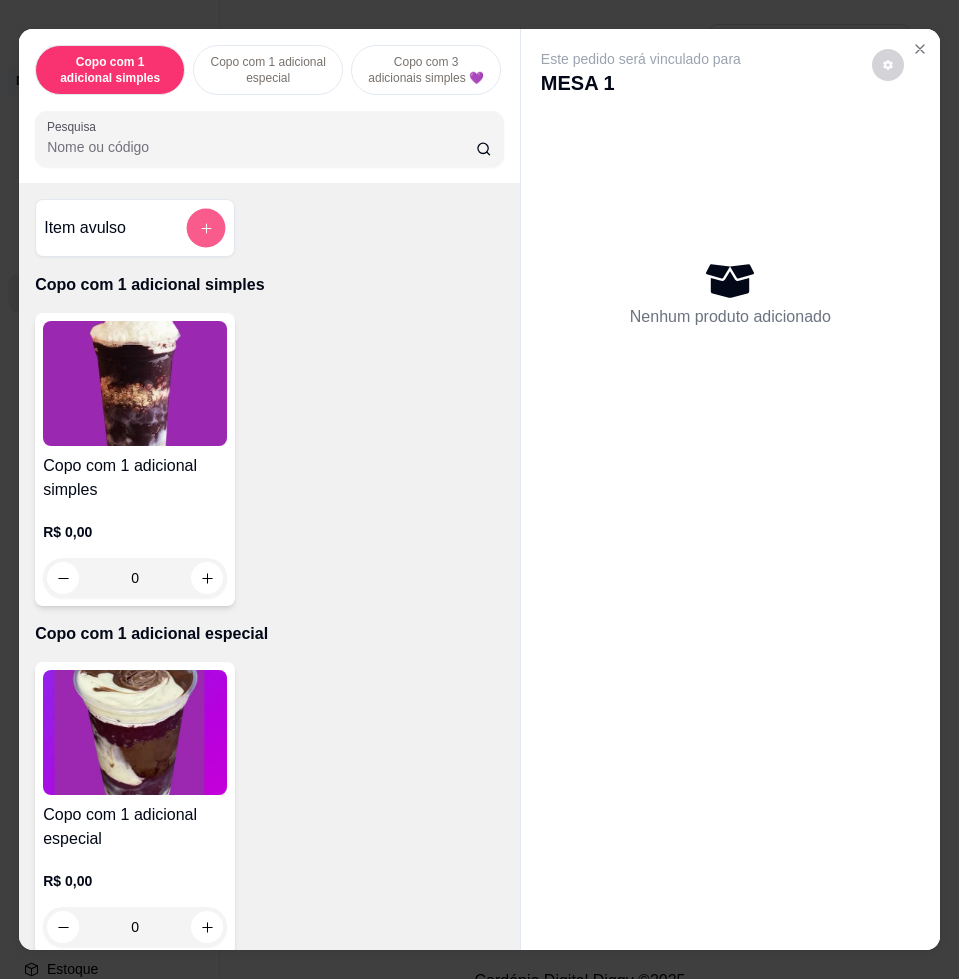 click at bounding box center (206, 228) 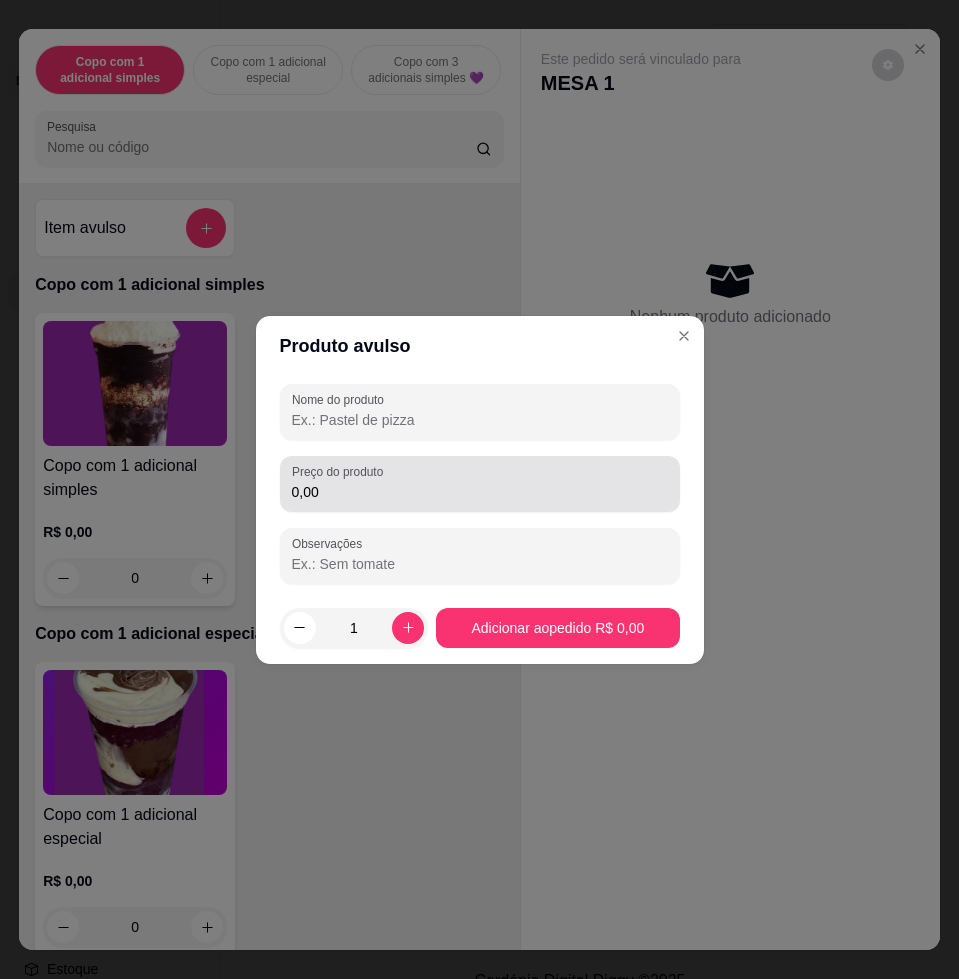 click on "0,00" at bounding box center [480, 484] 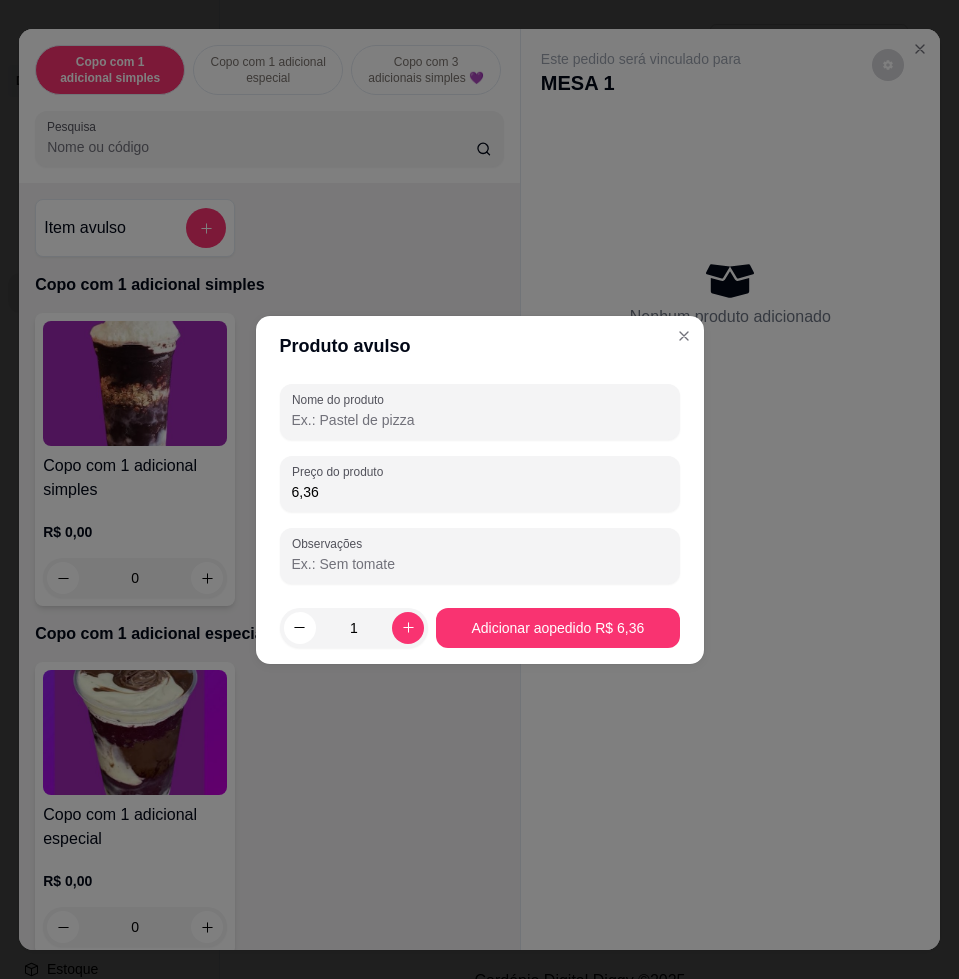 type on "6,36" 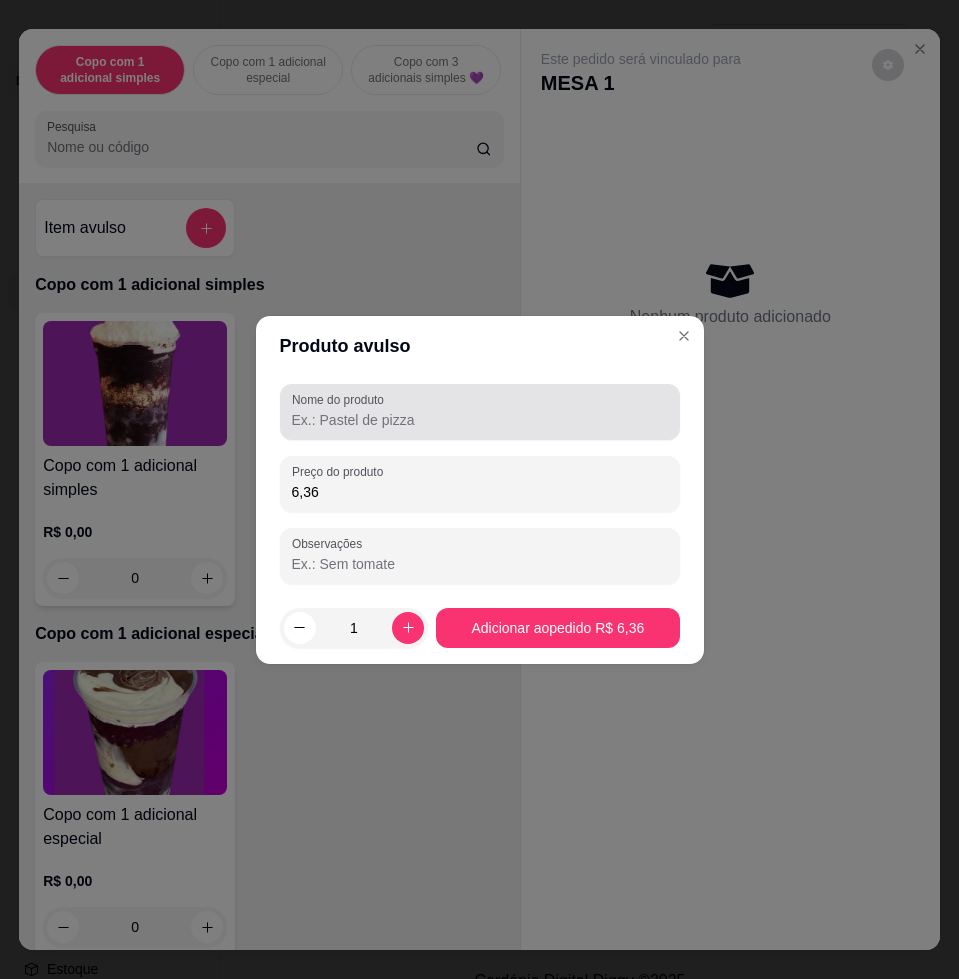 click on "Nome do produto" at bounding box center [480, 412] 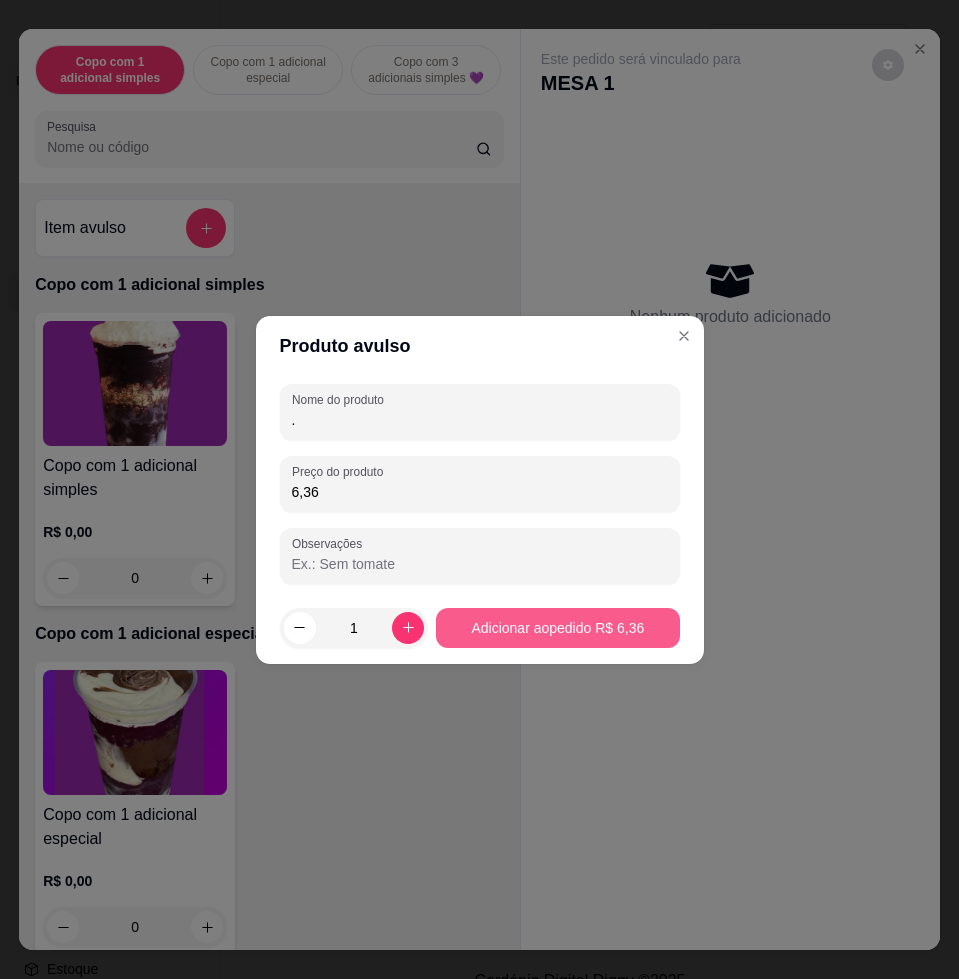 type on "." 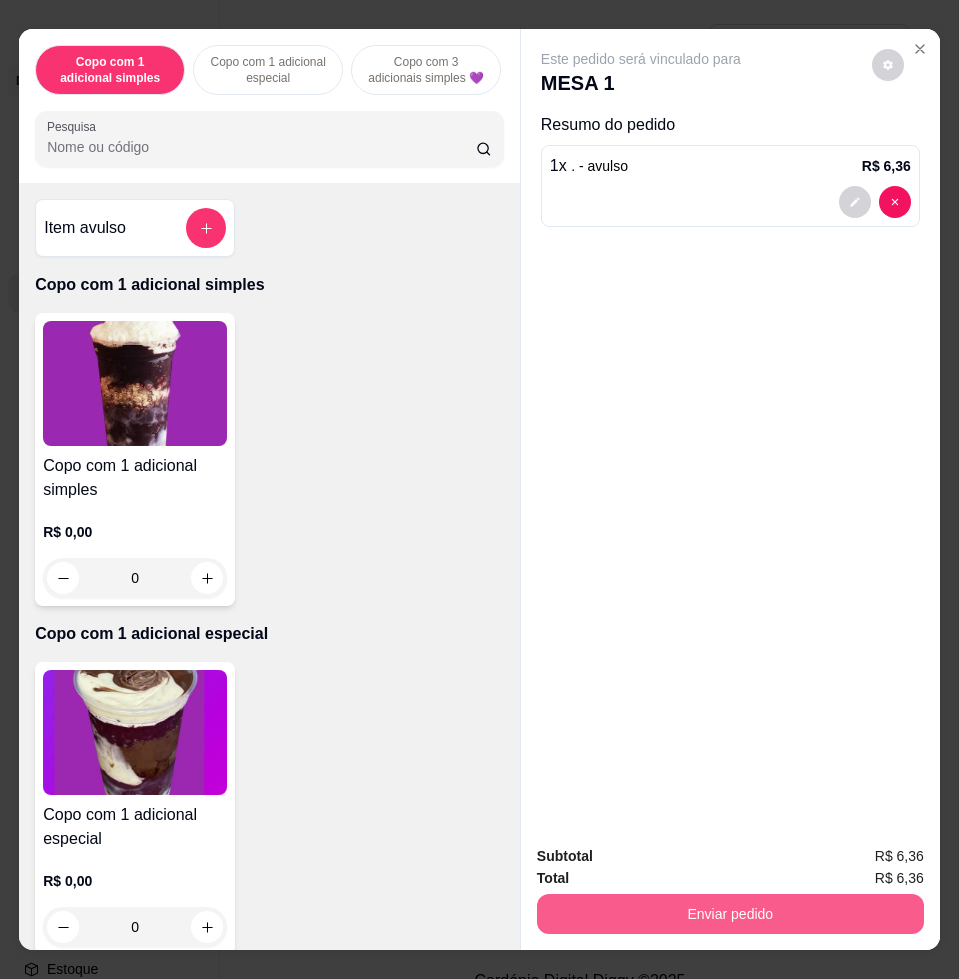 click on "Enviar pedido" at bounding box center (730, 914) 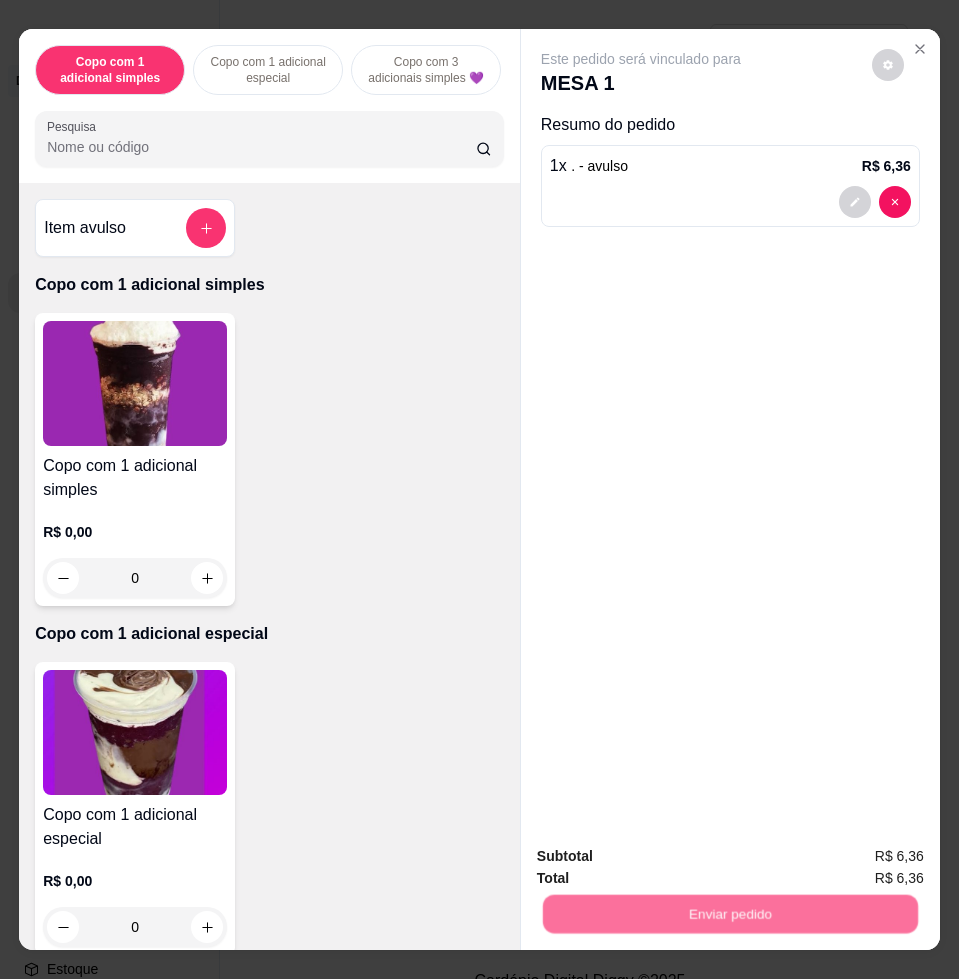 click on "Não registrar e enviar pedido" at bounding box center (662, 855) 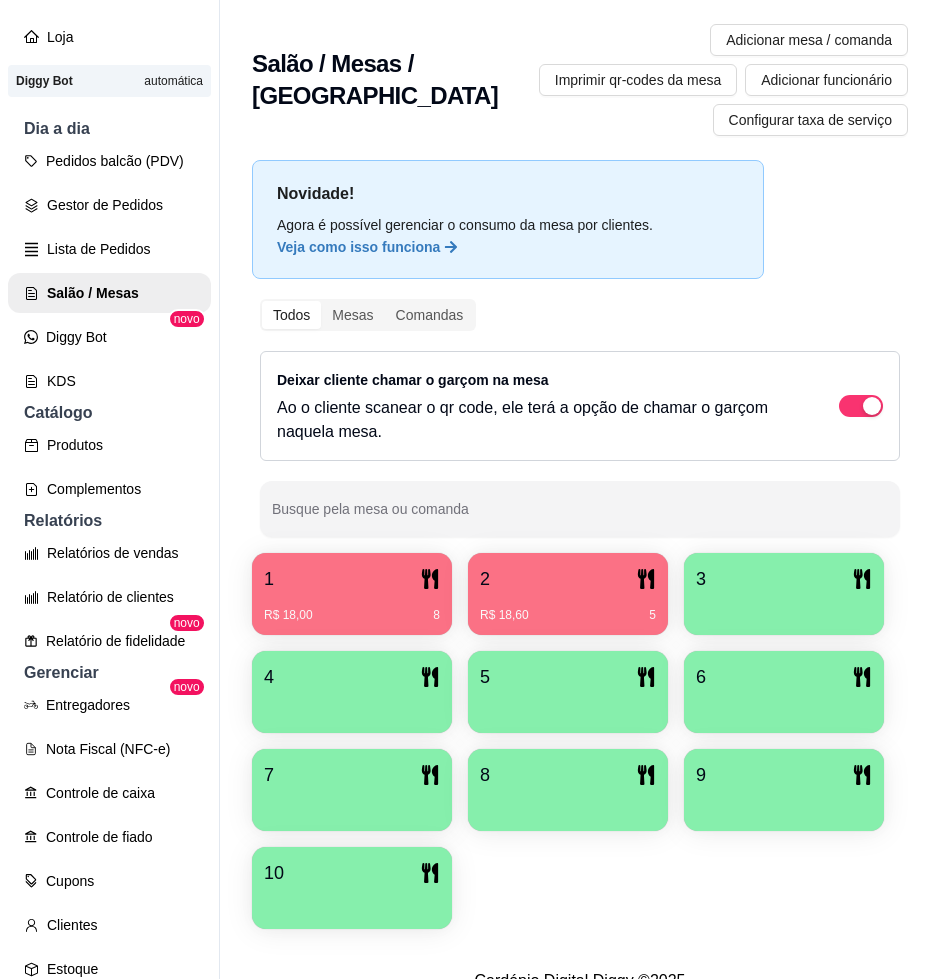 click on "R$ 18,60 5" at bounding box center [568, 615] 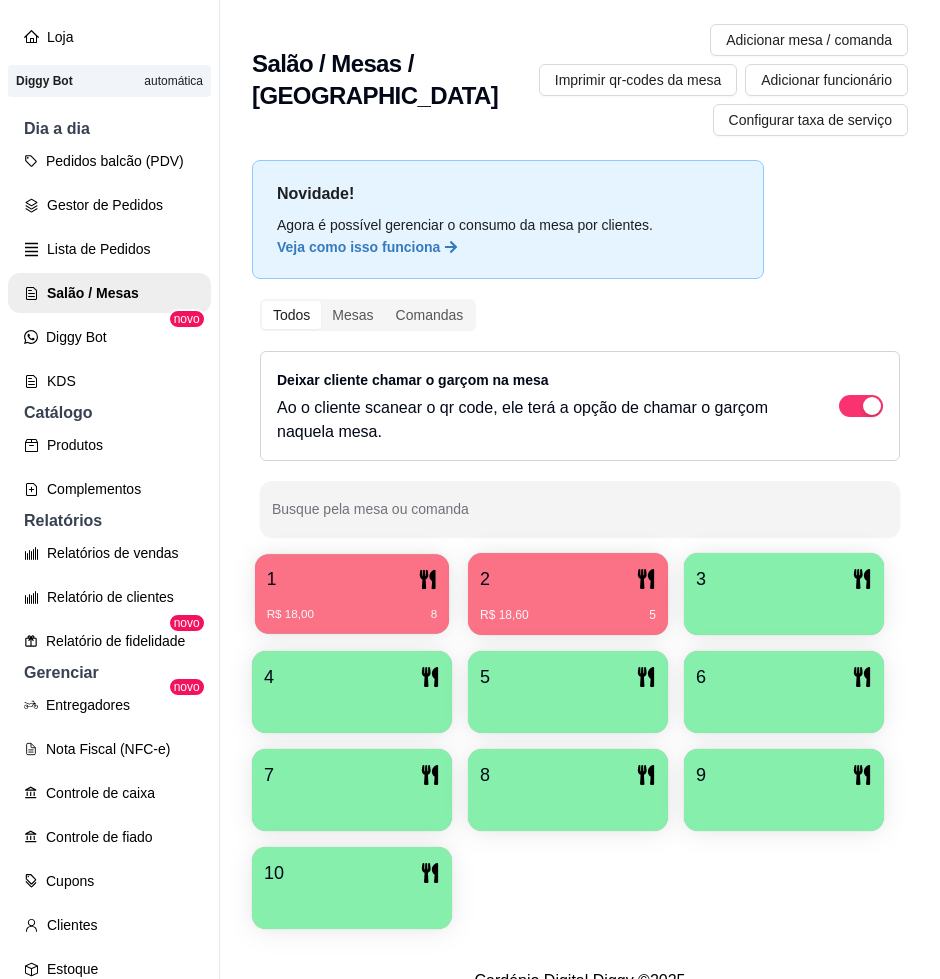 click on "1" at bounding box center [352, 579] 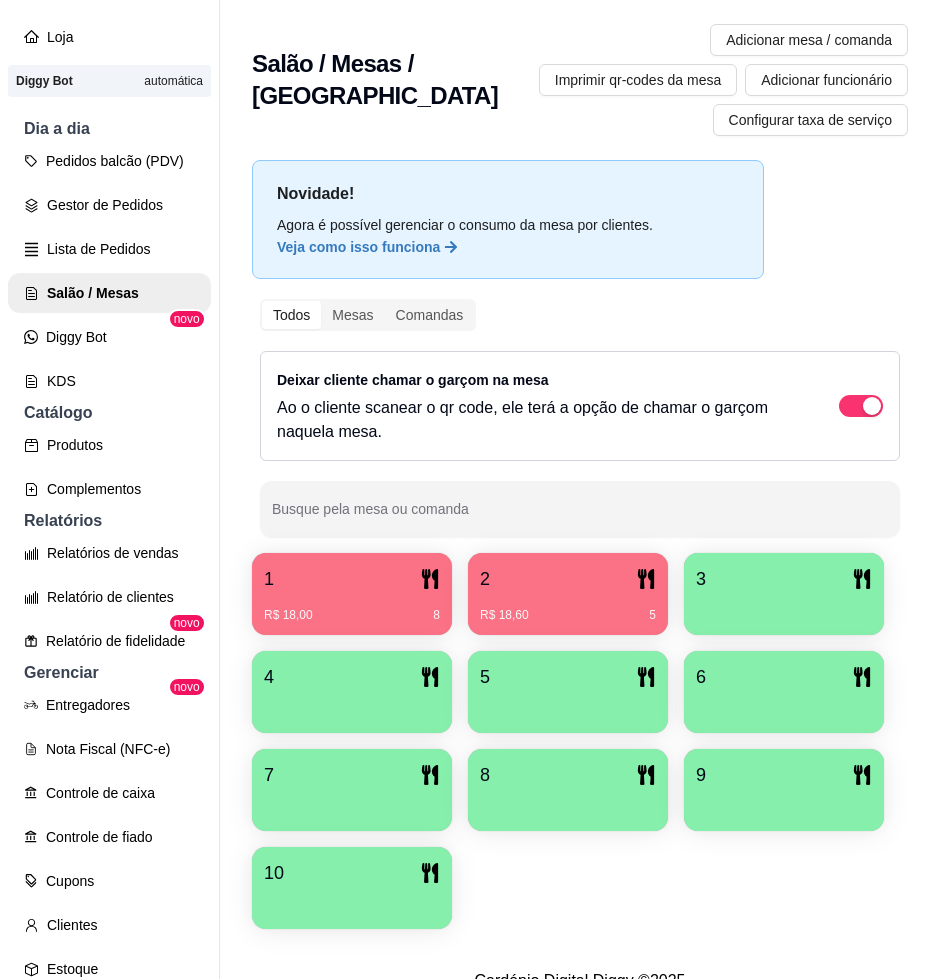 click on "R$ 18,60 5" at bounding box center [568, 608] 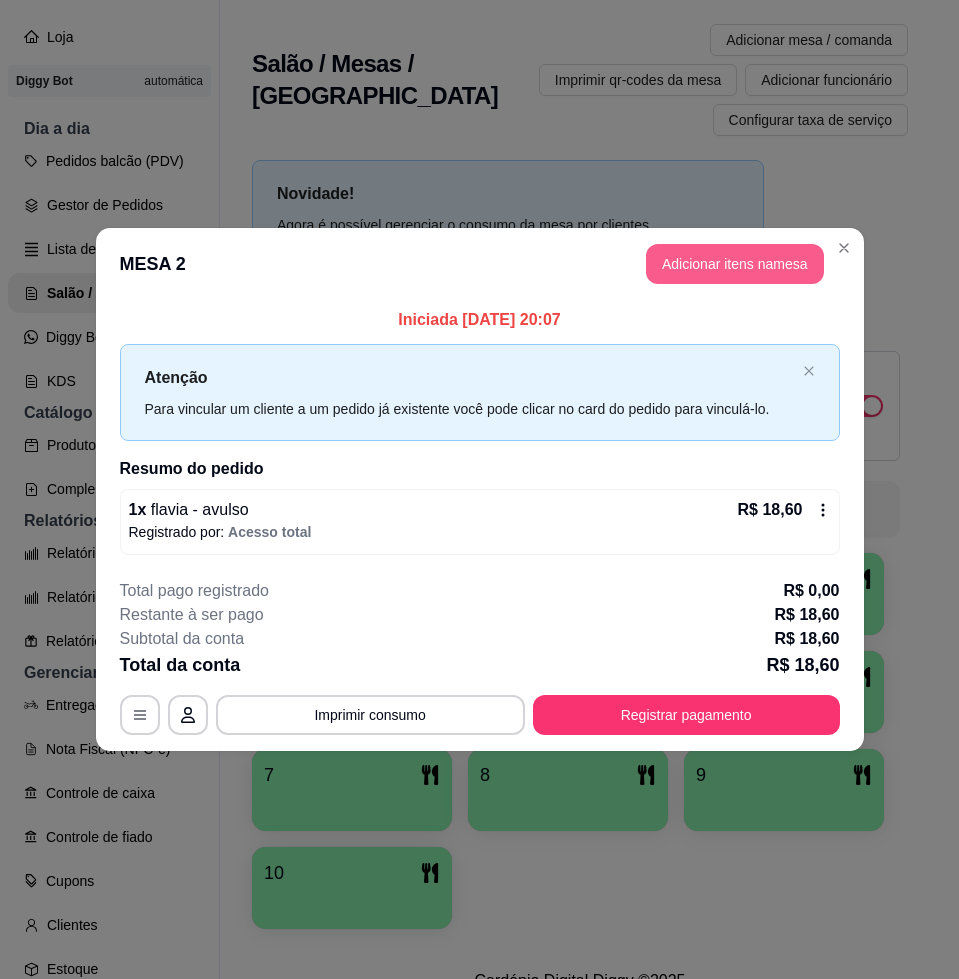 click on "Adicionar itens na  mesa" at bounding box center [735, 264] 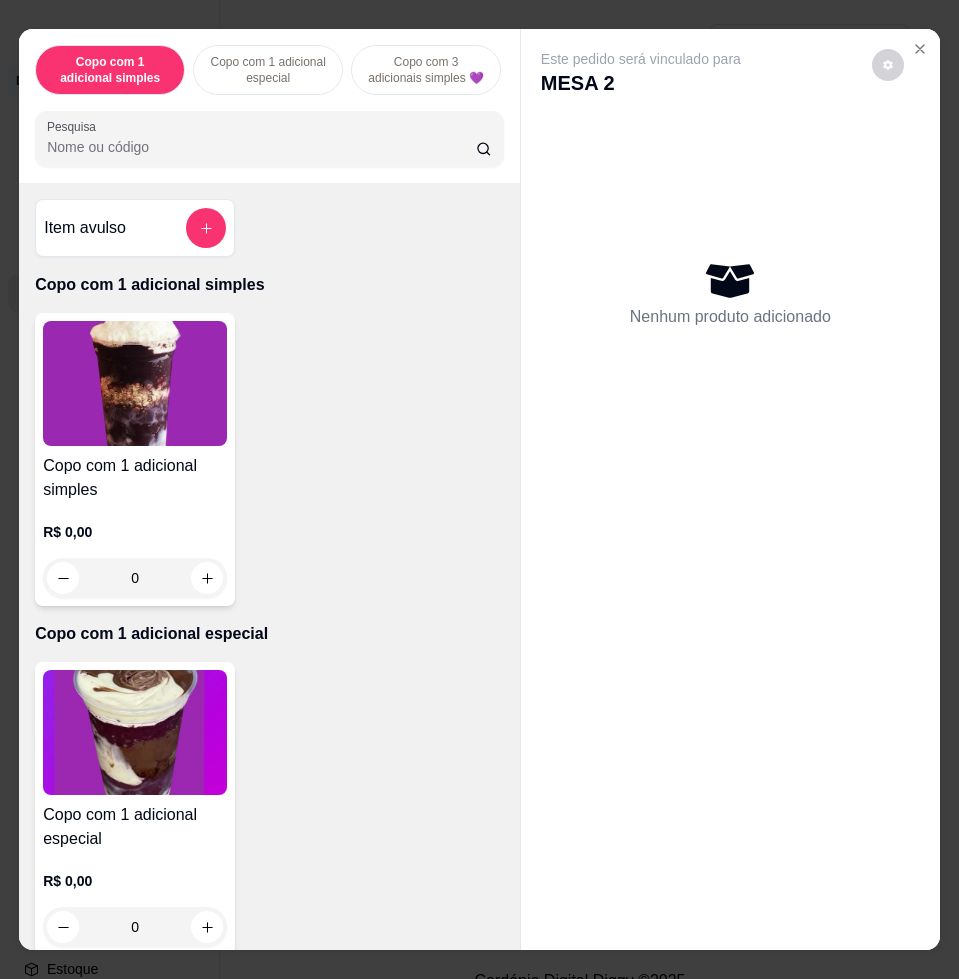click 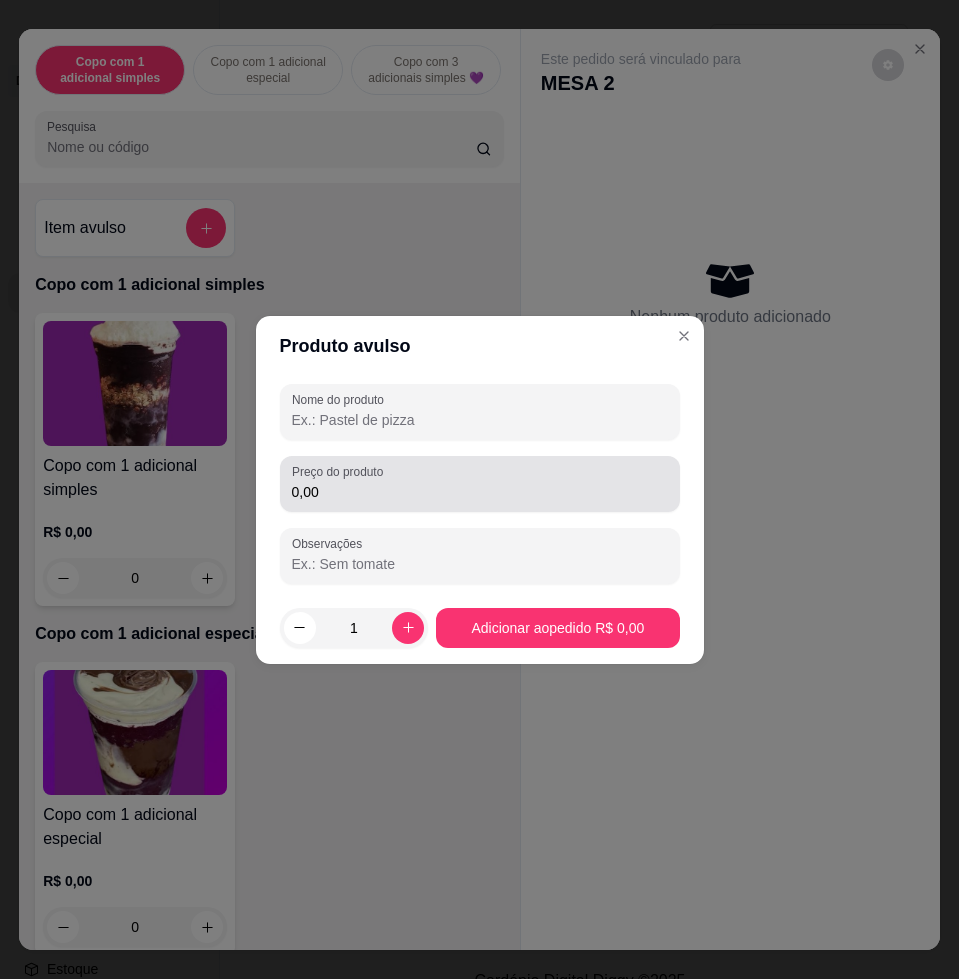 click on "Preço do produto 0,00" at bounding box center (480, 484) 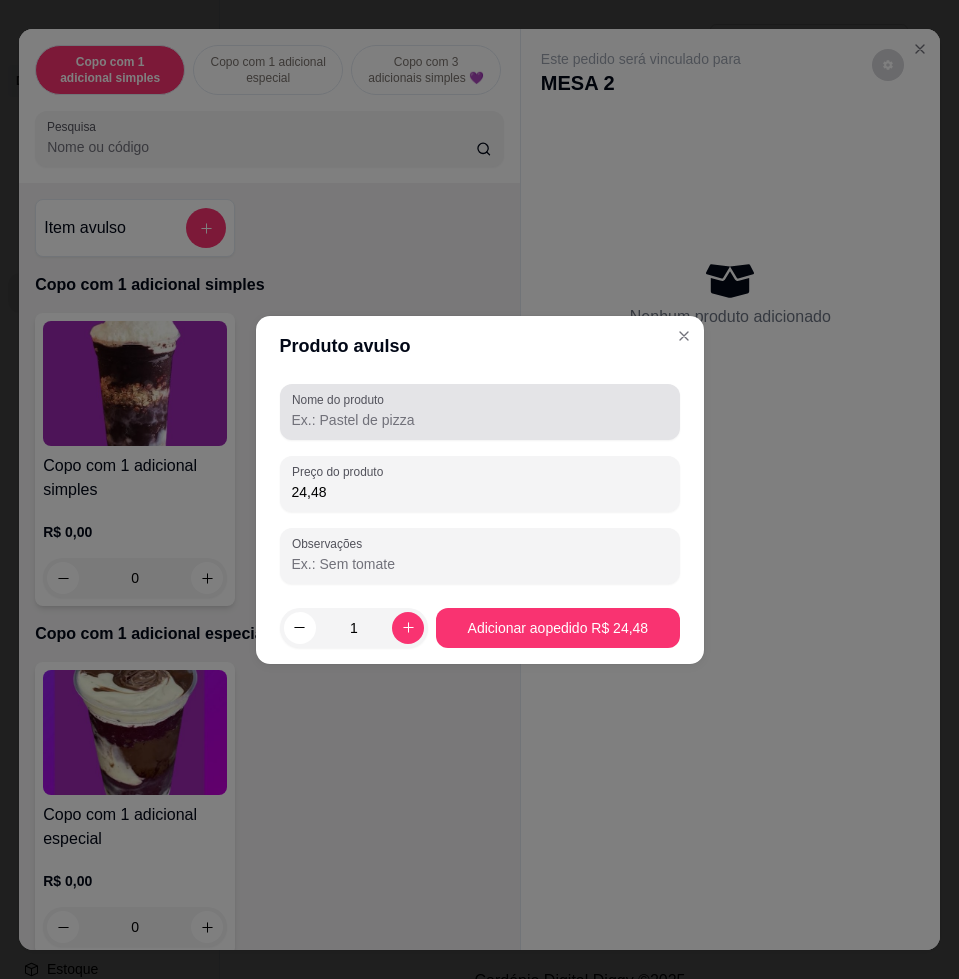 type on "24,48" 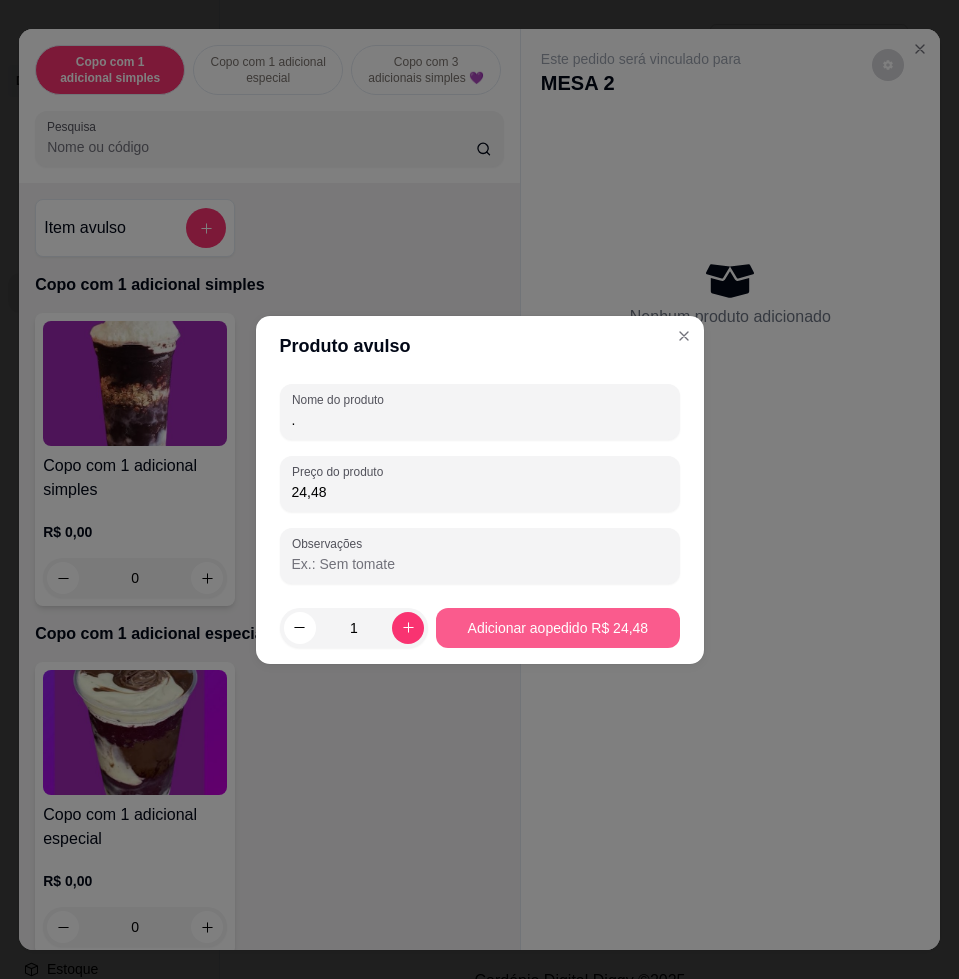 type on "." 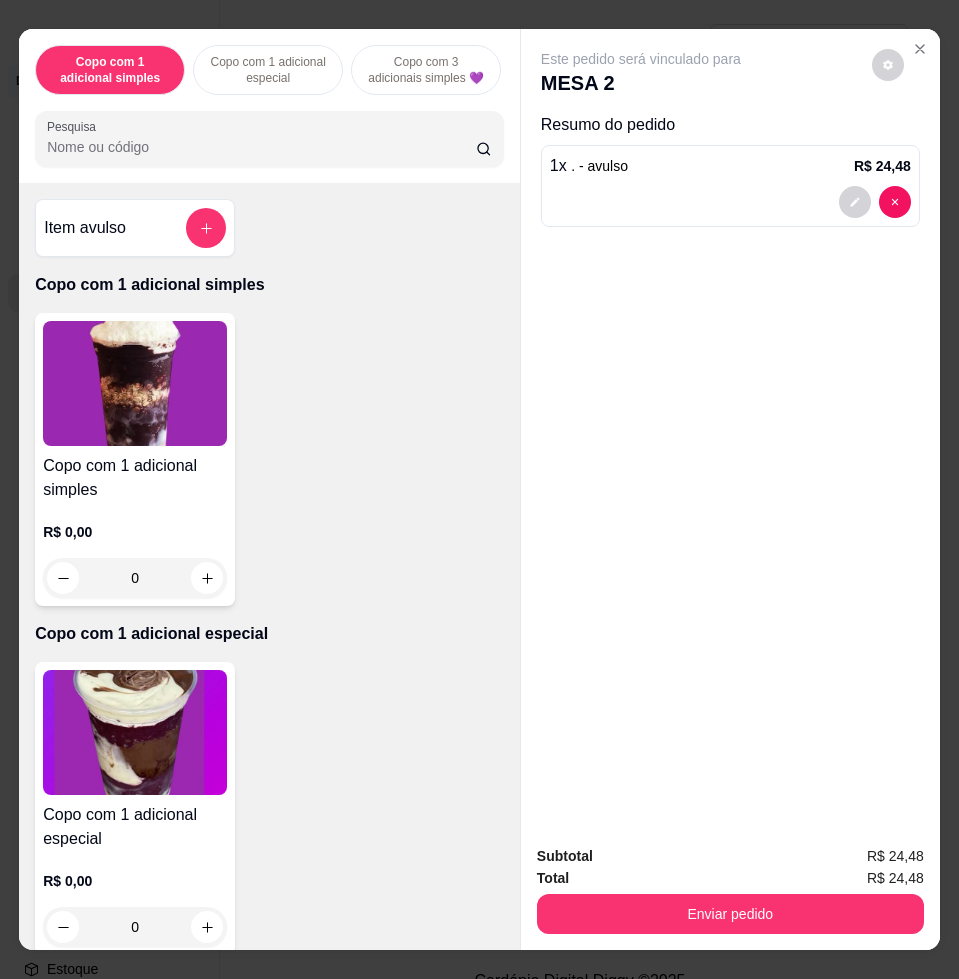 click on "Enviar pedido" at bounding box center (730, 914) 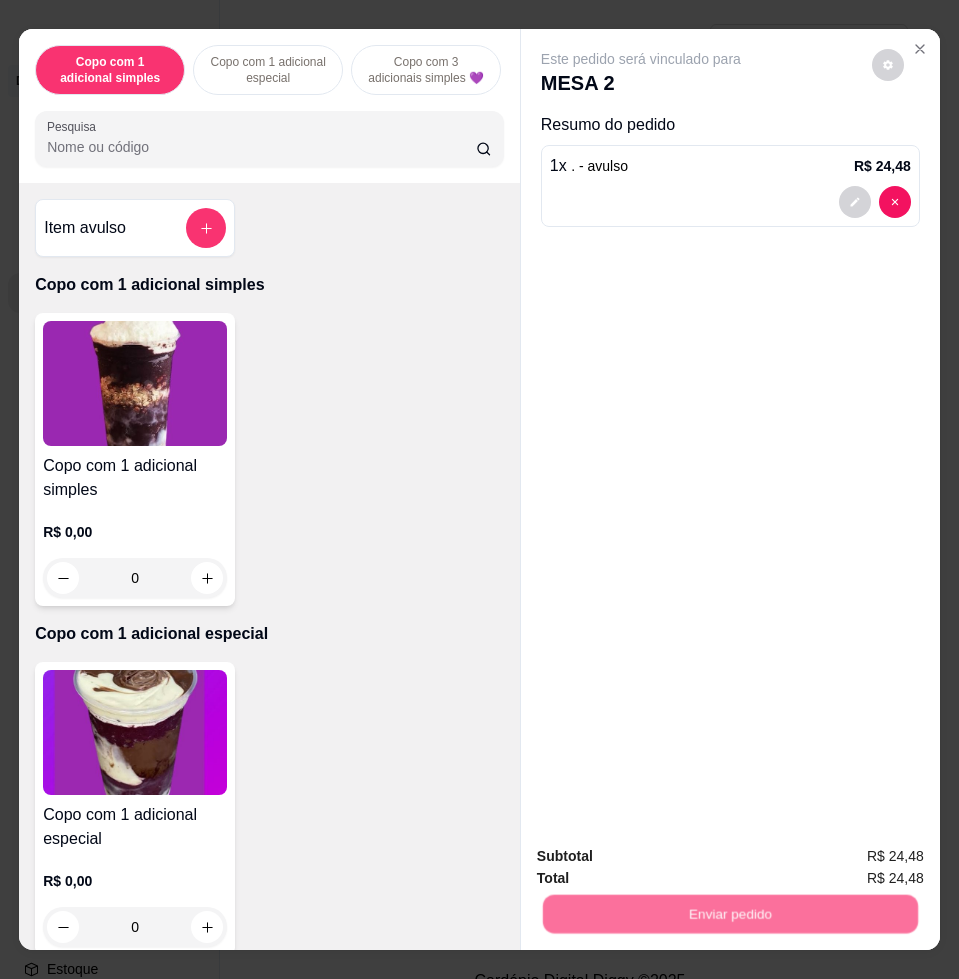 click on "Não registrar e enviar pedido" at bounding box center (662, 854) 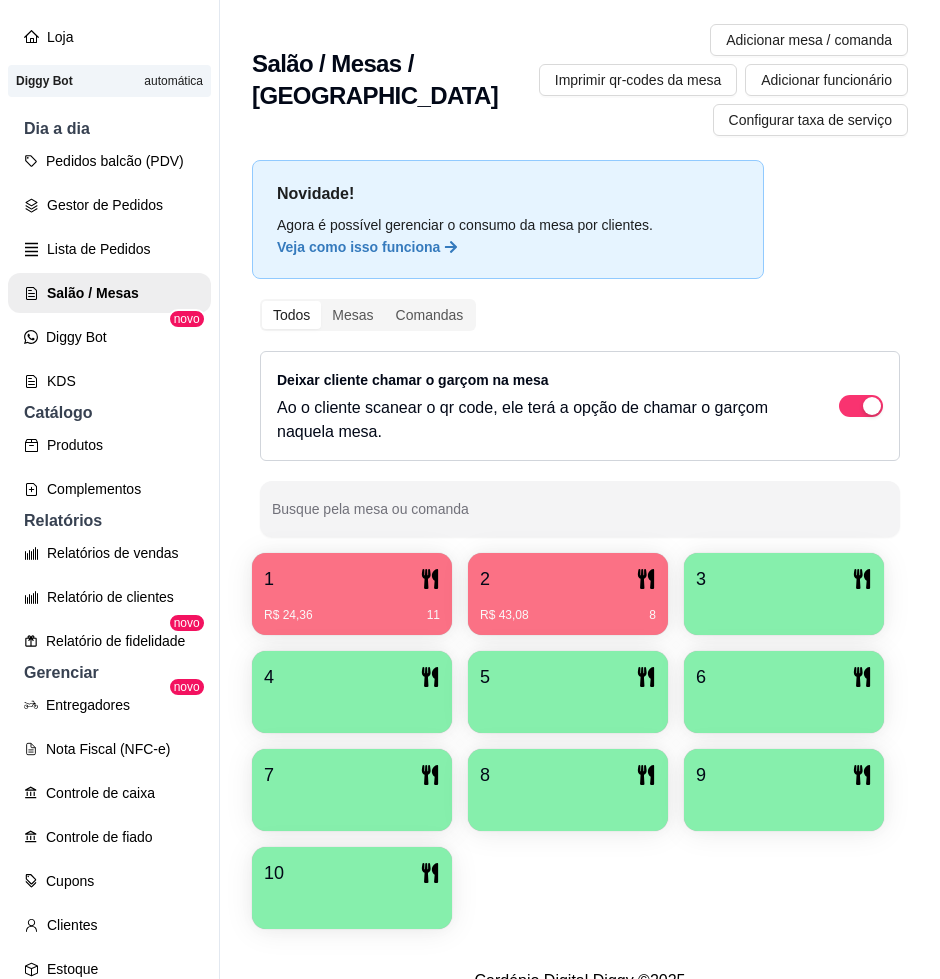 click at bounding box center (784, 608) 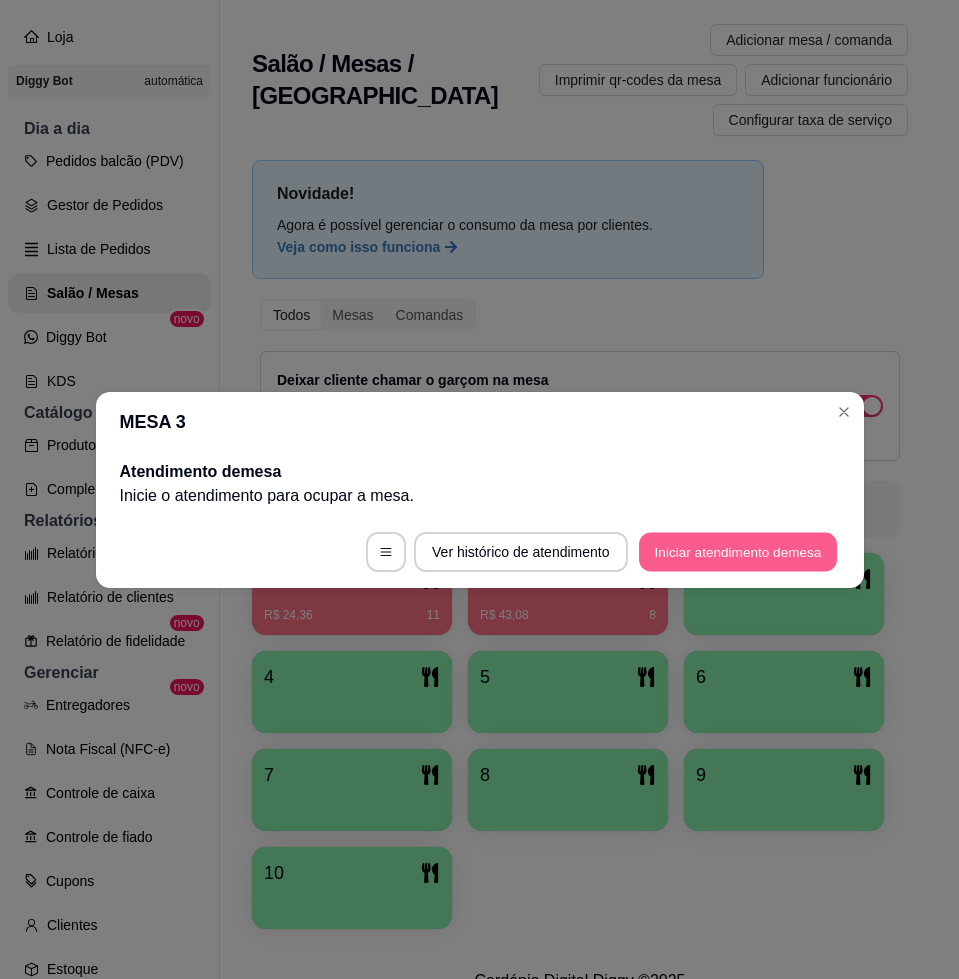 click on "Iniciar atendimento de  mesa" at bounding box center [738, 551] 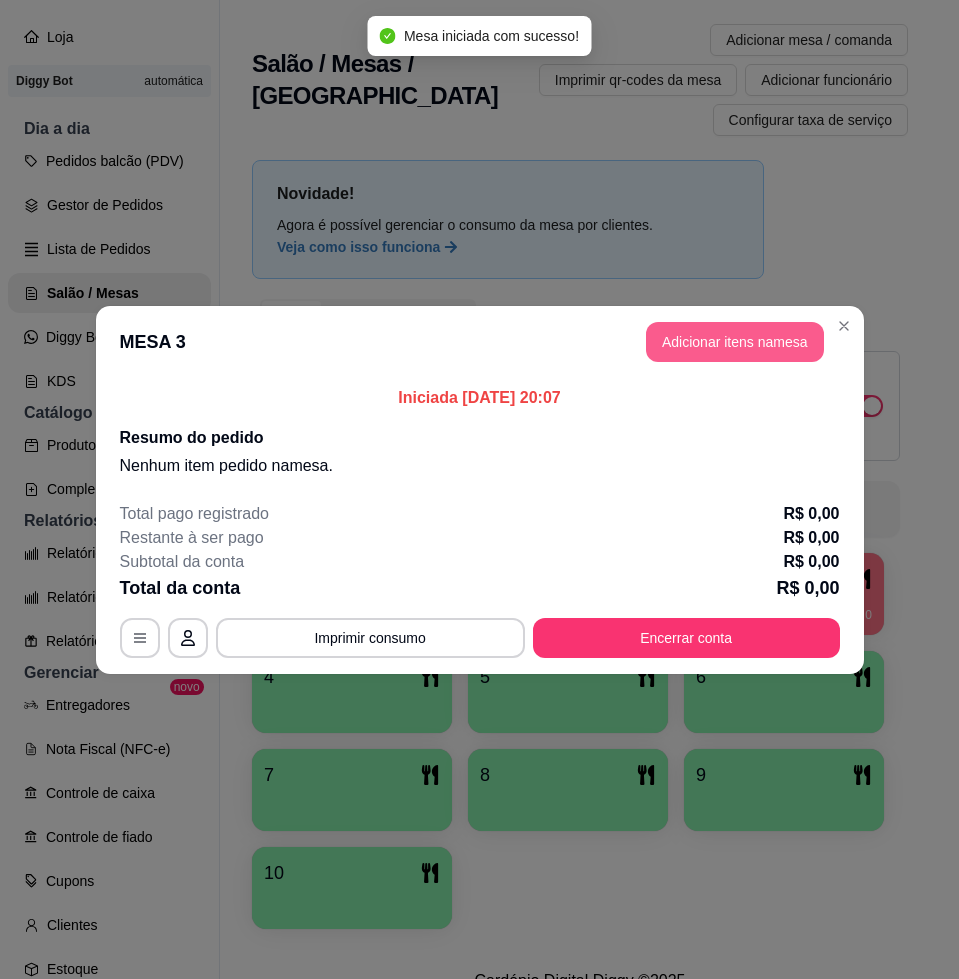 click on "Adicionar itens na  mesa" at bounding box center (735, 342) 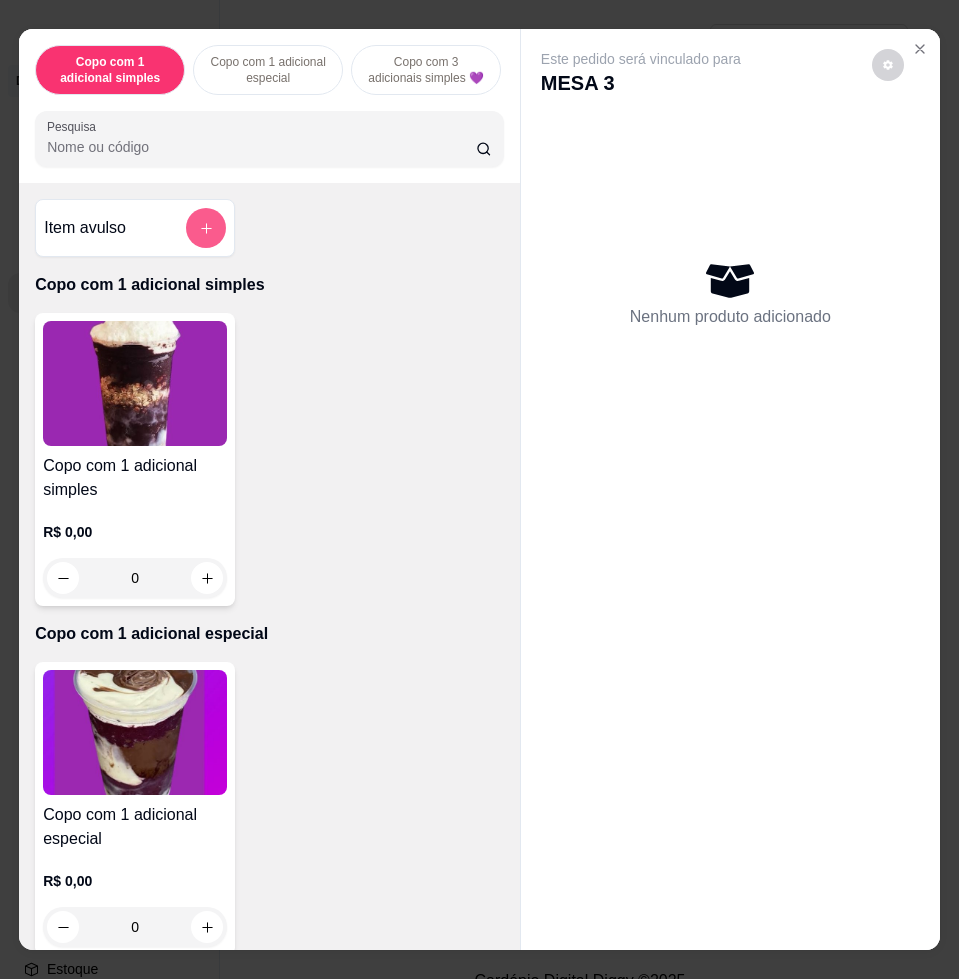 click at bounding box center [206, 228] 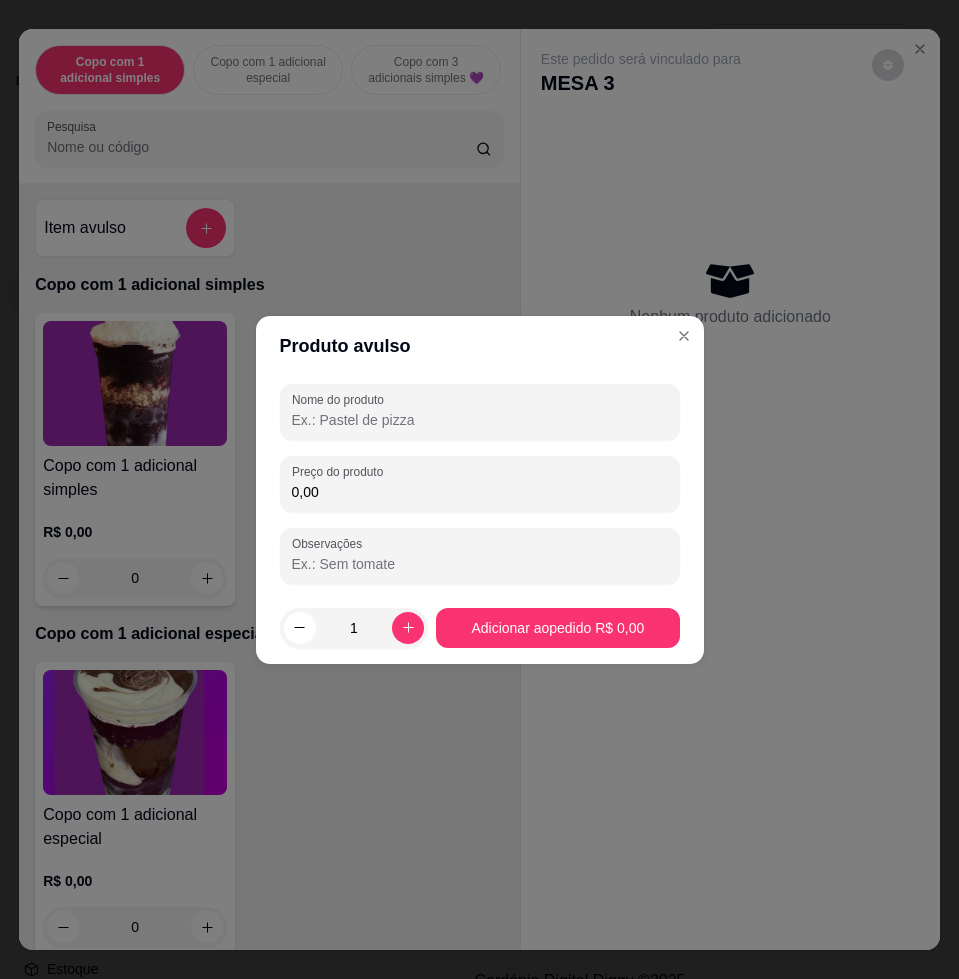 click on "0,00" at bounding box center (480, 484) 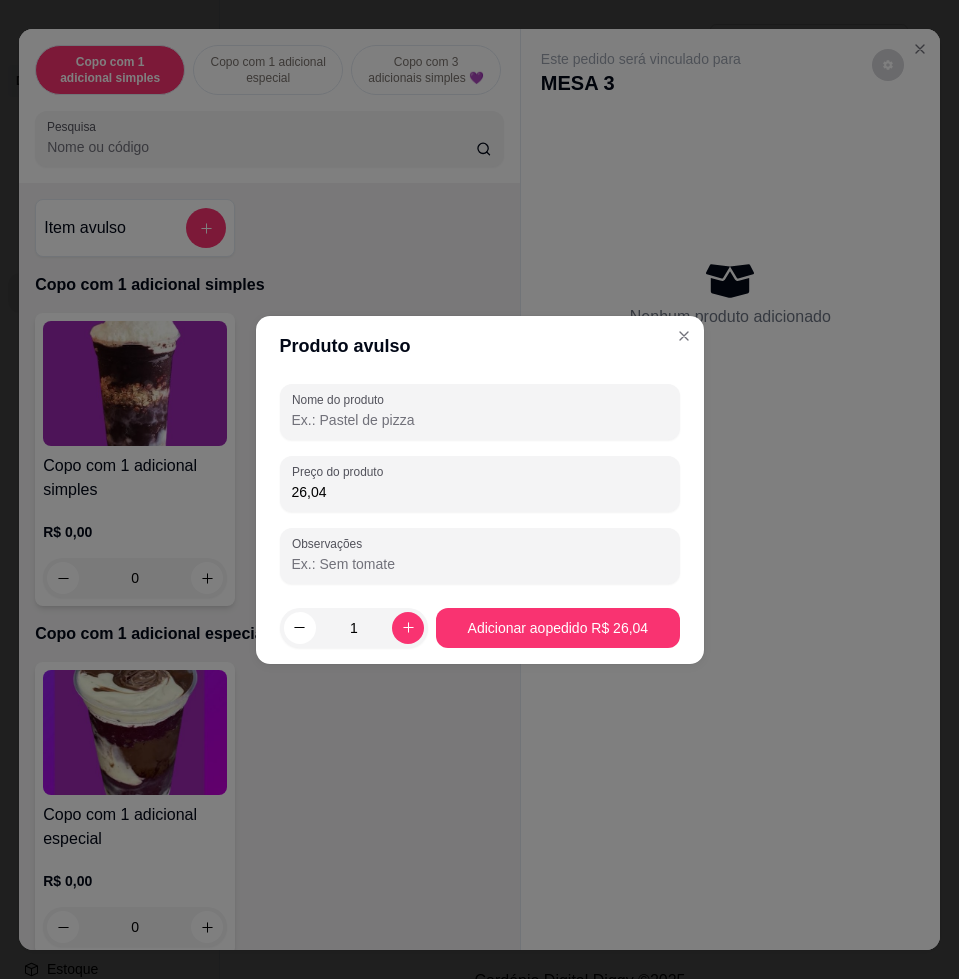 type on "26,04" 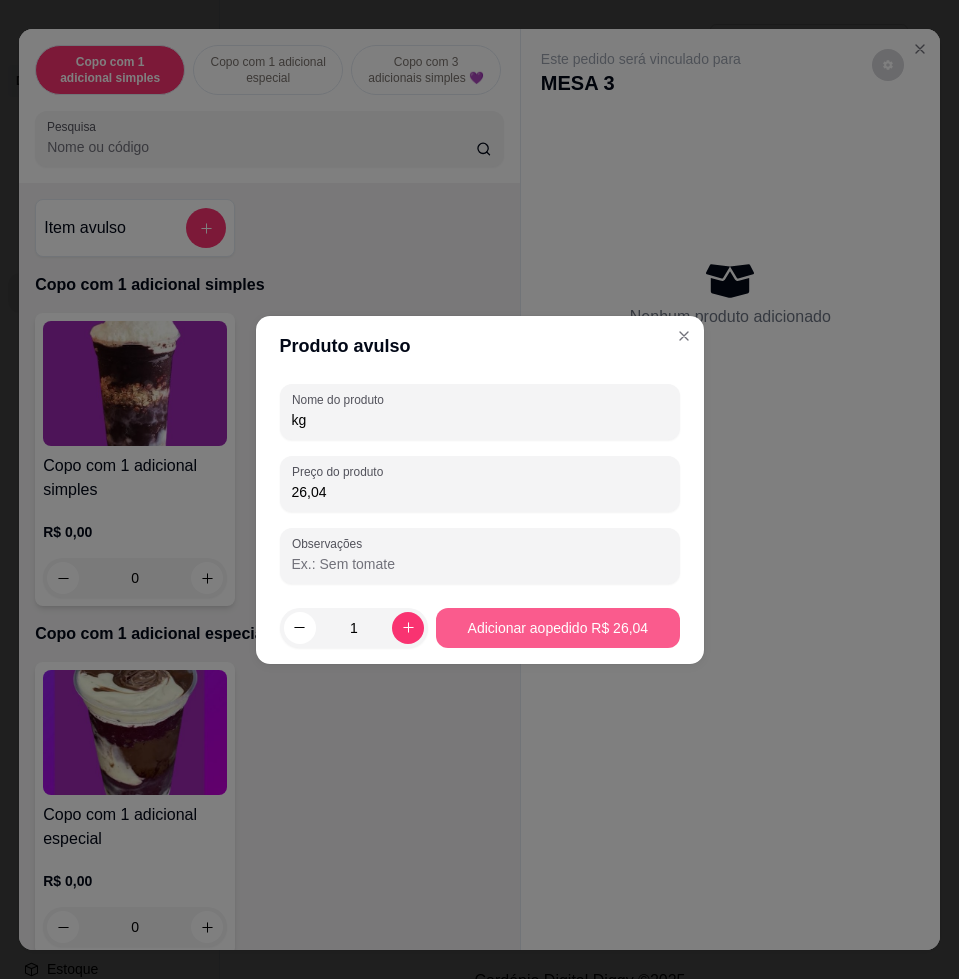 type on "kg" 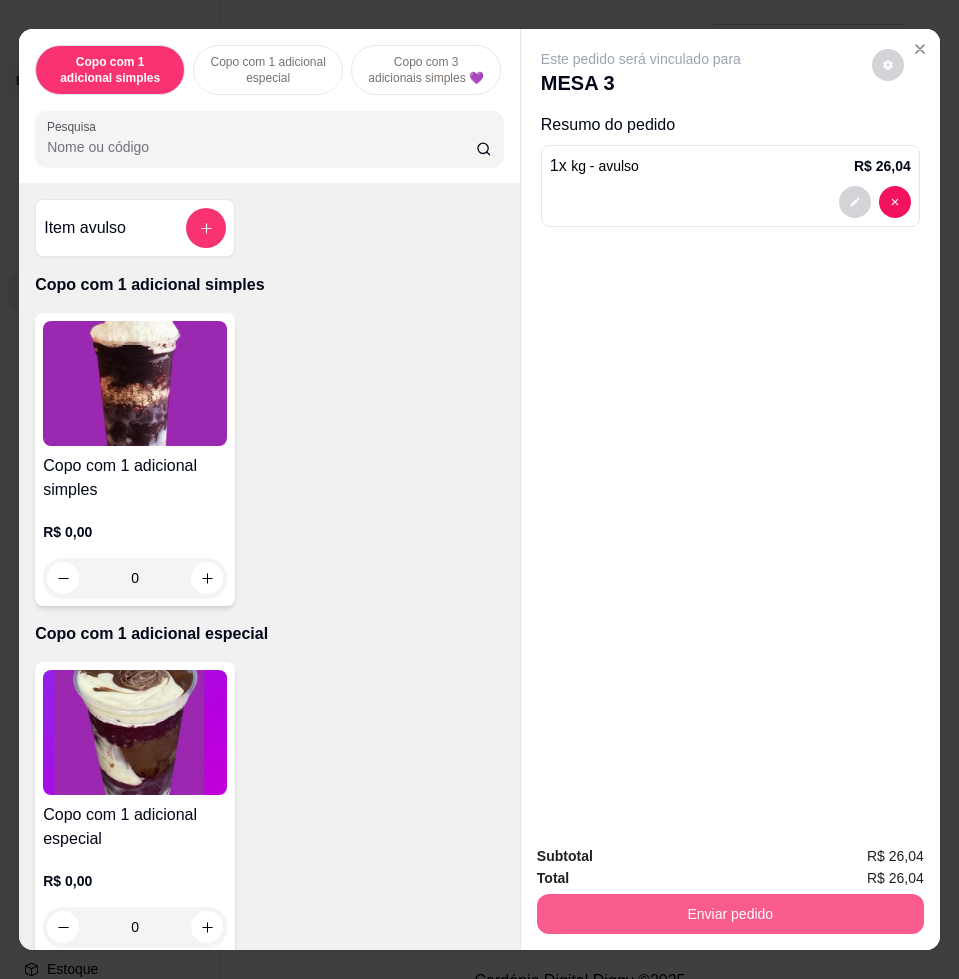 click on "Enviar pedido" at bounding box center (730, 914) 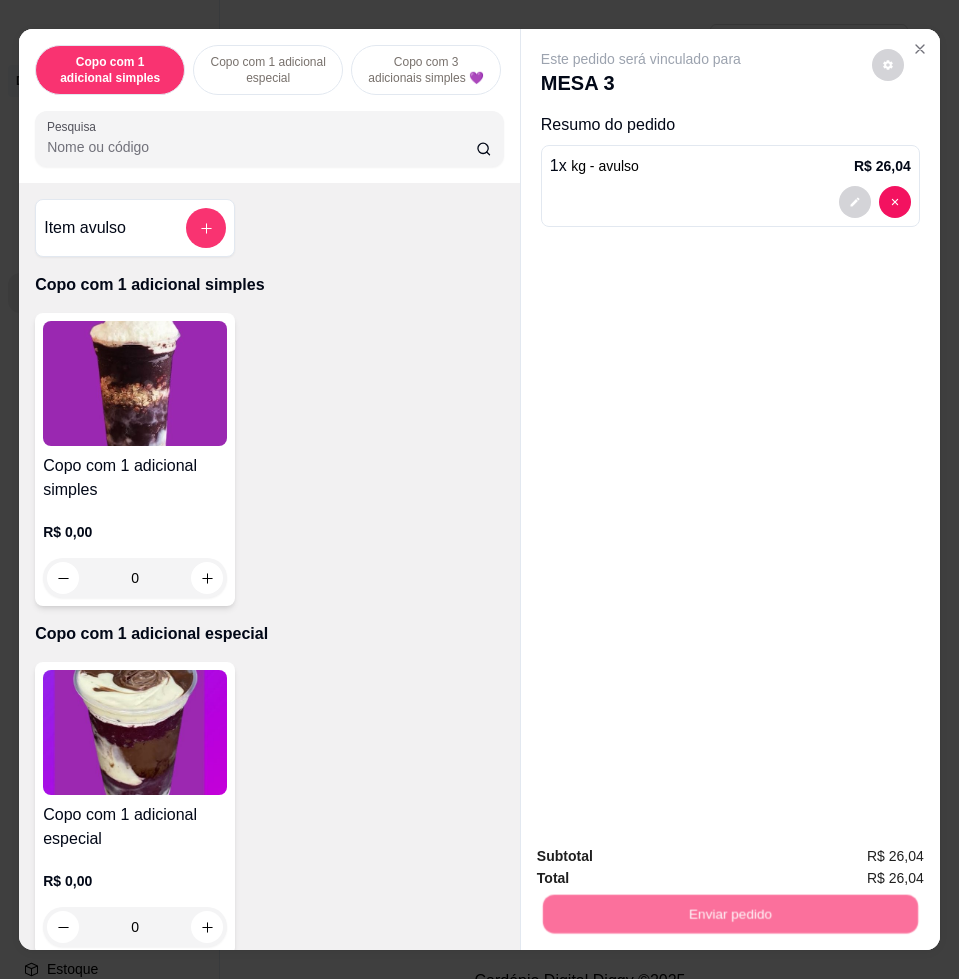 click on "Não registrar e enviar pedido" at bounding box center [662, 854] 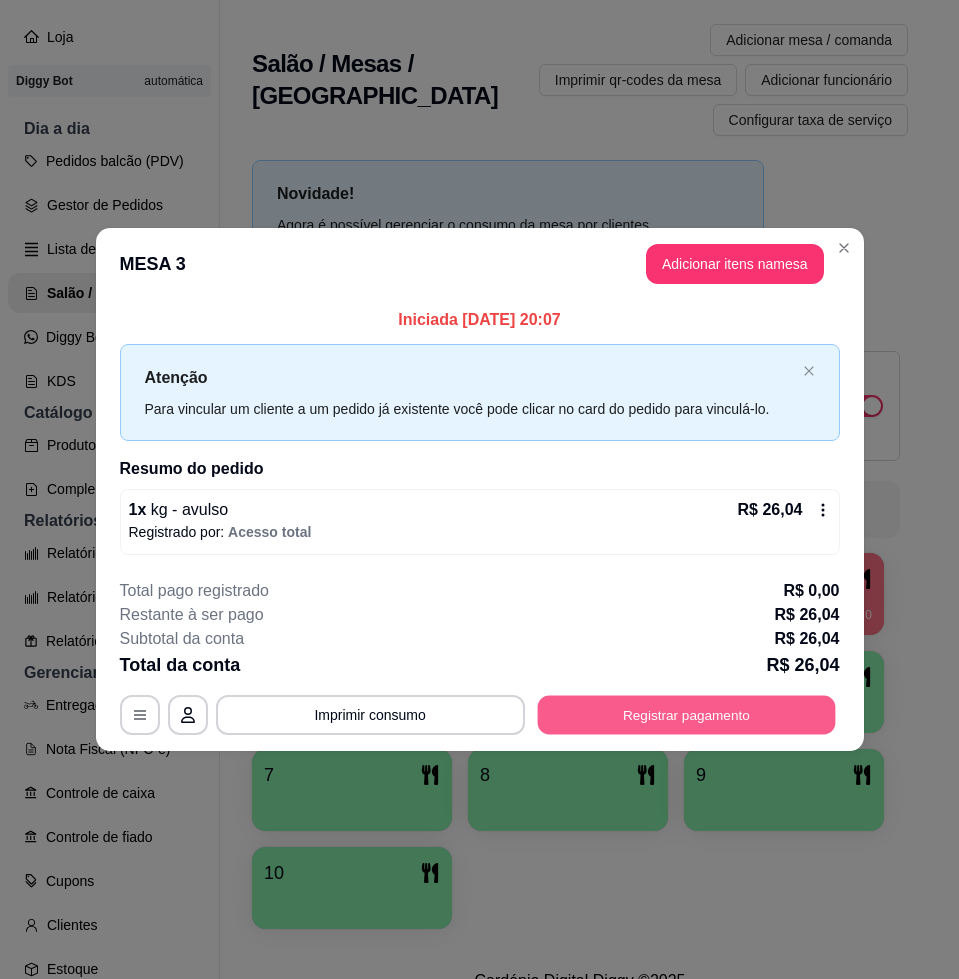 click on "Registrar pagamento" at bounding box center [686, 715] 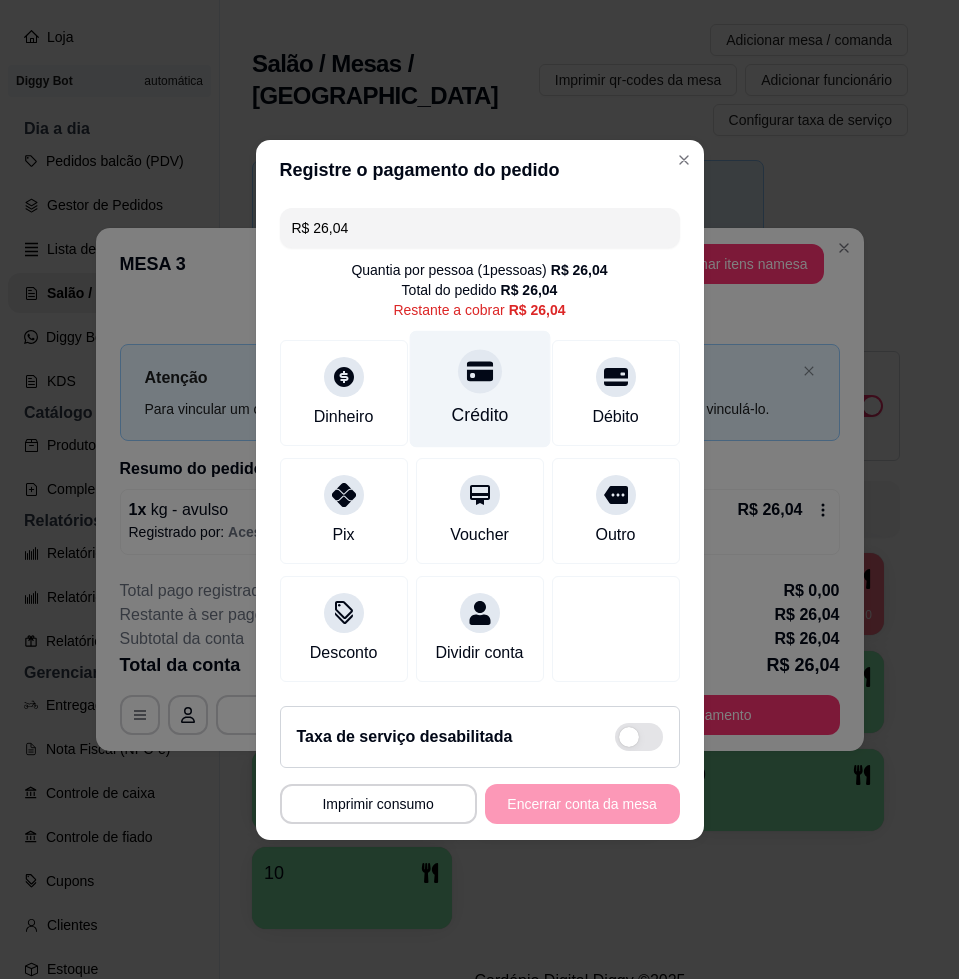 click on "Crédito" at bounding box center (479, 388) 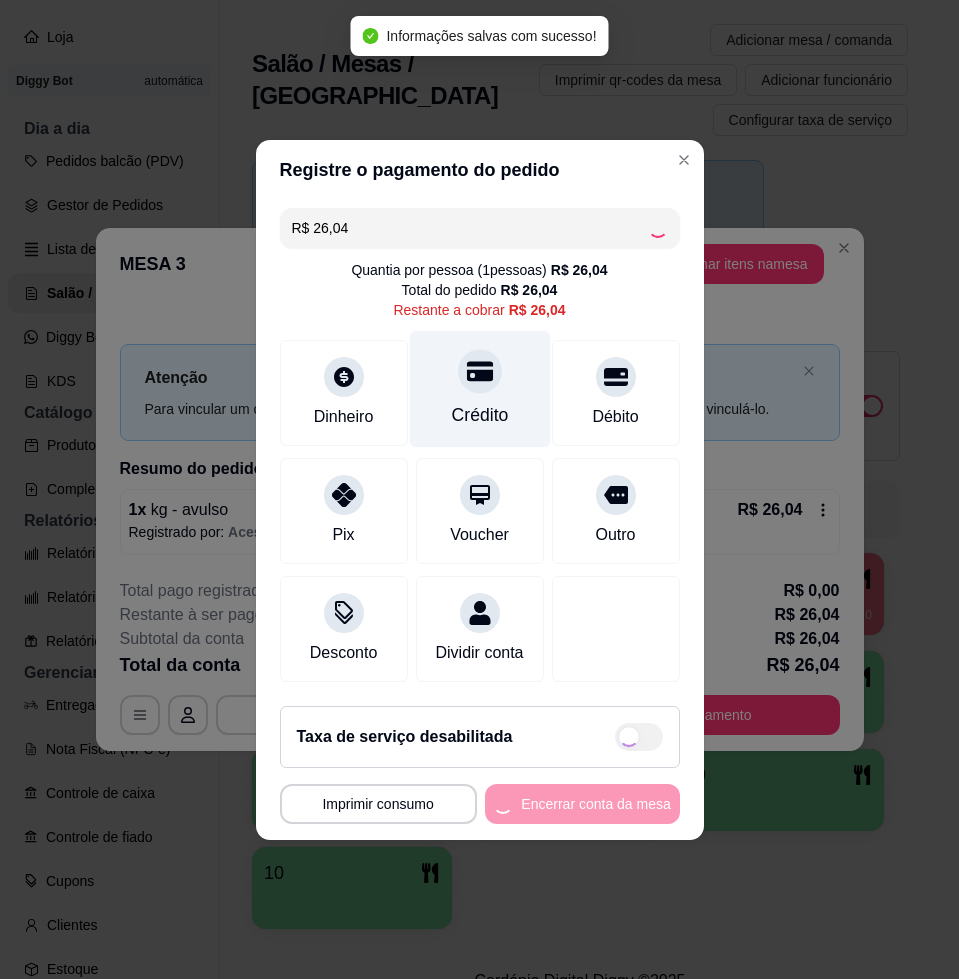 type on "R$ 0,00" 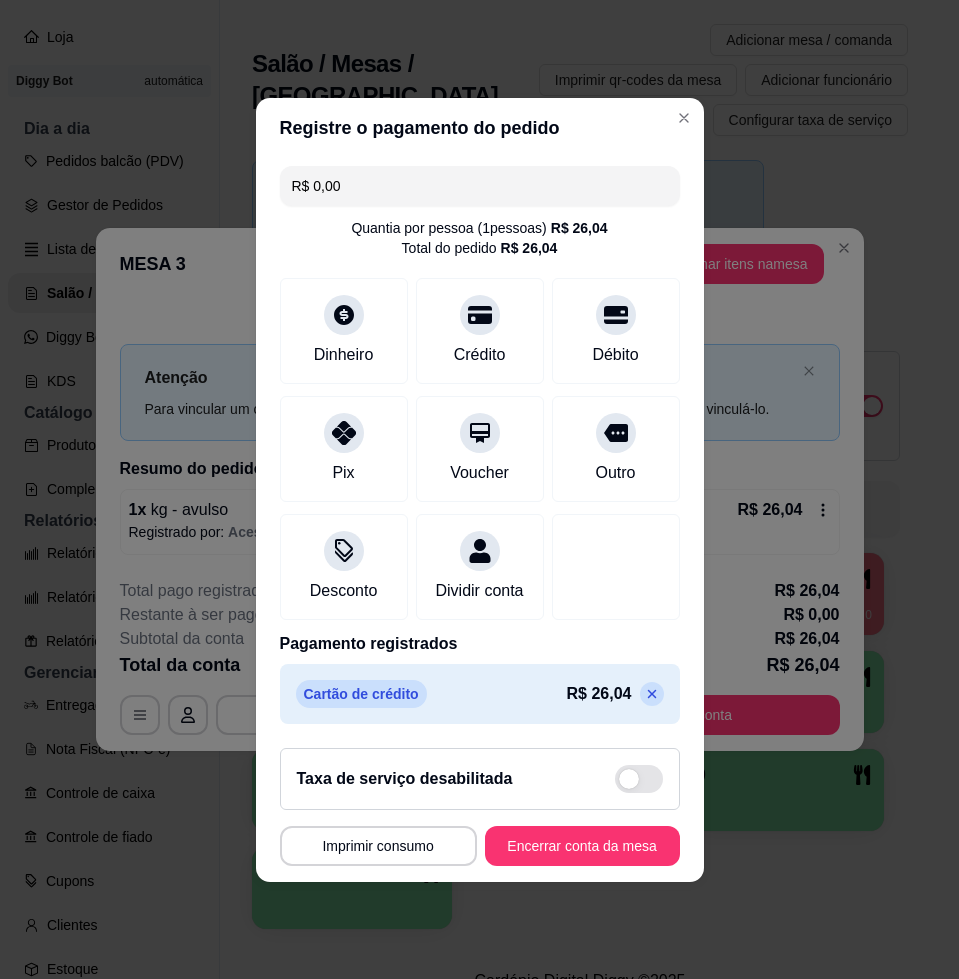 click on "**********" at bounding box center (480, 807) 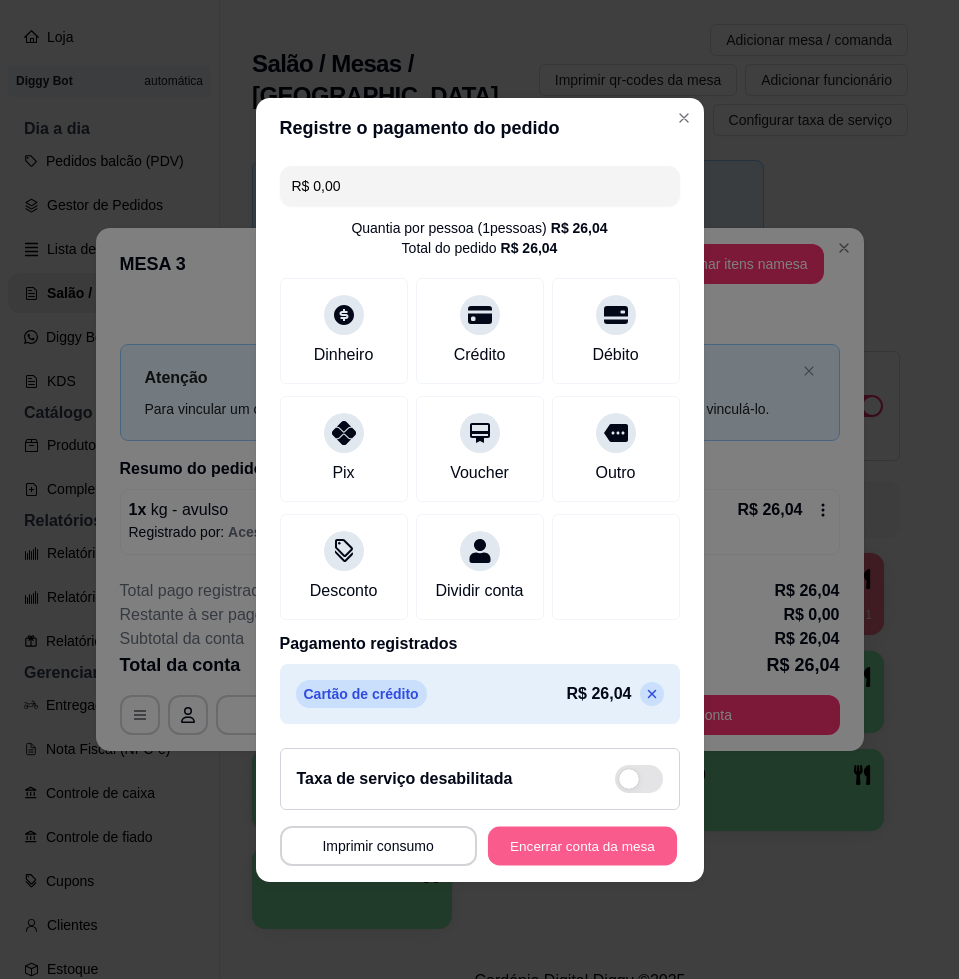 click on "Encerrar conta da mesa" at bounding box center [582, 845] 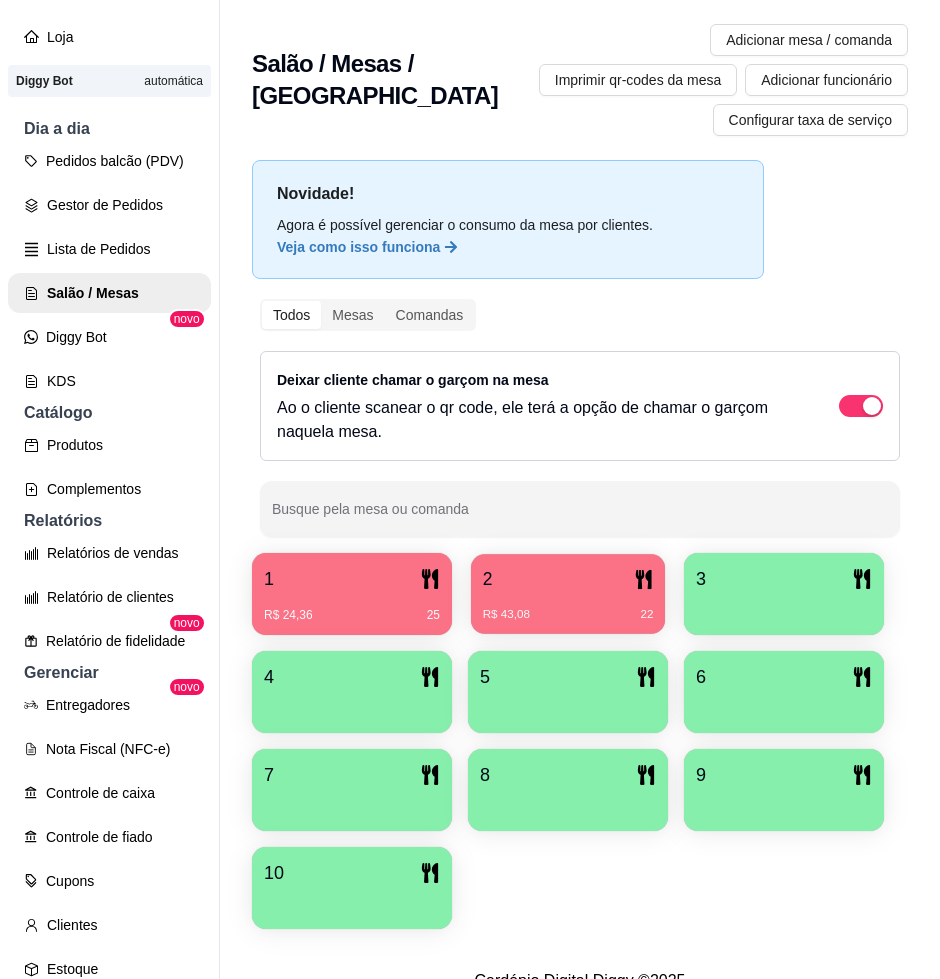 click on "2" at bounding box center (568, 579) 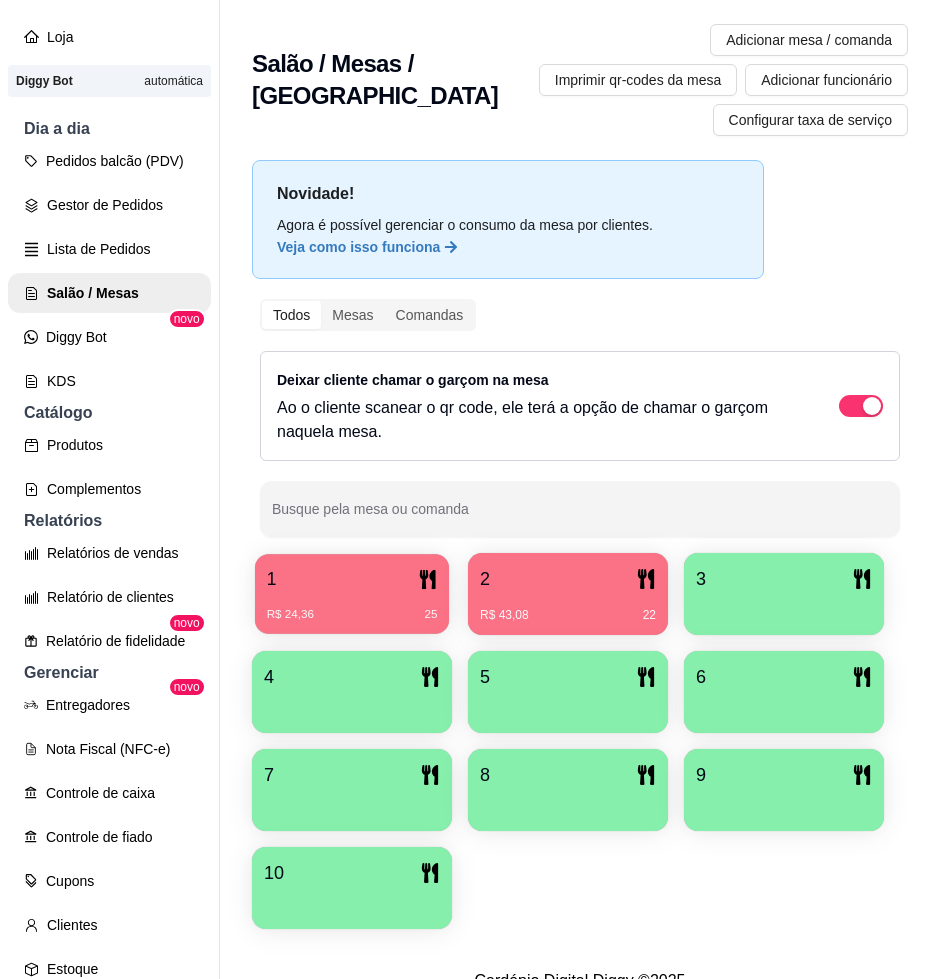 click on "R$ 24,36 25" at bounding box center (352, 615) 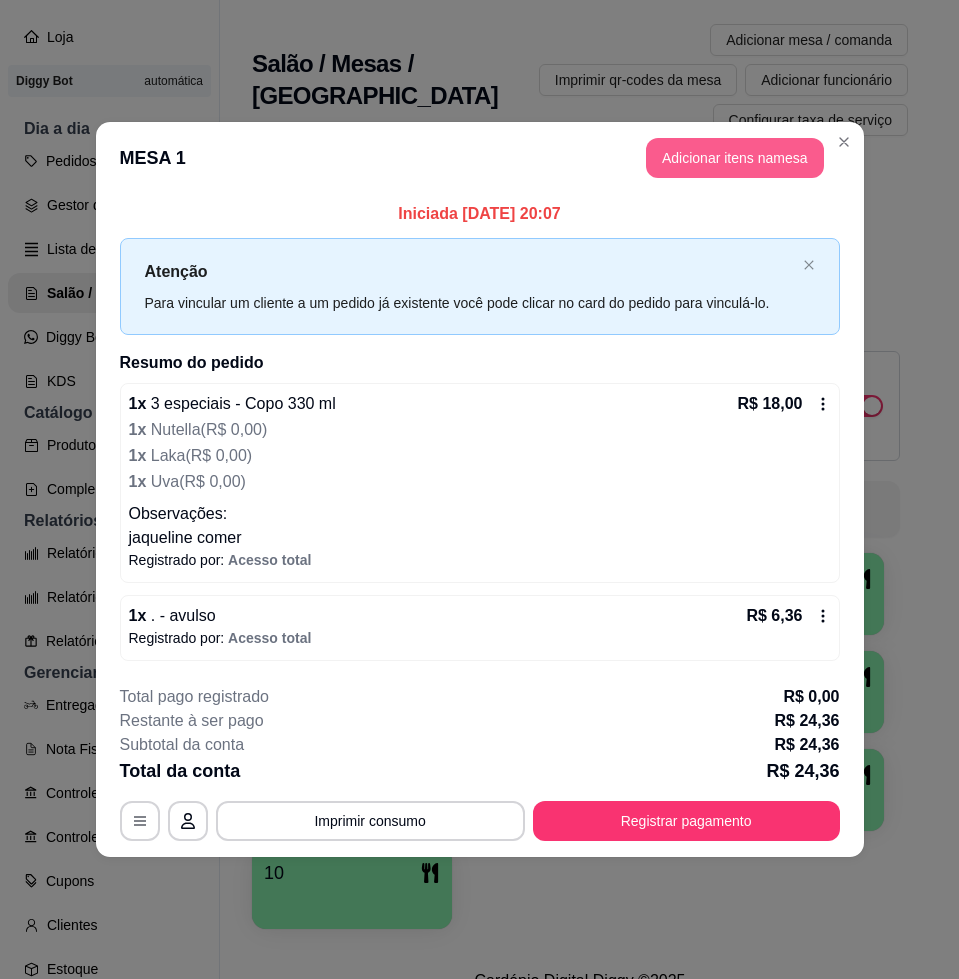 click on "Adicionar itens na  mesa" at bounding box center (735, 158) 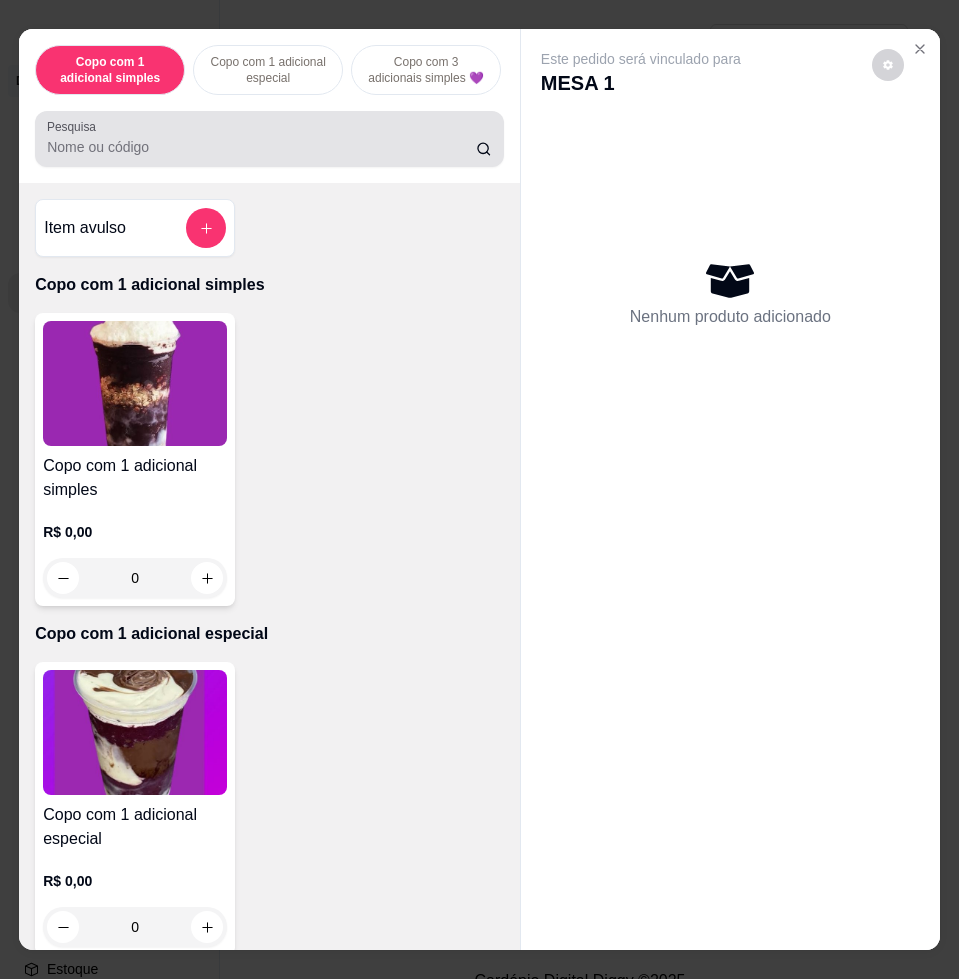 click on "Pesquisa" at bounding box center [261, 147] 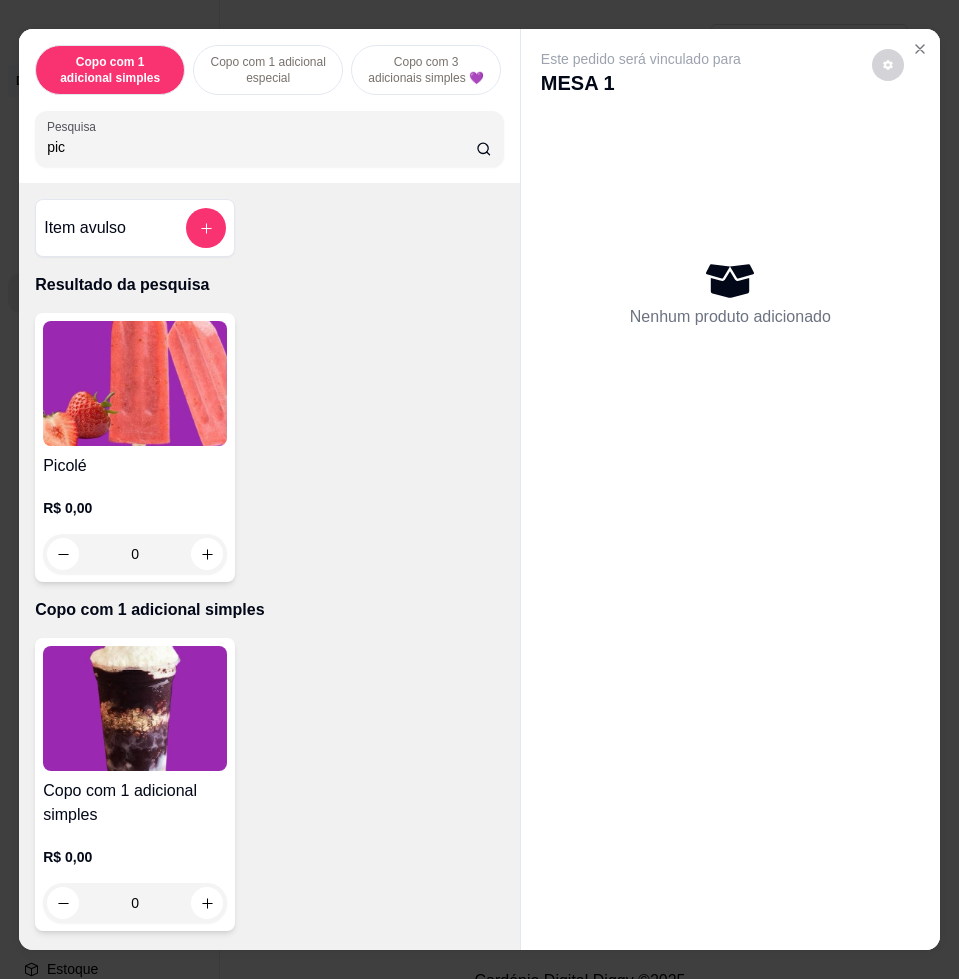 type on "pic" 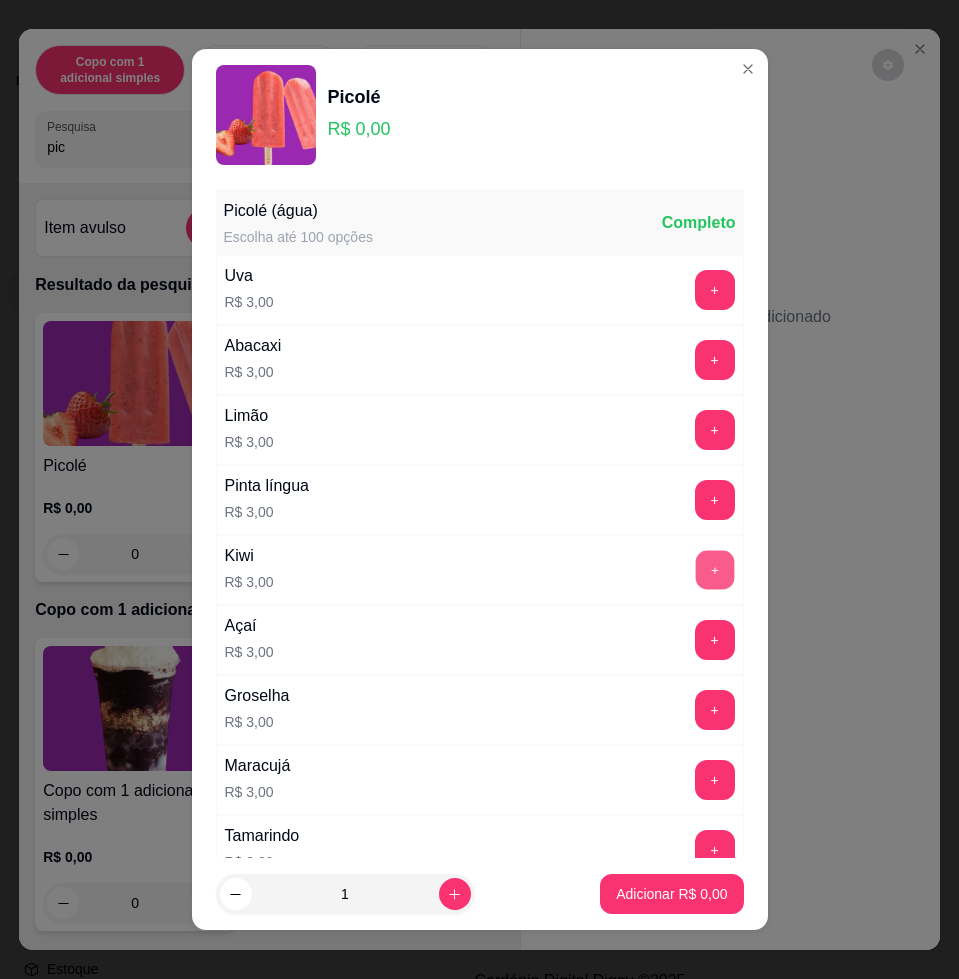 click on "+" at bounding box center (714, 570) 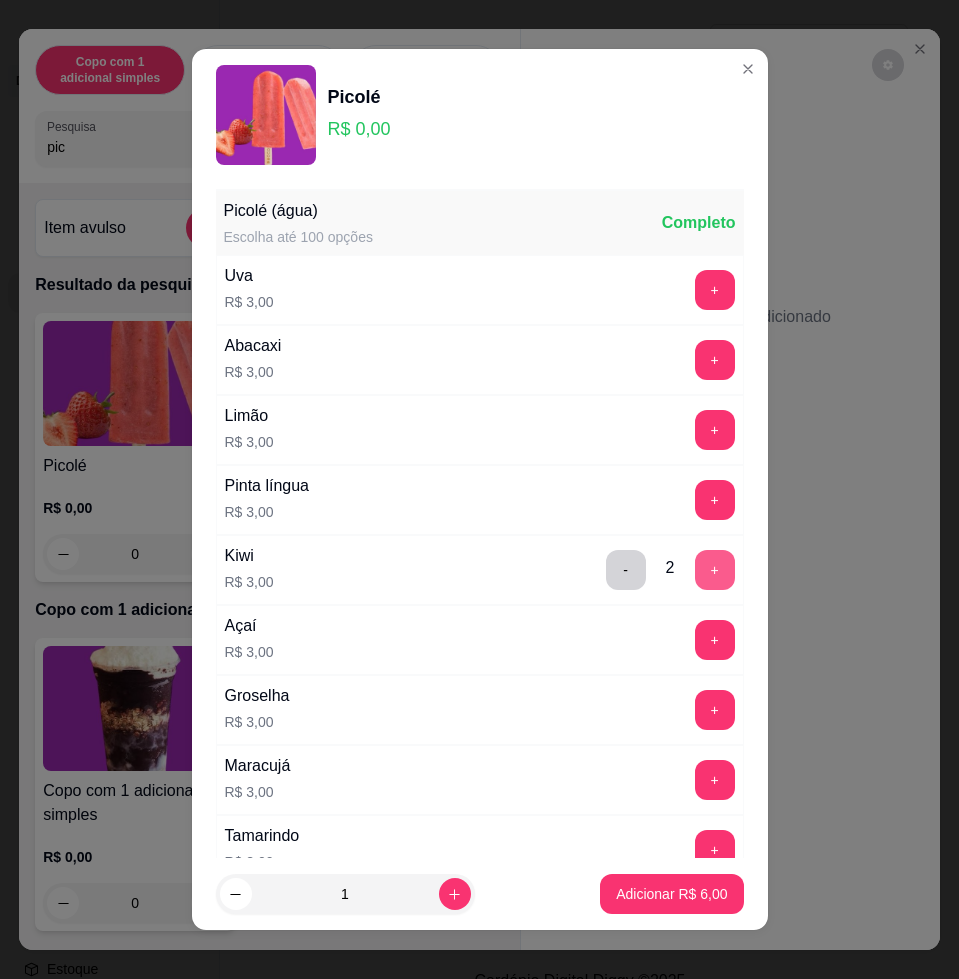 click on "+" at bounding box center (715, 570) 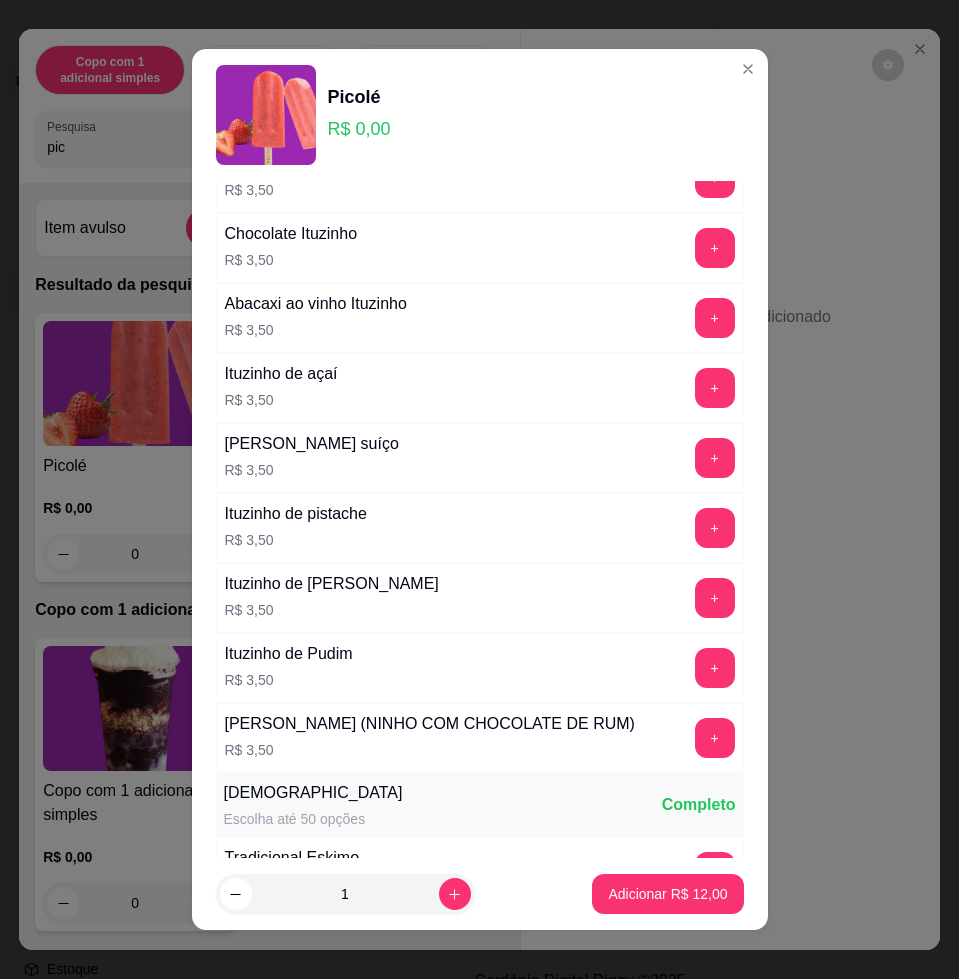 scroll, scrollTop: 2301, scrollLeft: 0, axis: vertical 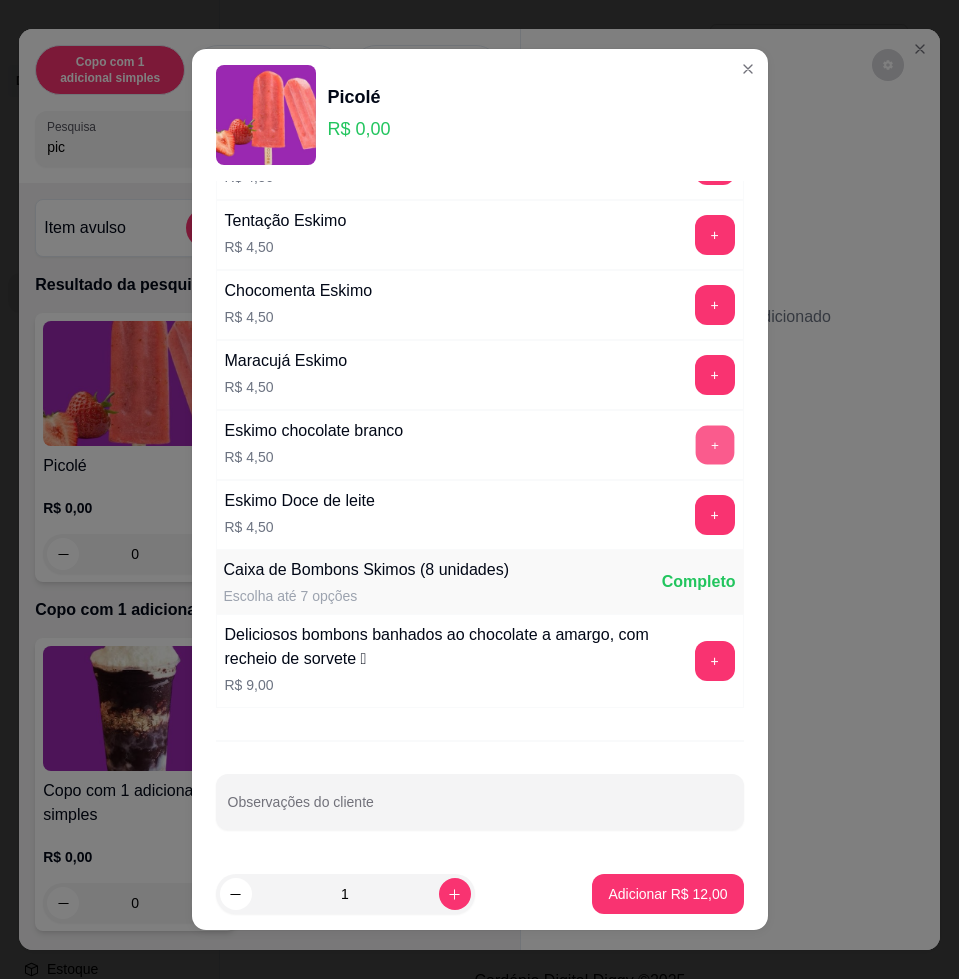 click on "+" at bounding box center (714, 445) 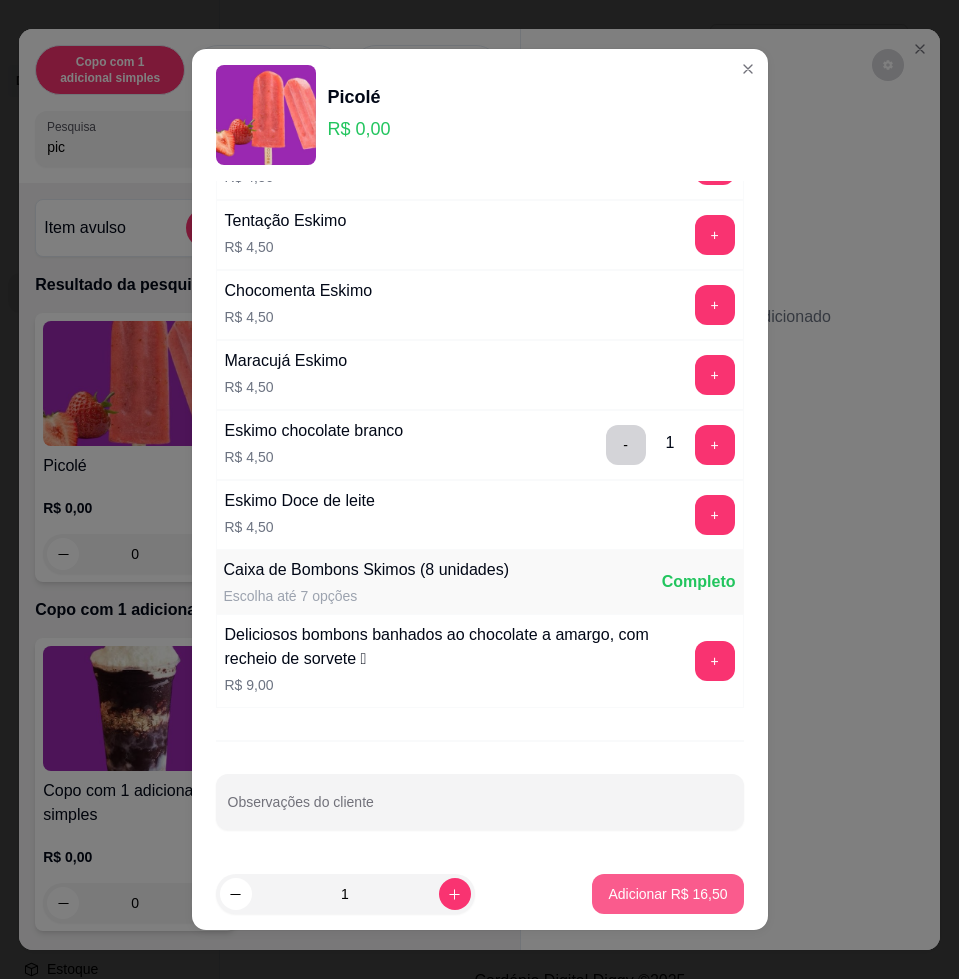 click on "Adicionar   R$ 16,50" at bounding box center (667, 894) 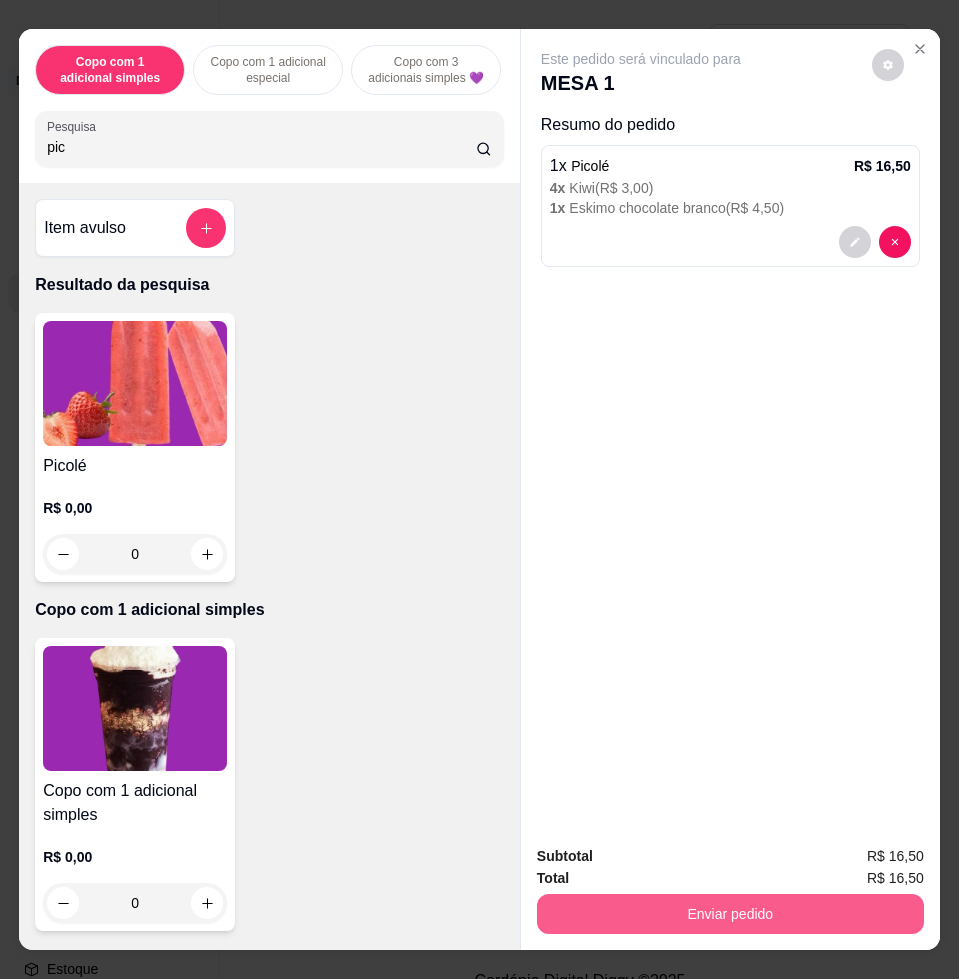 click on "Enviar pedido" at bounding box center [730, 914] 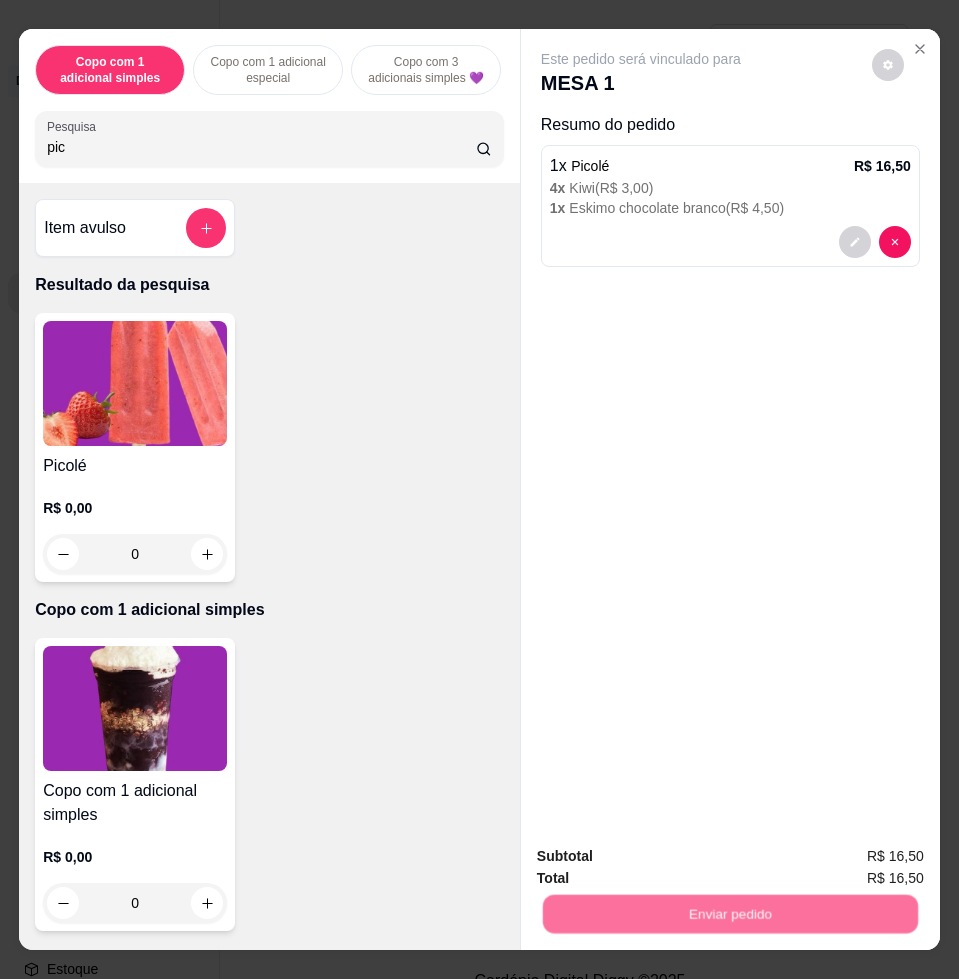 click on "Não registrar e enviar pedido" at bounding box center [662, 855] 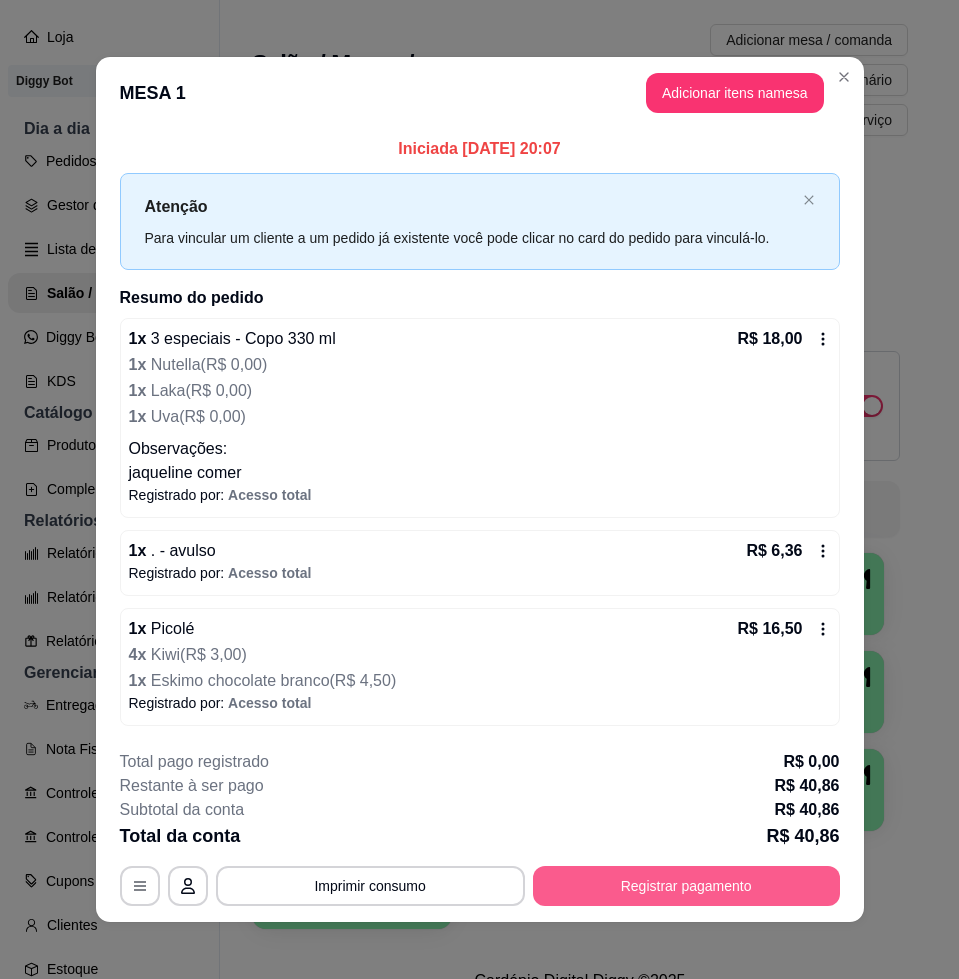 click on "Registrar pagamento" at bounding box center (686, 886) 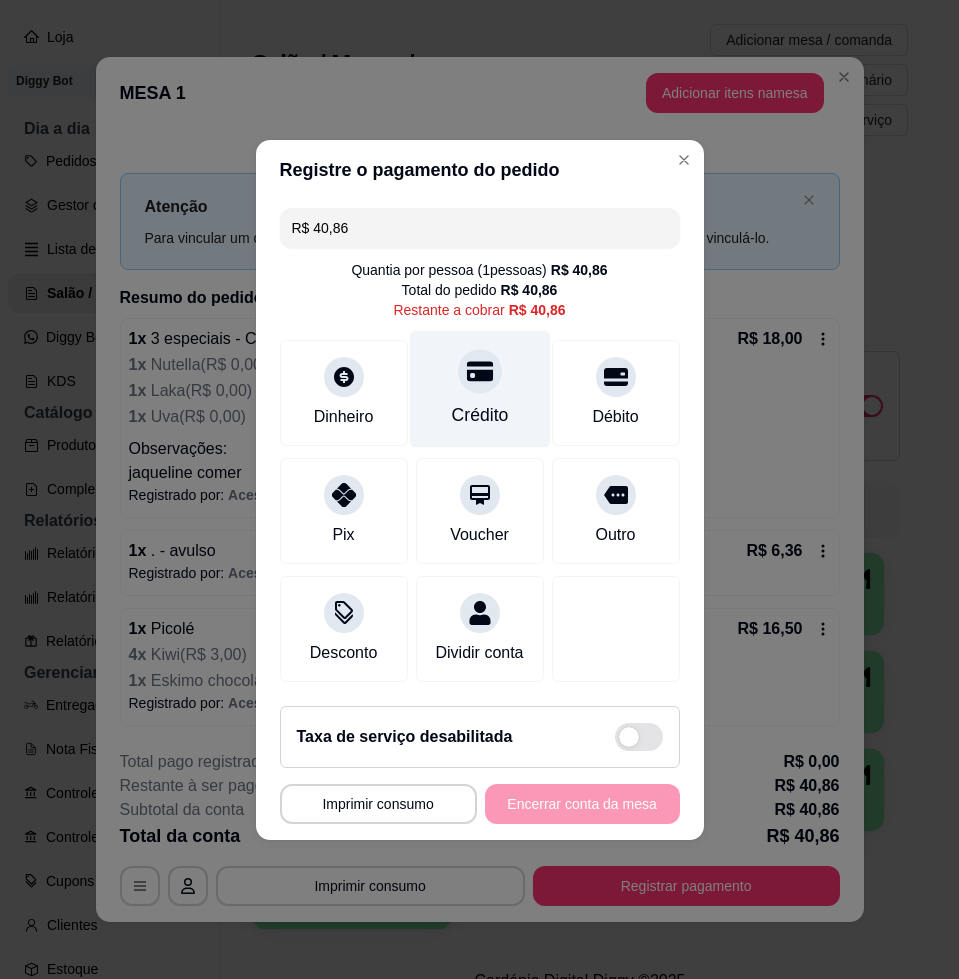 click at bounding box center [480, 371] 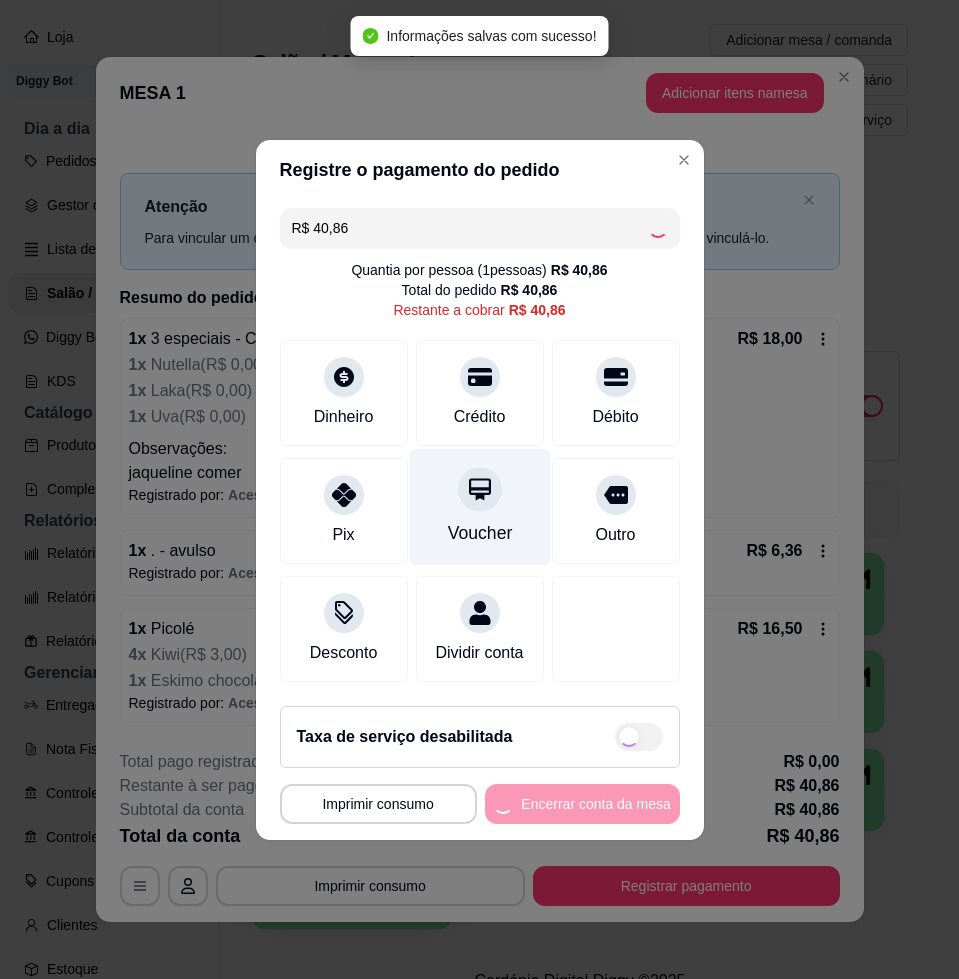 type on "R$ 0,00" 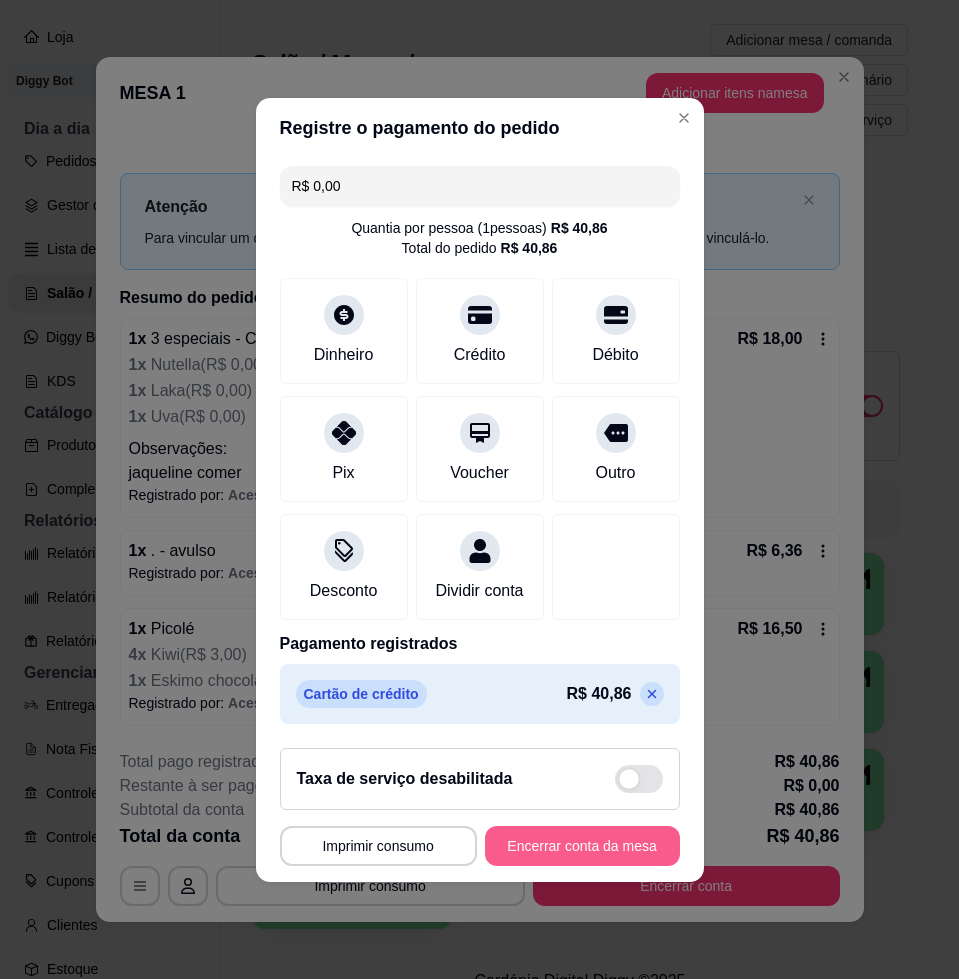 click on "Encerrar conta da mesa" at bounding box center (582, 846) 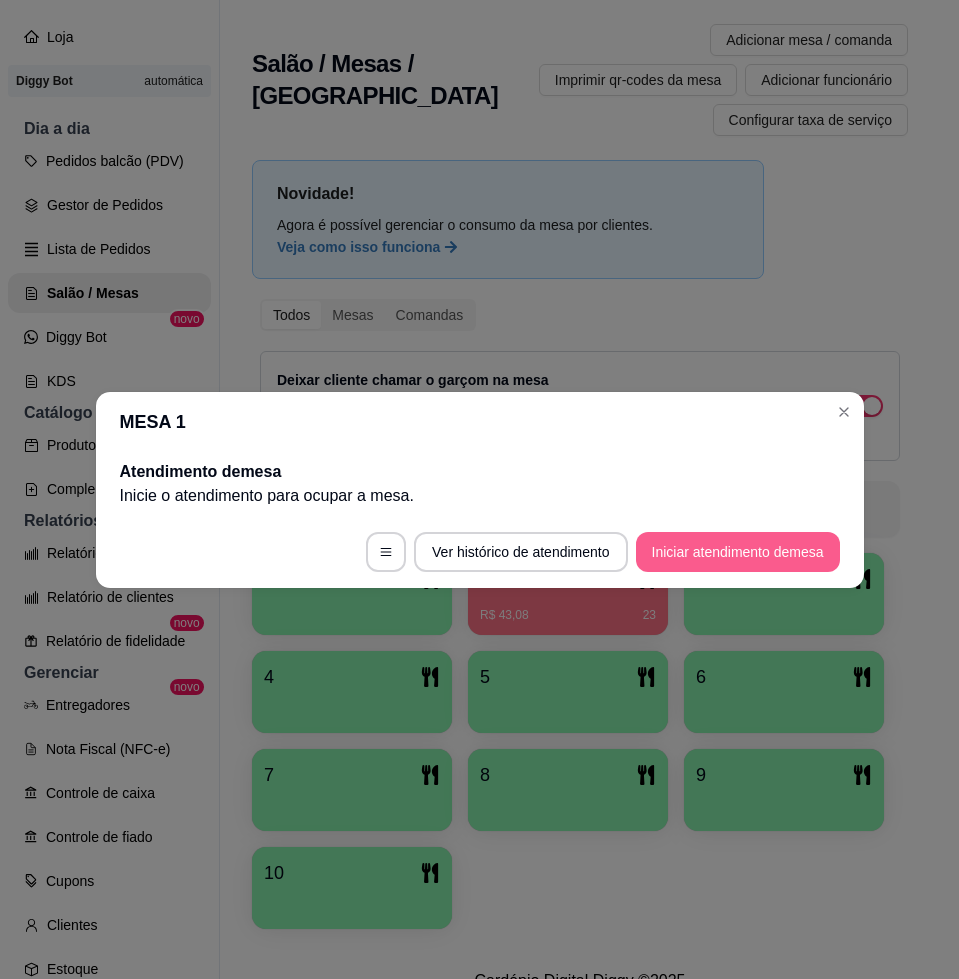 click on "Iniciar atendimento de  mesa" at bounding box center (738, 552) 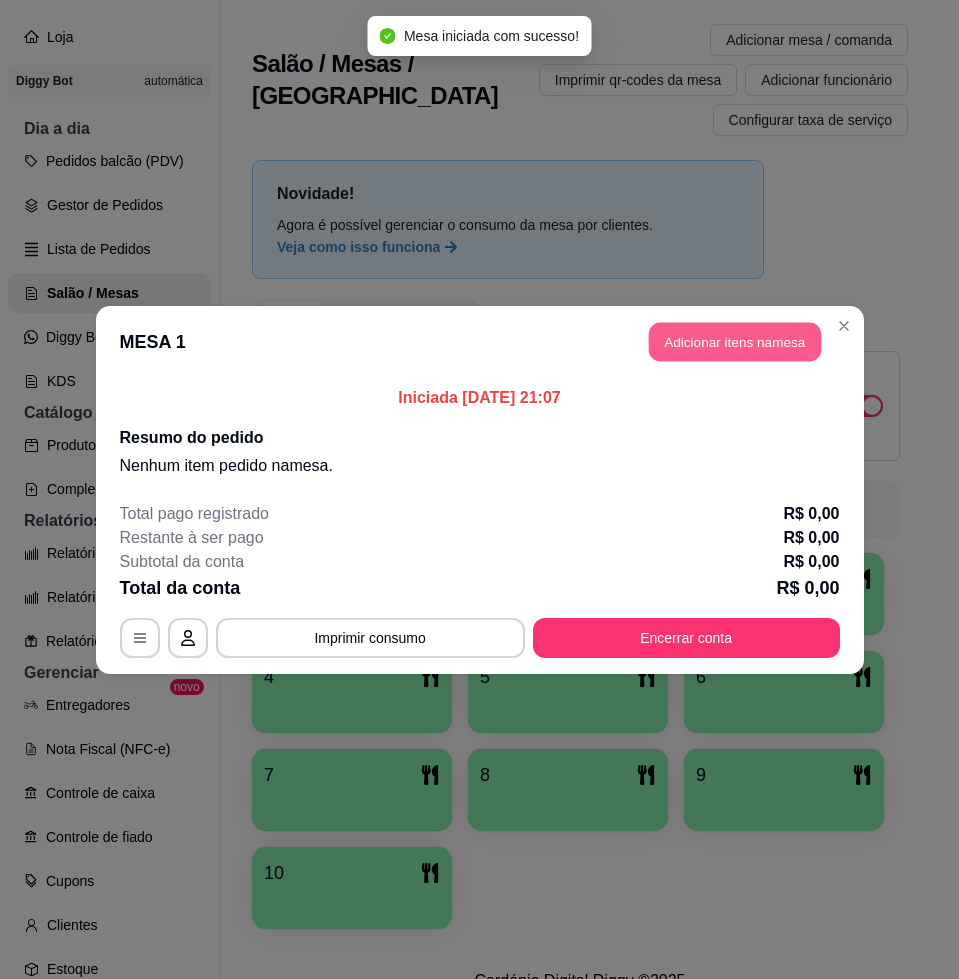 click on "Adicionar itens na  mesa" at bounding box center (735, 341) 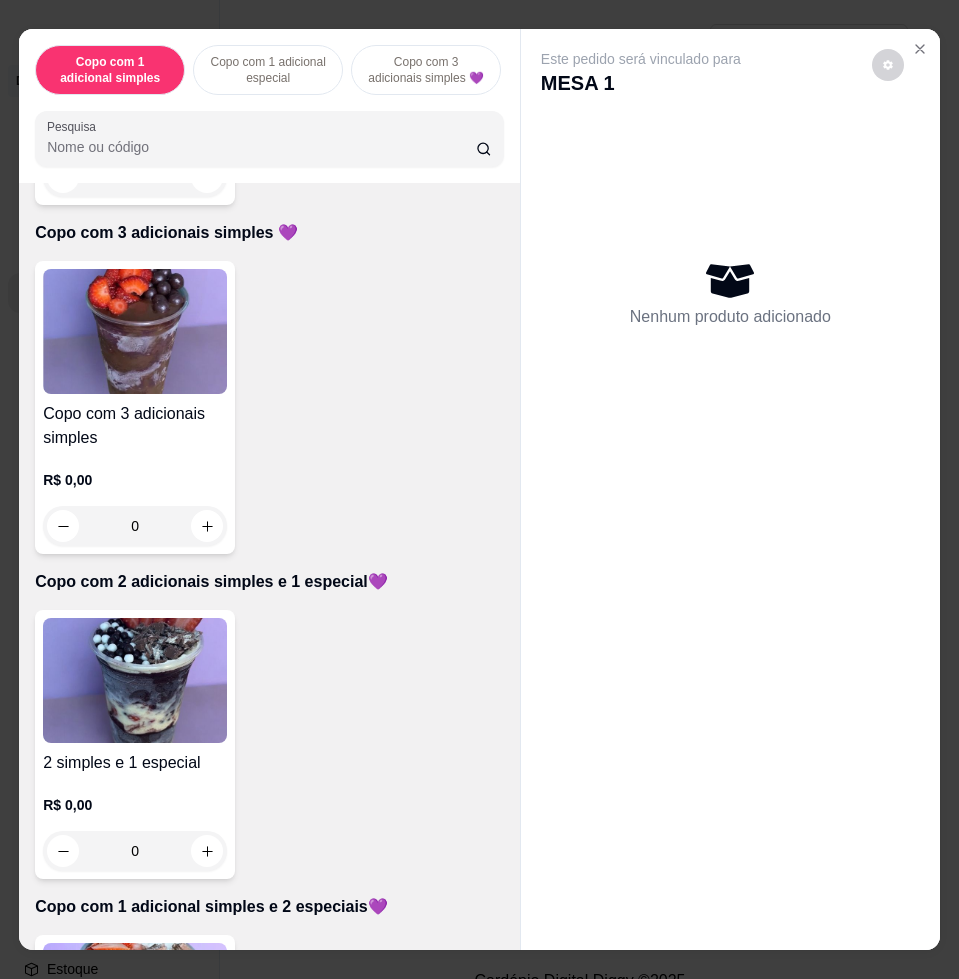 scroll, scrollTop: 1375, scrollLeft: 0, axis: vertical 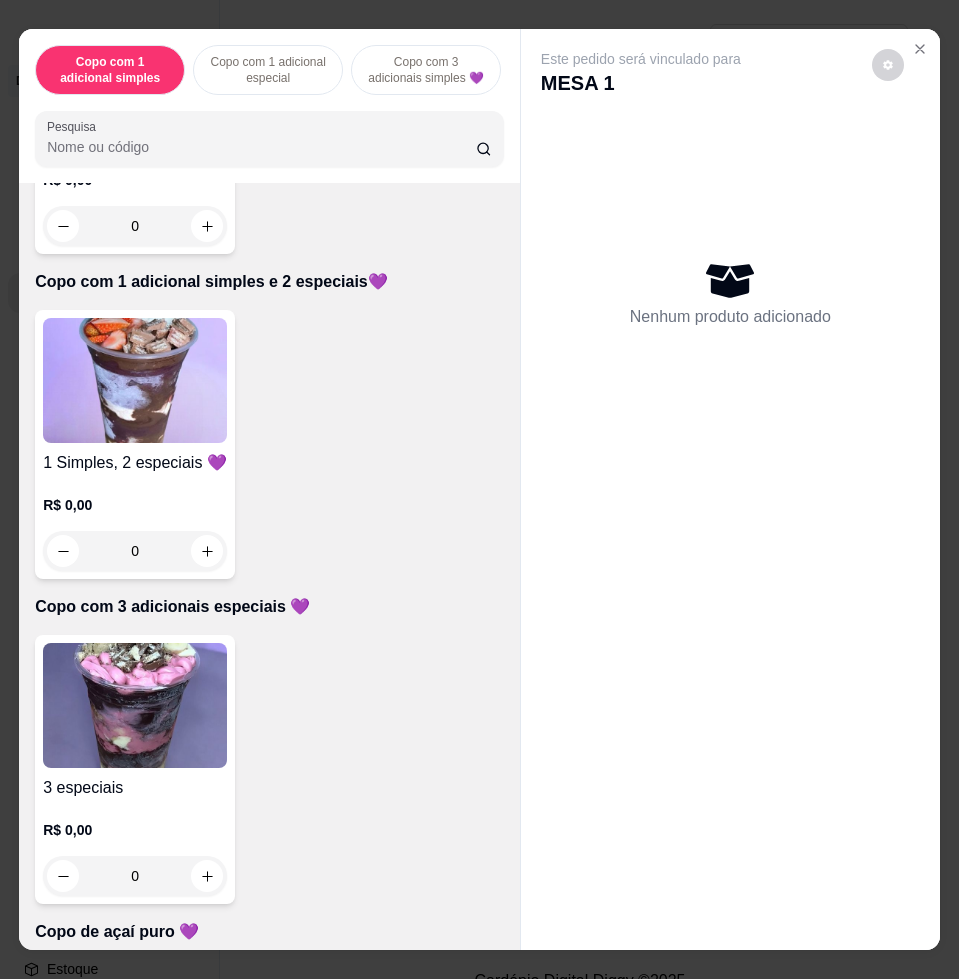 click at bounding box center (135, 380) 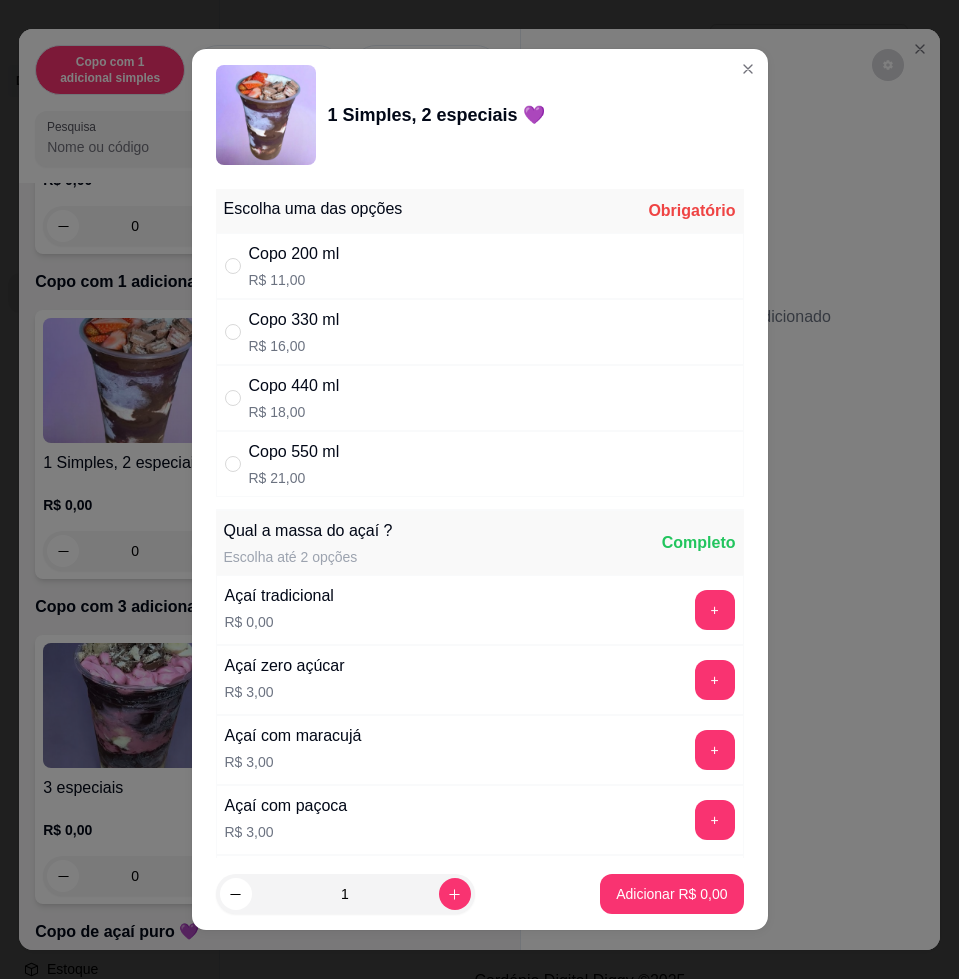 click on "Copo 330 ml R$ 16,00" at bounding box center [480, 332] 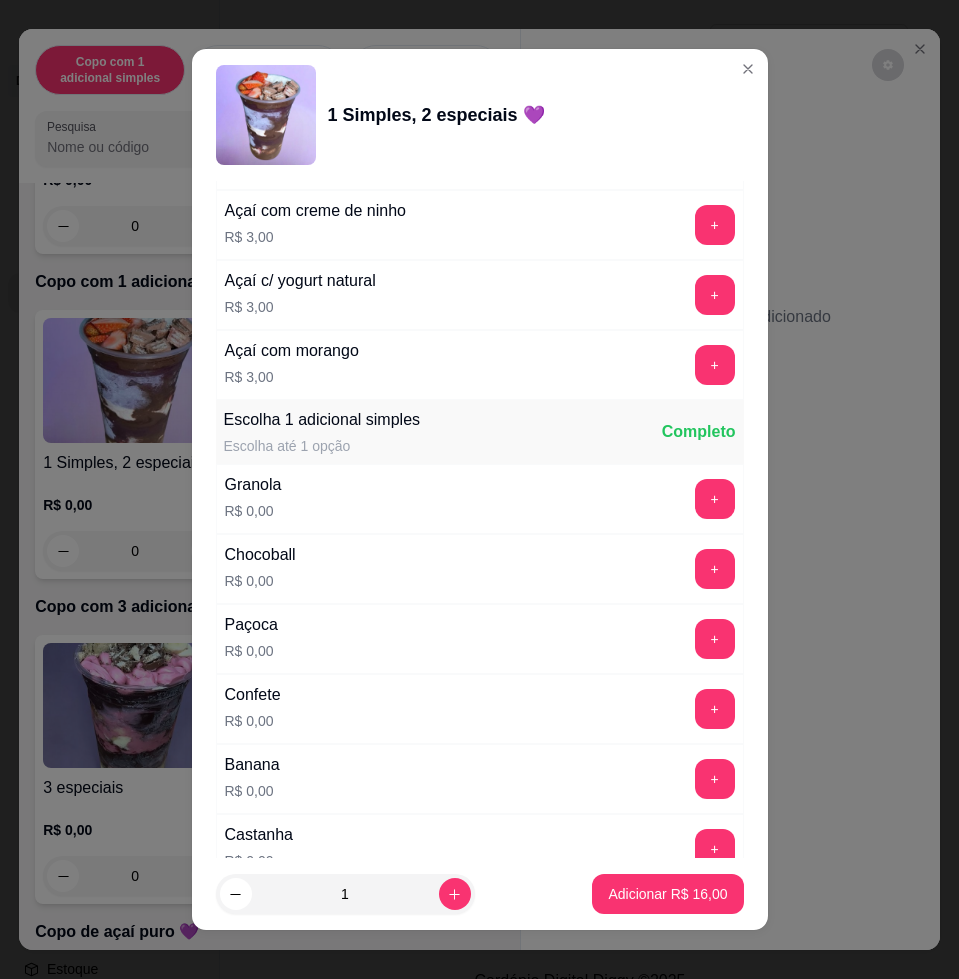 scroll, scrollTop: 1375, scrollLeft: 0, axis: vertical 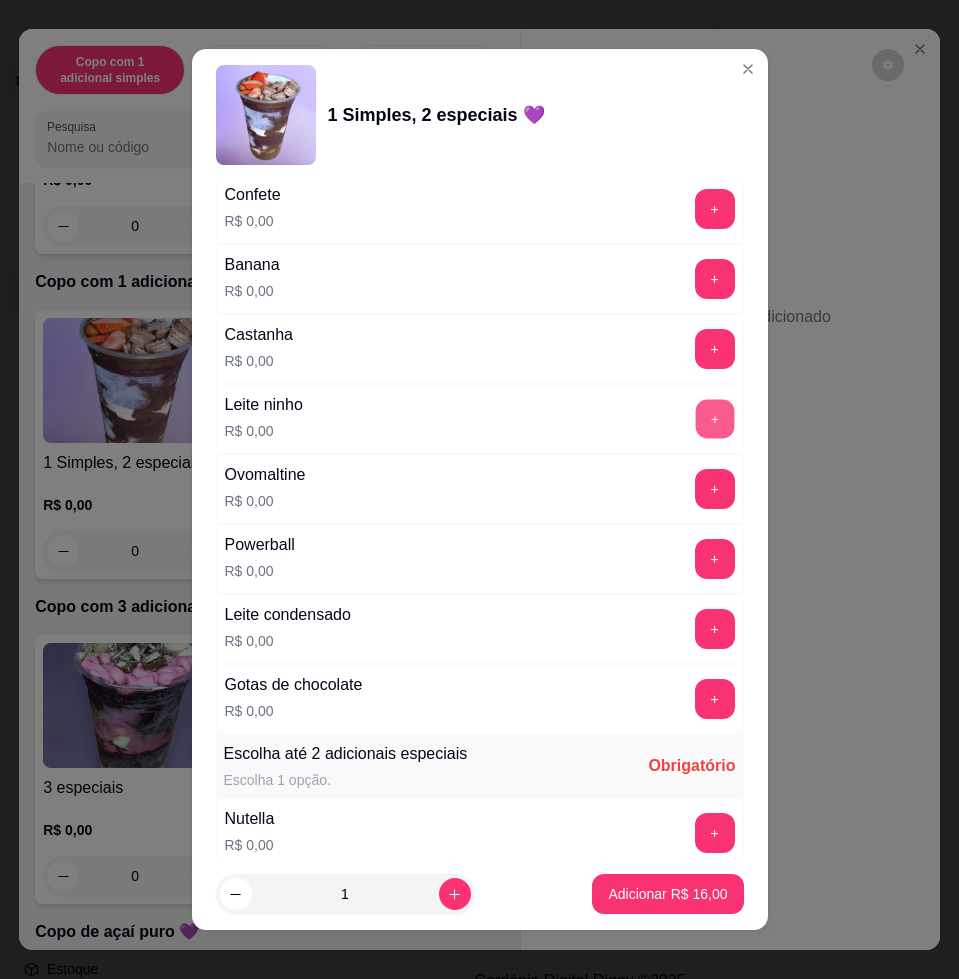 click on "+" at bounding box center (714, 419) 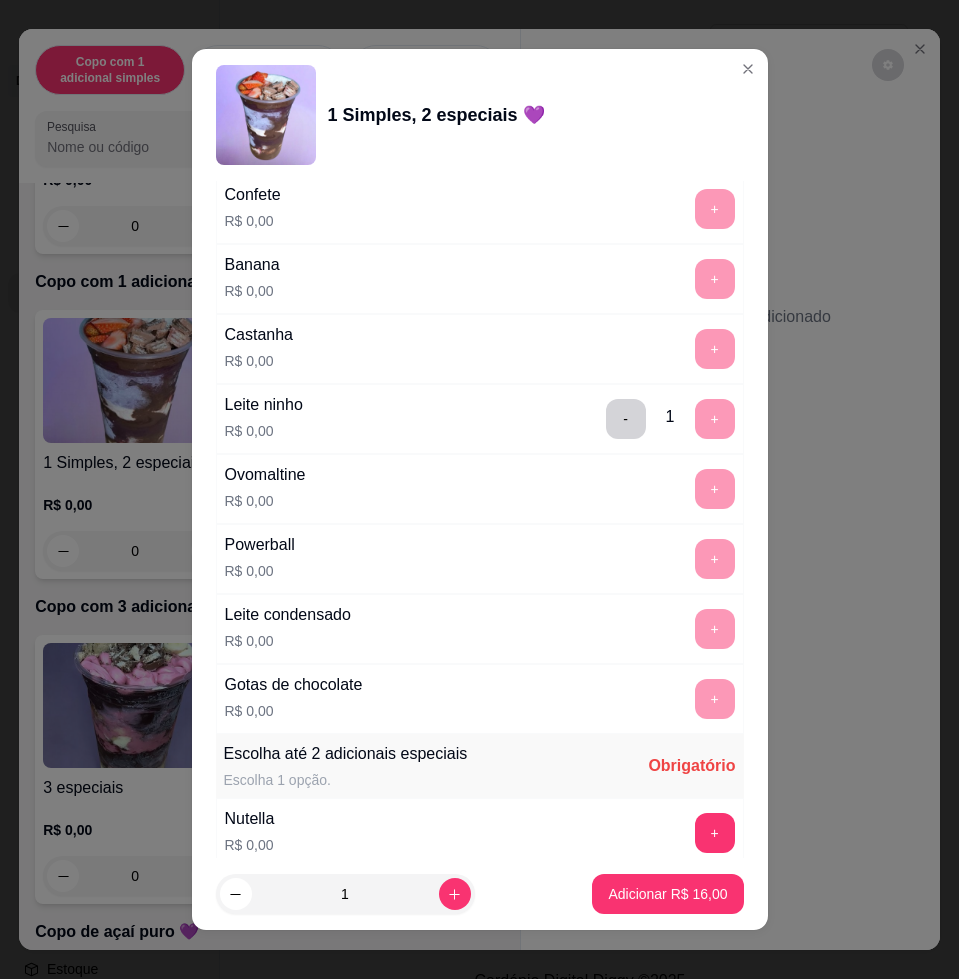 scroll, scrollTop: 1750, scrollLeft: 0, axis: vertical 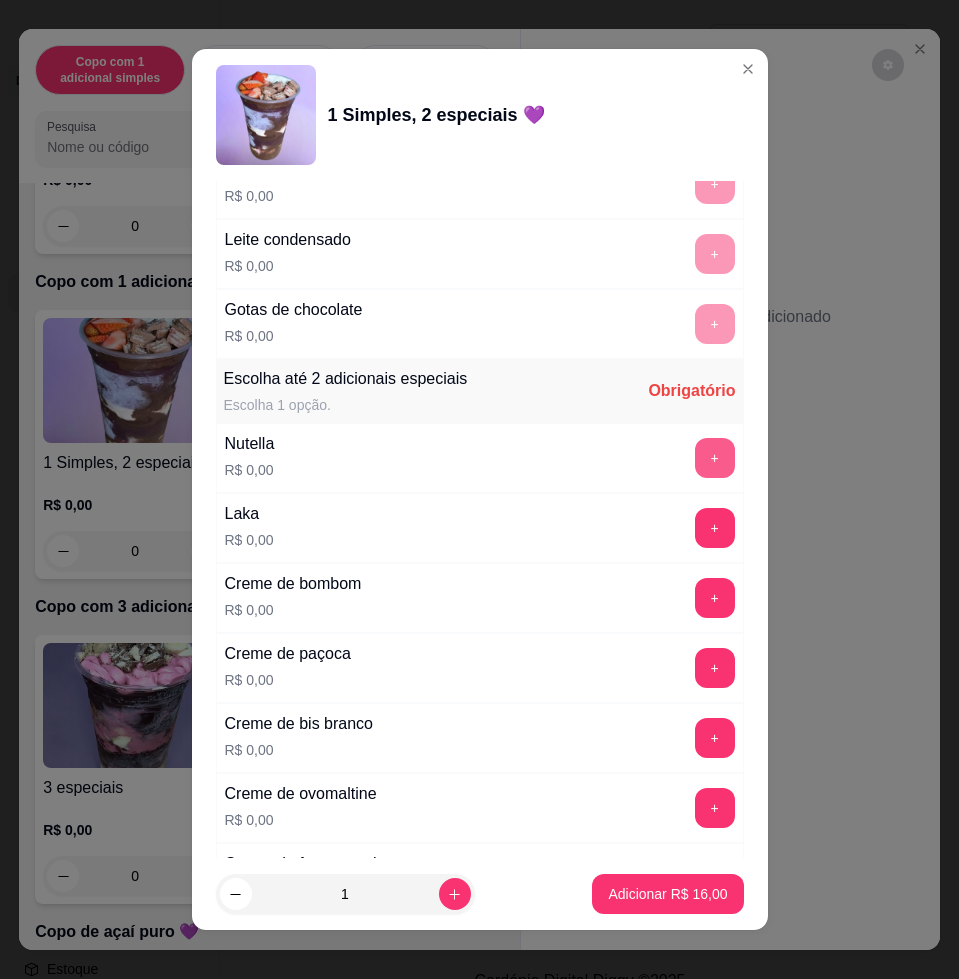 click on "+" at bounding box center [715, 458] 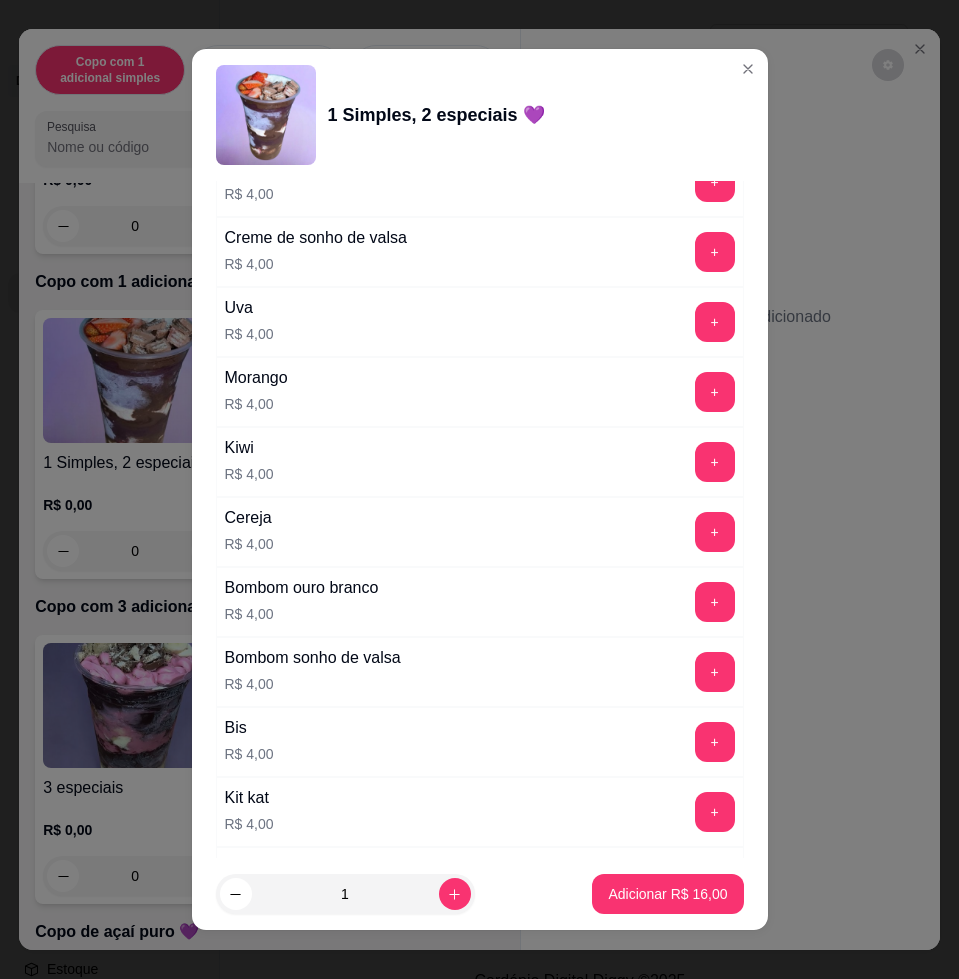 scroll, scrollTop: 4959, scrollLeft: 0, axis: vertical 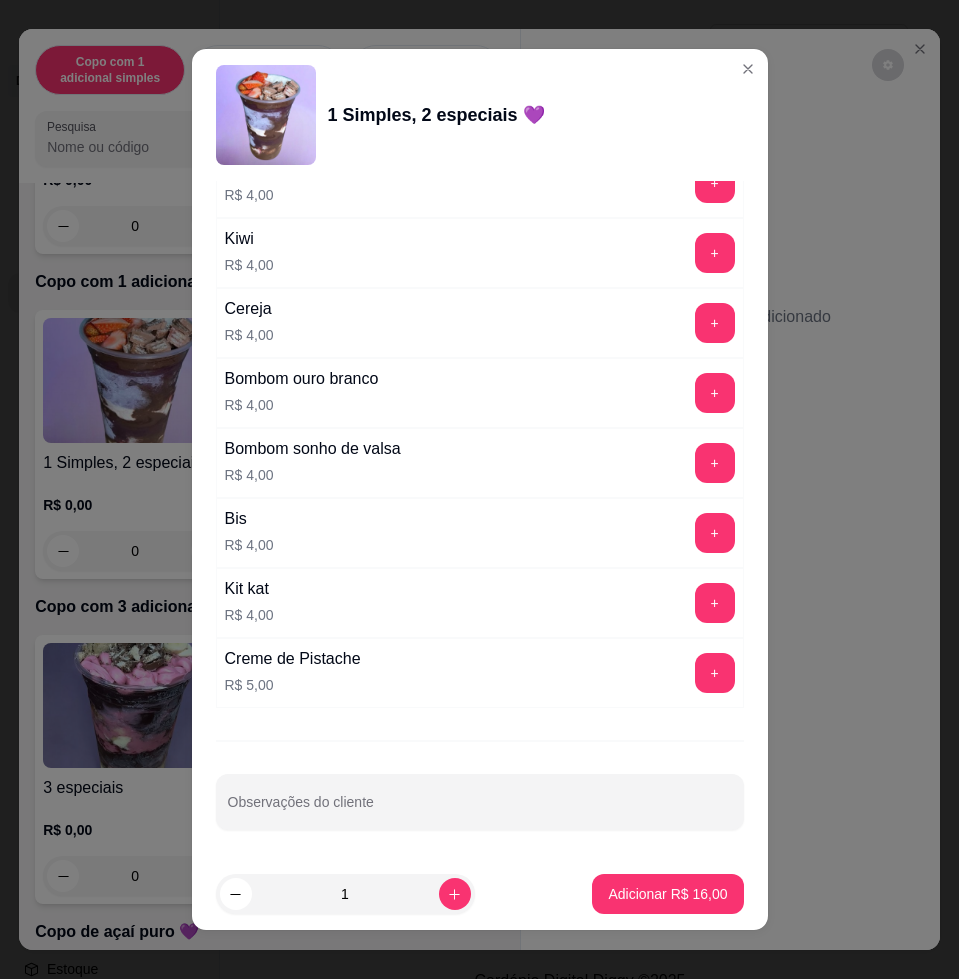 click on "Escolha uma das opções Completo Copo 200 ml R$ 11,00 Copo 330 ml R$ 16,00 Copo 440 ml  R$ 18,00 Copo 550 ml R$ 21,00 Qual a massa do açaí ? Escolha até 2 opções Completo Açaí tradicional  R$ 0,00 + Açaí zero açúcar  R$ 3,00 + Açaí com maracujá  R$ 3,00 + Açaí com paçoca  R$ 3,00 + Açaí trufa branca  R$ 3,00 + Açaí com avelã  R$ 3,00 + Cupuaçu R$ 3,00 + Açaí com creme de ninho  R$ 3,00 + Açaí c/ yogurt natural  R$ 3,00 + Açaí com morango  R$ 3,00 + Escolha 1 adicional simples  Escolha até 1 opção Completo Granola  R$ 0,00 + Chocoball R$ 0,00 + Paçoca  R$ 0,00 + Confete  R$ 0,00 + Banana R$ 0,00 + Castanha R$ 0,00 + Leite ninho R$ 0,00 - 1 + Ovomaltine  R$ 0,00 + Powerball R$ 0,00 + Leite condensado  R$ 0,00 + Gotas de chocolate  R$ 0,00 + Escolha até 2 adicionais especiais  Escolha 1 opção. Completo Nutella R$ 0,00 - 1 + Laka R$ 0,00 + Creme de bombom R$ 0,00 + Creme de paçoca  R$ 0,00 + Creme de bis branco  R$ 0,00 + Creme de ovomaltine  + +" at bounding box center [480, 519] 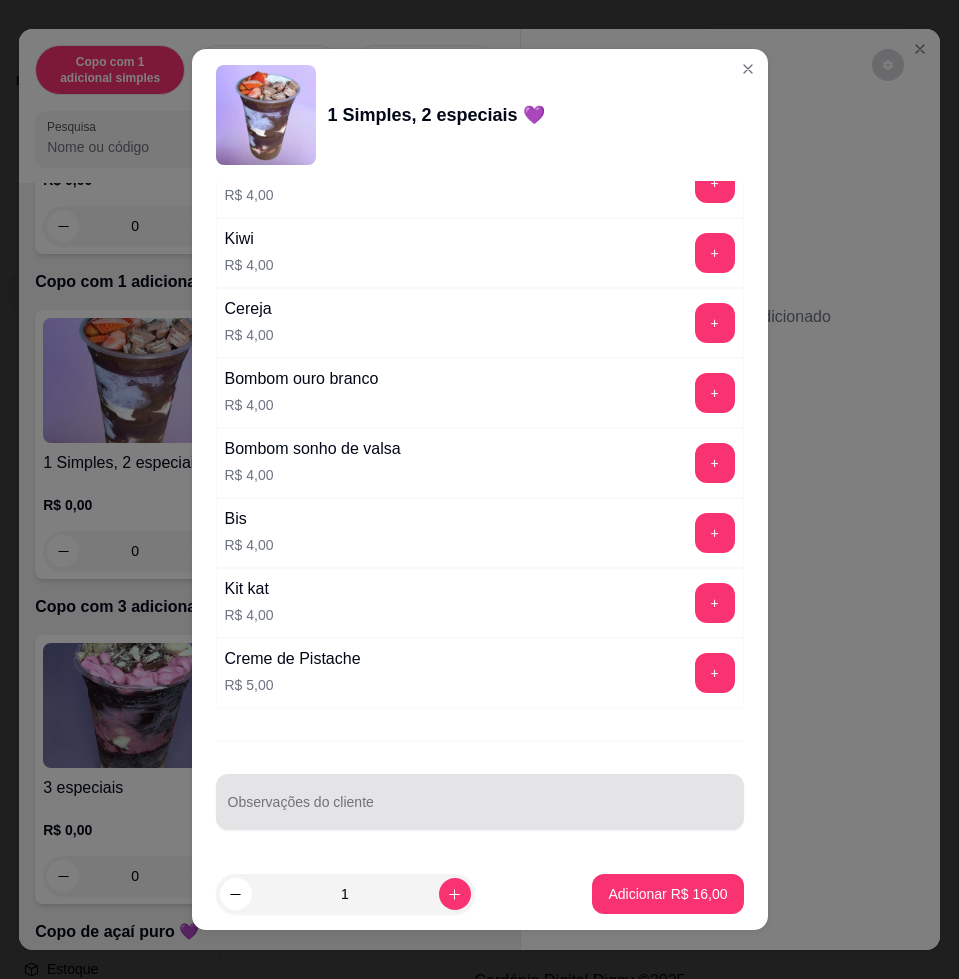 click at bounding box center [480, 802] 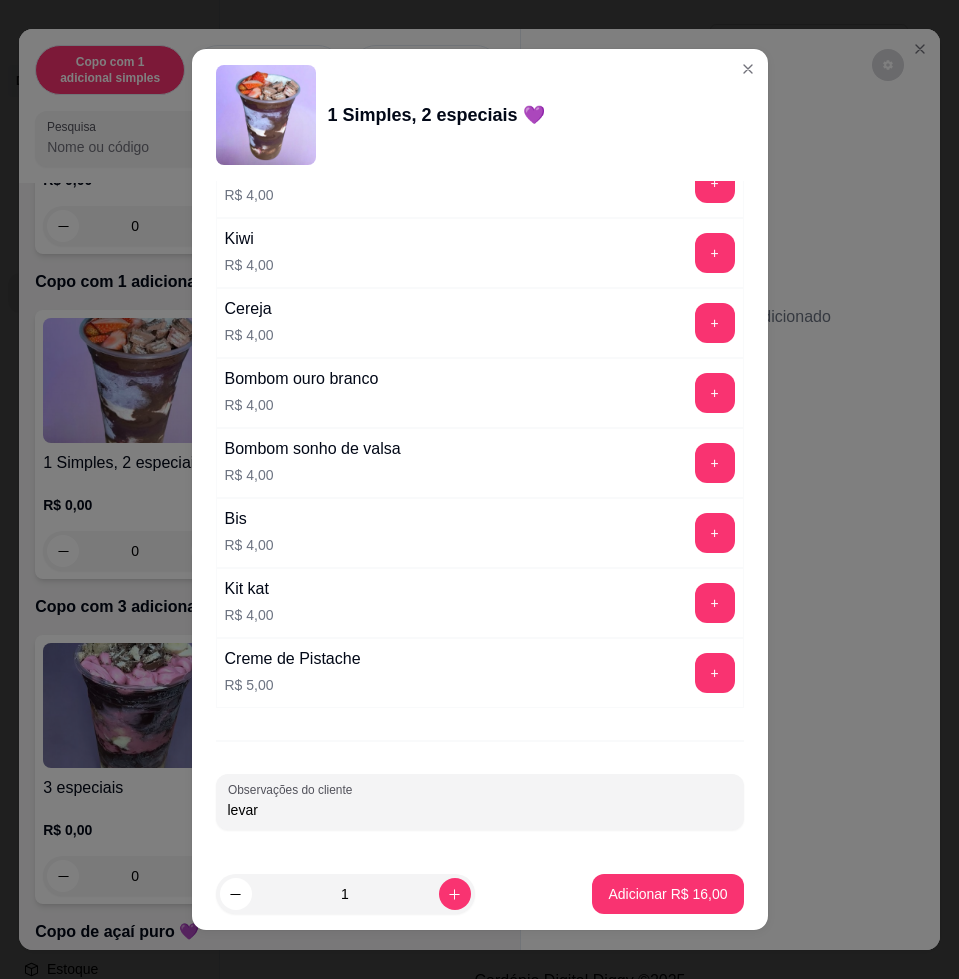 type on "levar" 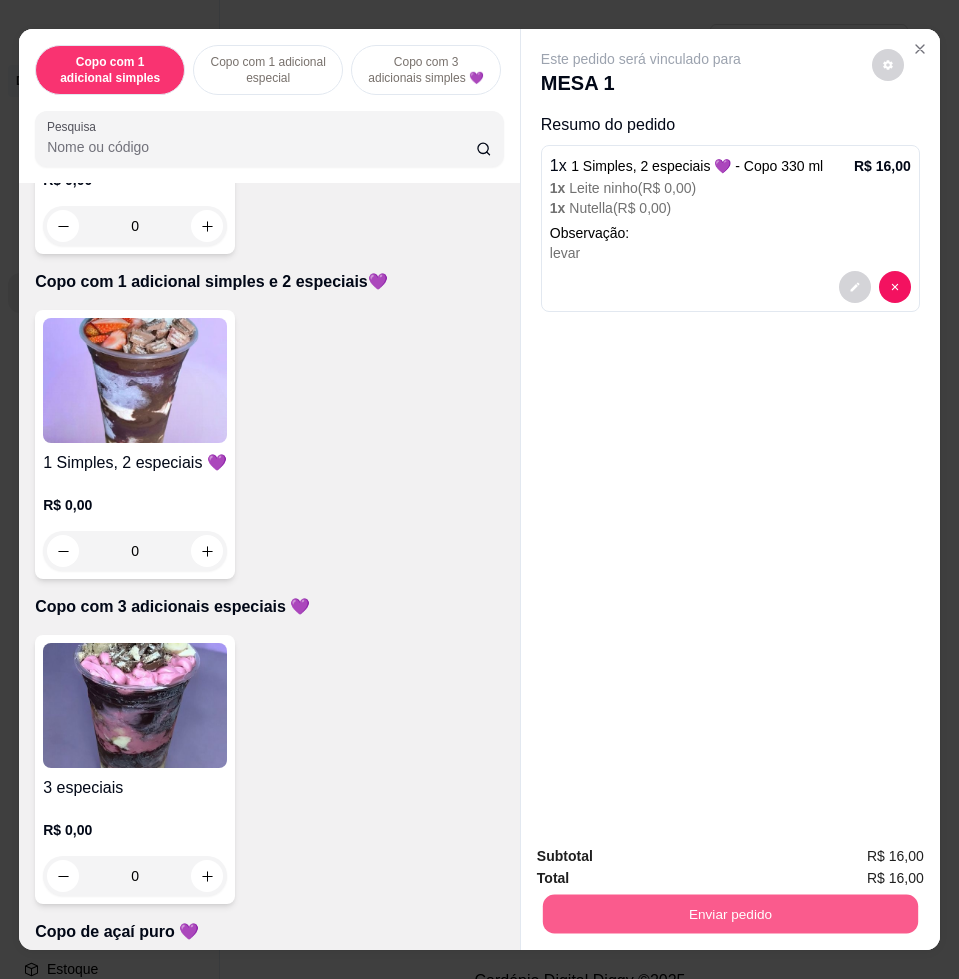 click on "Enviar pedido" at bounding box center (730, 913) 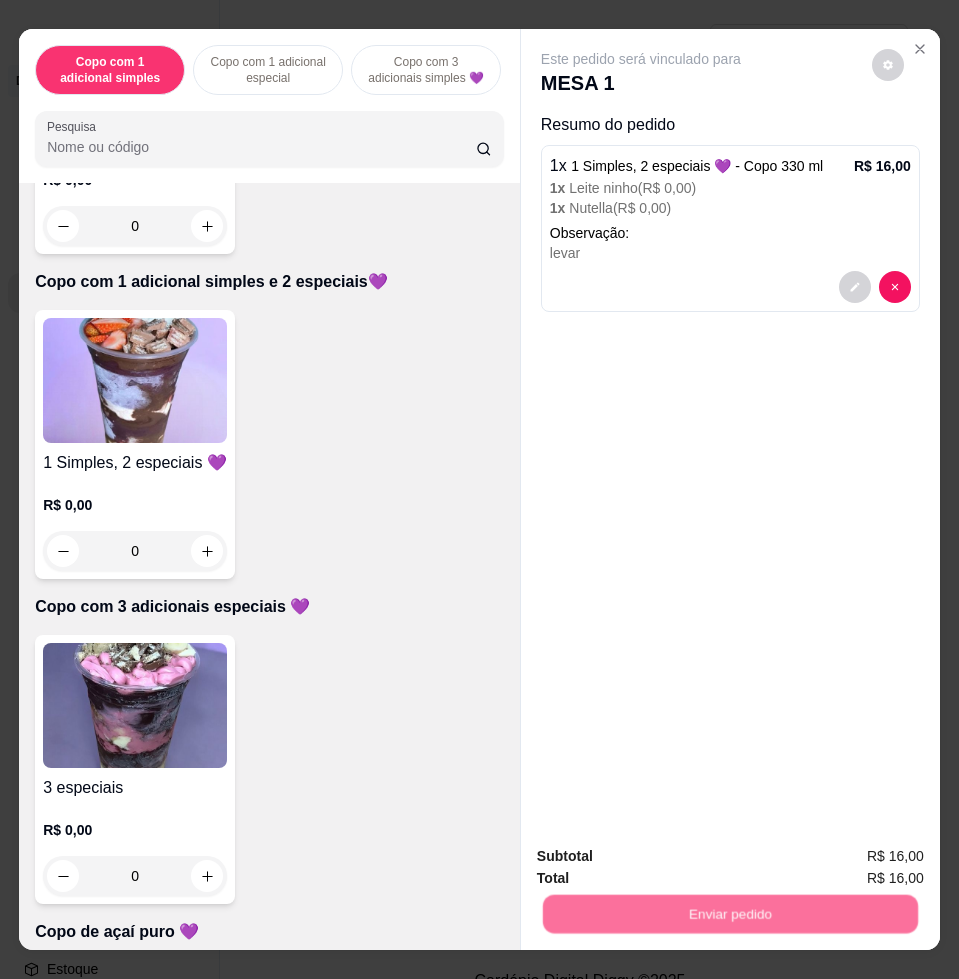 click on "Não registrar e enviar pedido" at bounding box center (662, 854) 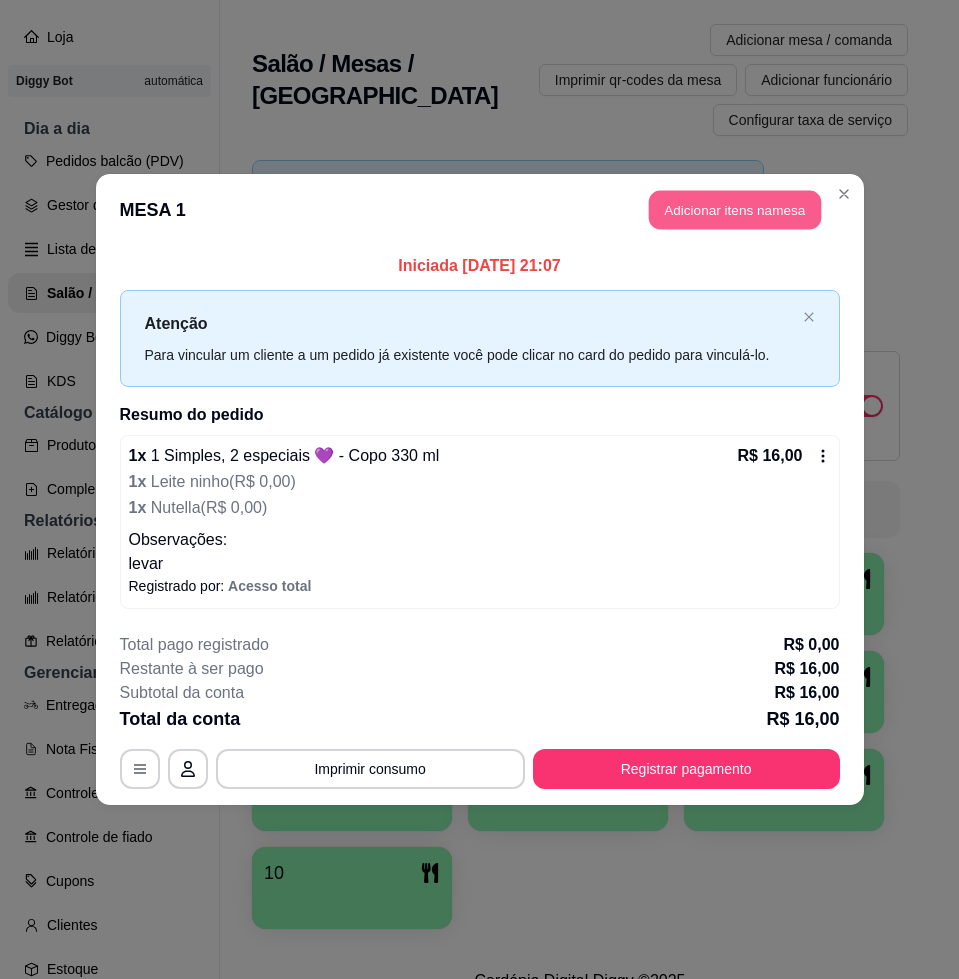 click on "Adicionar itens na  mesa" at bounding box center [735, 210] 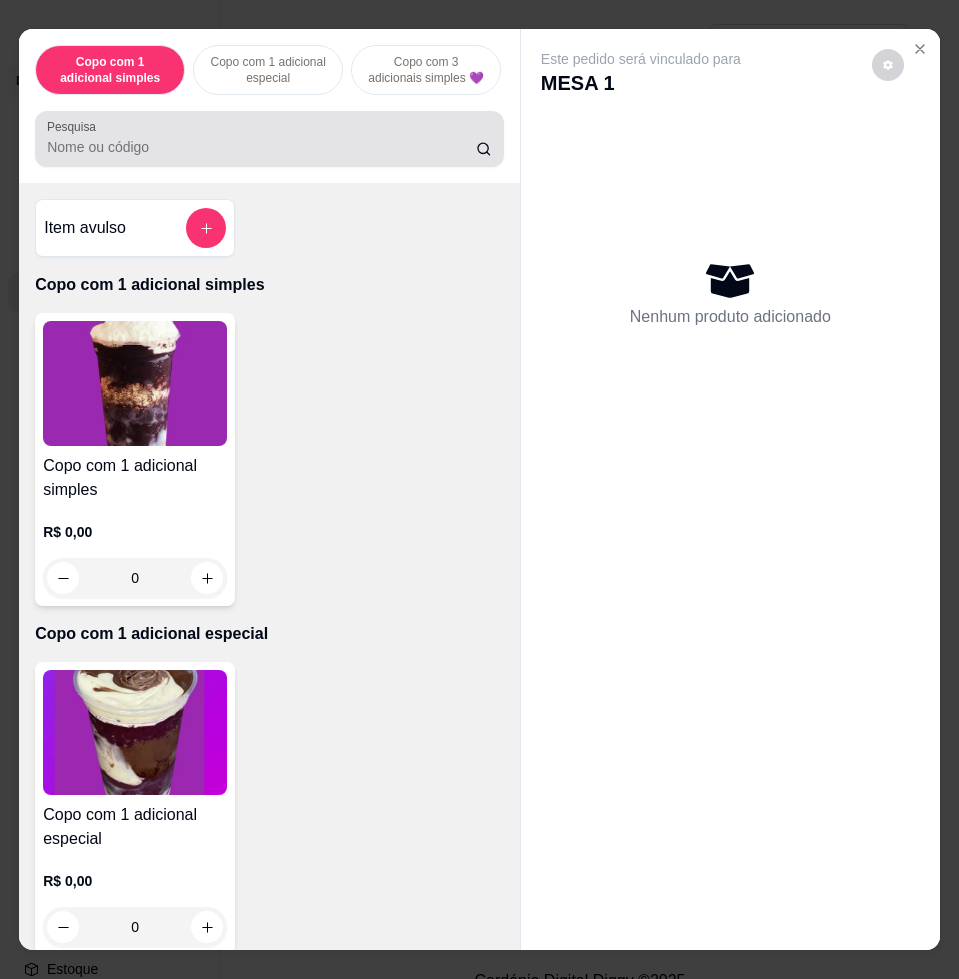 click on "Pesquisa" at bounding box center (261, 147) 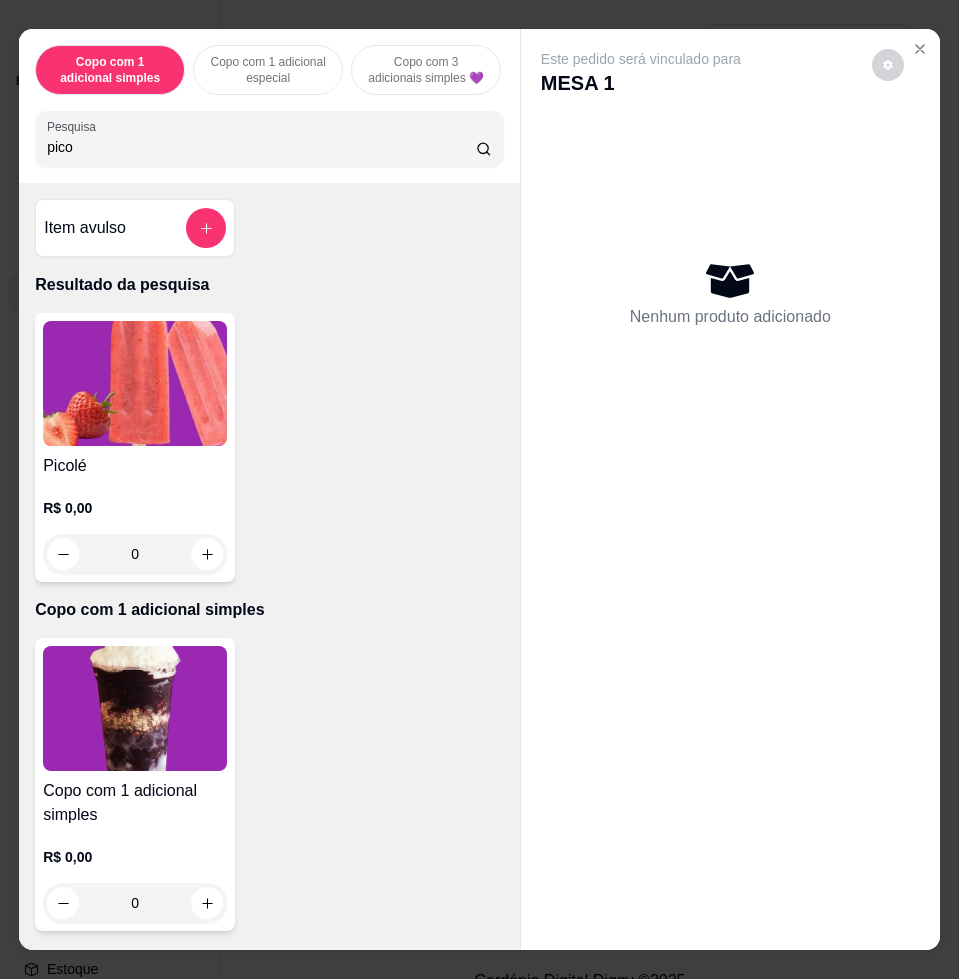 type on "pico" 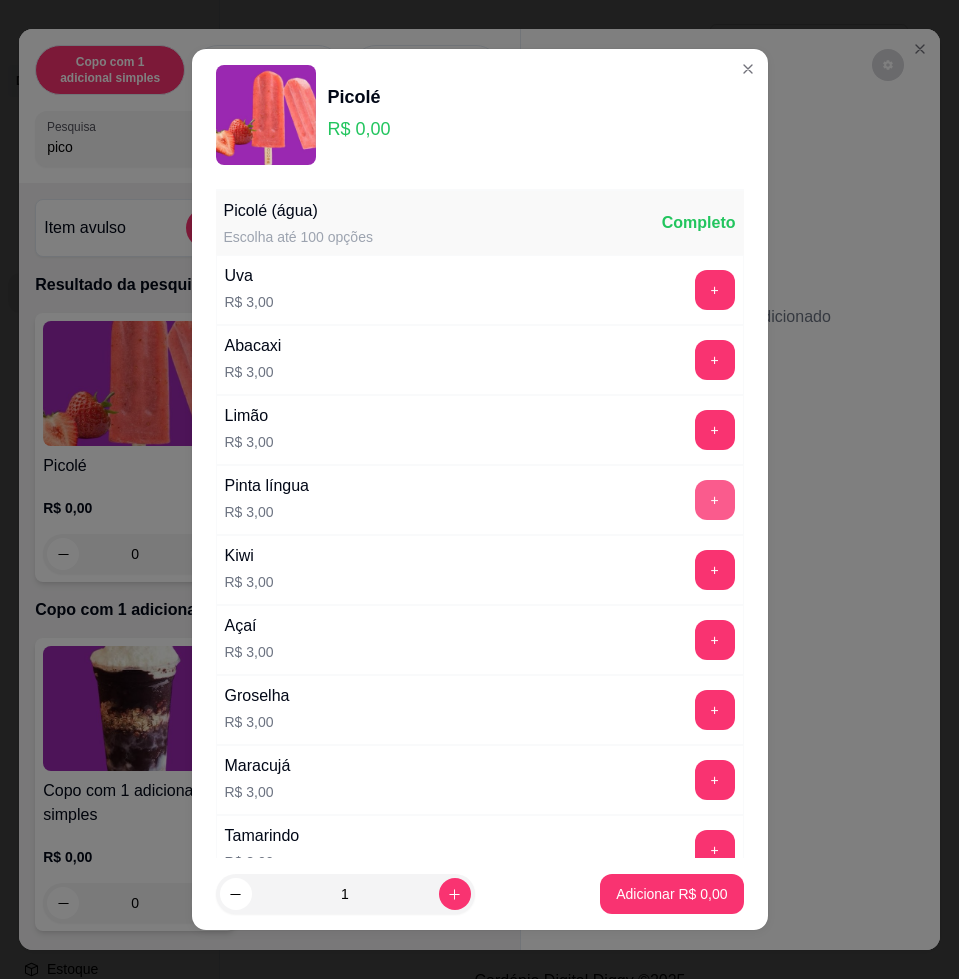 click on "+" at bounding box center (715, 500) 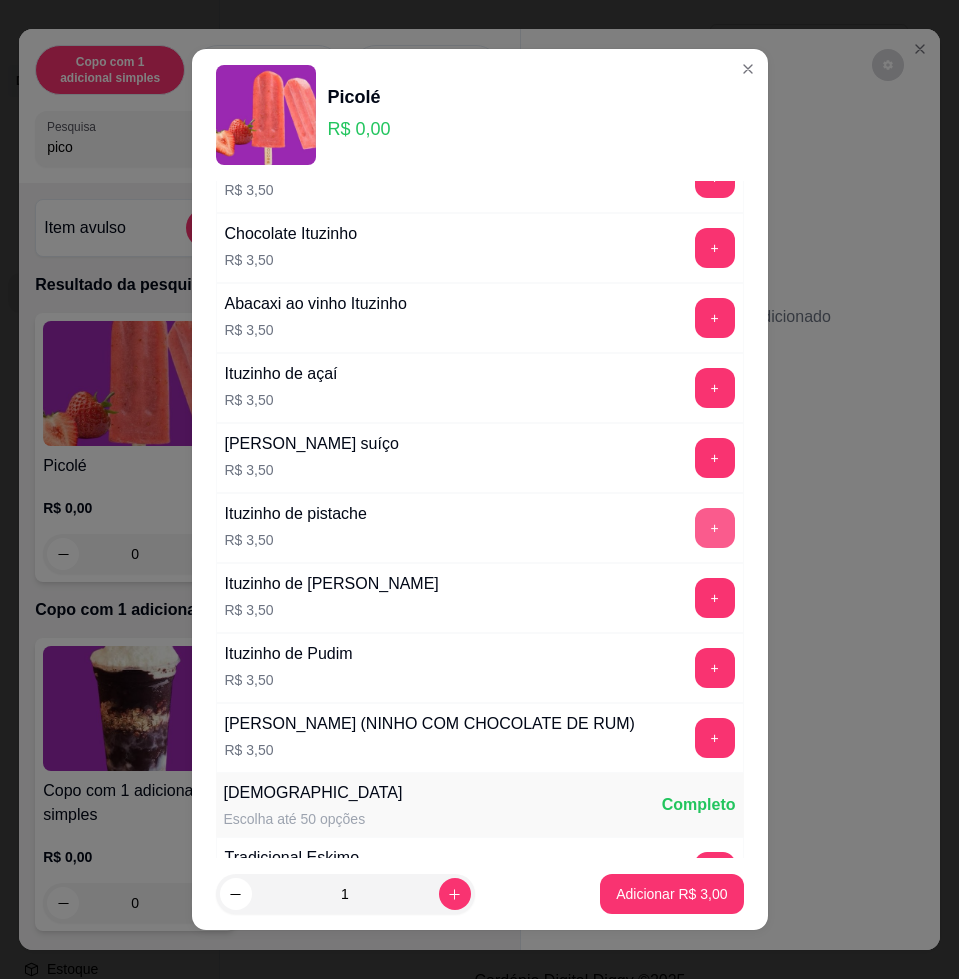 click on "+" at bounding box center (715, 528) 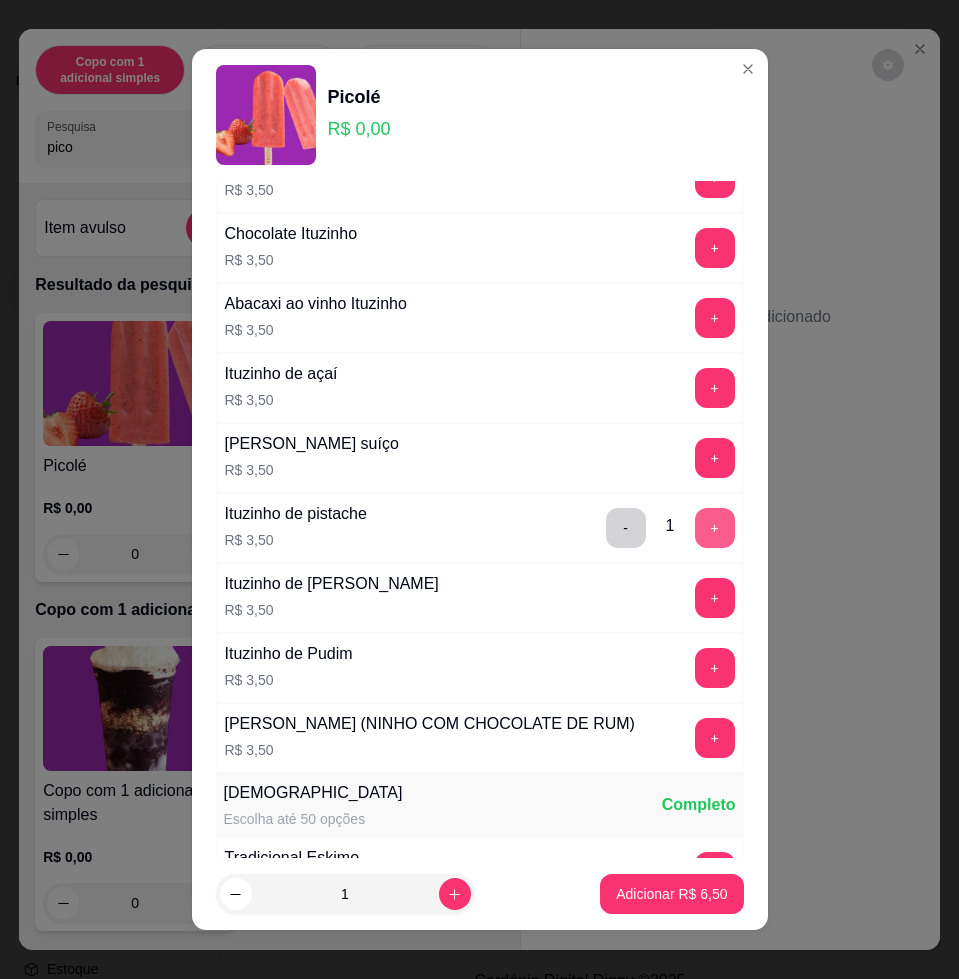 scroll, scrollTop: 2250, scrollLeft: 0, axis: vertical 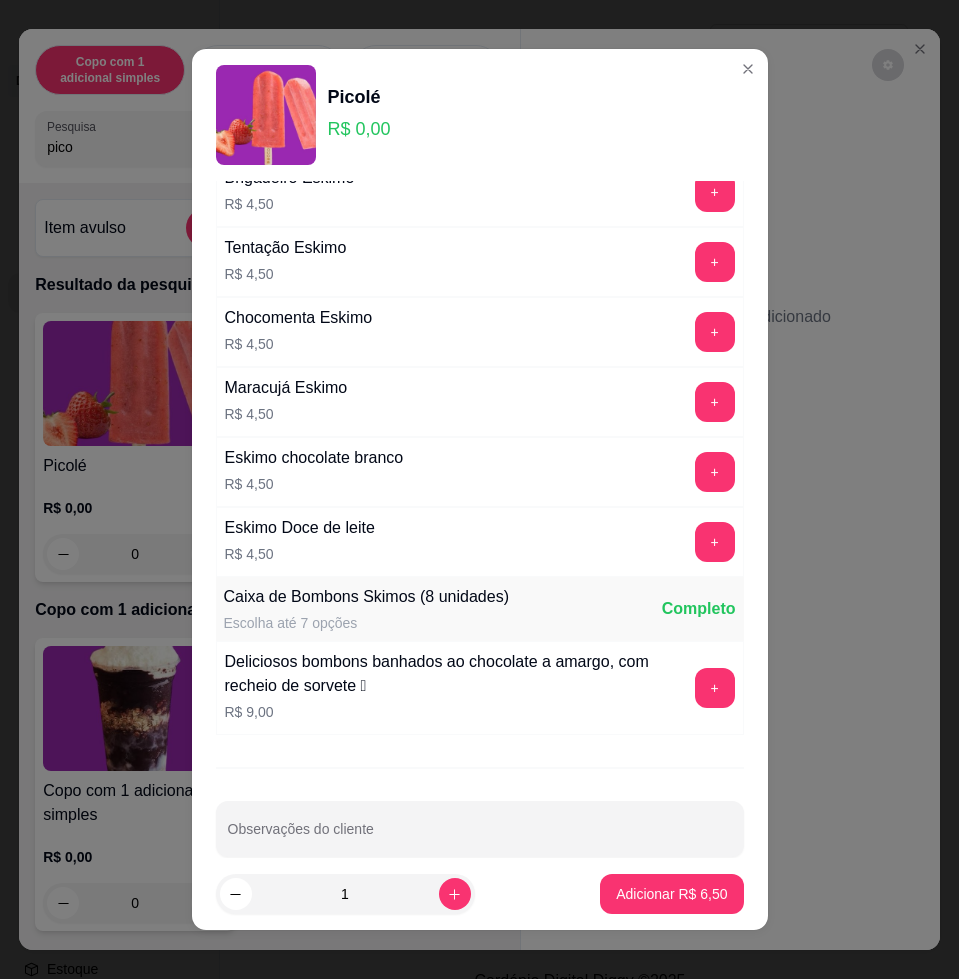 click on "Eskimo chocolate branco  R$ 4,50 +" at bounding box center (480, 472) 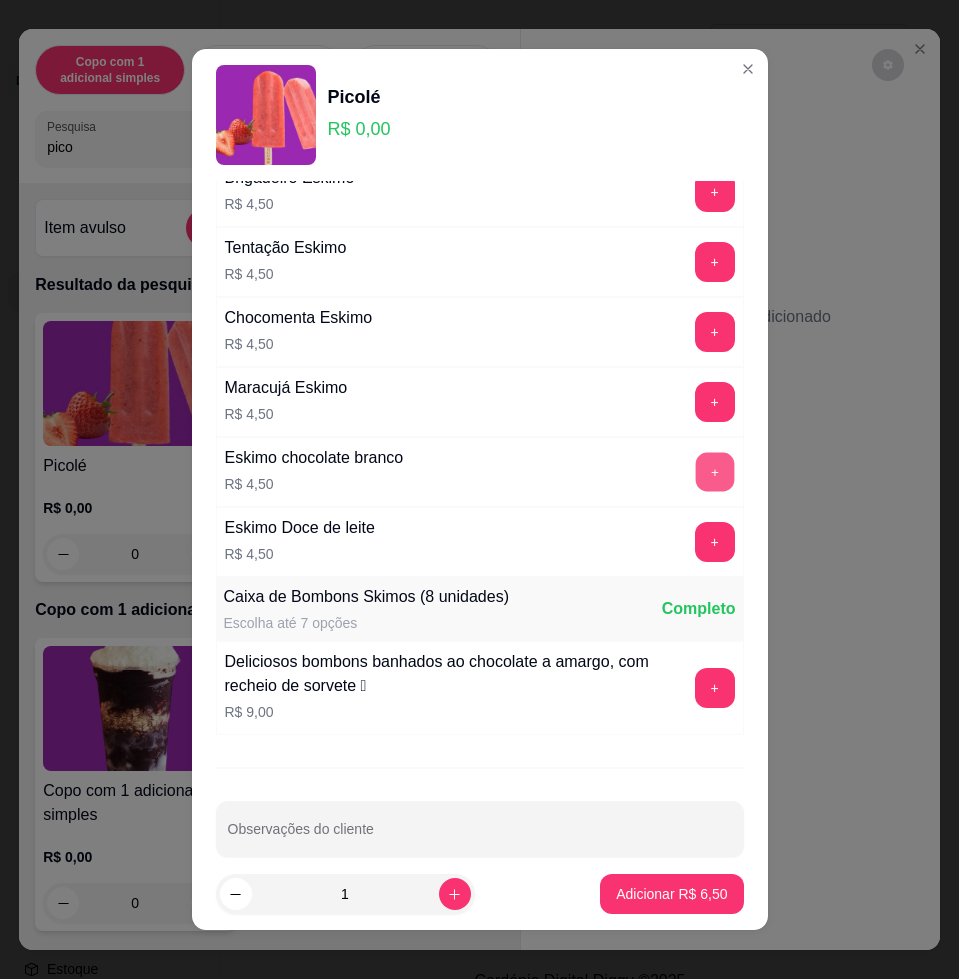 click on "+" at bounding box center (714, 472) 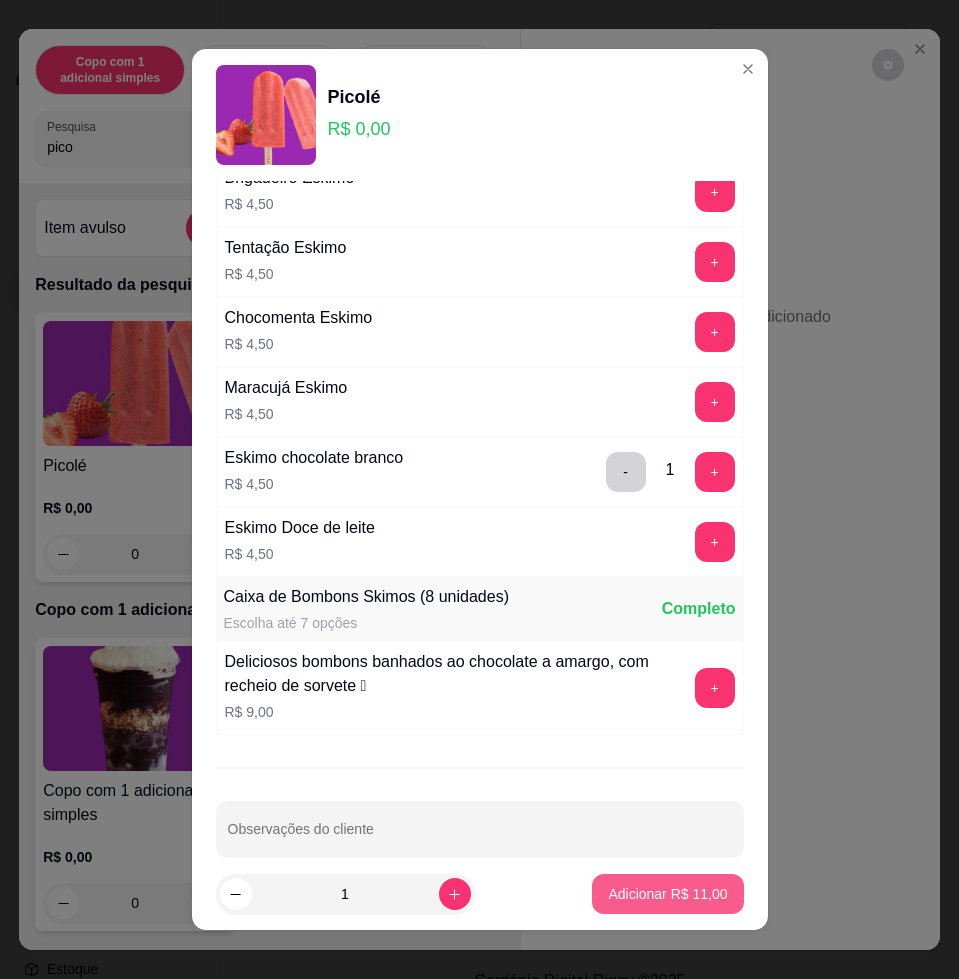 click on "Adicionar   R$ 11,00" at bounding box center (667, 894) 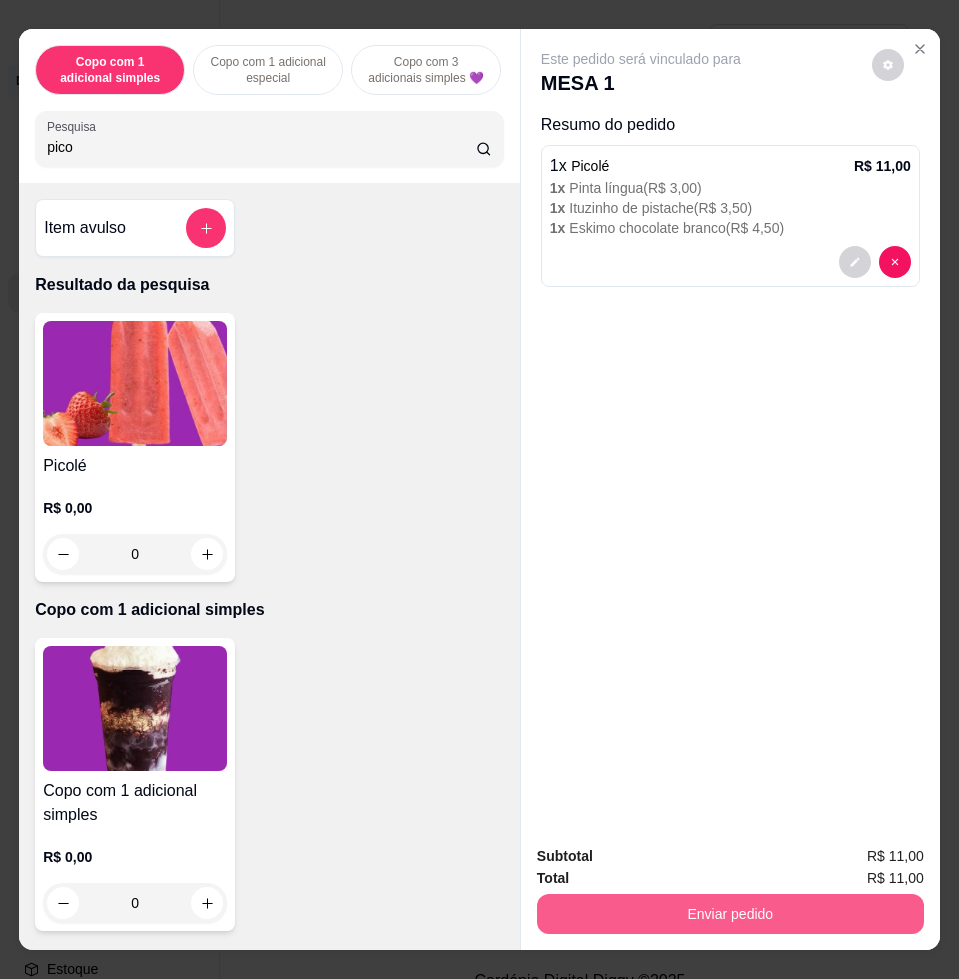 click on "Enviar pedido" at bounding box center [730, 914] 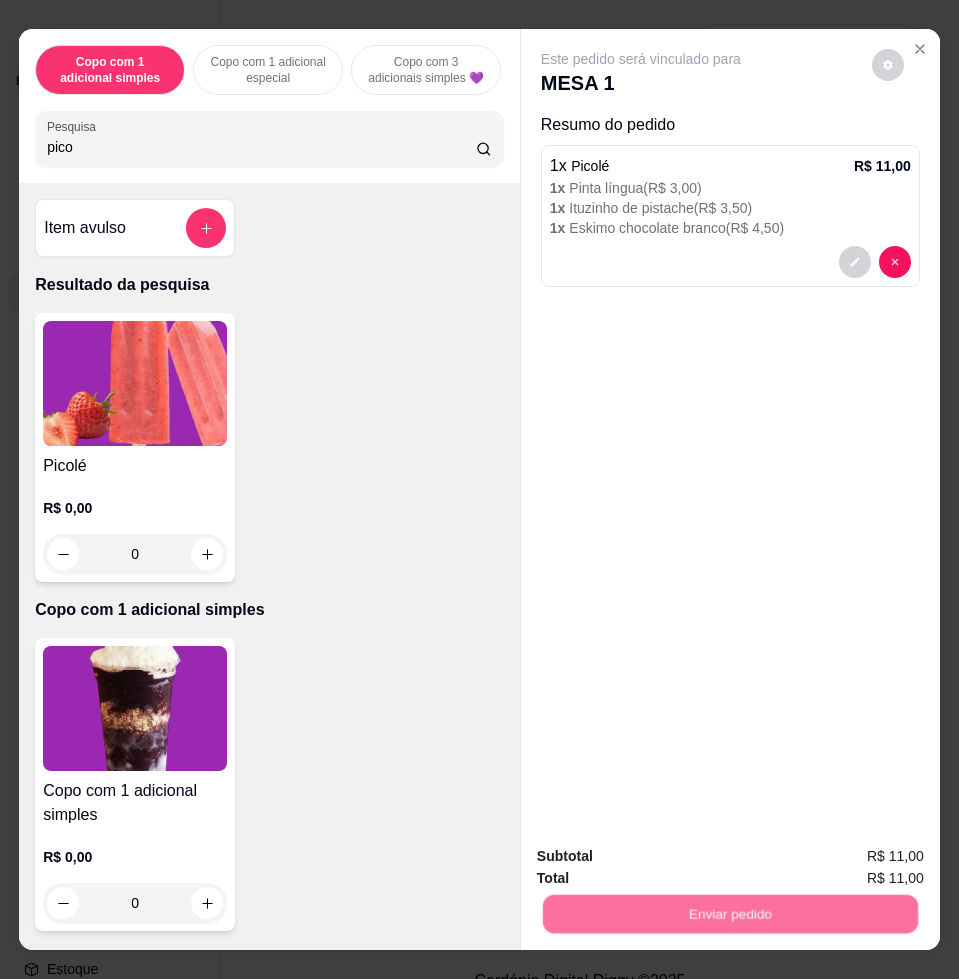click on "Não registrar e enviar pedido" at bounding box center [662, 855] 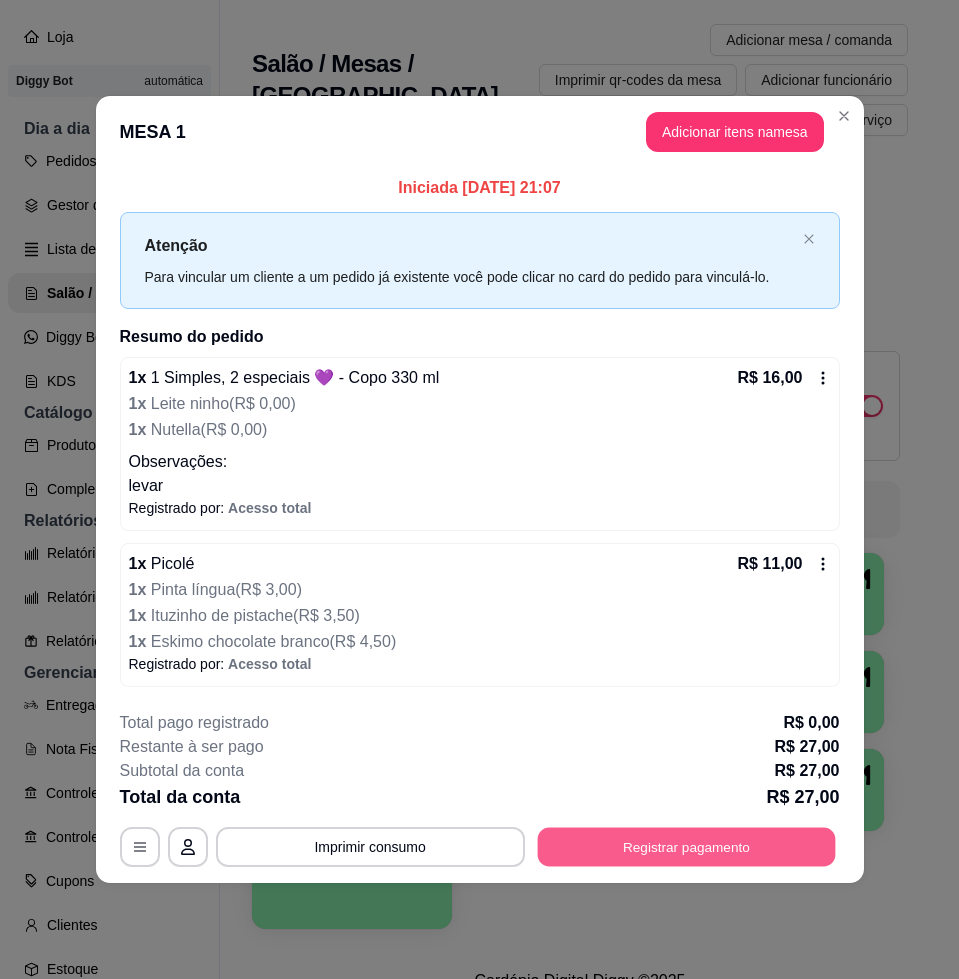 click on "Registrar pagamento" at bounding box center (686, 847) 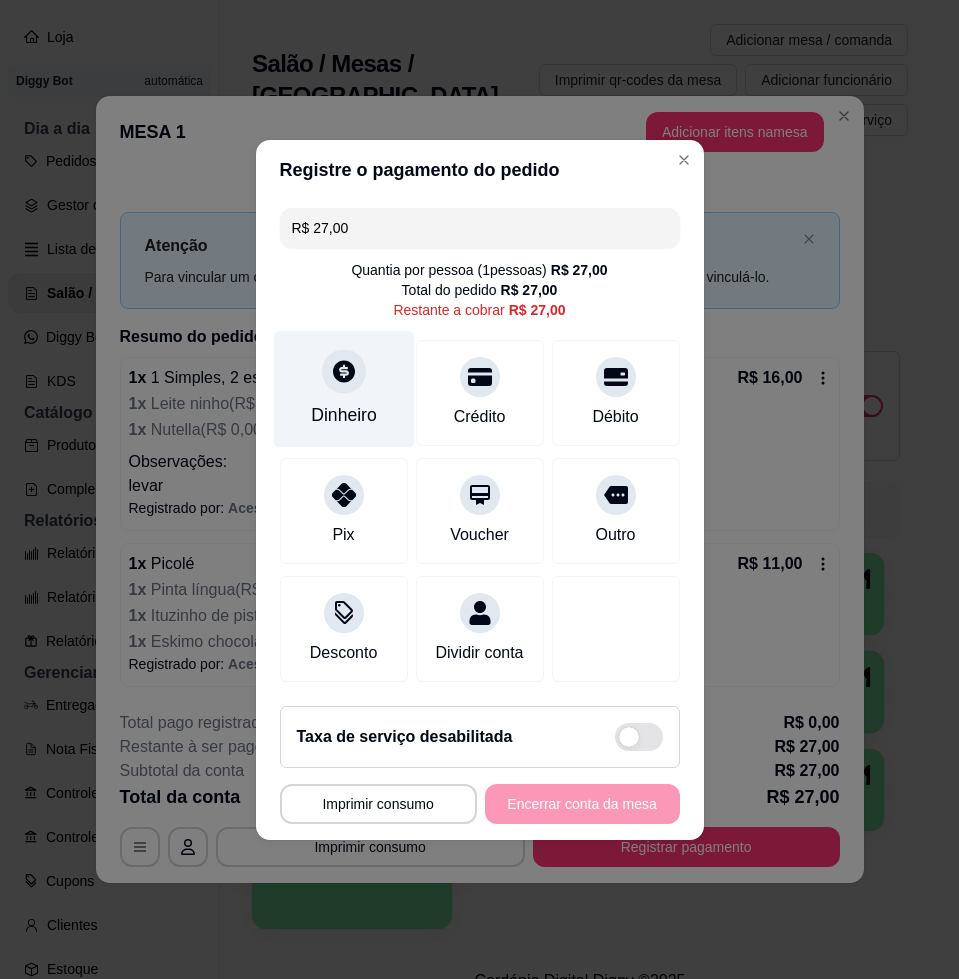 click on "Dinheiro" at bounding box center [343, 388] 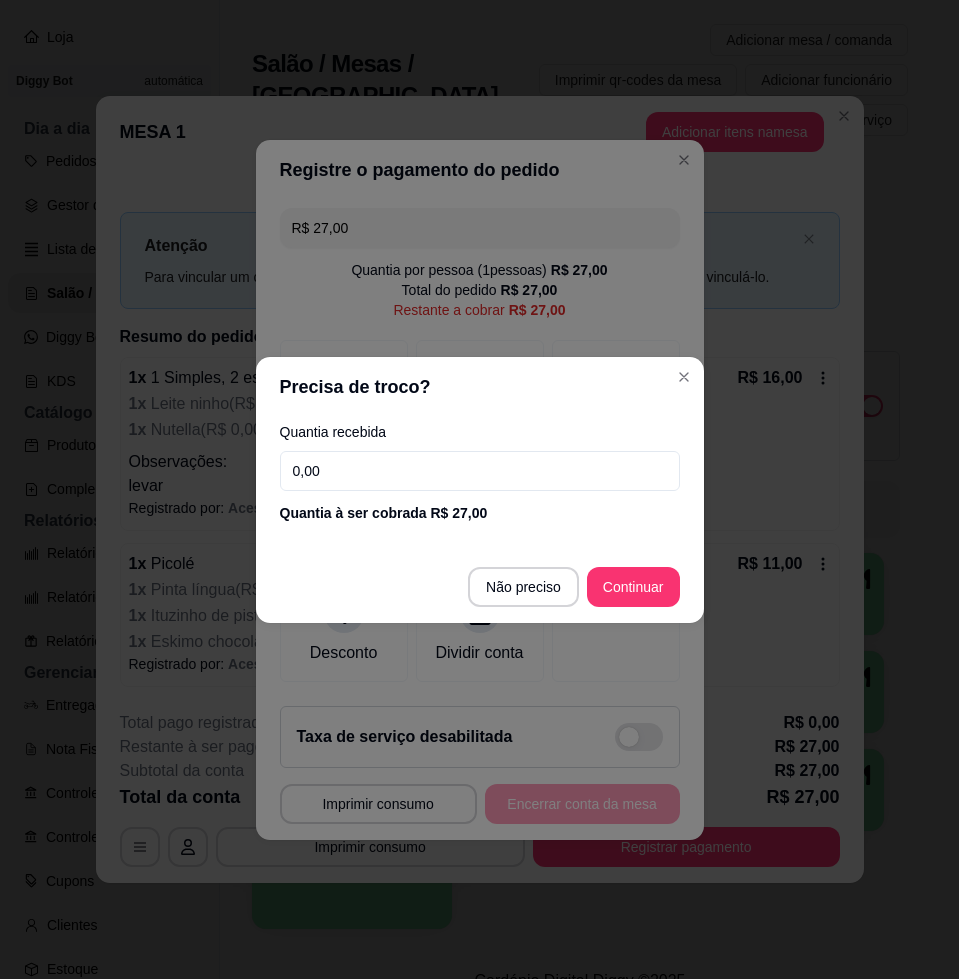 click on "0,00" at bounding box center [480, 471] 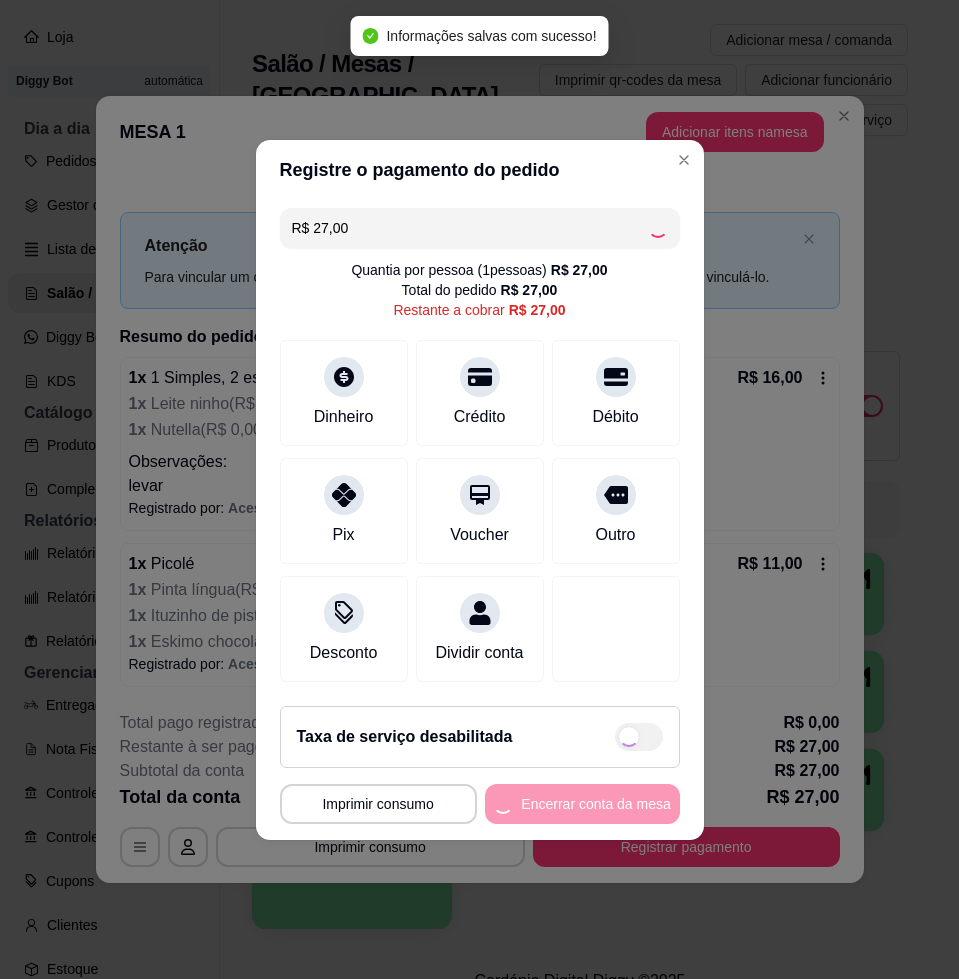 type on "R$ 0,00" 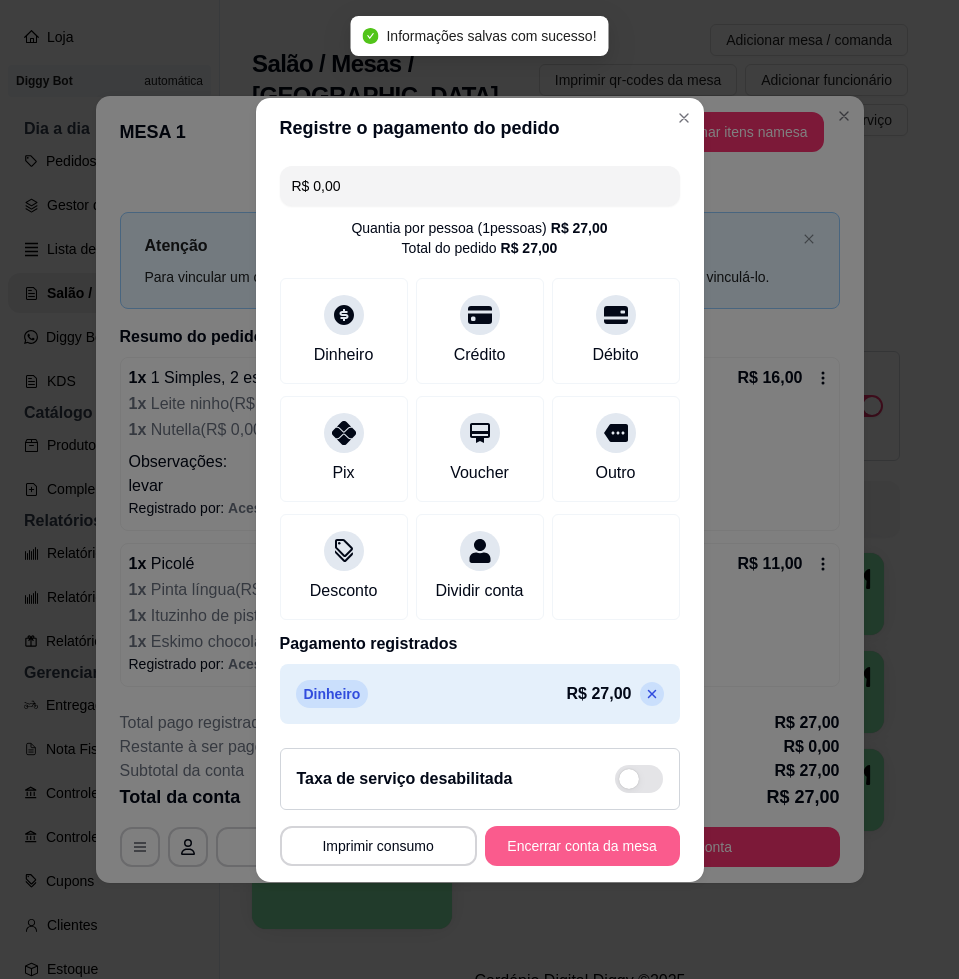 click on "Encerrar conta da mesa" at bounding box center (582, 846) 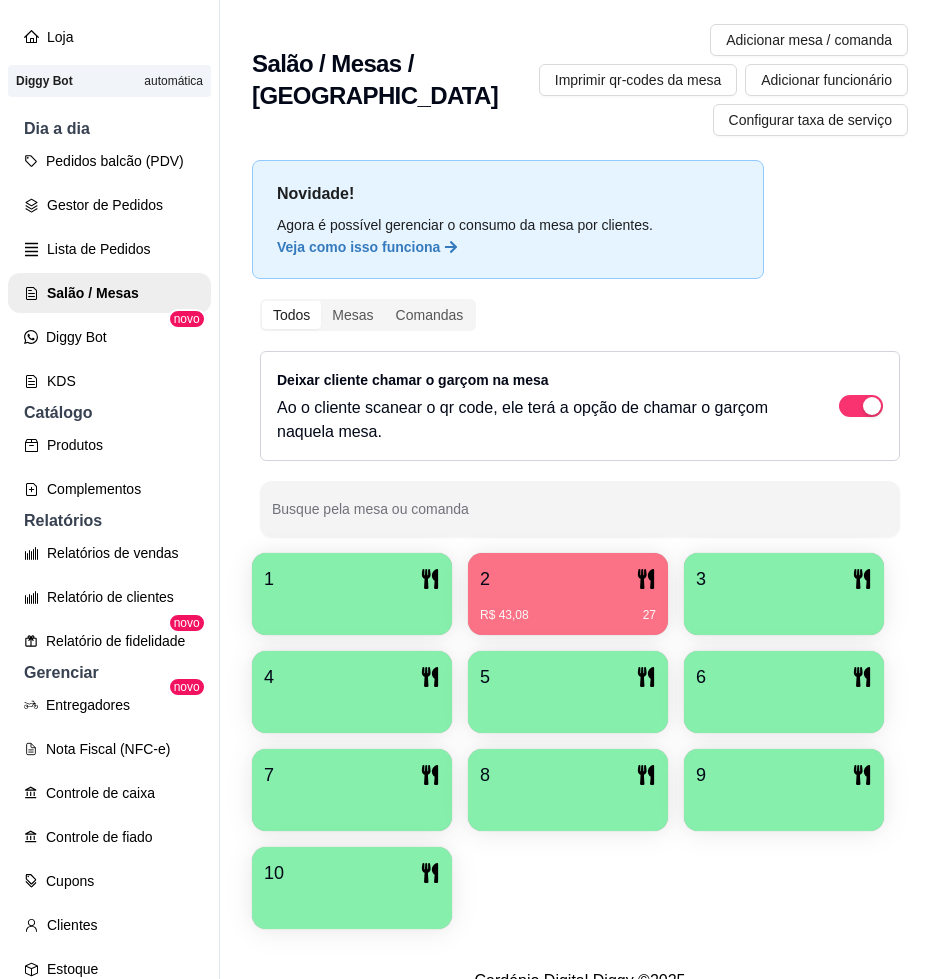 click on "R$ 43,08 27" at bounding box center (568, 608) 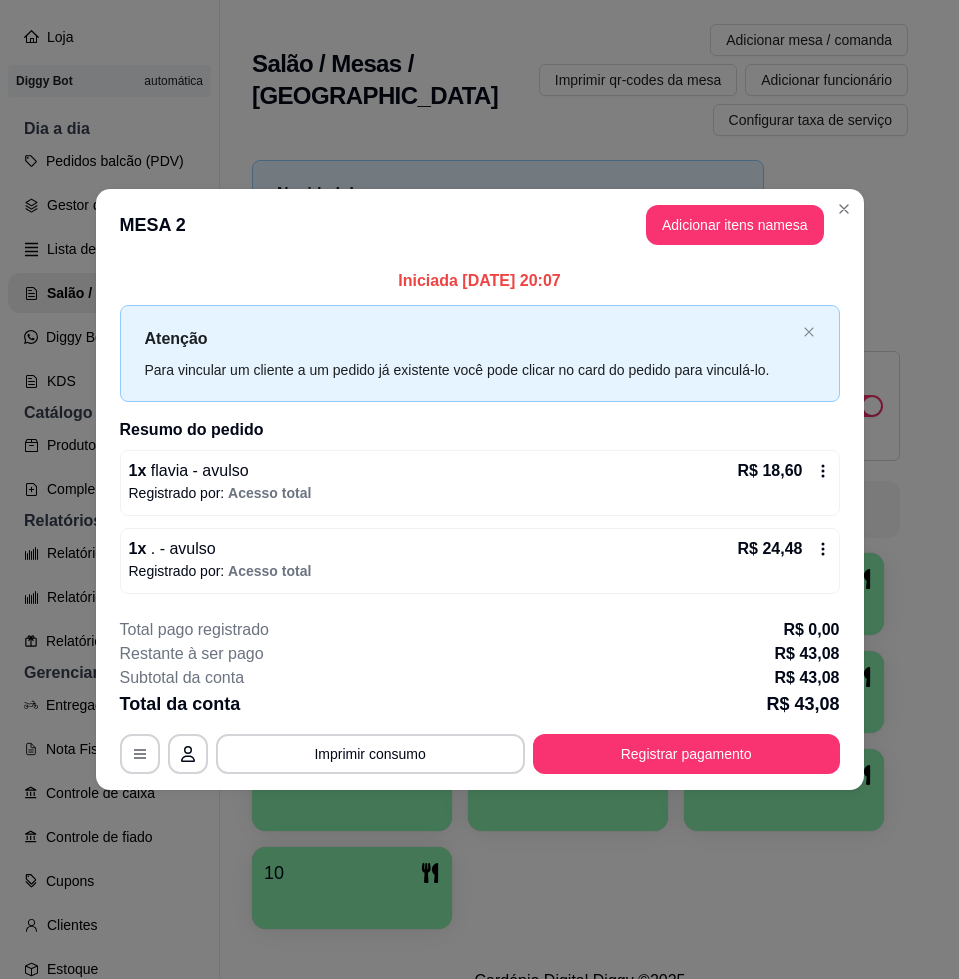 click on "**********" at bounding box center (480, 696) 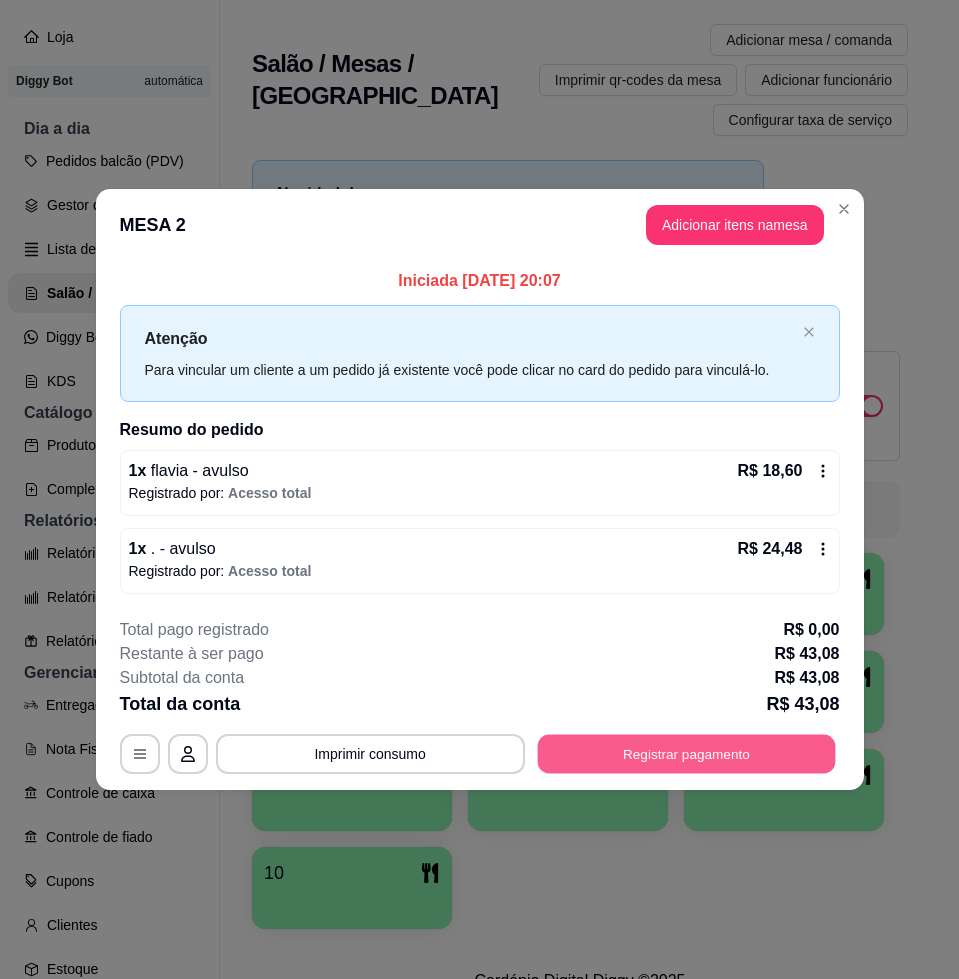 click on "Registrar pagamento" at bounding box center (686, 754) 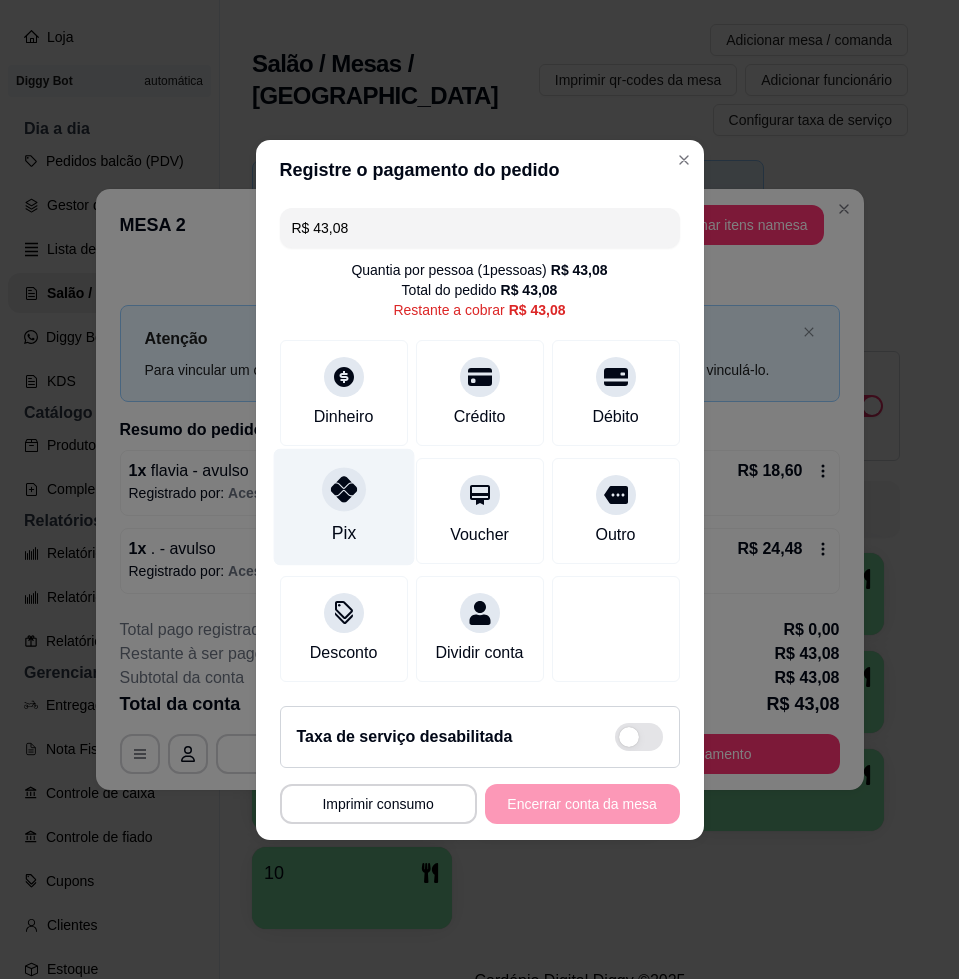 click on "Pix" at bounding box center [343, 533] 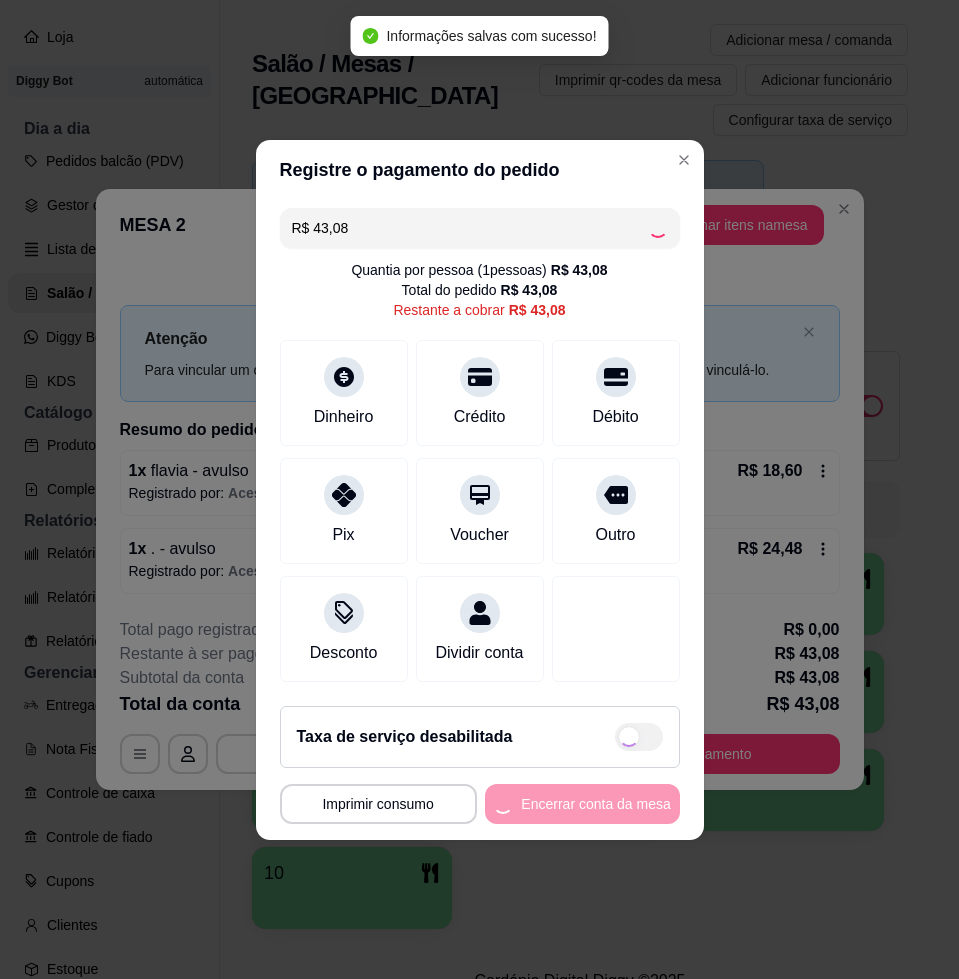type on "R$ 0,00" 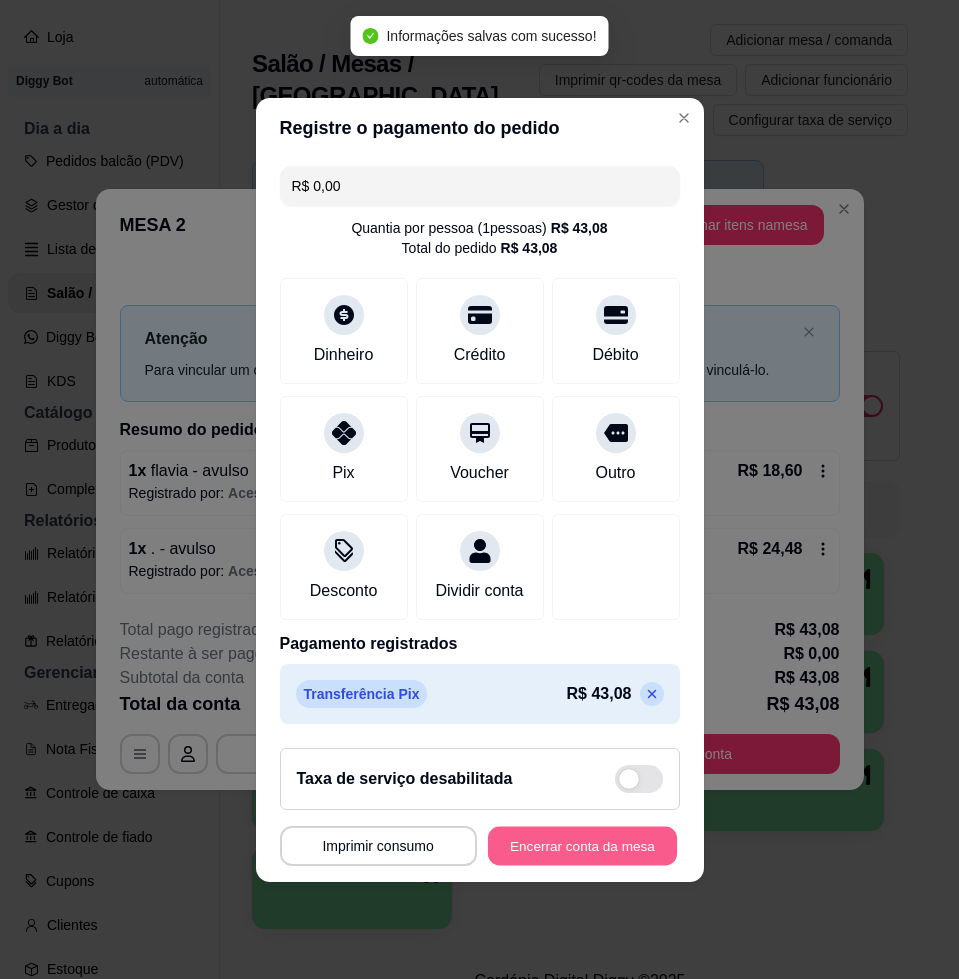 click on "Encerrar conta da mesa" at bounding box center (582, 845) 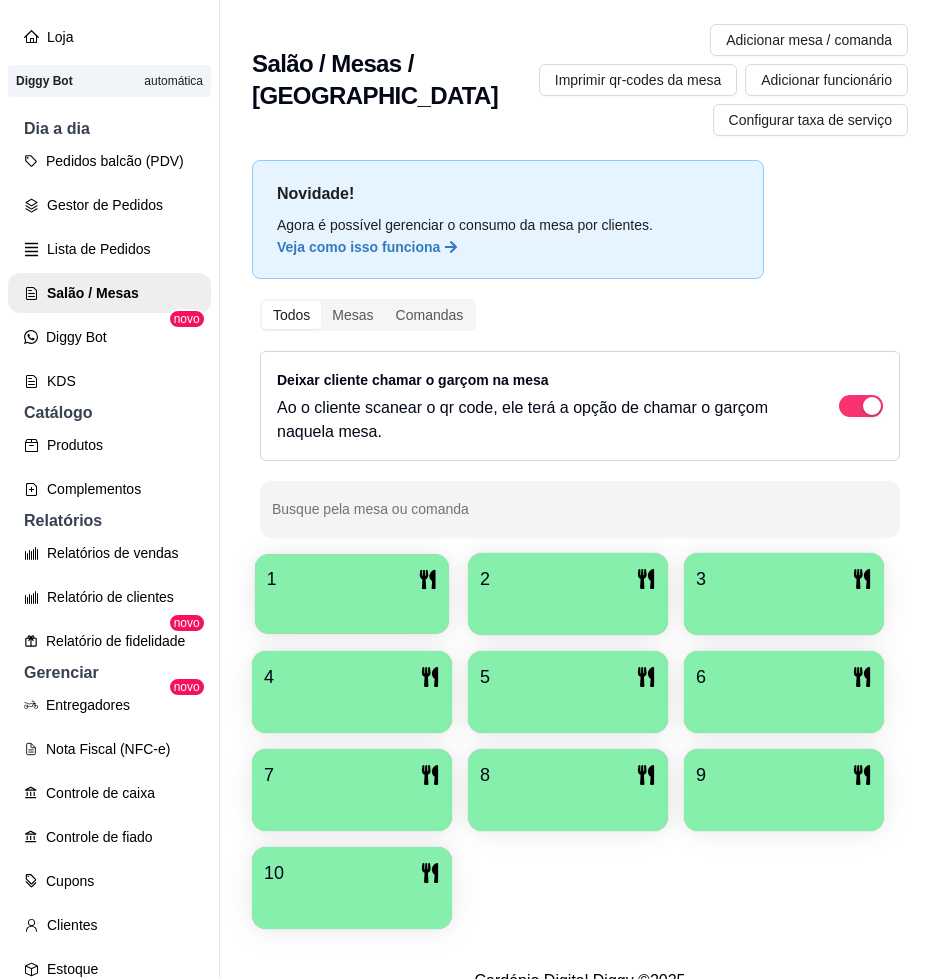 click at bounding box center (352, 607) 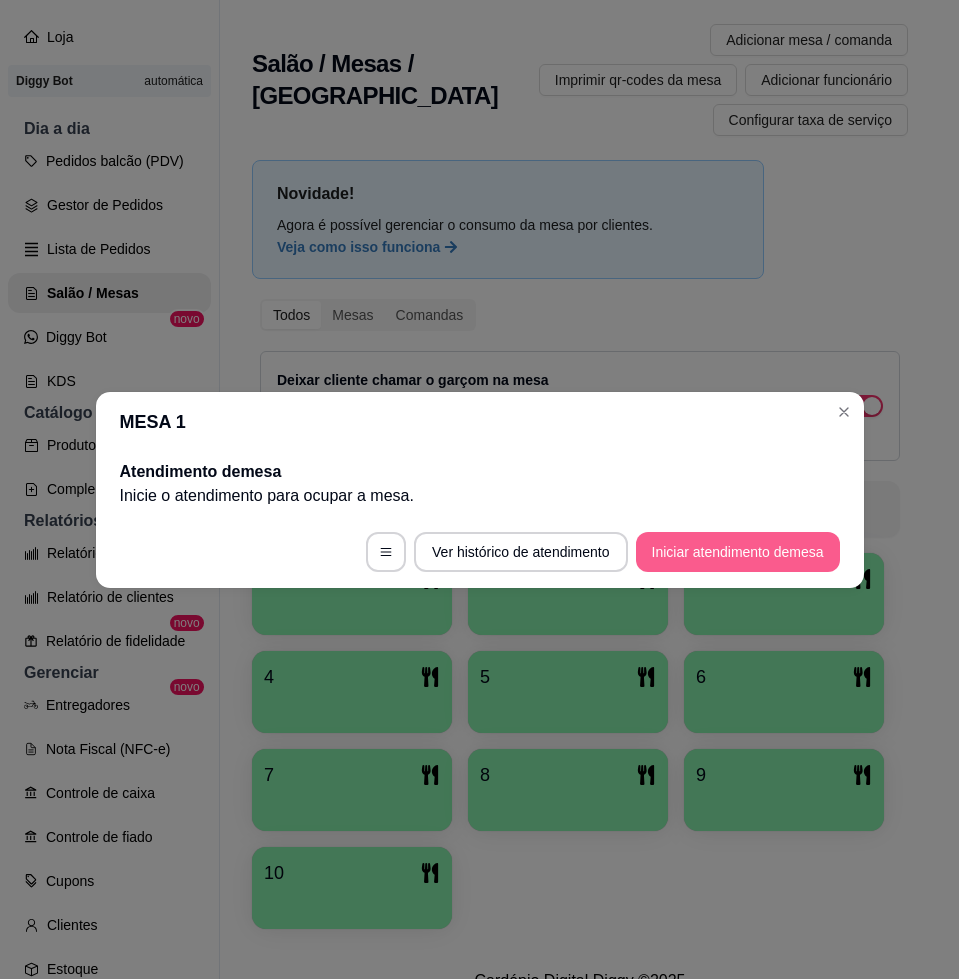 click on "Iniciar atendimento de  mesa" at bounding box center [738, 552] 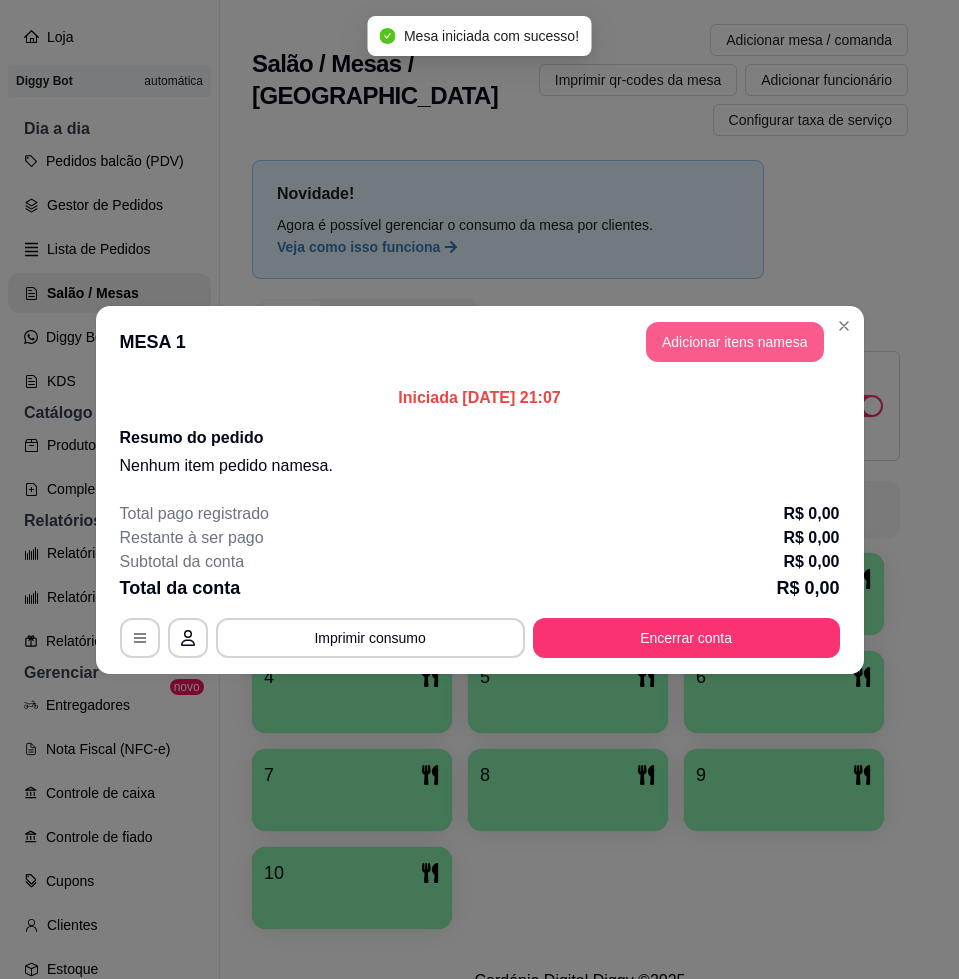 click on "Adicionar itens na  mesa" at bounding box center (735, 342) 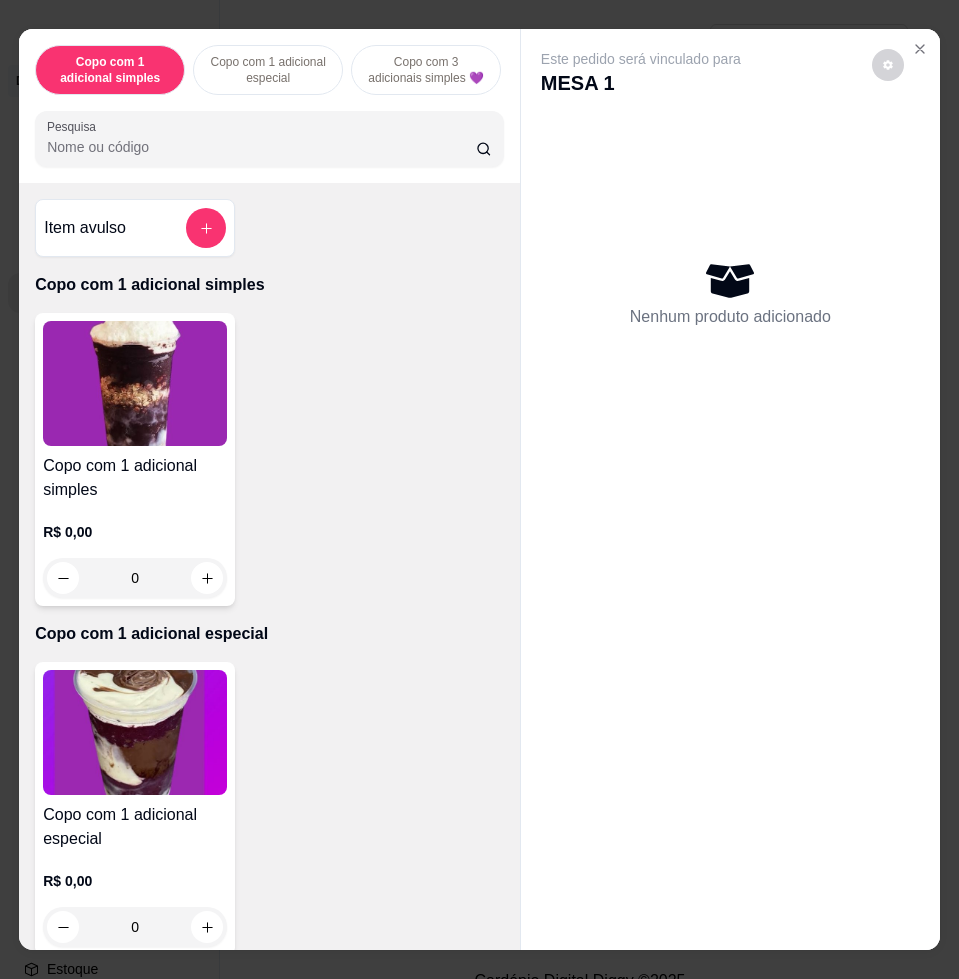 click on "Pesquisa" at bounding box center (261, 147) 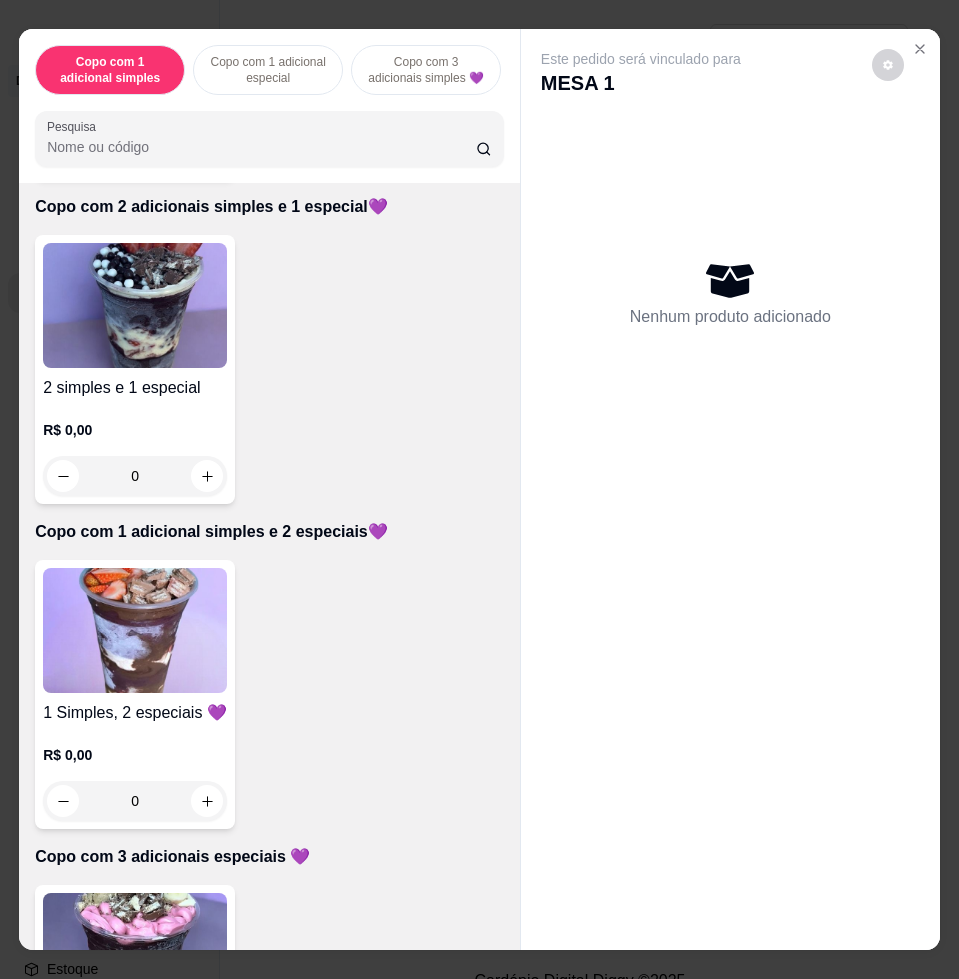 scroll, scrollTop: 1375, scrollLeft: 0, axis: vertical 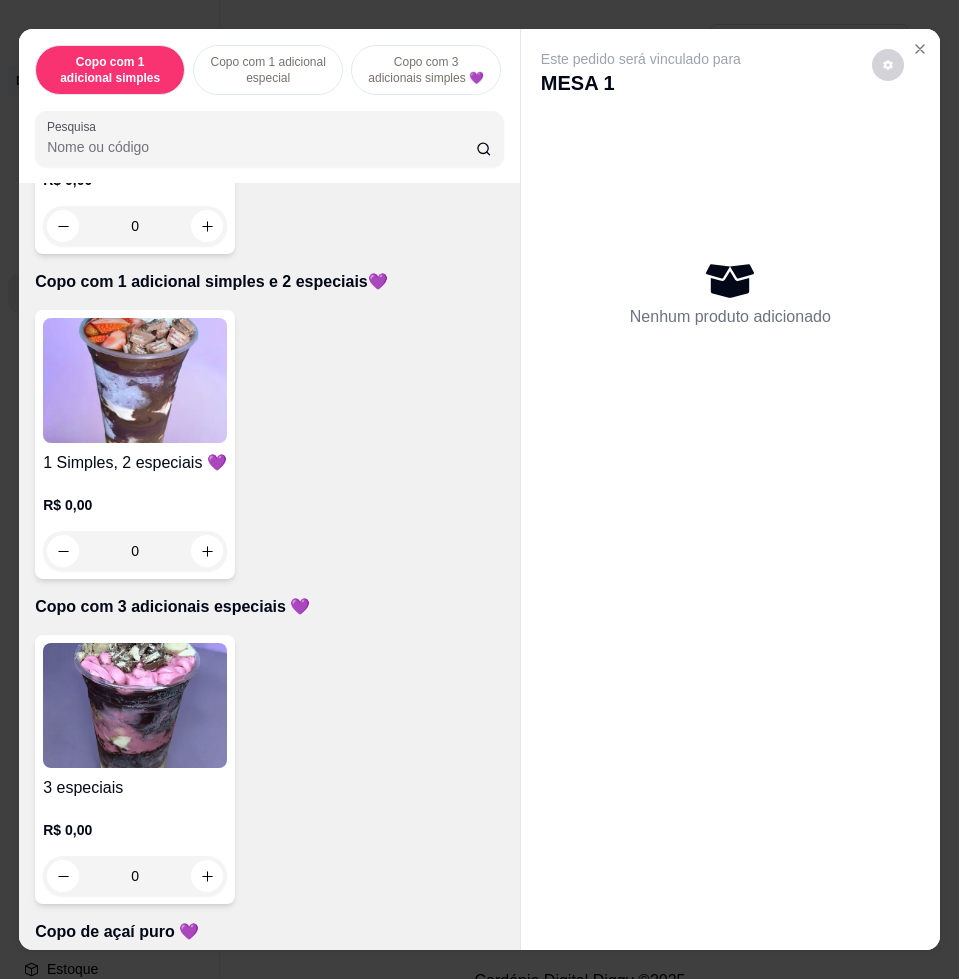 click at bounding box center [135, 380] 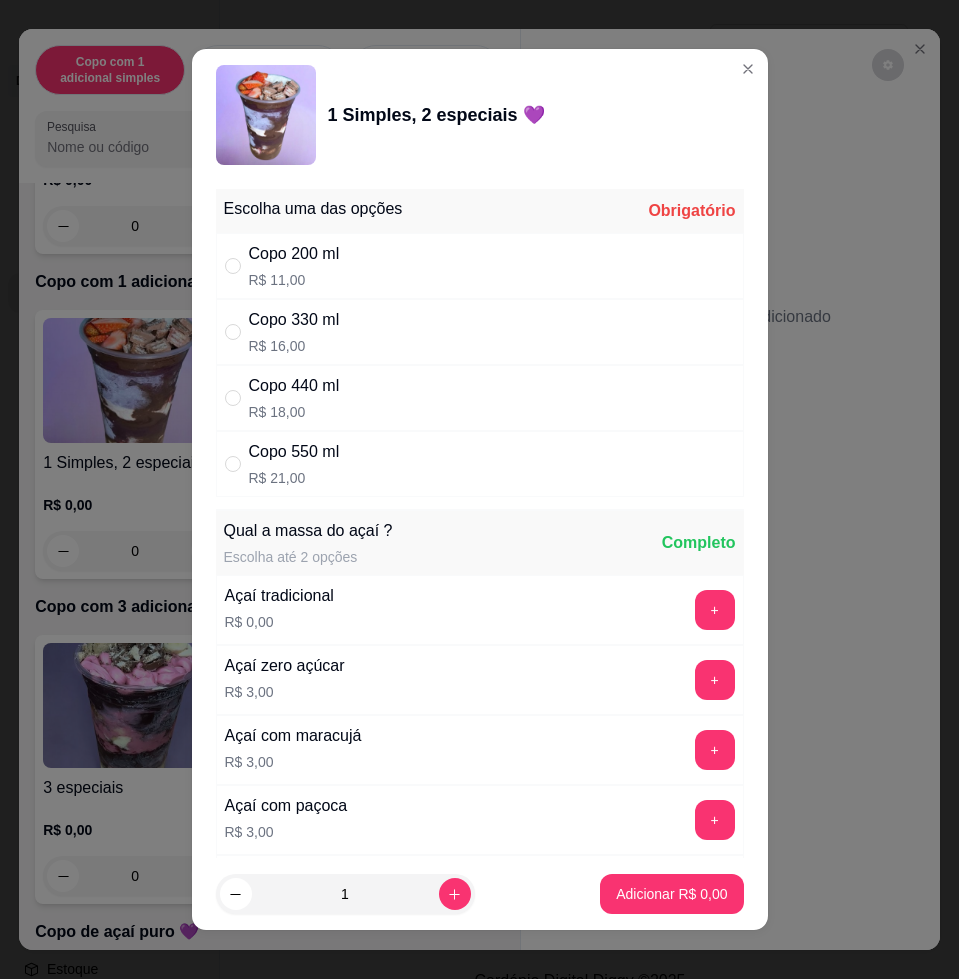 click on "Copo 330 ml R$ 16,00" at bounding box center [480, 332] 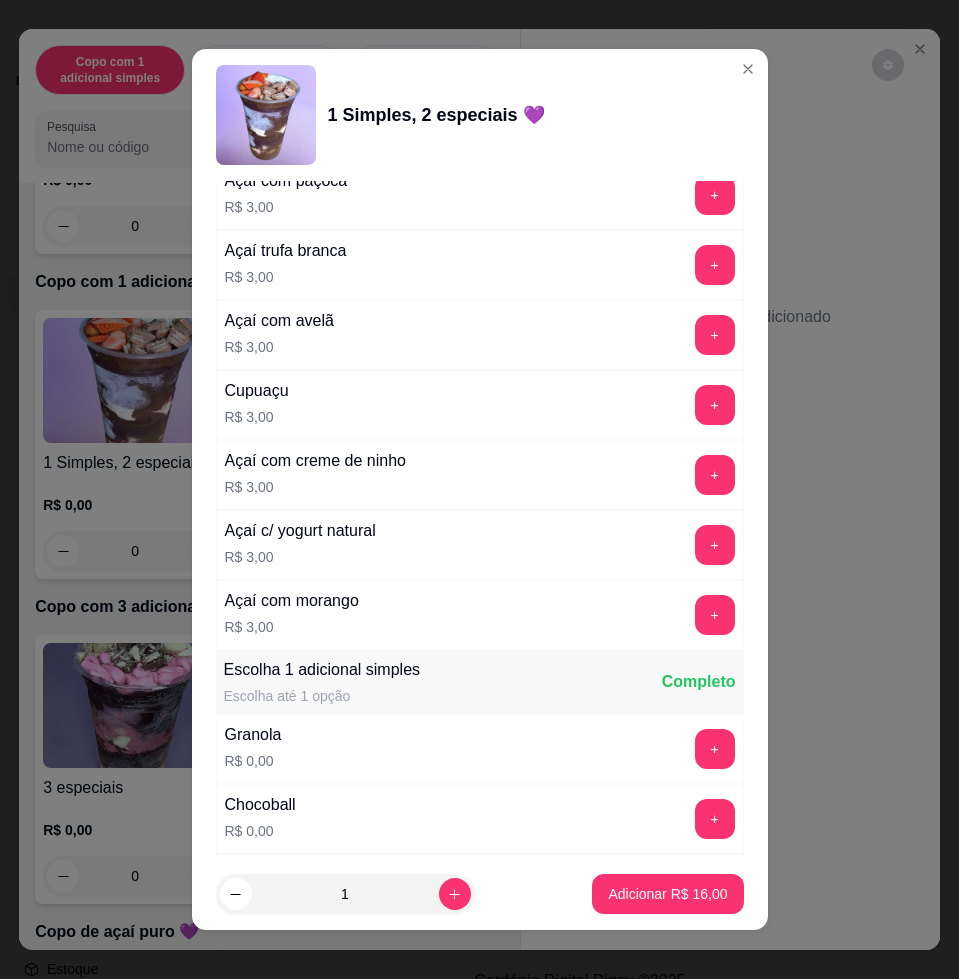 scroll, scrollTop: 1125, scrollLeft: 0, axis: vertical 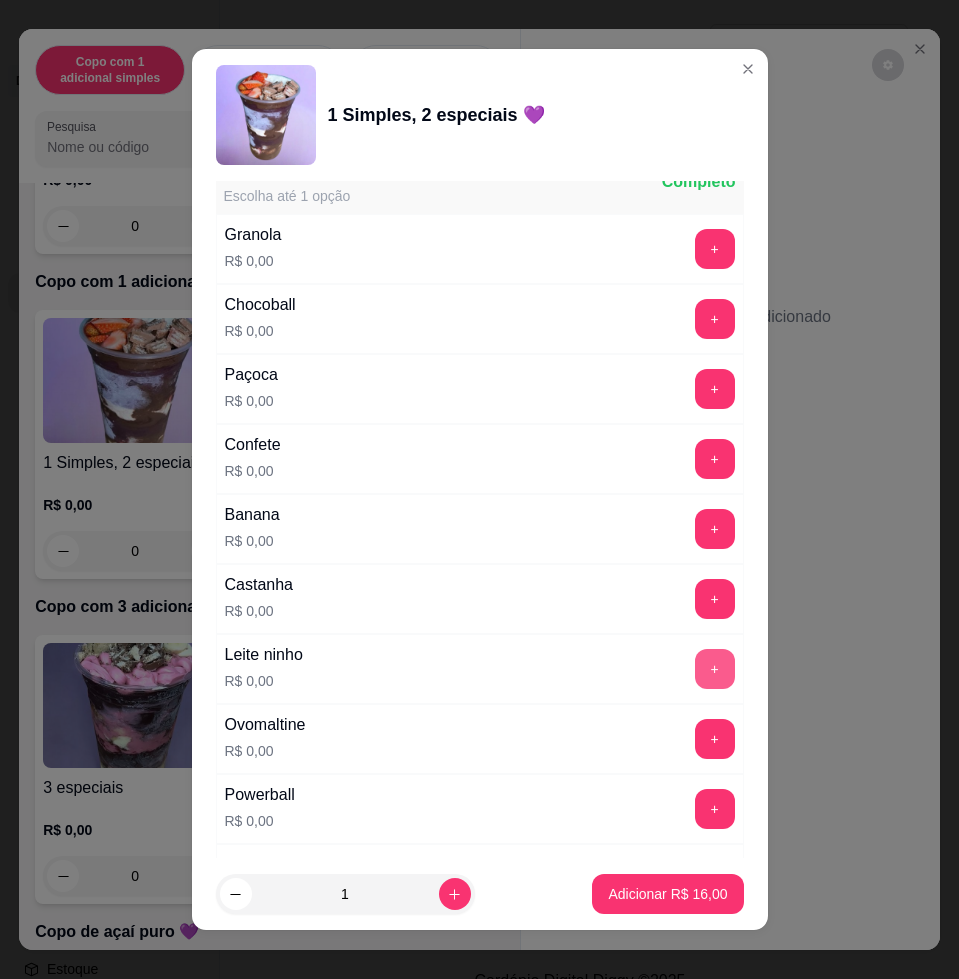 click on "+" at bounding box center (715, 669) 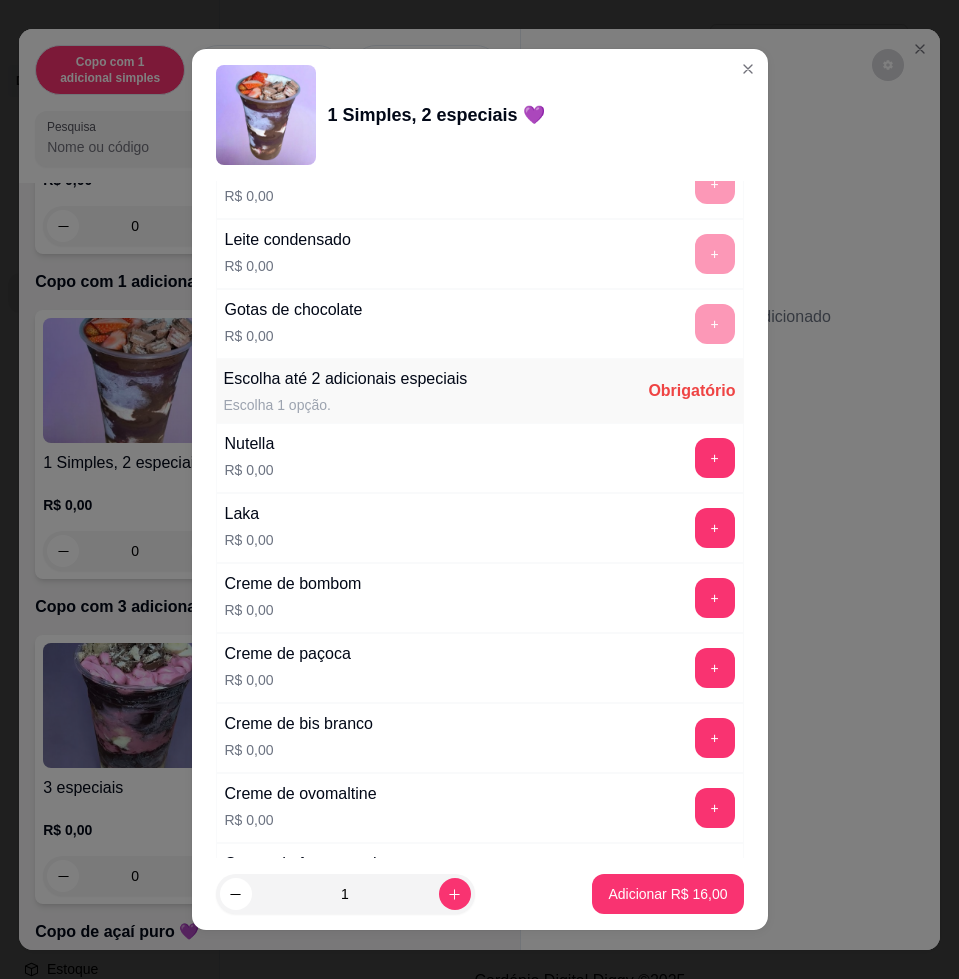 scroll, scrollTop: 2000, scrollLeft: 0, axis: vertical 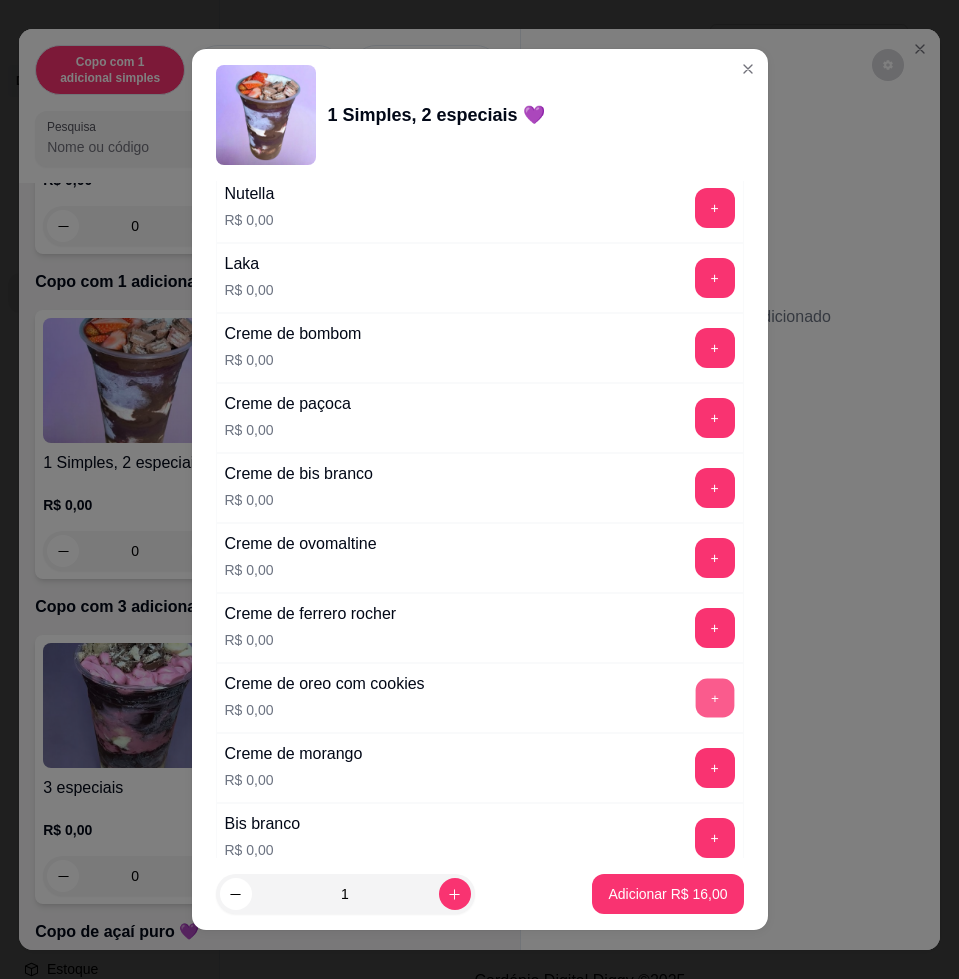 click on "+" at bounding box center [714, 698] 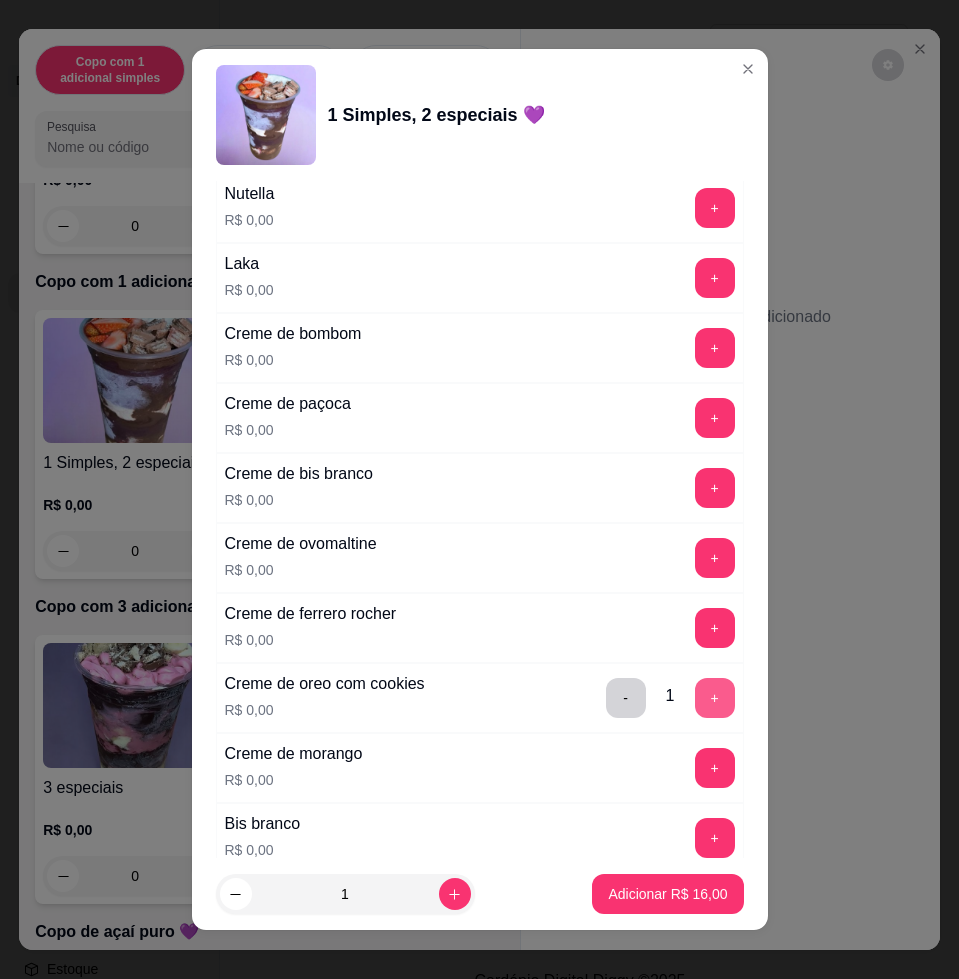 scroll, scrollTop: 2750, scrollLeft: 0, axis: vertical 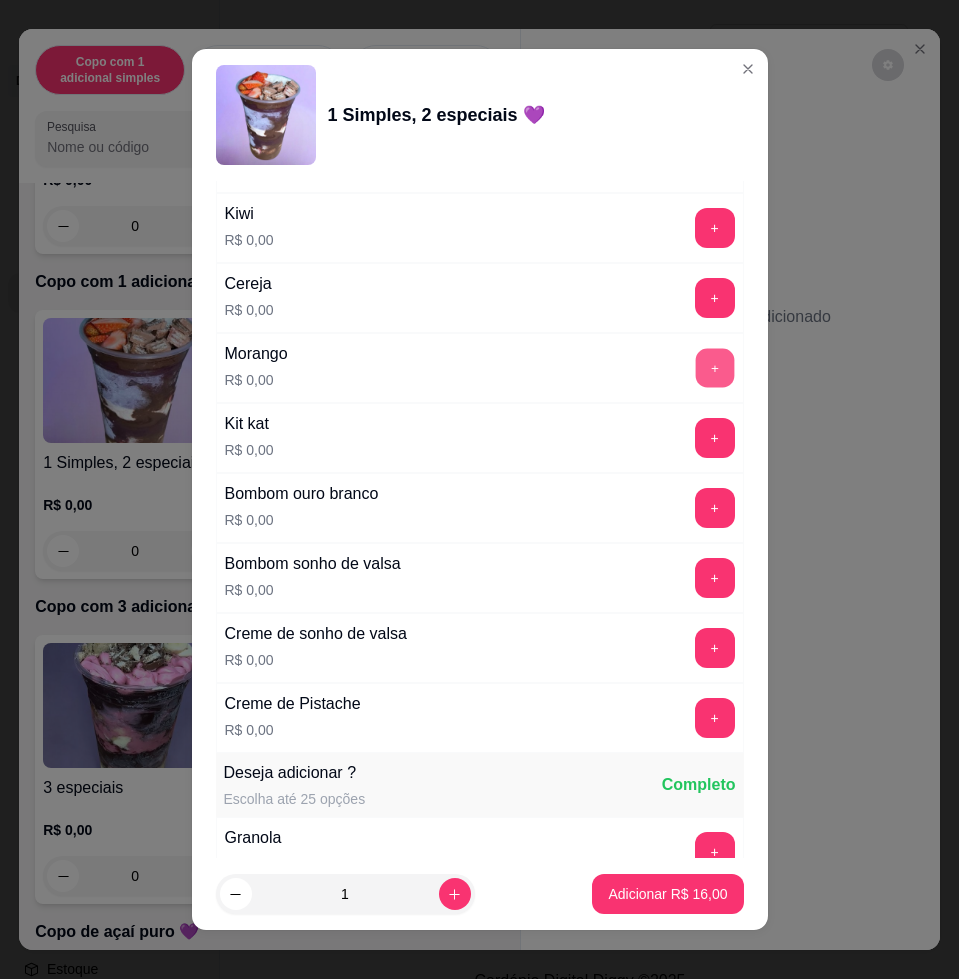 click on "+" at bounding box center (714, 368) 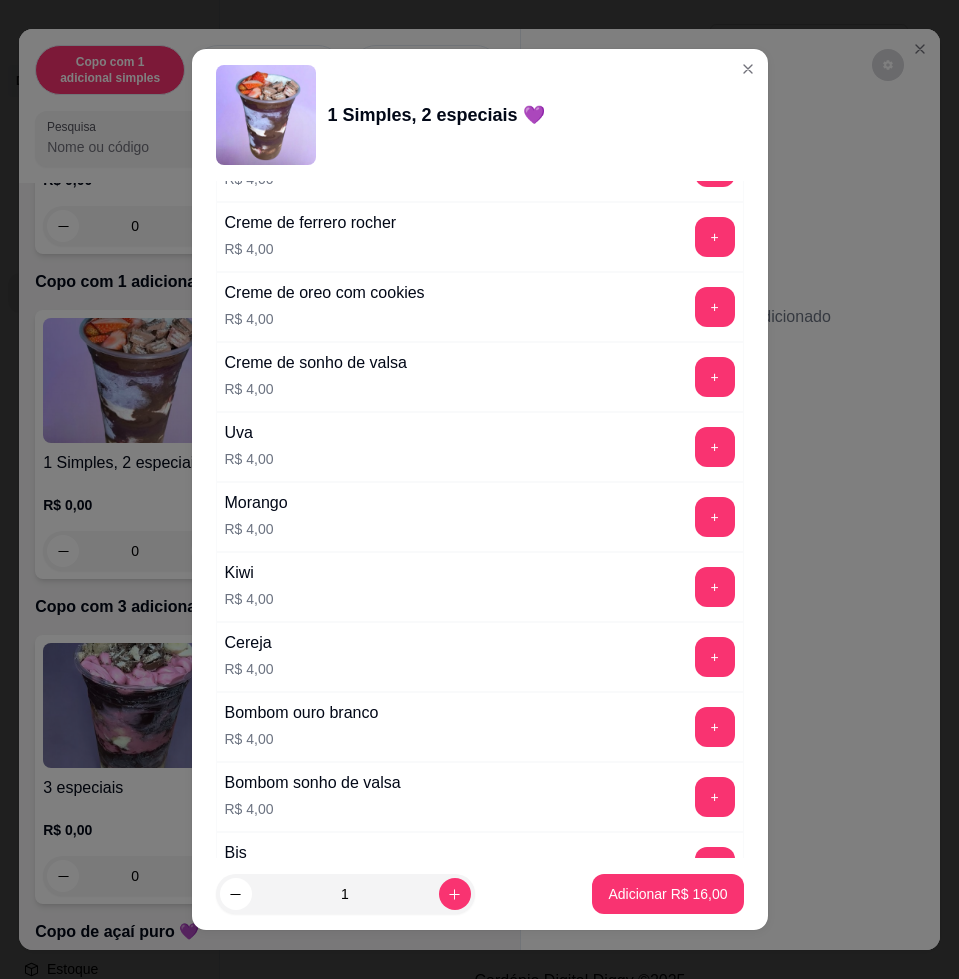 scroll, scrollTop: 4959, scrollLeft: 0, axis: vertical 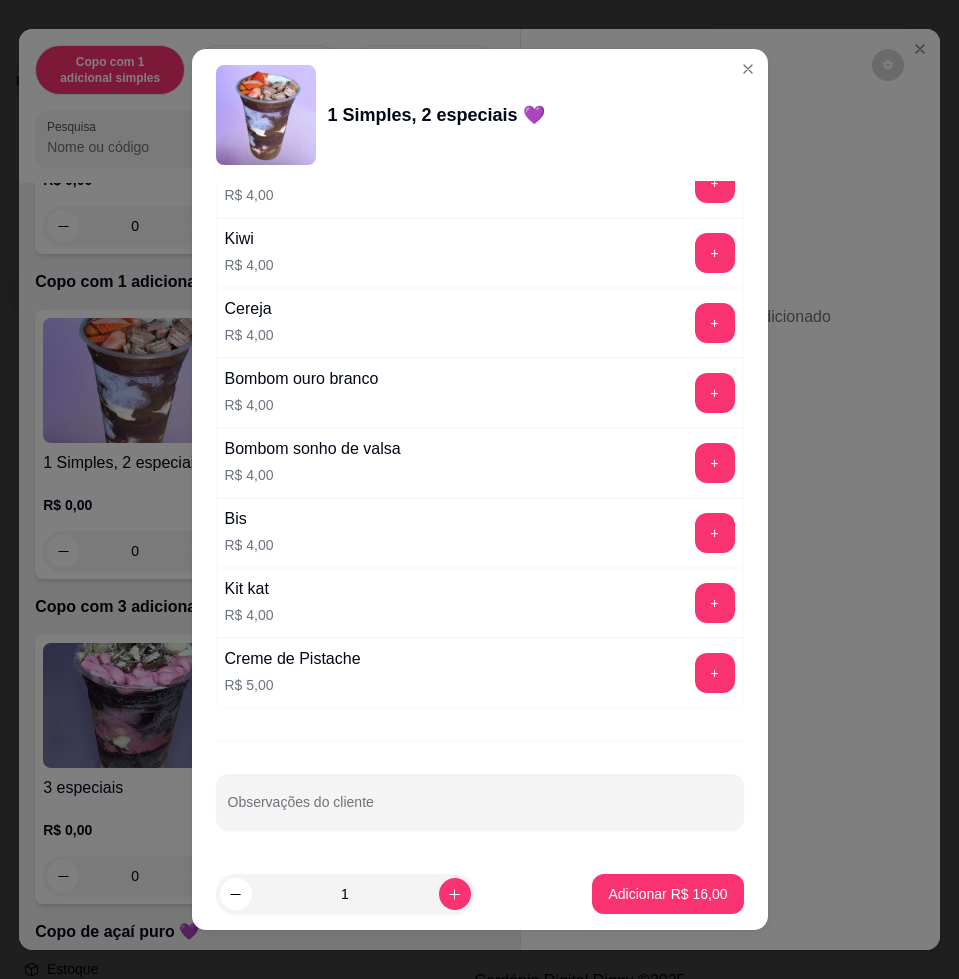 click on "Observações do cliente" at bounding box center [480, 810] 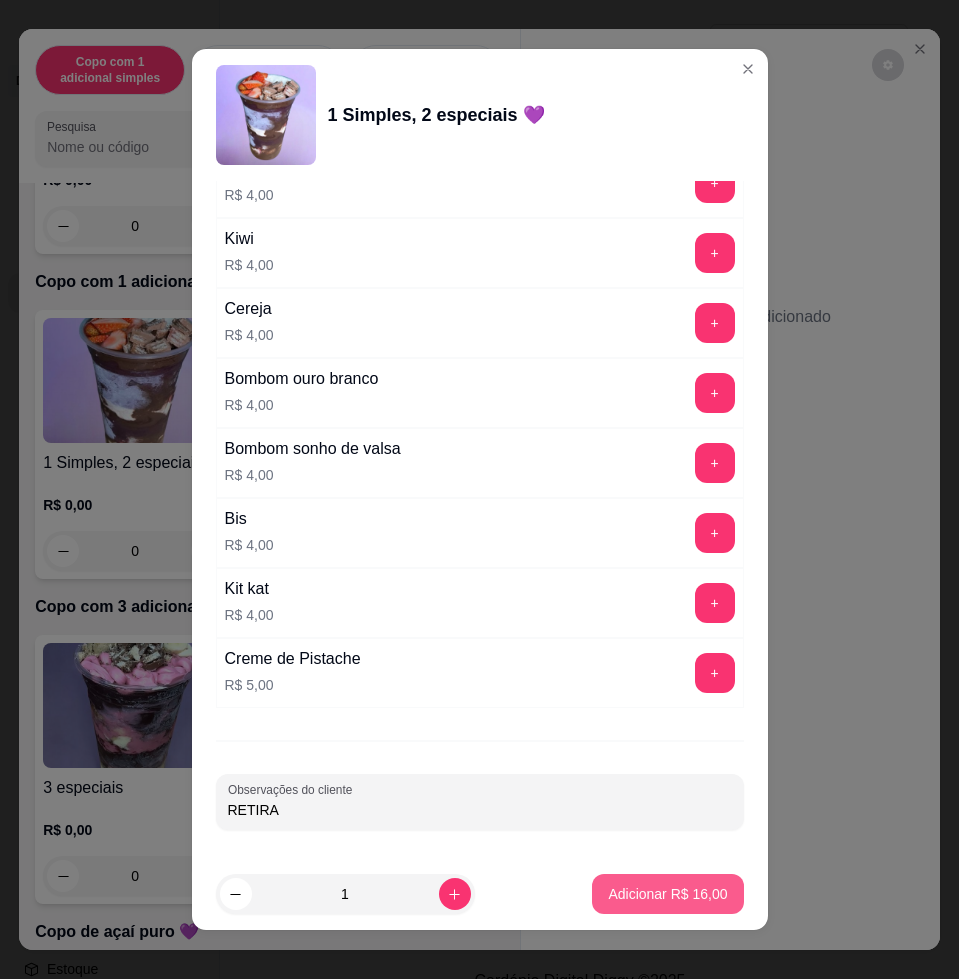 type on "RETIRA" 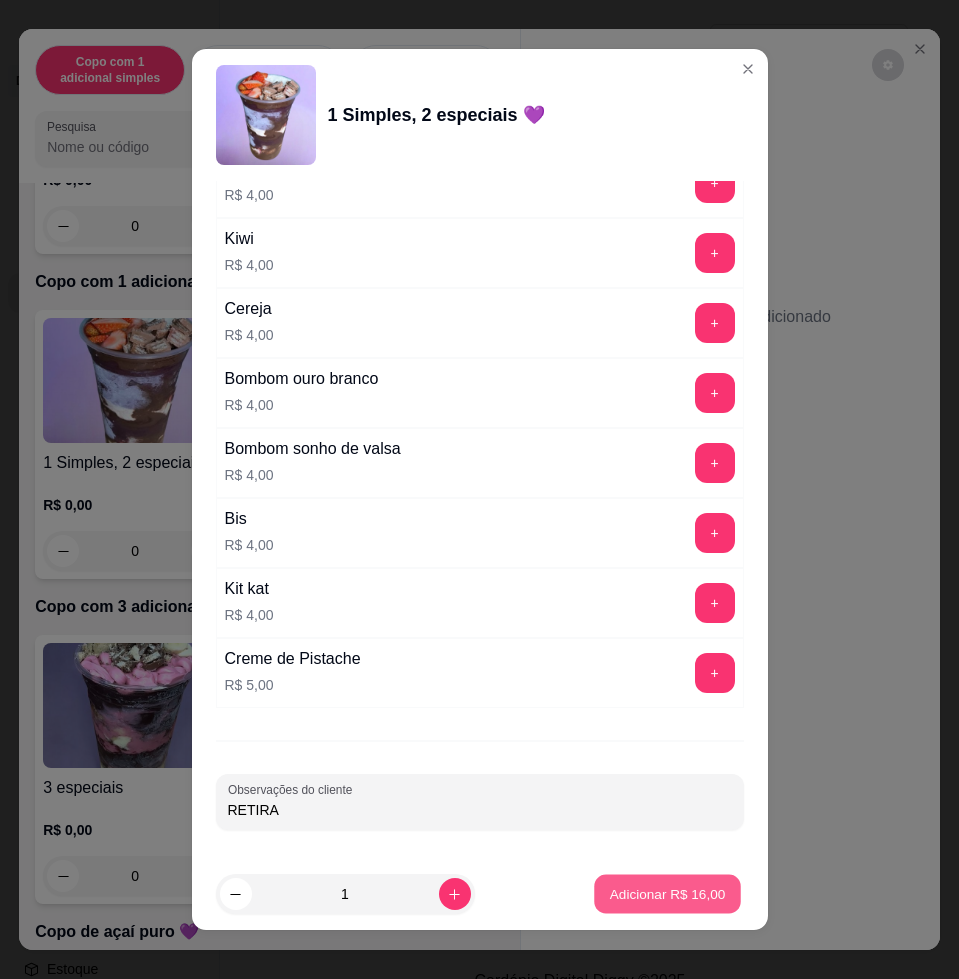 click on "Adicionar   R$ 16,00" at bounding box center (668, 893) 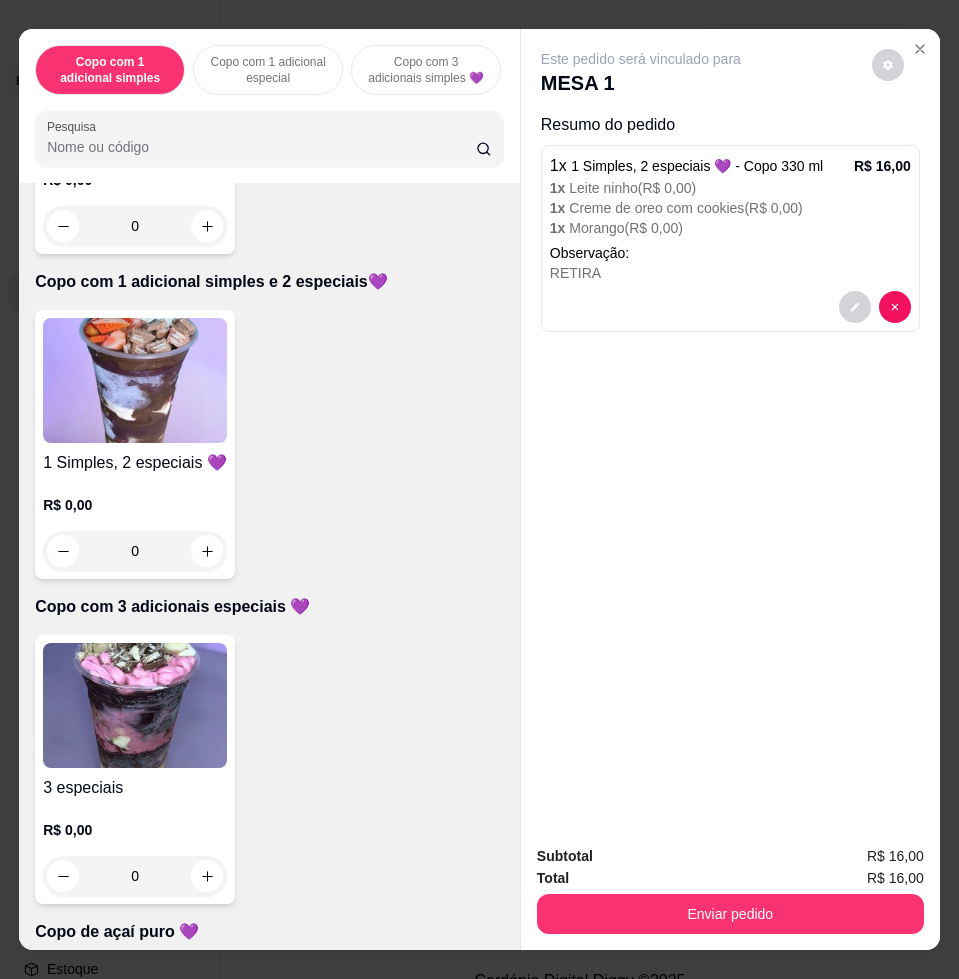 click at bounding box center [135, 380] 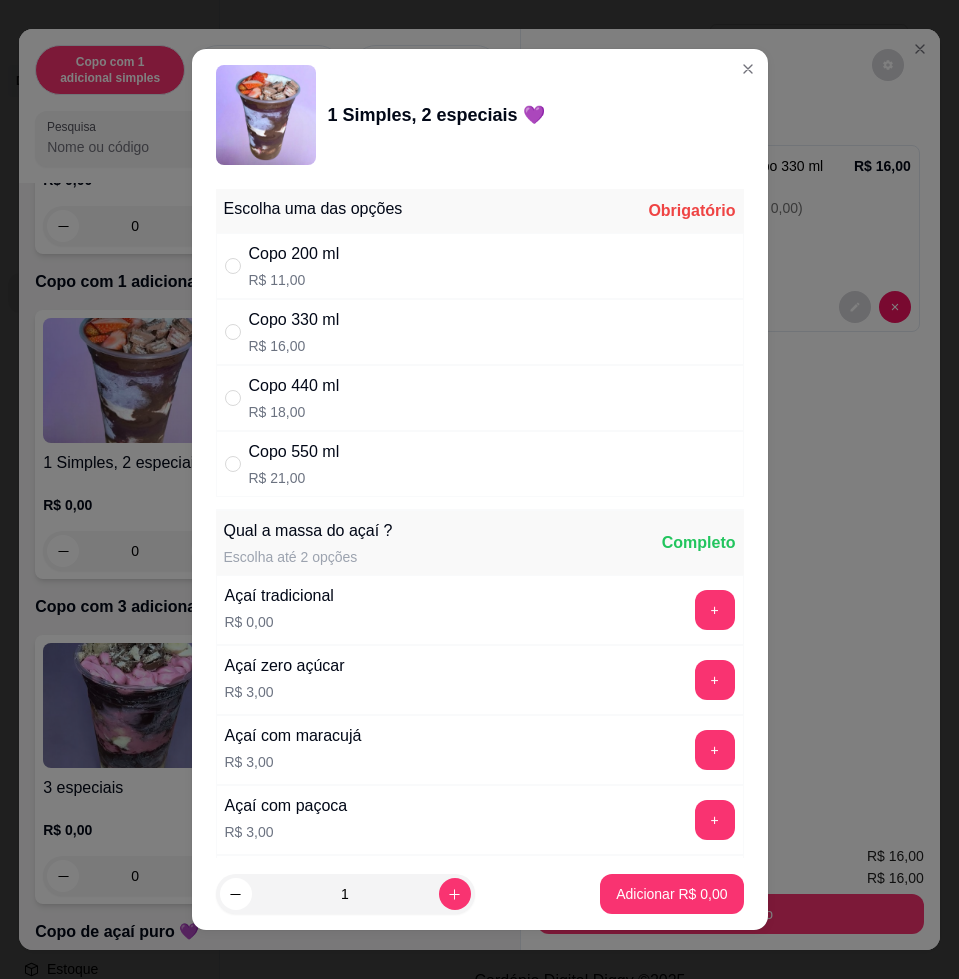 click on "Copo 330 ml R$ 16,00" at bounding box center [480, 332] 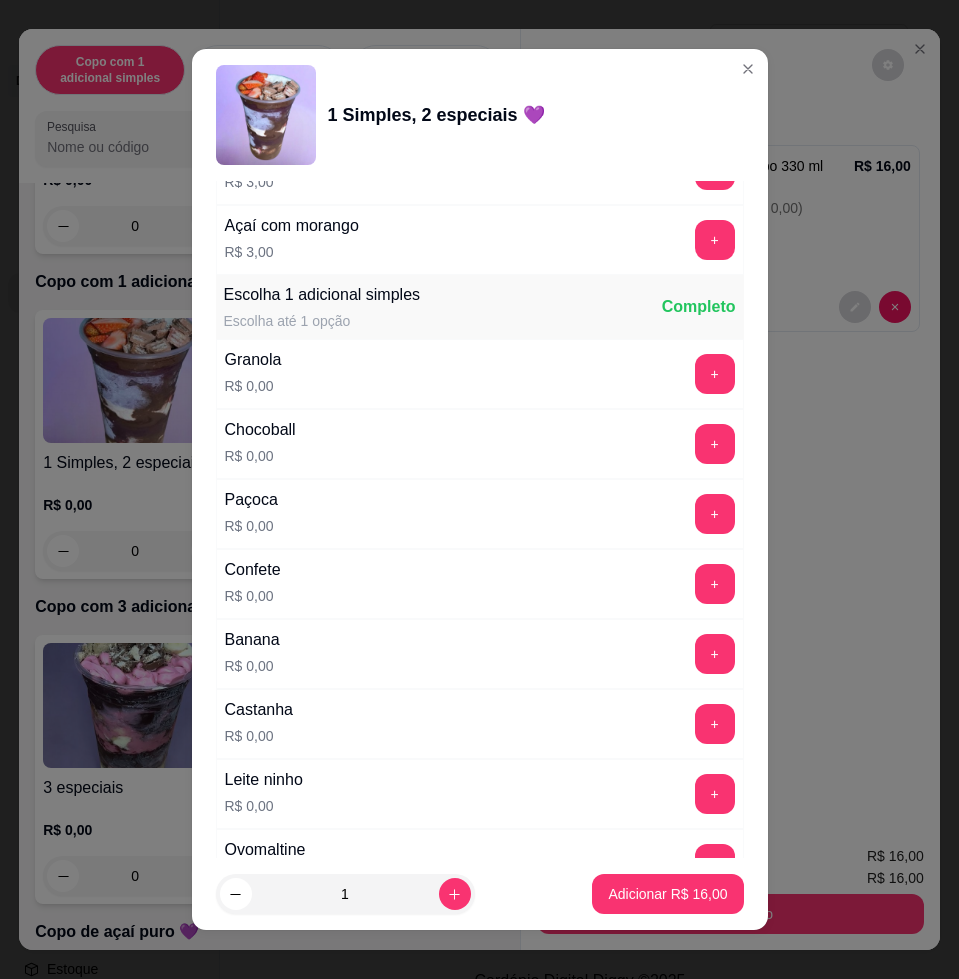 scroll, scrollTop: 1125, scrollLeft: 0, axis: vertical 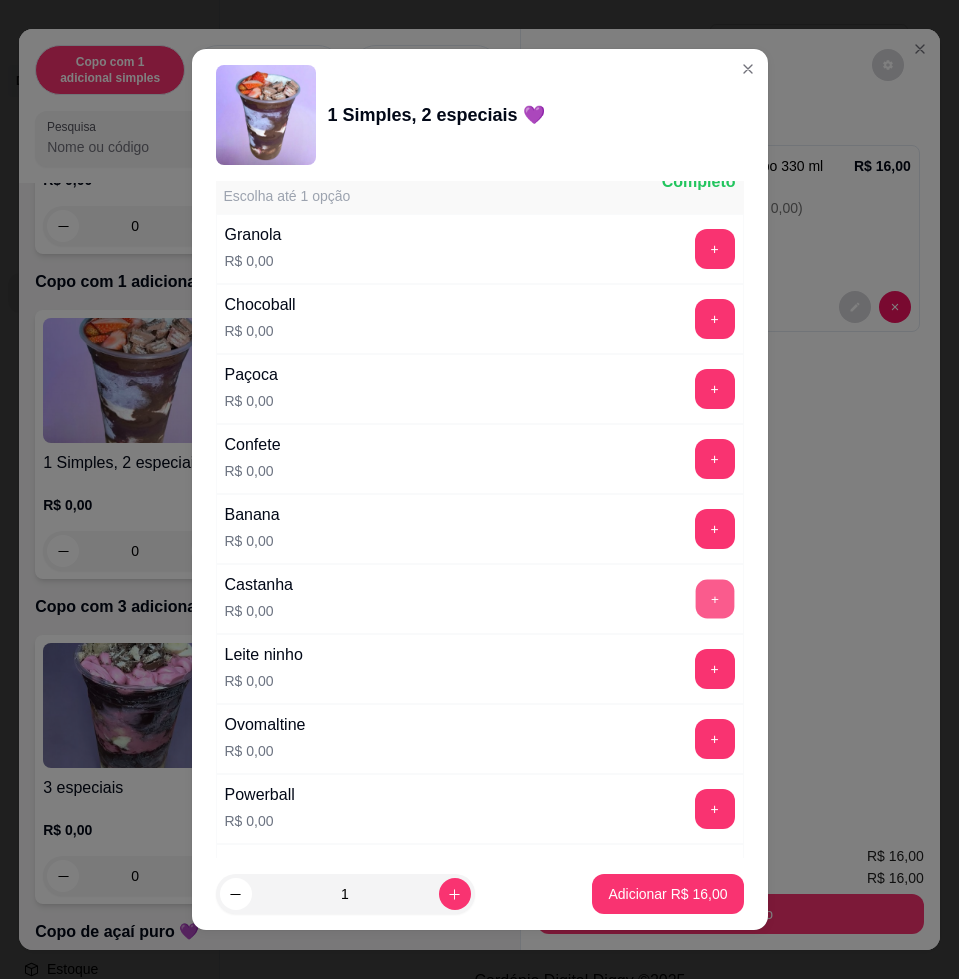 click on "+" at bounding box center [714, 599] 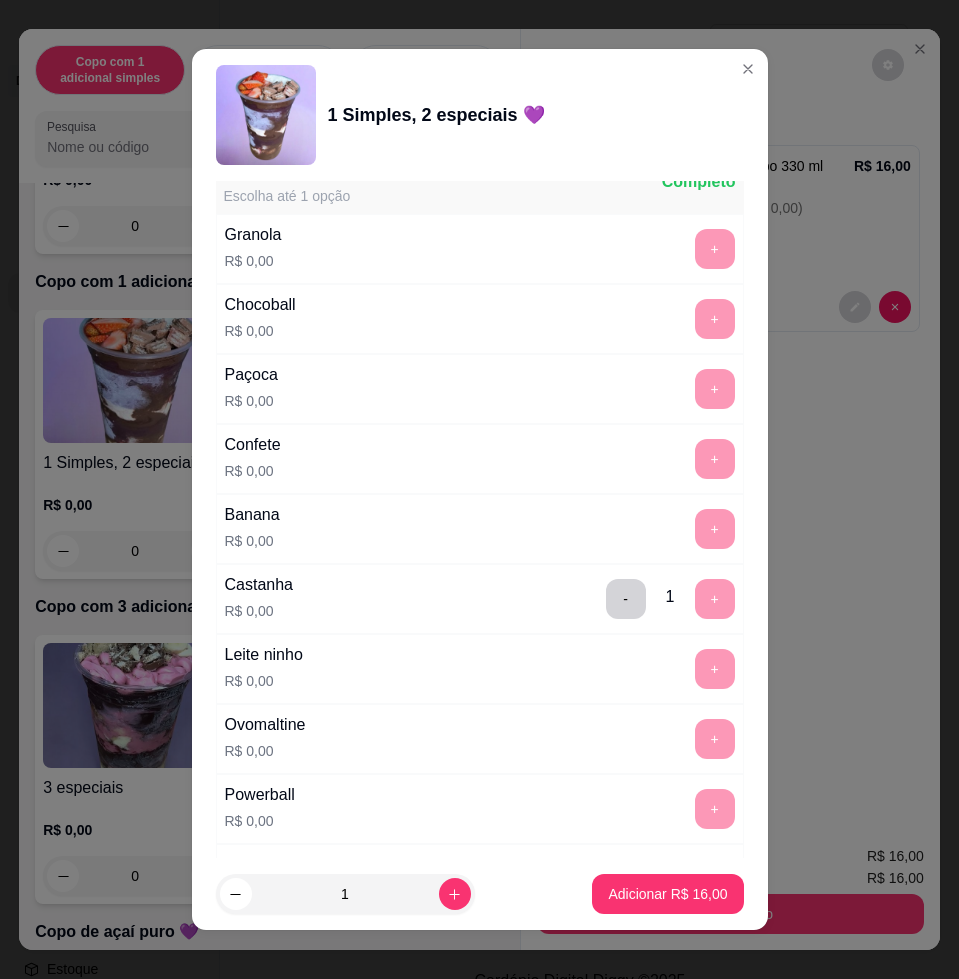 scroll, scrollTop: 1625, scrollLeft: 0, axis: vertical 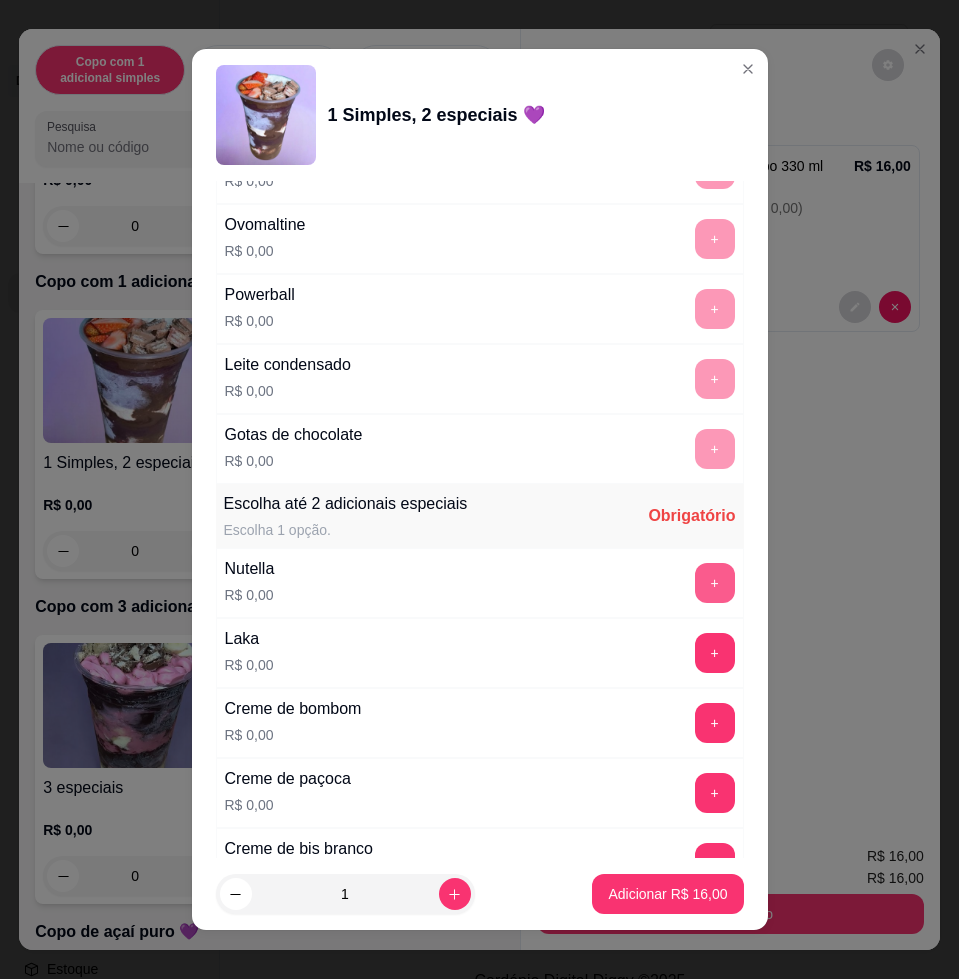 click on "+" at bounding box center (715, 583) 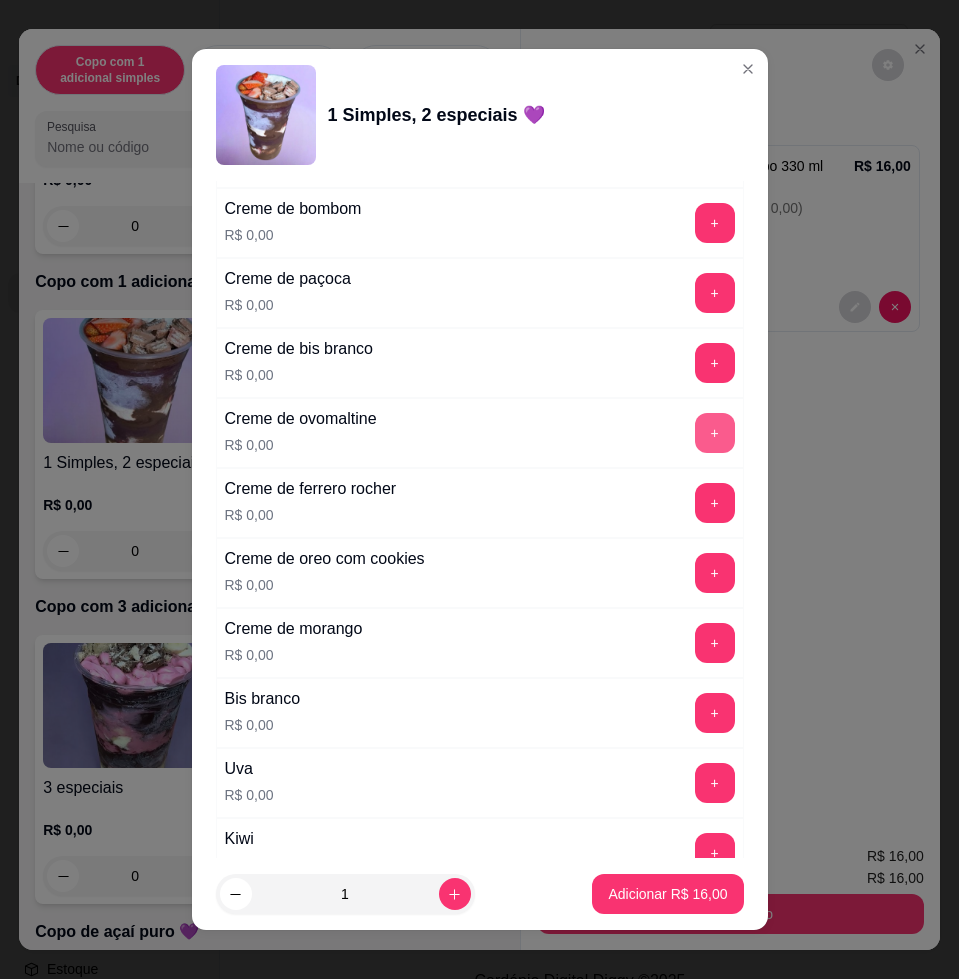 scroll, scrollTop: 2250, scrollLeft: 0, axis: vertical 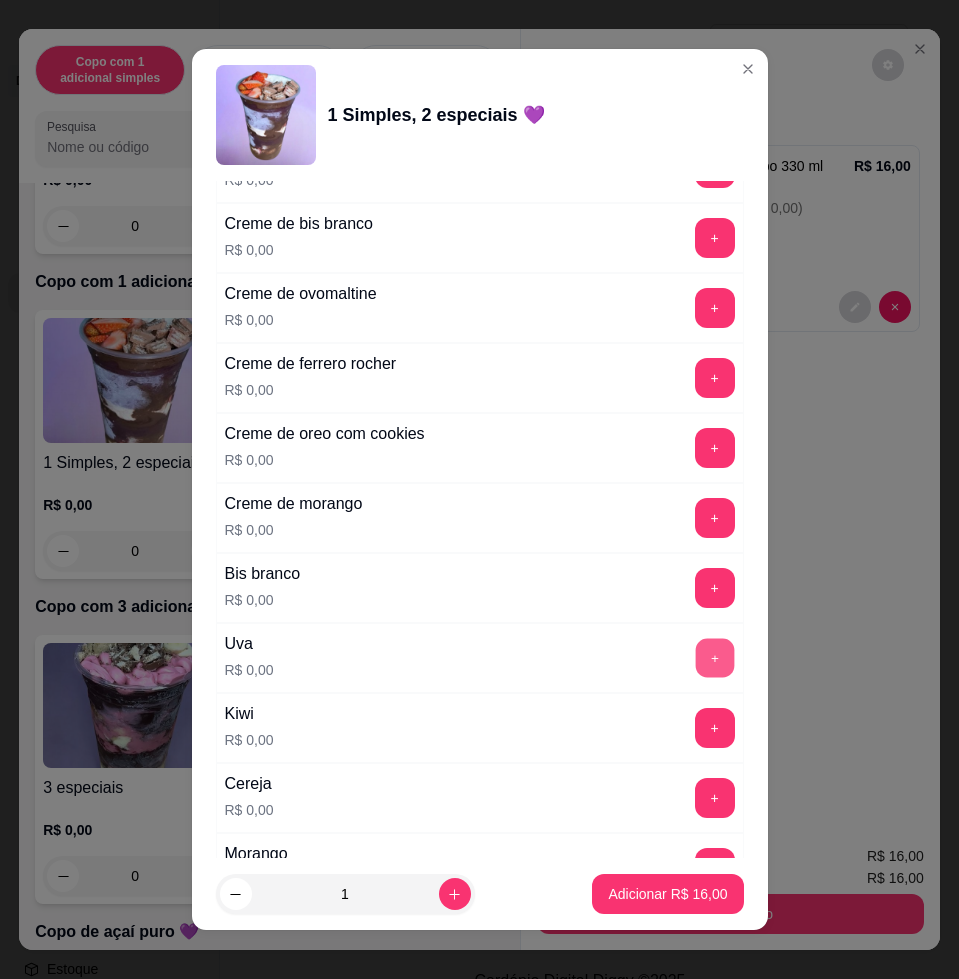 click on "+" at bounding box center (714, 658) 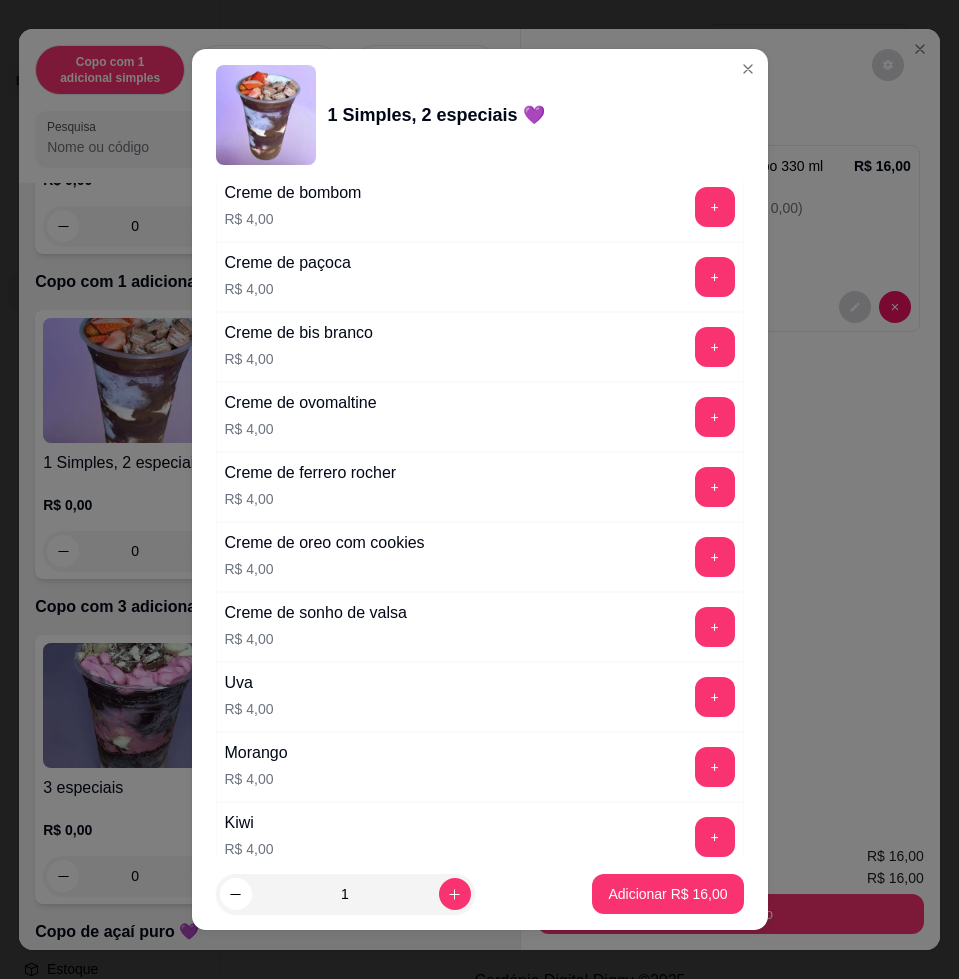 scroll, scrollTop: 4959, scrollLeft: 0, axis: vertical 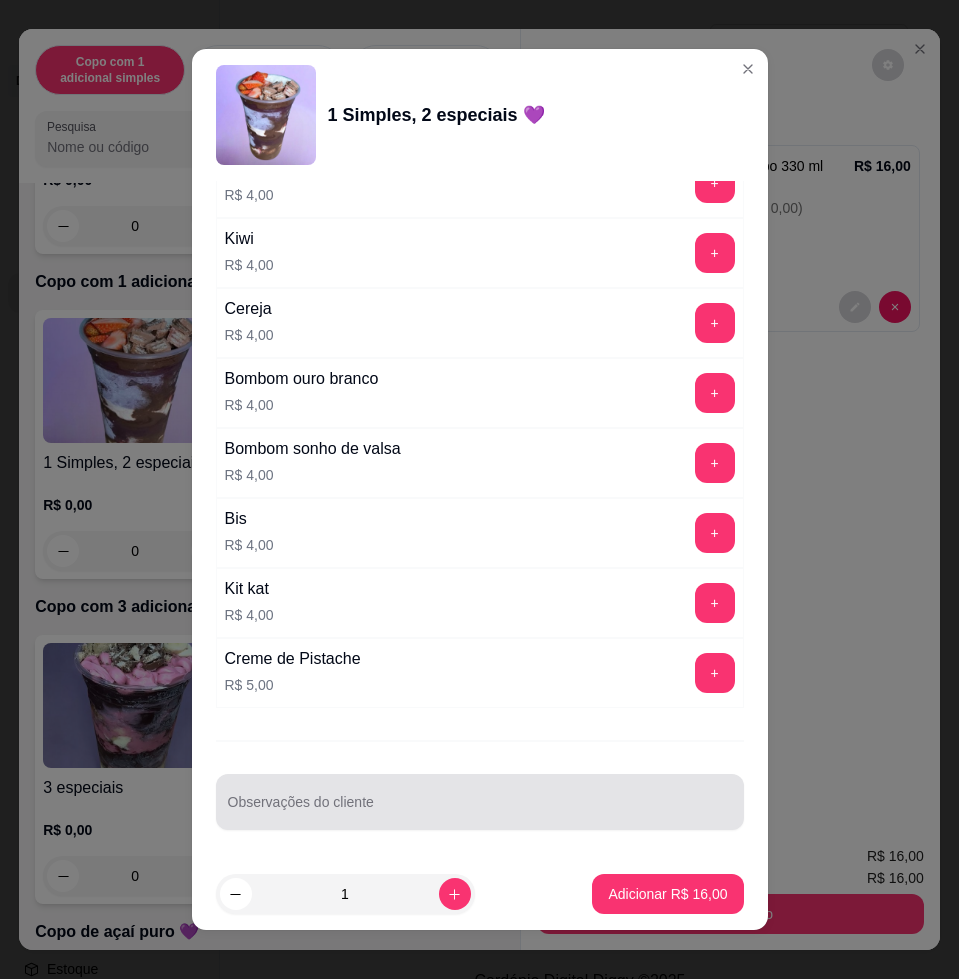 click on "Observações do cliente" at bounding box center (480, 810) 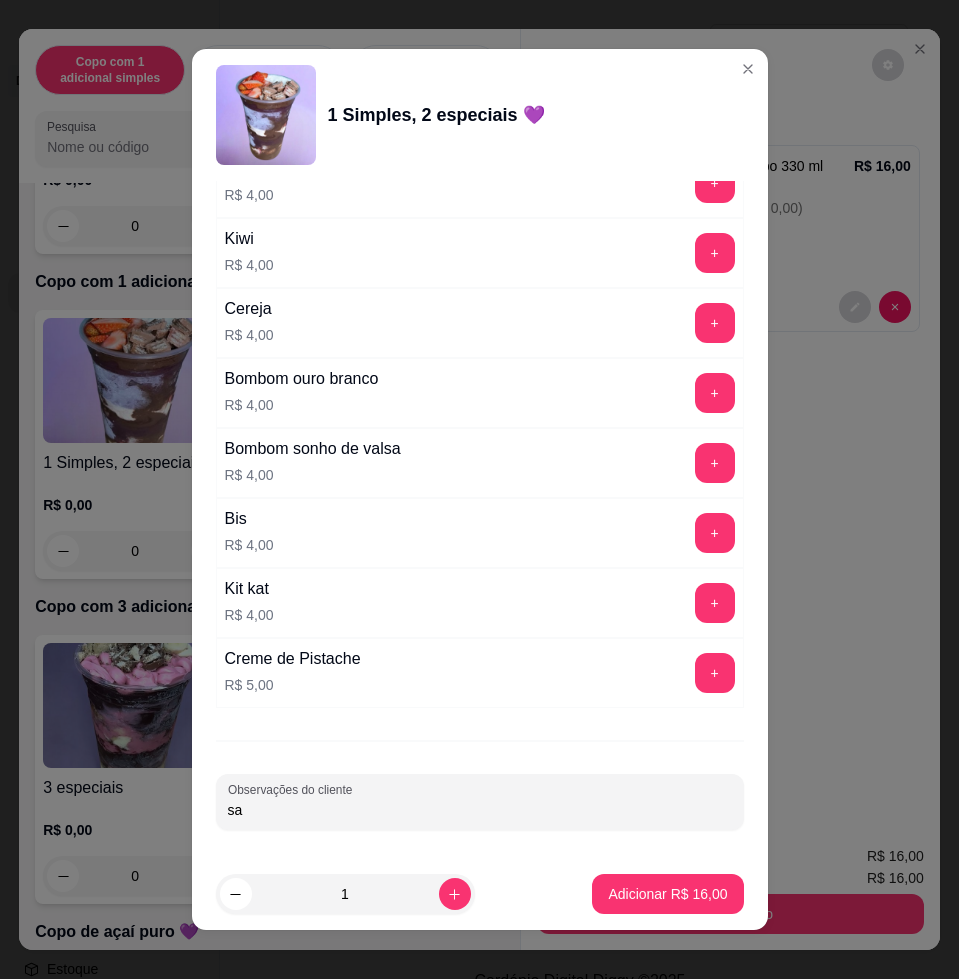 type on "s" 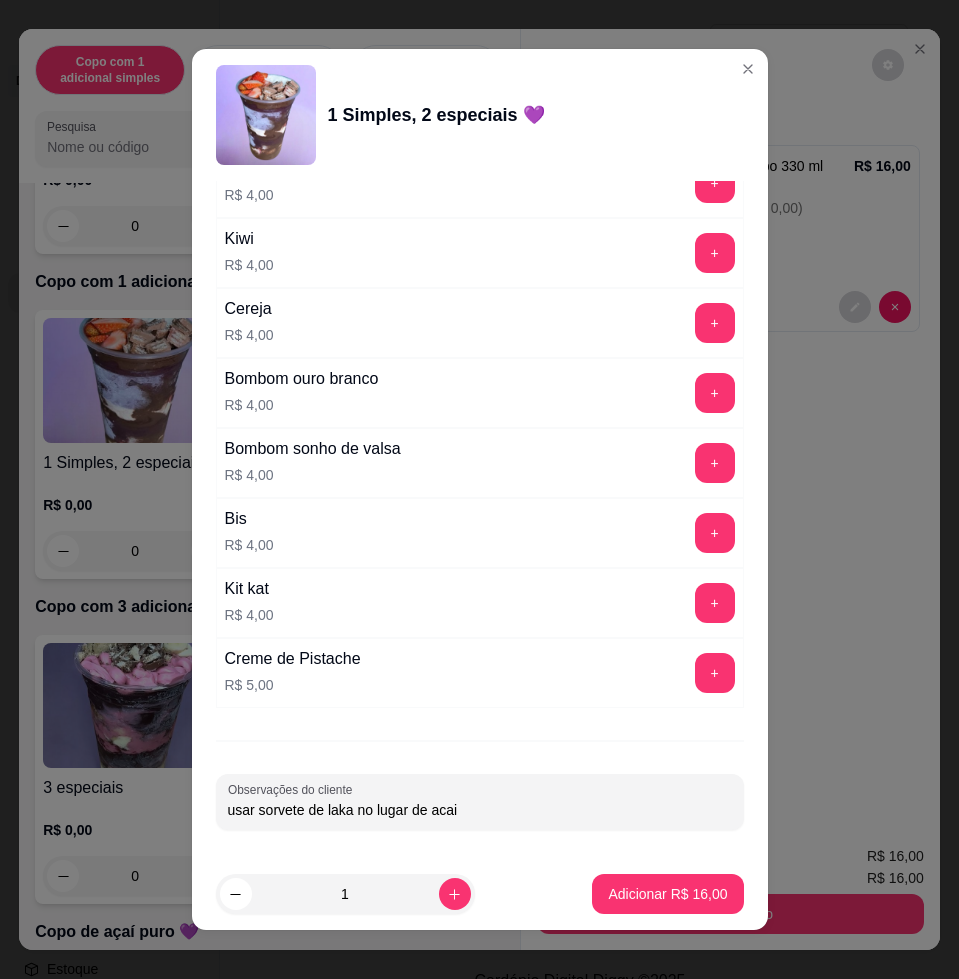 type on "usar sorvete de laka no lugar de acai" 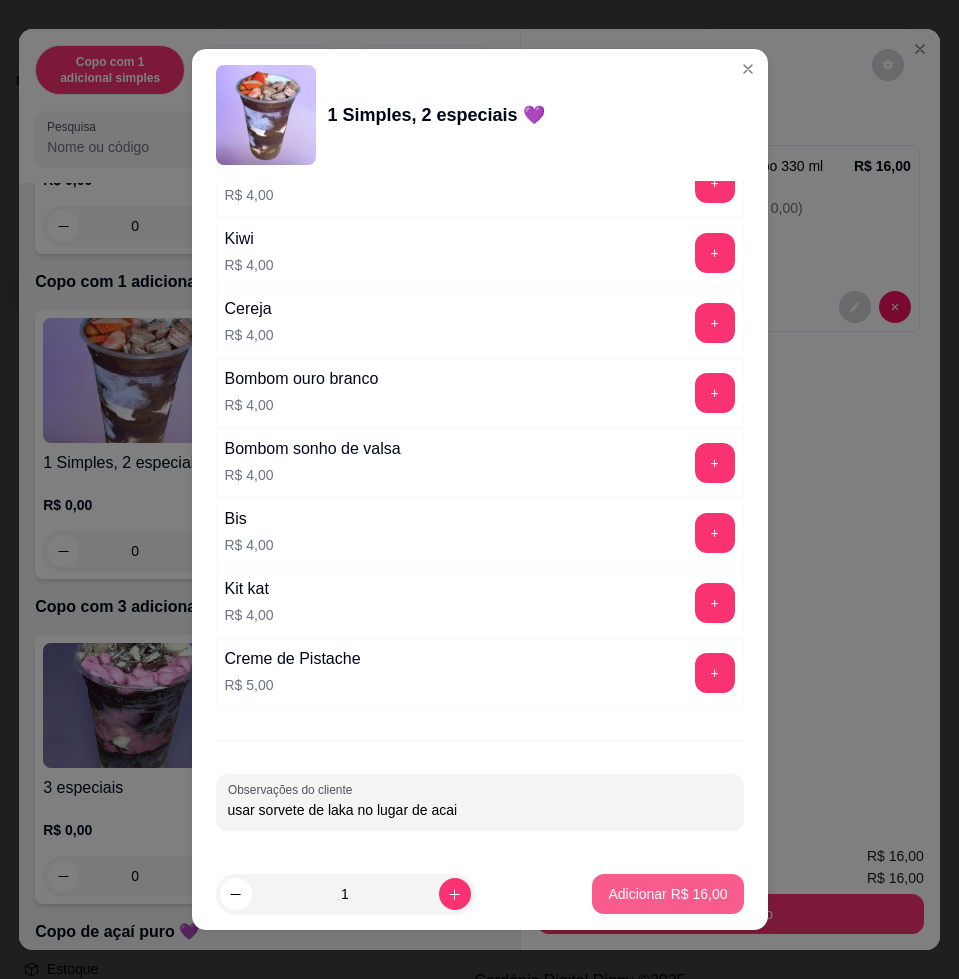 click on "Adicionar   R$ 16,00" at bounding box center [667, 894] 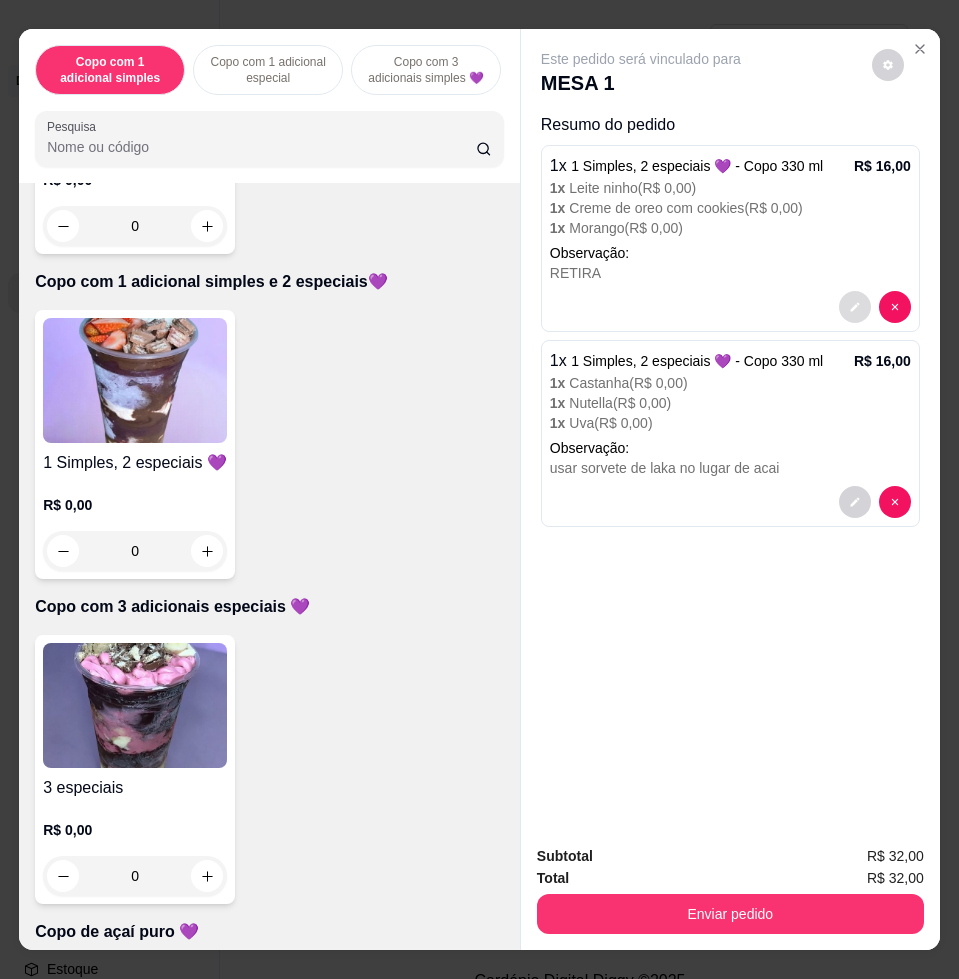 click at bounding box center (855, 307) 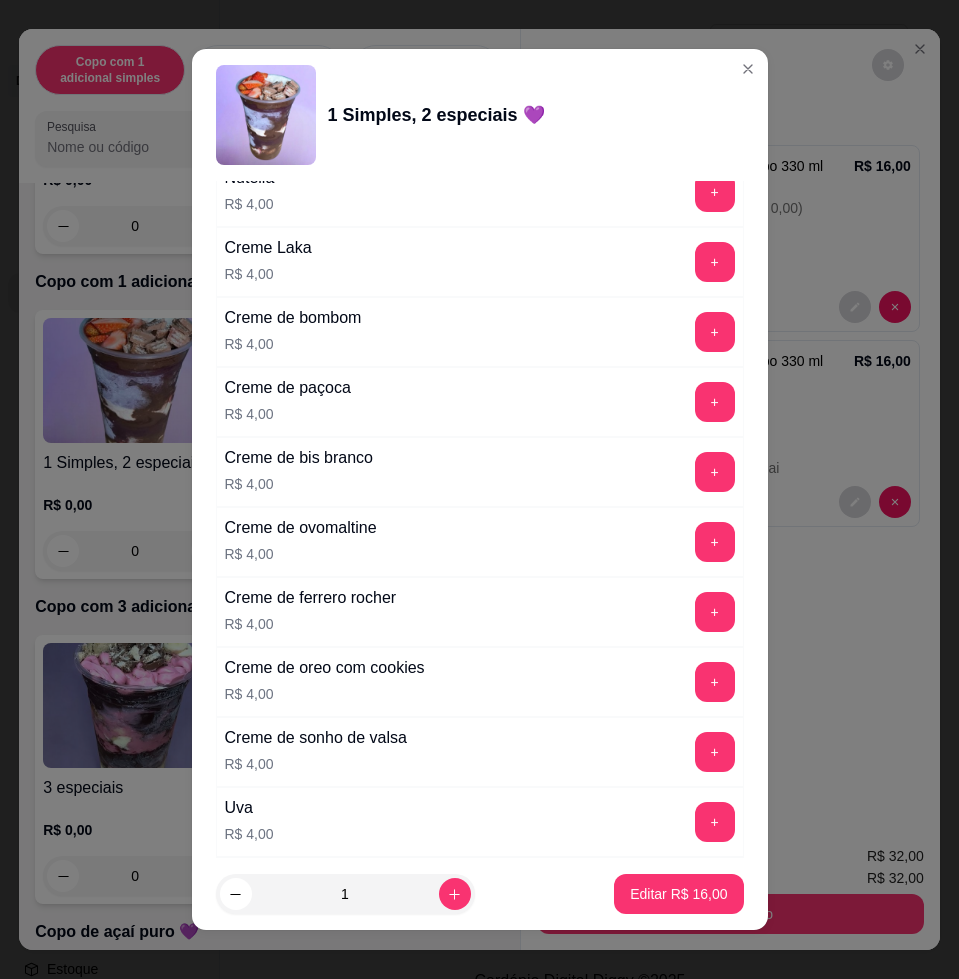 scroll, scrollTop: 4959, scrollLeft: 0, axis: vertical 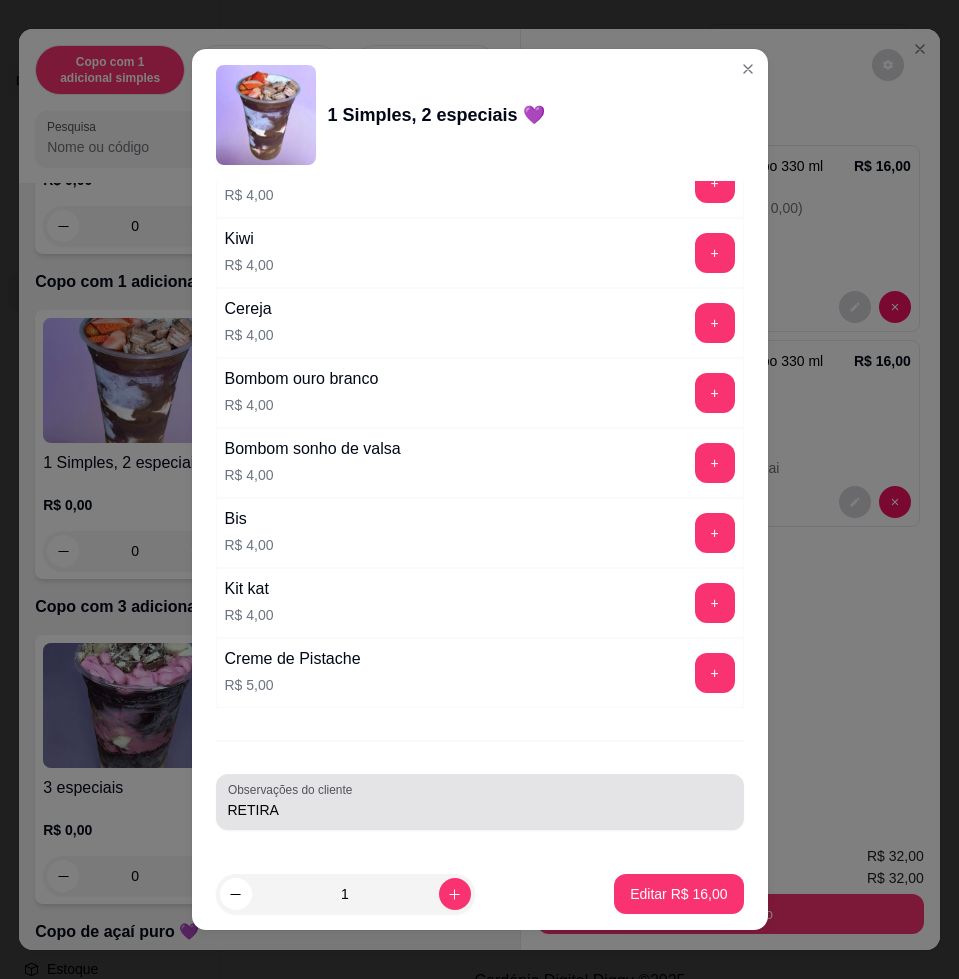 click on "RETIRA" at bounding box center [480, 802] 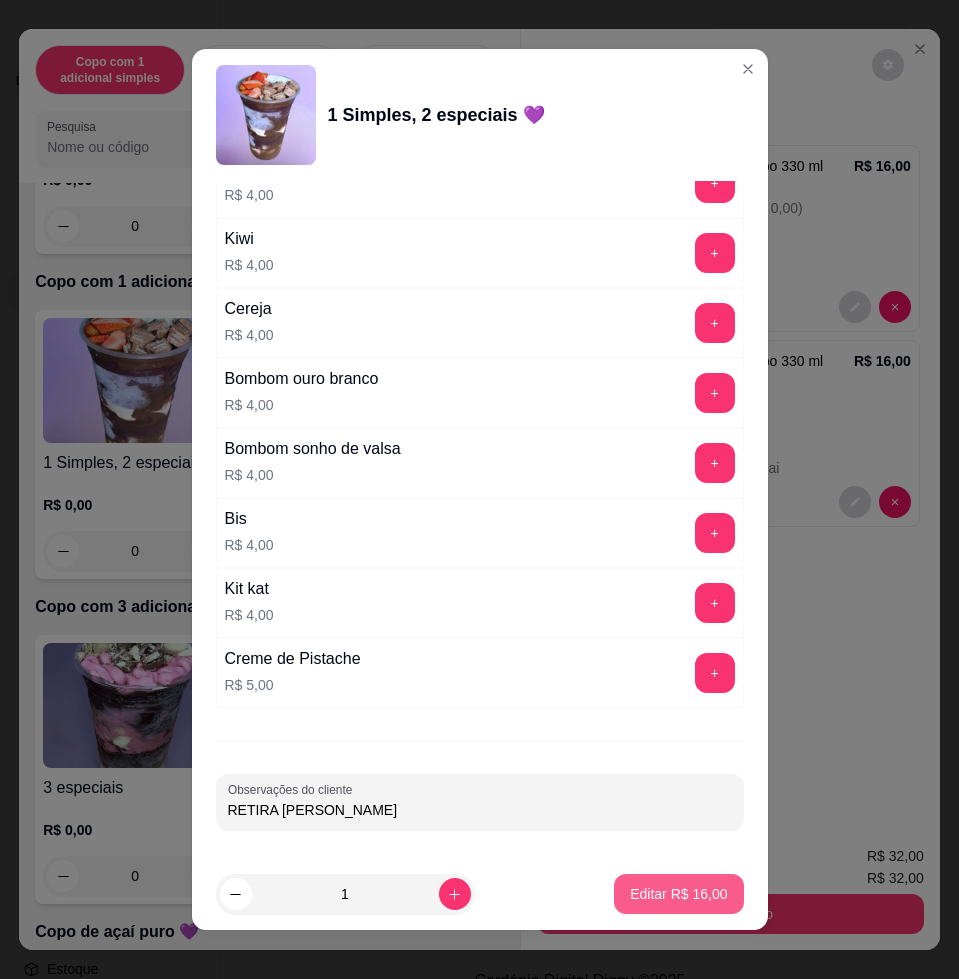type on "RETIRA [PERSON_NAME]" 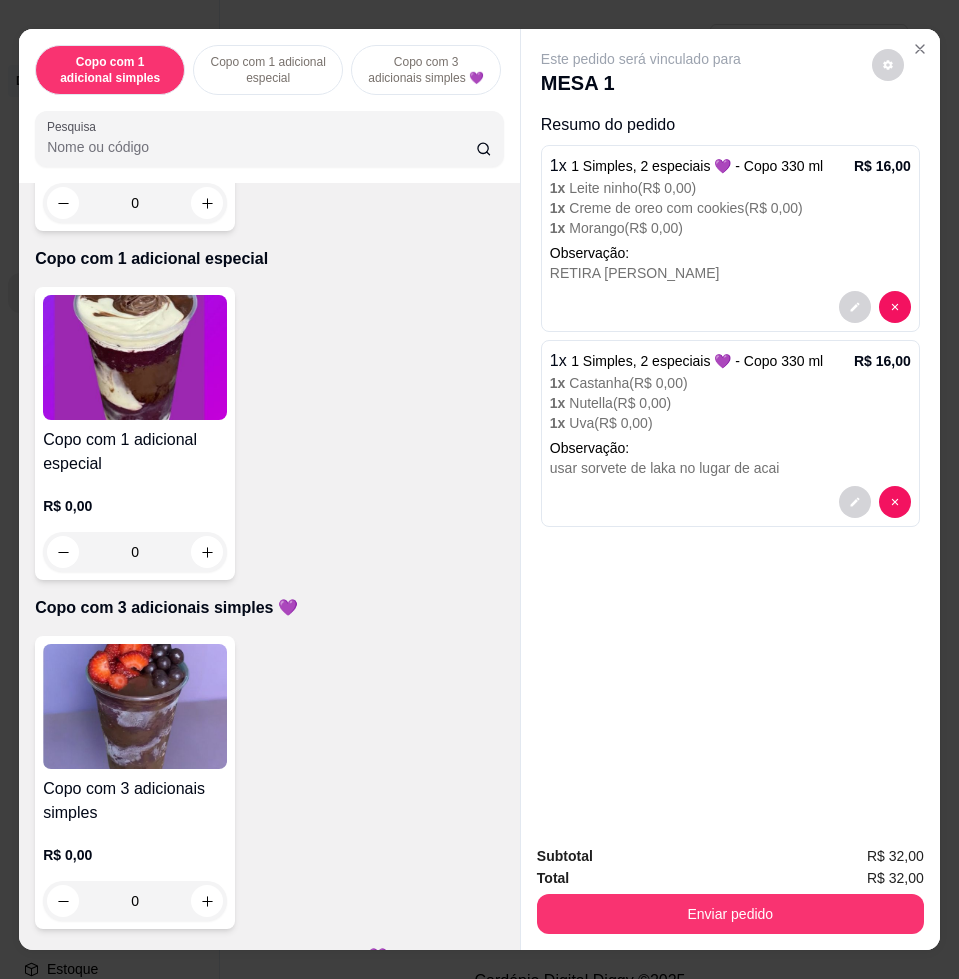 scroll, scrollTop: 0, scrollLeft: 0, axis: both 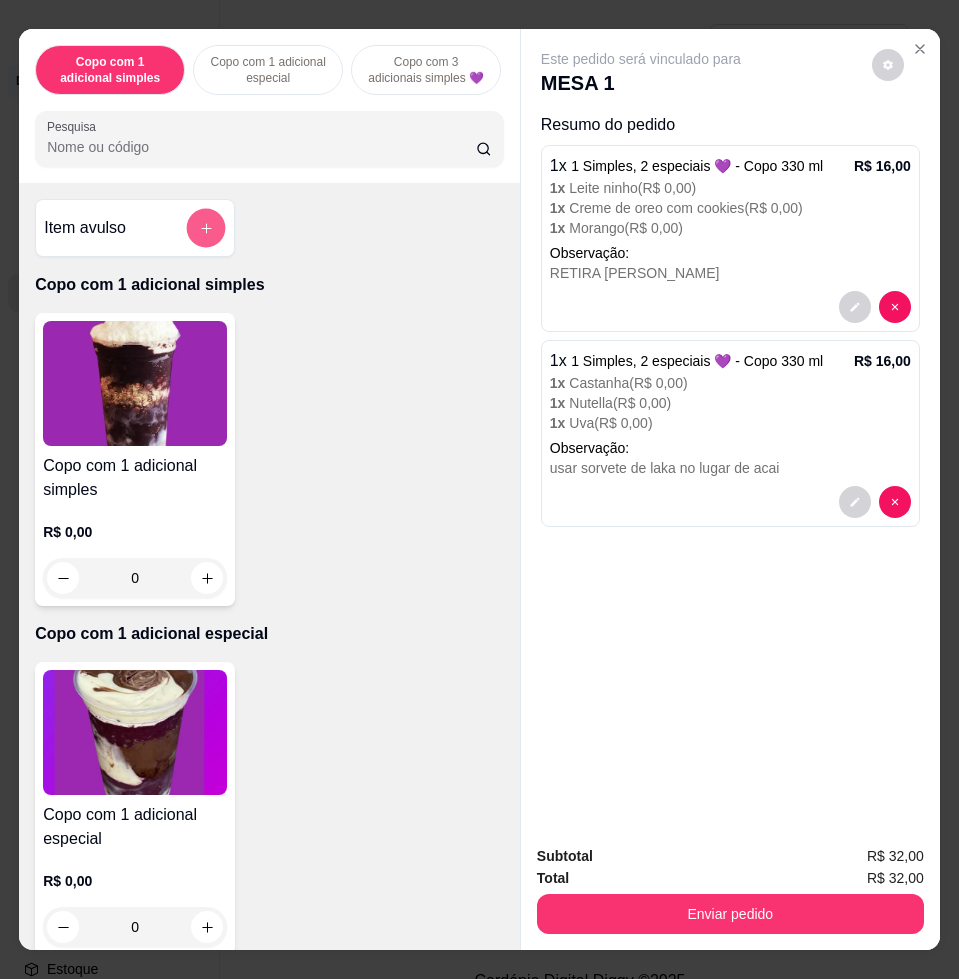 click at bounding box center (206, 228) 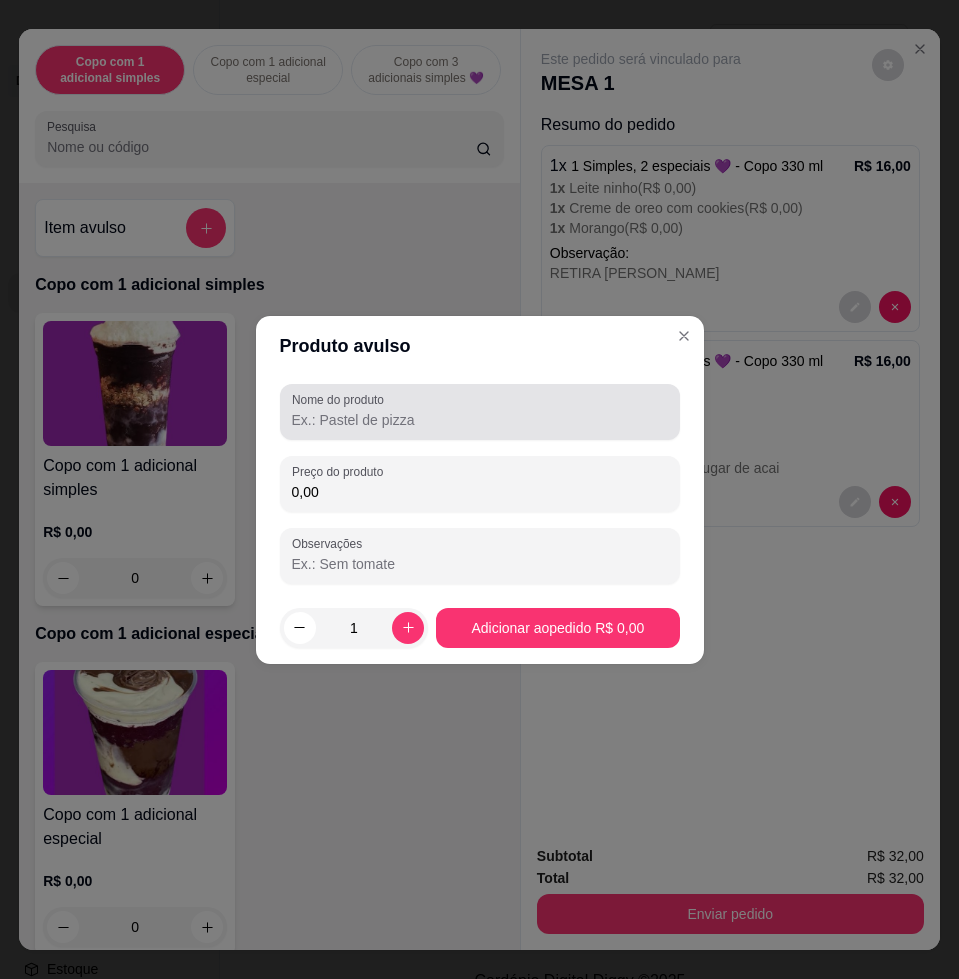 click on "Nome do produto" at bounding box center (480, 420) 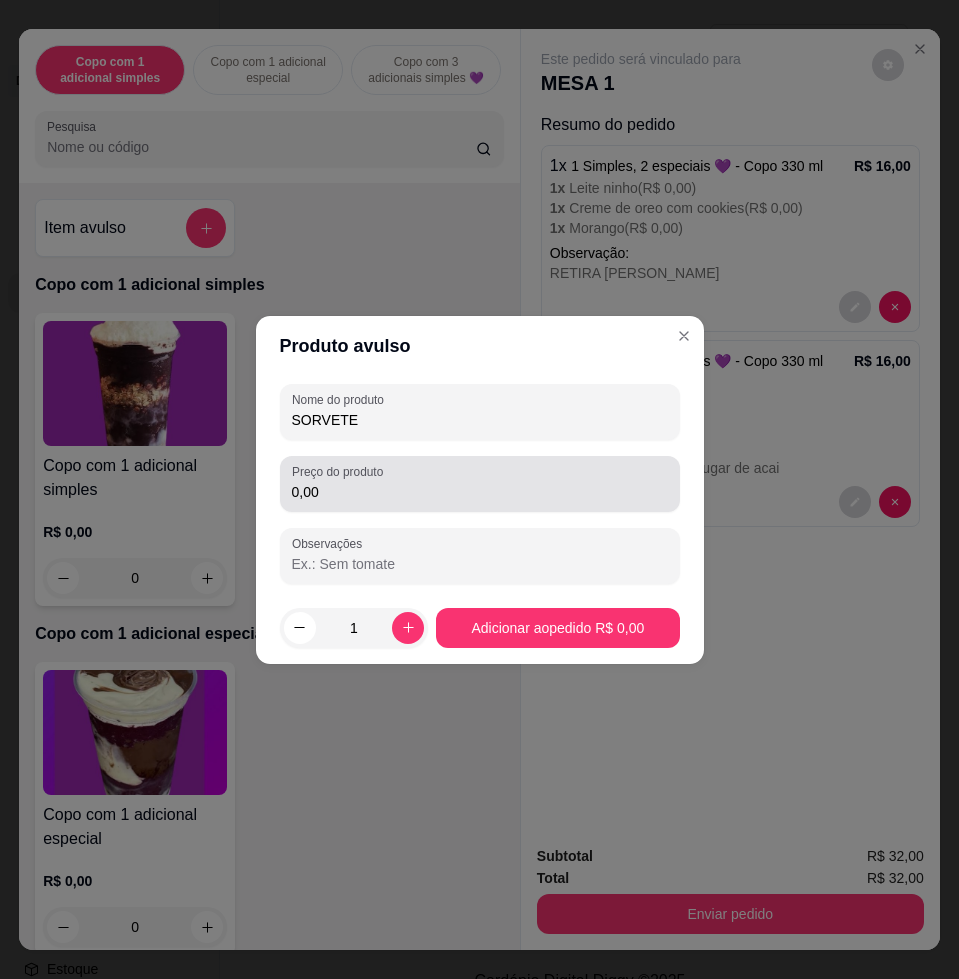 type on "SORVETE" 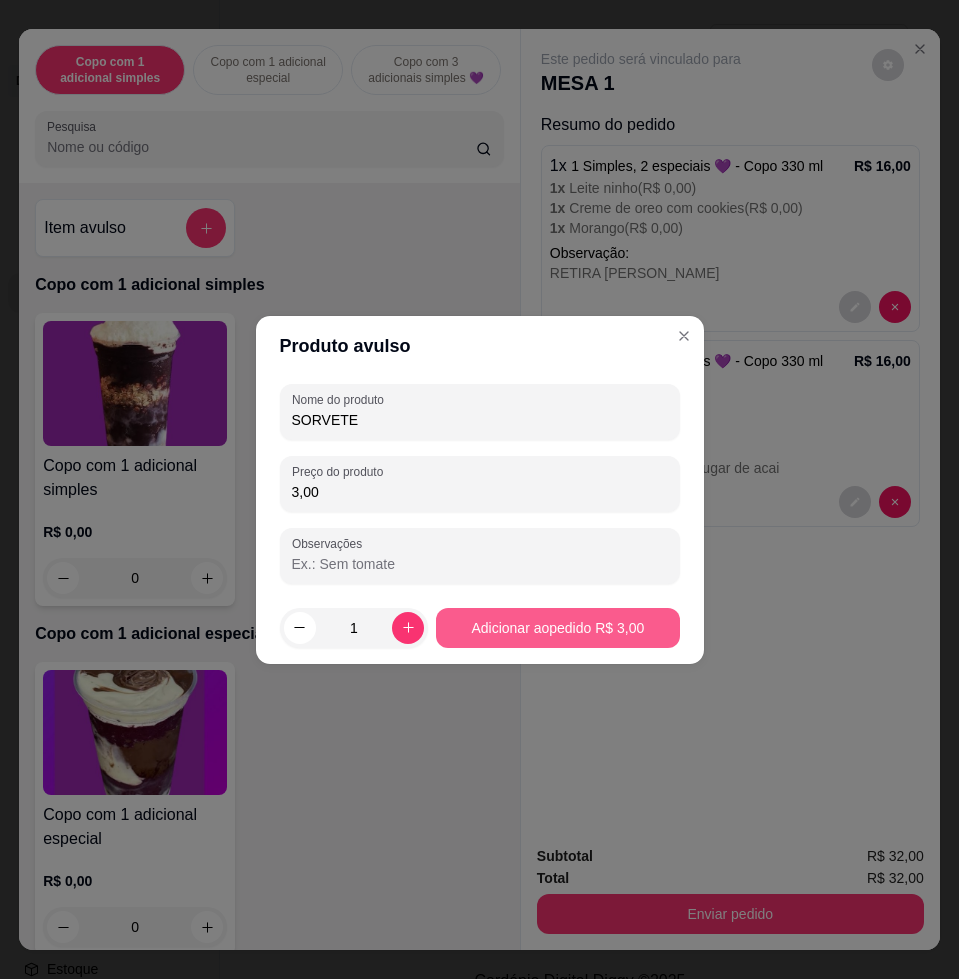 type on "3,00" 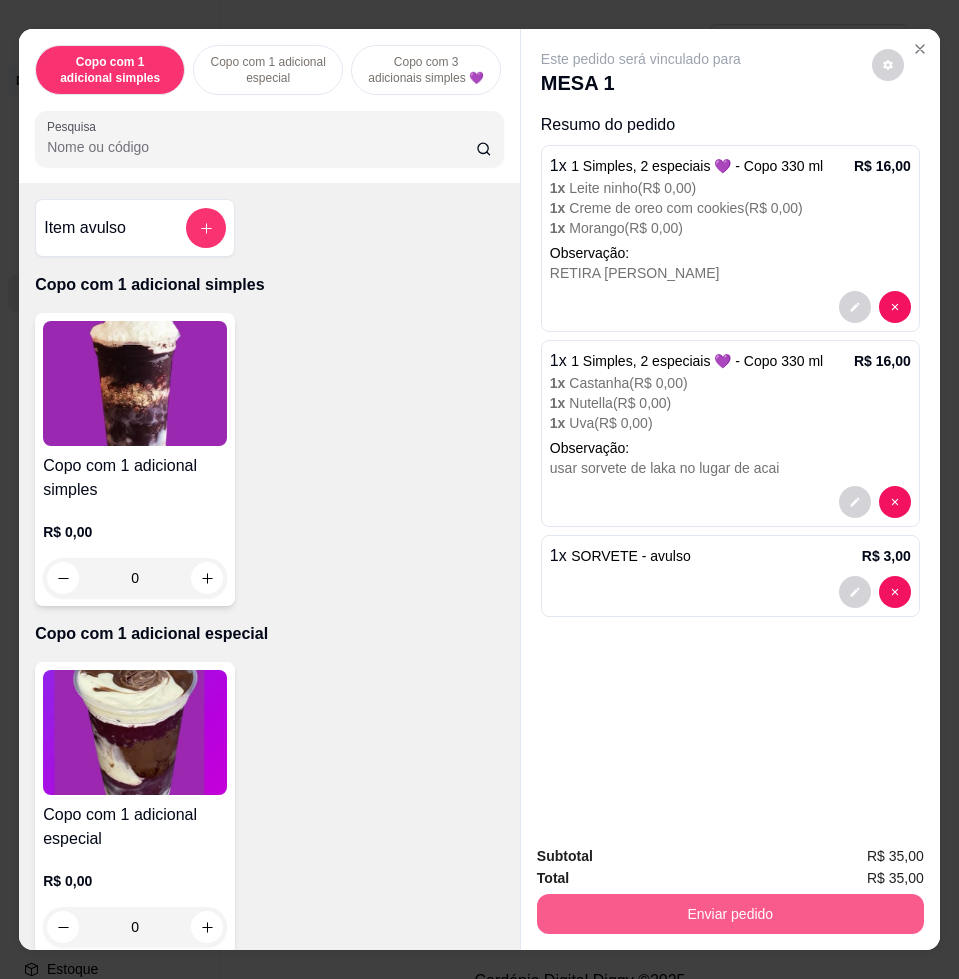 click on "Enviar pedido" at bounding box center [730, 914] 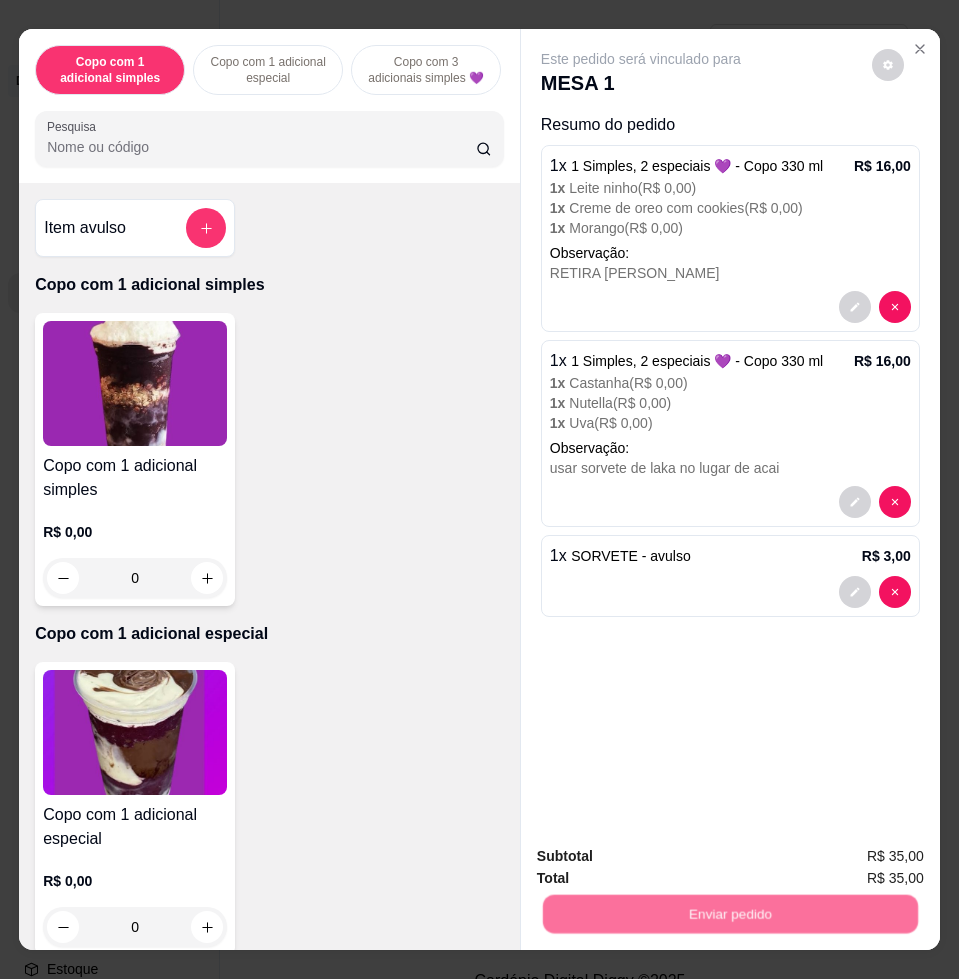 click on "Não registrar e enviar pedido" at bounding box center (662, 855) 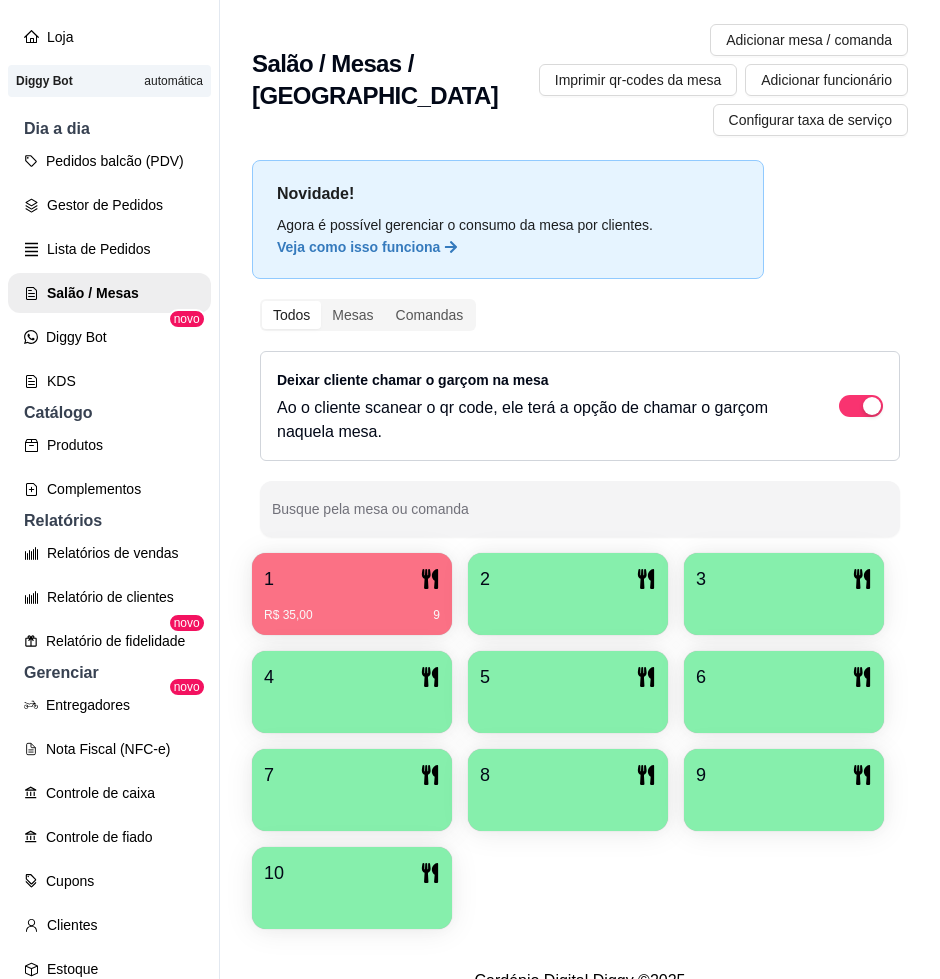 click on "R$ 35,00 9" at bounding box center (352, 608) 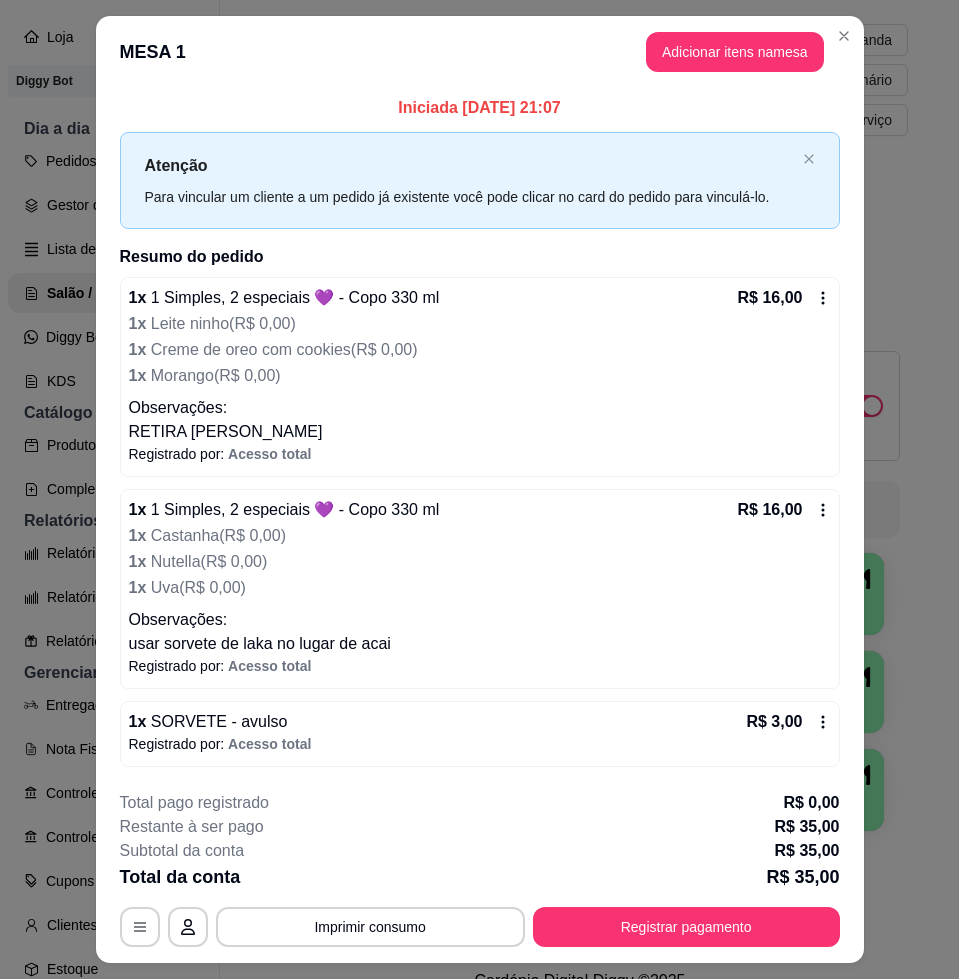 click on "**********" at bounding box center [480, 869] 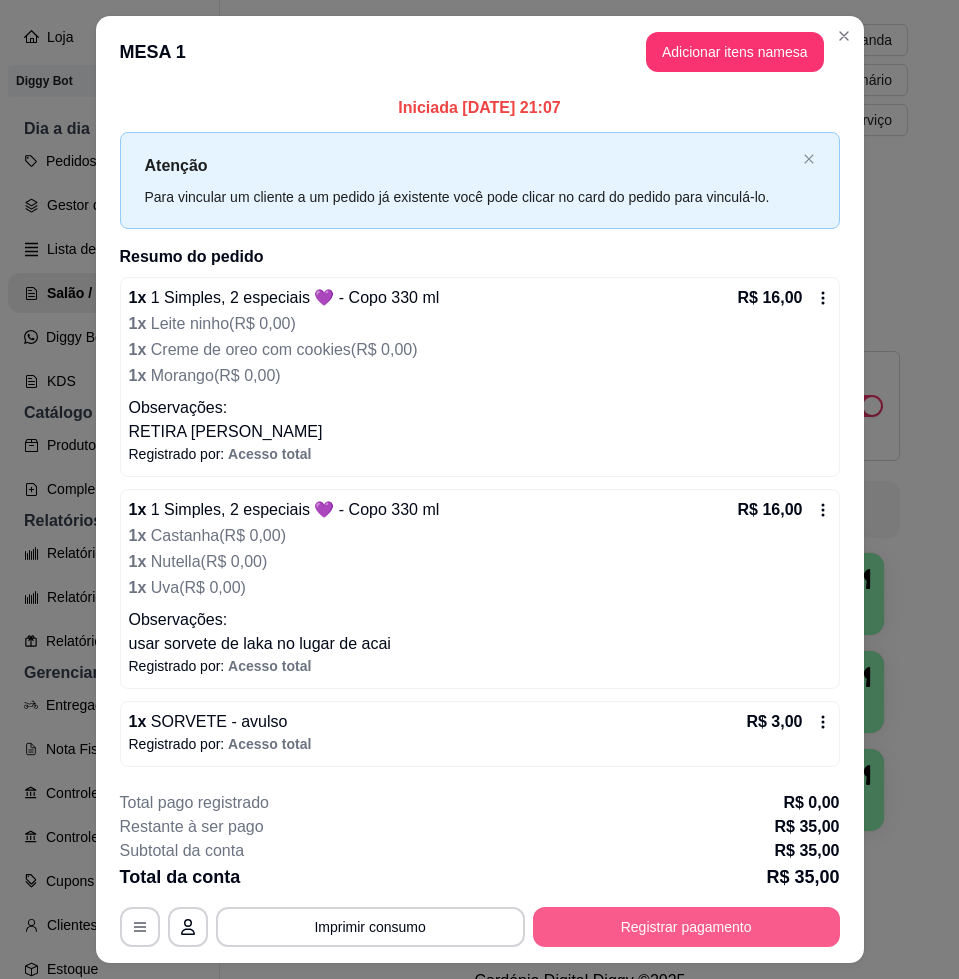 click on "Registrar pagamento" at bounding box center (686, 927) 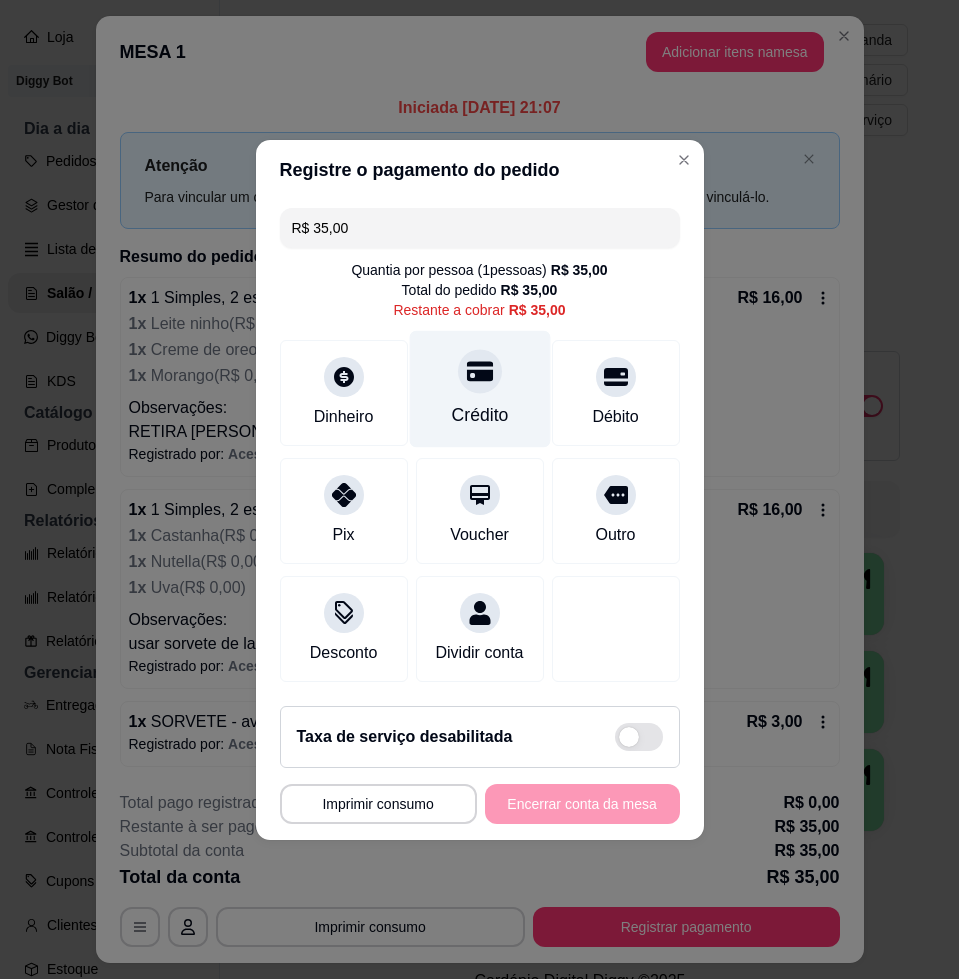 click on "Crédito" at bounding box center (479, 388) 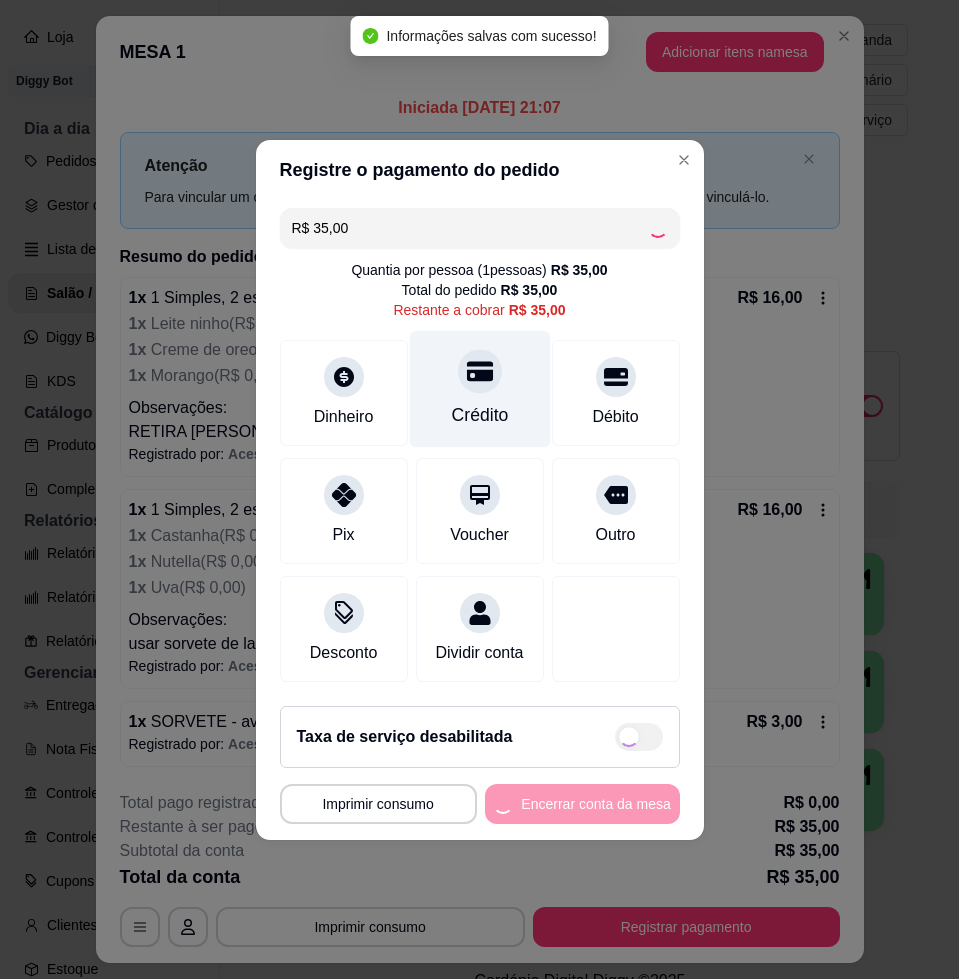 type on "R$ 0,00" 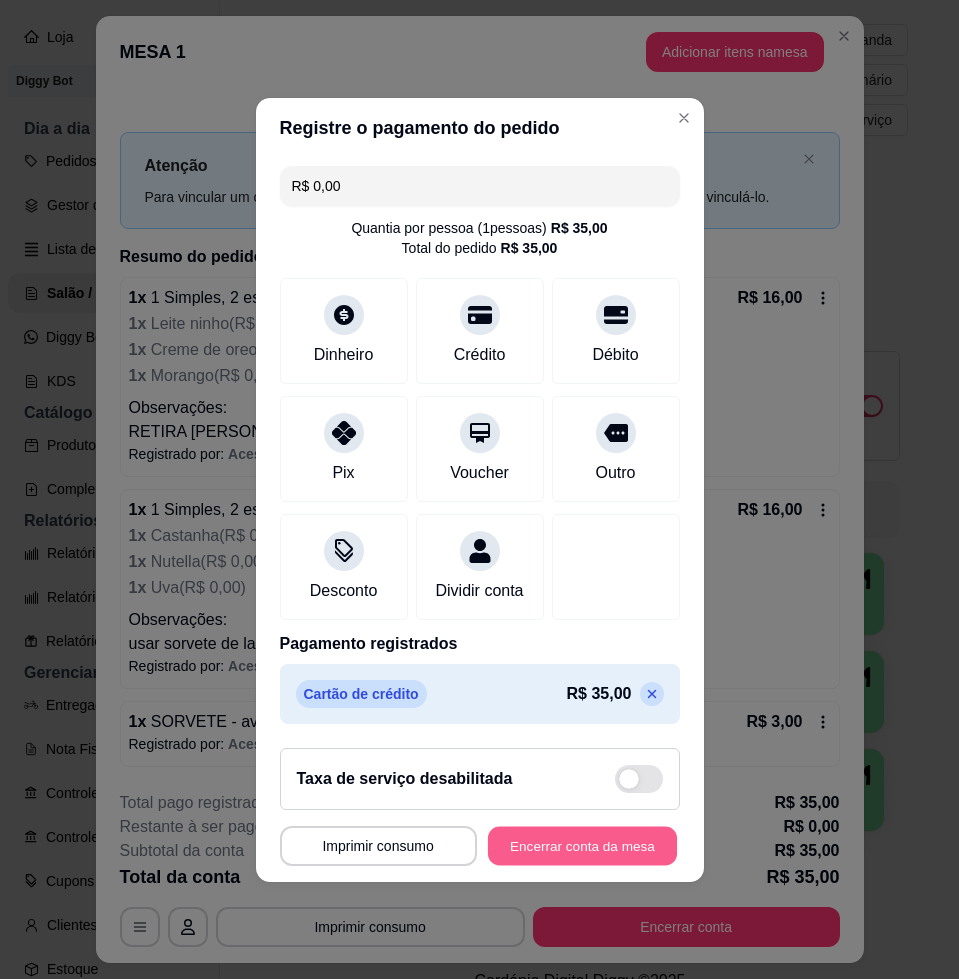 click on "Encerrar conta da mesa" at bounding box center (582, 845) 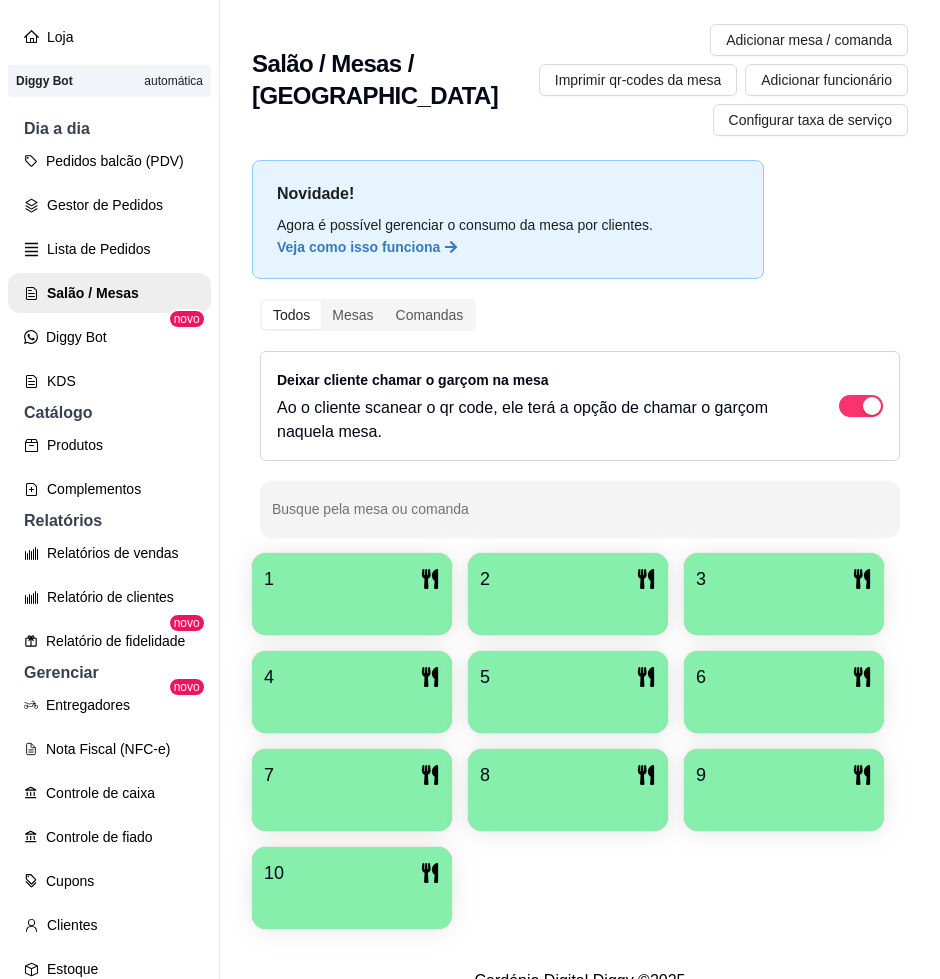click on "1 2 3 4 5 6 7 8 9 10" at bounding box center (580, 741) 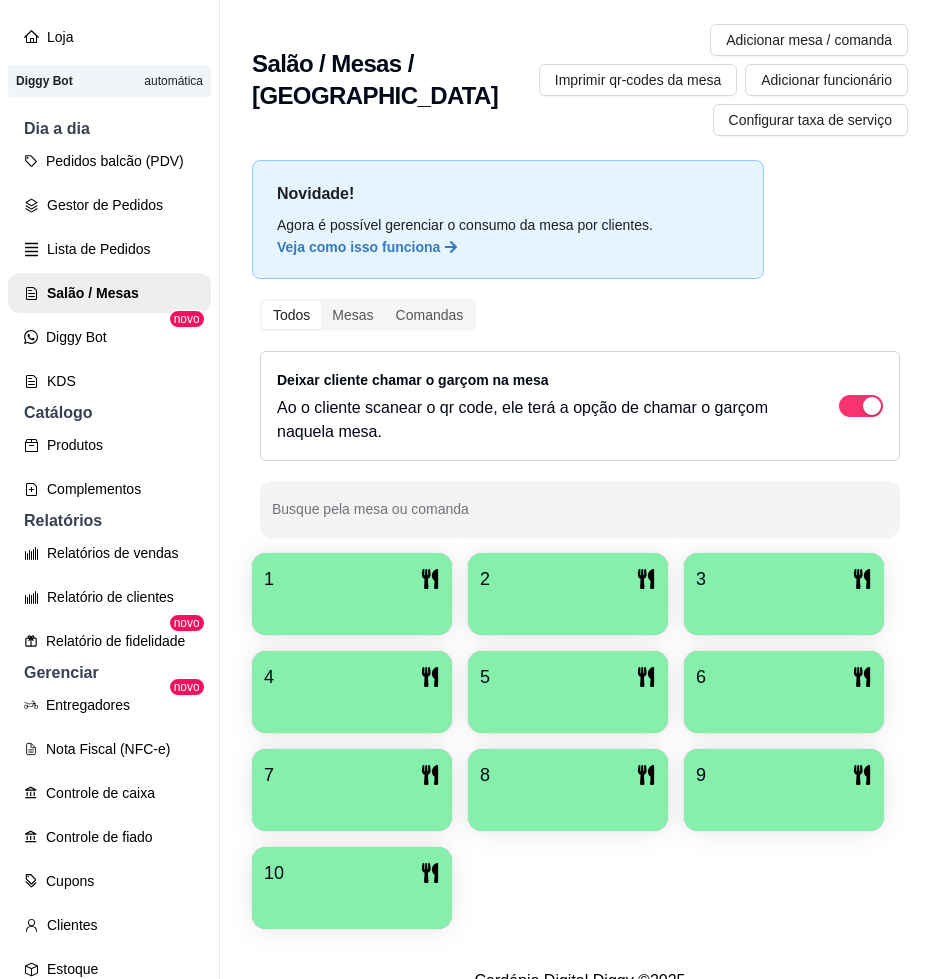 click at bounding box center [568, 608] 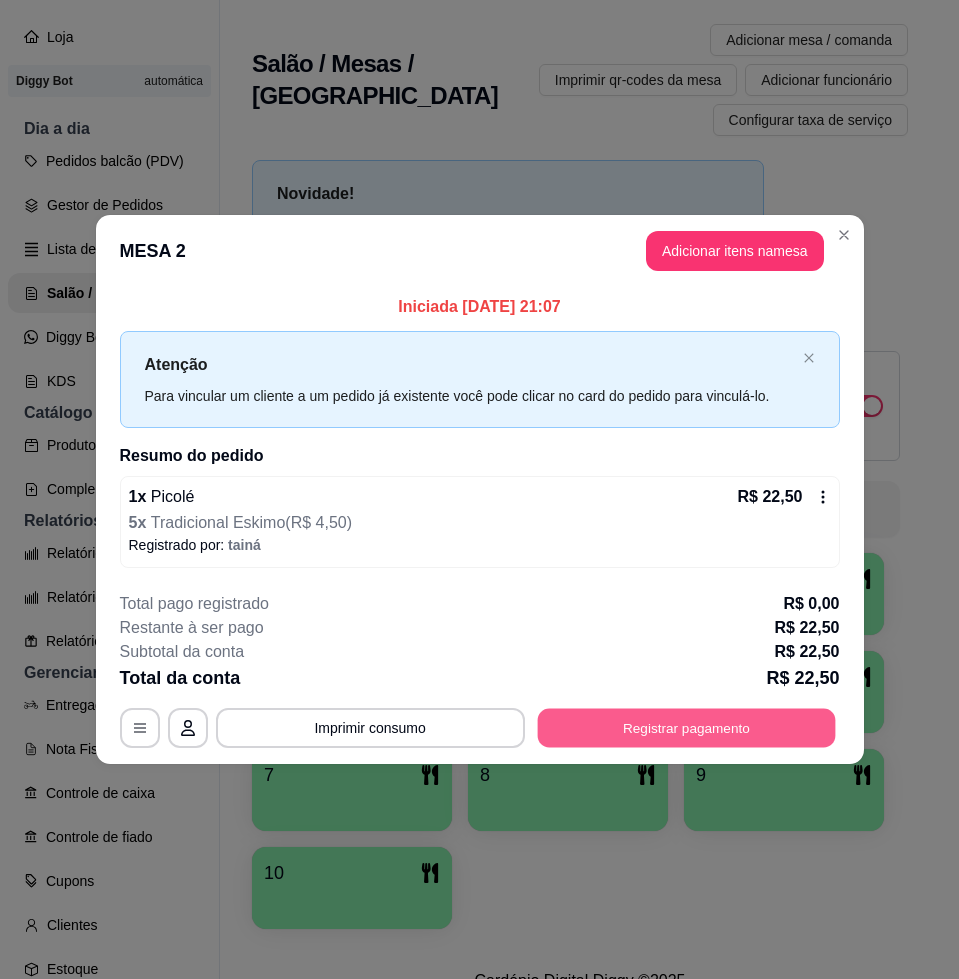 click on "Registrar pagamento" at bounding box center [686, 728] 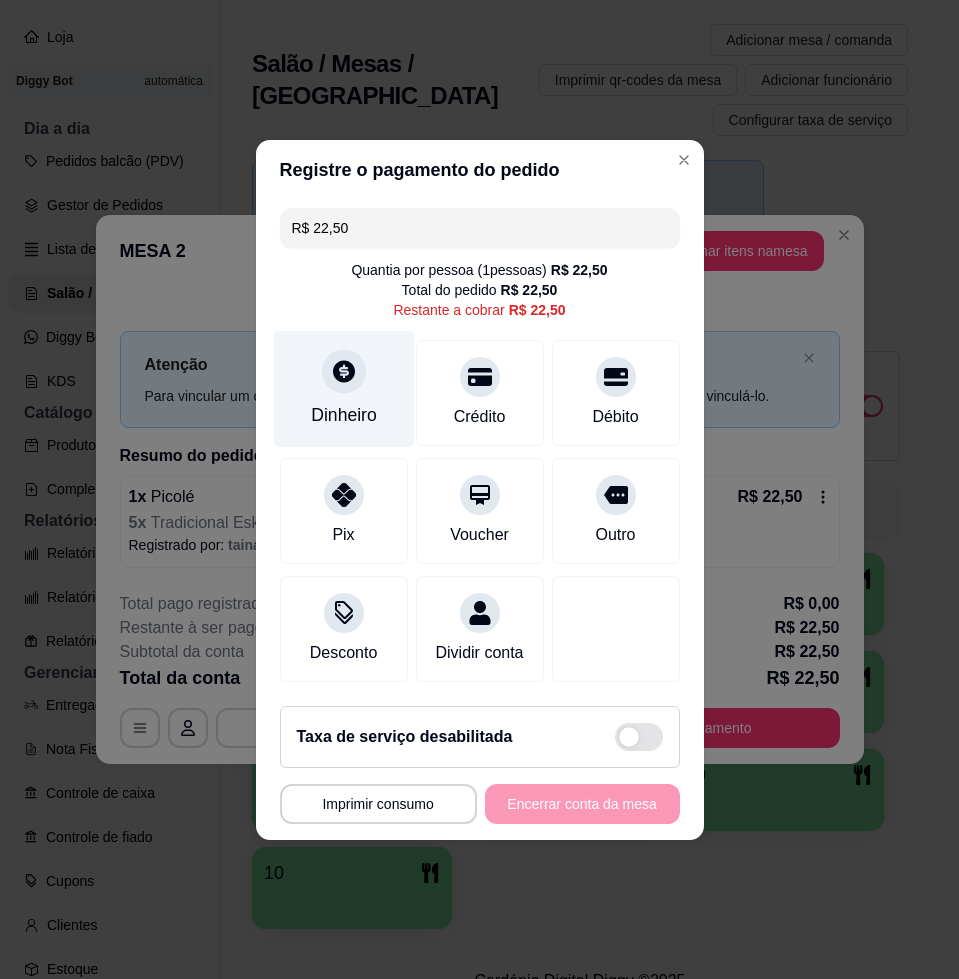 click on "Dinheiro" at bounding box center (343, 388) 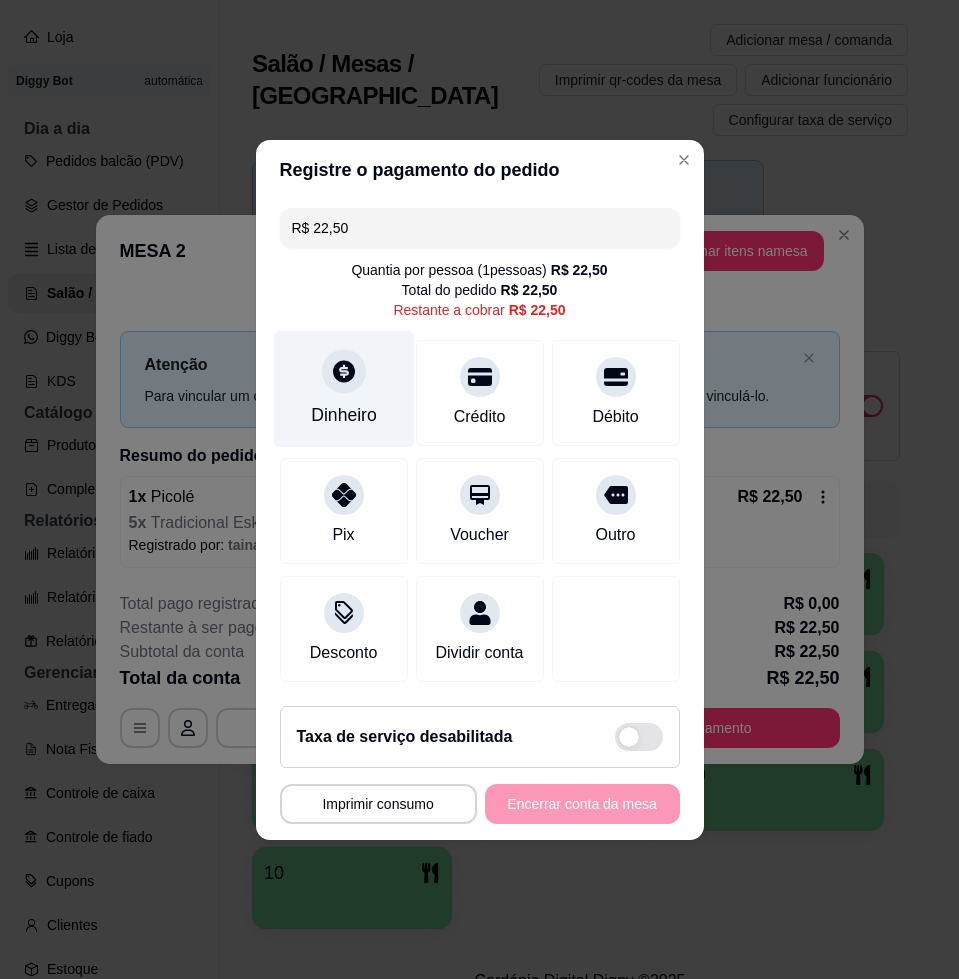 drag, startPoint x: 287, startPoint y: 345, endPoint x: 339, endPoint y: 419, distance: 90.44335 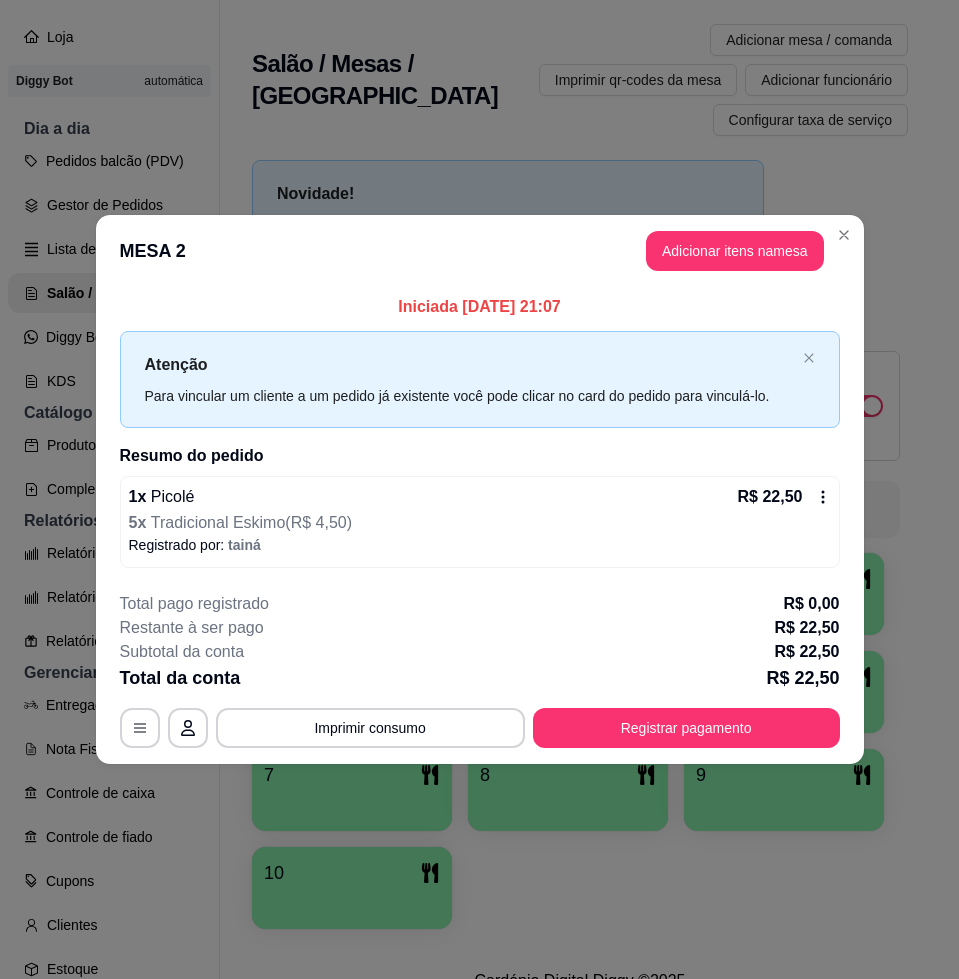 click 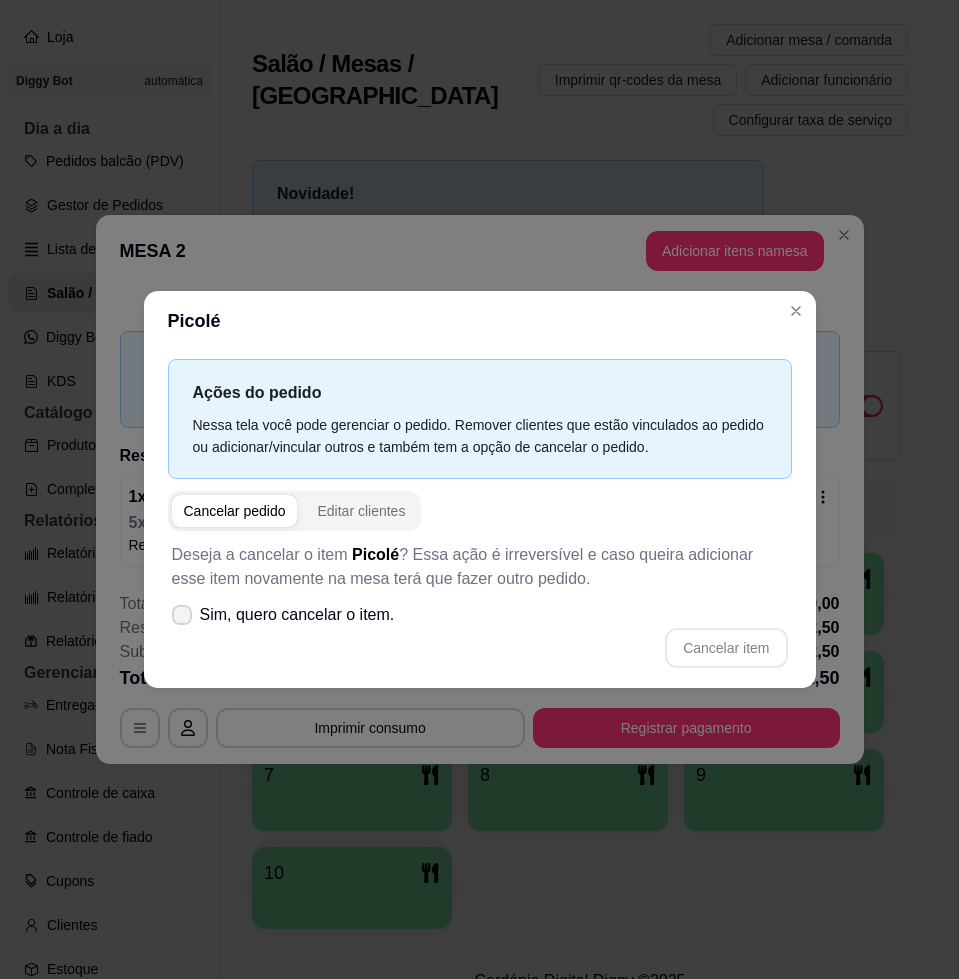 click 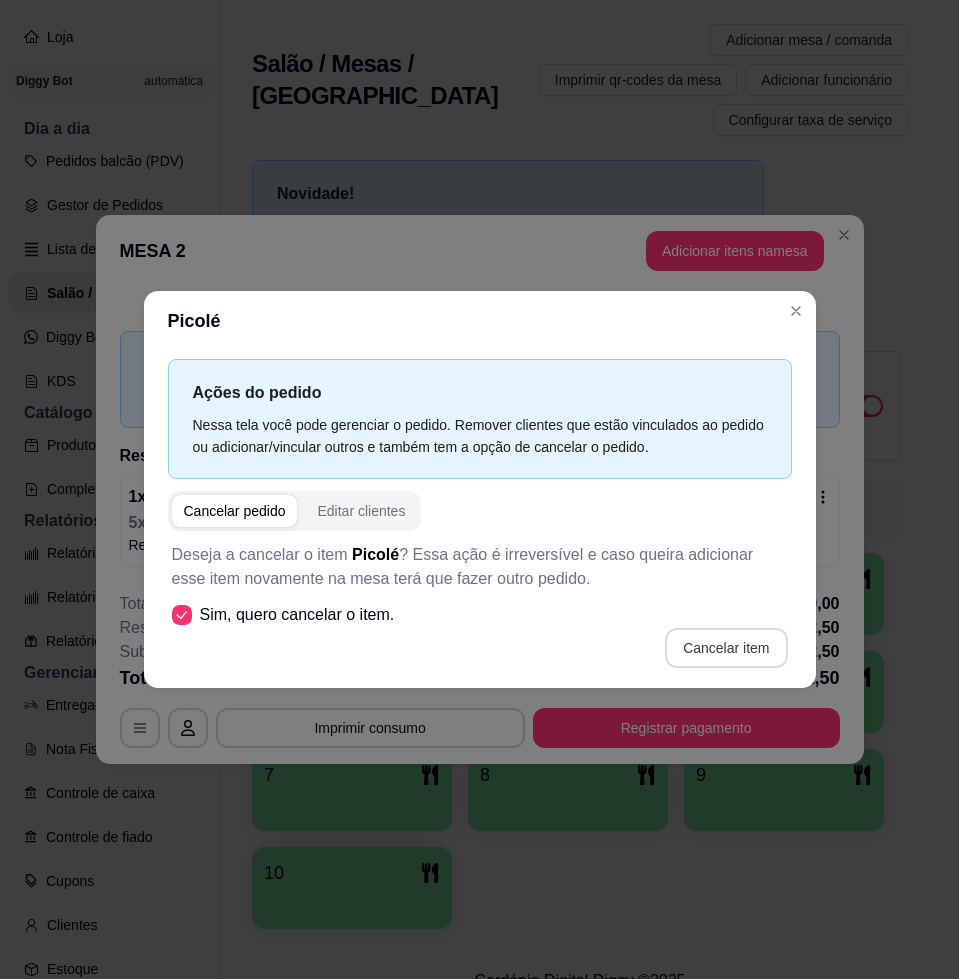 click on "Cancelar item" at bounding box center (726, 648) 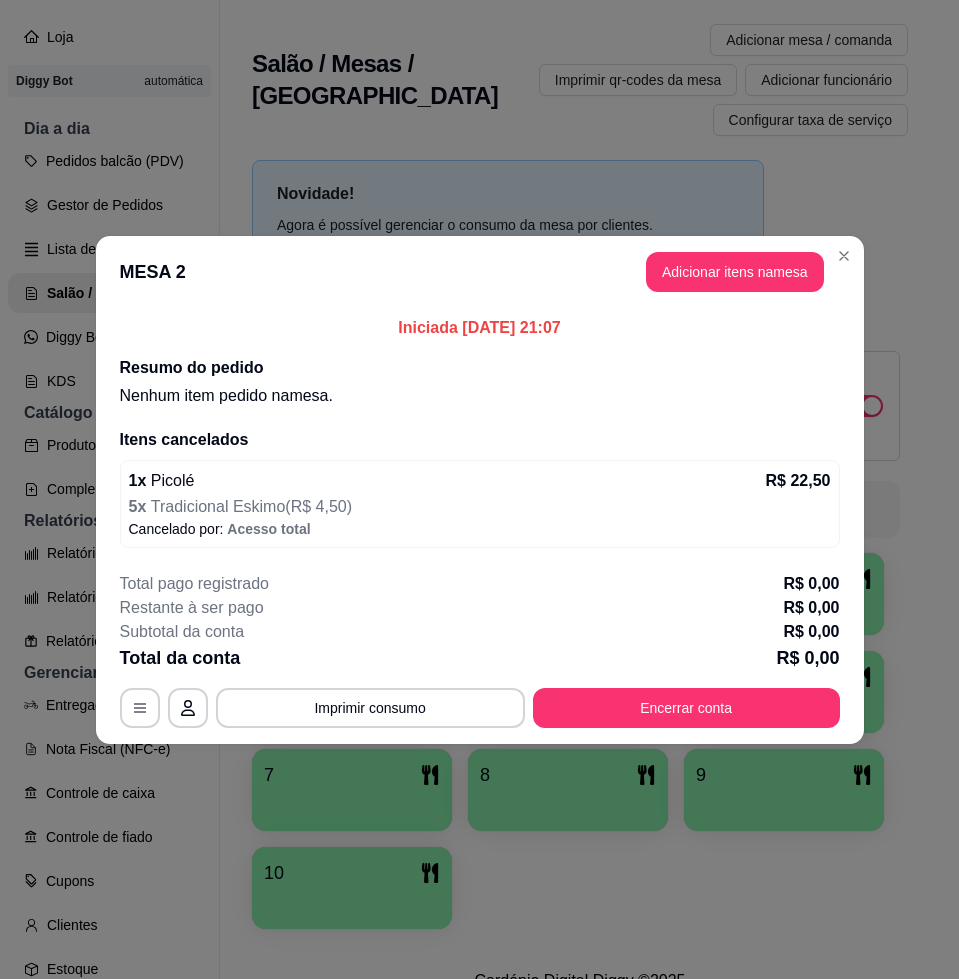 click on "Adicionar itens na  mesa" at bounding box center (735, 272) 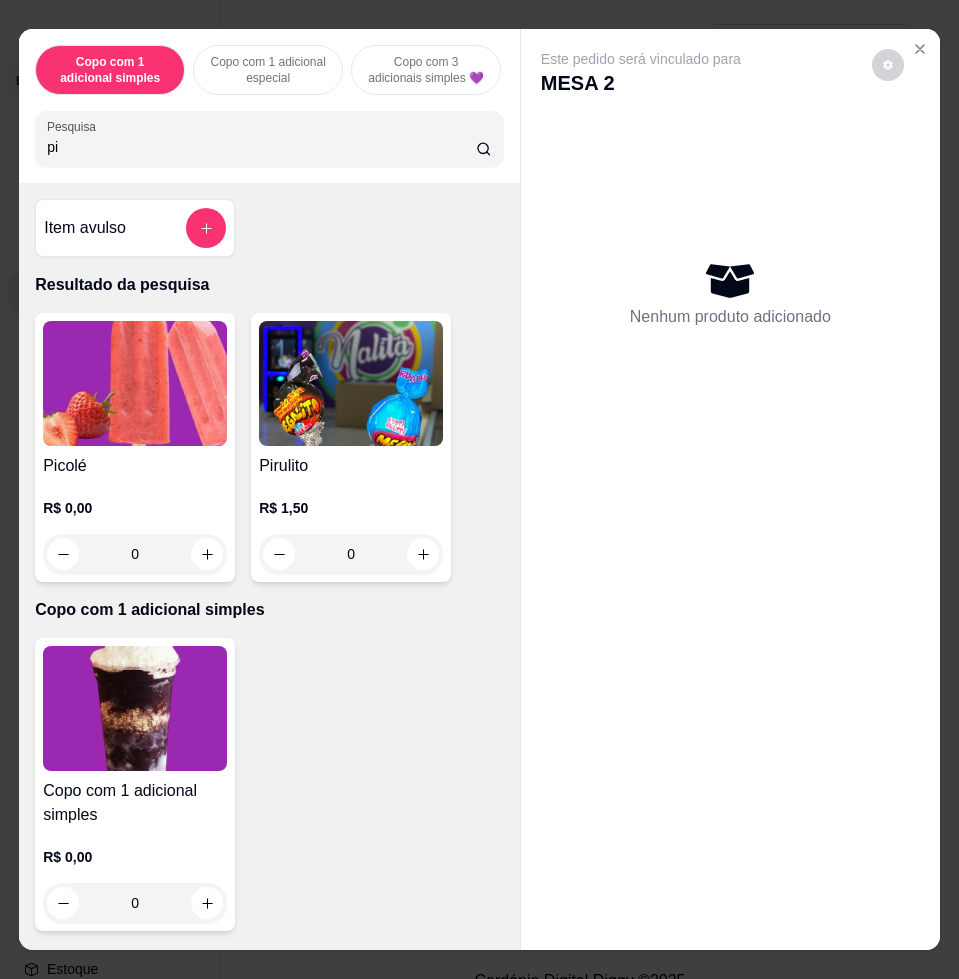 type on "pi" 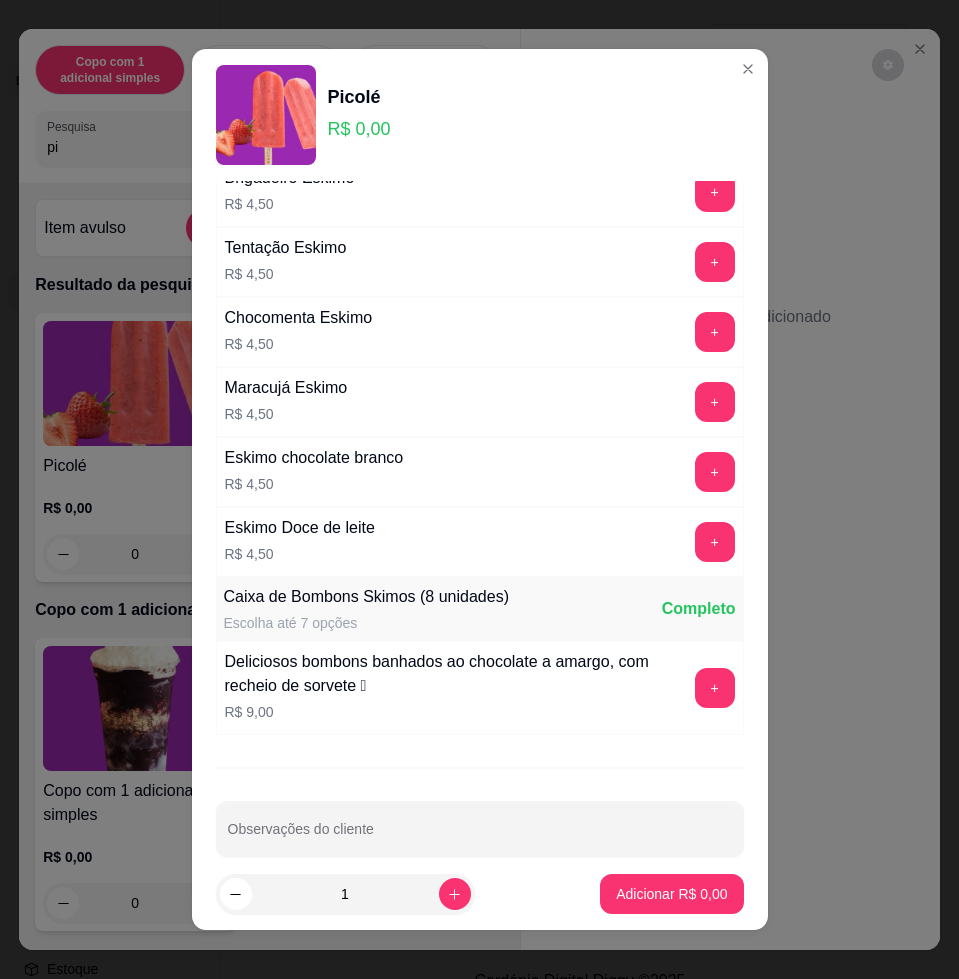 scroll, scrollTop: 2125, scrollLeft: 0, axis: vertical 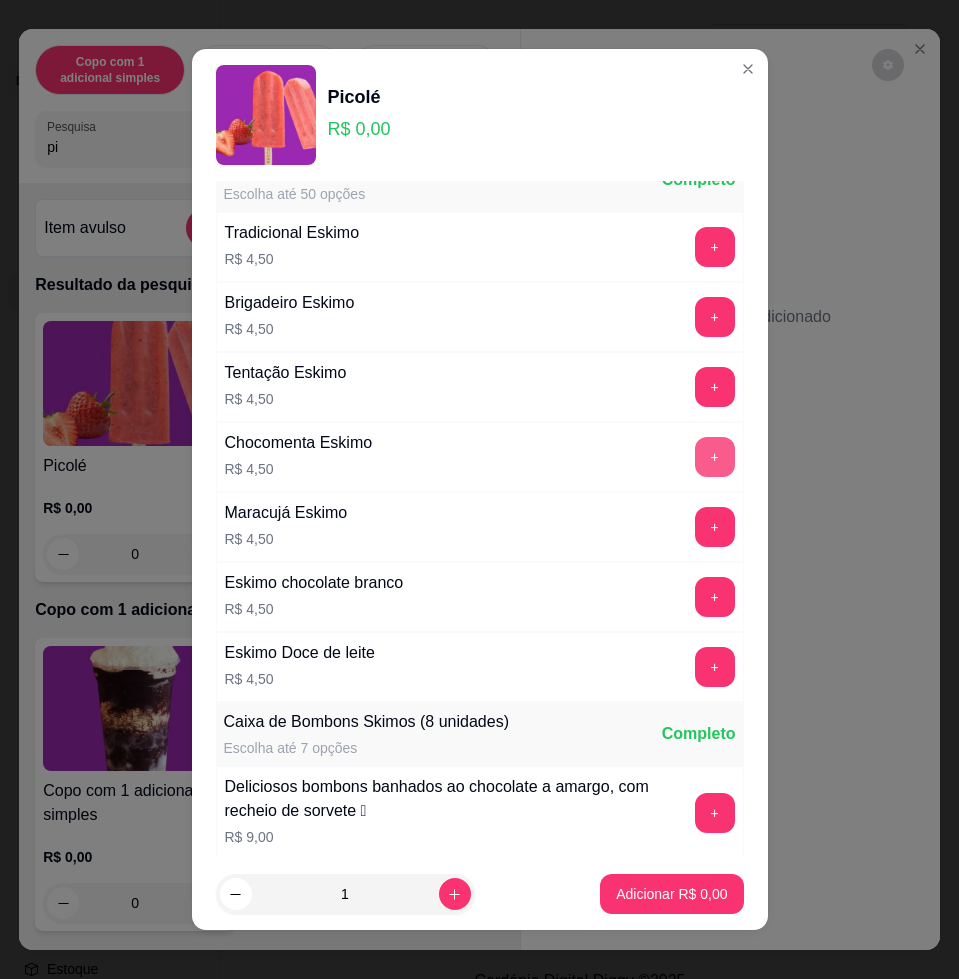 click on "+" at bounding box center (715, 457) 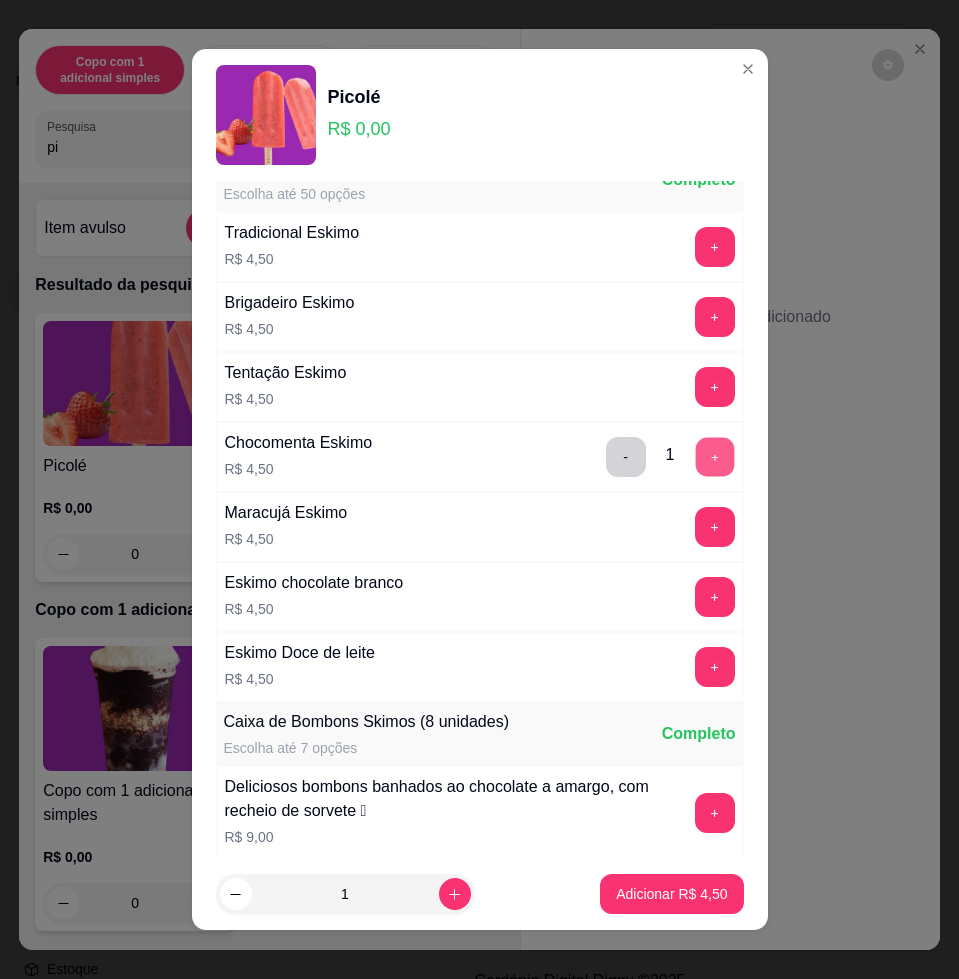 click on "+" at bounding box center (714, 457) 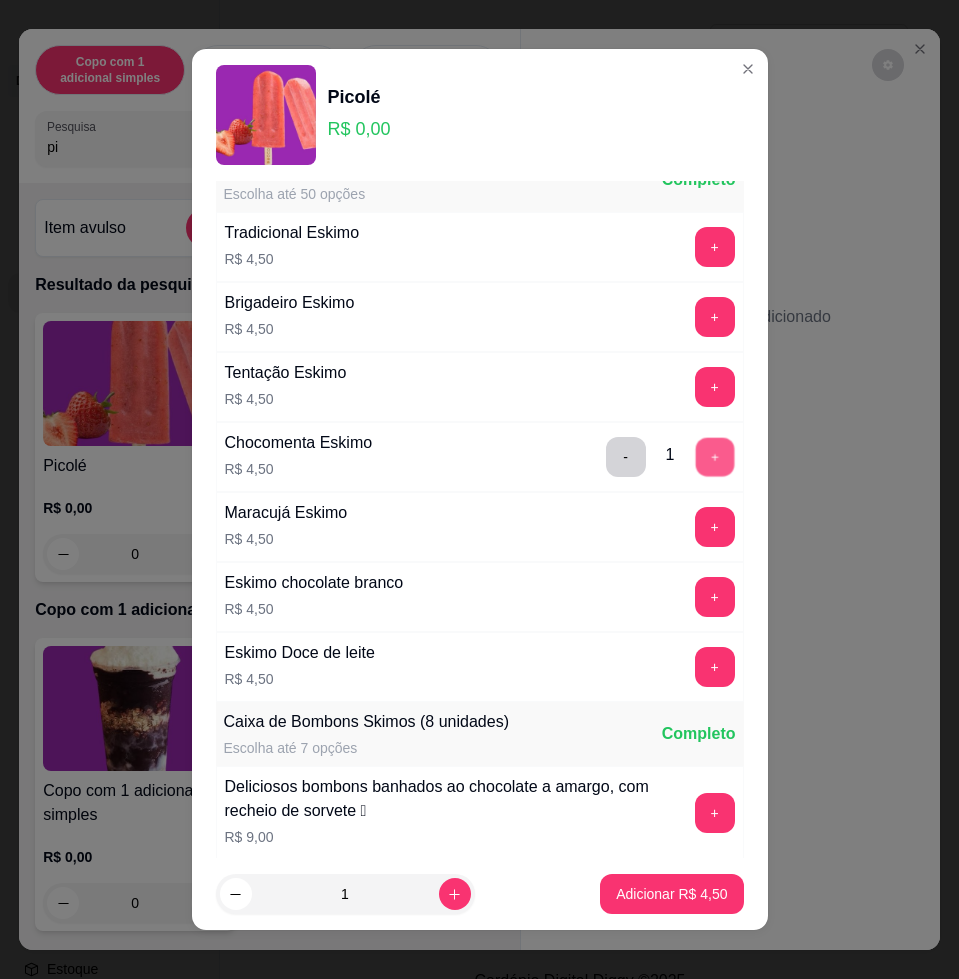 click on "+" at bounding box center (714, 457) 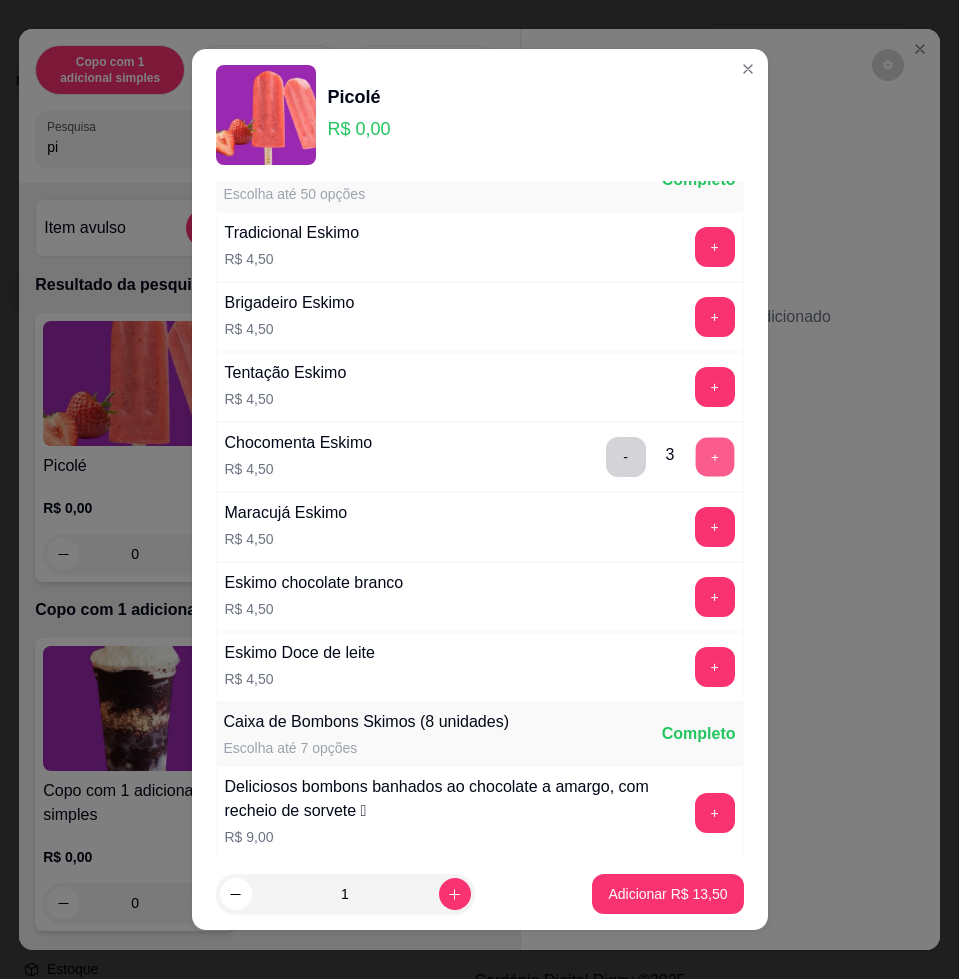 click on "+" at bounding box center [714, 457] 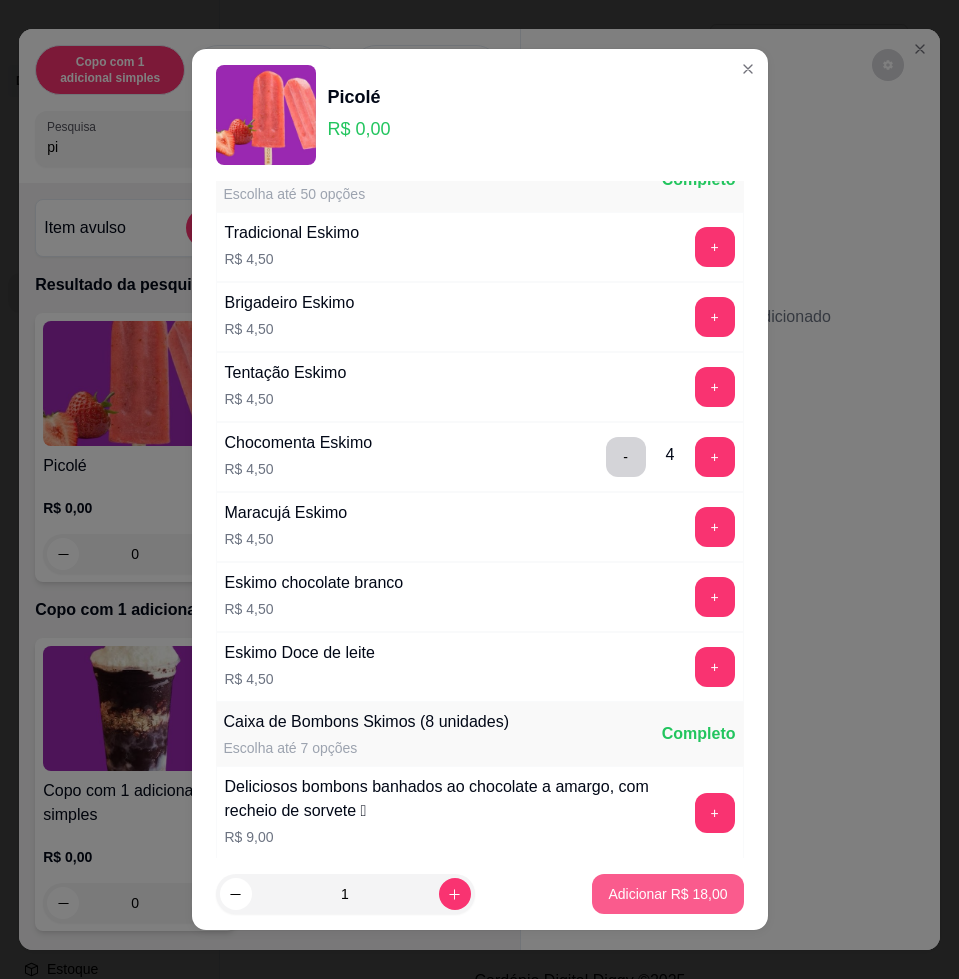 click on "Adicionar   R$ 18,00" at bounding box center (667, 894) 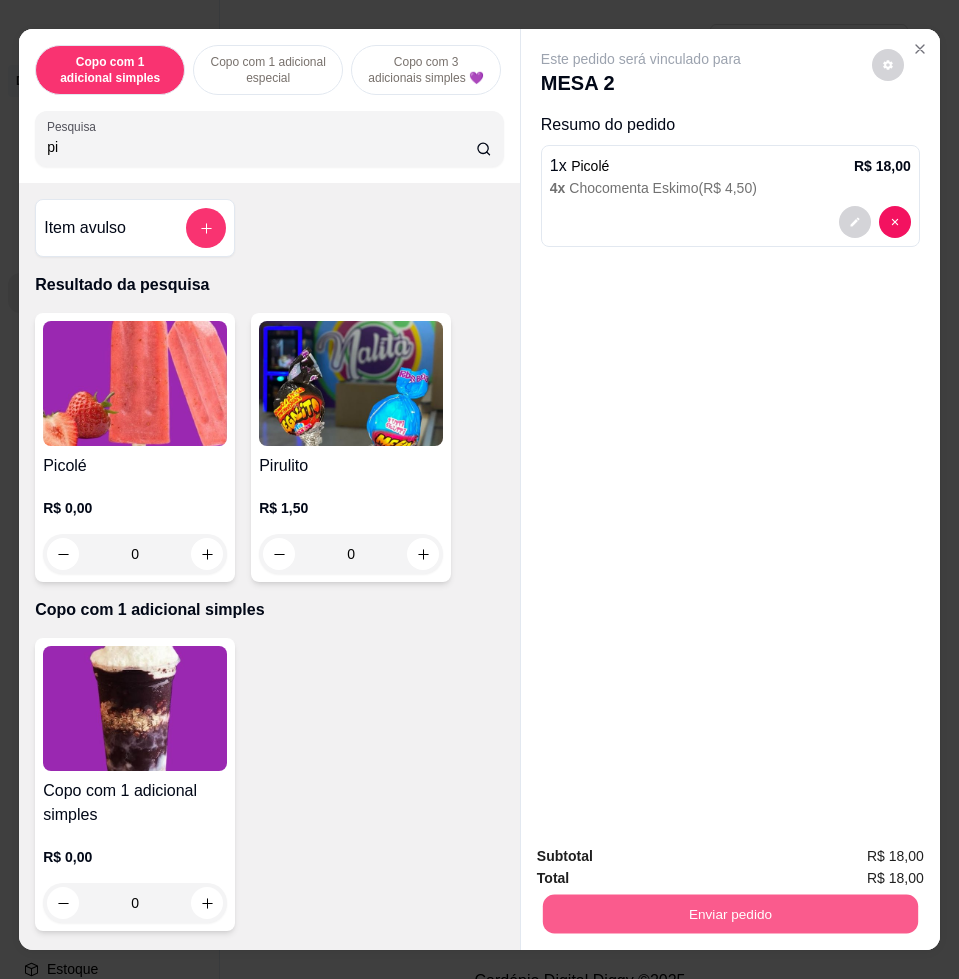 click on "Enviar pedido" at bounding box center (730, 913) 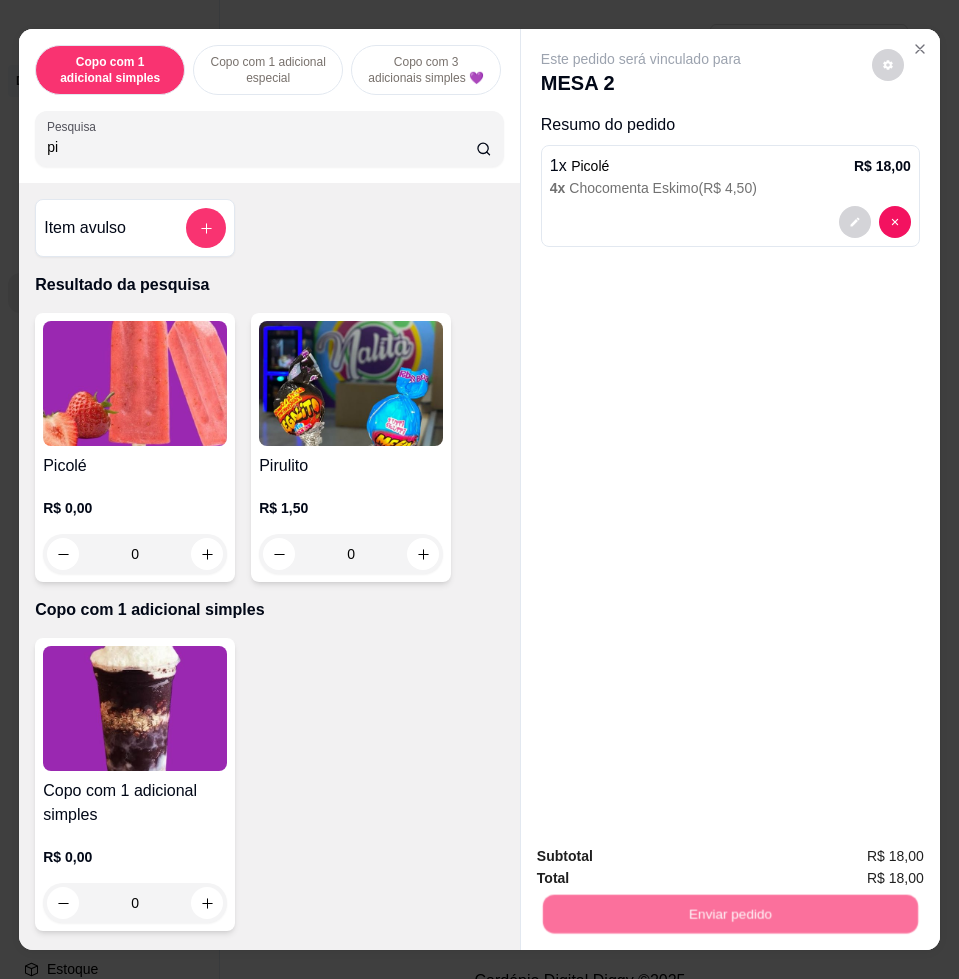 click on "Não registrar e enviar pedido" at bounding box center (662, 855) 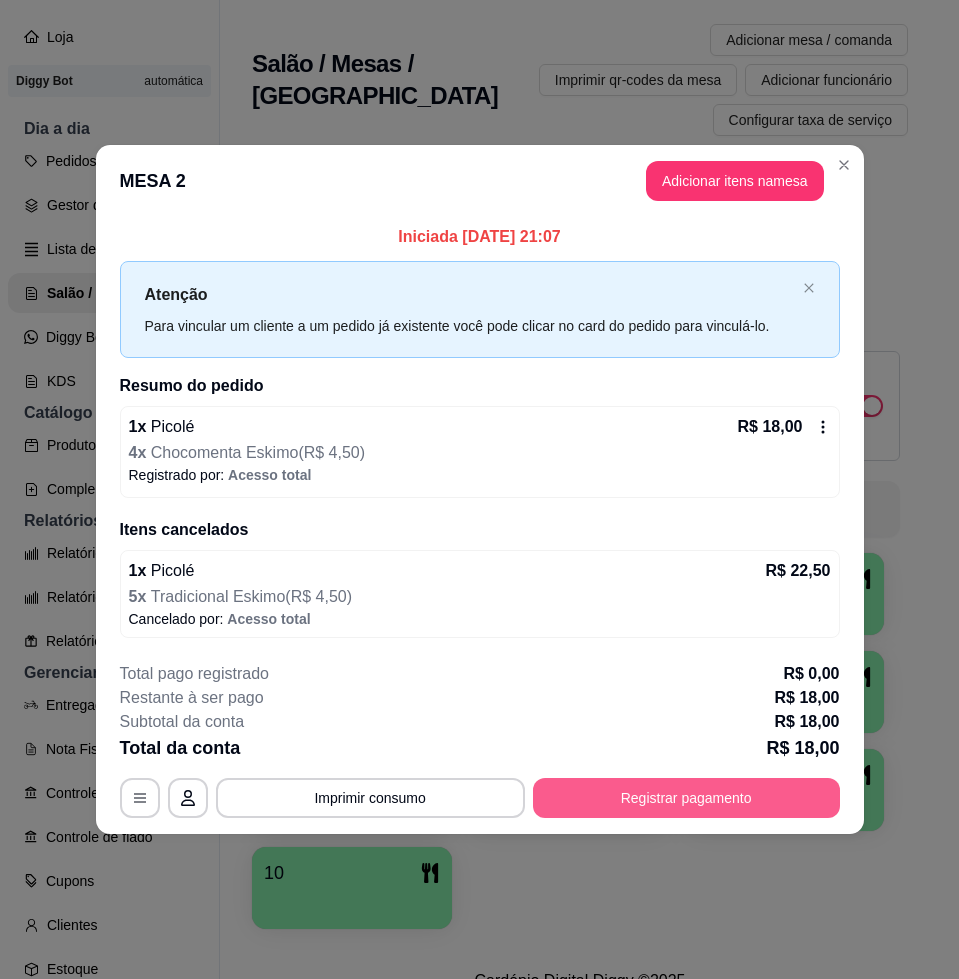 click on "Registrar pagamento" at bounding box center [686, 798] 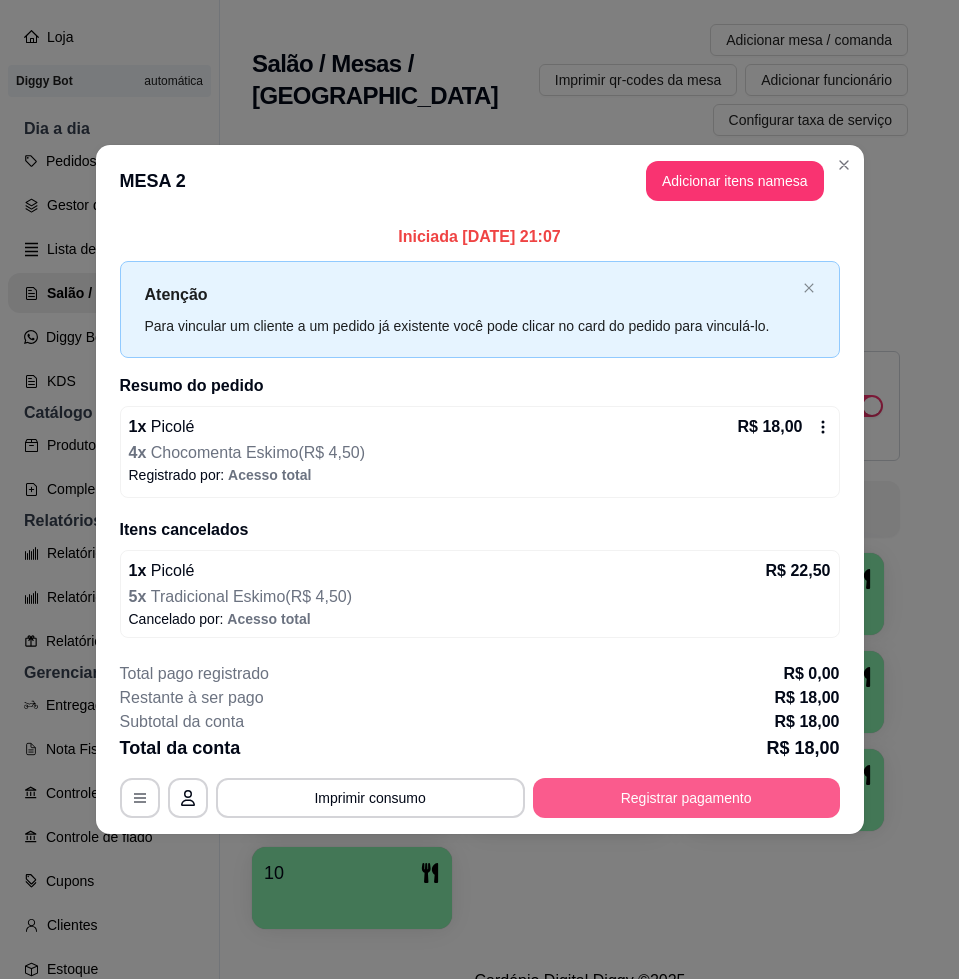 click on "Registrar pagamento" at bounding box center [686, 798] 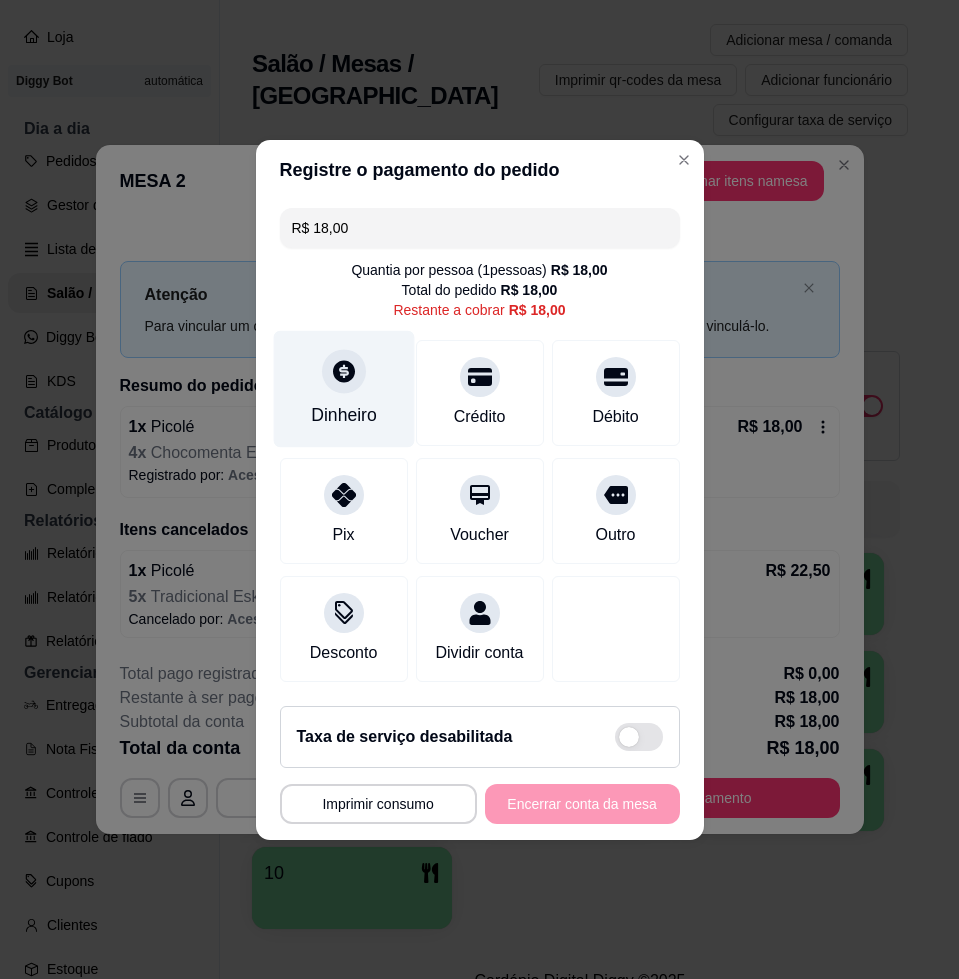 click on "Dinheiro" at bounding box center [343, 388] 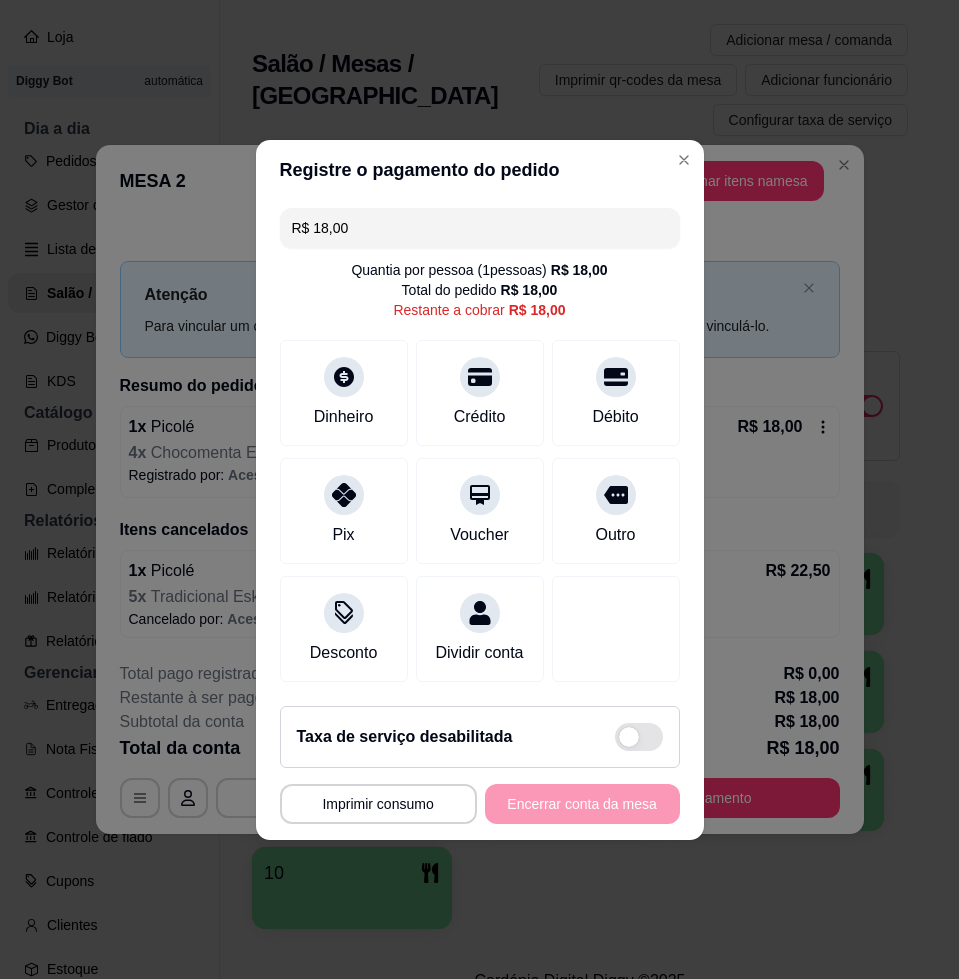 click on "0,00" at bounding box center [480, 471] 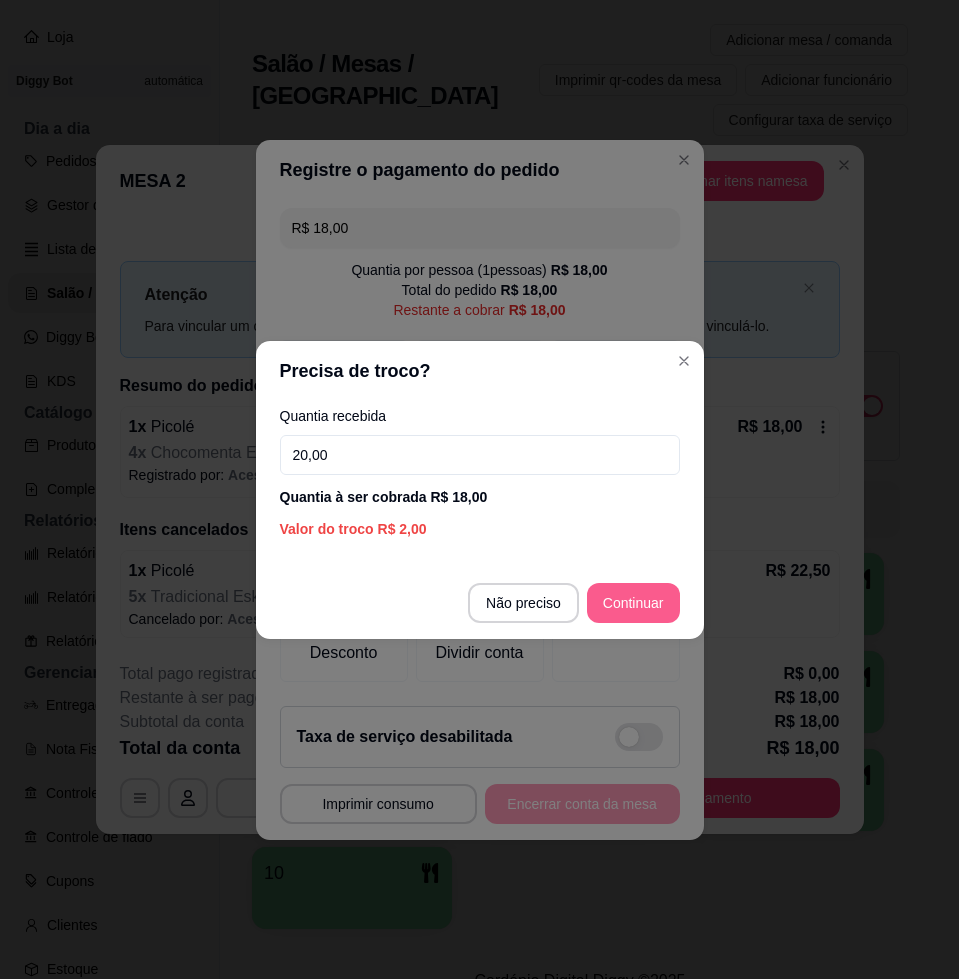 type on "20,00" 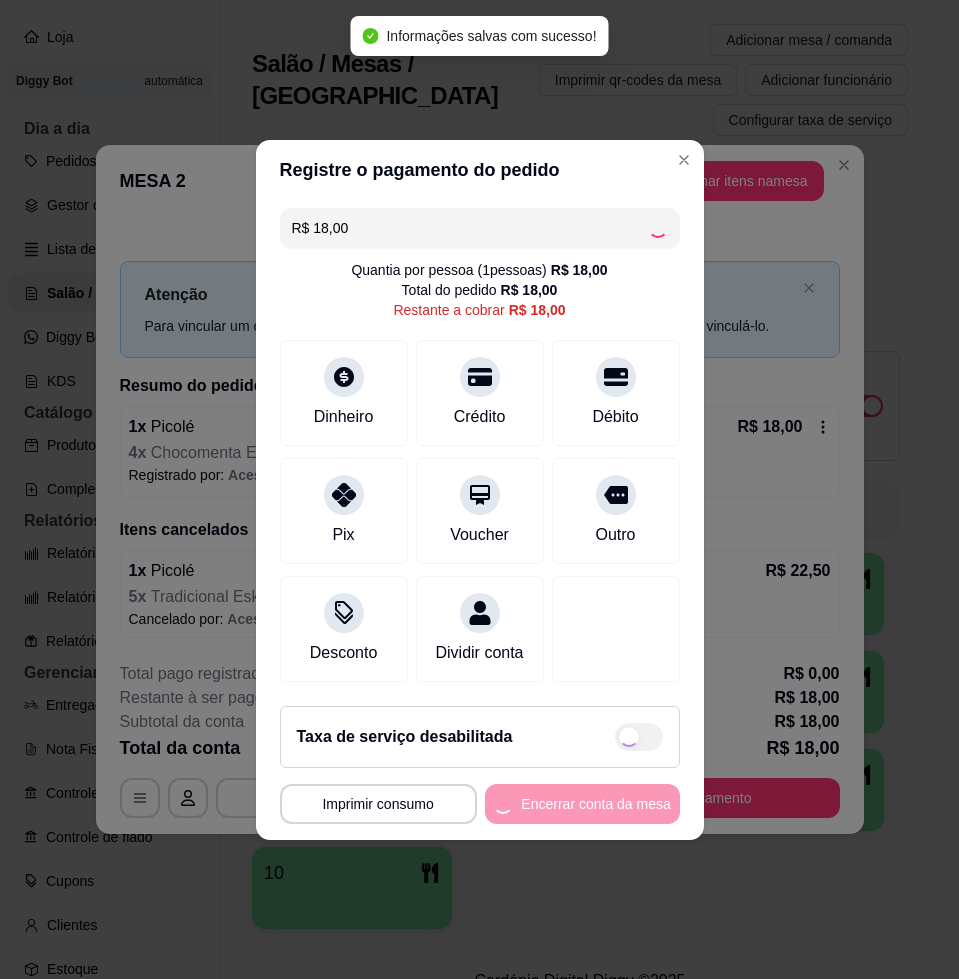 type on "R$ 0,00" 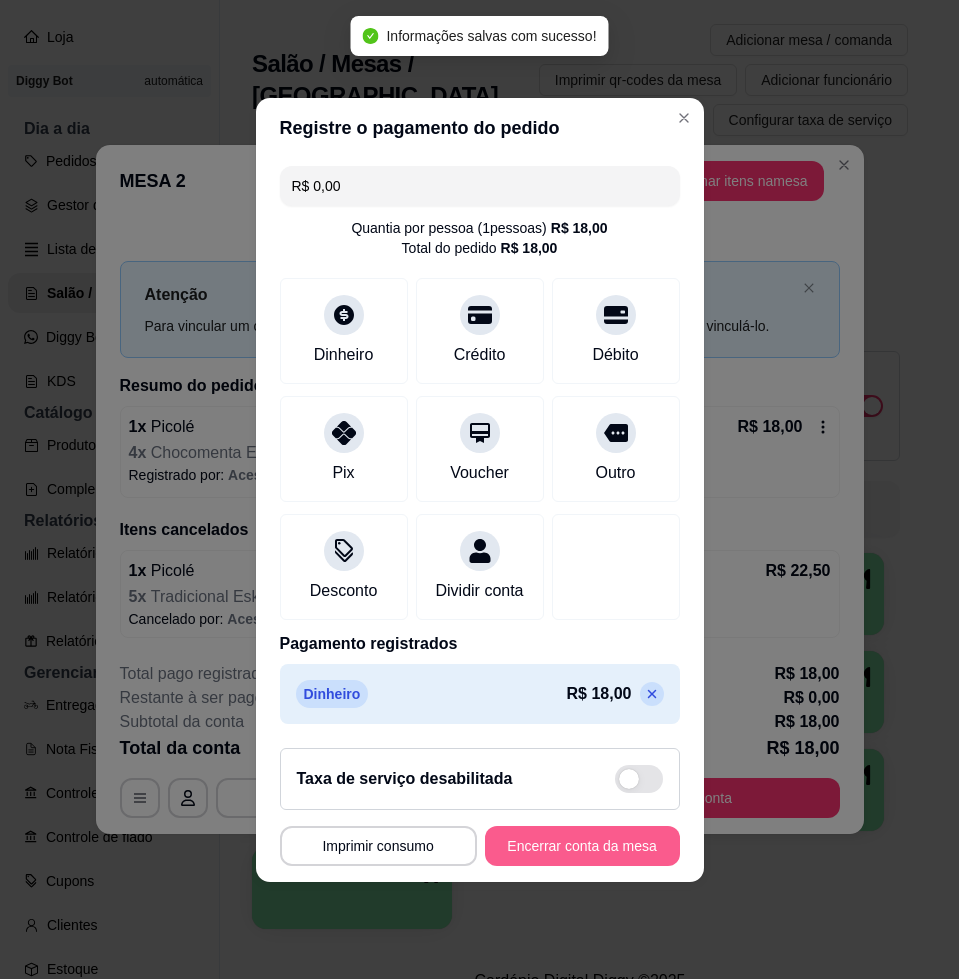 click on "Encerrar conta da mesa" at bounding box center (582, 846) 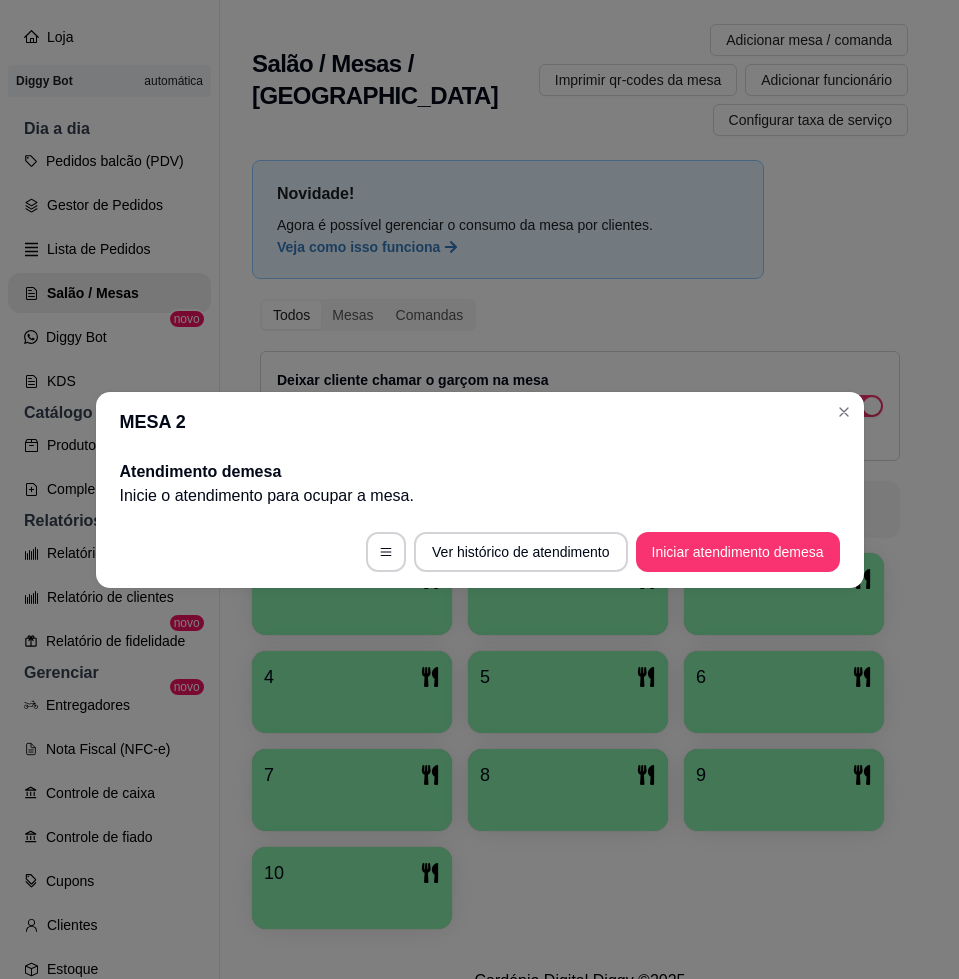 click on "MESA 2" at bounding box center (480, 422) 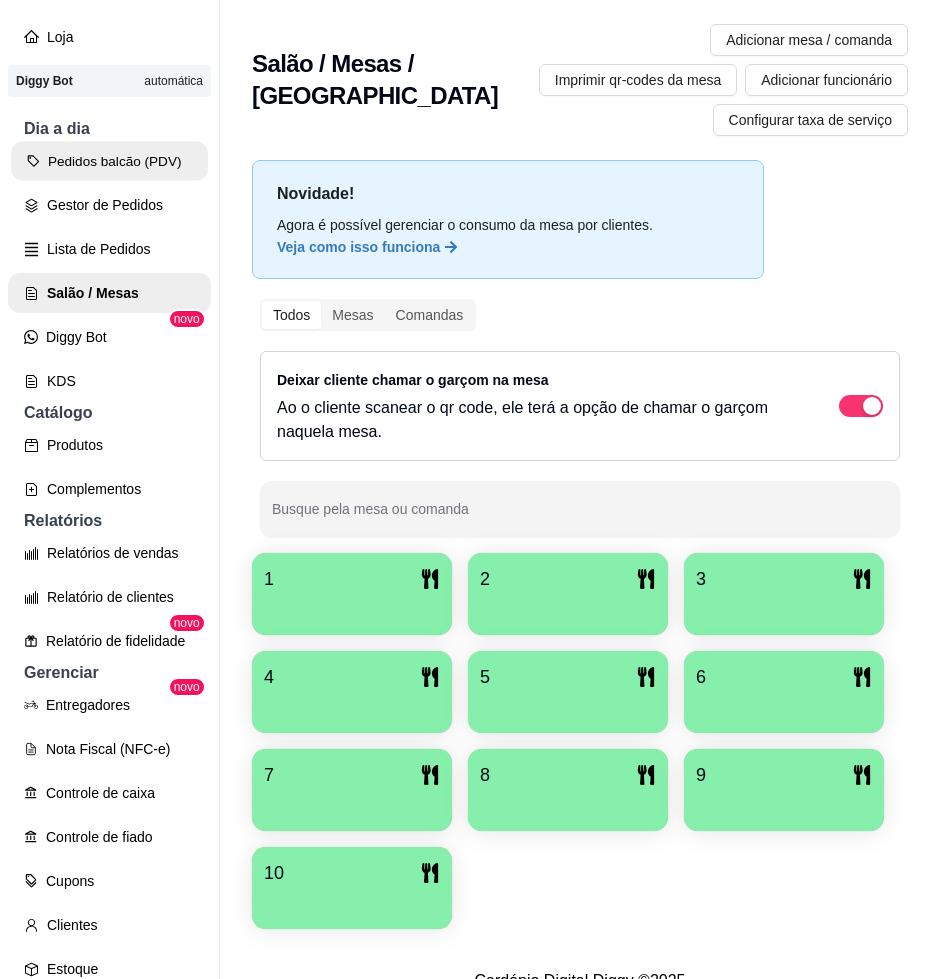 click on "Pedidos balcão (PDV)" at bounding box center [109, 161] 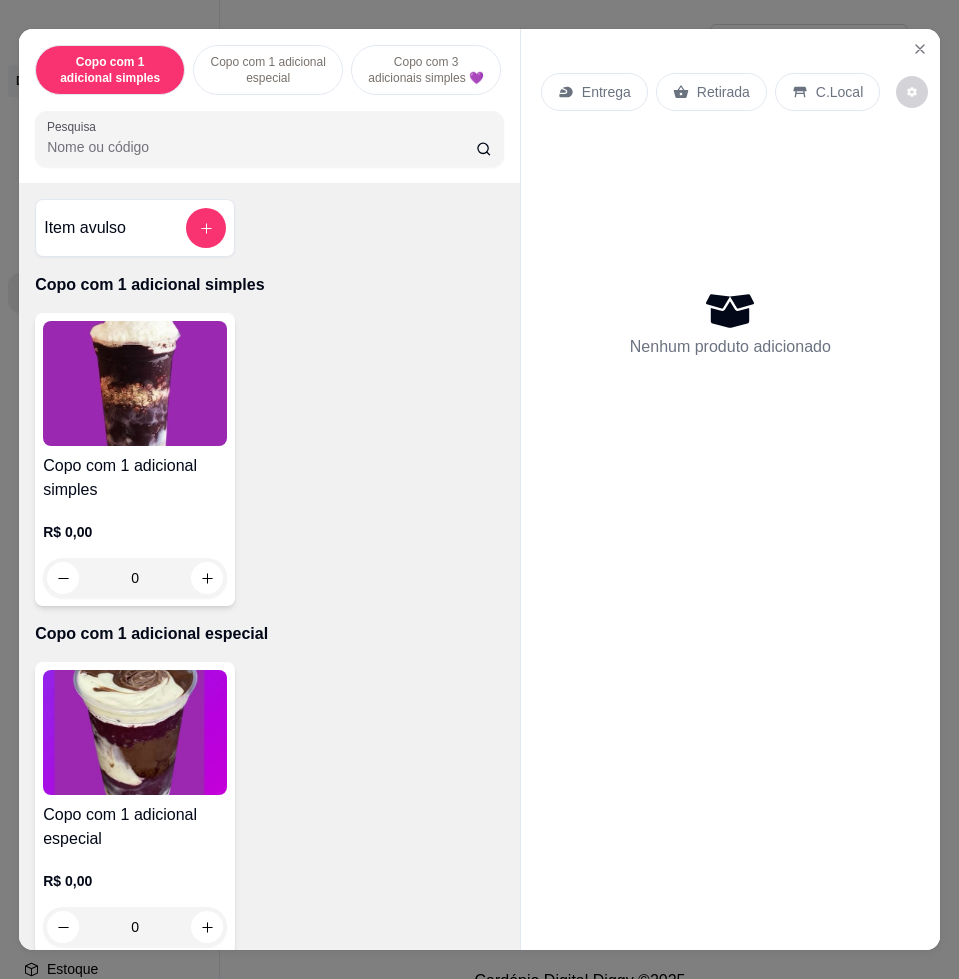 scroll, scrollTop: 875, scrollLeft: 0, axis: vertical 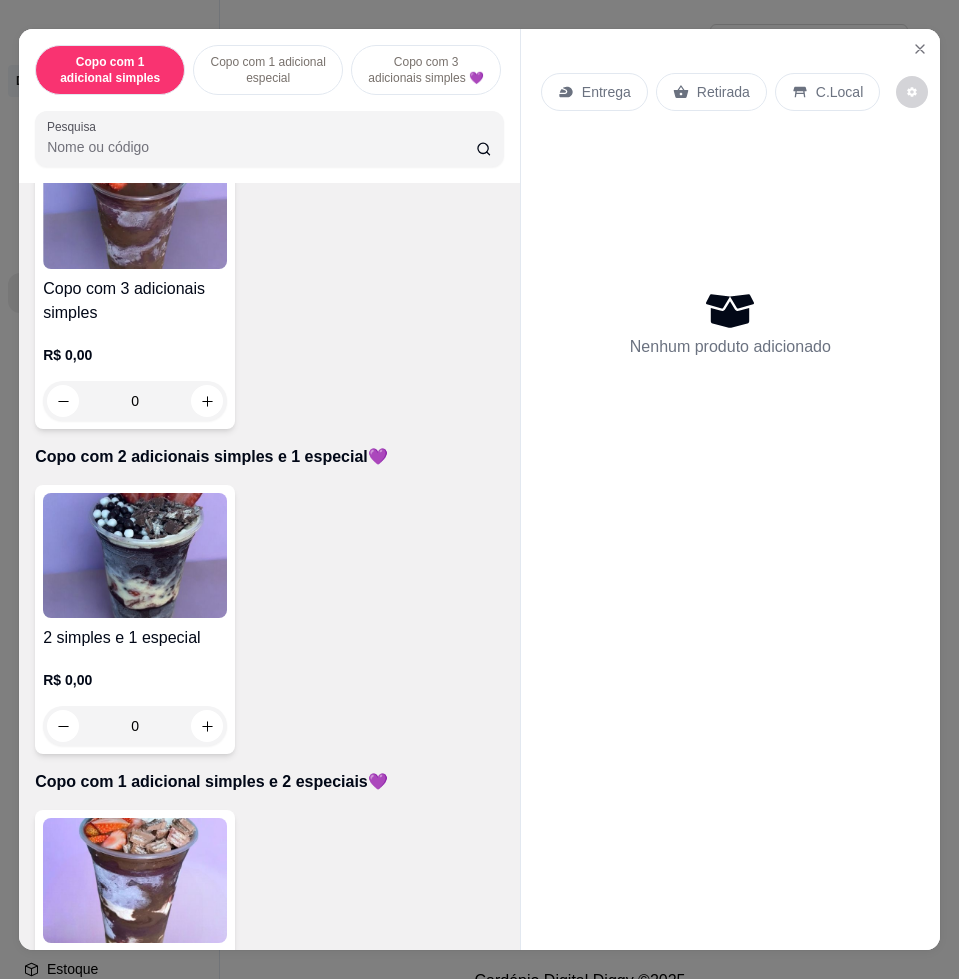 click at bounding box center (135, 880) 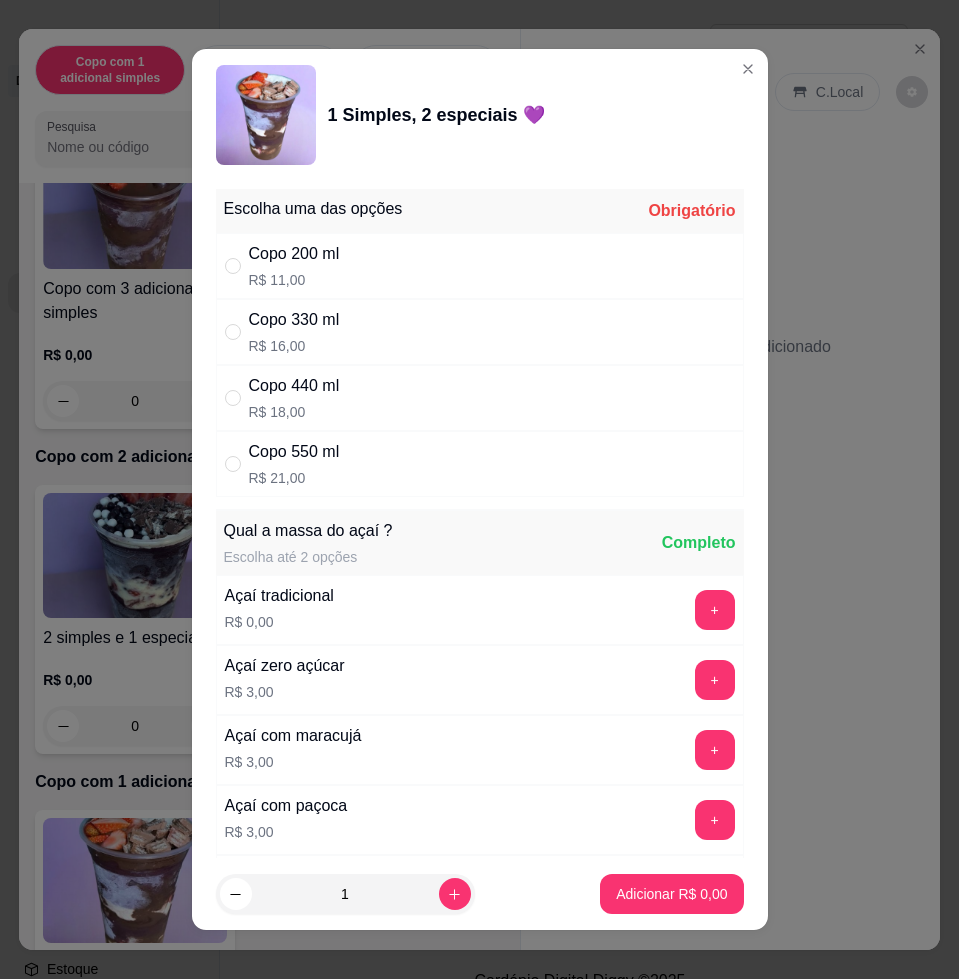 click on "Copo 330 ml R$ 16,00" at bounding box center [480, 332] 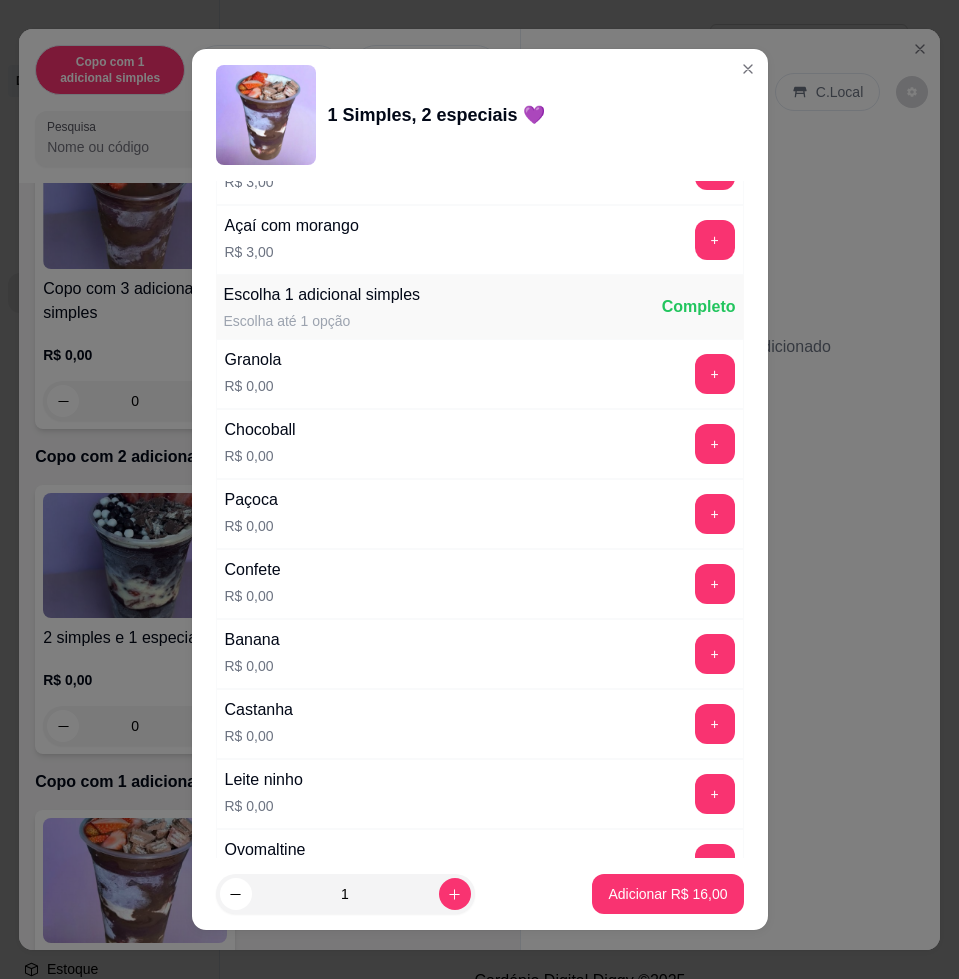 scroll, scrollTop: 1250, scrollLeft: 0, axis: vertical 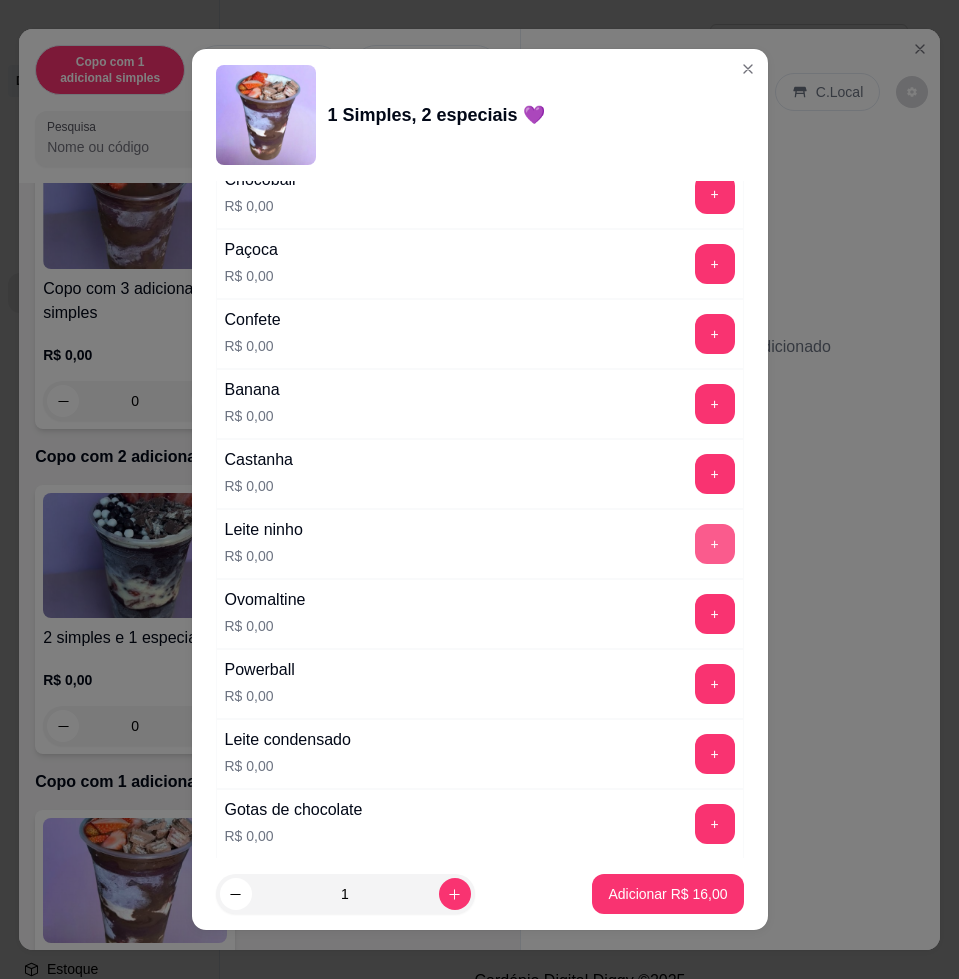 click on "+" at bounding box center [715, 544] 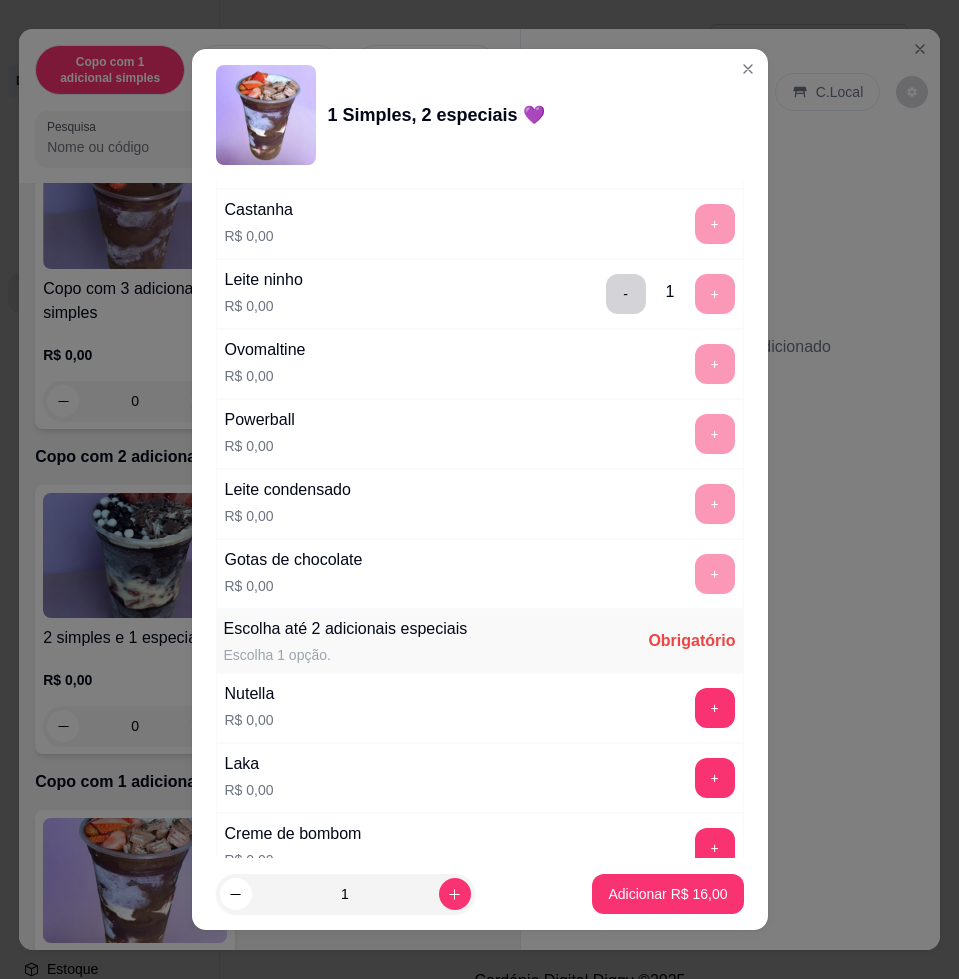 scroll, scrollTop: 1750, scrollLeft: 0, axis: vertical 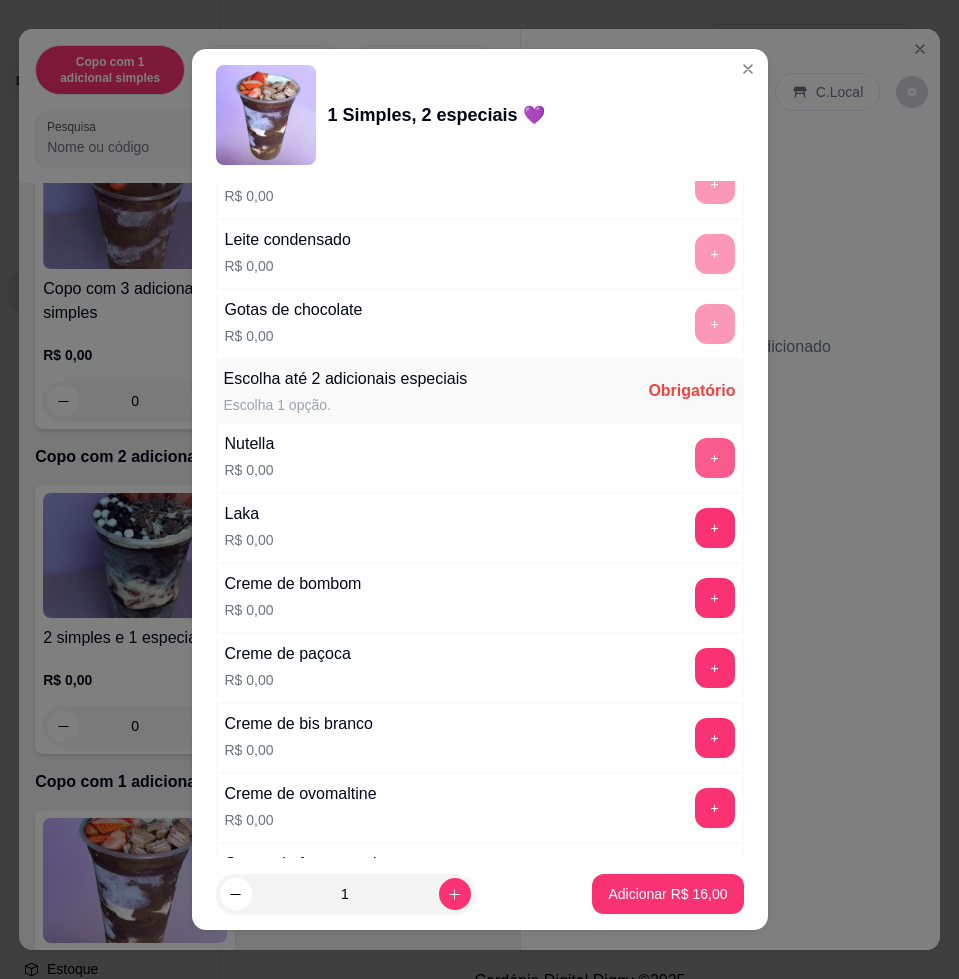 click on "+" at bounding box center (715, 458) 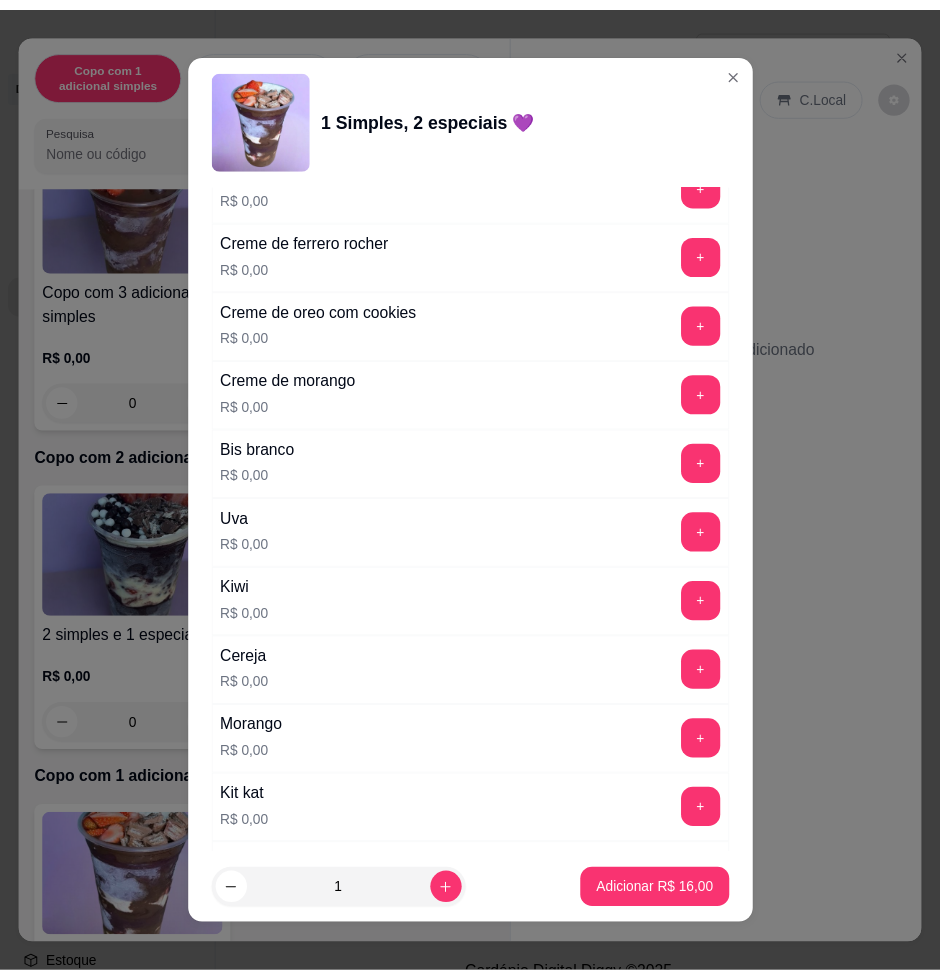 scroll, scrollTop: 2500, scrollLeft: 0, axis: vertical 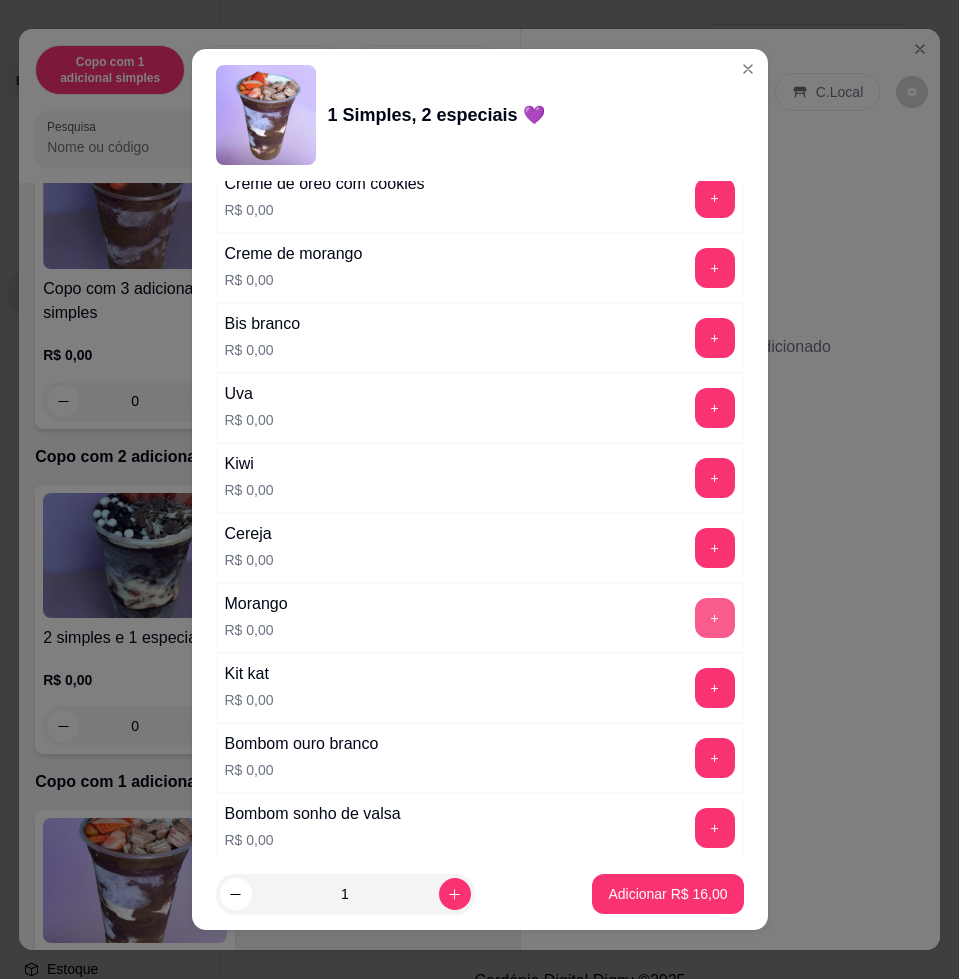click on "+" at bounding box center (715, 618) 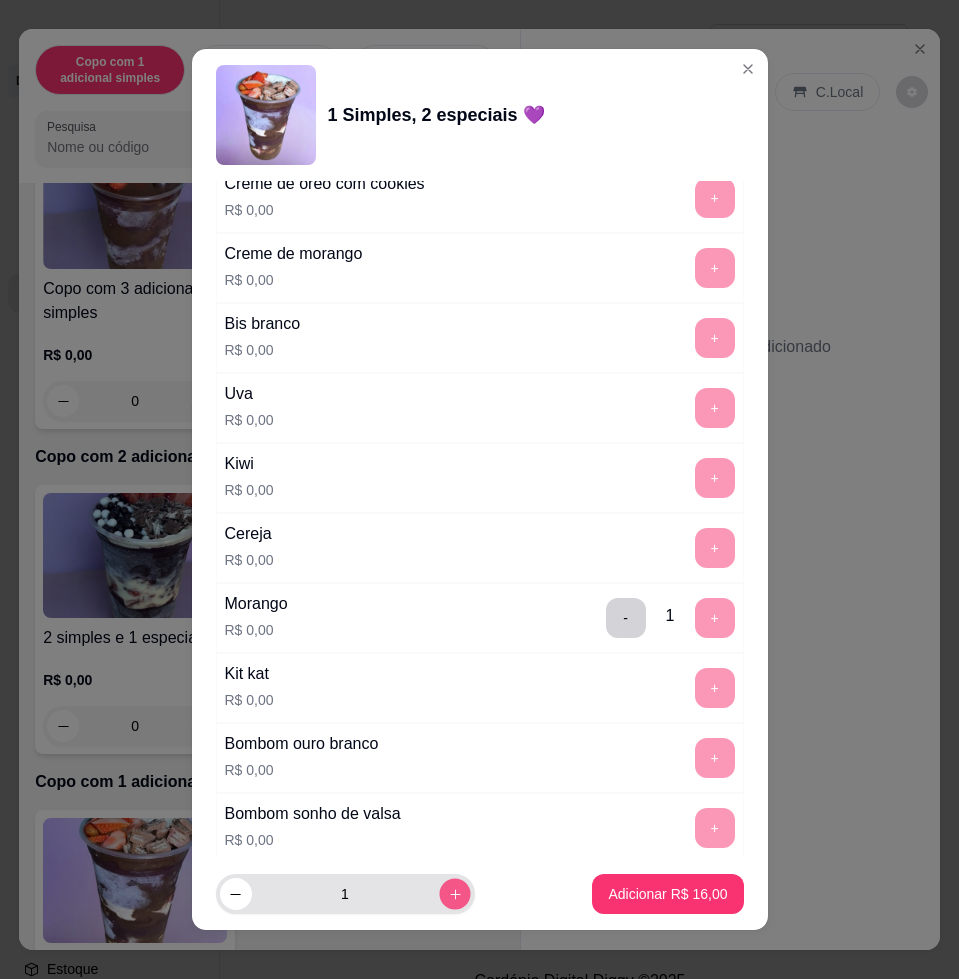 click at bounding box center (454, 894) 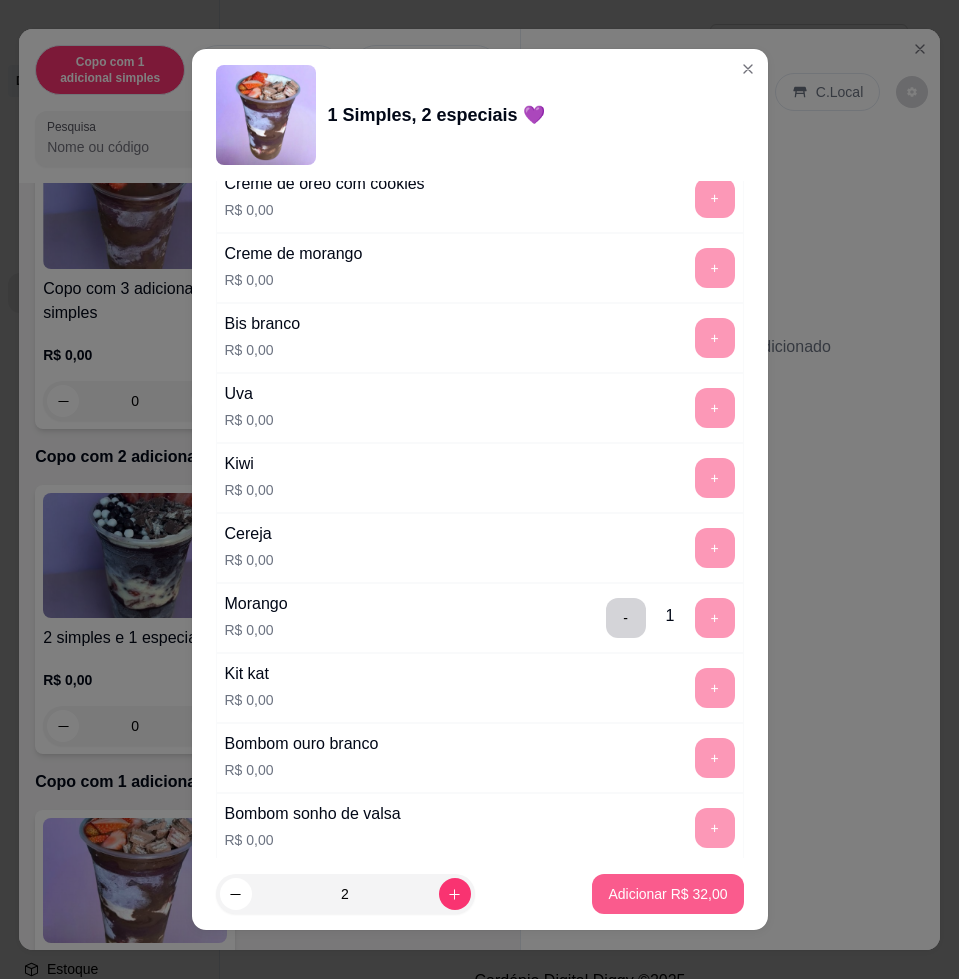 click on "Adicionar   R$ 32,00" at bounding box center (667, 894) 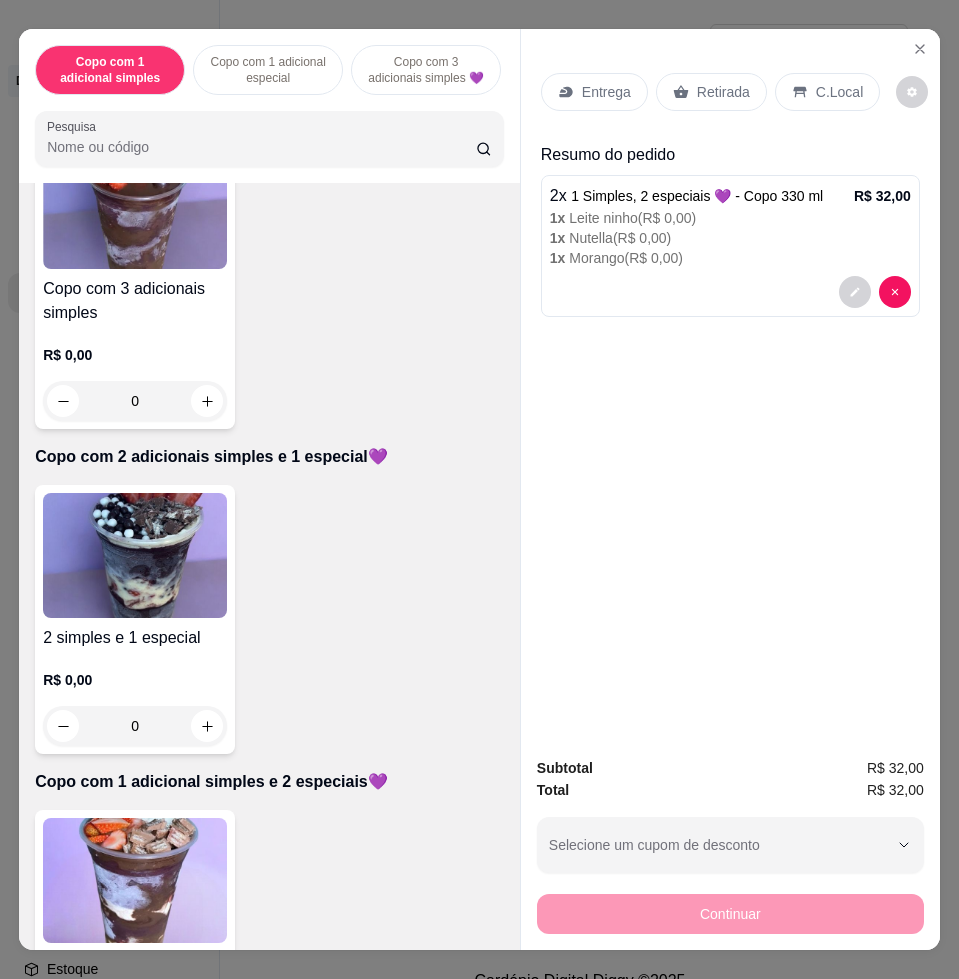 click on "Entrega" at bounding box center [594, 92] 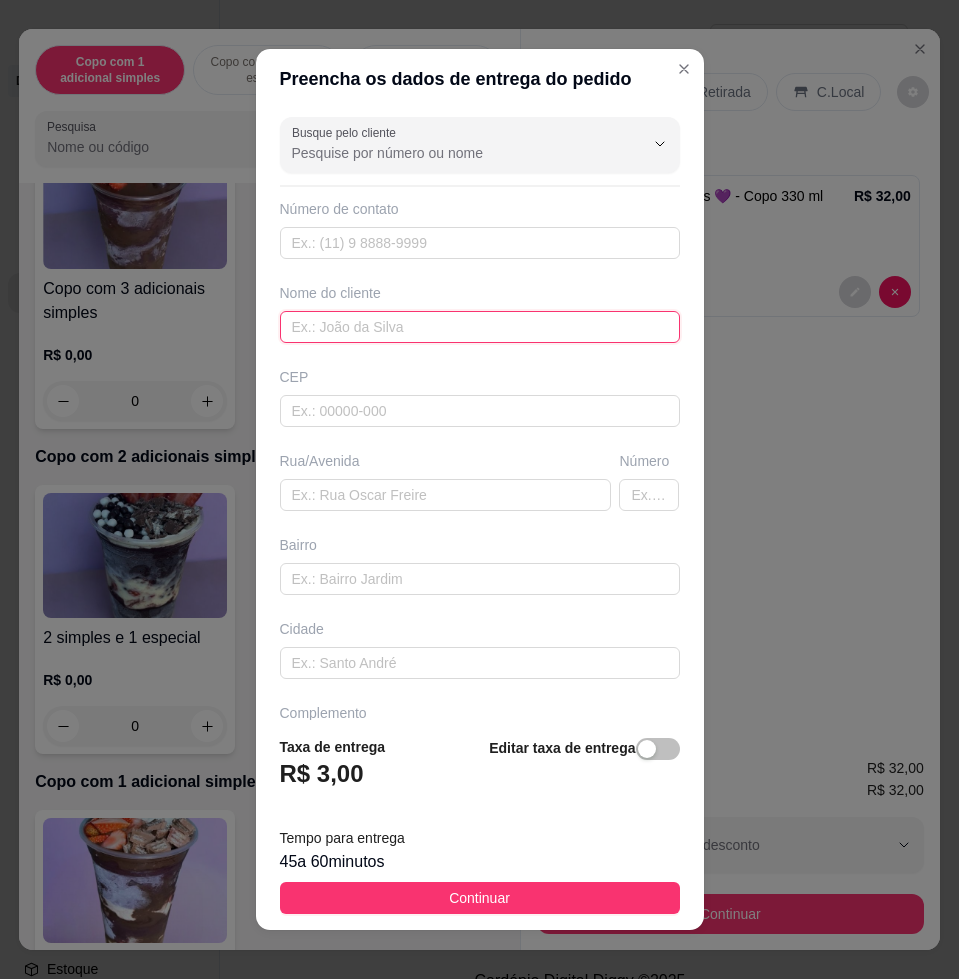 click at bounding box center (480, 327) 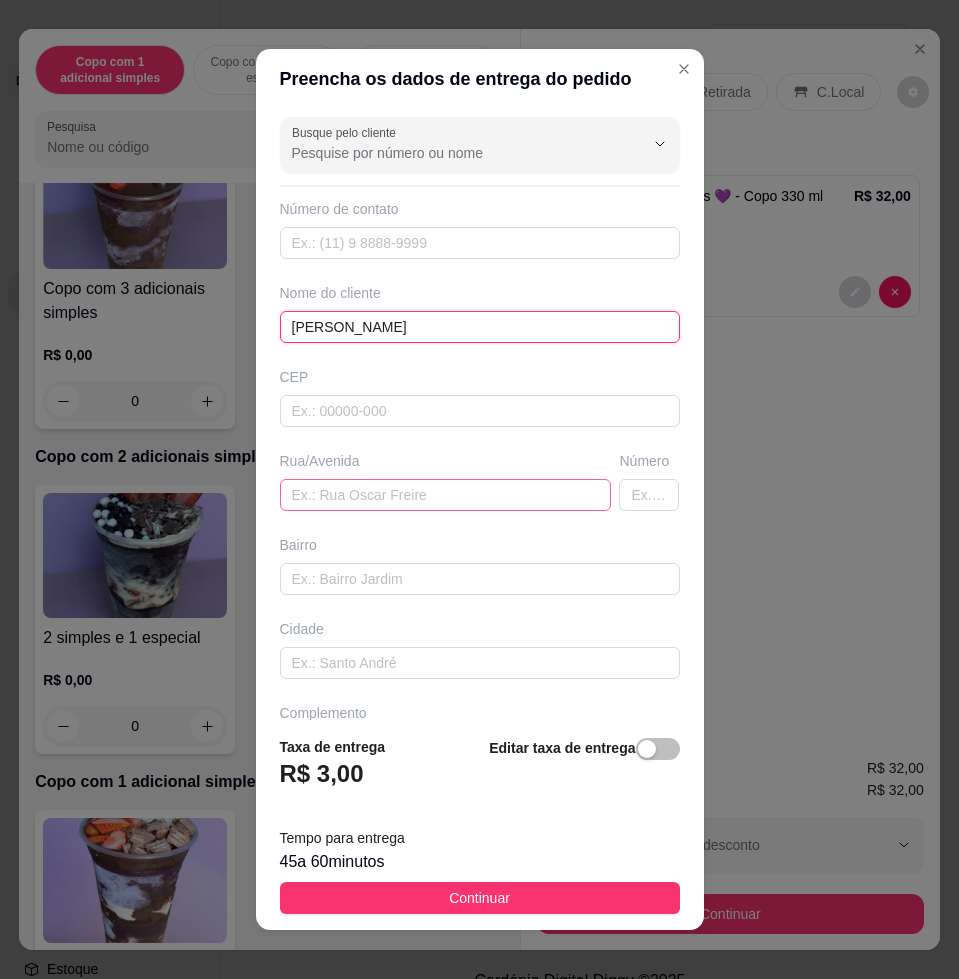 type on "[PERSON_NAME]" 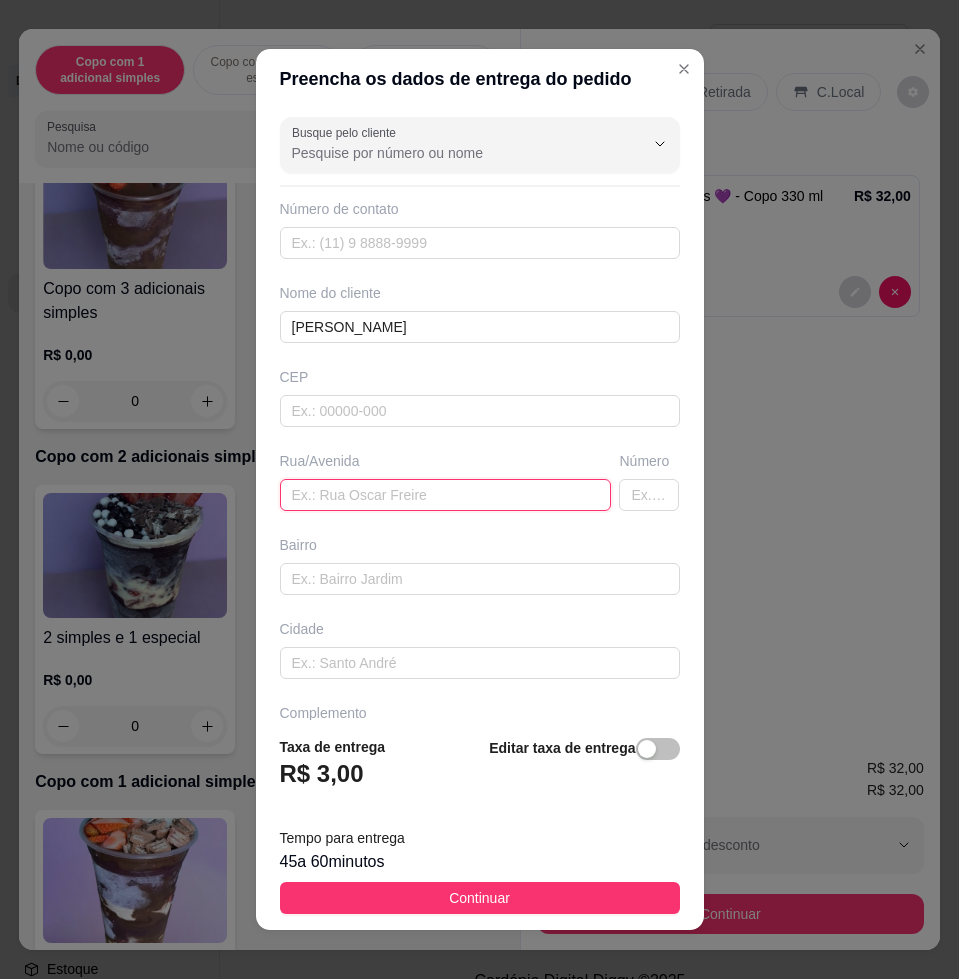 click at bounding box center (446, 495) 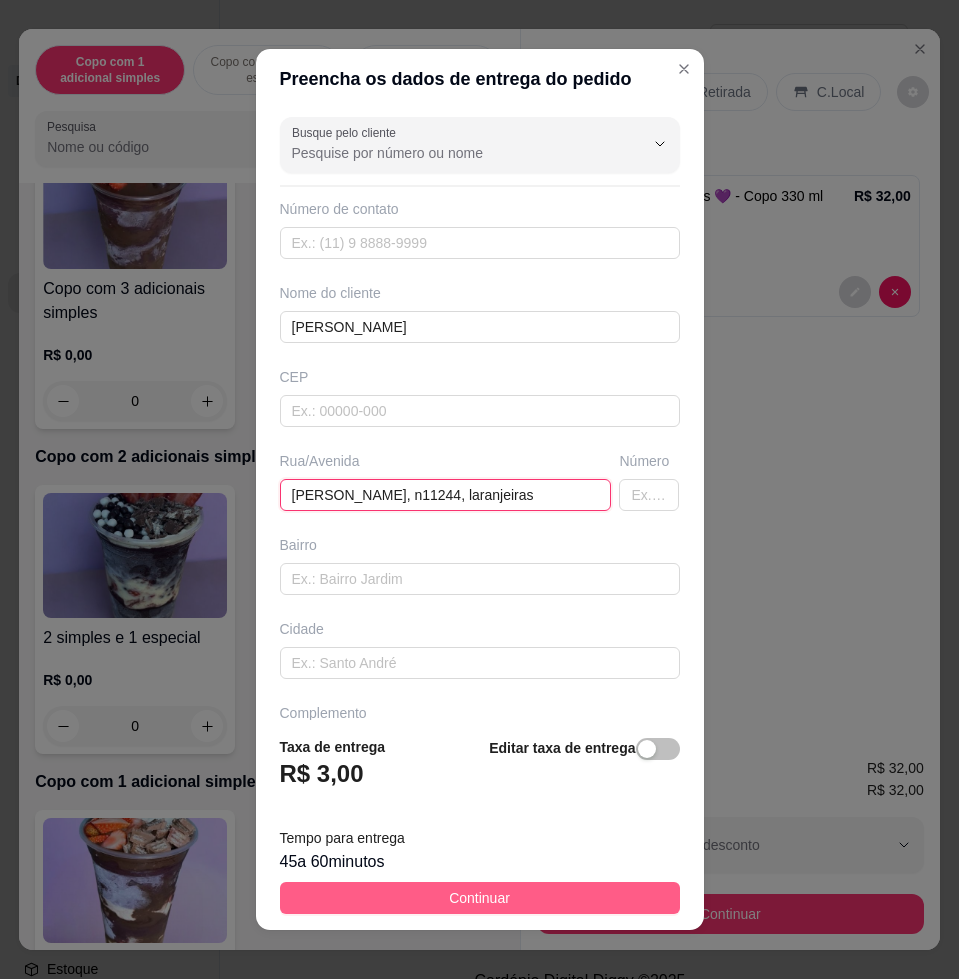 type on "[PERSON_NAME], n11244, laranjeiras" 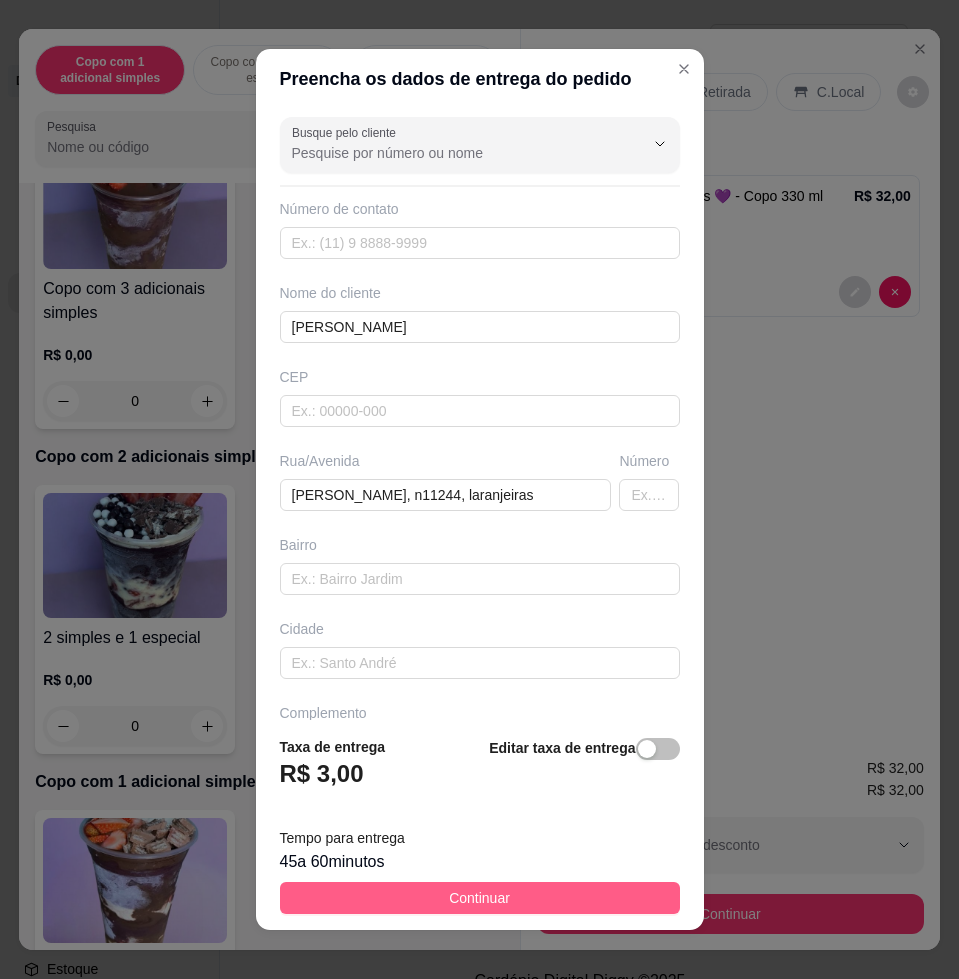 click on "Continuar" at bounding box center [480, 898] 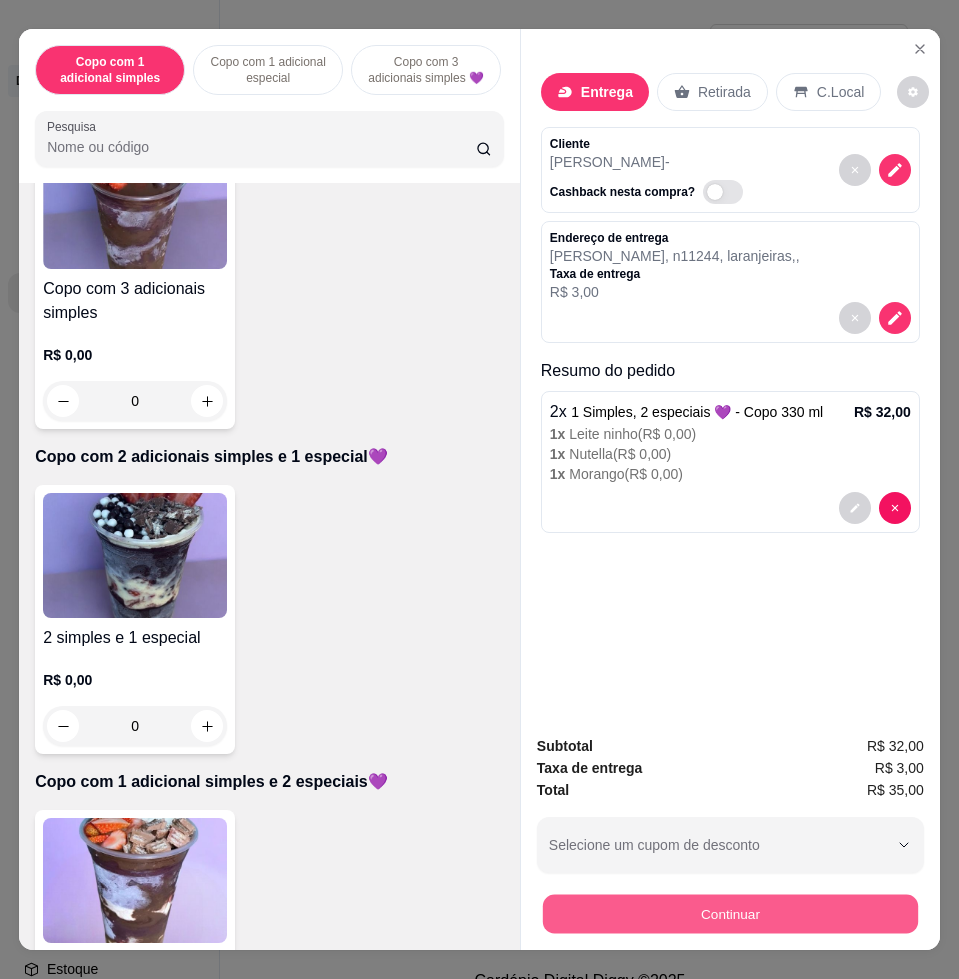click on "Continuar" at bounding box center [730, 913] 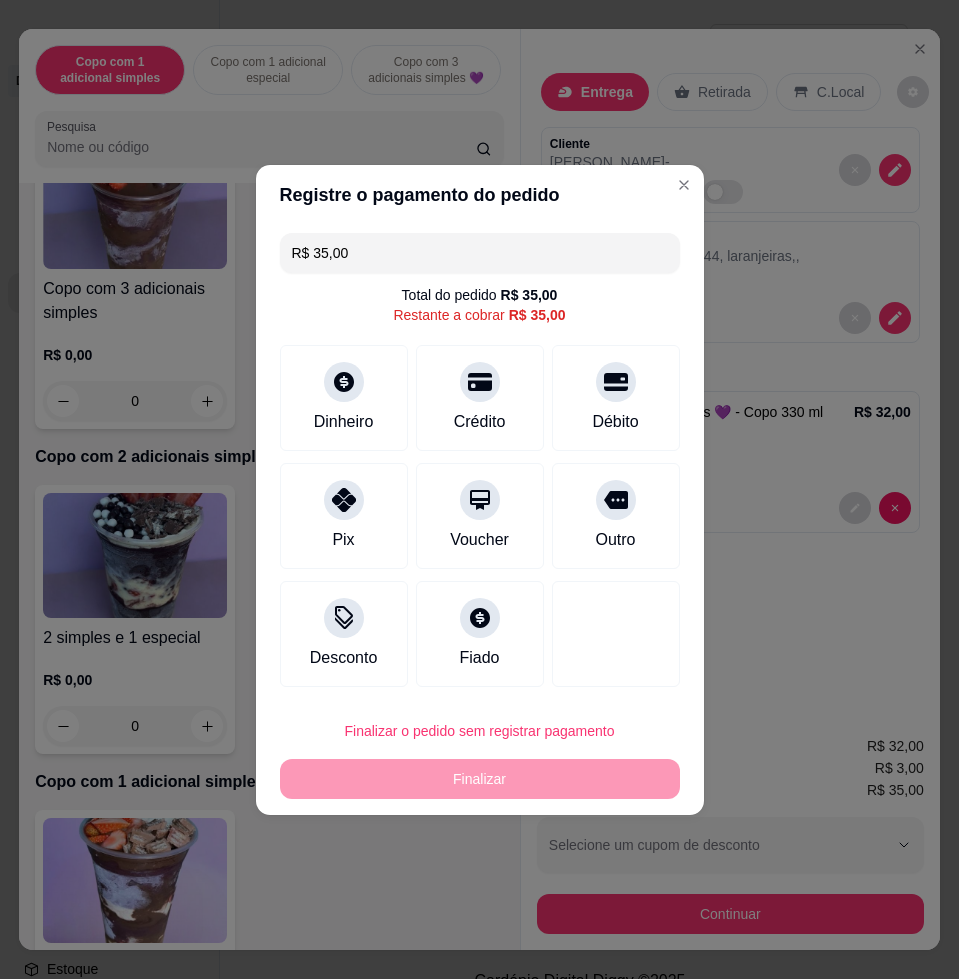 drag, startPoint x: 398, startPoint y: 269, endPoint x: -30, endPoint y: 396, distance: 446.44485 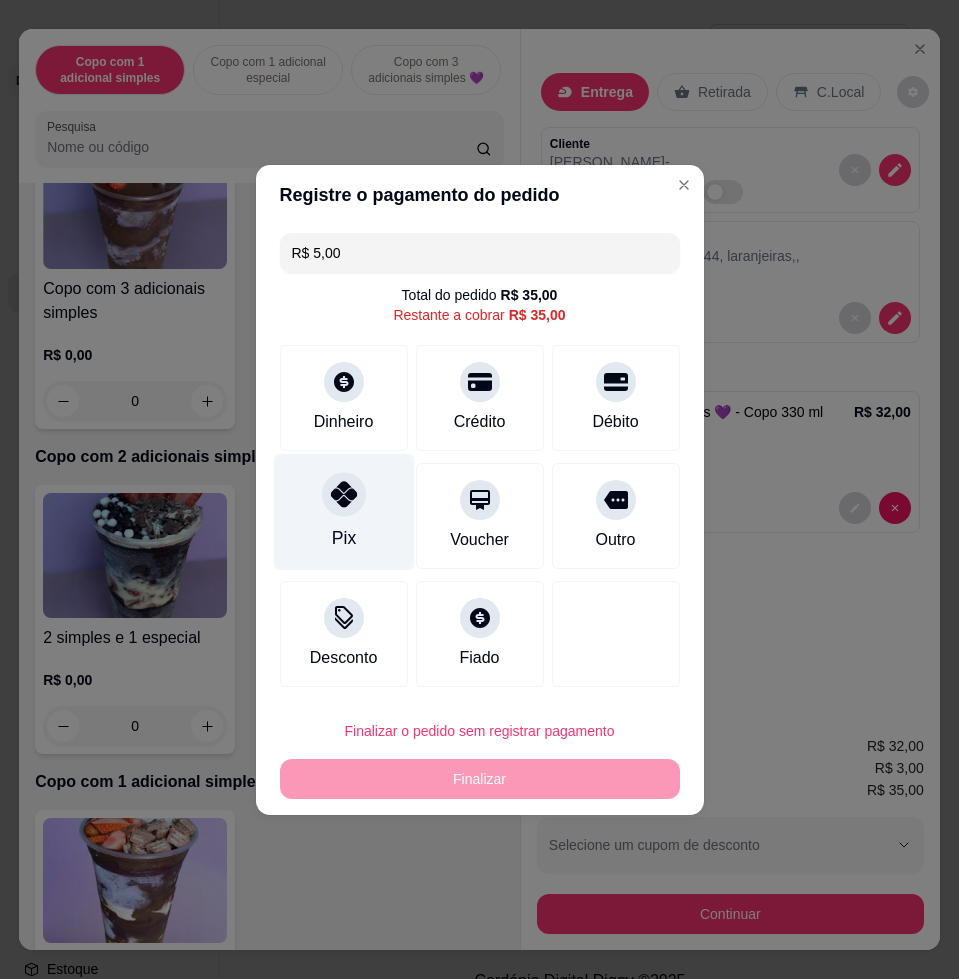 click on "Pix" at bounding box center (343, 511) 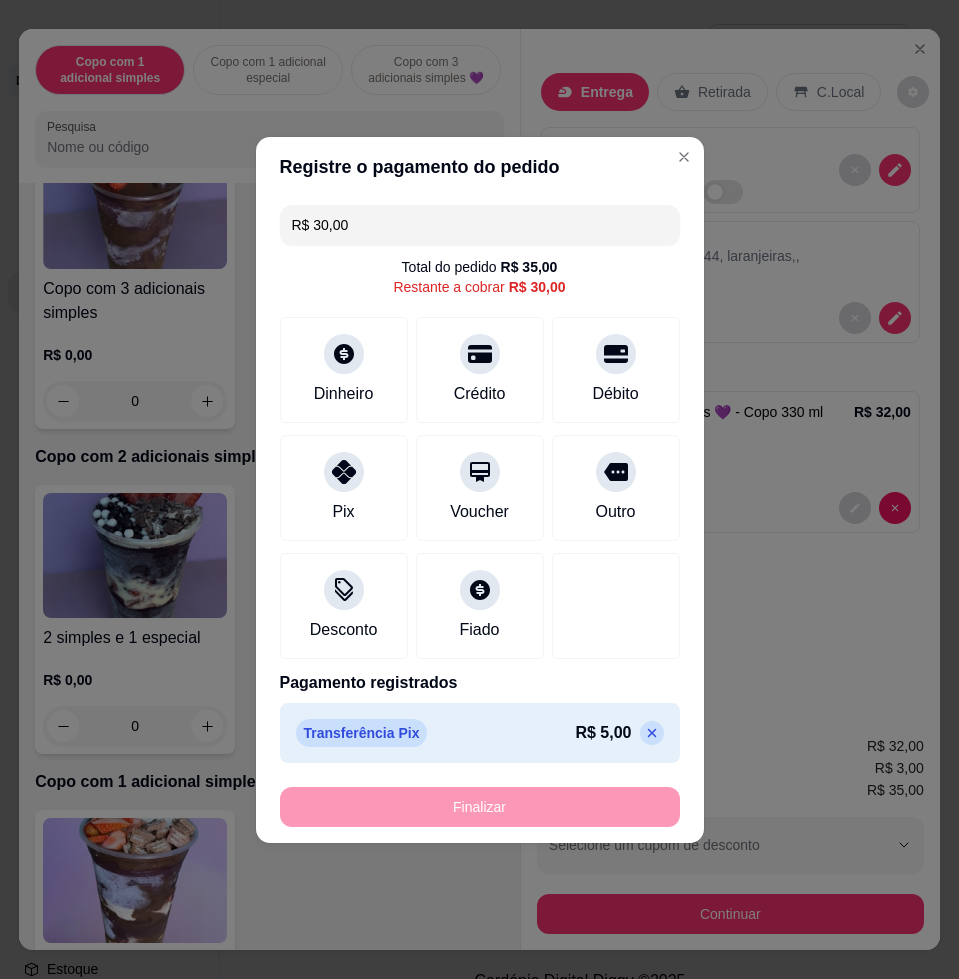 click 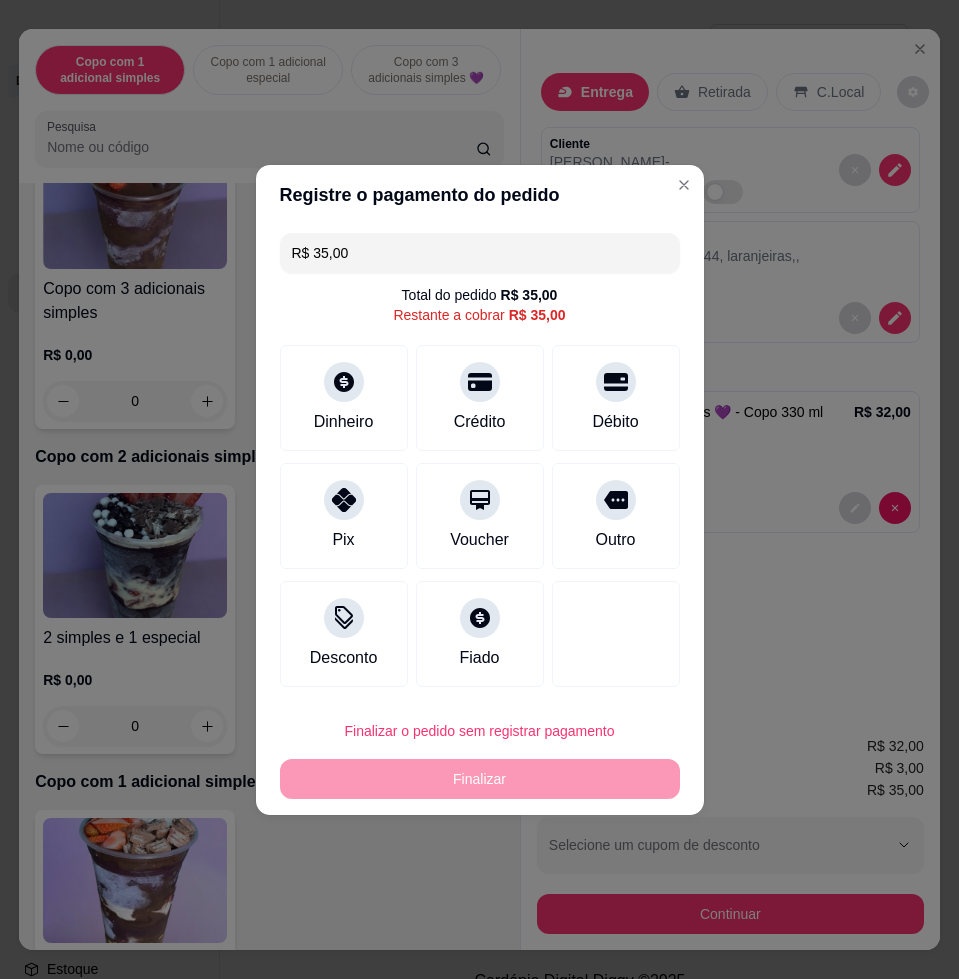 drag, startPoint x: 400, startPoint y: 256, endPoint x: 208, endPoint y: 269, distance: 192.4396 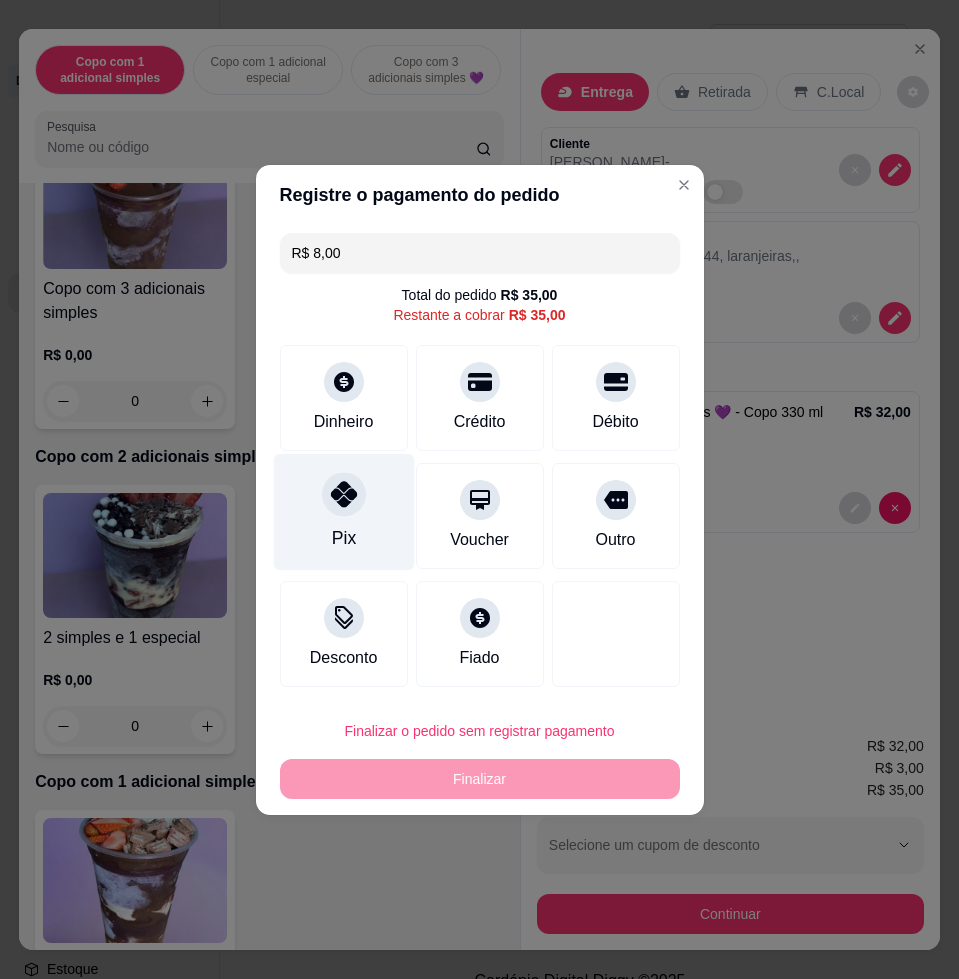 click on "Pix" at bounding box center [343, 511] 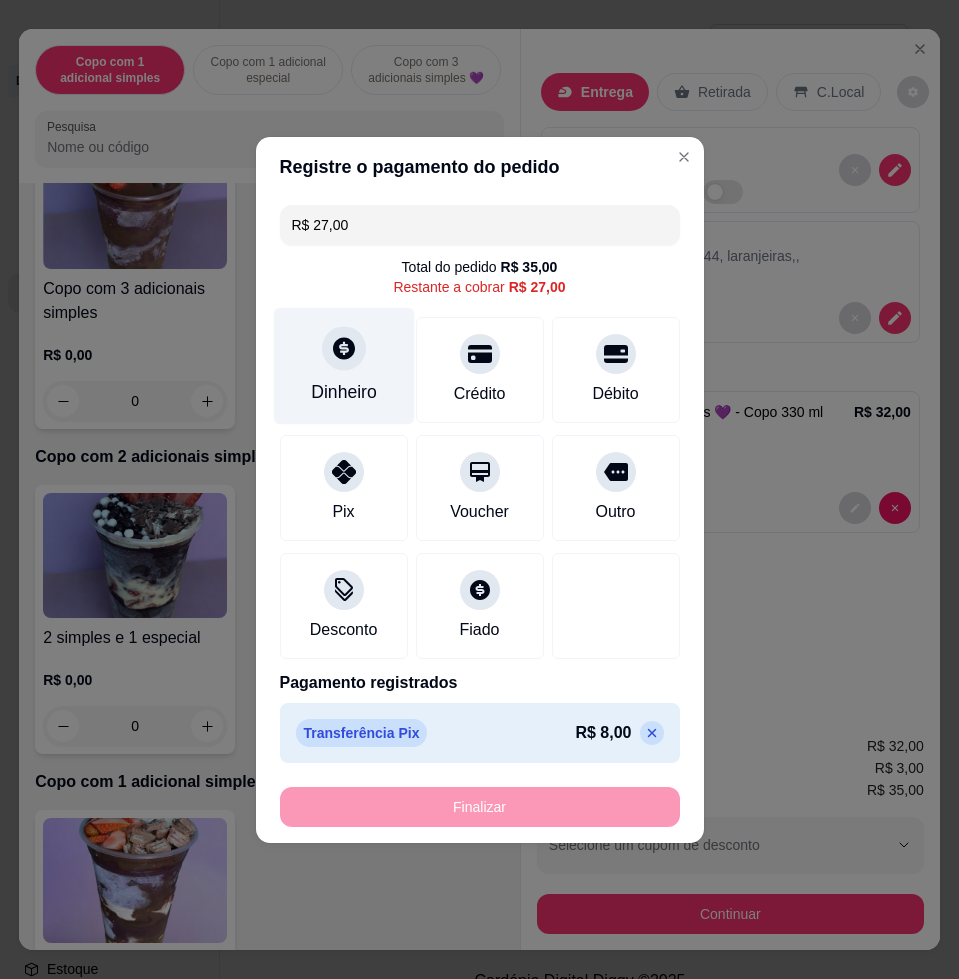 click on "Dinheiro" at bounding box center [344, 392] 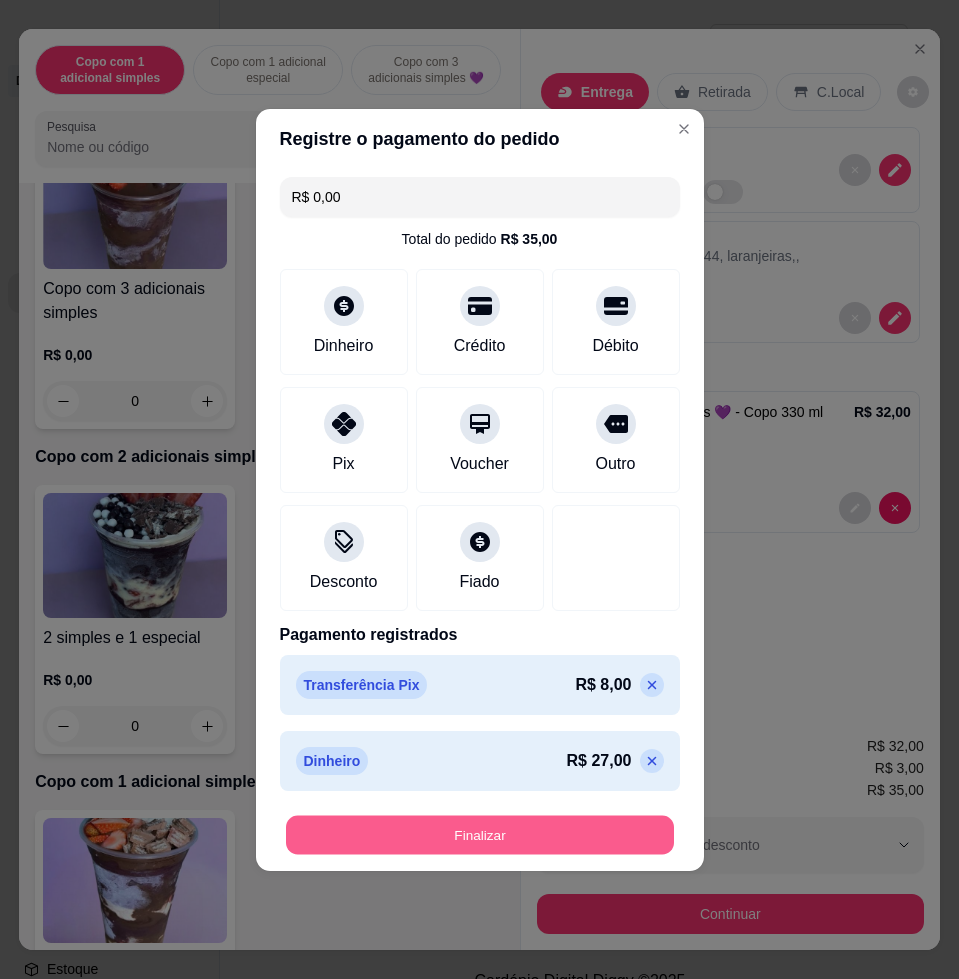 click on "Finalizar" at bounding box center (480, 834) 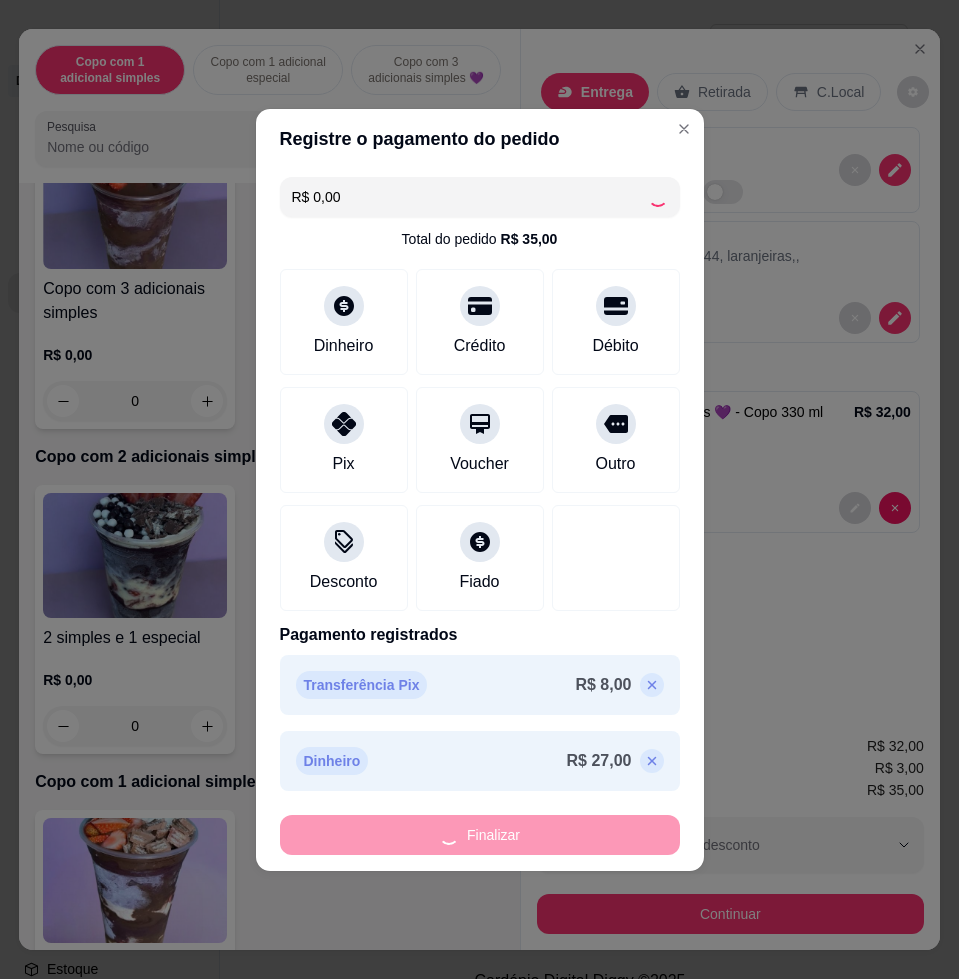 type on "-R$ 35,00" 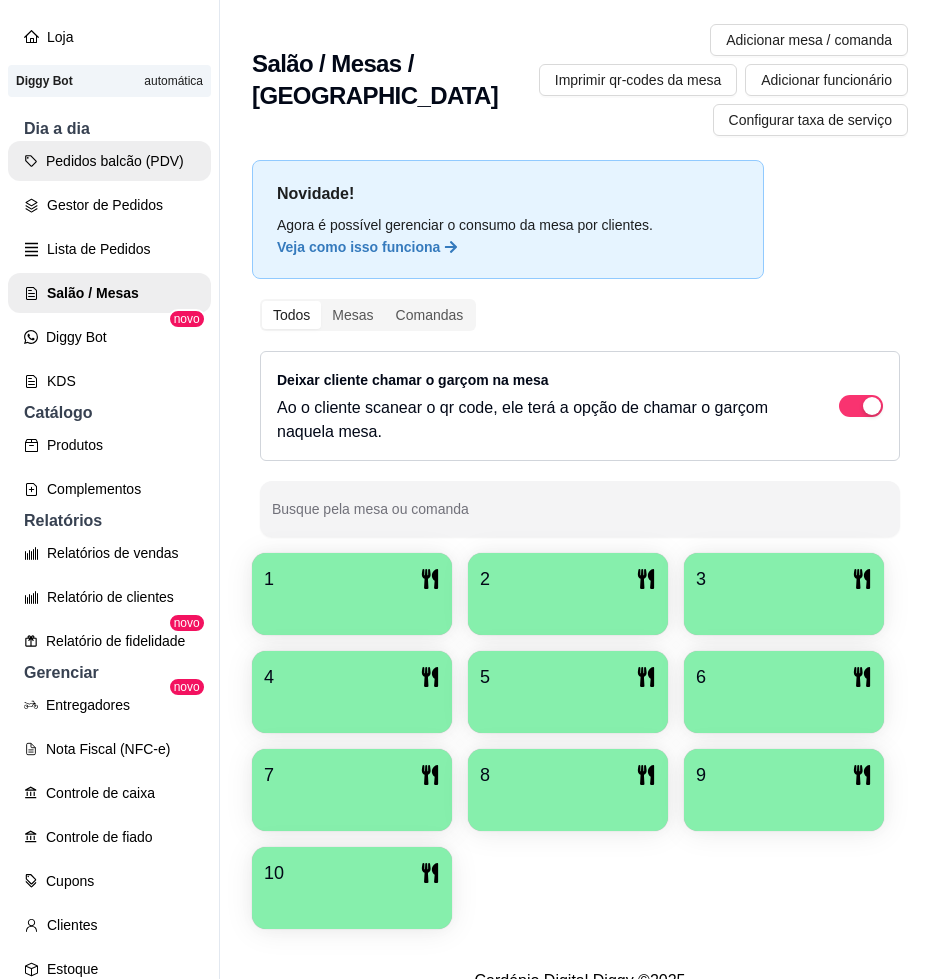 click on "Pedidos balcão (PDV)" at bounding box center [109, 161] 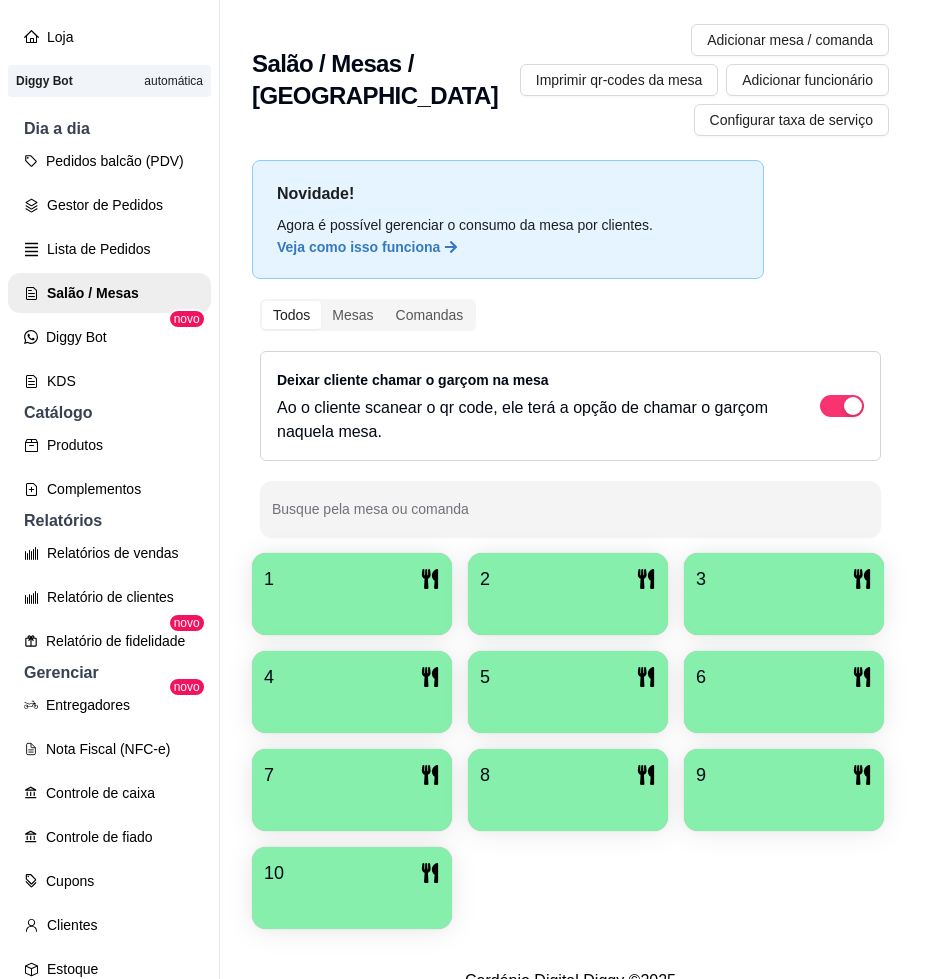 click on "Item avulso" at bounding box center (133, 227) 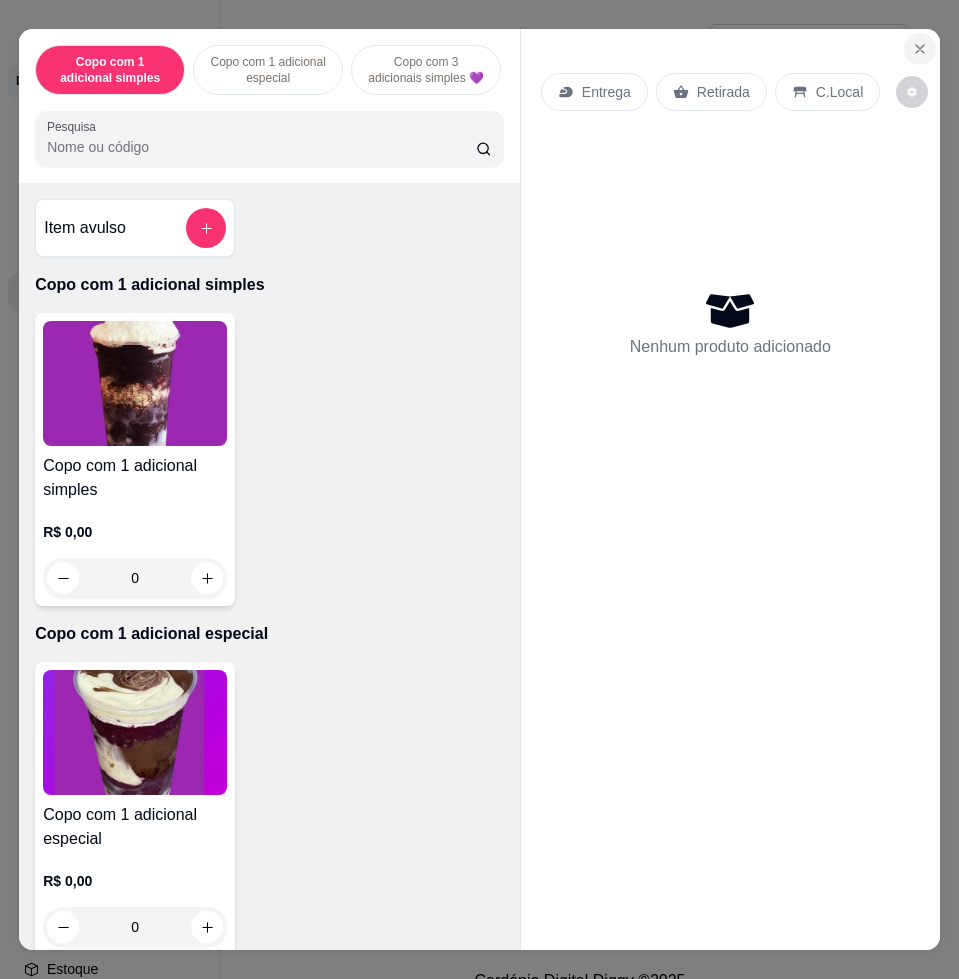 click 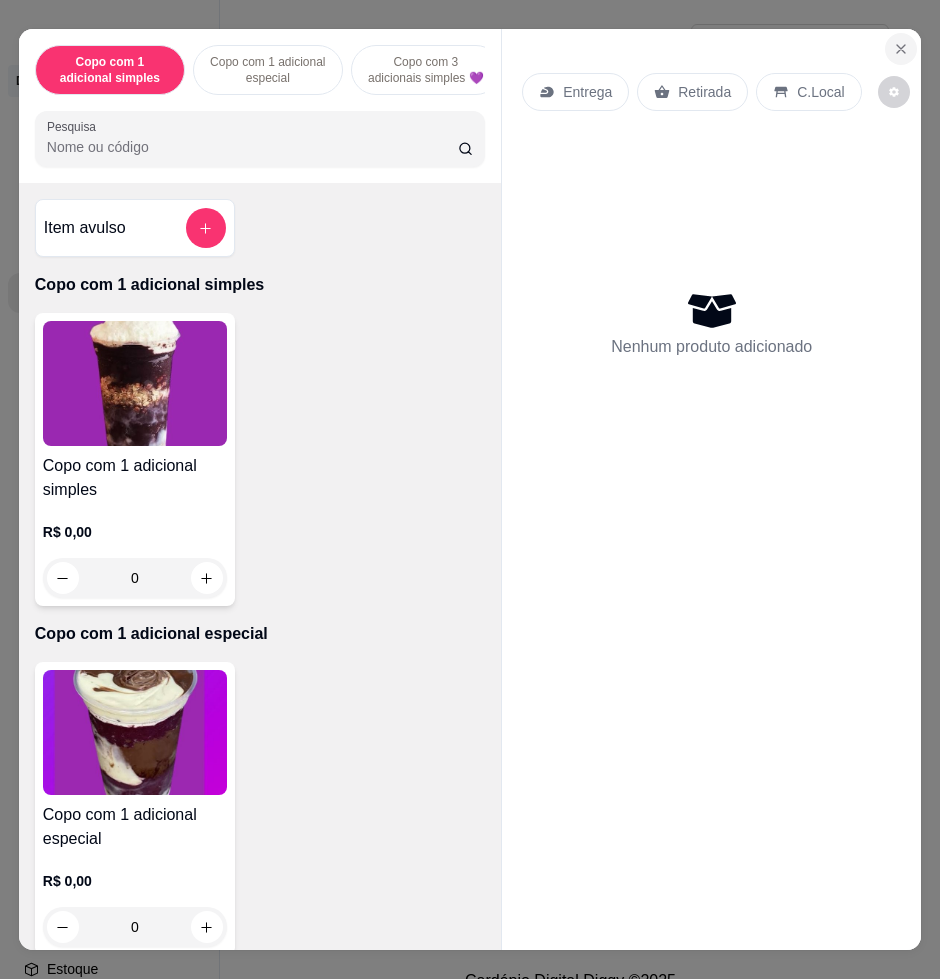 click on "Salão / Mesas / Comandas Adicionar mesa / comanda Imprimir qr-codes da mesa Adicionar funcionário Configurar taxa de serviço" at bounding box center (570, 74) 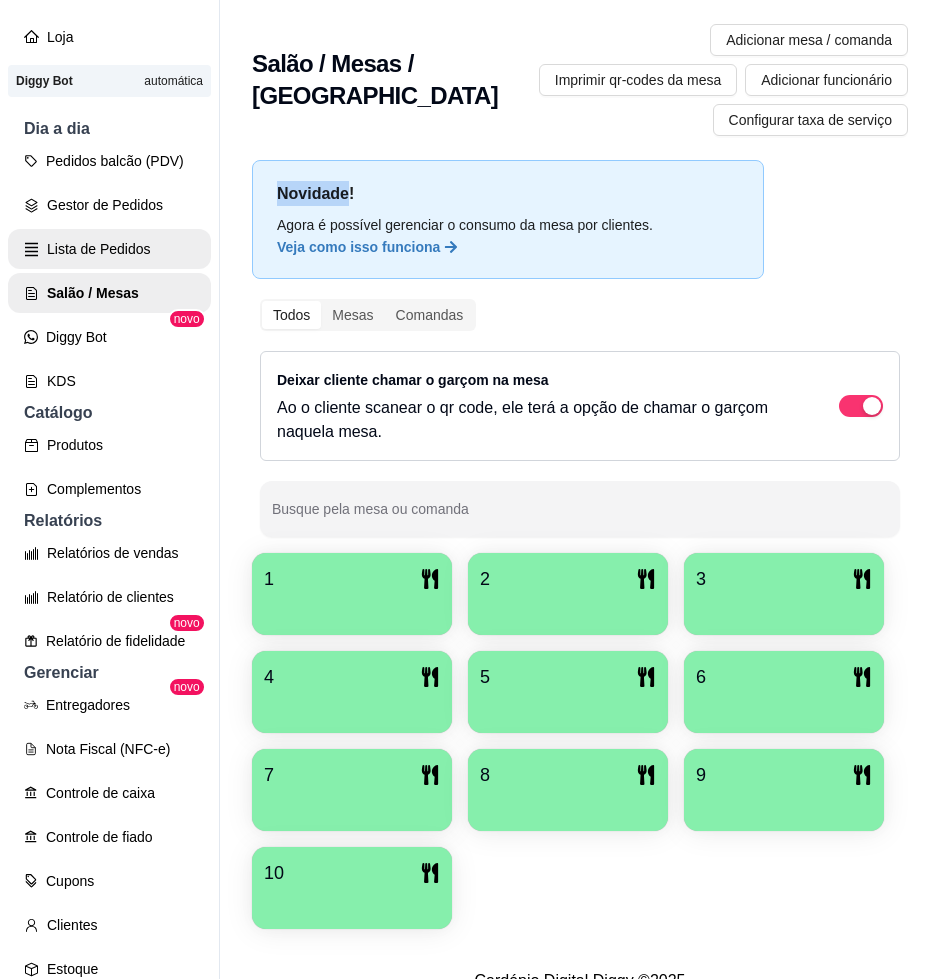 click on "Lista de Pedidos" at bounding box center (109, 249) 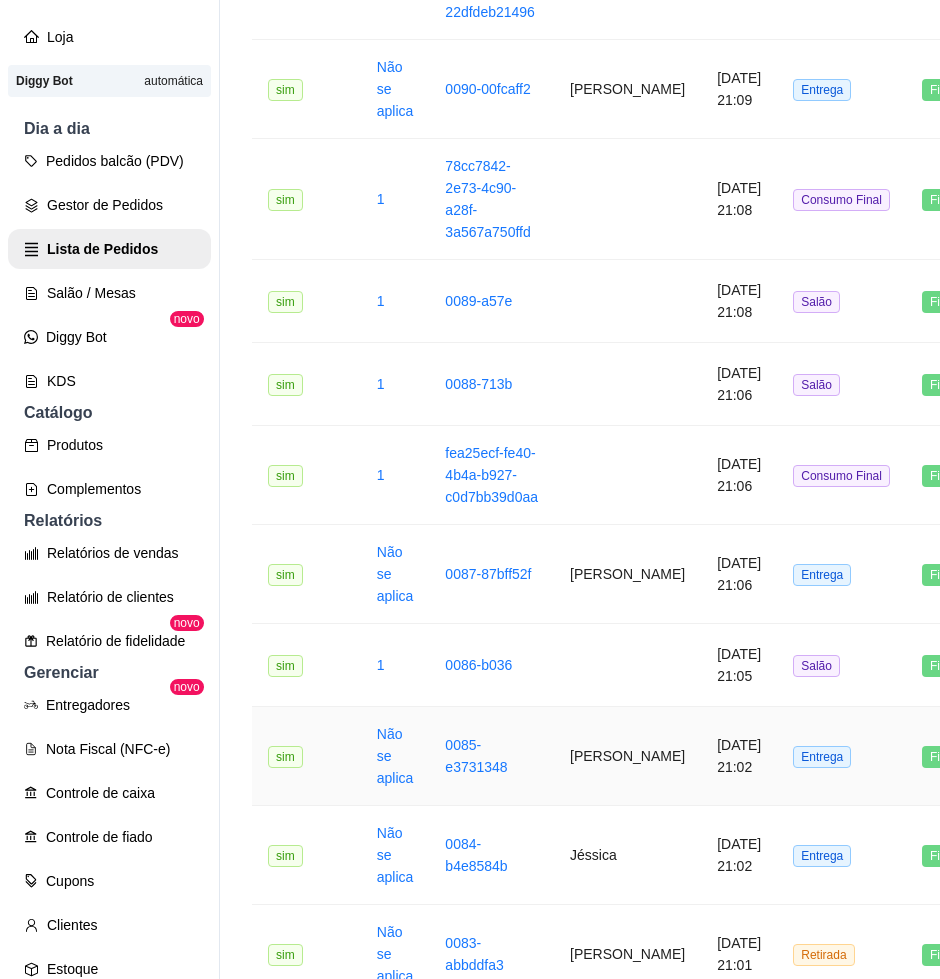 scroll, scrollTop: 2375, scrollLeft: 0, axis: vertical 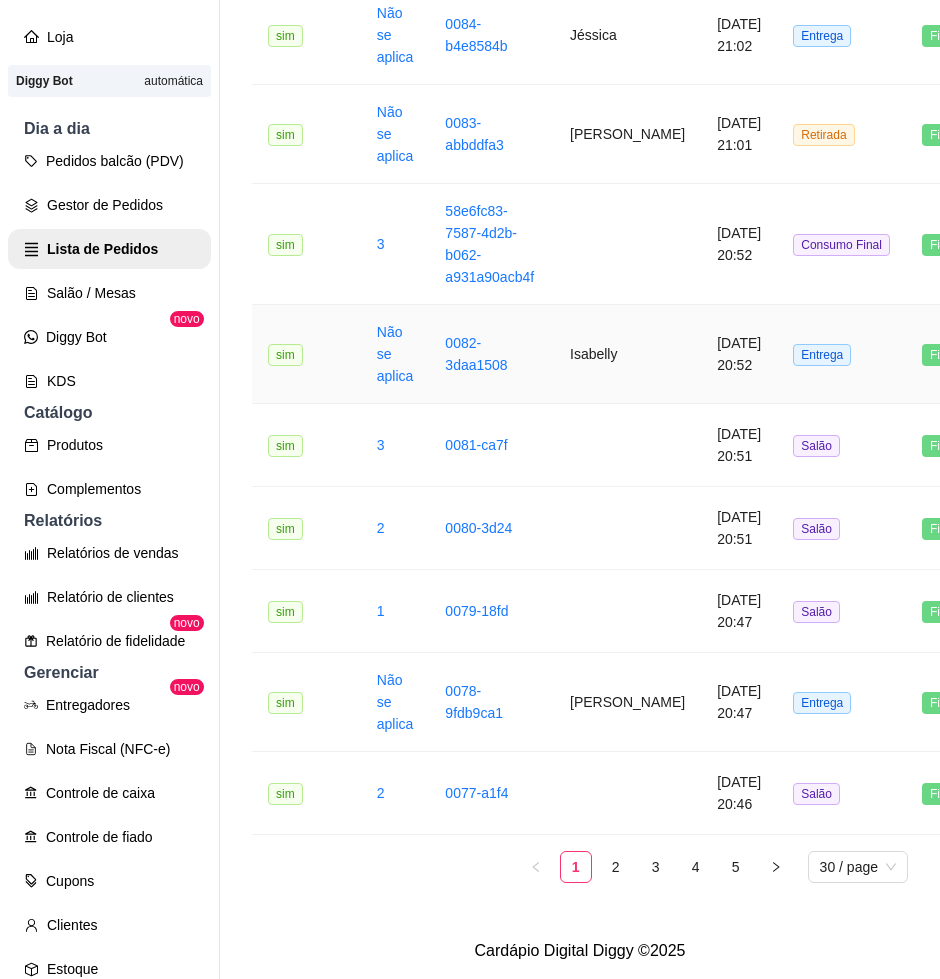 click on "0082-3daa1508" at bounding box center (491, 354) 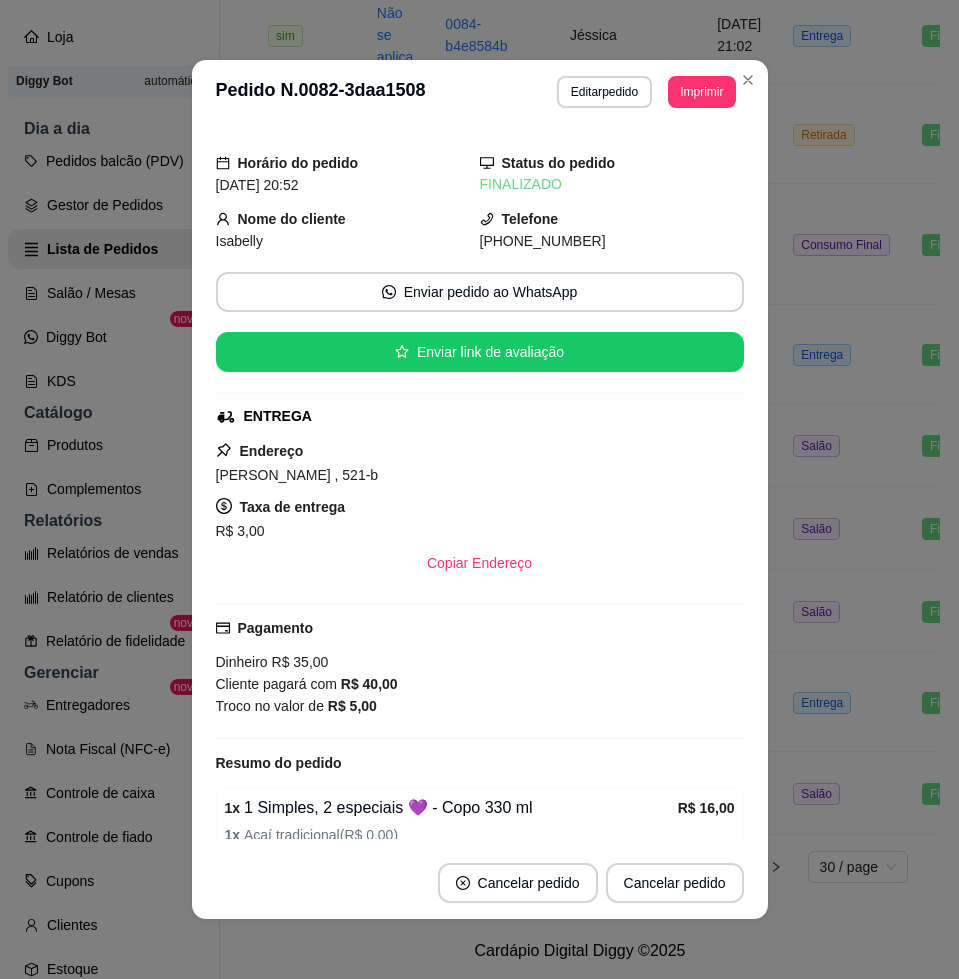 click on "Editar  pedido" at bounding box center [604, 92] 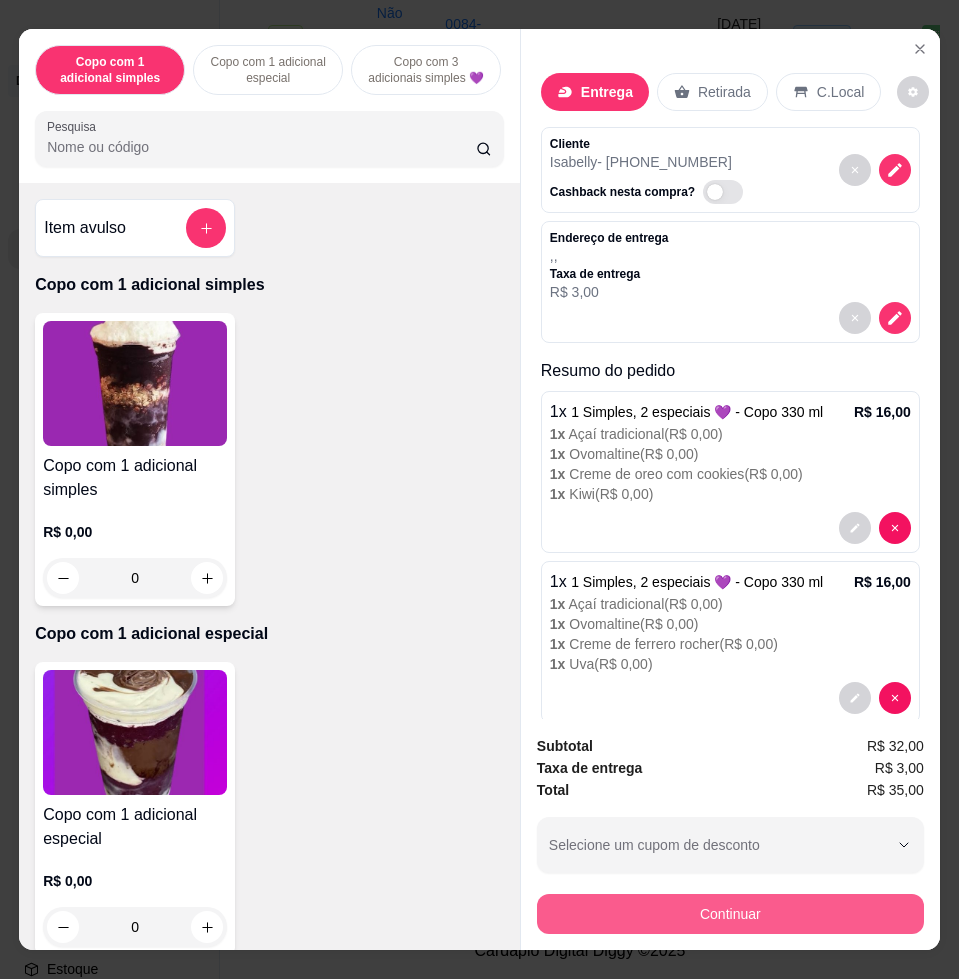 click on "Continuar" at bounding box center (730, 914) 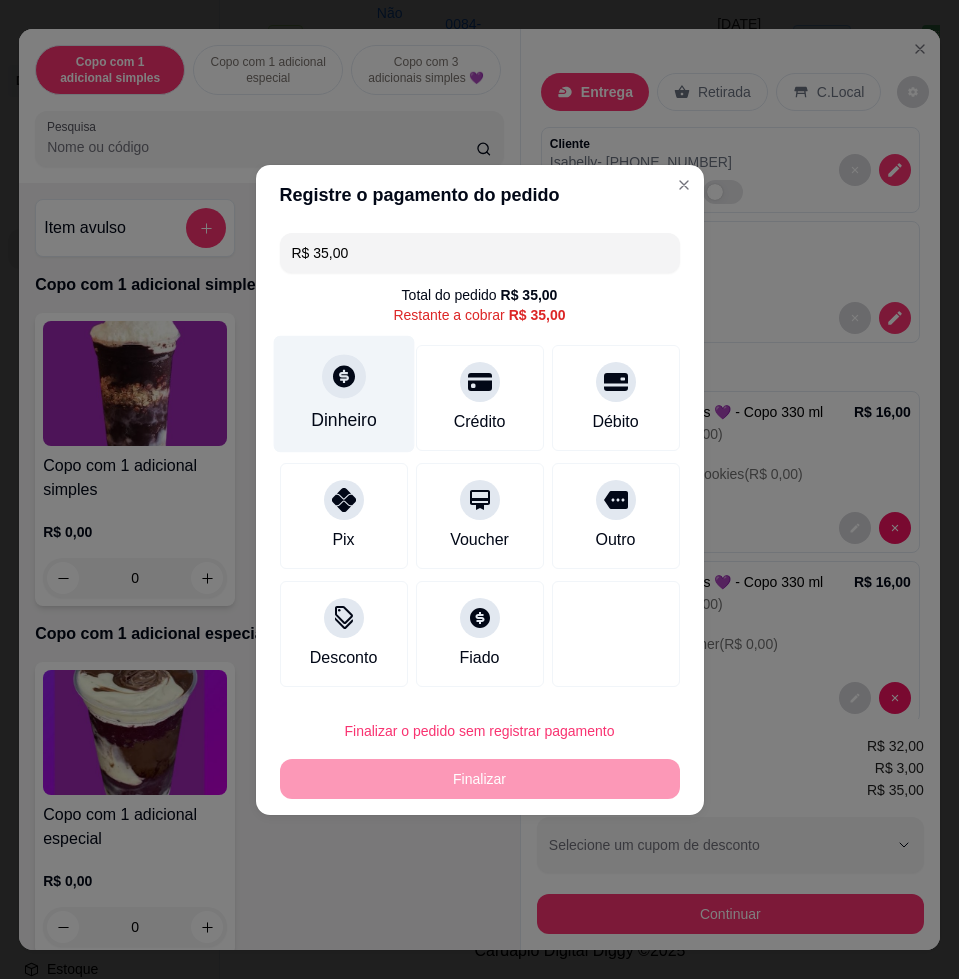 click on "Dinheiro" at bounding box center [343, 393] 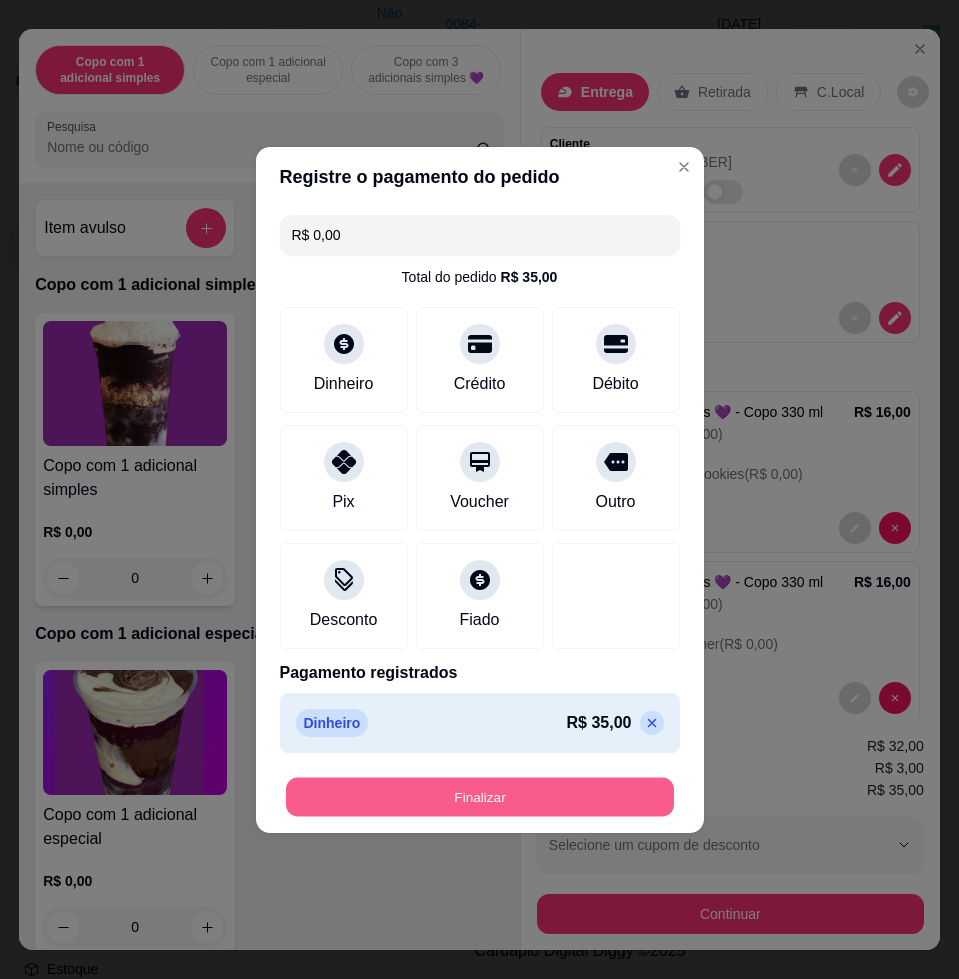 click on "Finalizar" at bounding box center [480, 796] 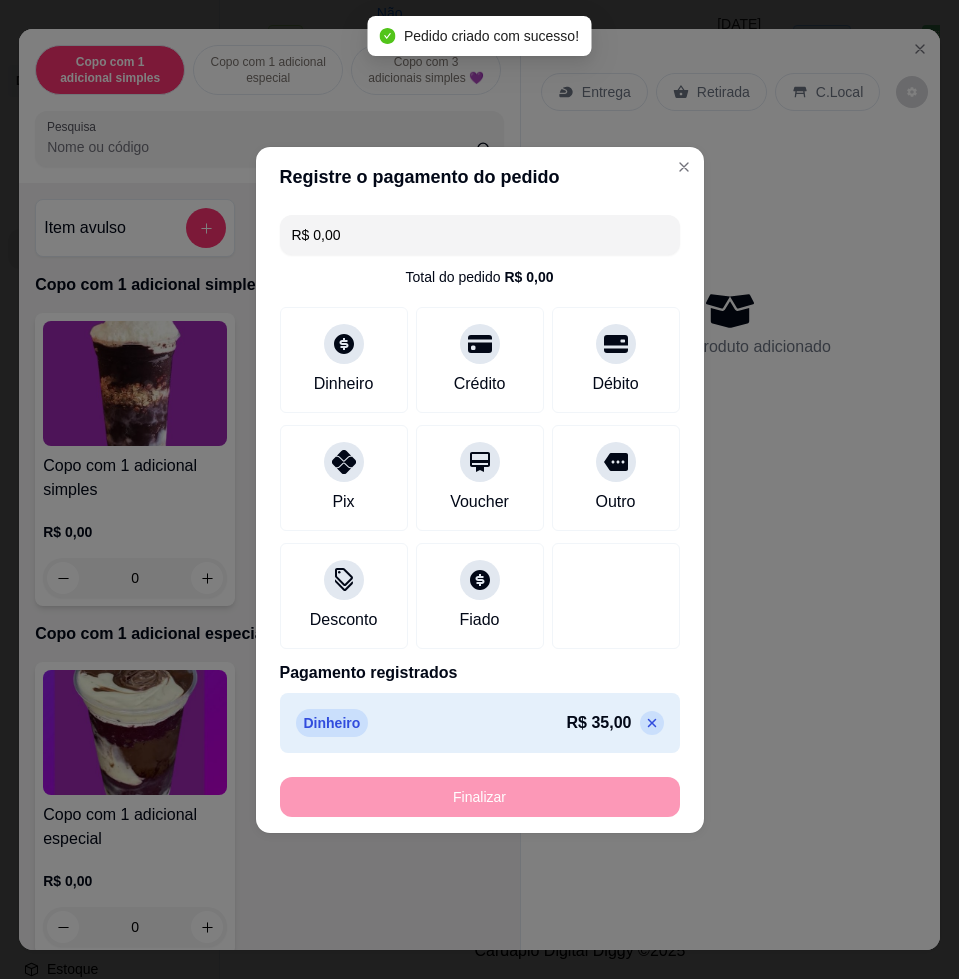 type on "-R$ 35,00" 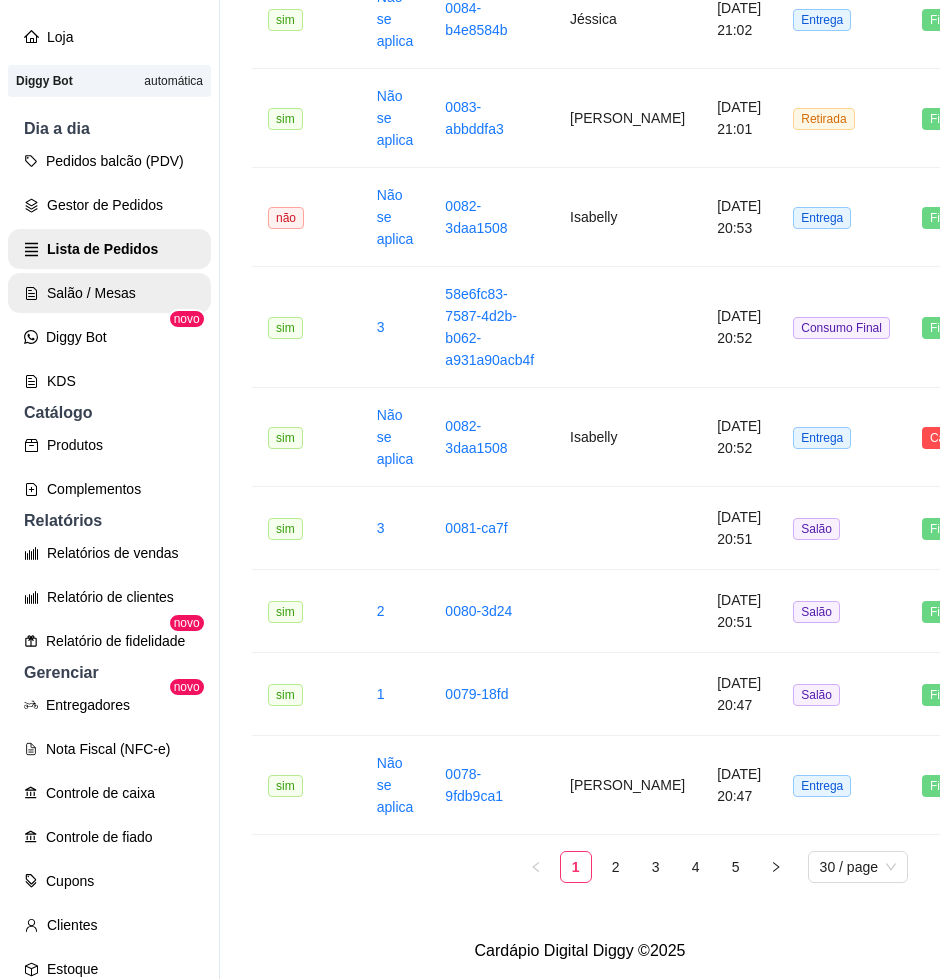 click on "Salão / Mesas" at bounding box center (109, 293) 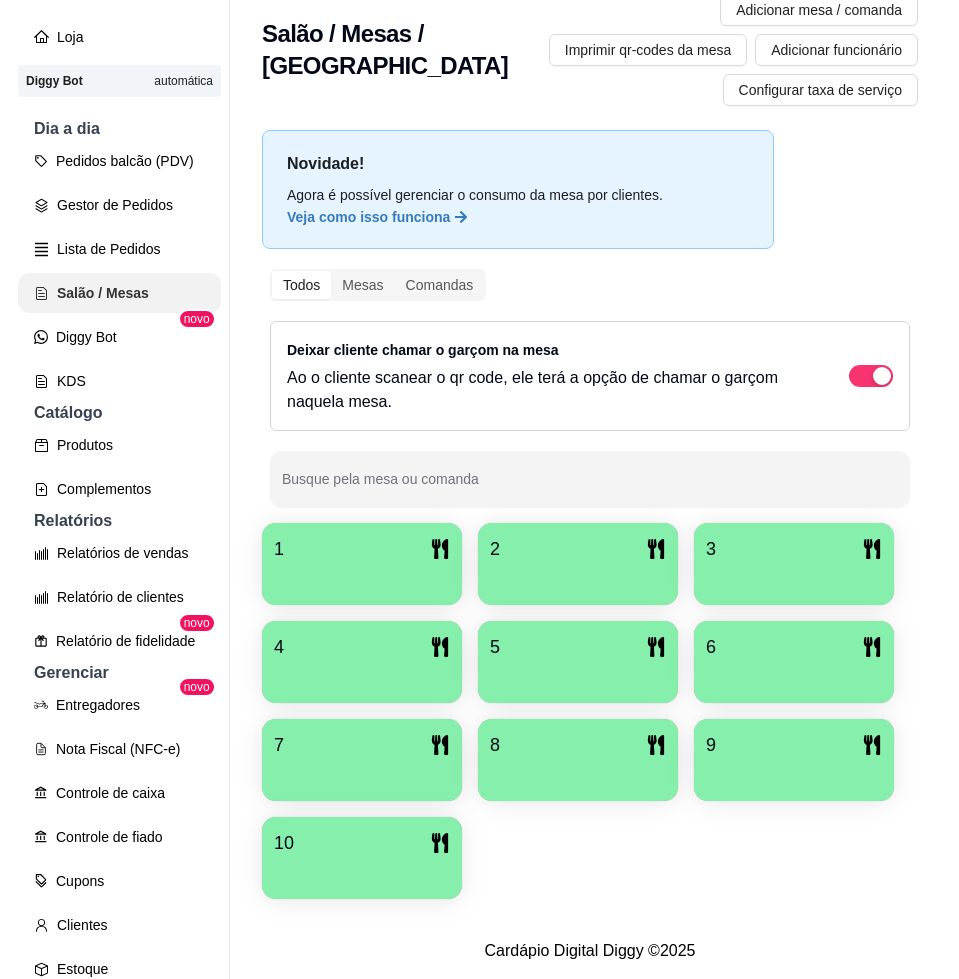 scroll, scrollTop: 0, scrollLeft: 0, axis: both 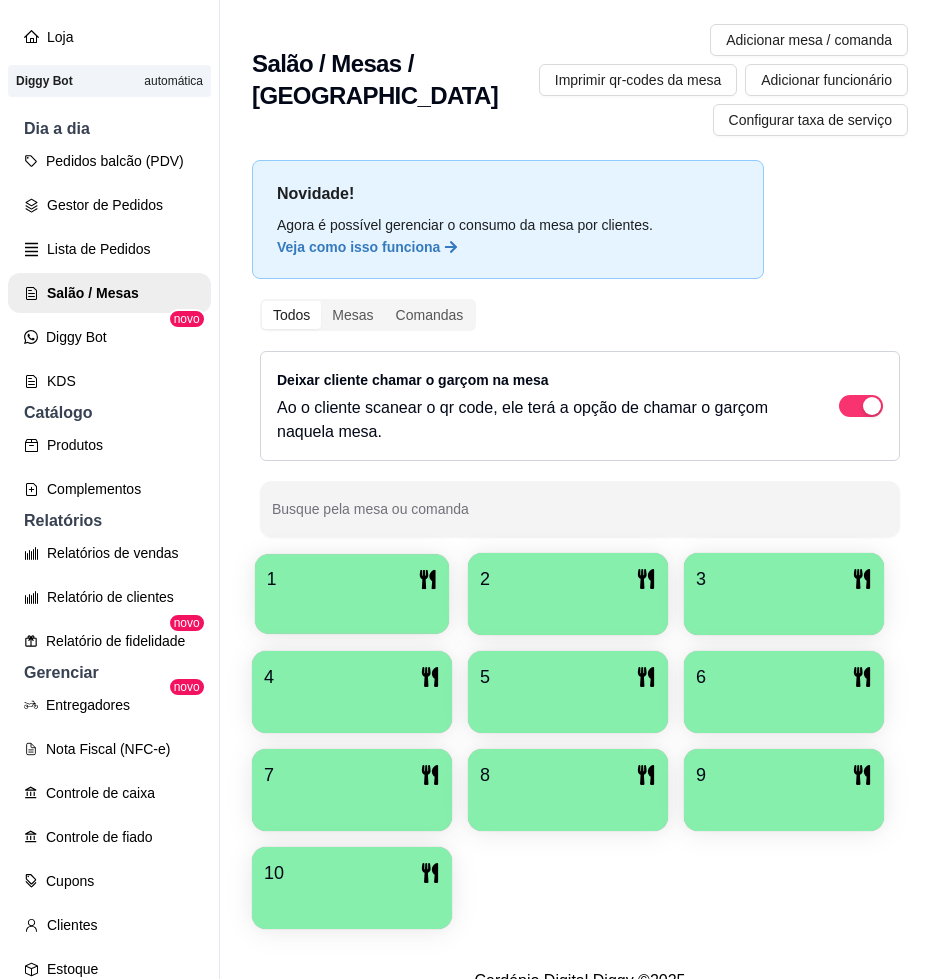 click at bounding box center (352, 607) 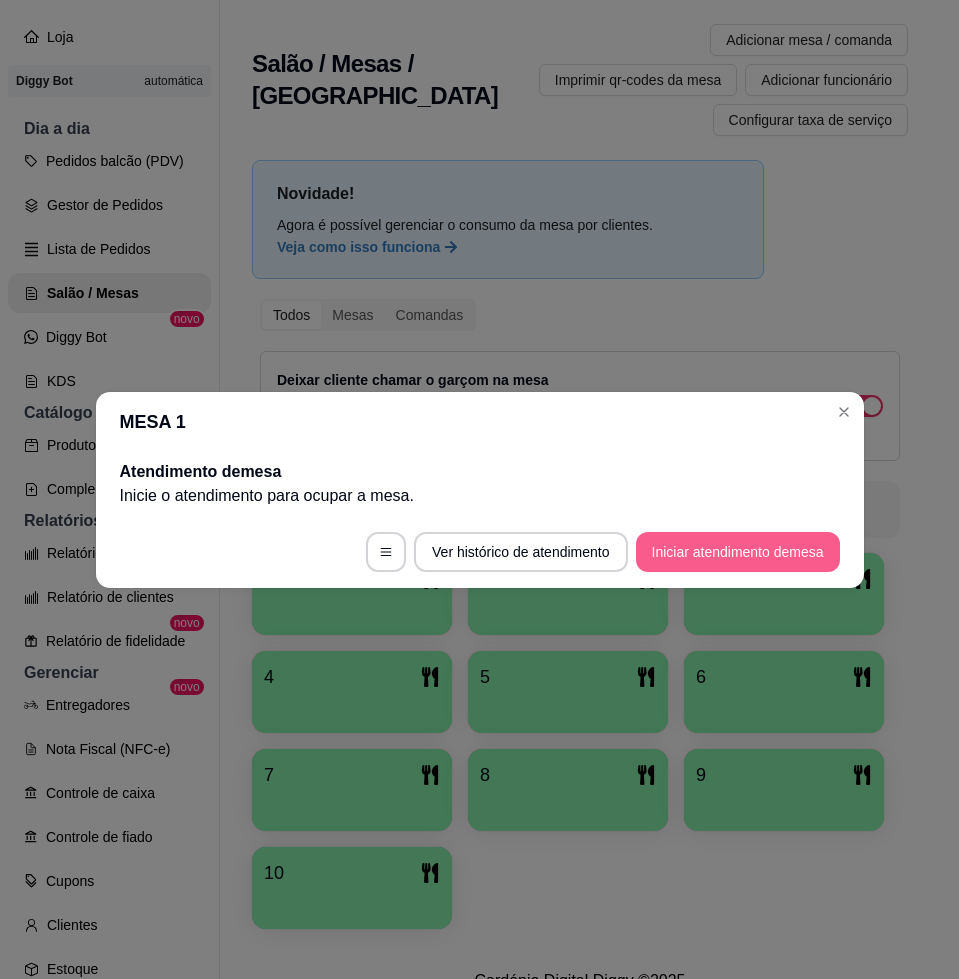 click on "Iniciar atendimento de  mesa" at bounding box center [738, 552] 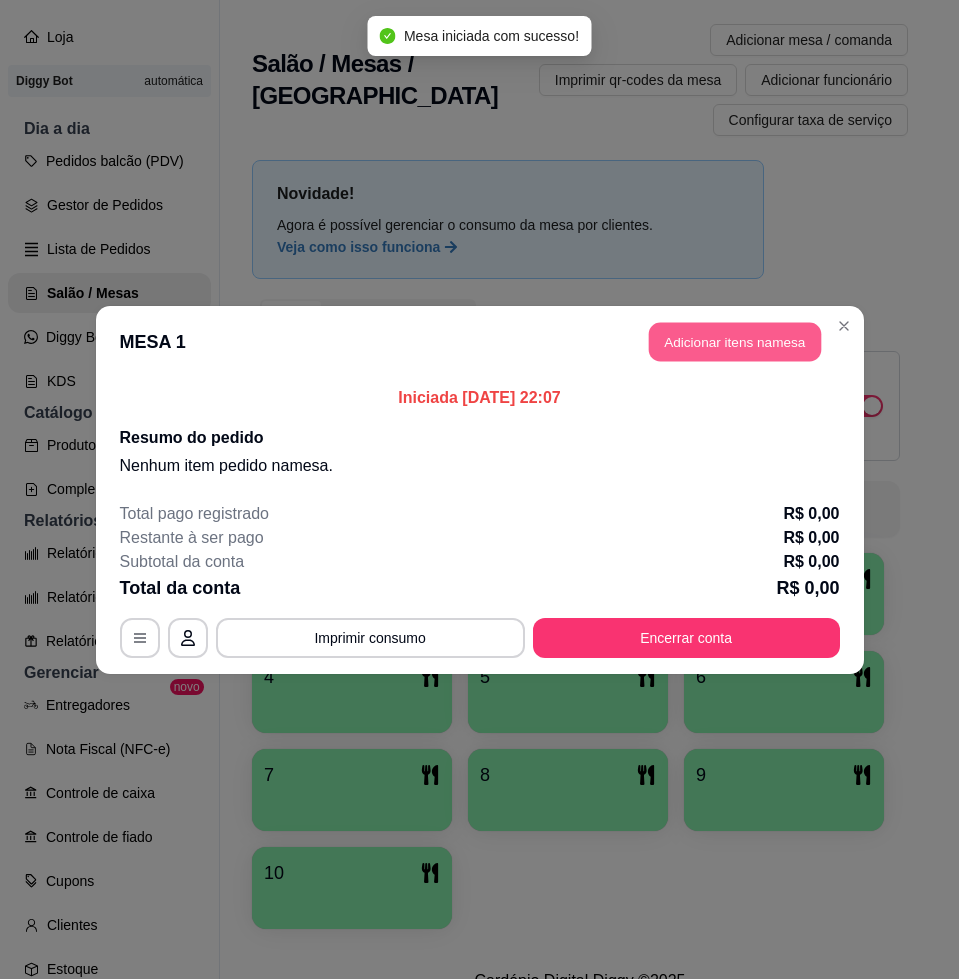 click on "Adicionar itens na  mesa" at bounding box center [735, 341] 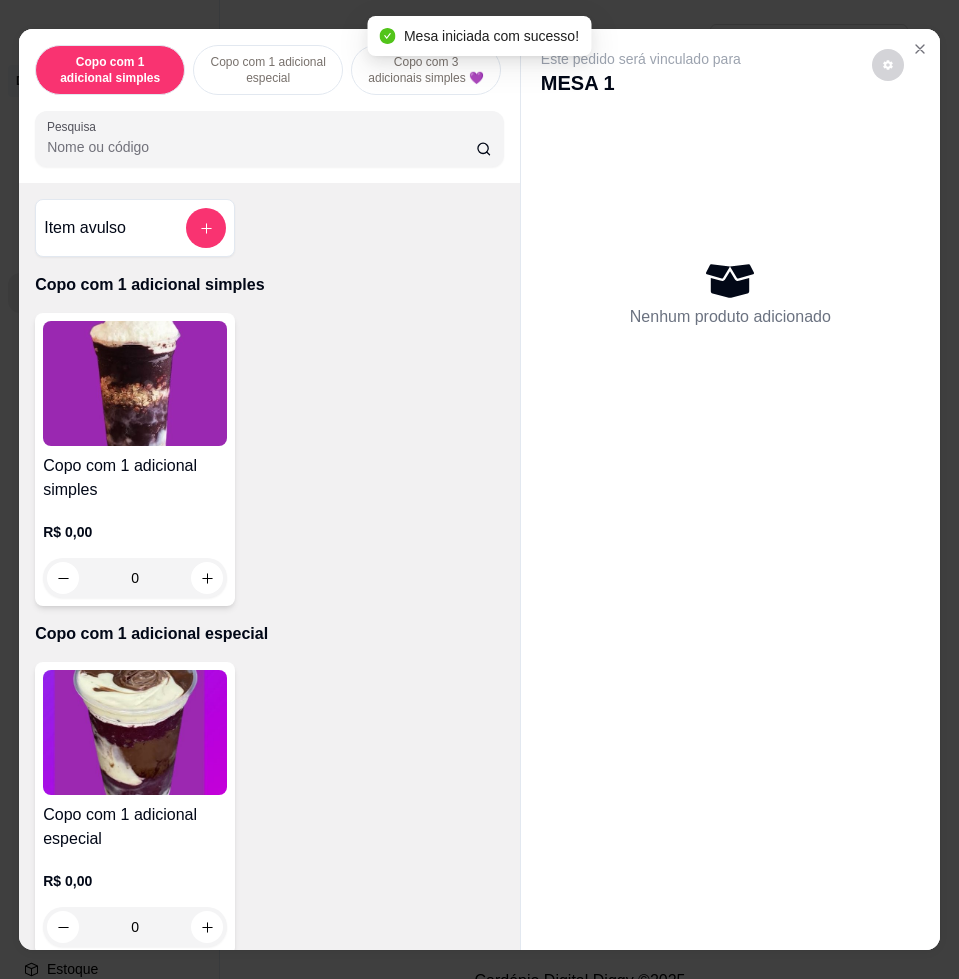 click on "Copo com 1 adicional simples  Copo com 1 adicional especial  Copo com 3 adicionais simples 💜 Copo com 2 adicionais simples e 1 especial💜  Copo com 1 adicional simples e 2 especiais💜  Copo com 3 adicionais especiais  💜 Copo de açaí puro 💜 Açaí na marmita 💜 Barca de açaí 💜 Barca de açaí 💜 Pote 1 litro puro 💜 Pote 2 litros puro 💜 Pote 1 litro recheado com creme laka💜 Pote 1 litro recheado com creme de nutella💜 Escolha seus adicionais a parte  Fondue Fondue na tijela💜 Pote 1 litro de sorvete  Sorvetes Bolas Milk-shake  Roleta P (500 ml)  Roleta de açaí 💜 Picolé  SORVETE 0% DE AÇÚCAR 200 ml  Pote 1,8 litros   Bombons Skimos (8 unidades) Cascão 2 bolas Casquinha  Cestinha 2 bolas Combo Família 💜 Marmita P (350 ml)  Marmita de açaí G (1100 ml) Petit Gâteau Milk shake gourmet Bebidas  Doces Pesquisa" at bounding box center [269, 106] 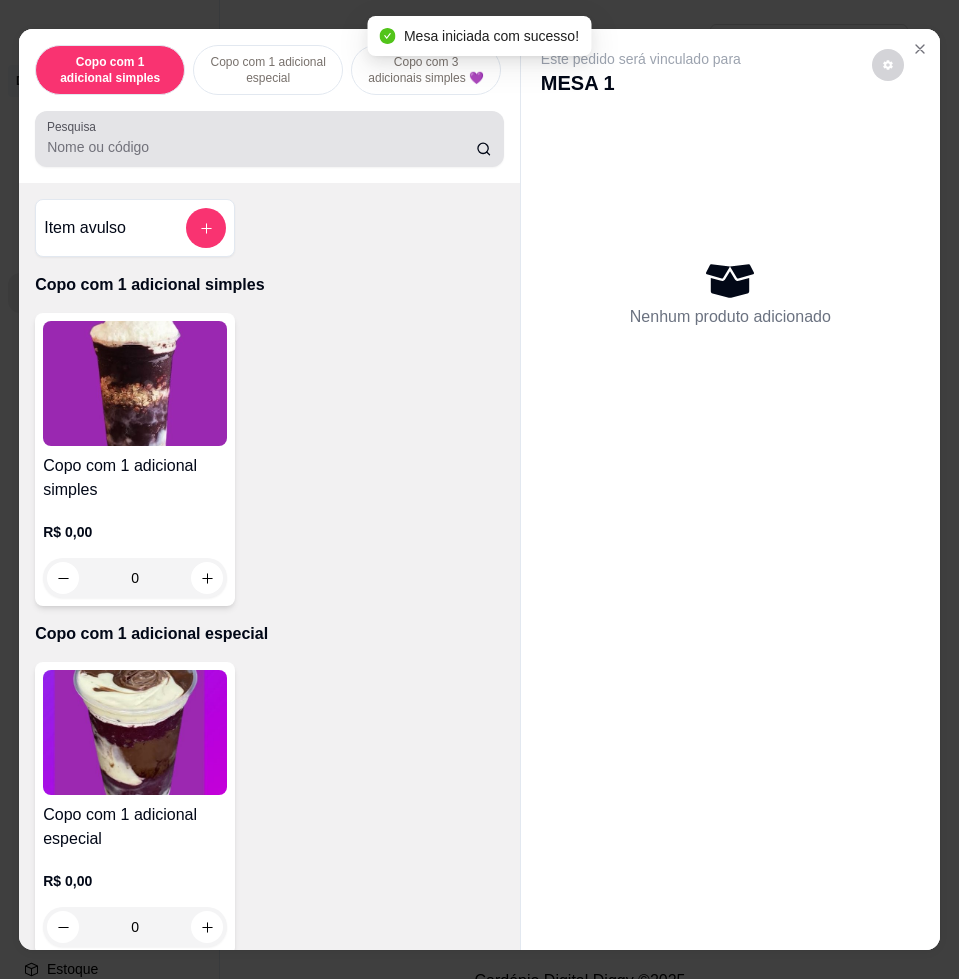 click on "Pesquisa" at bounding box center (261, 147) 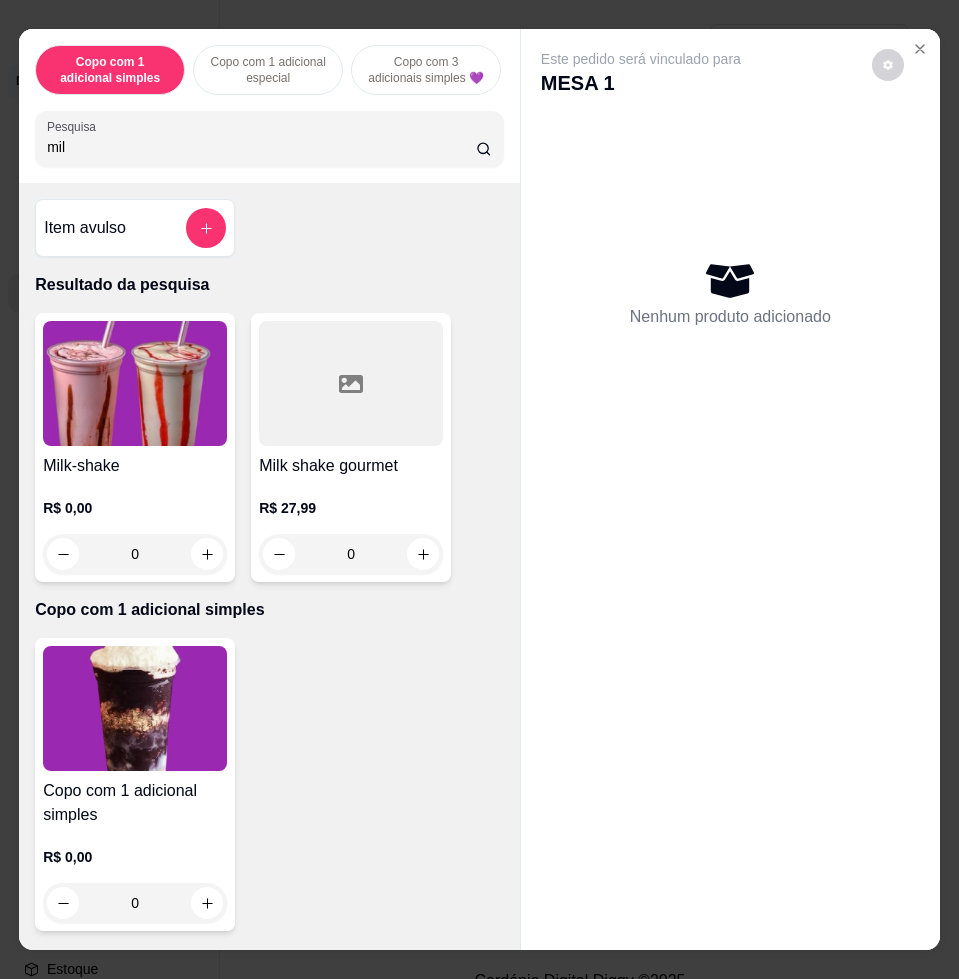 type on "mil" 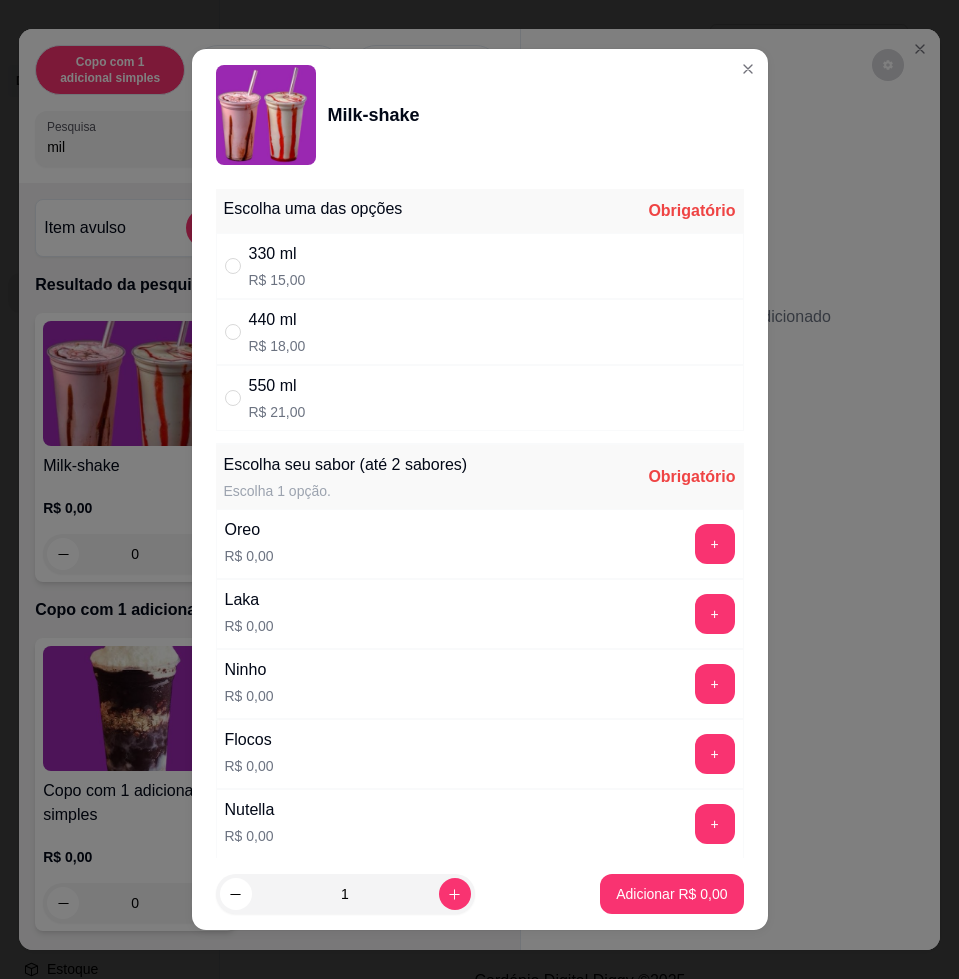 click on "550 ml R$ 21,00" at bounding box center (480, 398) 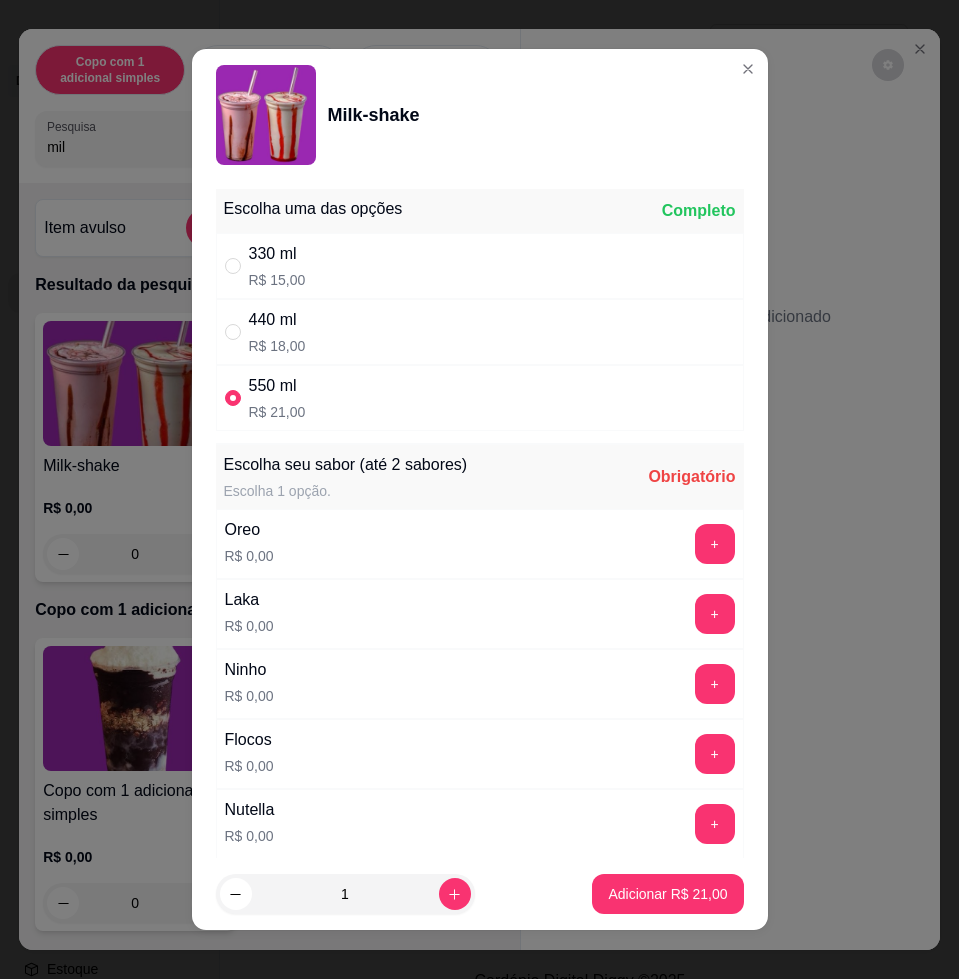 scroll, scrollTop: 375, scrollLeft: 0, axis: vertical 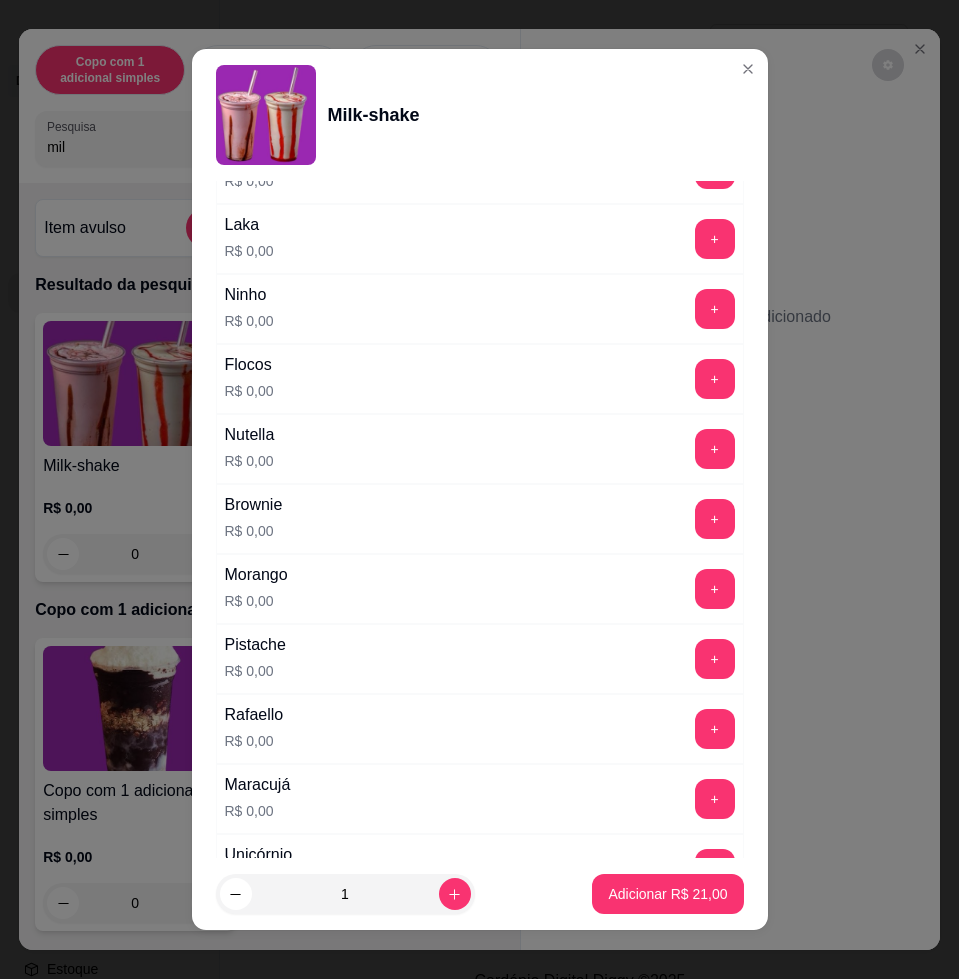 click on "+" at bounding box center [715, 589] 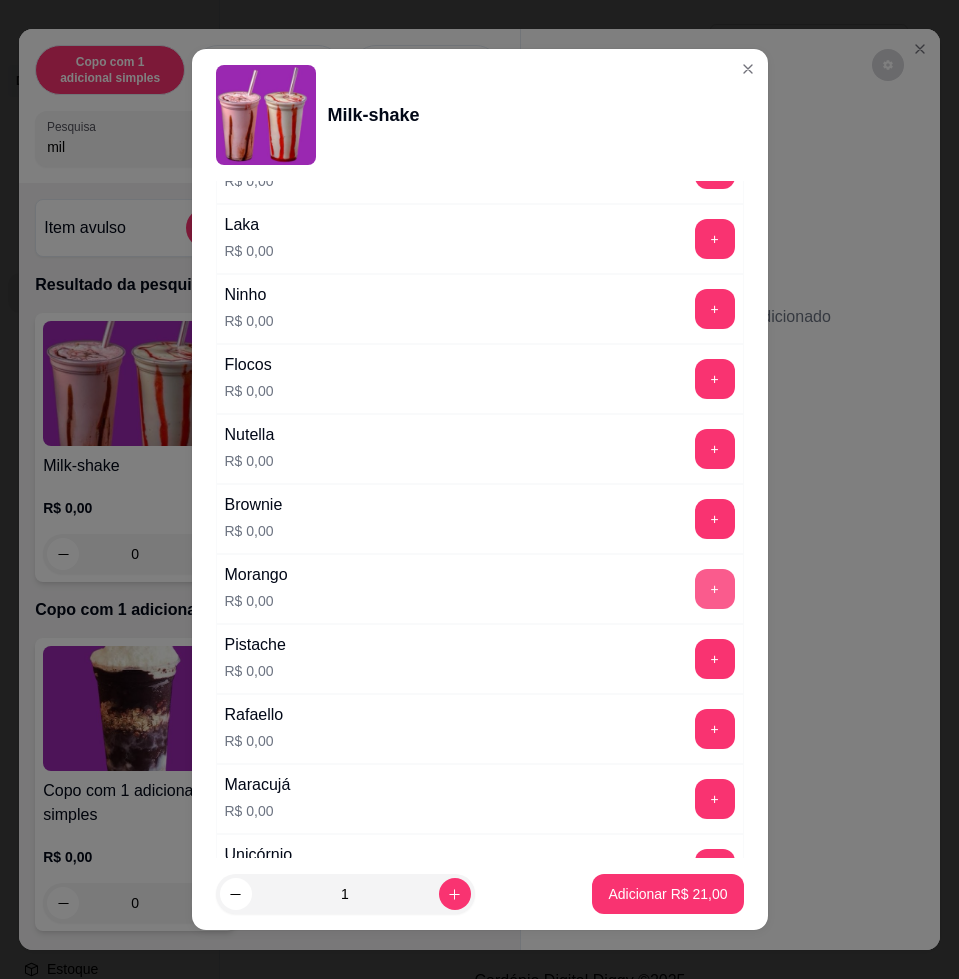 click on "+" at bounding box center [715, 589] 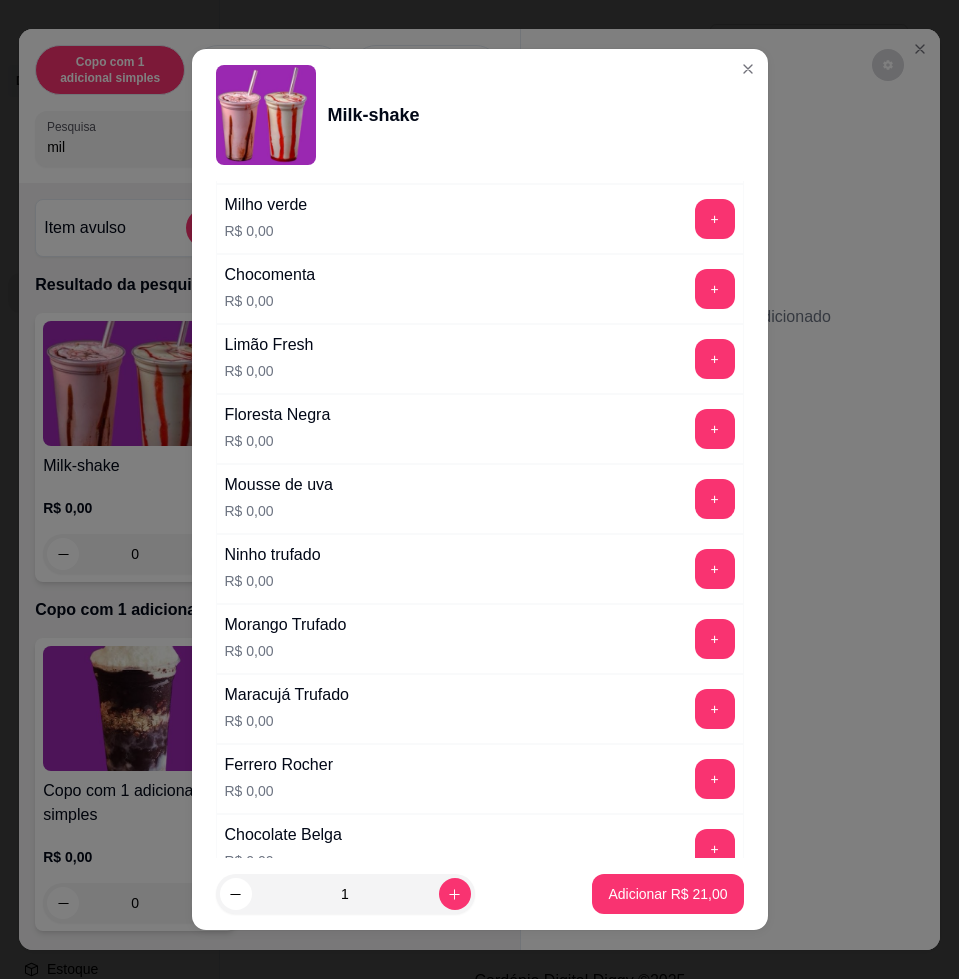 scroll, scrollTop: 1831, scrollLeft: 0, axis: vertical 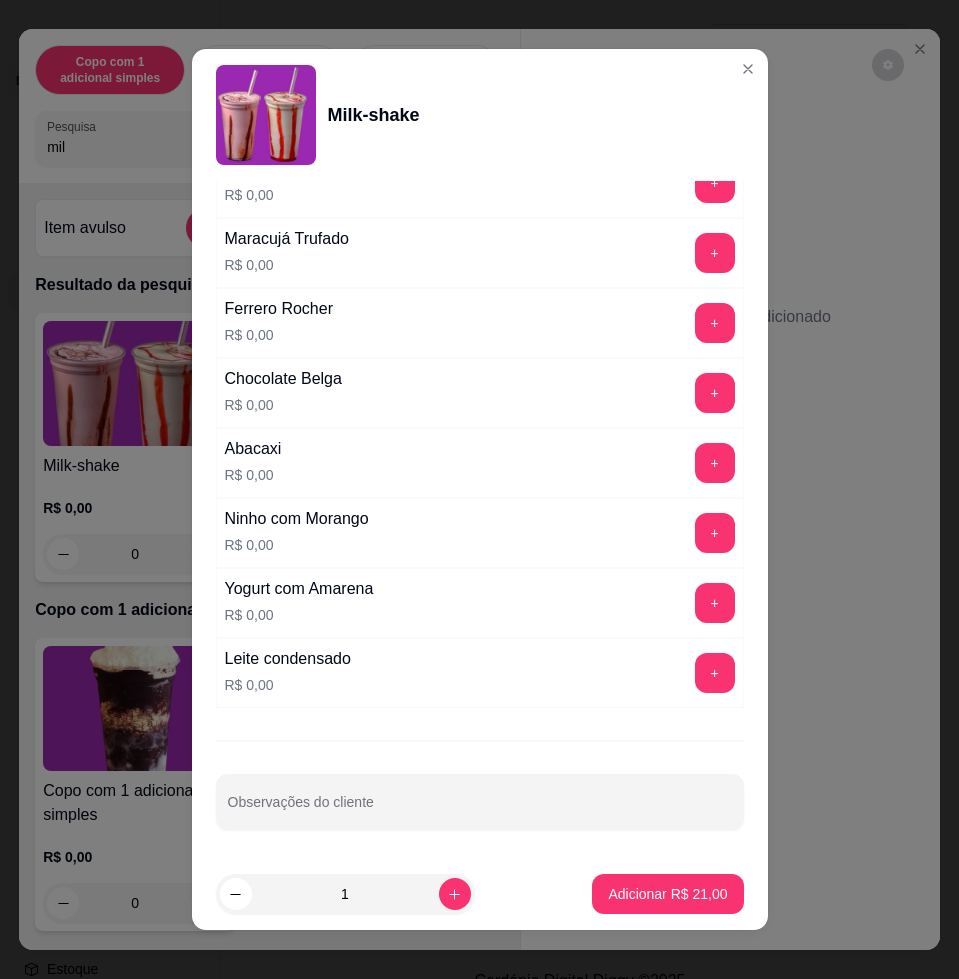 drag, startPoint x: 486, startPoint y: 830, endPoint x: 468, endPoint y: 804, distance: 31.622776 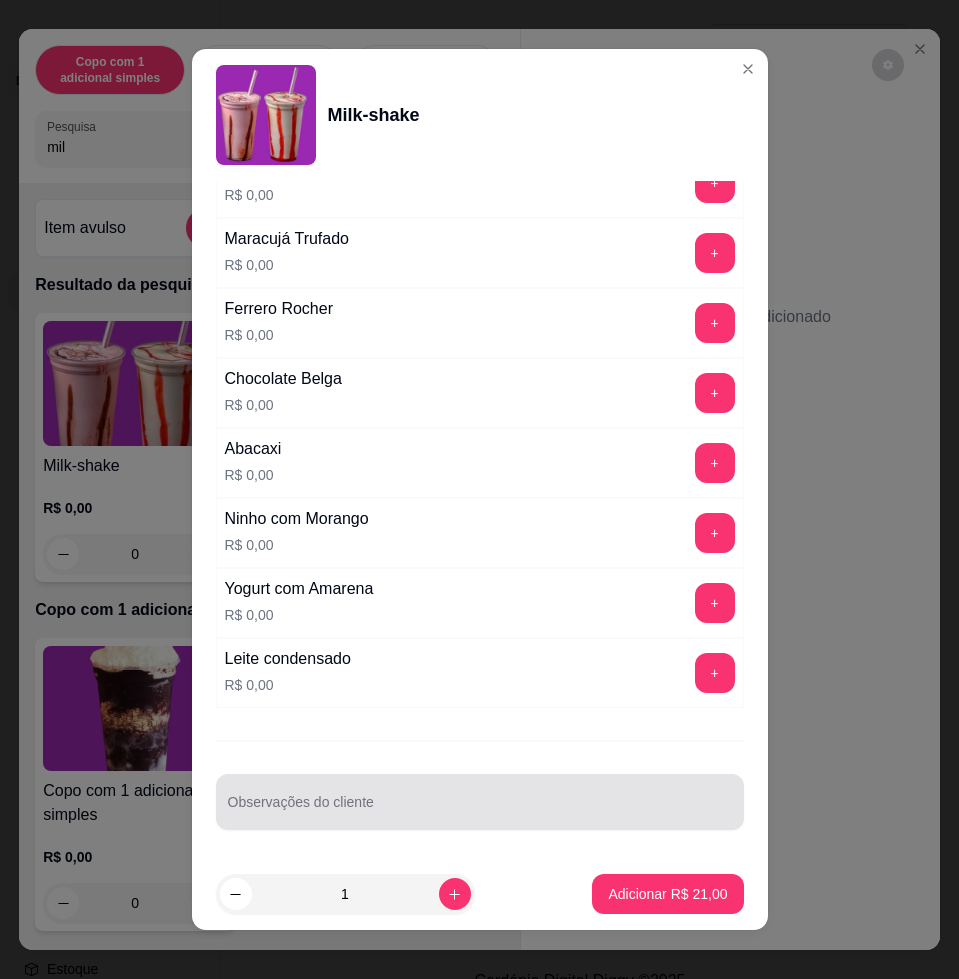 click on "Observações do cliente" at bounding box center [480, 802] 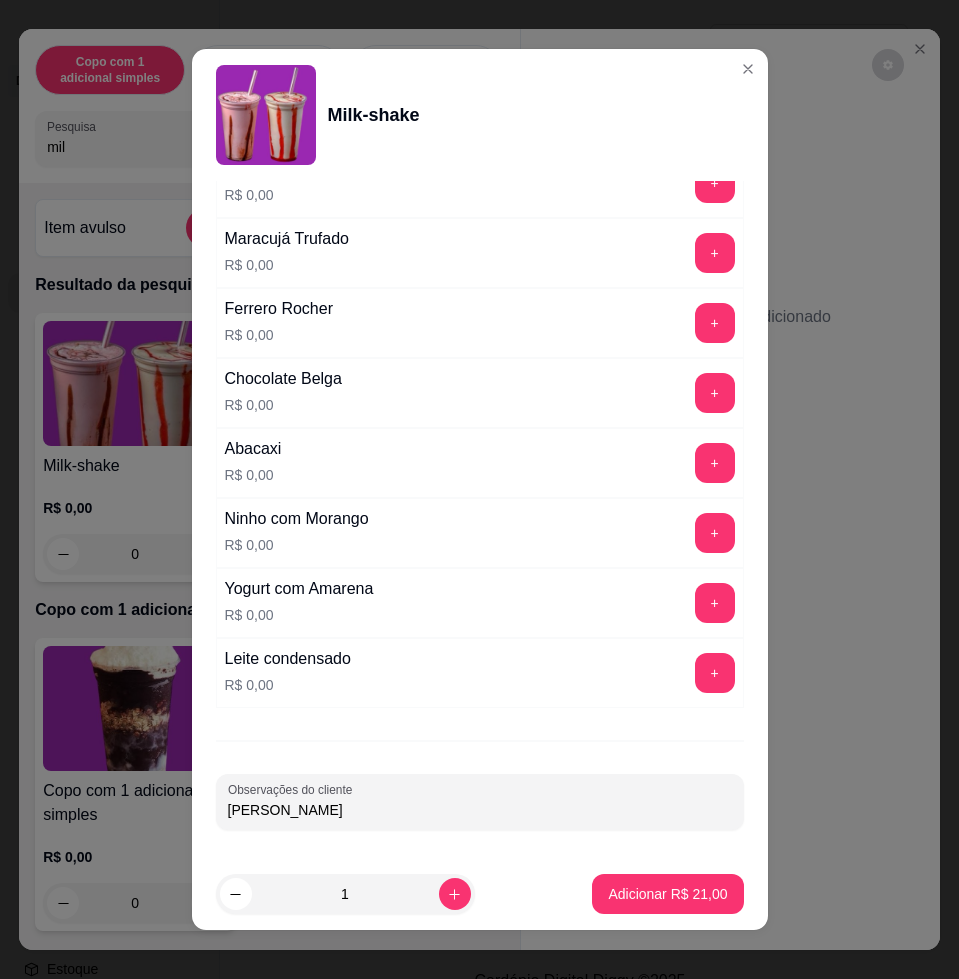 type on "[PERSON_NAME]" 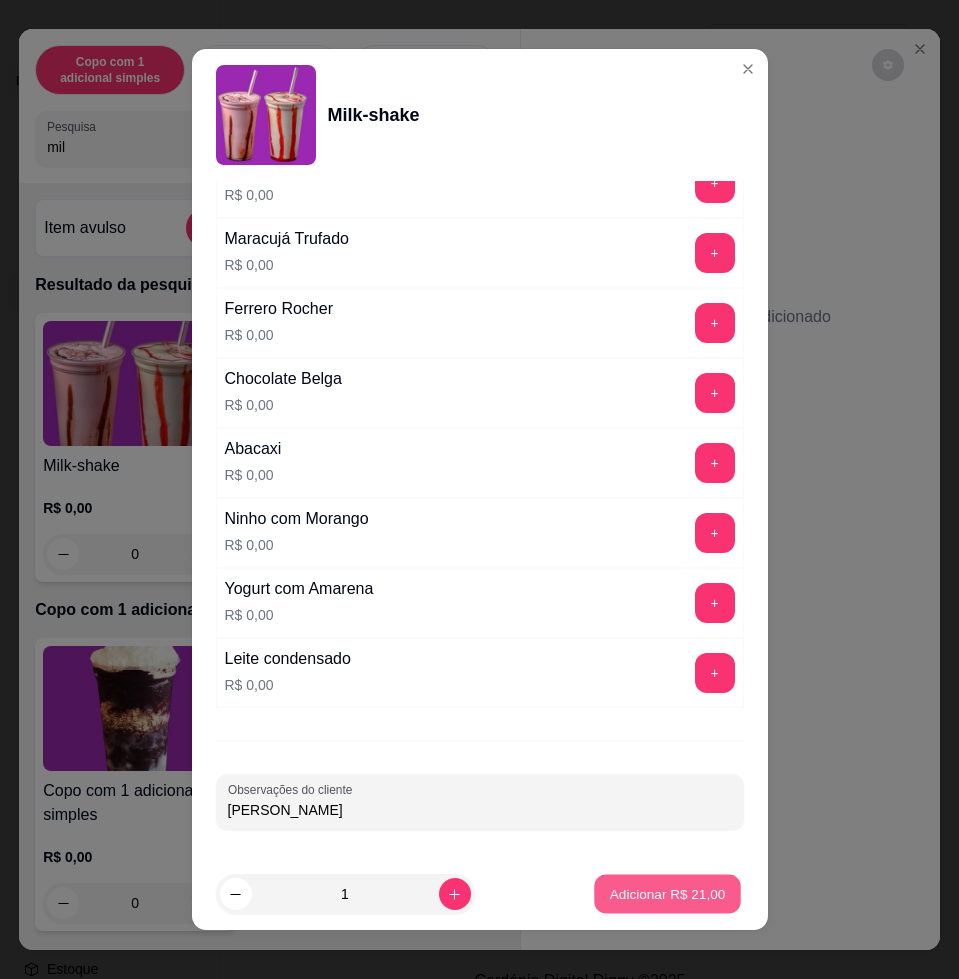 click on "Adicionar   R$ 21,00" at bounding box center (668, 893) 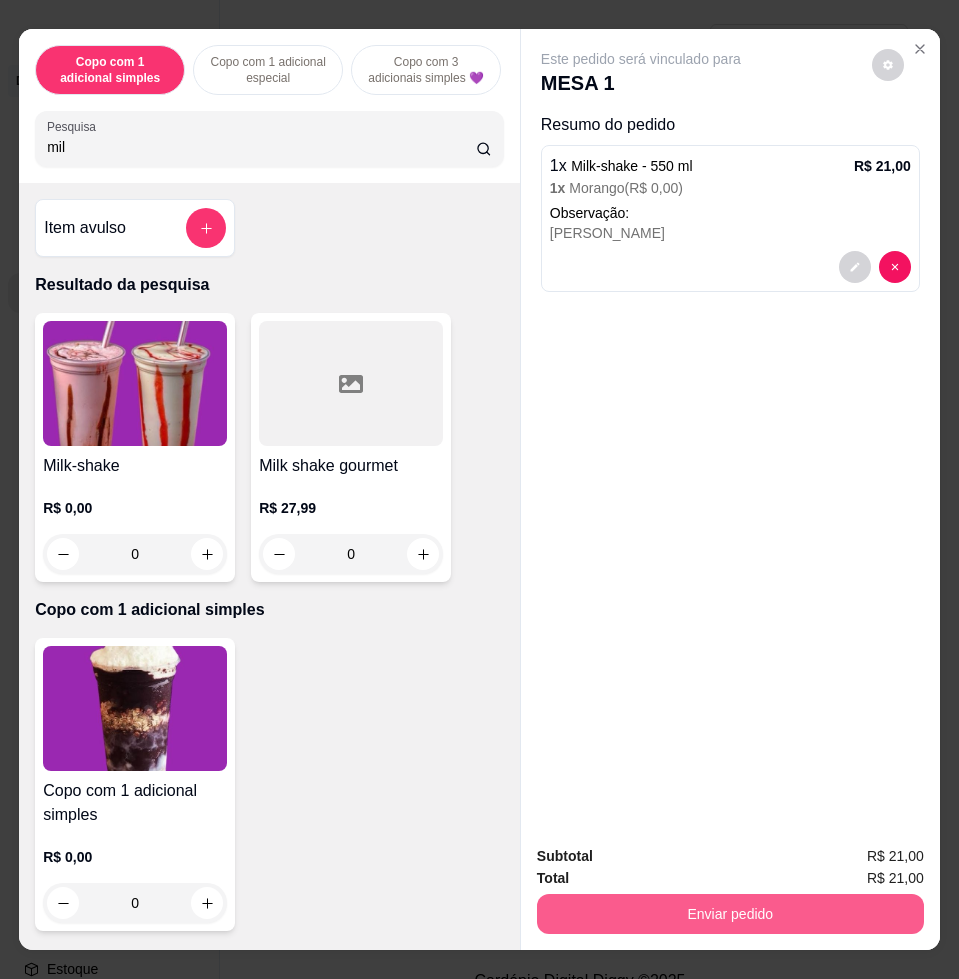 click on "Enviar pedido" at bounding box center (730, 914) 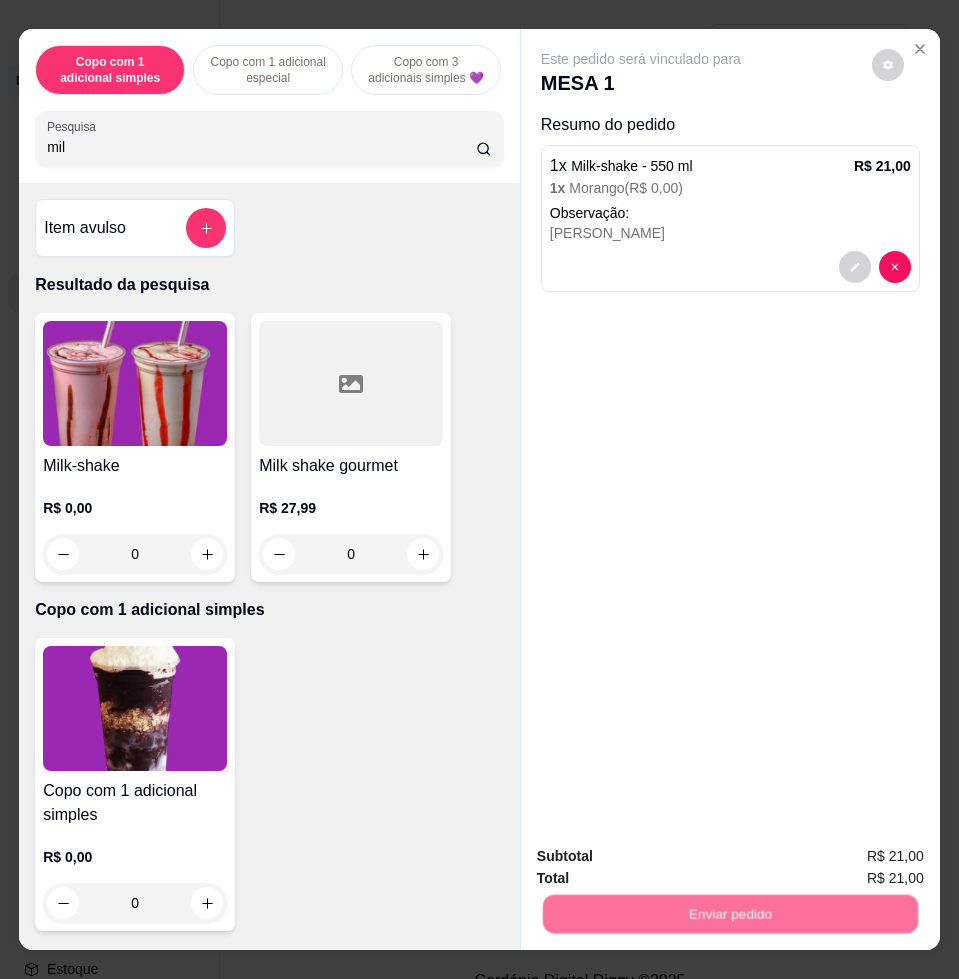 click on "Não registrar e enviar pedido" at bounding box center (662, 855) 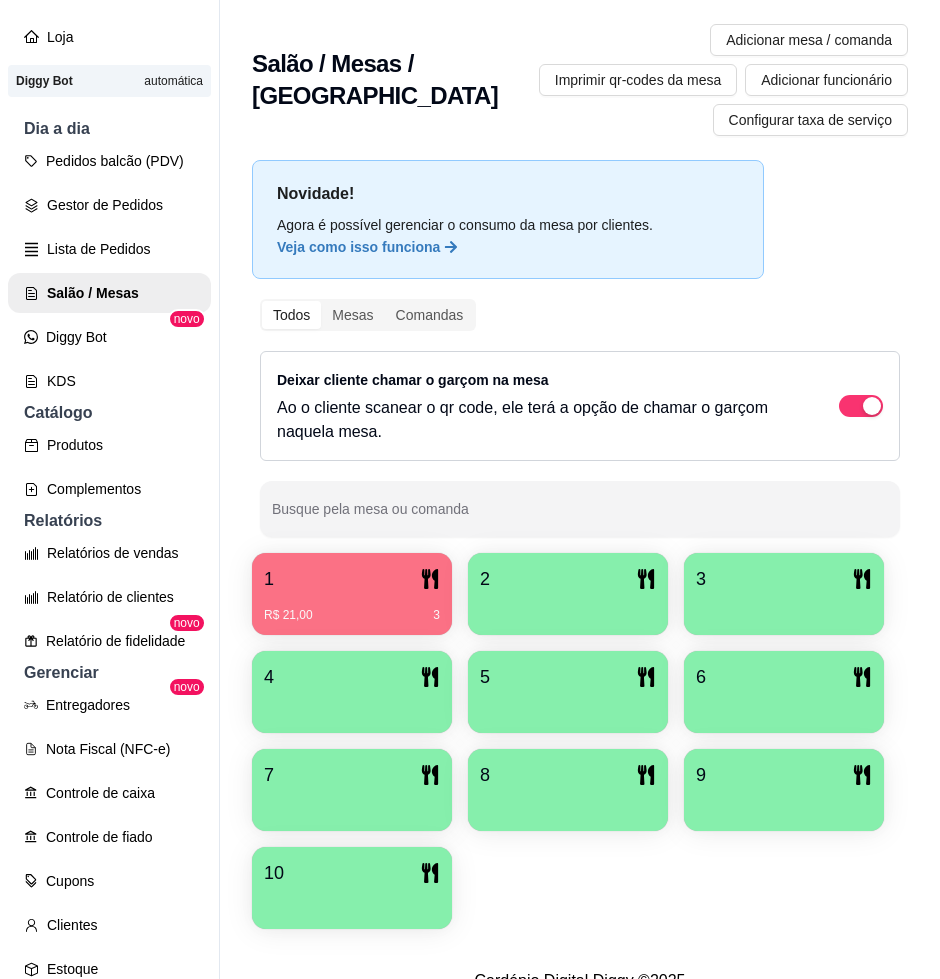 click on "2" at bounding box center (568, 579) 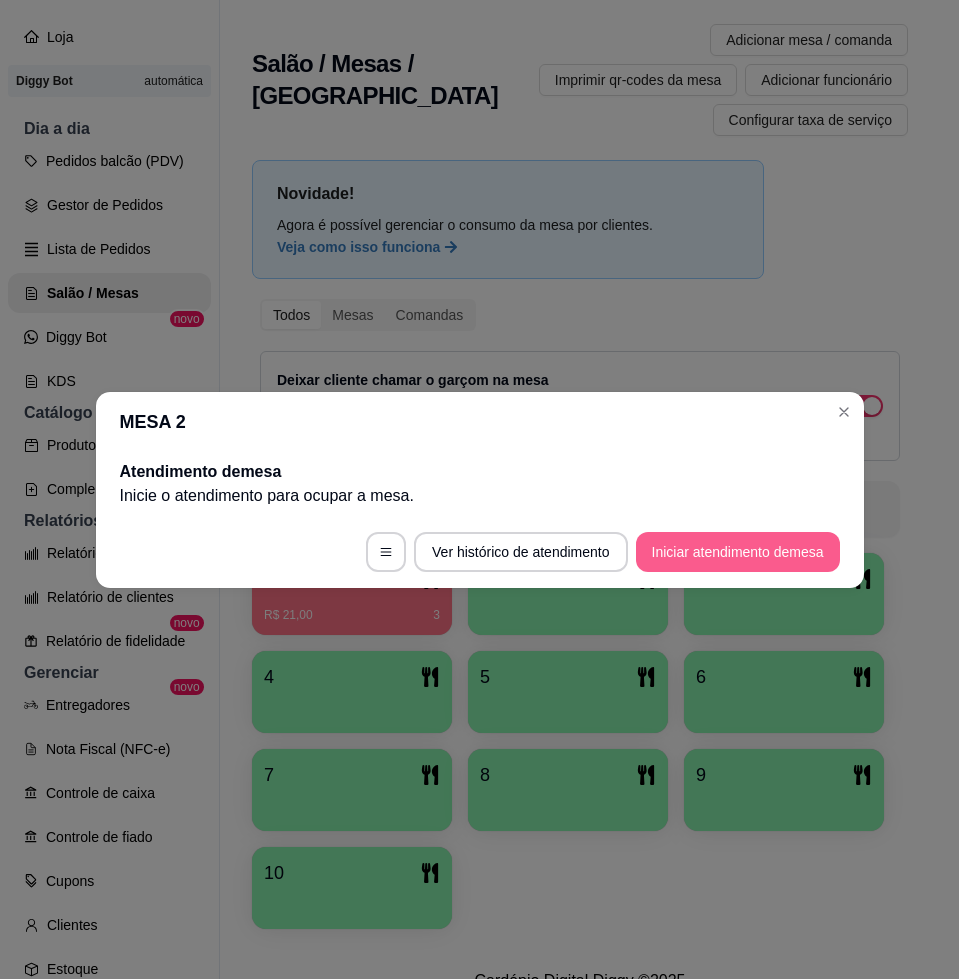 click on "Iniciar atendimento de  mesa" at bounding box center (738, 552) 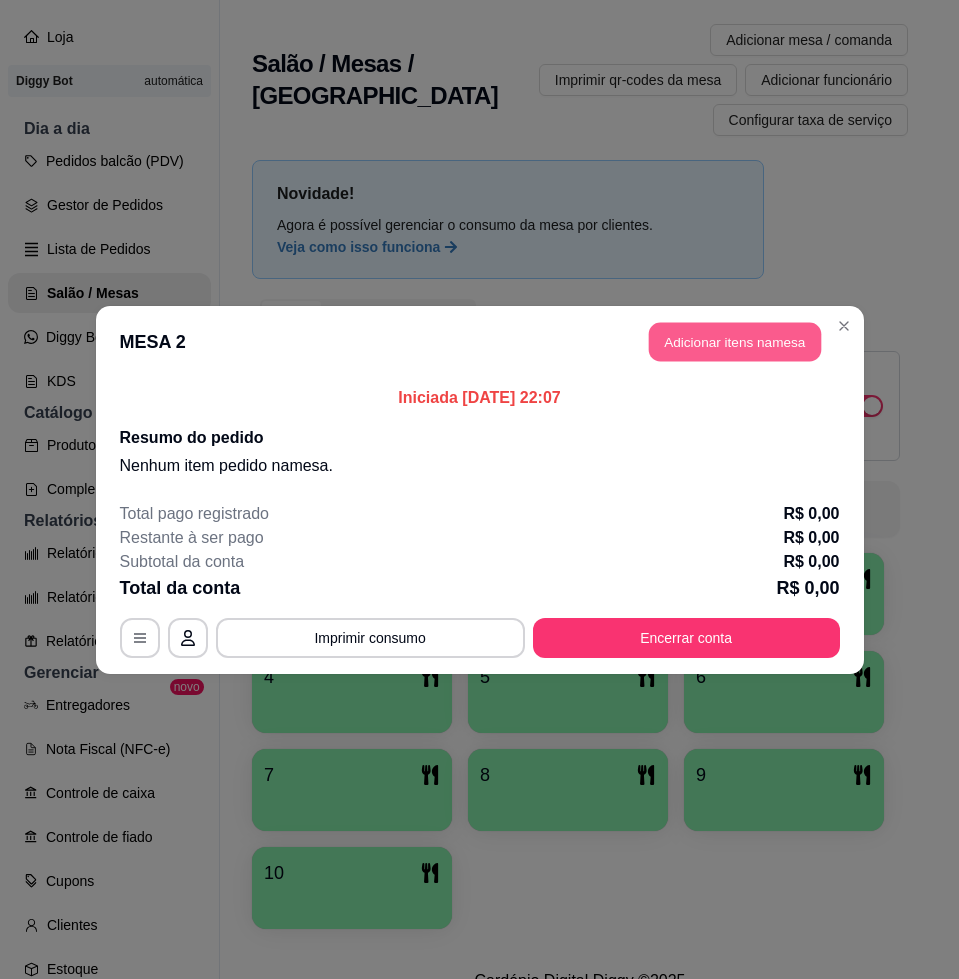 click on "Adicionar itens na  mesa" at bounding box center (735, 341) 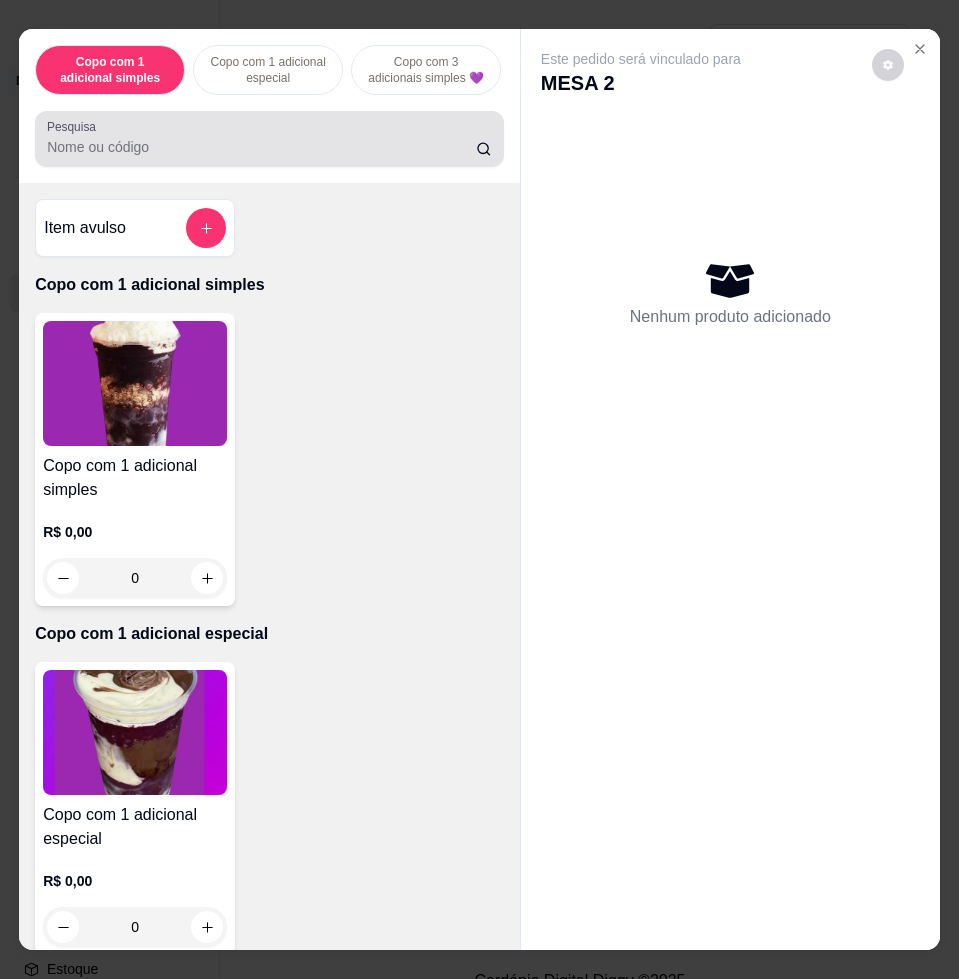 click at bounding box center (269, 139) 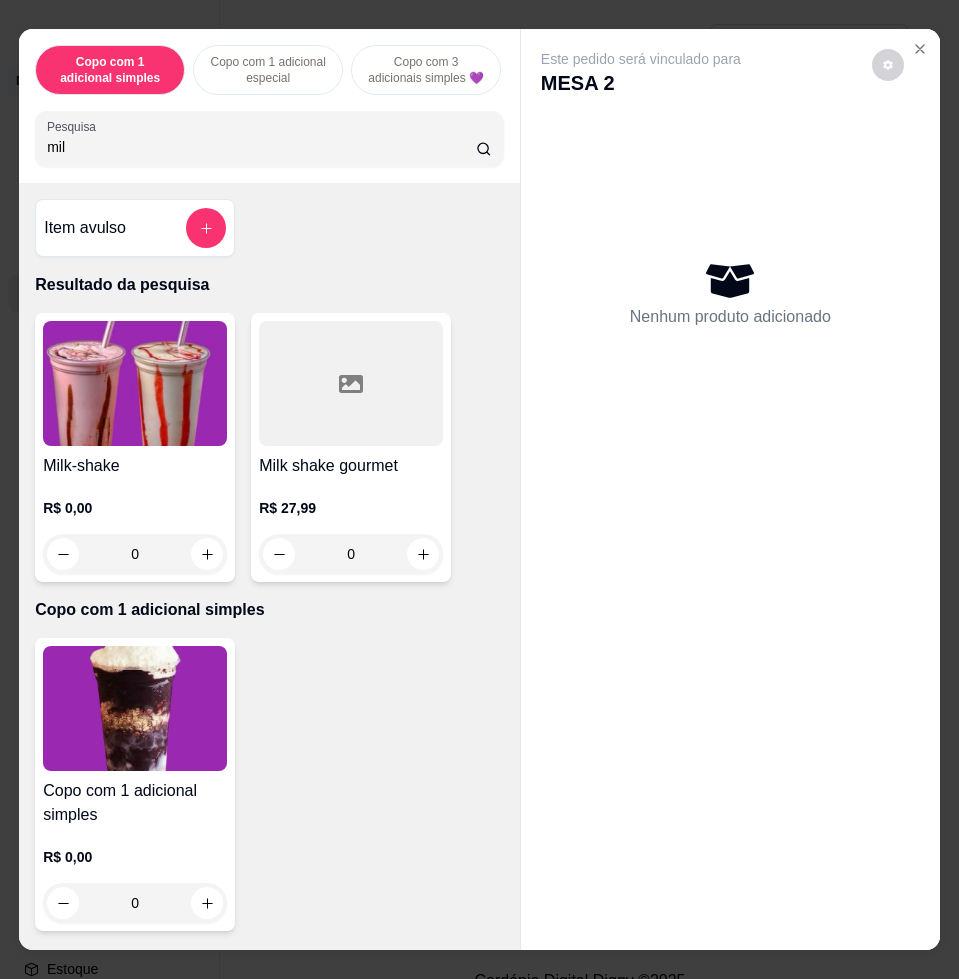 type on "mil" 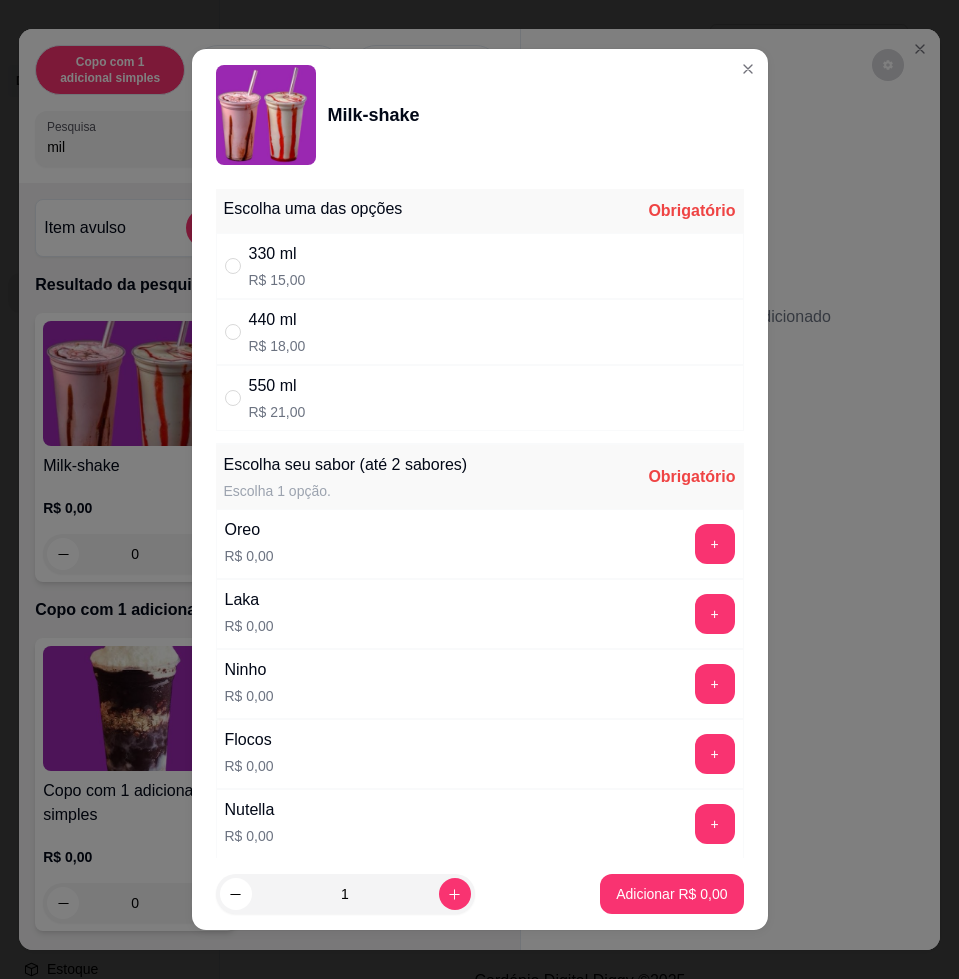 click on "440 ml R$ 18,00" at bounding box center (480, 332) 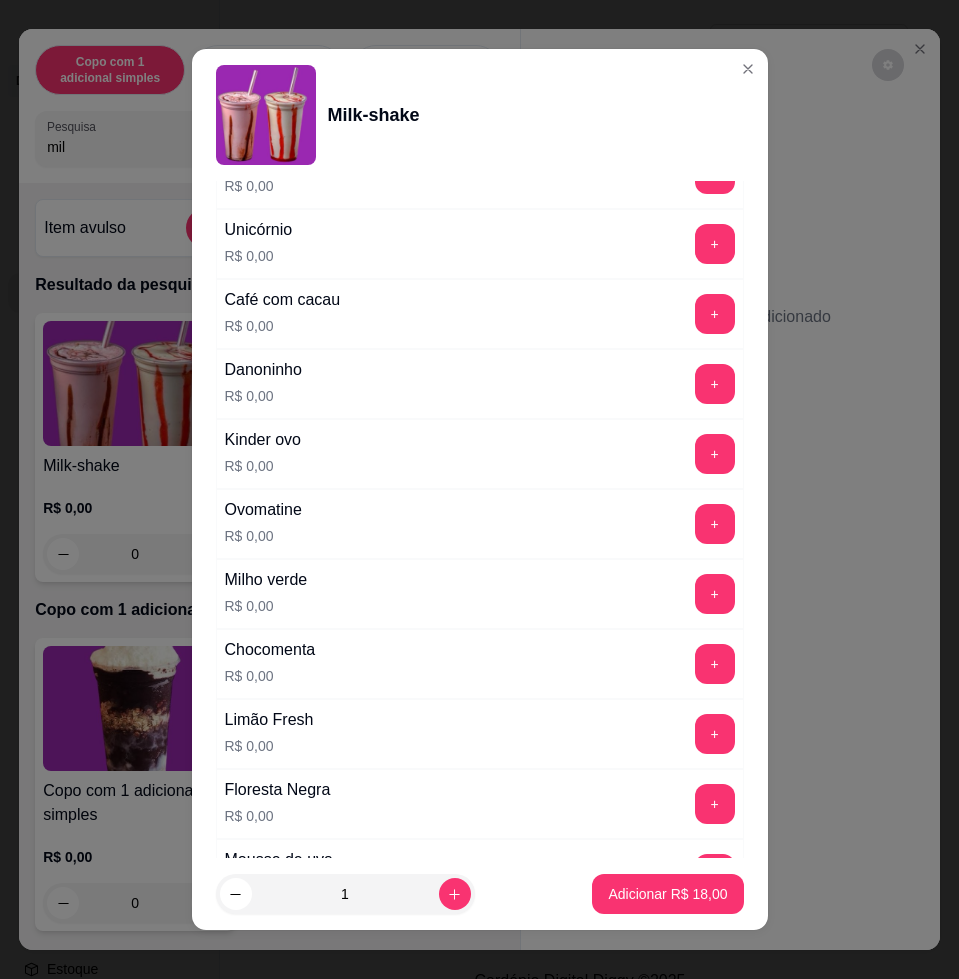 scroll, scrollTop: 1250, scrollLeft: 0, axis: vertical 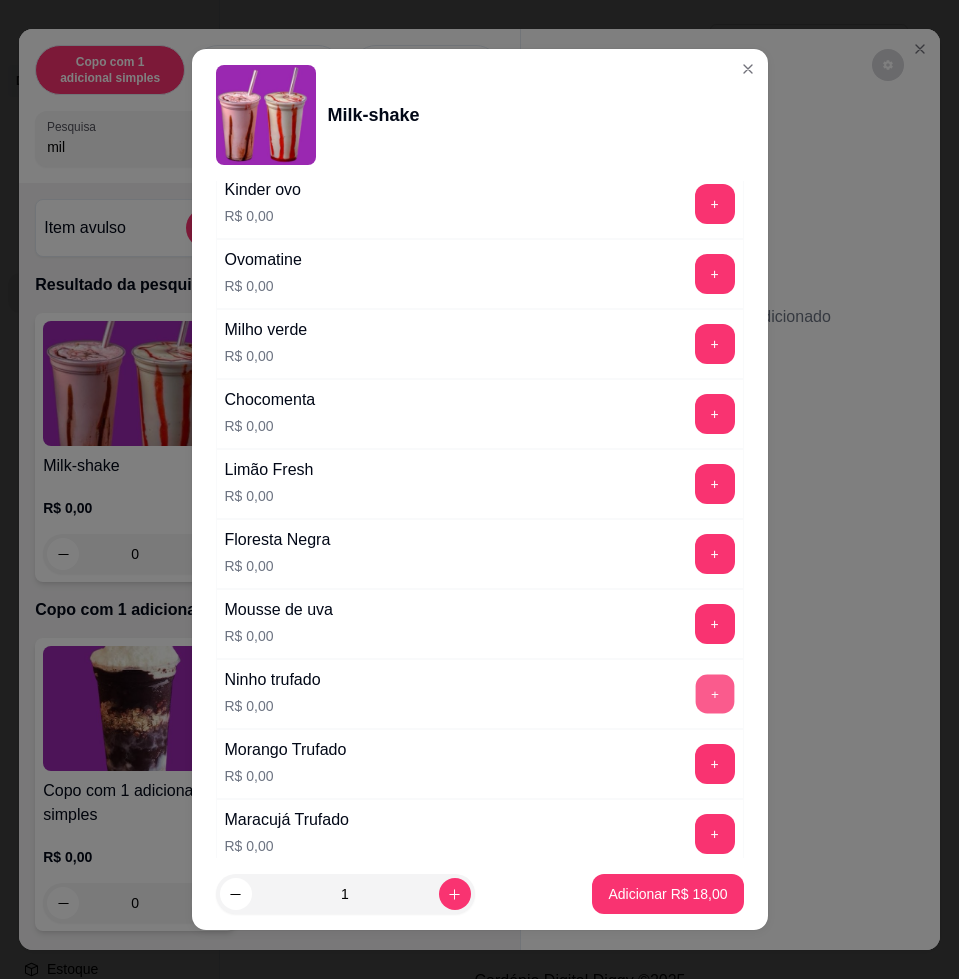 click on "+" at bounding box center [714, 694] 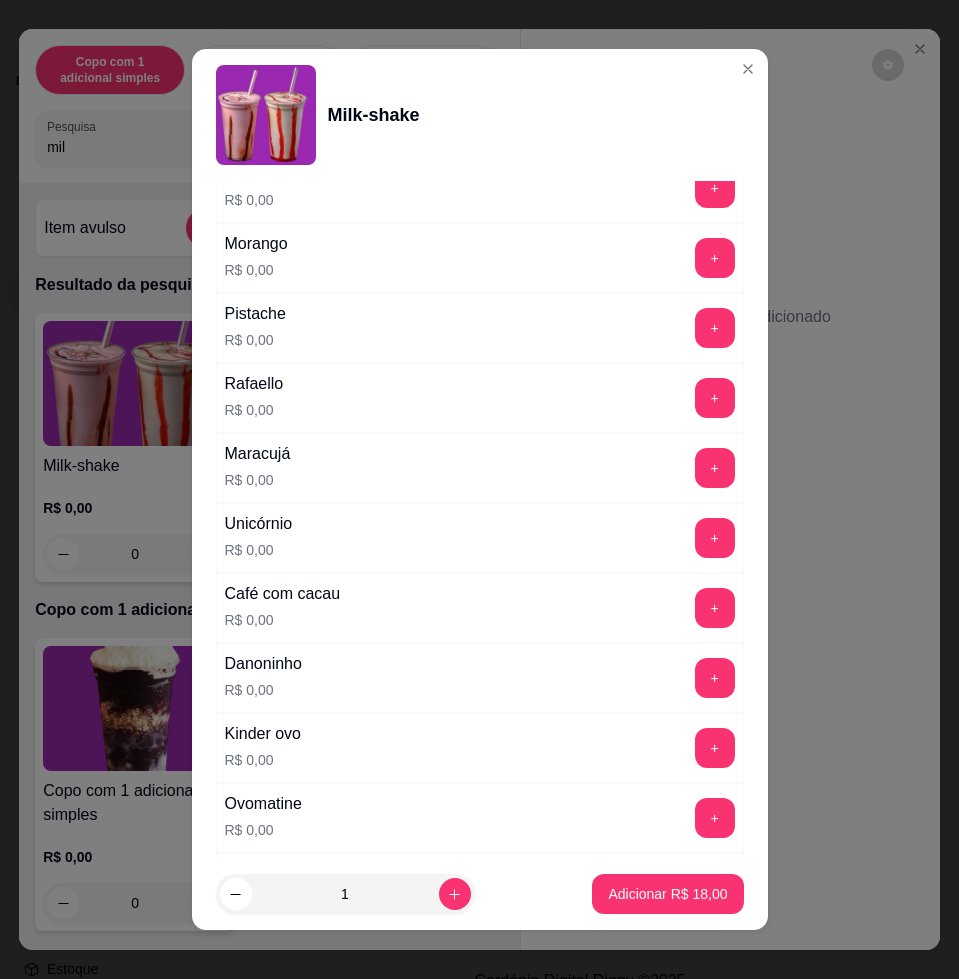 scroll, scrollTop: 831, scrollLeft: 0, axis: vertical 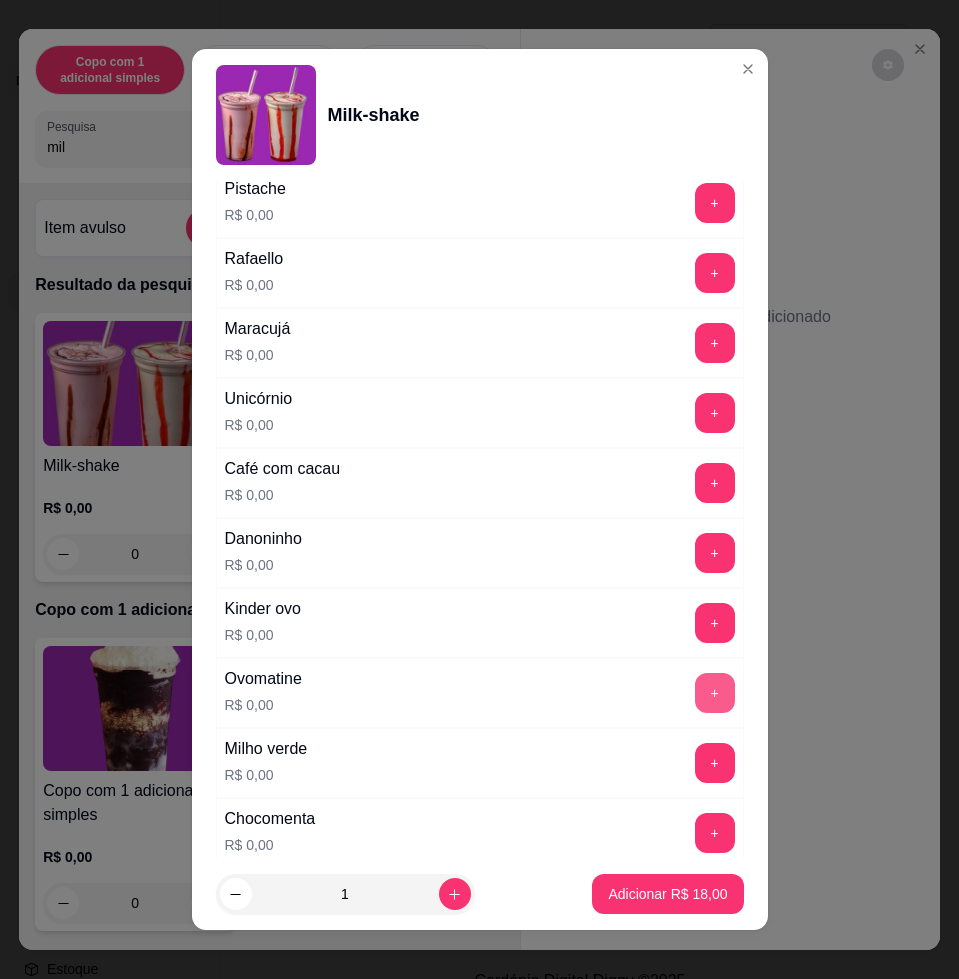 click on "+" at bounding box center (715, 693) 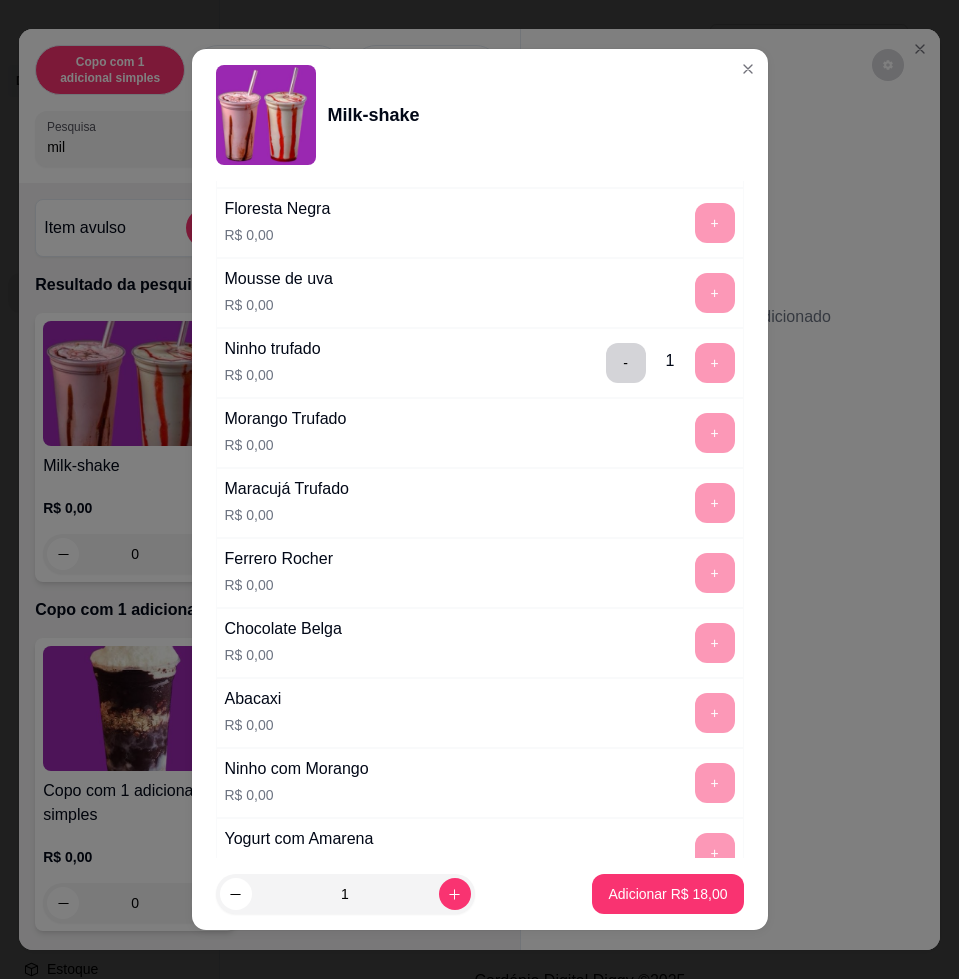 scroll, scrollTop: 1831, scrollLeft: 0, axis: vertical 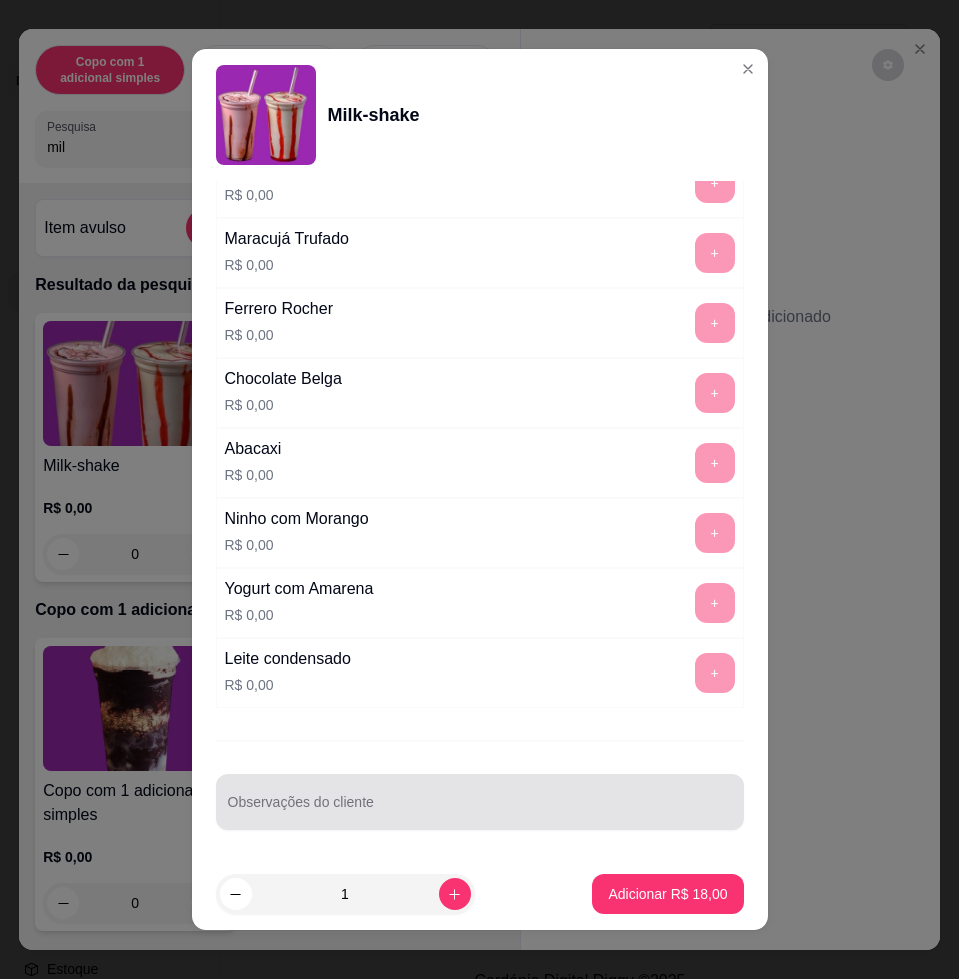 click on "Observações do cliente" at bounding box center (480, 810) 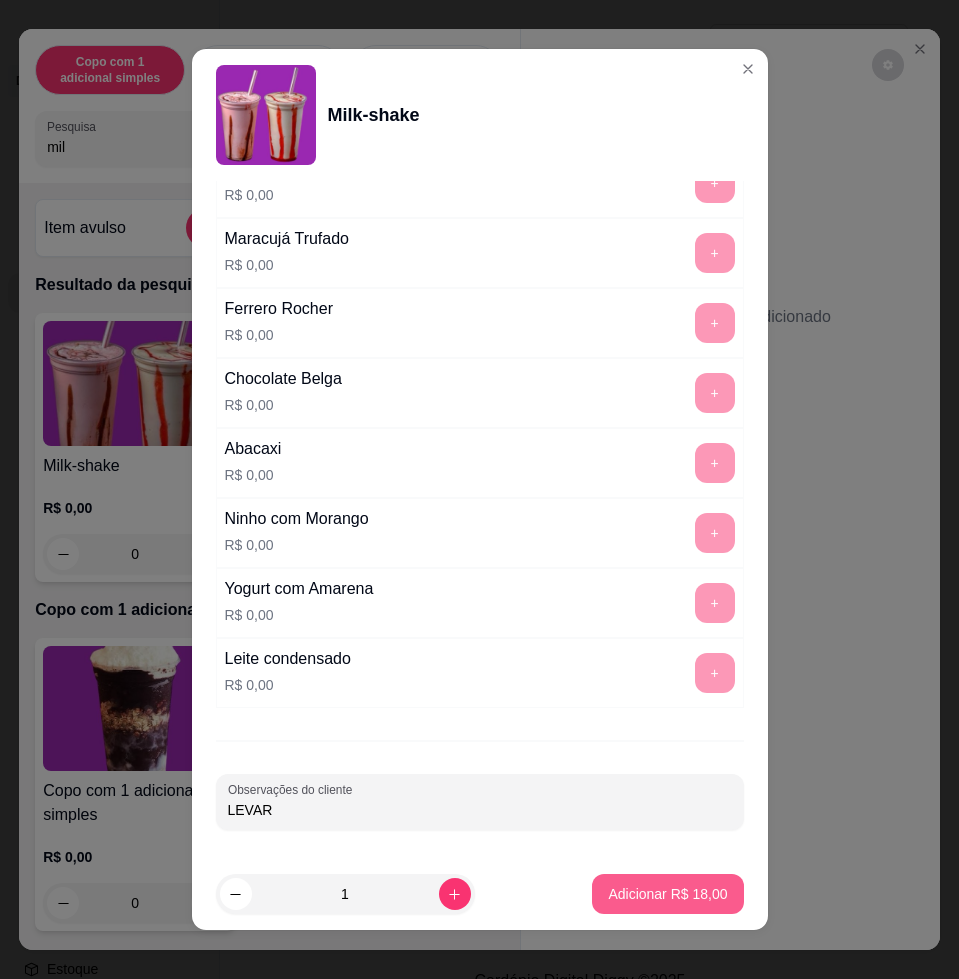 type on "LEVAR" 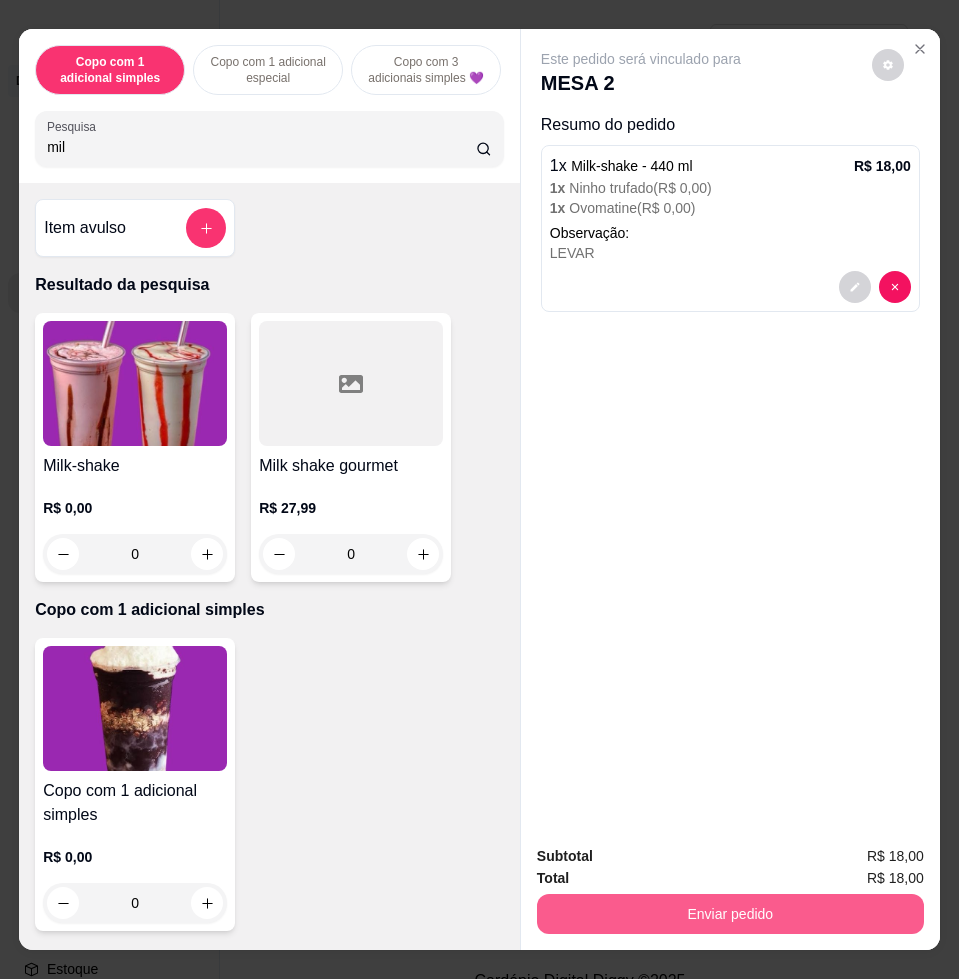 click on "Enviar pedido" at bounding box center (730, 914) 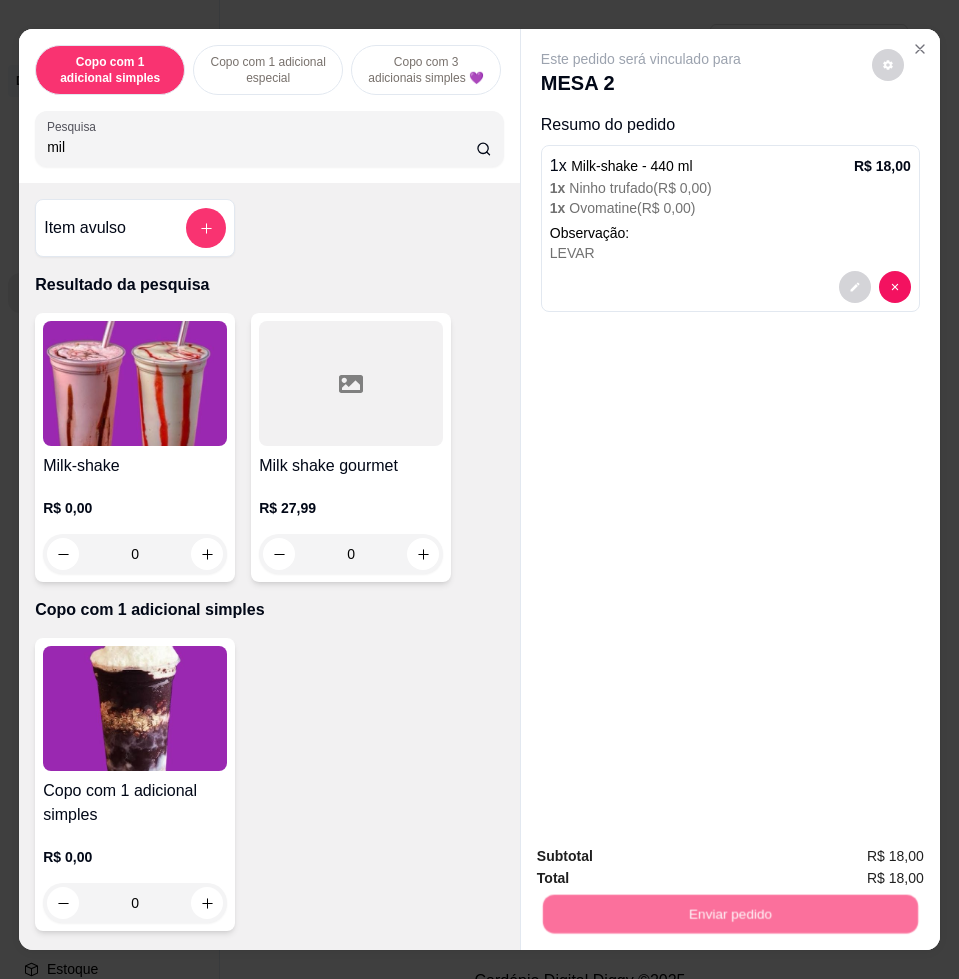click on "Não registrar e enviar pedido" at bounding box center [662, 855] 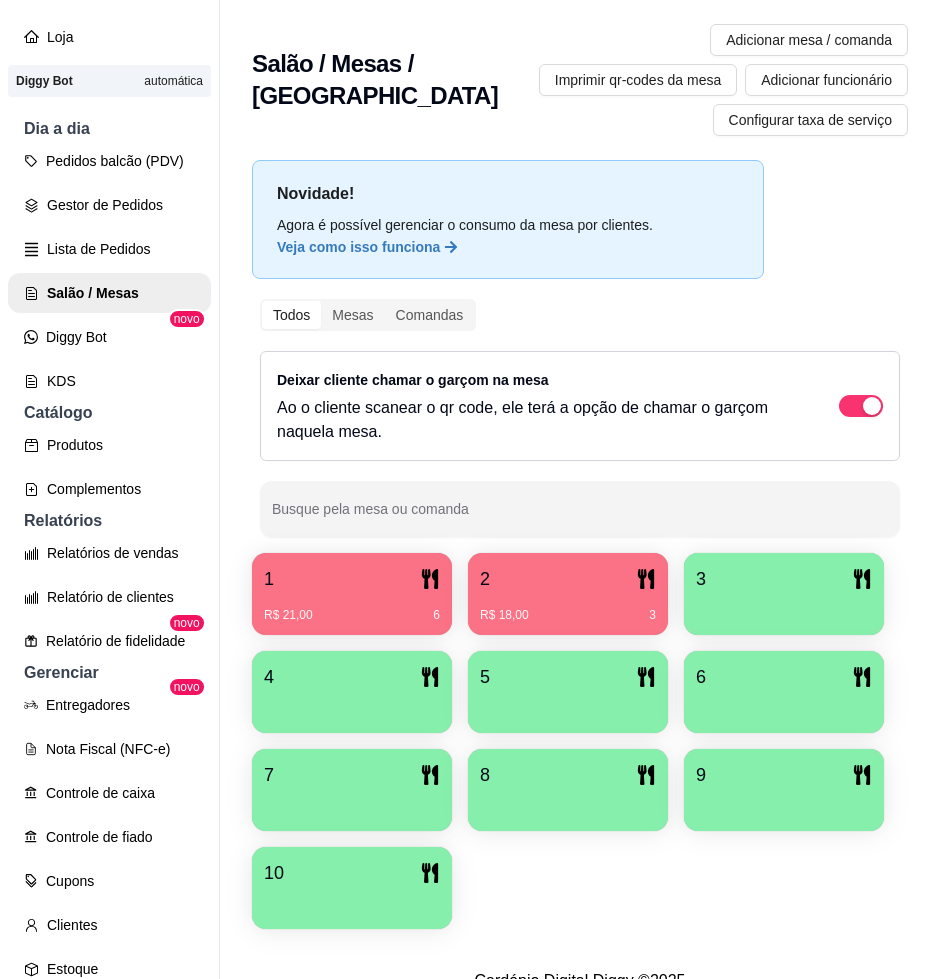 click on "2" at bounding box center [568, 579] 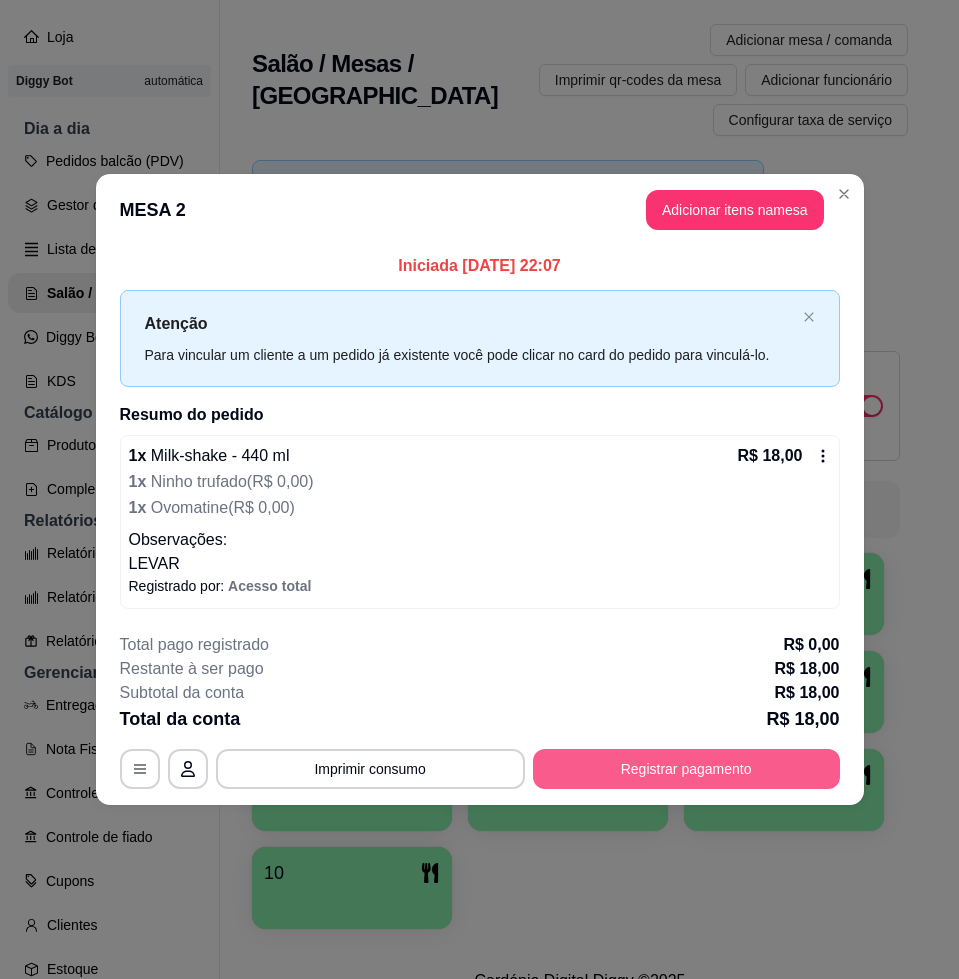 click on "Registrar pagamento" at bounding box center [686, 769] 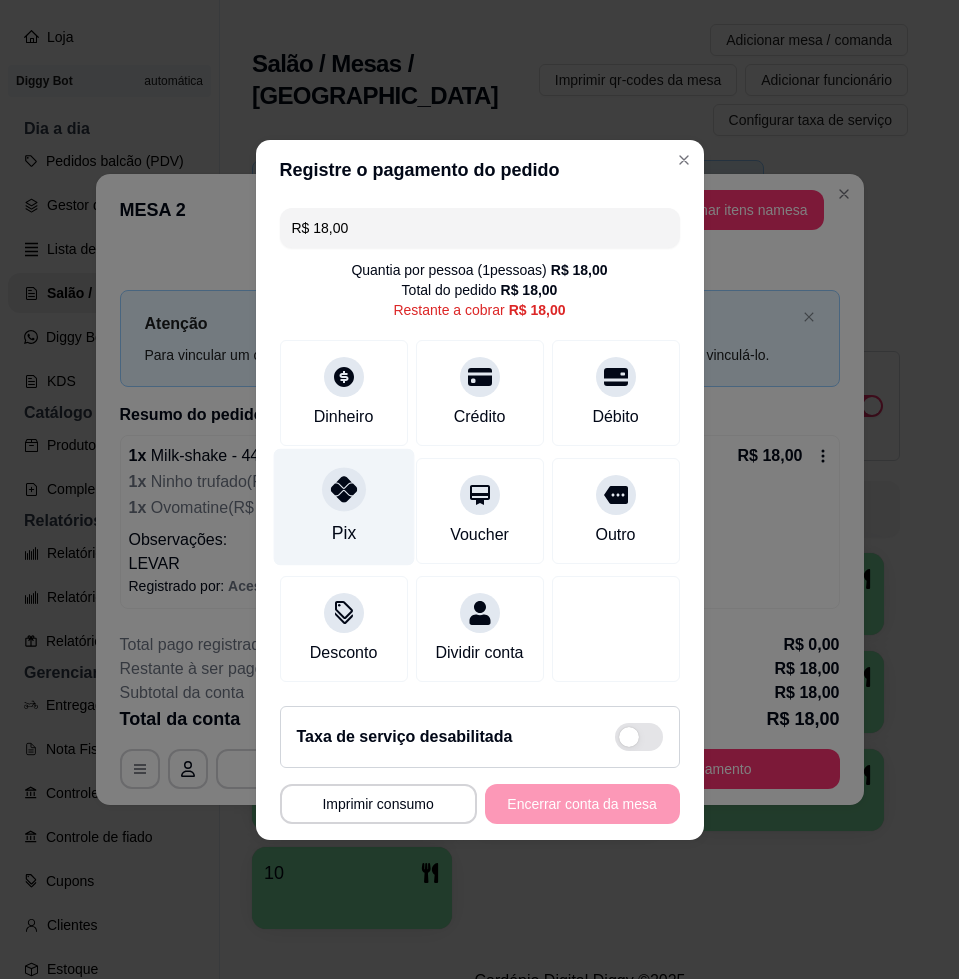 click on "Pix" at bounding box center (343, 506) 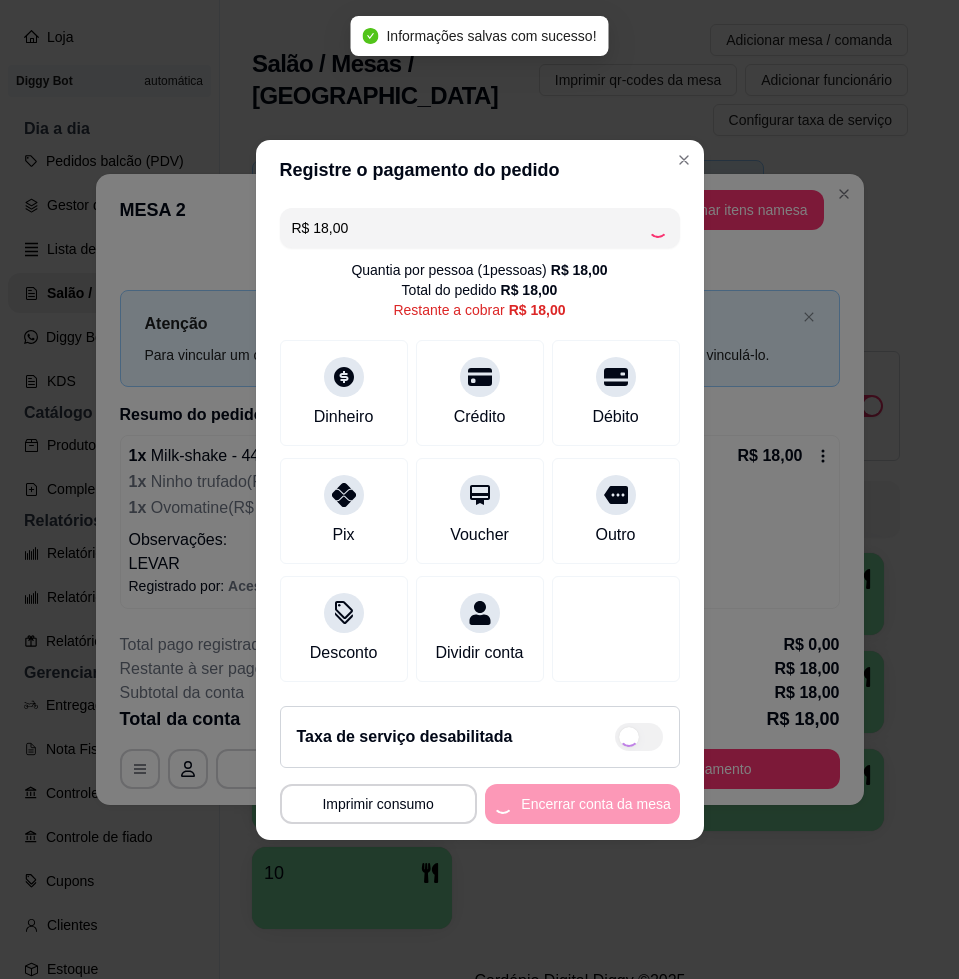 type on "R$ 0,00" 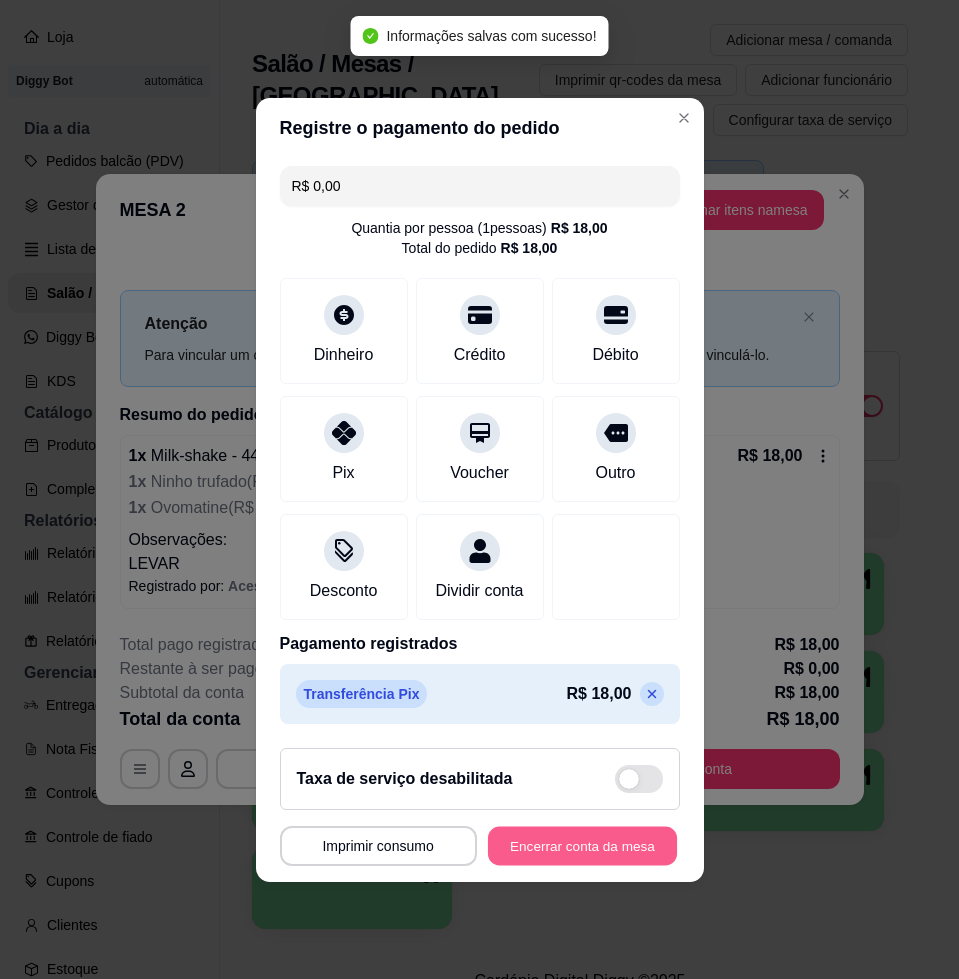 click on "Encerrar conta da mesa" at bounding box center (582, 845) 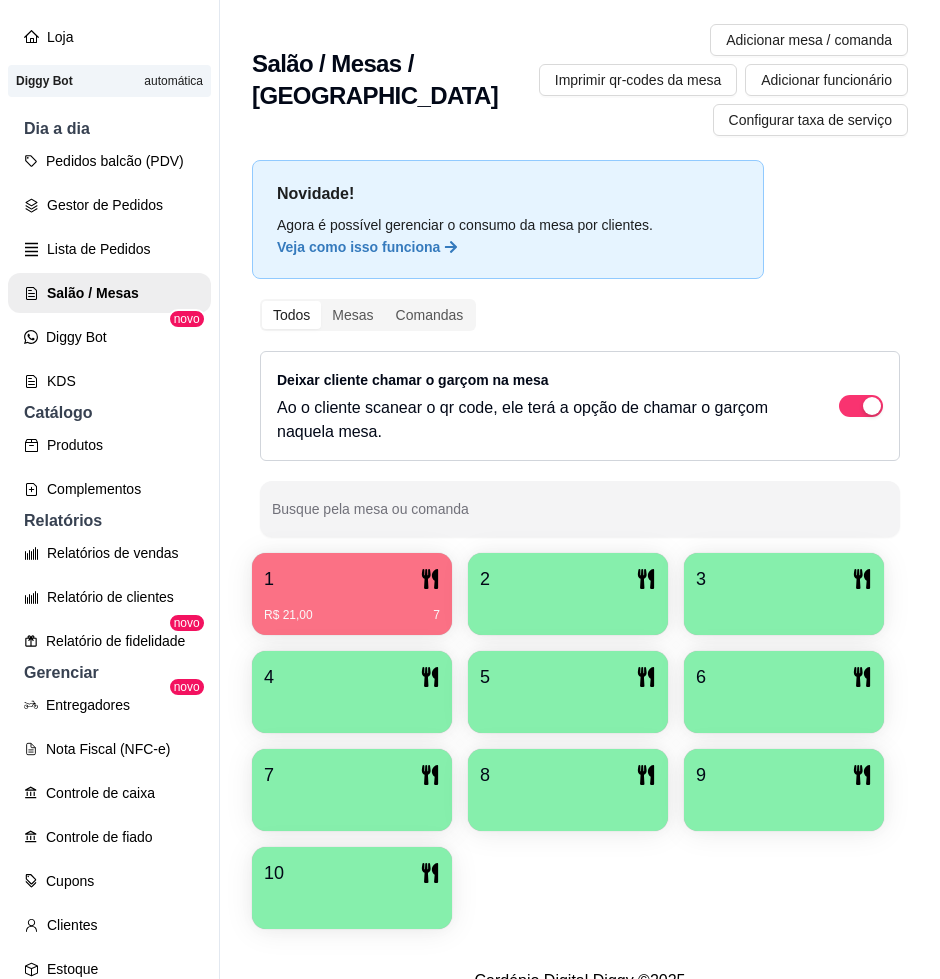 click on "R$ 21,00 7" at bounding box center [352, 615] 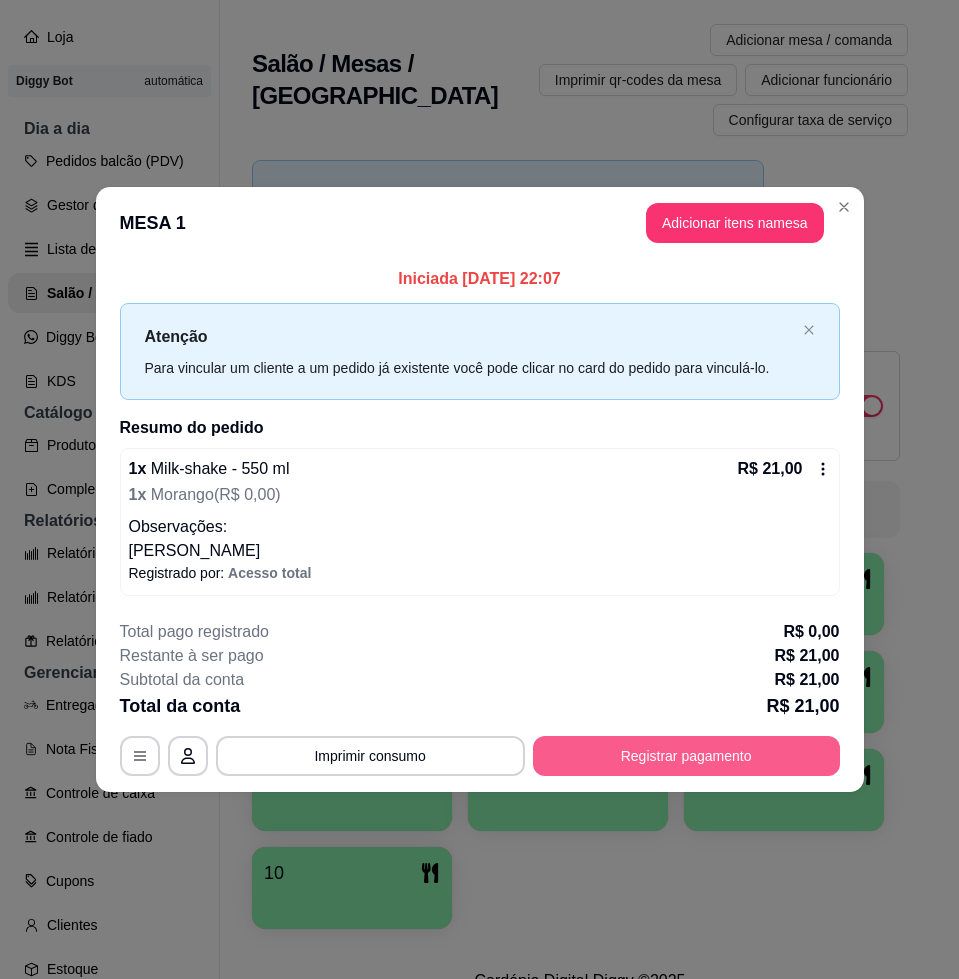 click on "Registrar pagamento" at bounding box center [686, 756] 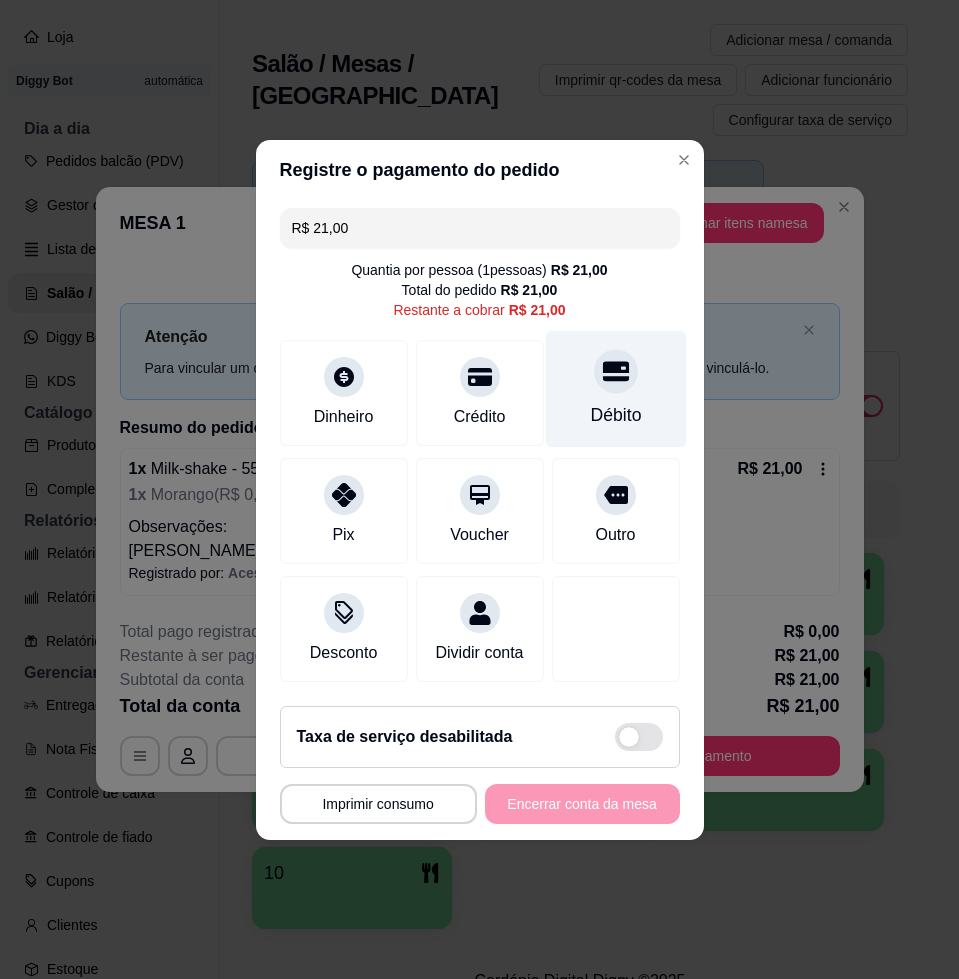 click on "Débito" at bounding box center (615, 388) 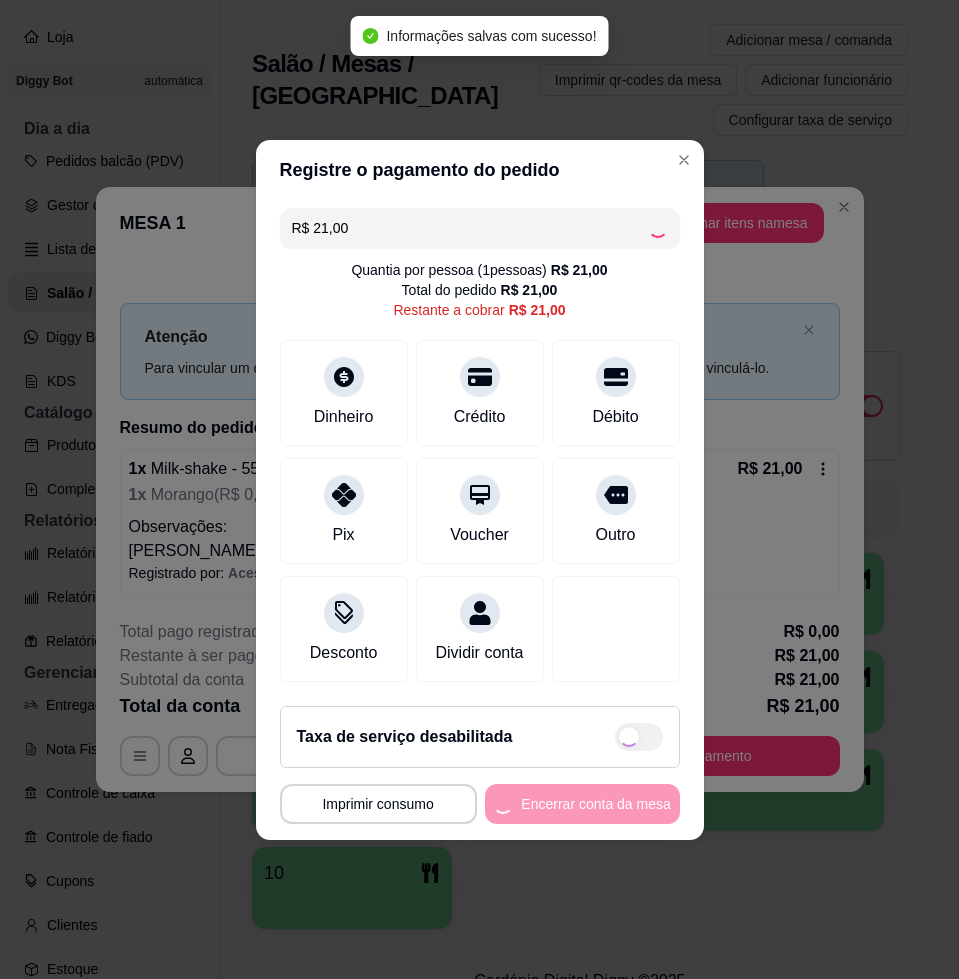 type on "R$ 0,00" 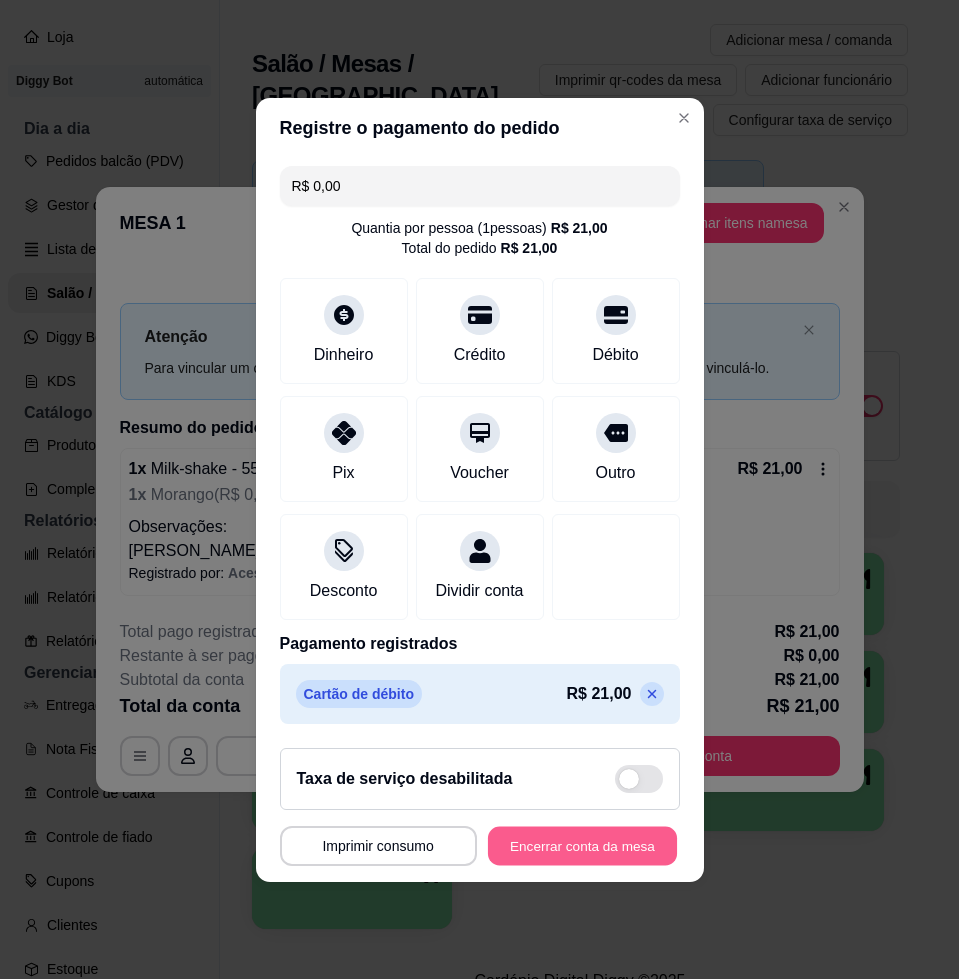 click on "Encerrar conta da mesa" at bounding box center [582, 845] 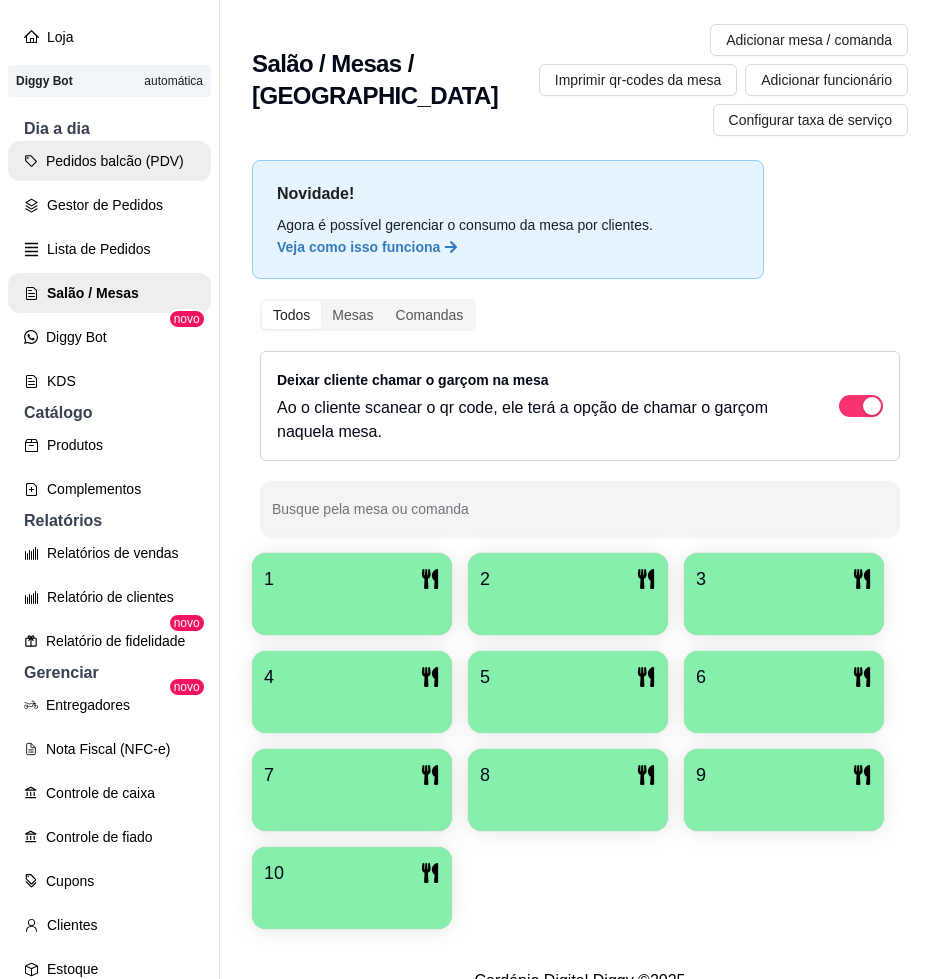 click on "Pedidos balcão (PDV)" at bounding box center (109, 161) 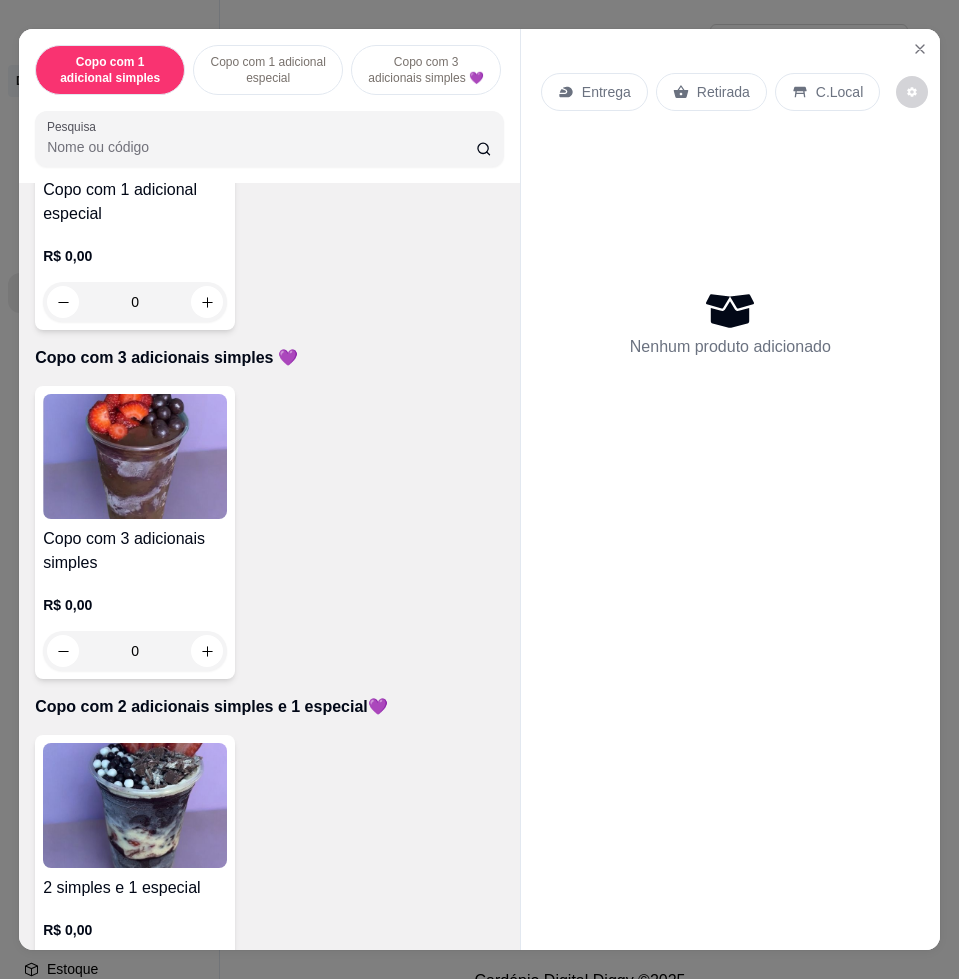 scroll, scrollTop: 1000, scrollLeft: 0, axis: vertical 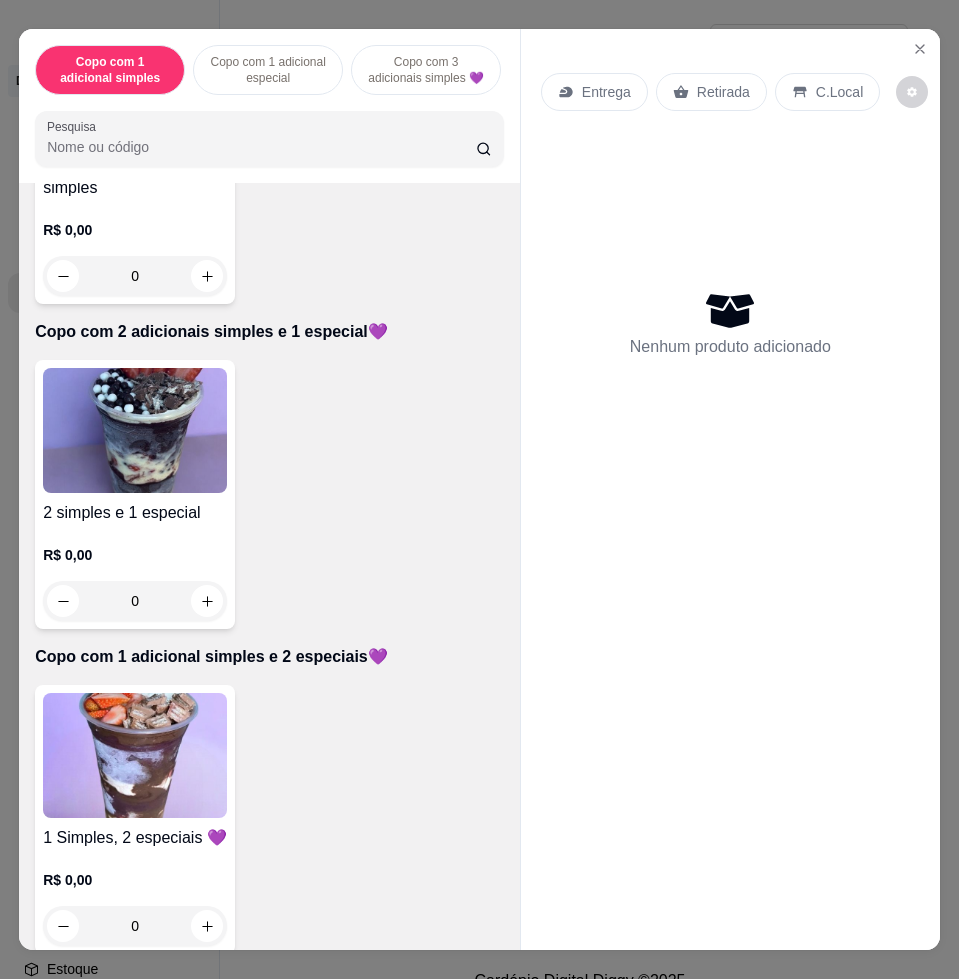 click at bounding box center [135, 430] 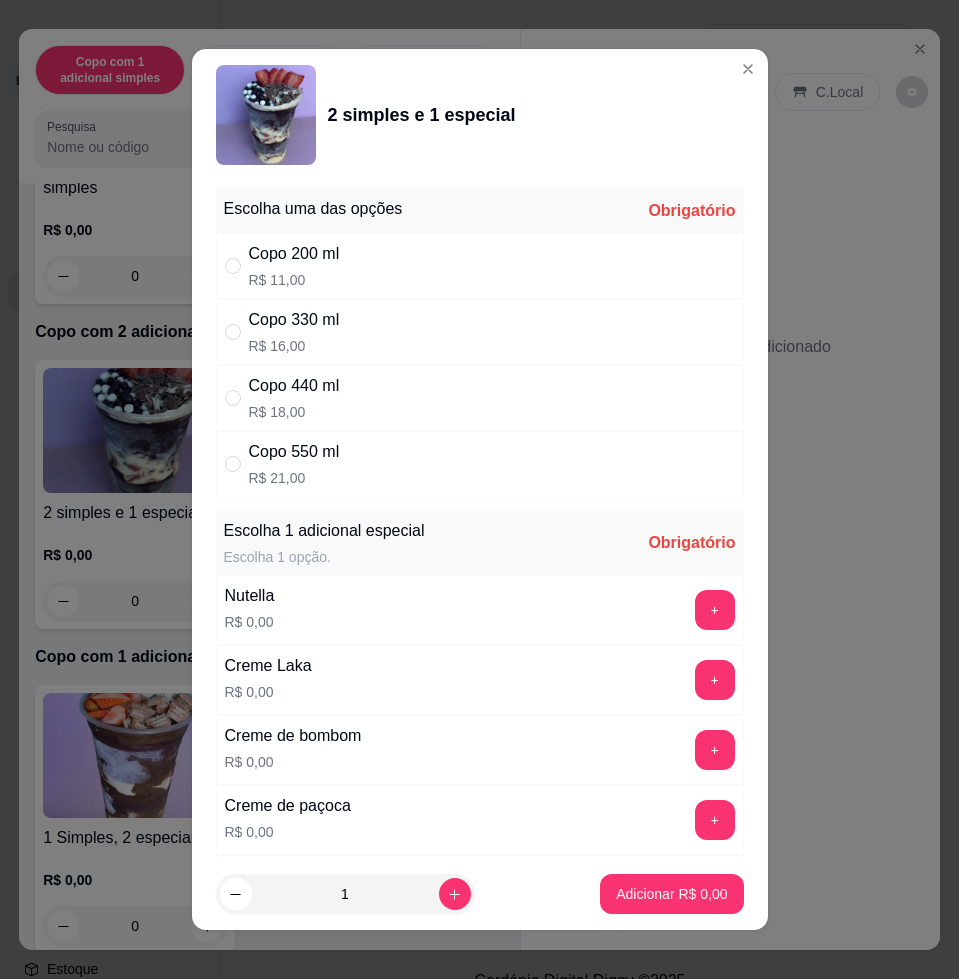 click on "Copo 330 ml R$ 16,00" at bounding box center (480, 332) 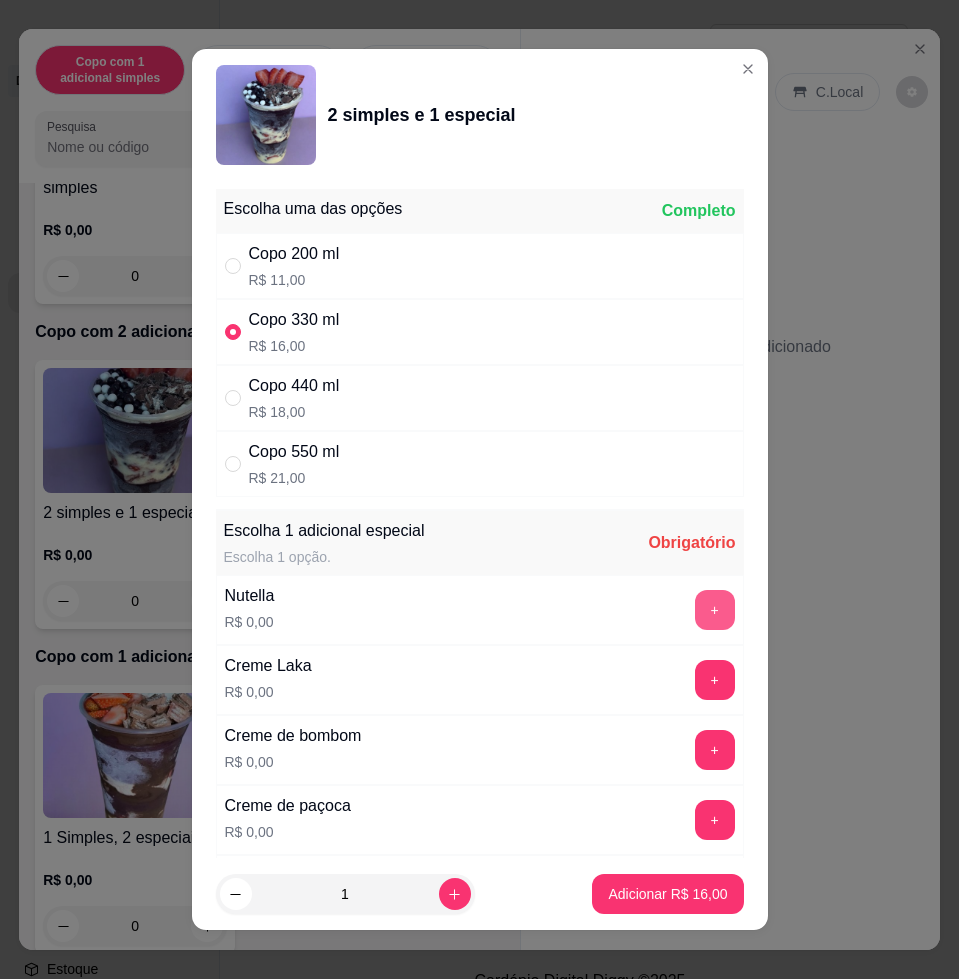 click on "+" at bounding box center [715, 610] 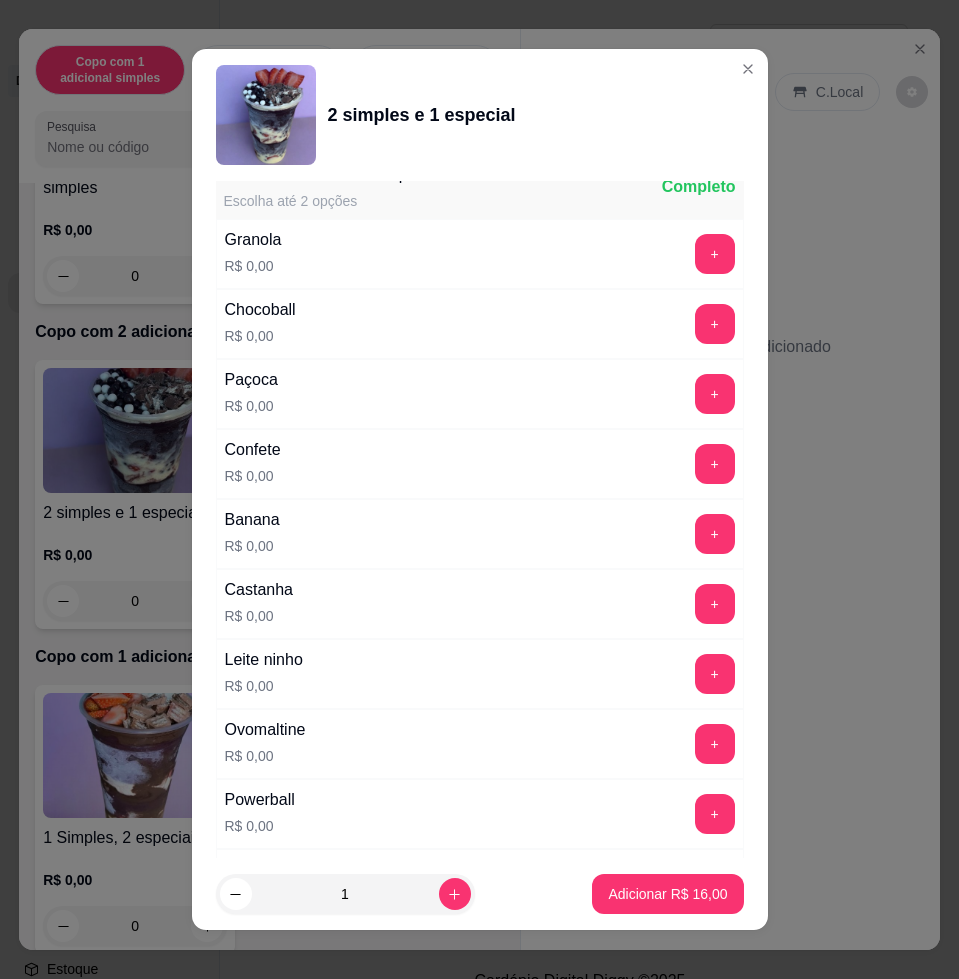 scroll, scrollTop: 1875, scrollLeft: 0, axis: vertical 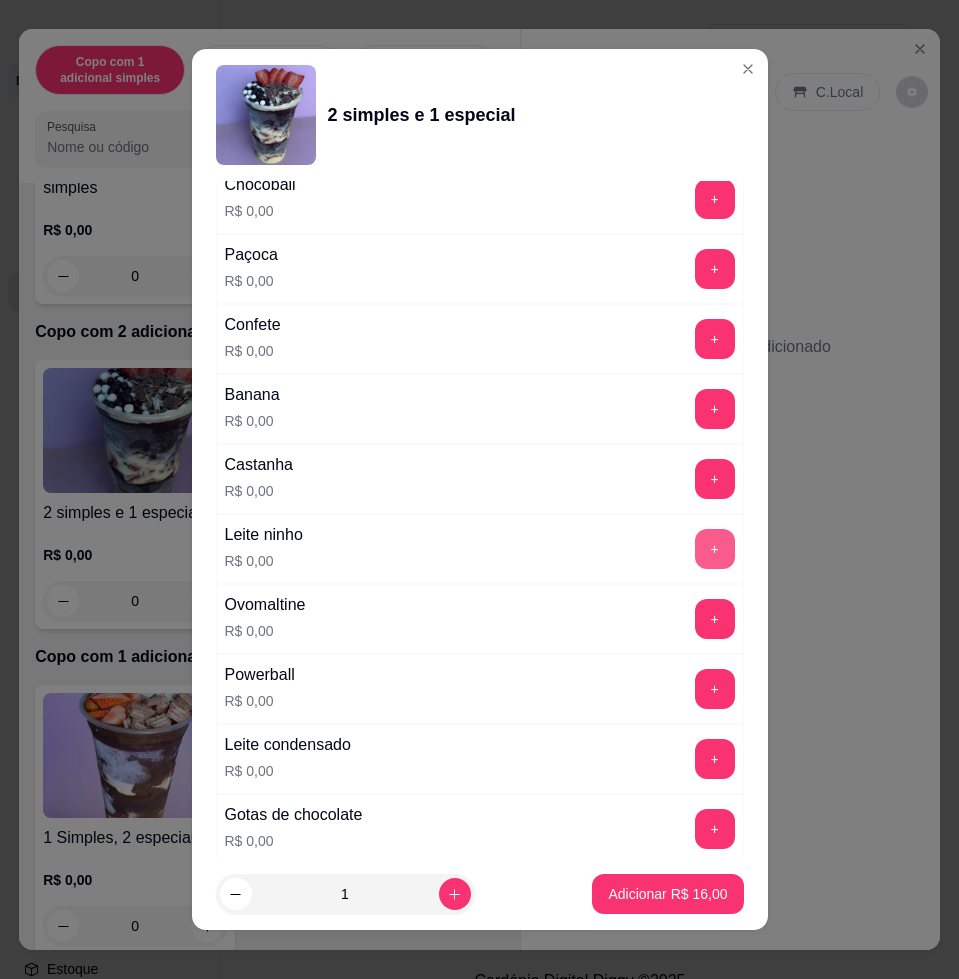 click on "+" at bounding box center (715, 549) 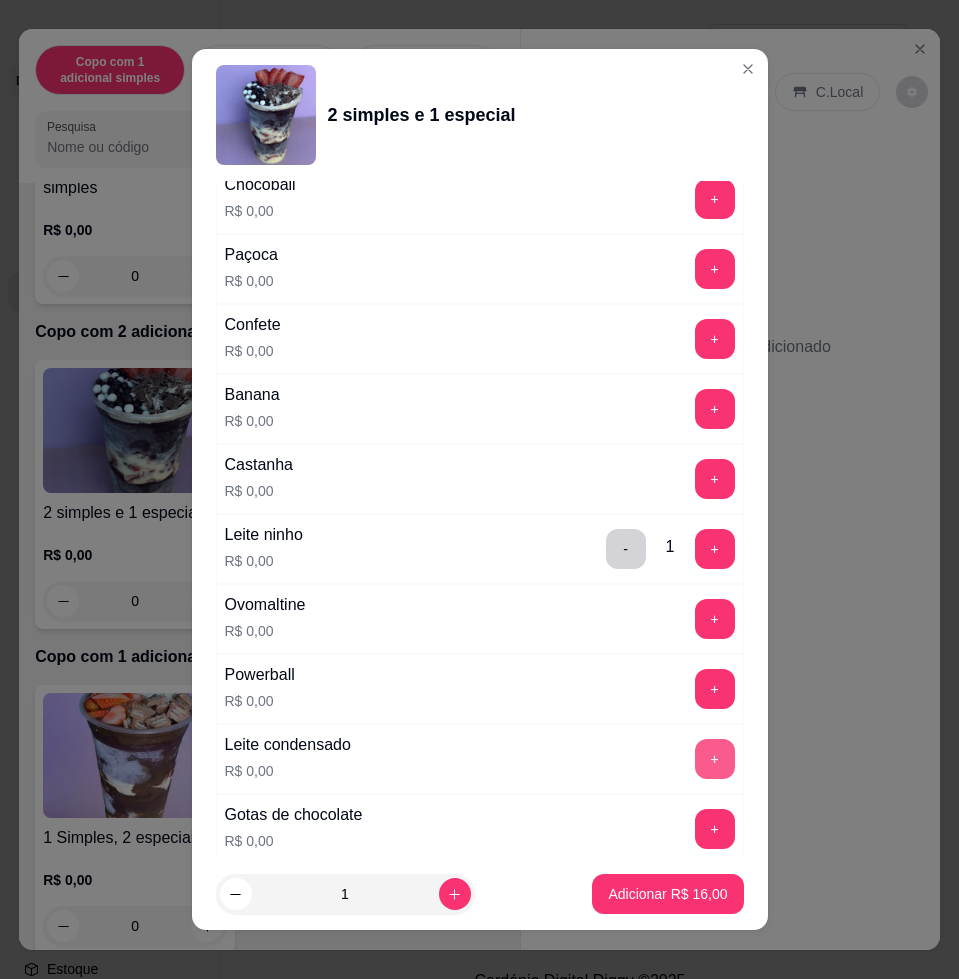 click on "+" at bounding box center [715, 759] 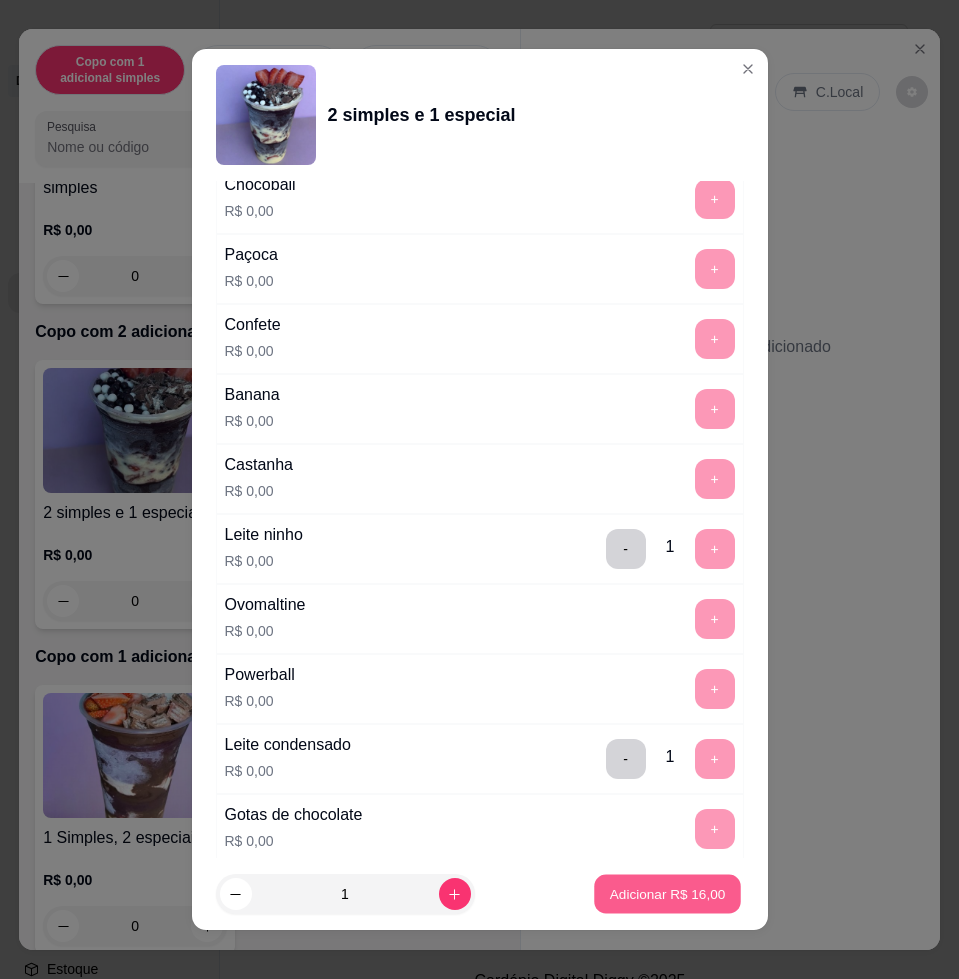 click on "Adicionar   R$ 16,00" at bounding box center [668, 893] 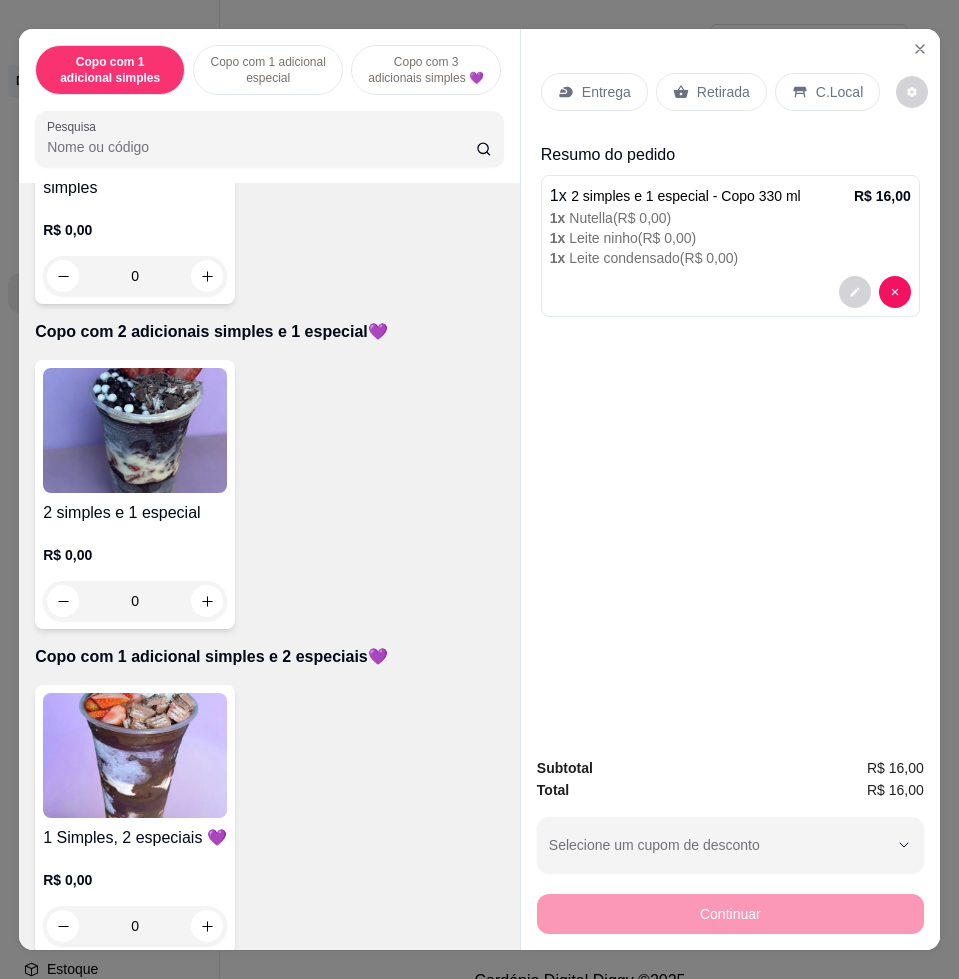 click on "Entrega" at bounding box center (594, 92) 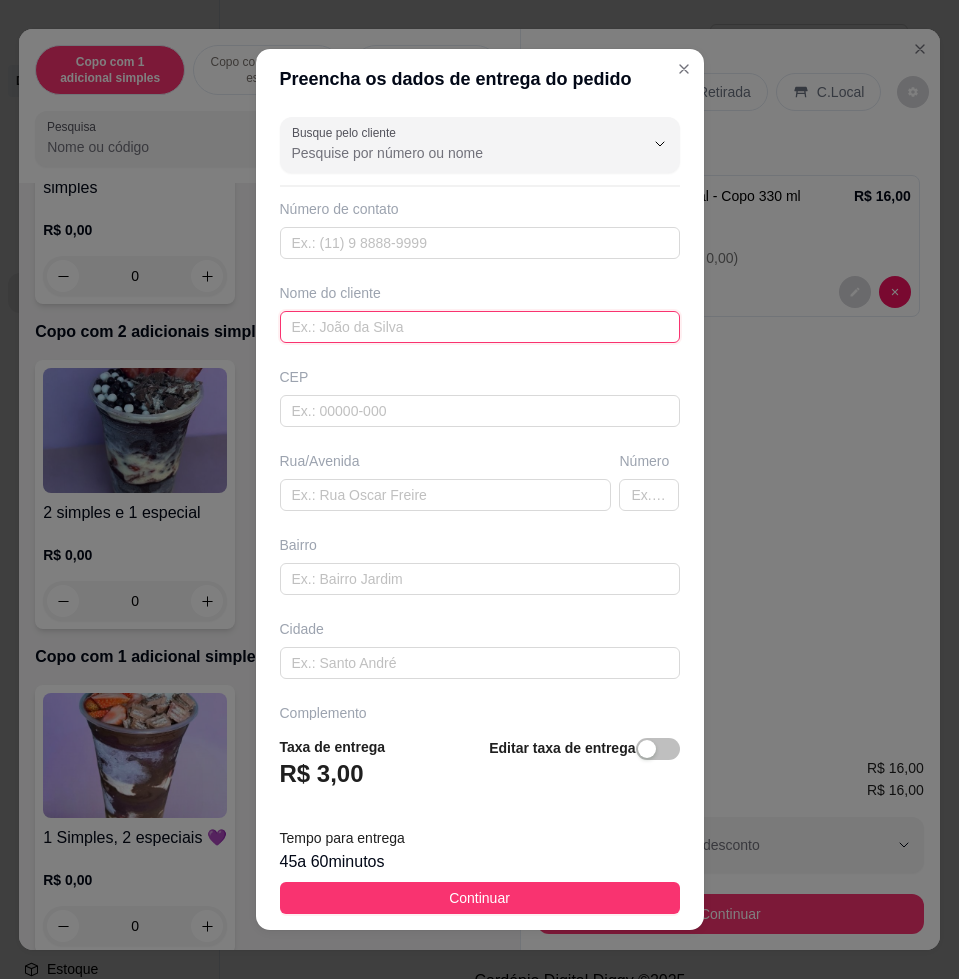 click at bounding box center (480, 327) 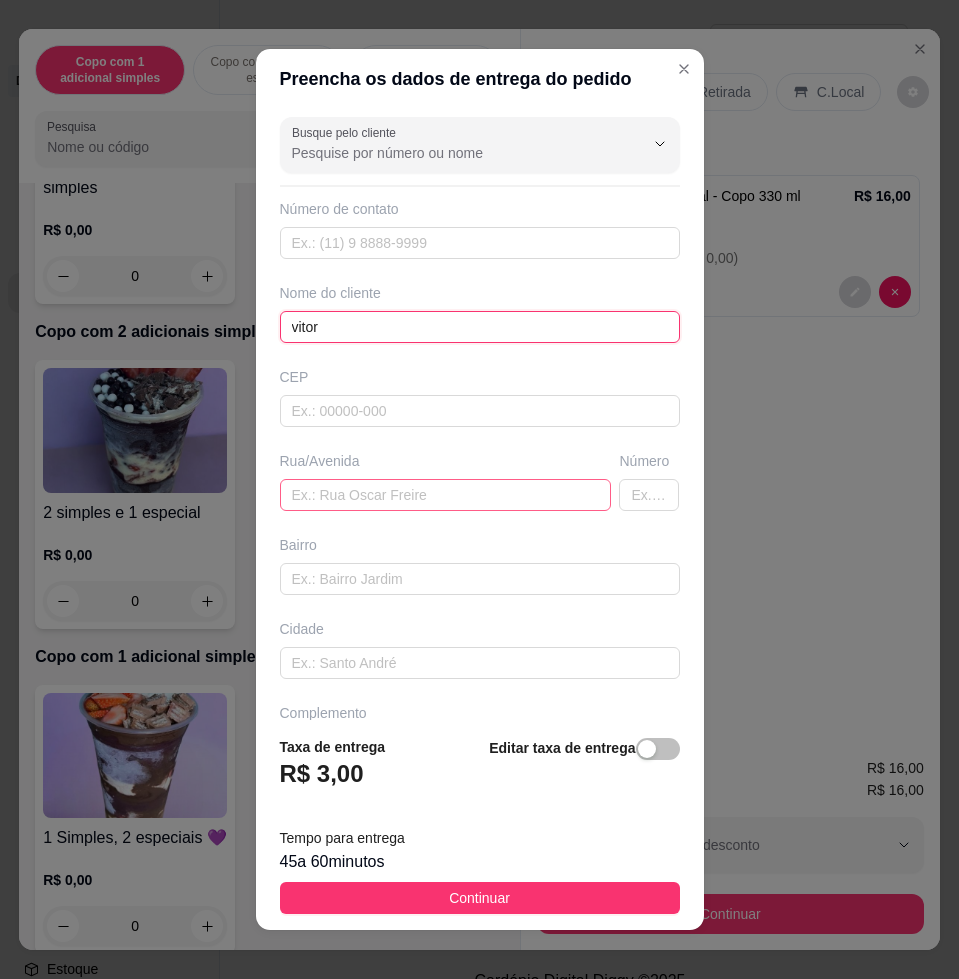 type on "vitor" 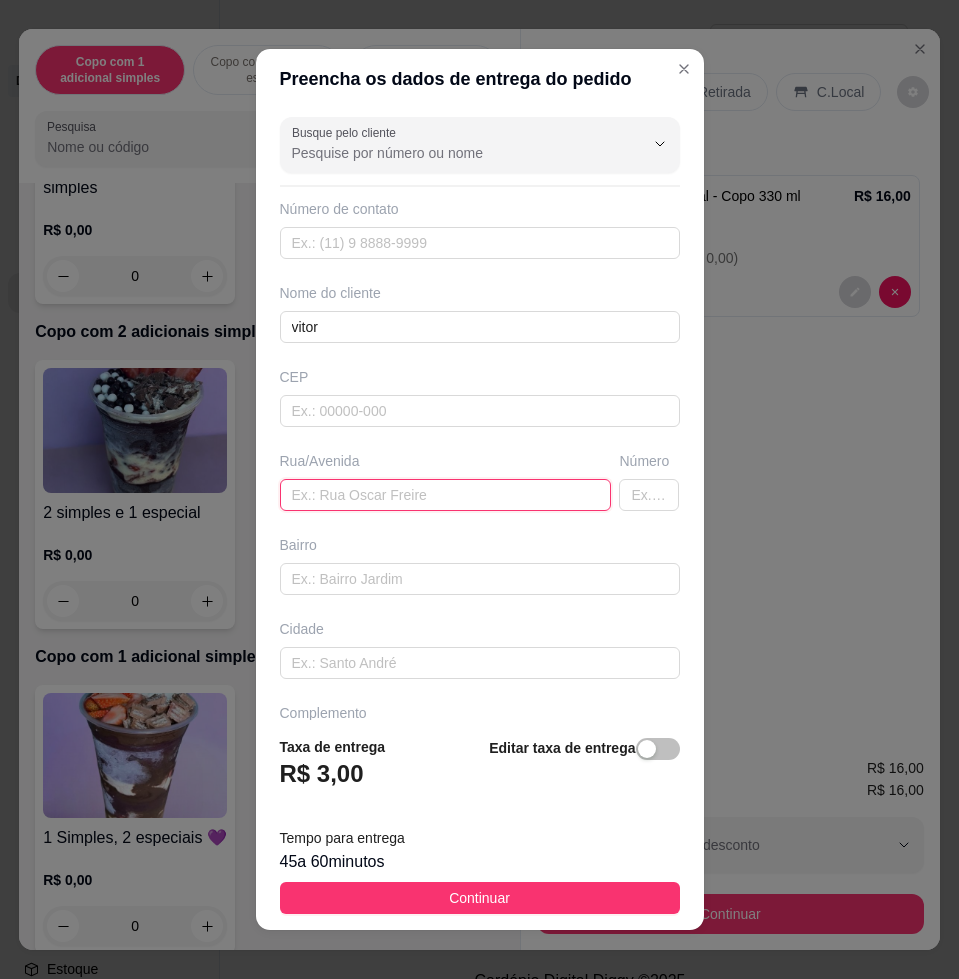 click at bounding box center (446, 495) 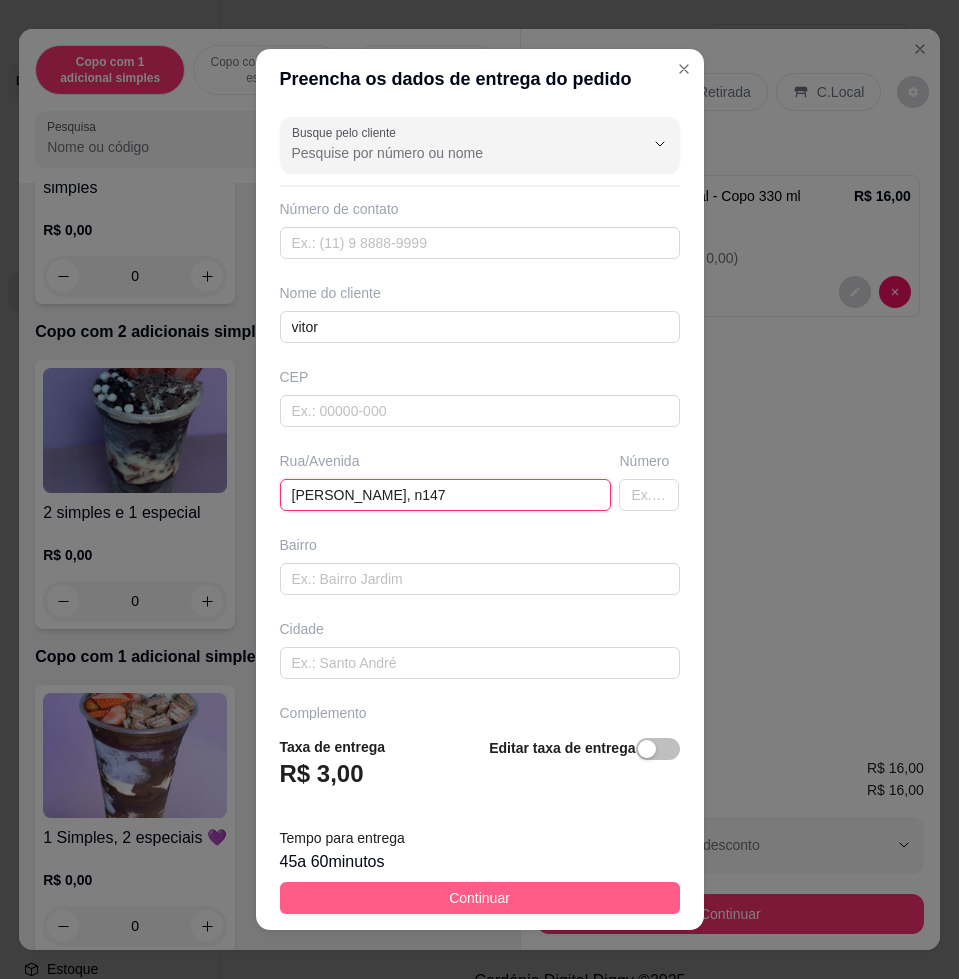 type on "[PERSON_NAME], n147" 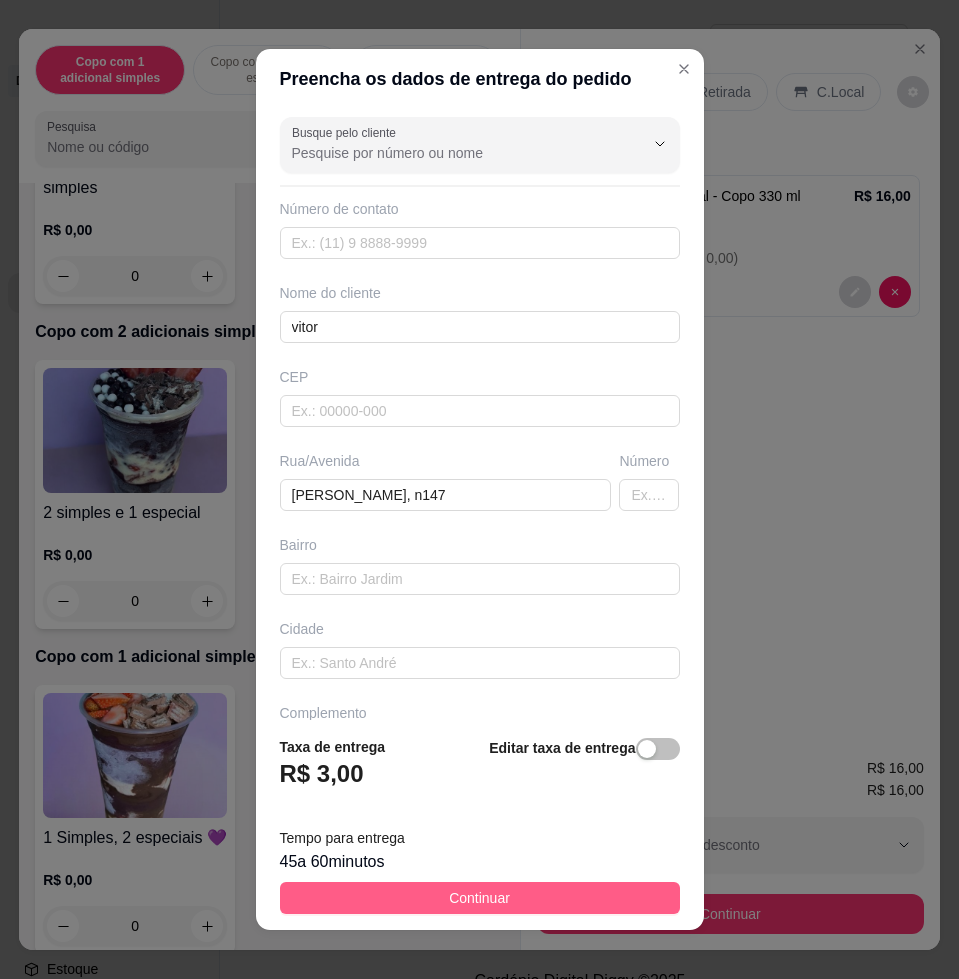 drag, startPoint x: 509, startPoint y: 901, endPoint x: 667, endPoint y: 893, distance: 158.20241 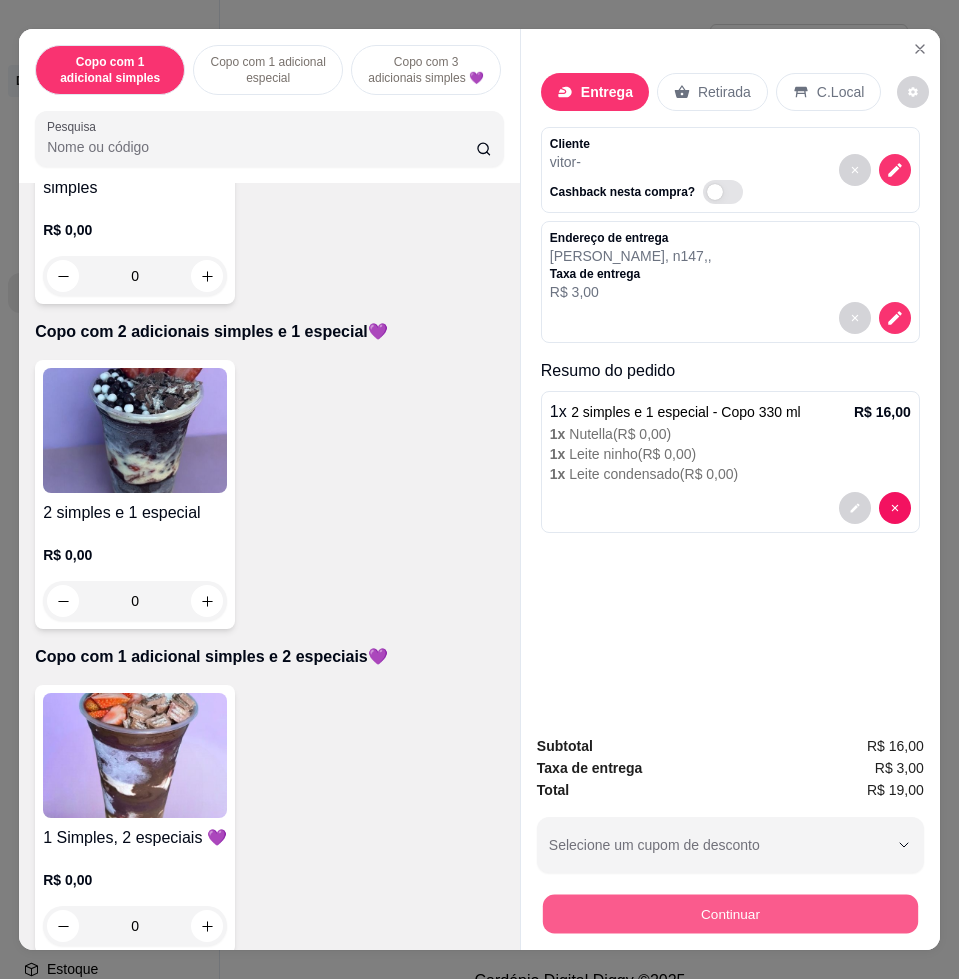 click on "Continuar" at bounding box center [730, 913] 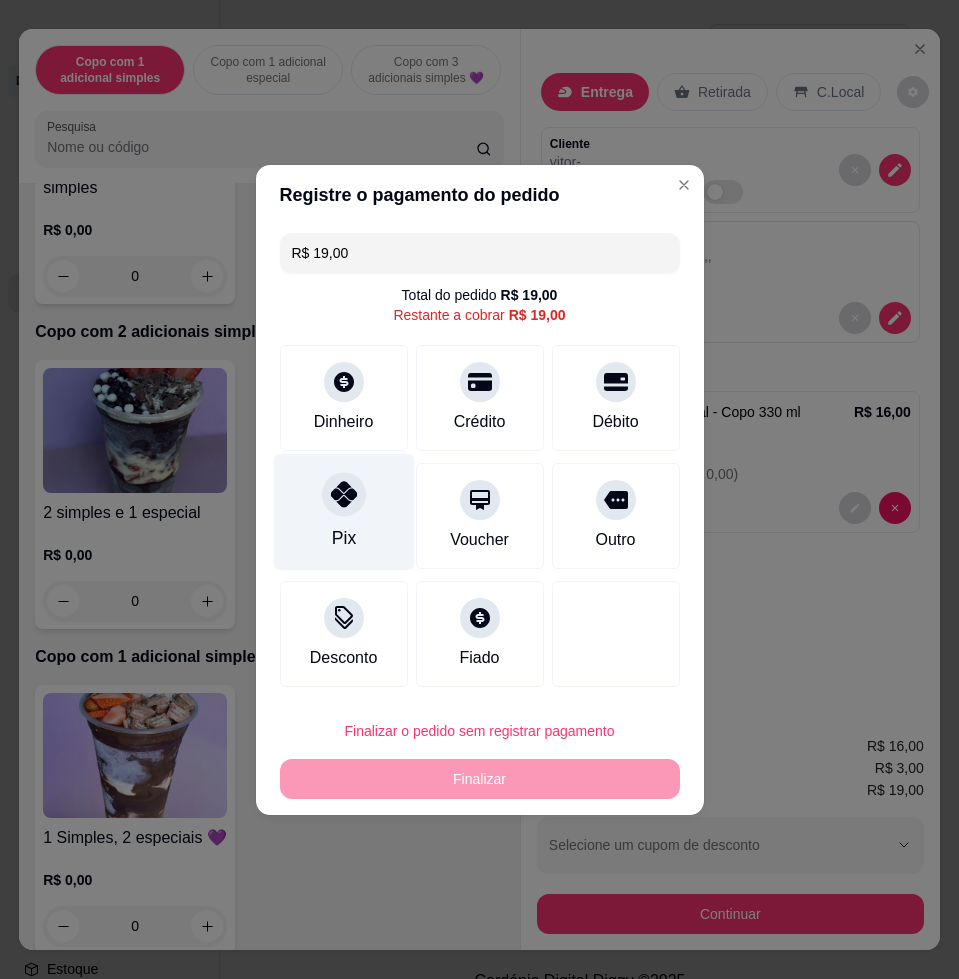click on "Pix" at bounding box center (343, 511) 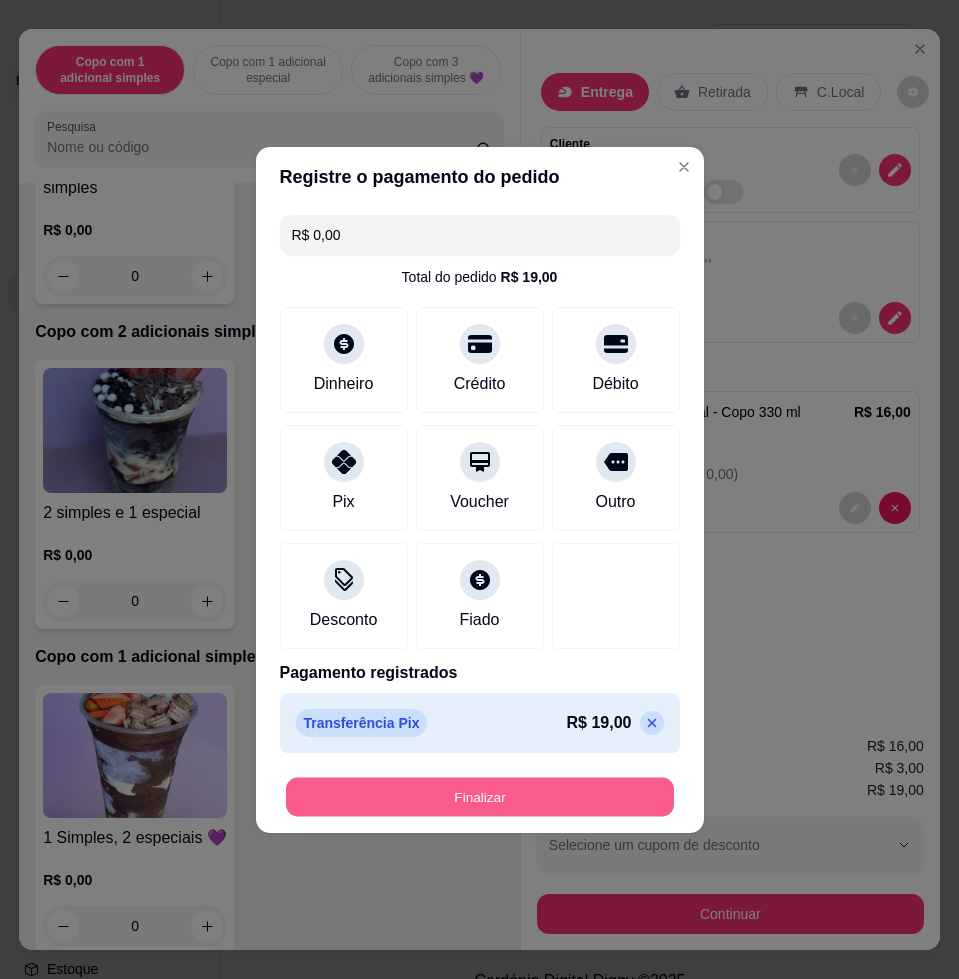 click on "Finalizar" at bounding box center [480, 796] 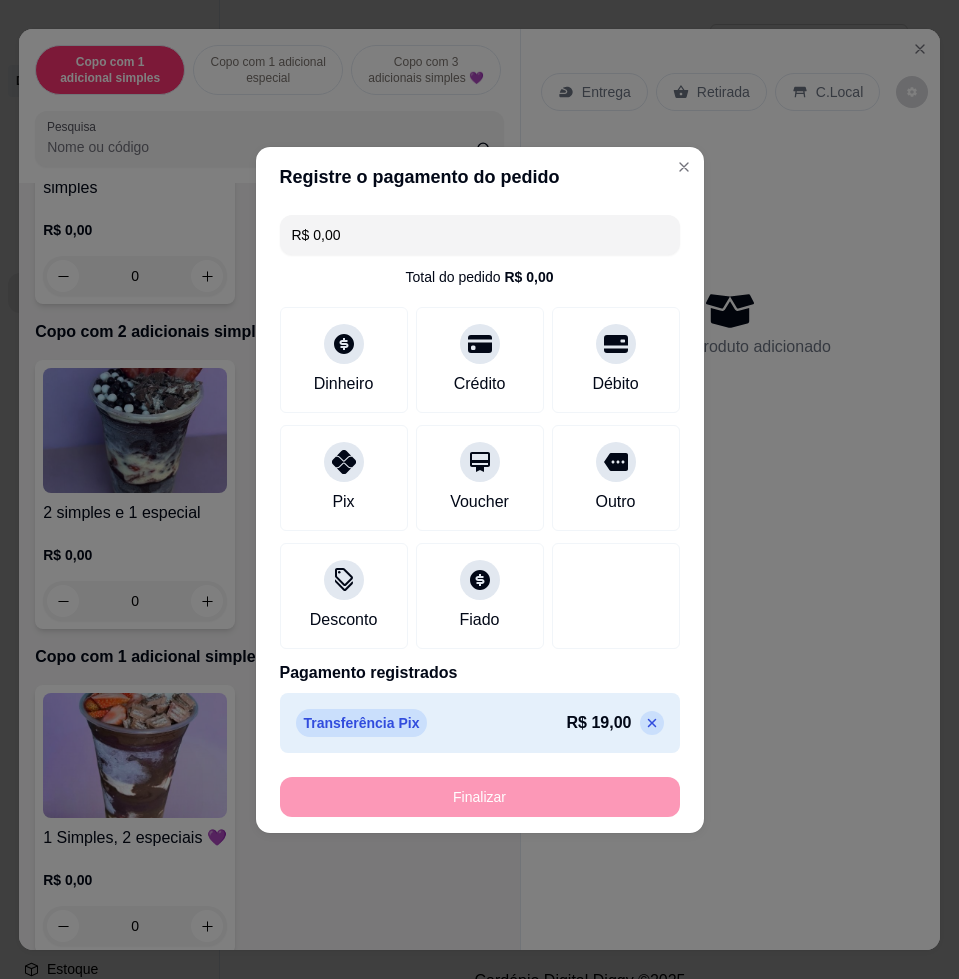 type on "-R$ 19,00" 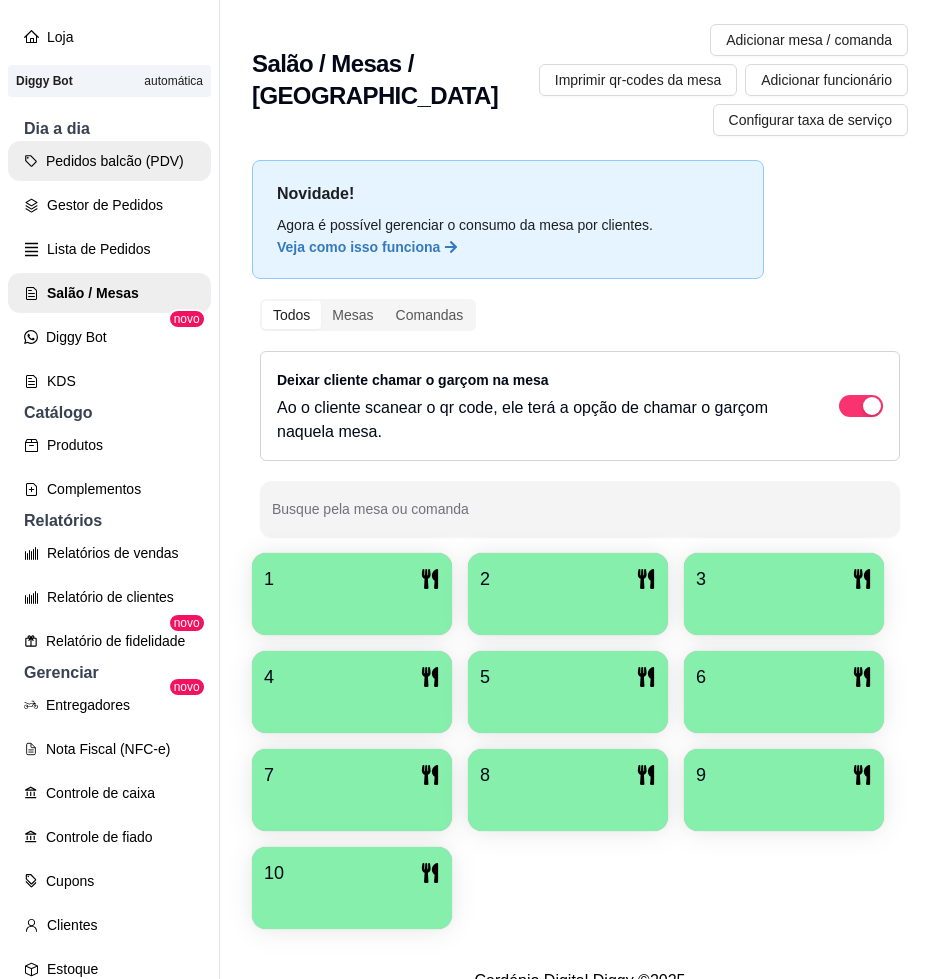 click on "Pedidos balcão (PDV)" at bounding box center [109, 161] 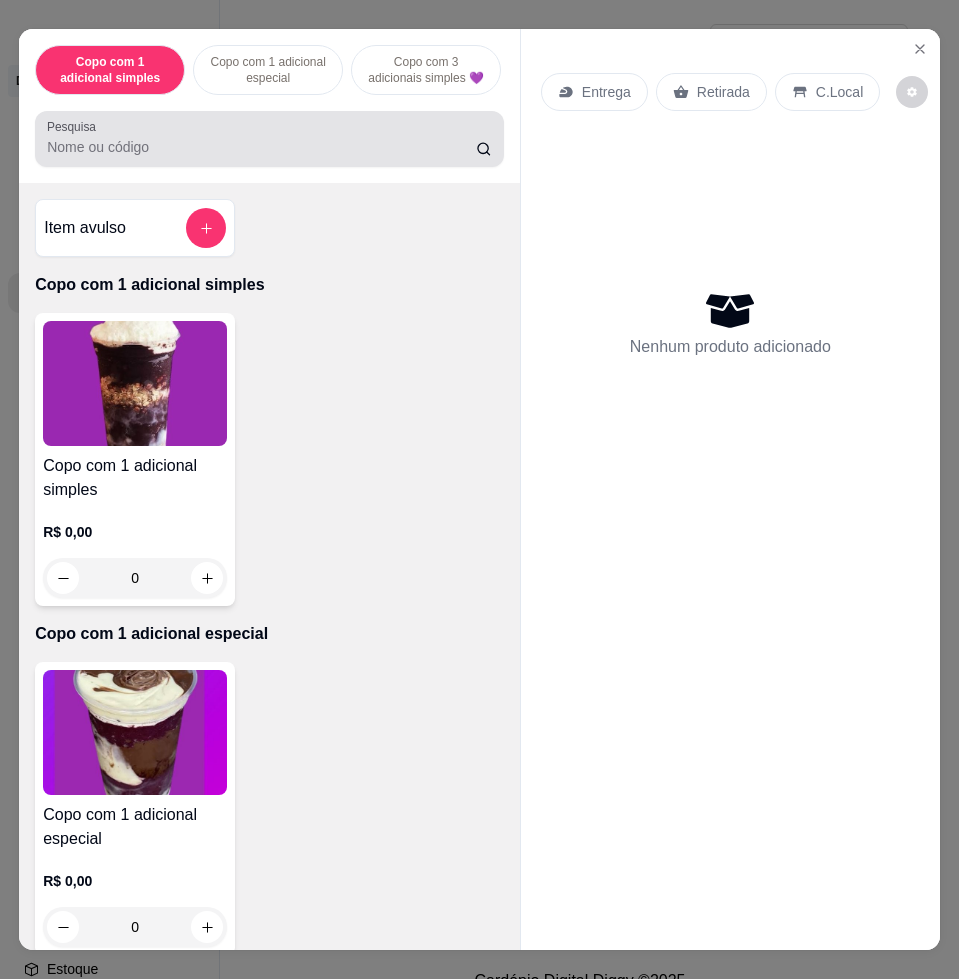 click at bounding box center (269, 139) 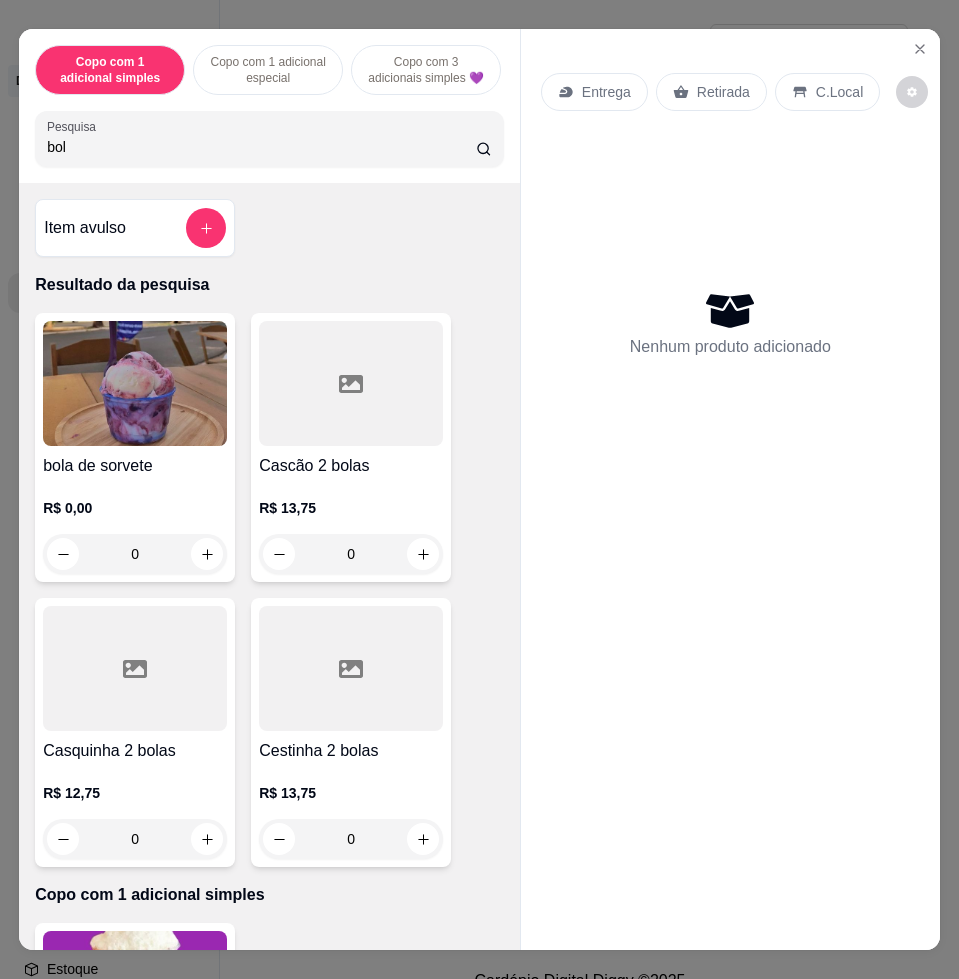 type on "bol" 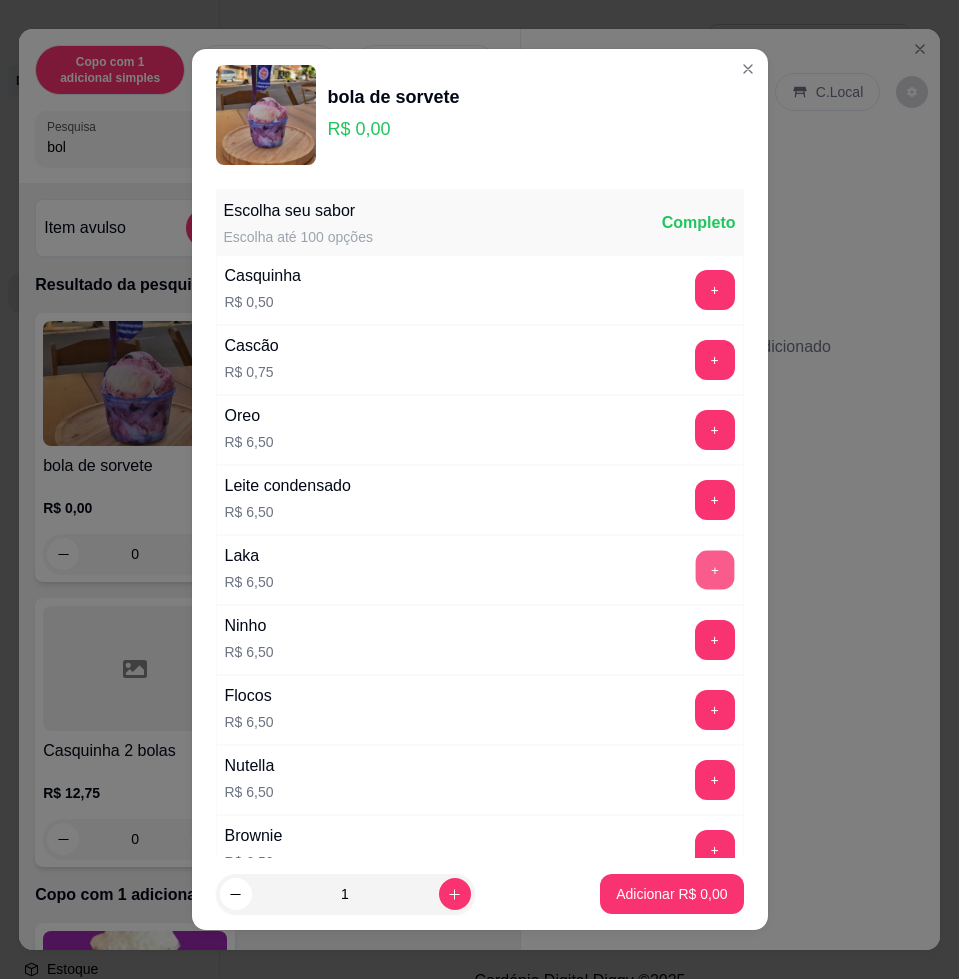click on "+" at bounding box center (714, 570) 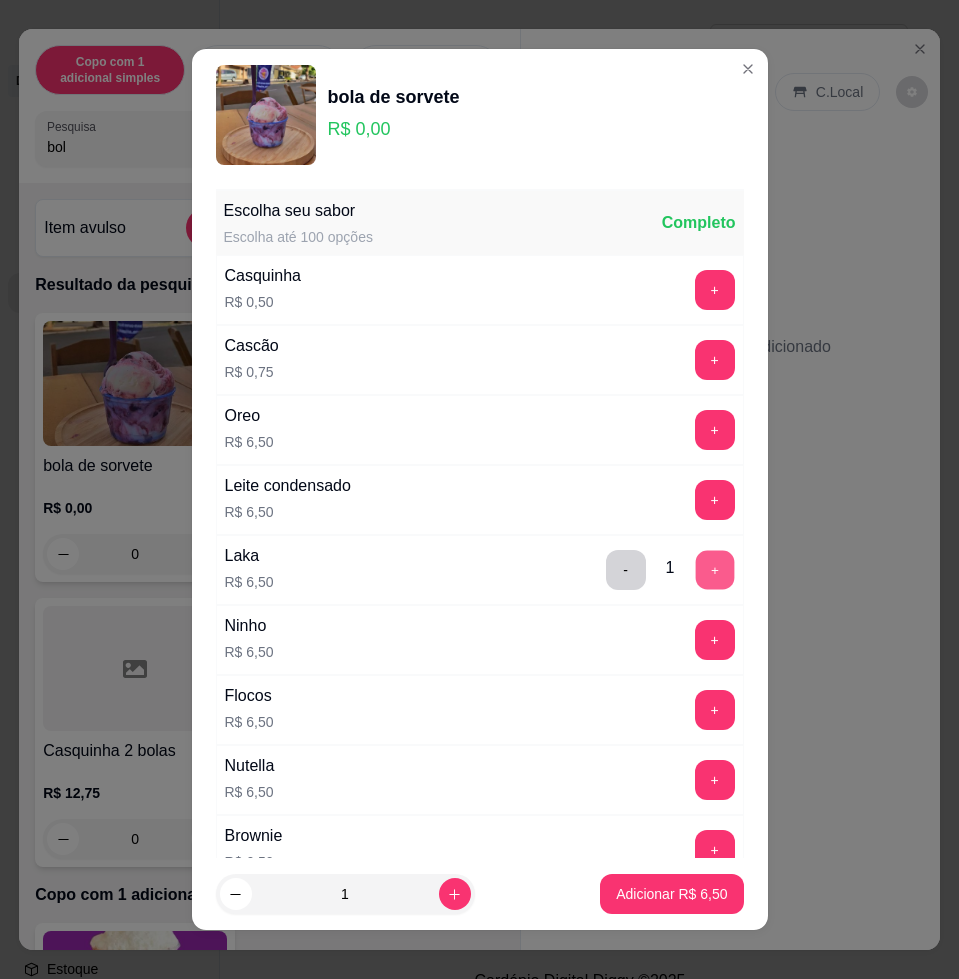 click on "+" at bounding box center [714, 570] 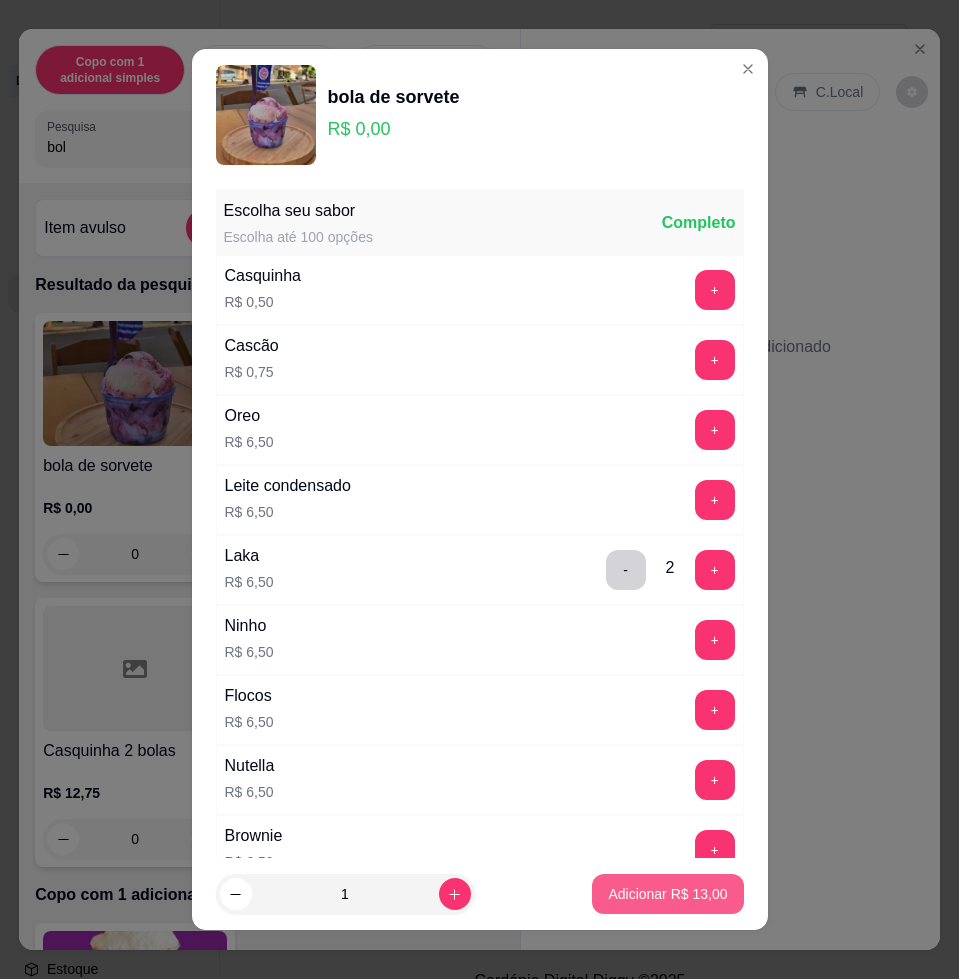 click on "Adicionar   R$ 13,00" at bounding box center (667, 894) 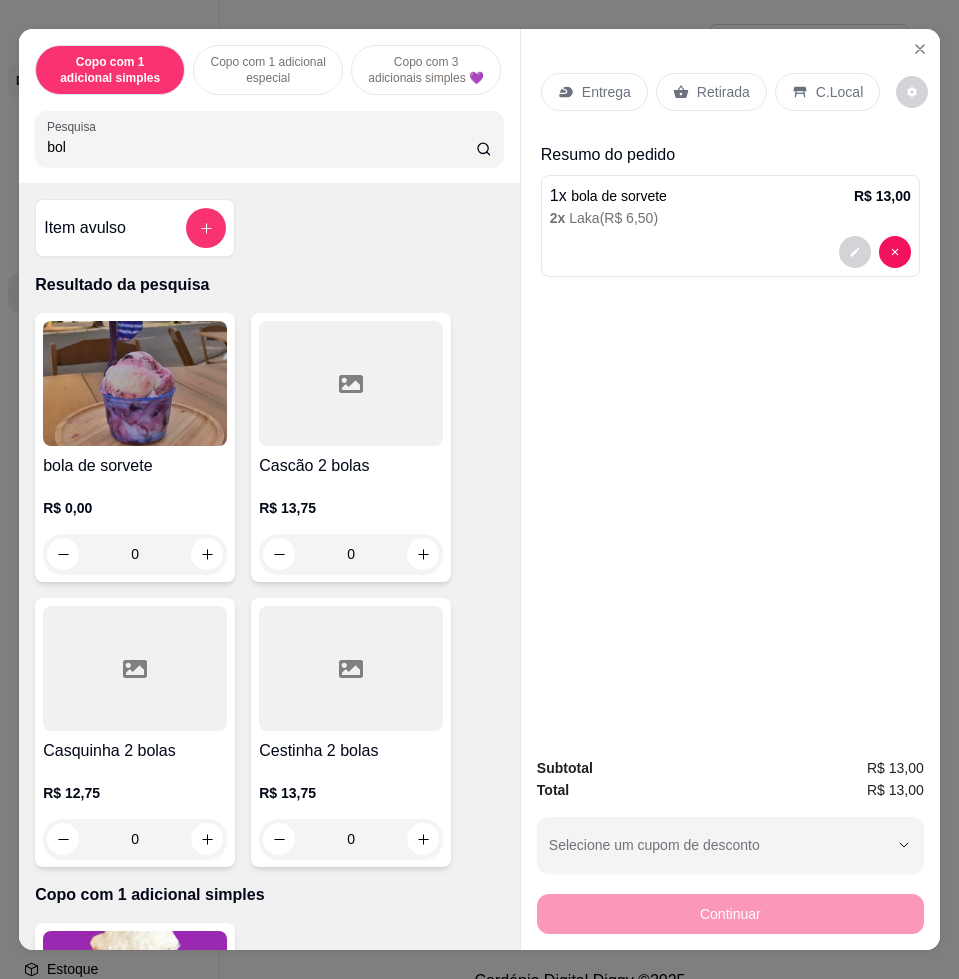 click on "C.Local" at bounding box center (839, 92) 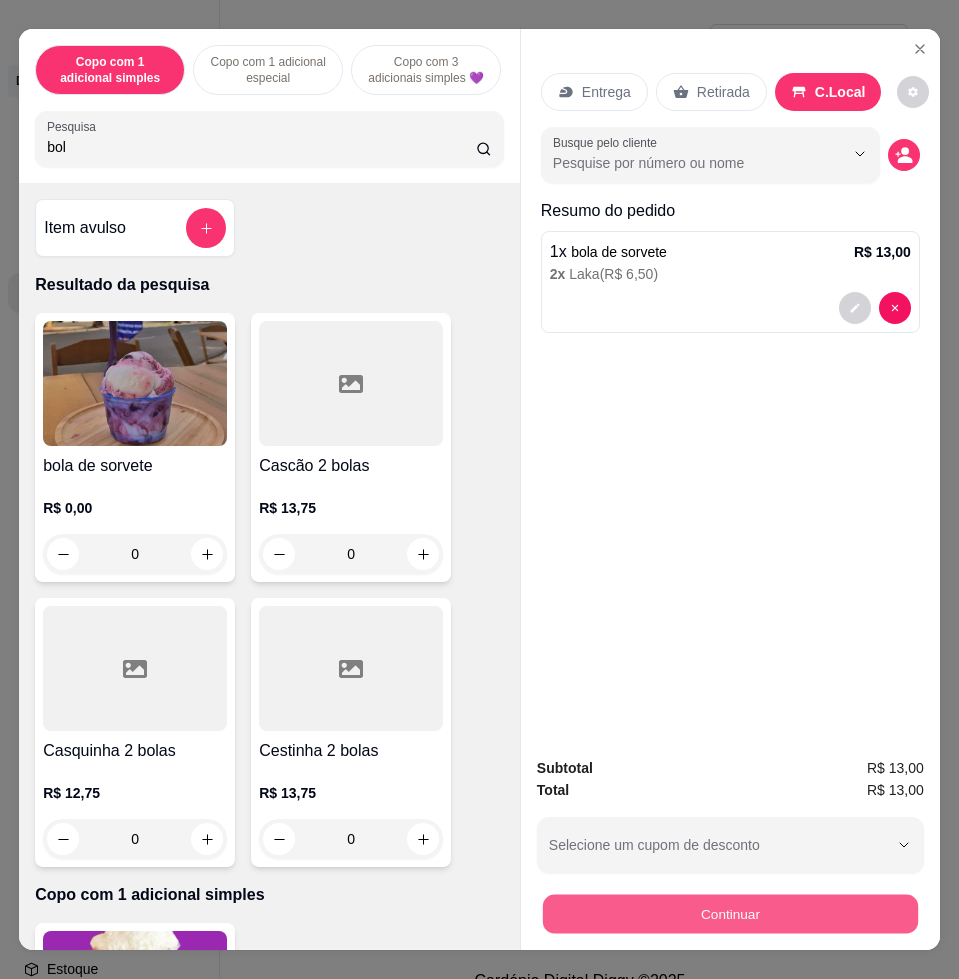 click on "Continuar" at bounding box center (730, 913) 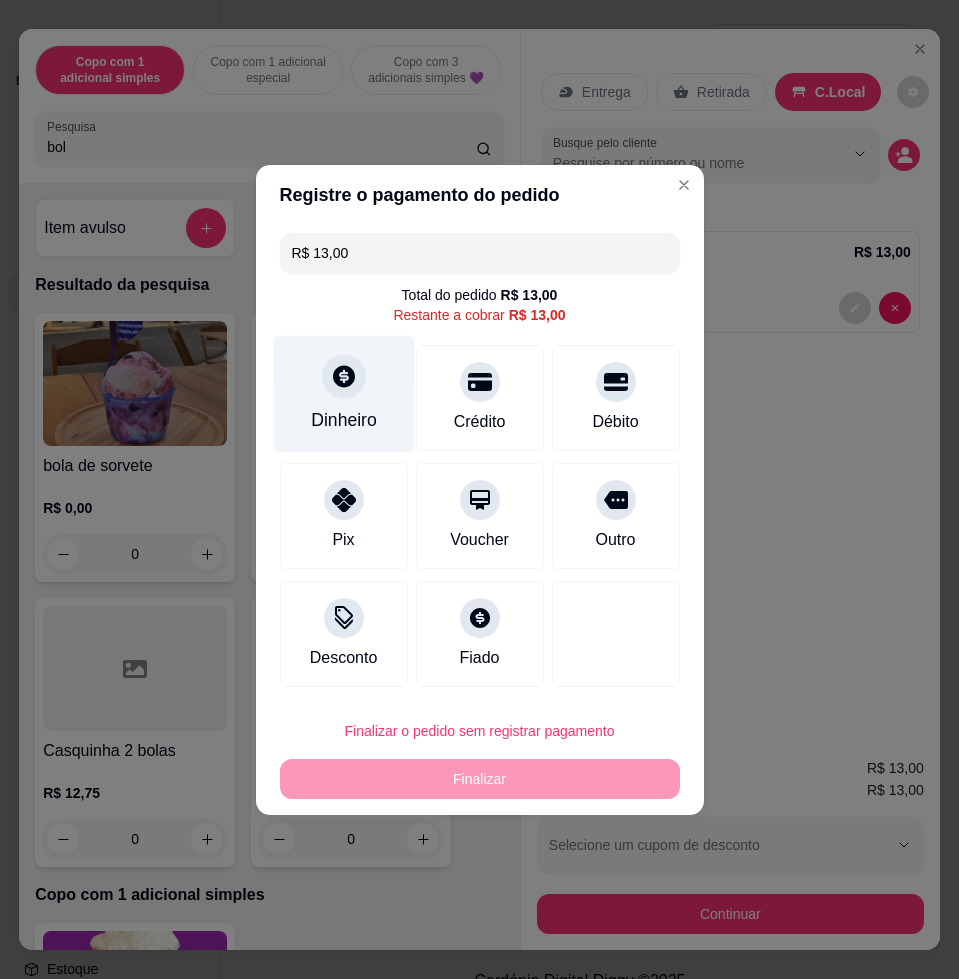 click on "Dinheiro" at bounding box center (343, 393) 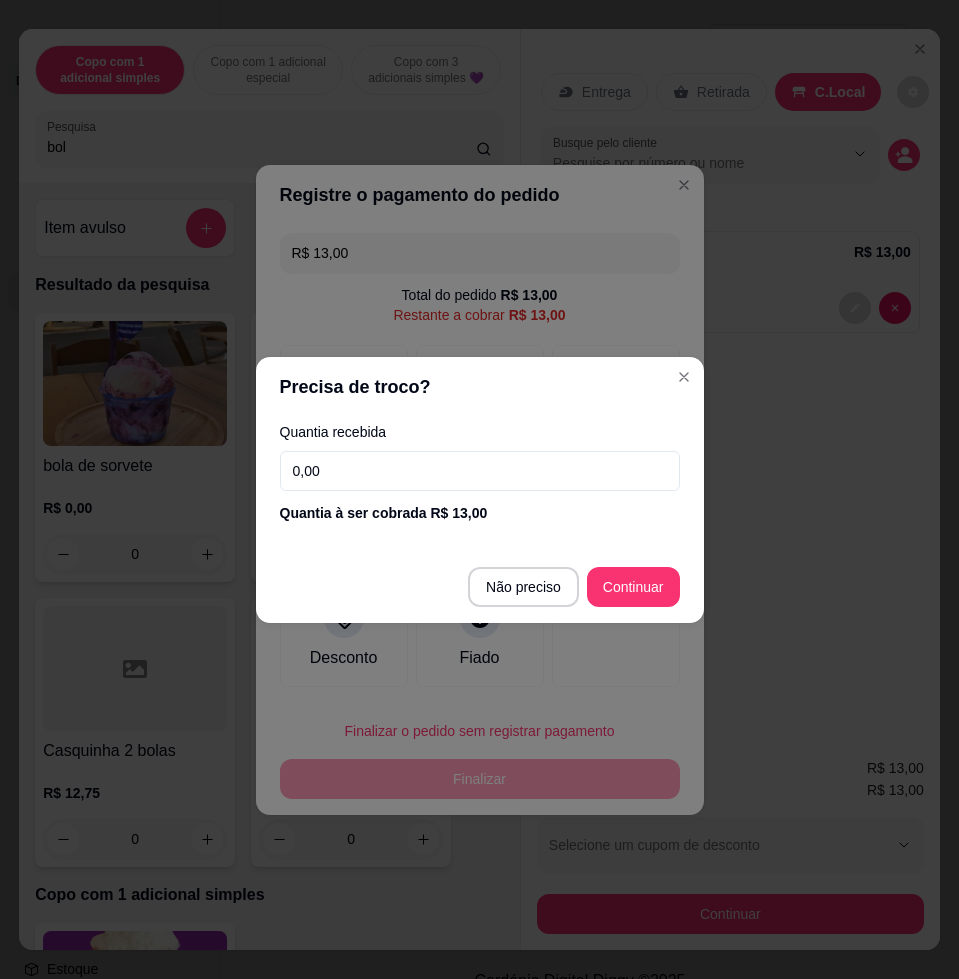 click on "0,00" at bounding box center [480, 471] 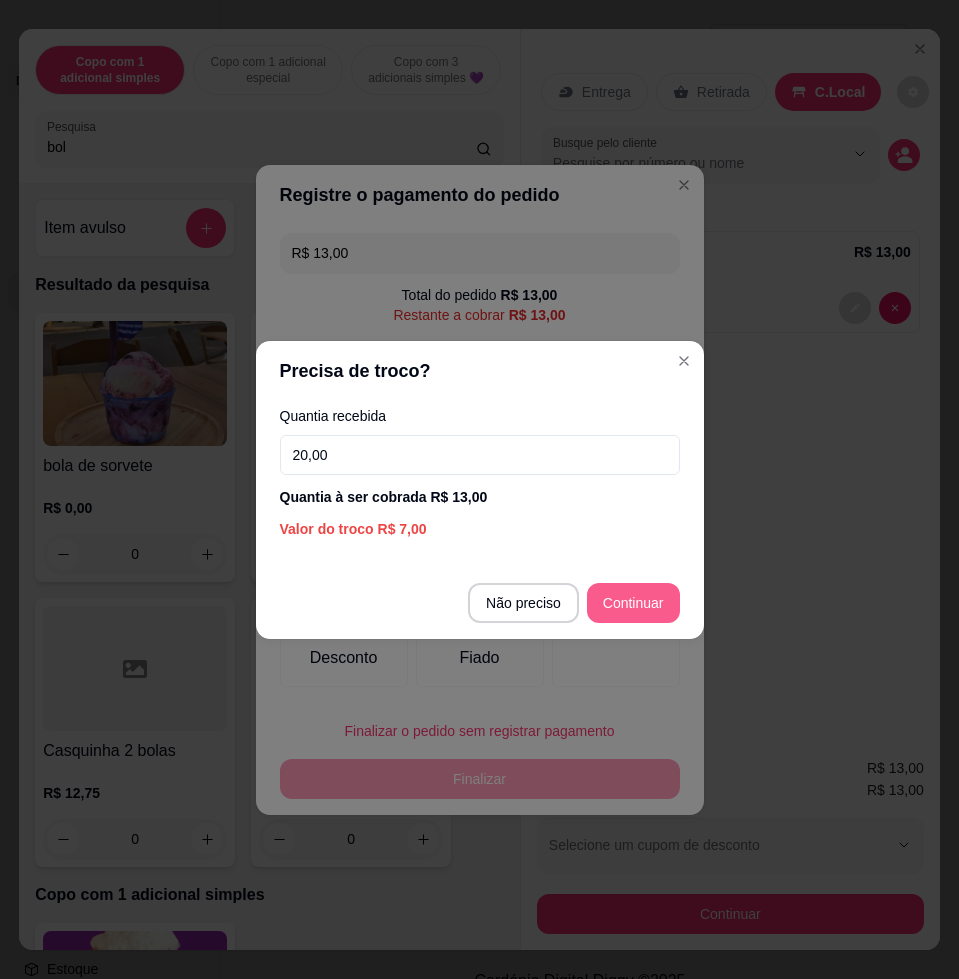 type on "20,00" 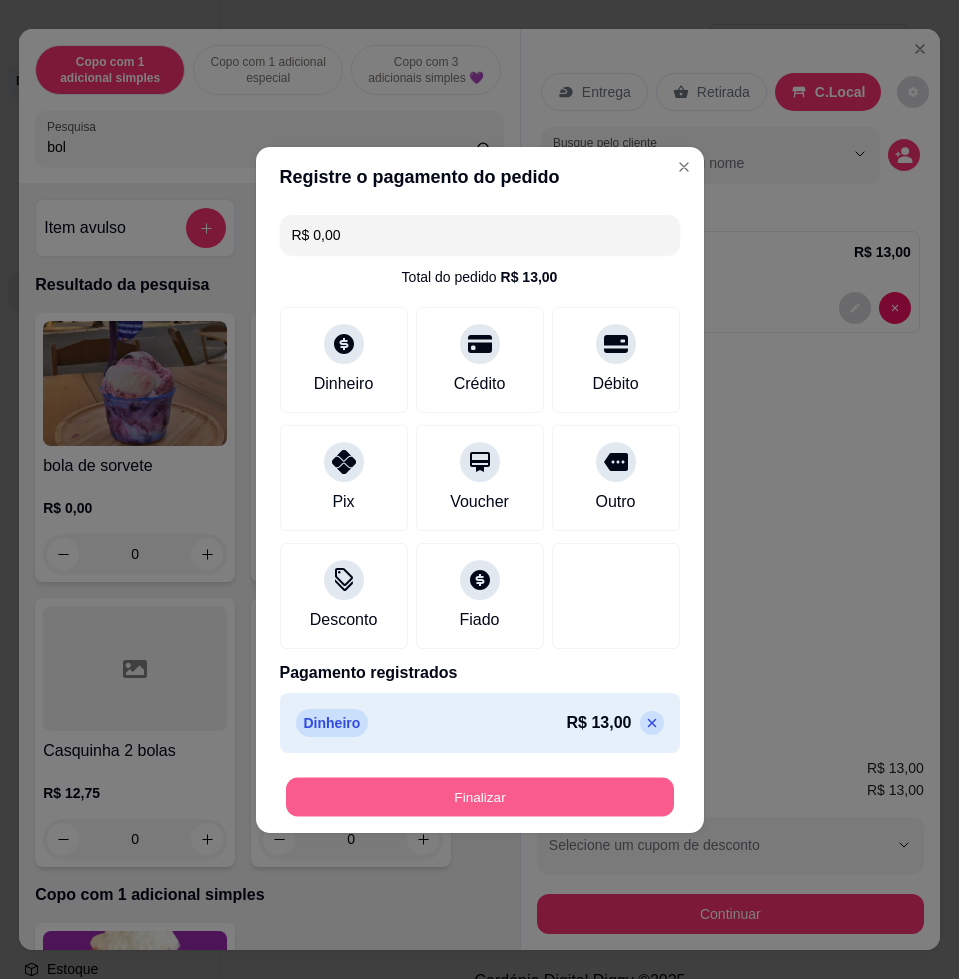 click on "Finalizar" at bounding box center [480, 796] 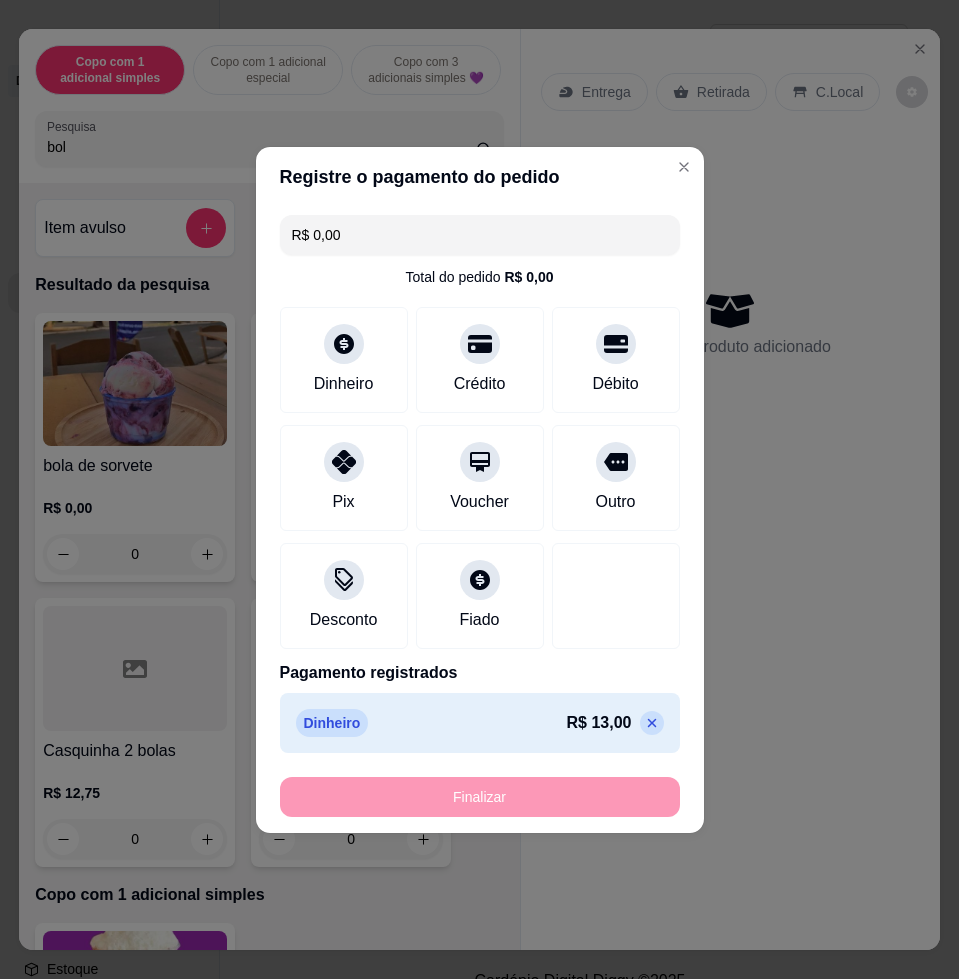 type on "-R$ 13,00" 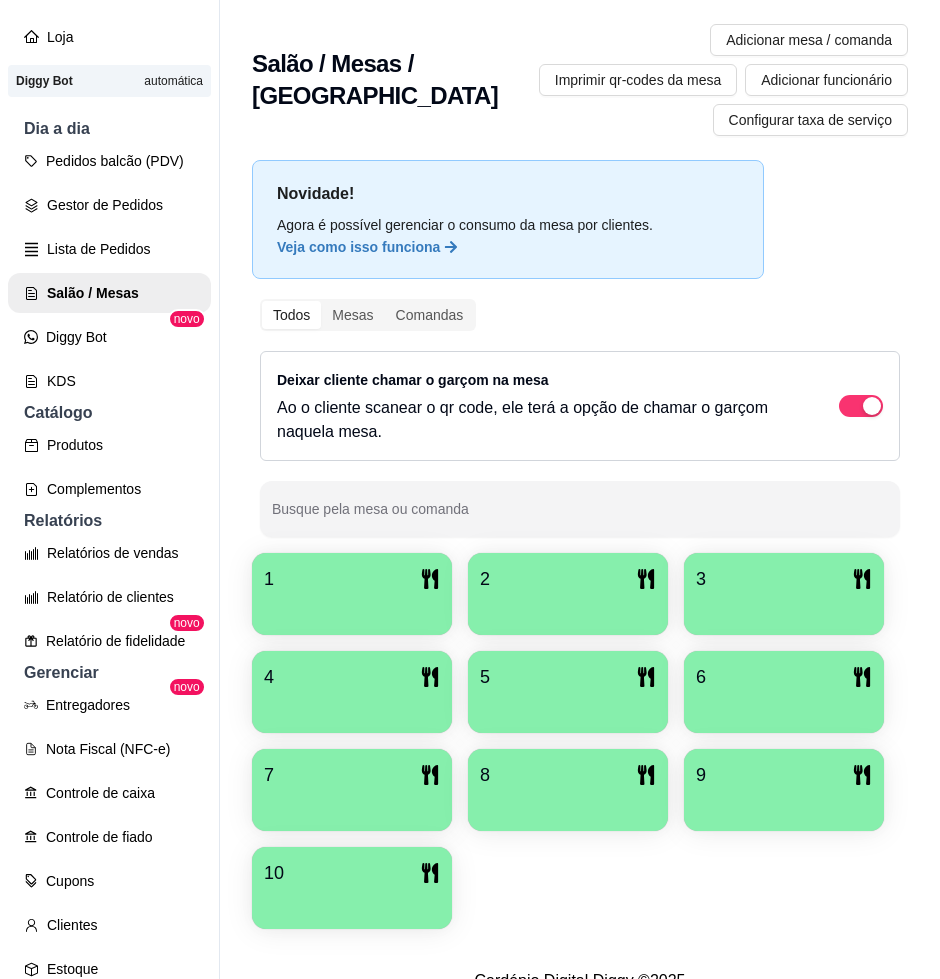 click at bounding box center [352, 608] 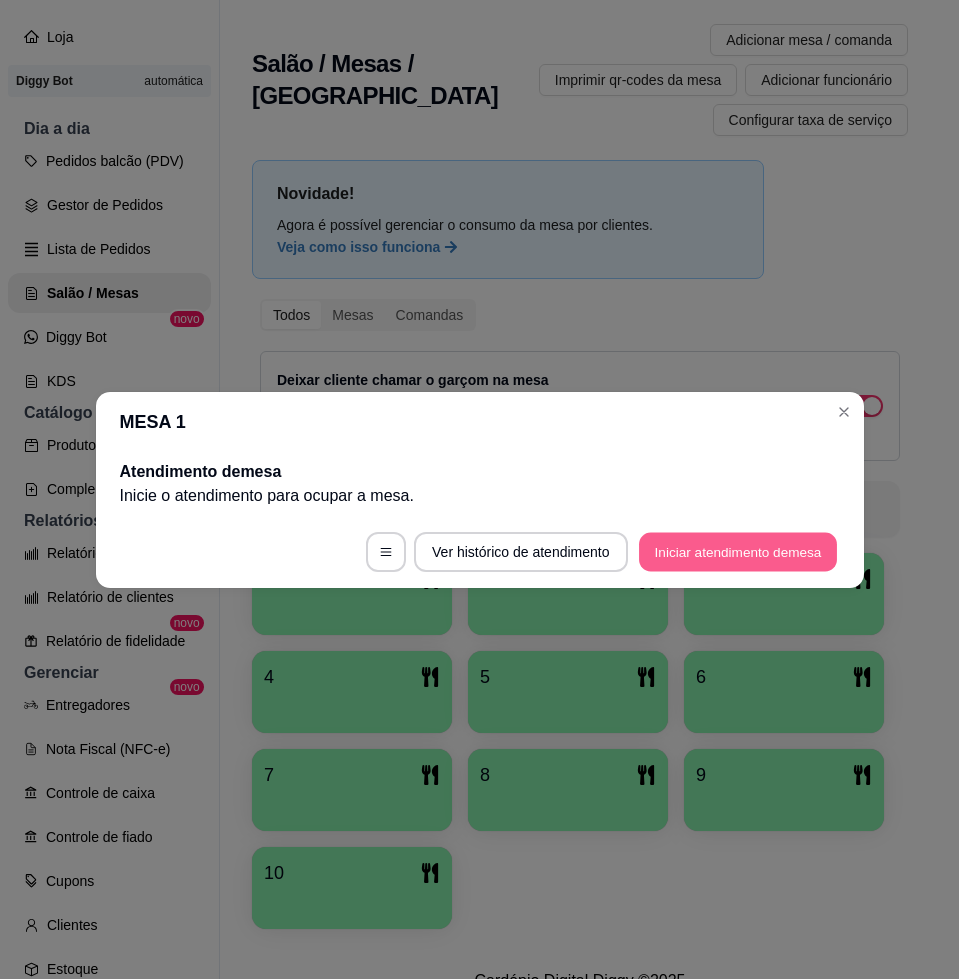 click on "Iniciar atendimento de  mesa" at bounding box center (738, 551) 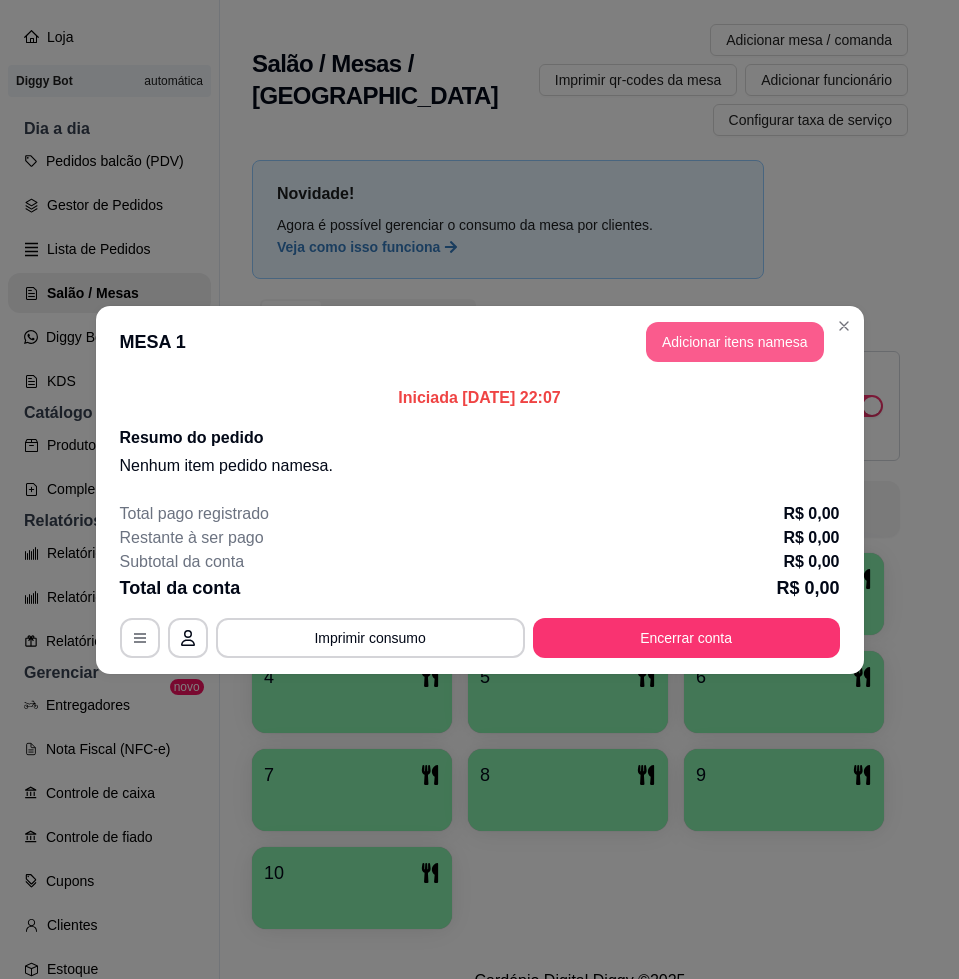 click on "Adicionar itens na  mesa" at bounding box center (735, 342) 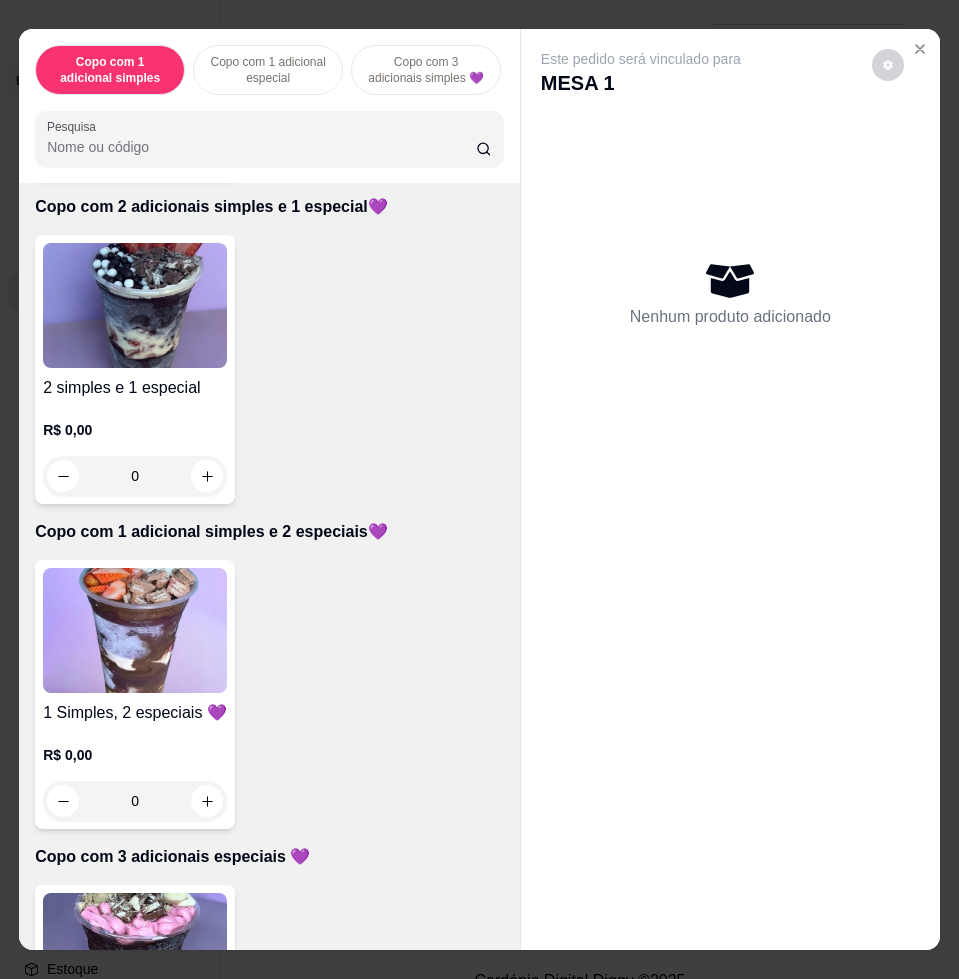 scroll, scrollTop: 1250, scrollLeft: 0, axis: vertical 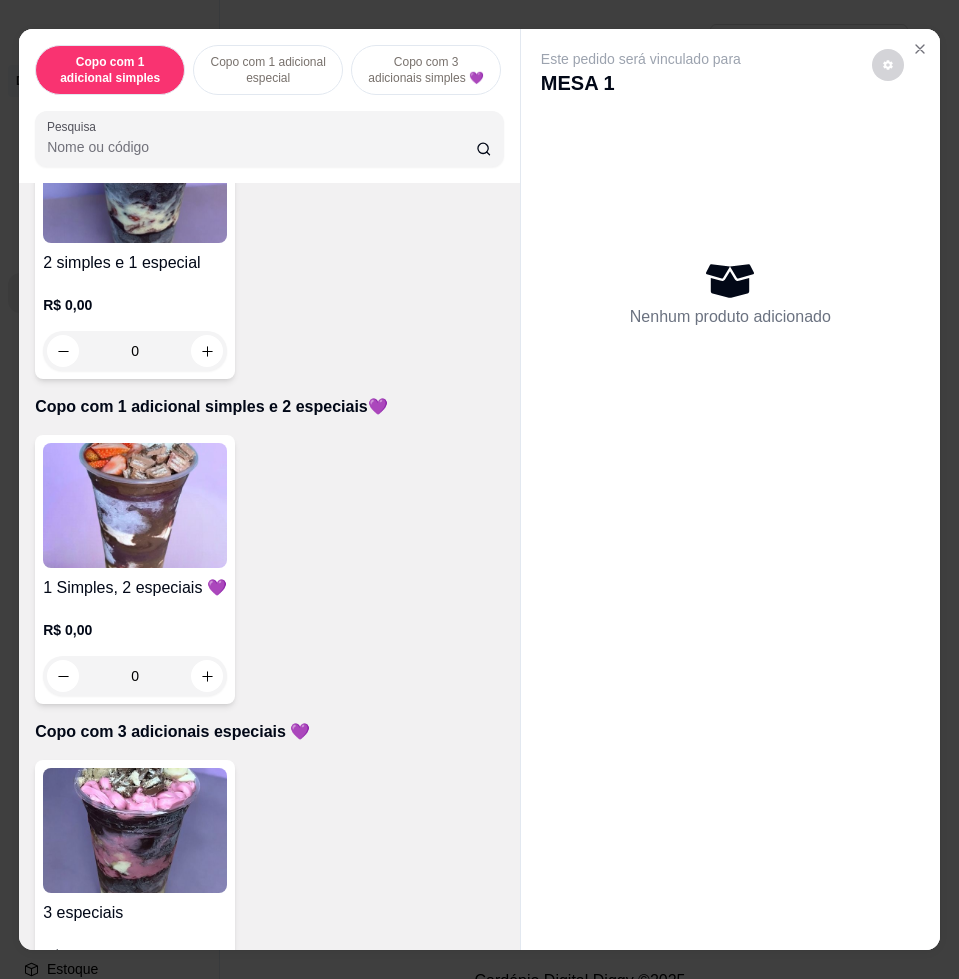 click at bounding box center (135, 505) 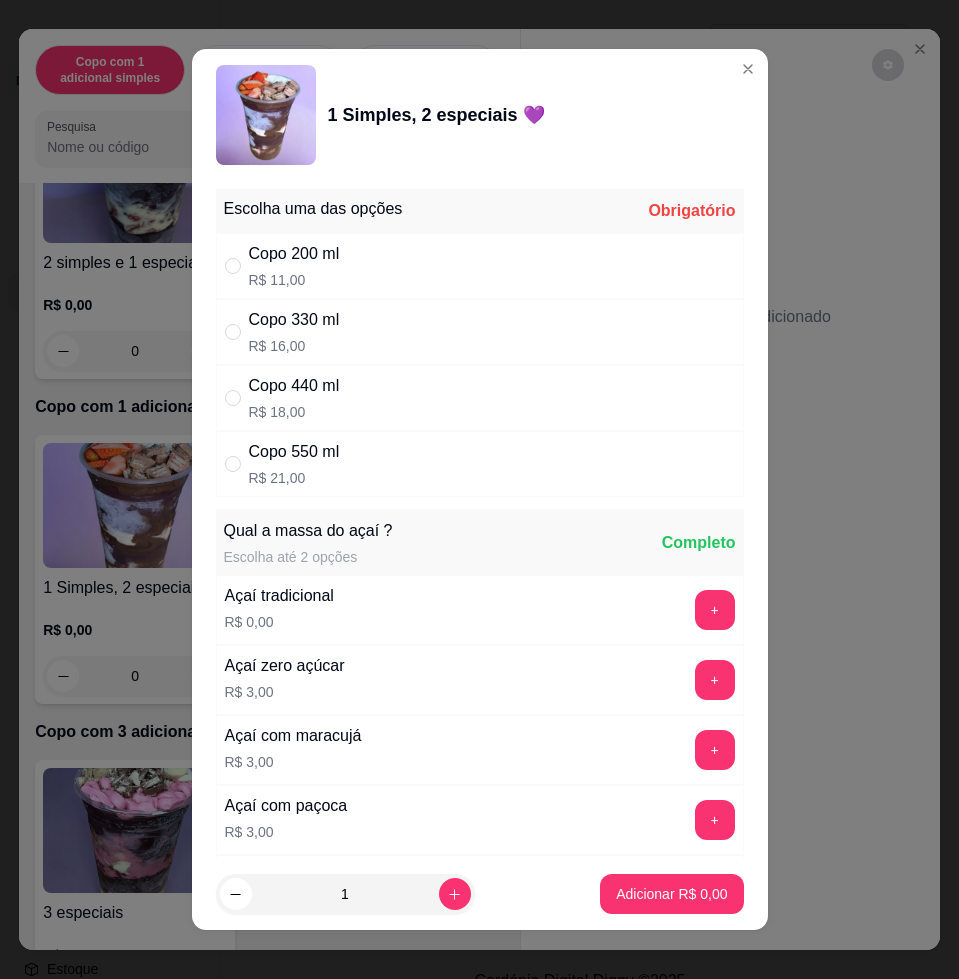 click on "Copo 440 ml" at bounding box center (294, 386) 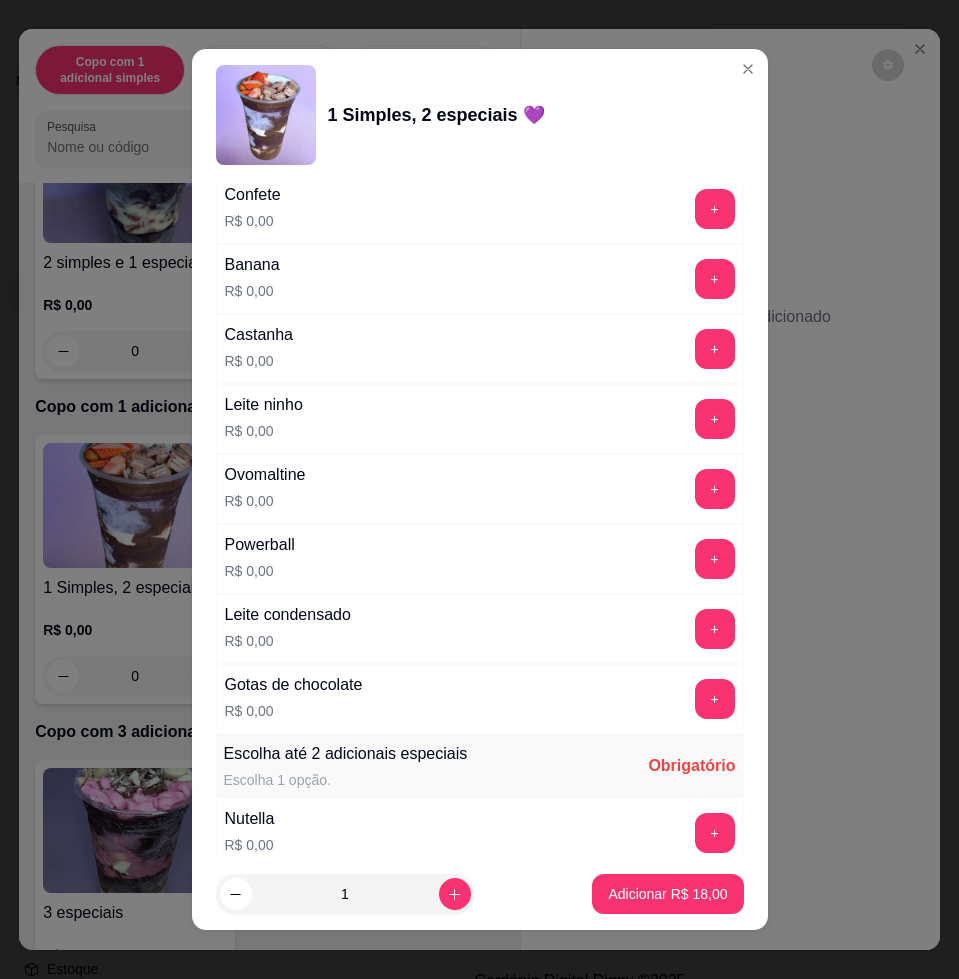 scroll, scrollTop: 2000, scrollLeft: 0, axis: vertical 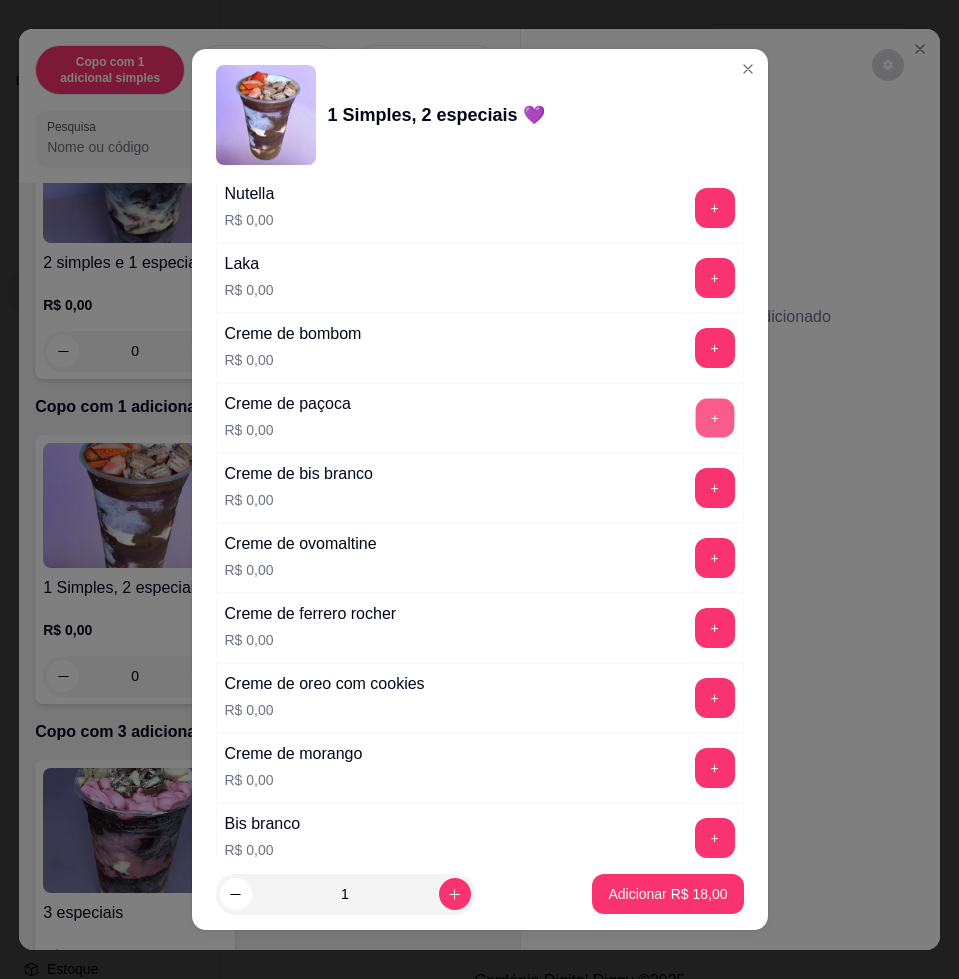 click on "+" at bounding box center [714, 418] 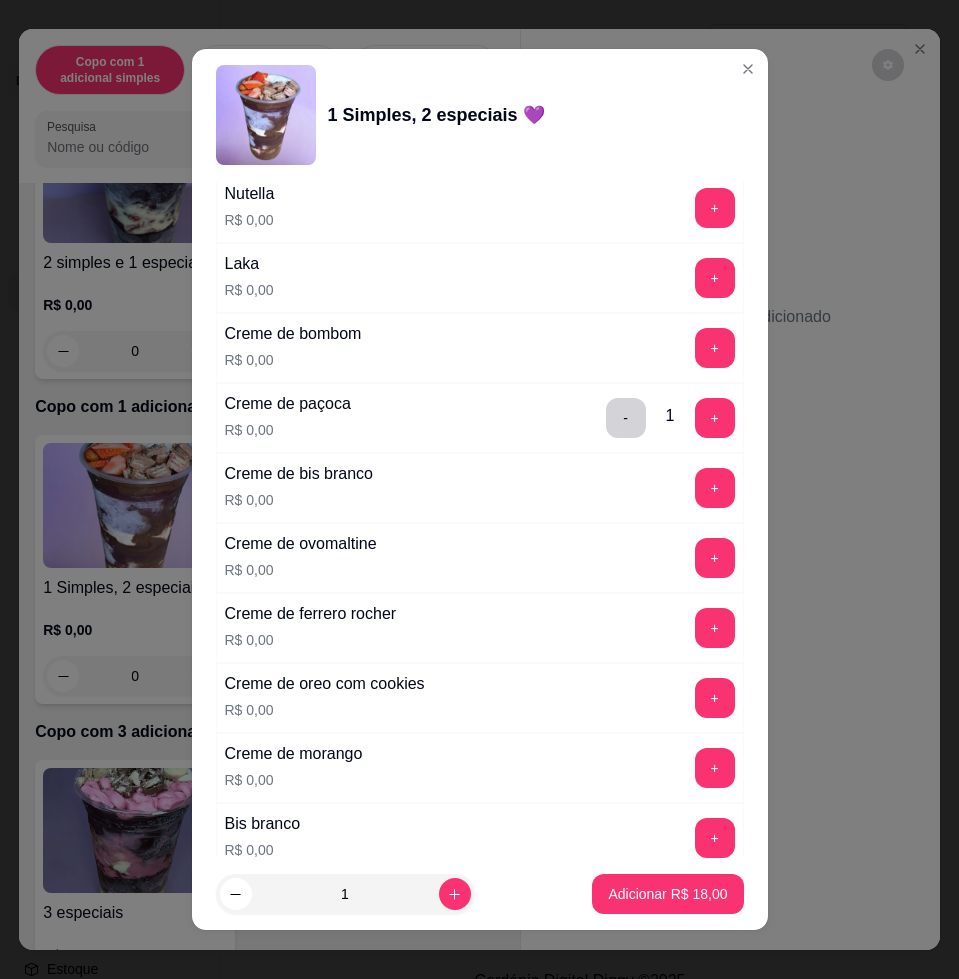 scroll, scrollTop: 2500, scrollLeft: 0, axis: vertical 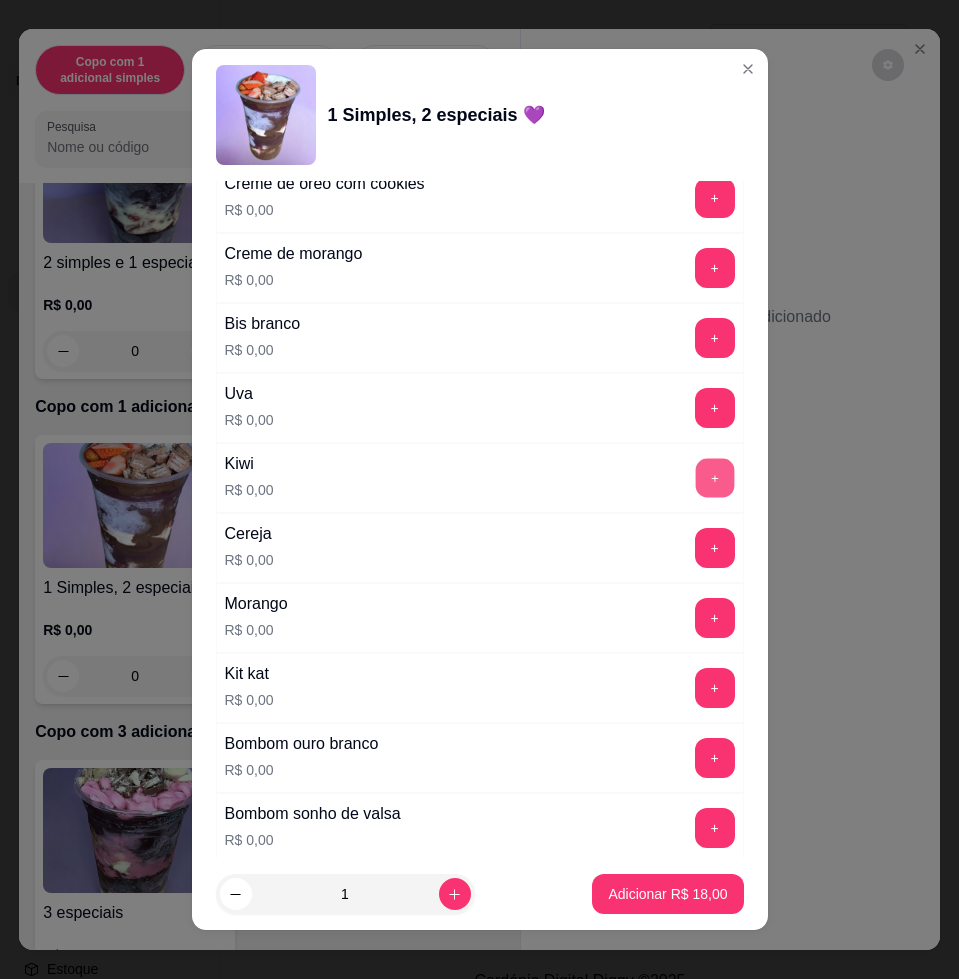 click on "+" at bounding box center (714, 478) 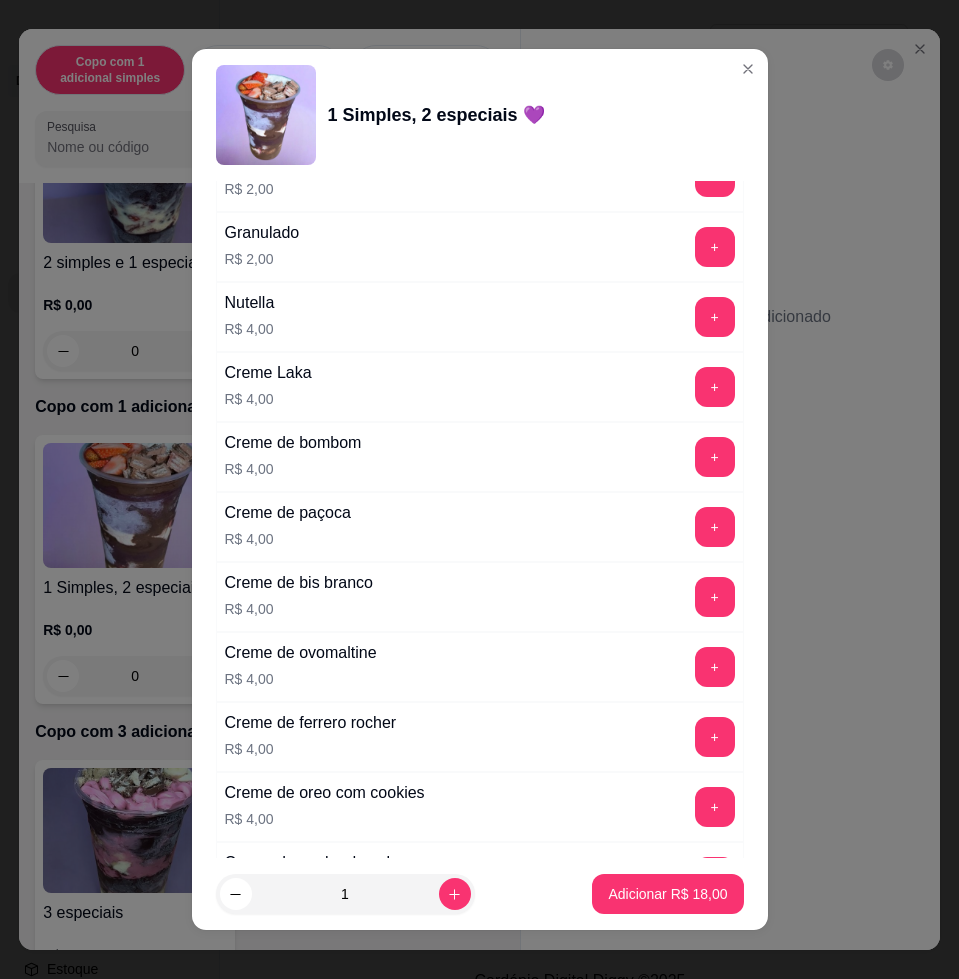 scroll, scrollTop: 4959, scrollLeft: 0, axis: vertical 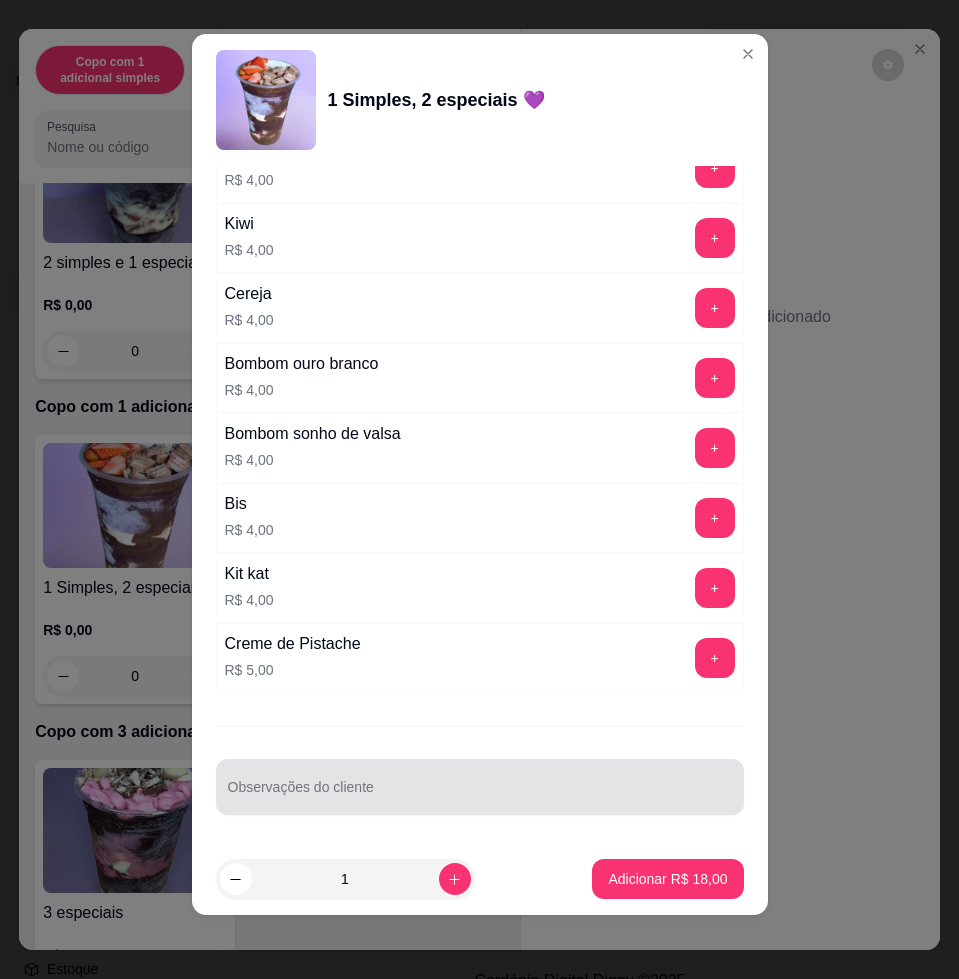 click at bounding box center [480, 787] 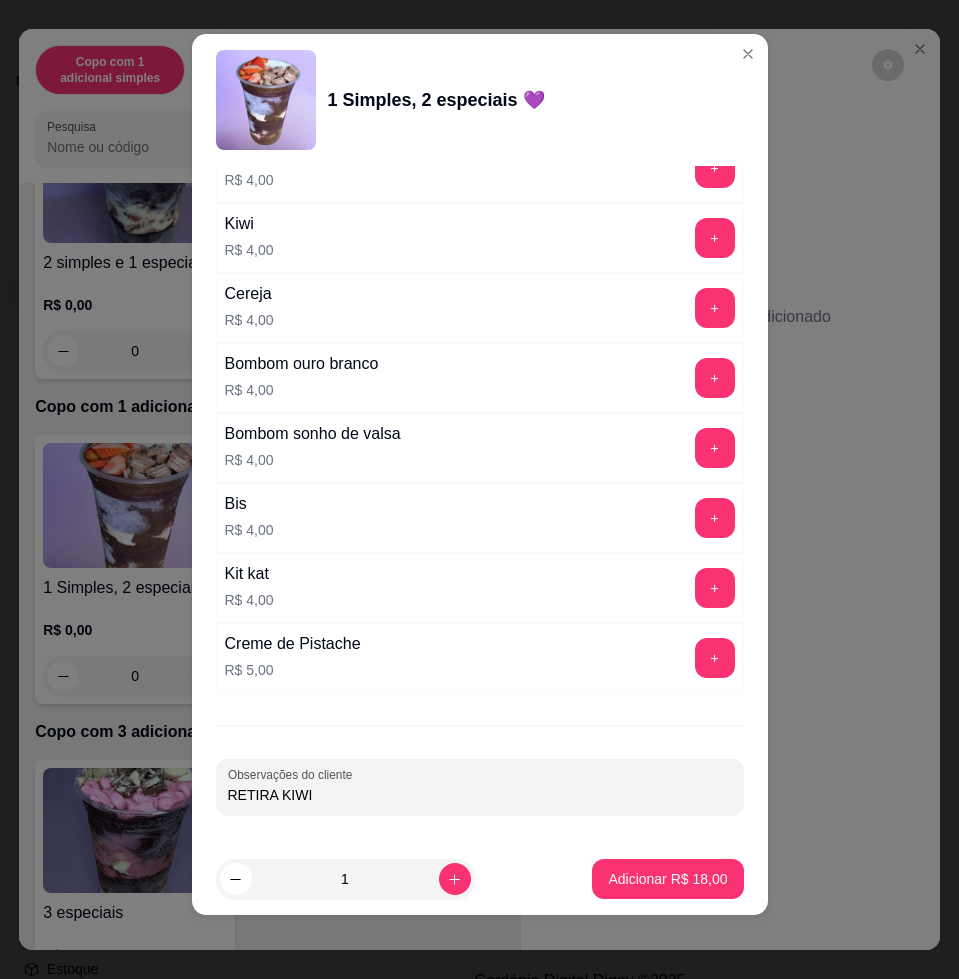 type on "RETIRA KIWI" 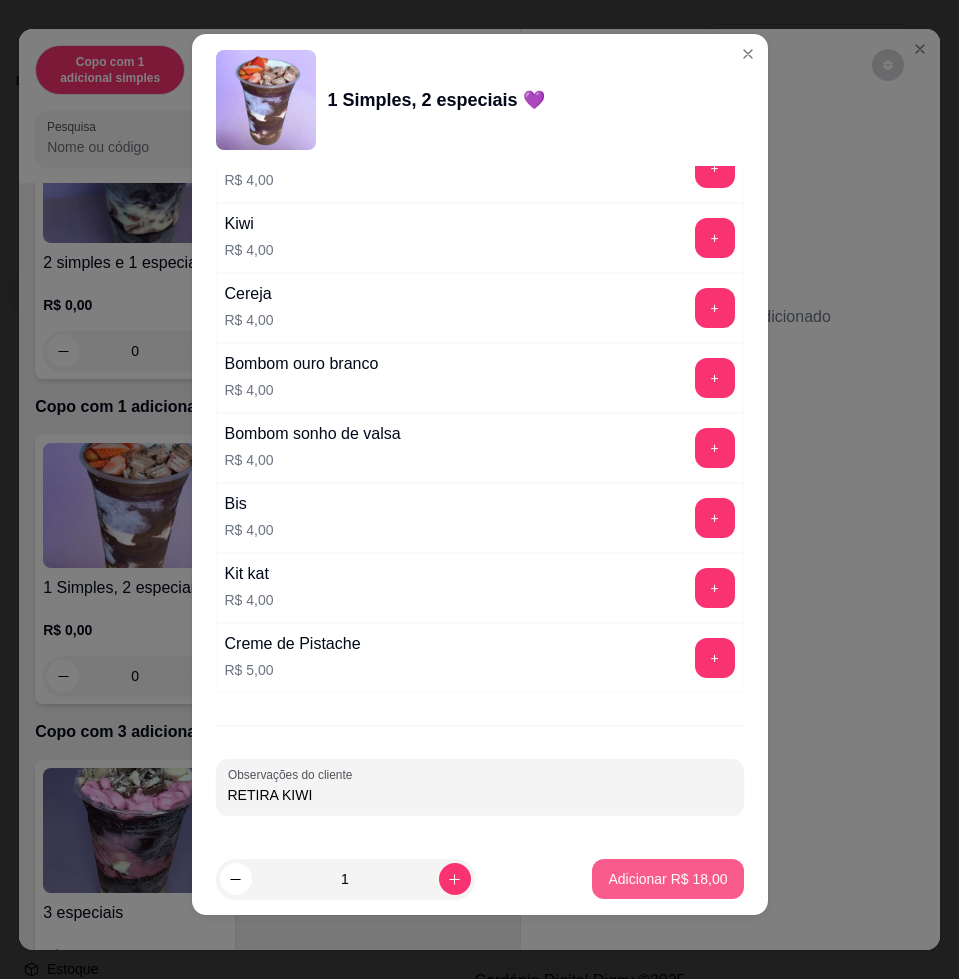 click on "Adicionar   R$ 18,00" at bounding box center [667, 879] 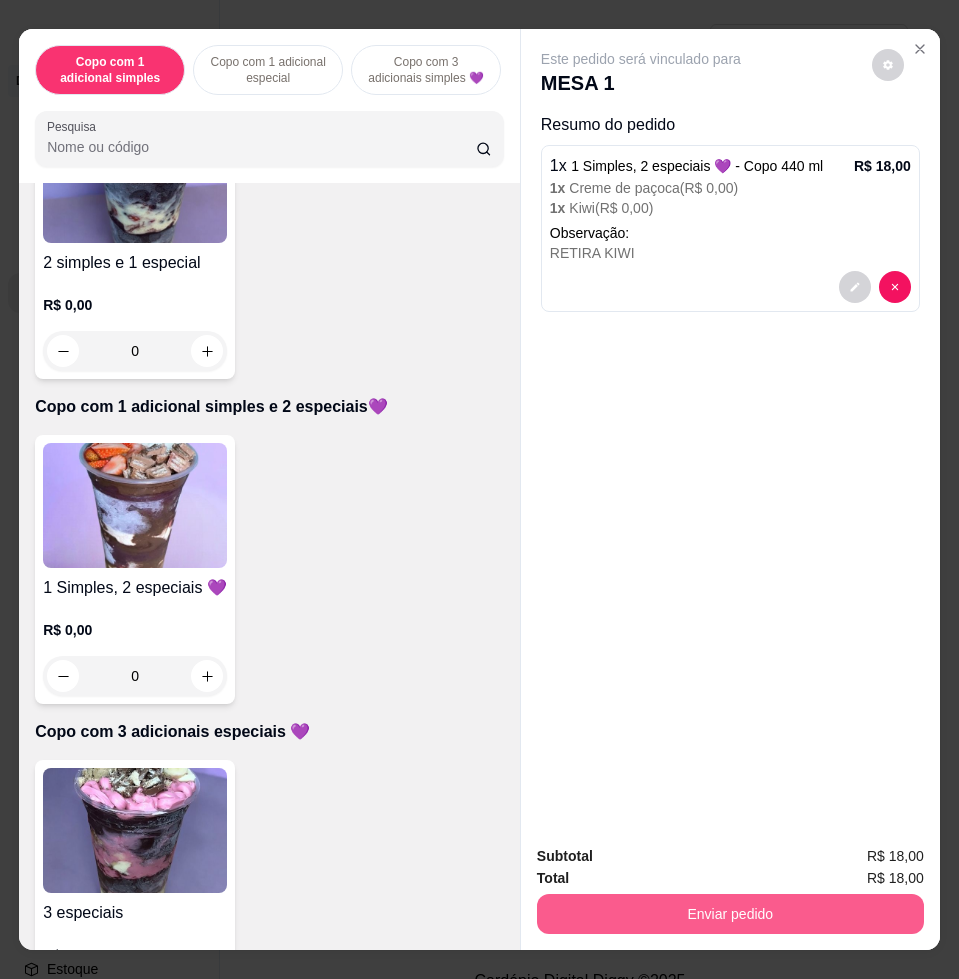 click on "Enviar pedido" at bounding box center [730, 914] 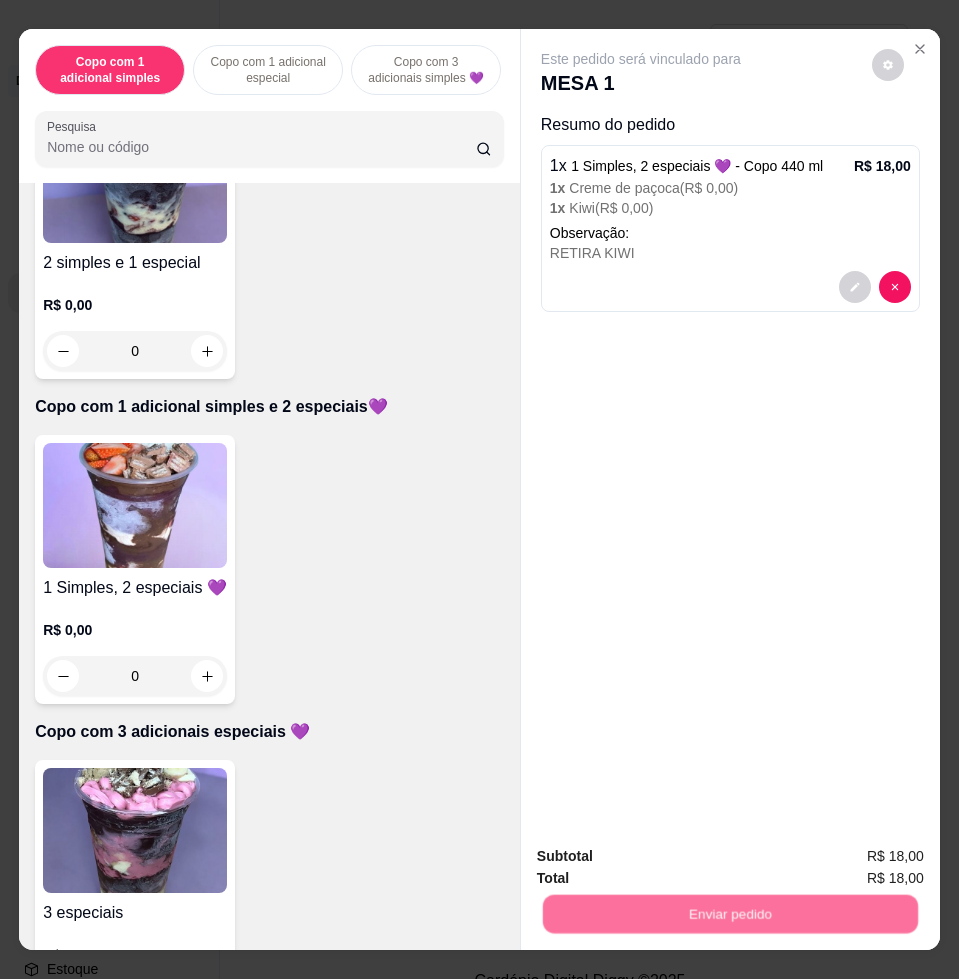click on "Não registrar e enviar pedido" at bounding box center (662, 855) 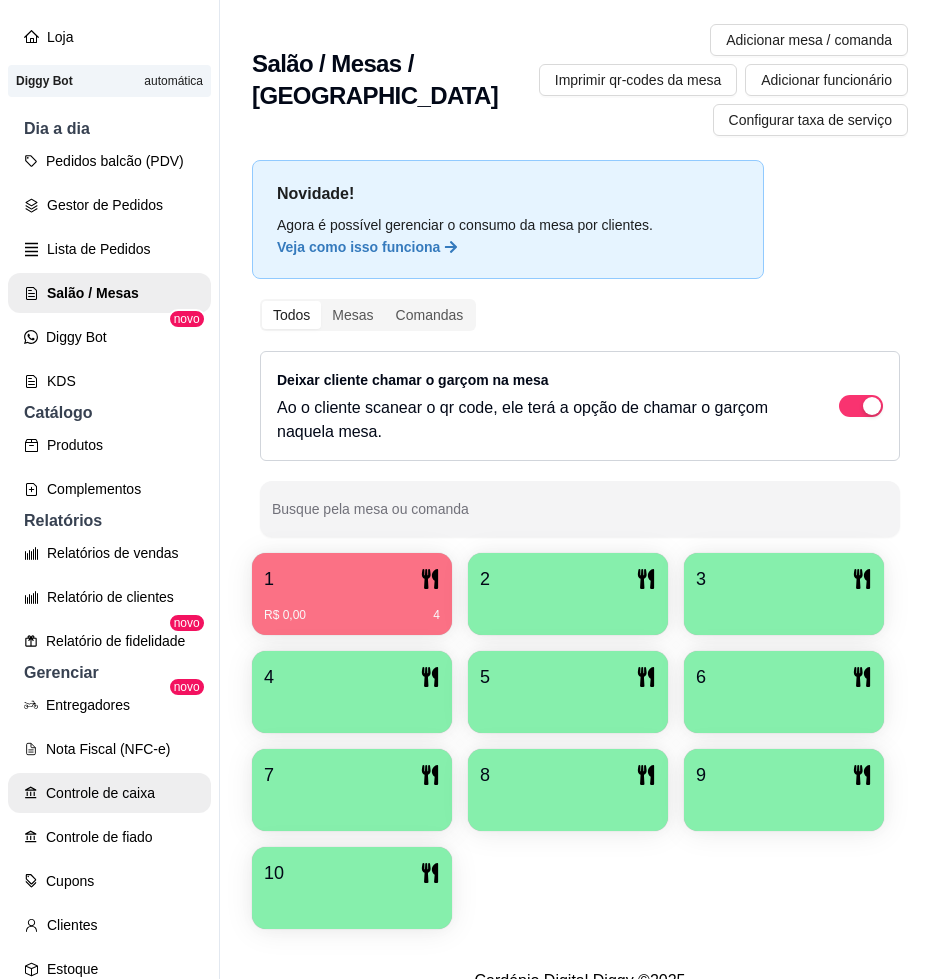 click on "Controle de caixa" at bounding box center [109, 793] 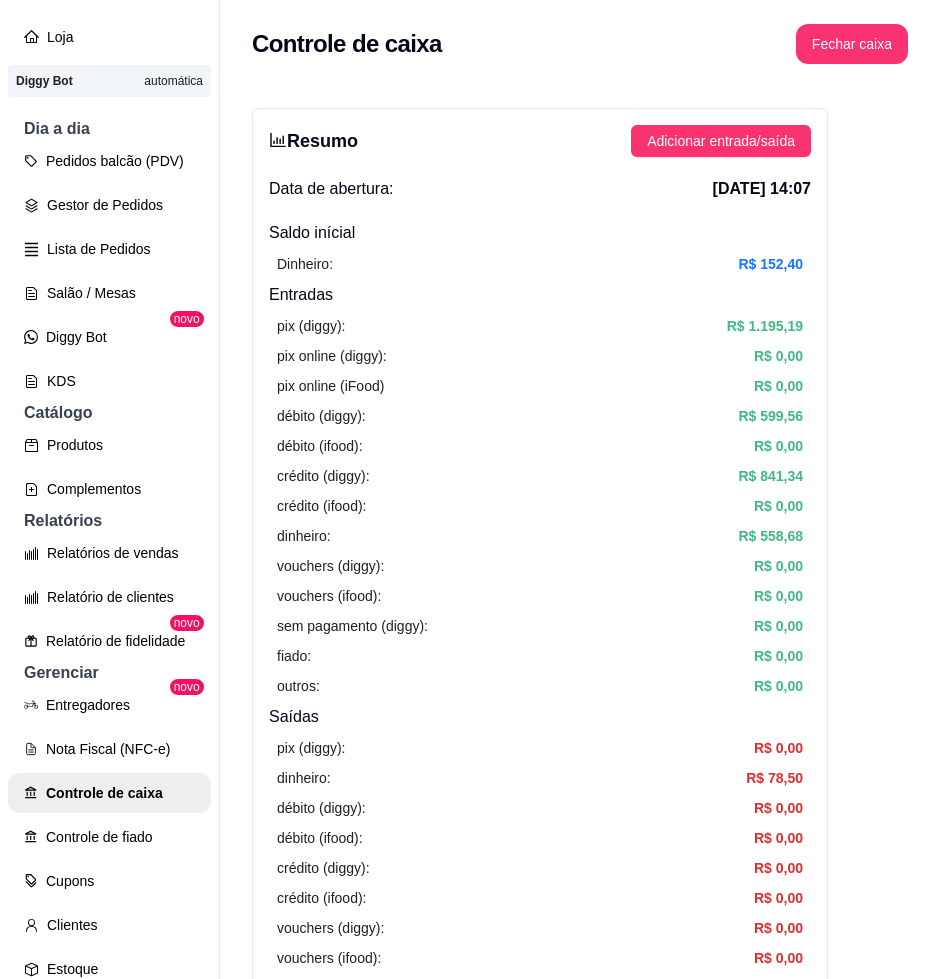 scroll, scrollTop: 500, scrollLeft: 0, axis: vertical 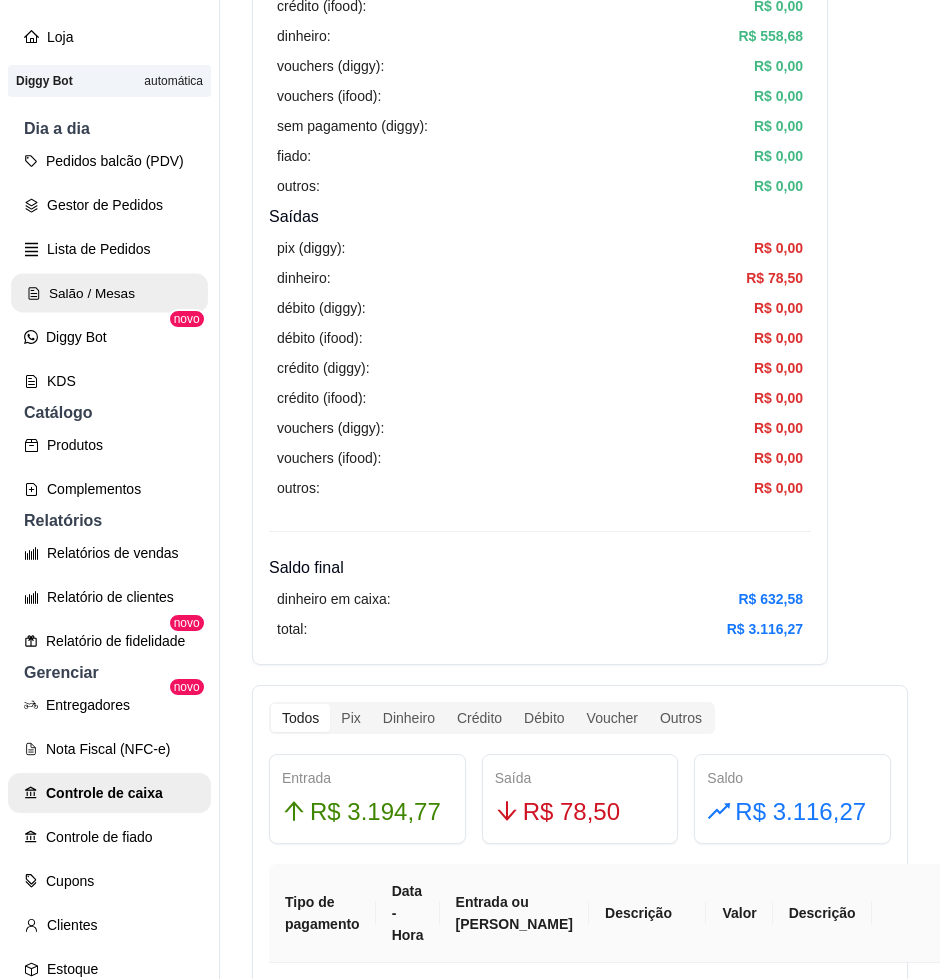 click on "Salão / Mesas" at bounding box center [109, 293] 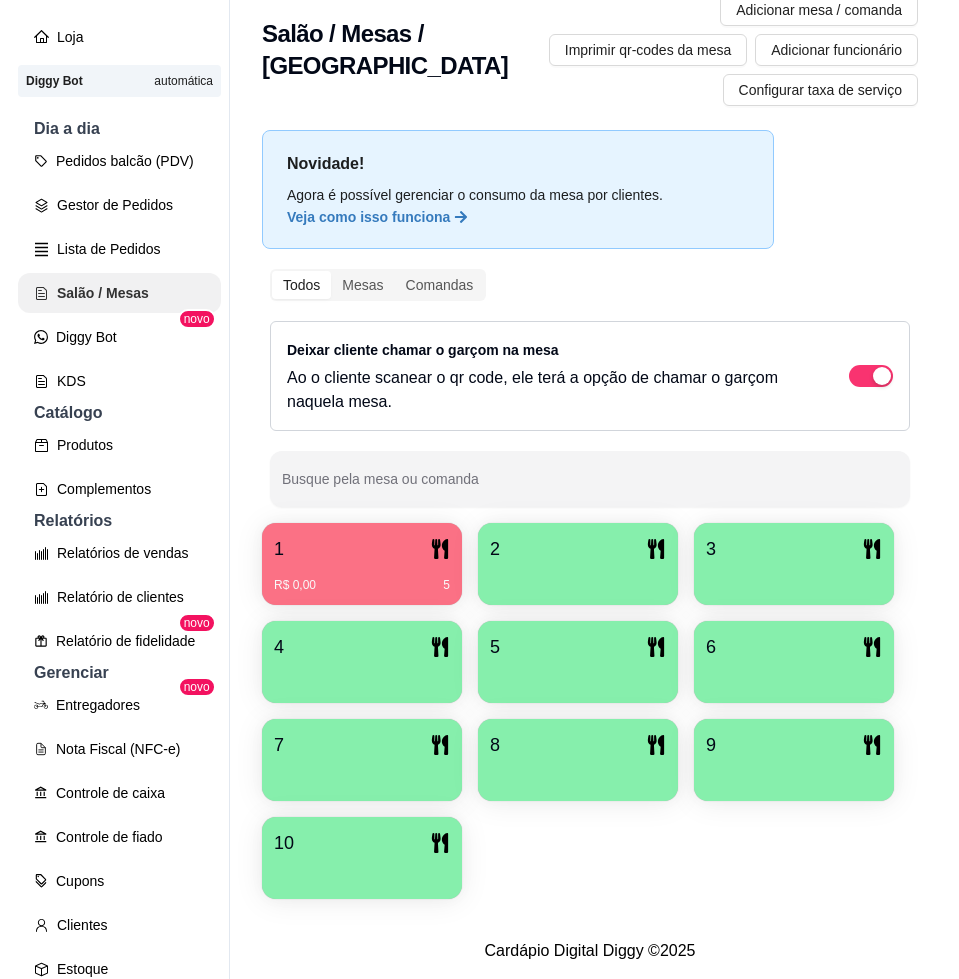 scroll, scrollTop: 0, scrollLeft: 0, axis: both 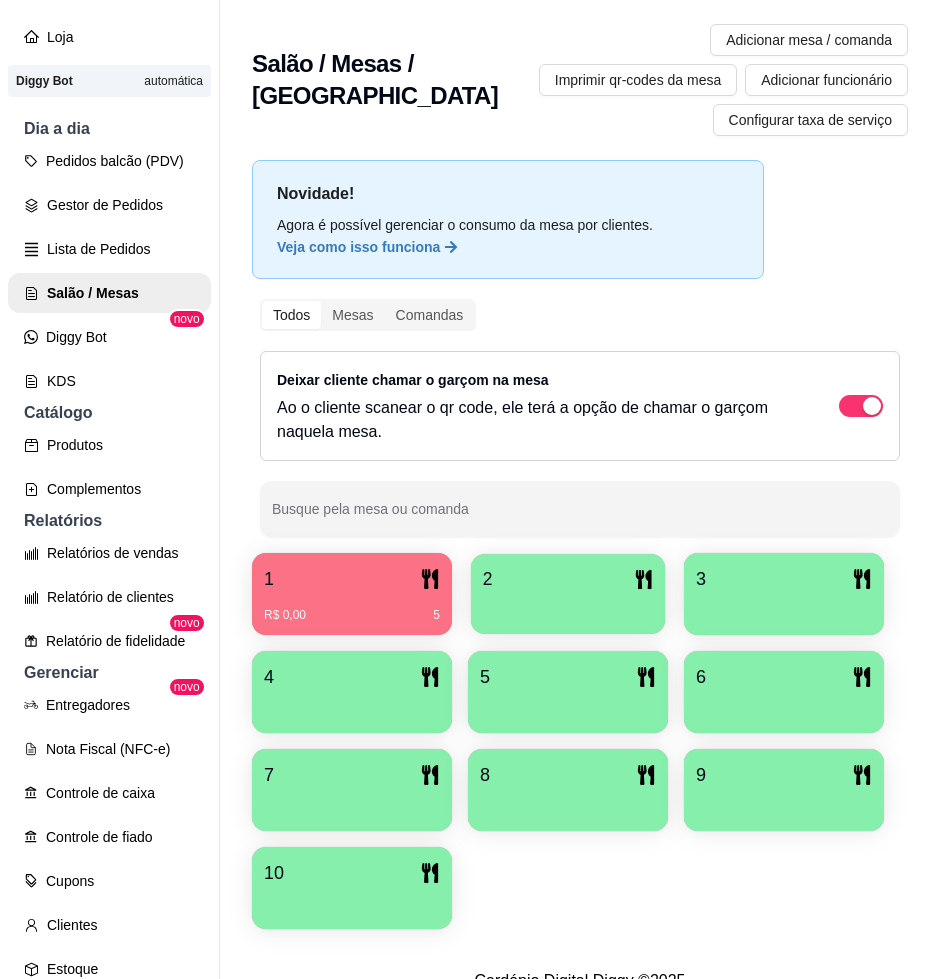 click at bounding box center [568, 607] 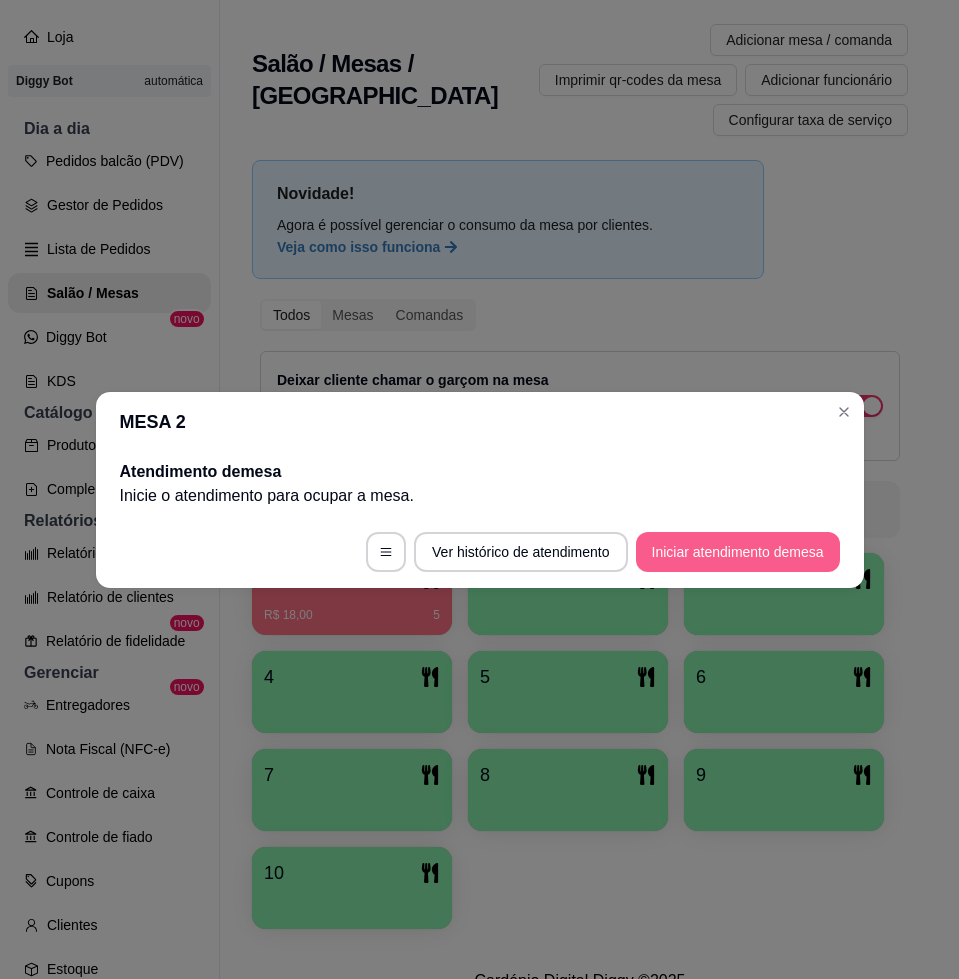 click on "Iniciar atendimento de  mesa" at bounding box center [738, 552] 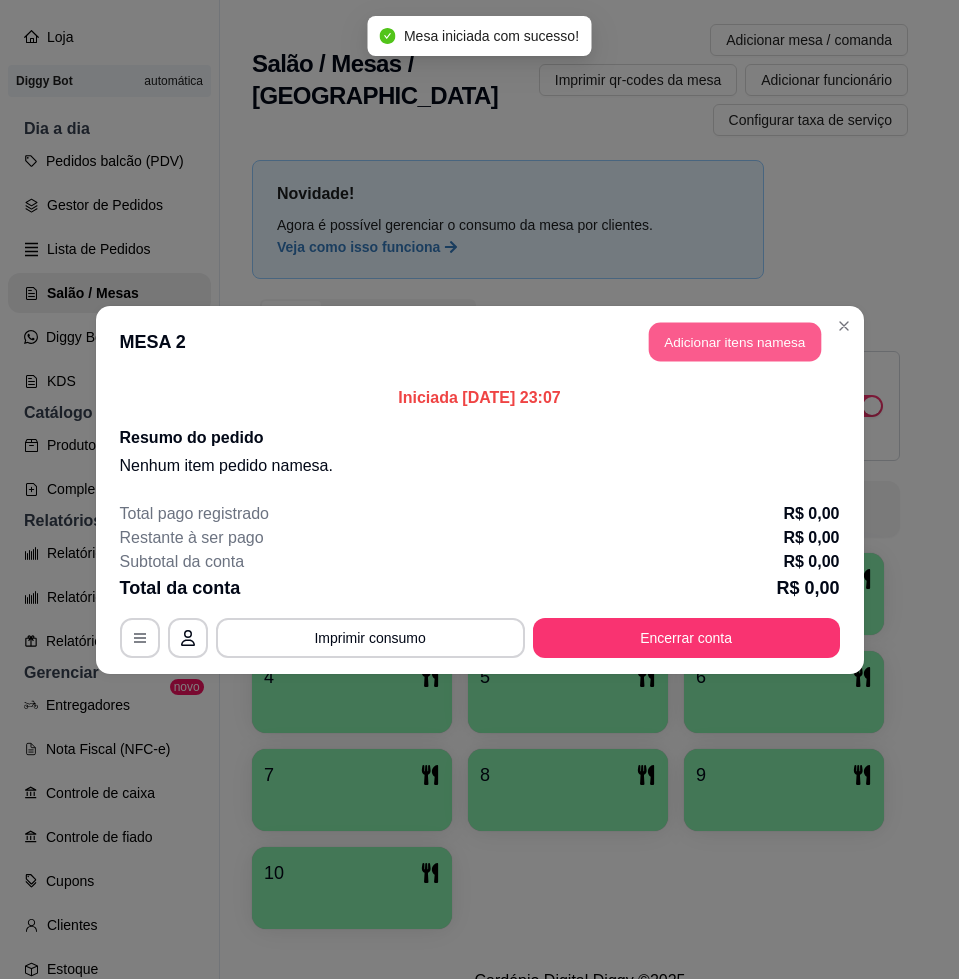 click on "Adicionar itens na  mesa" at bounding box center (735, 341) 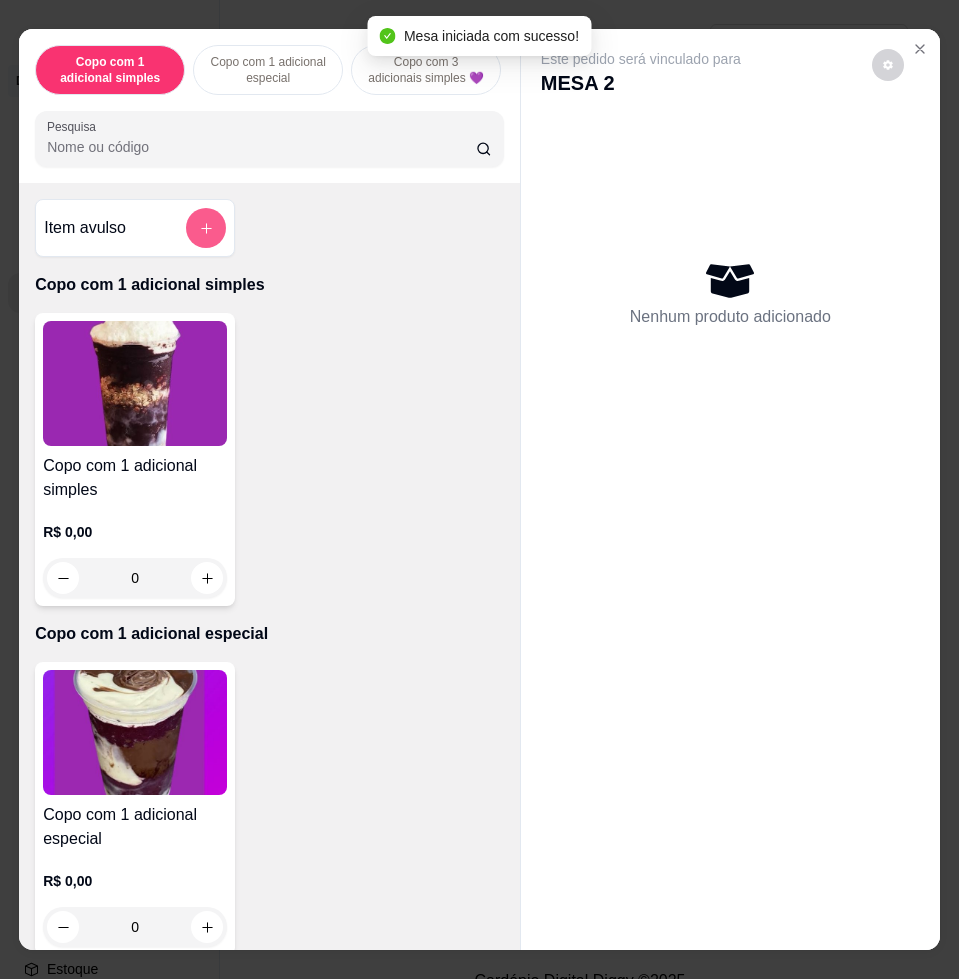 click on "Pesquisa" at bounding box center (261, 147) 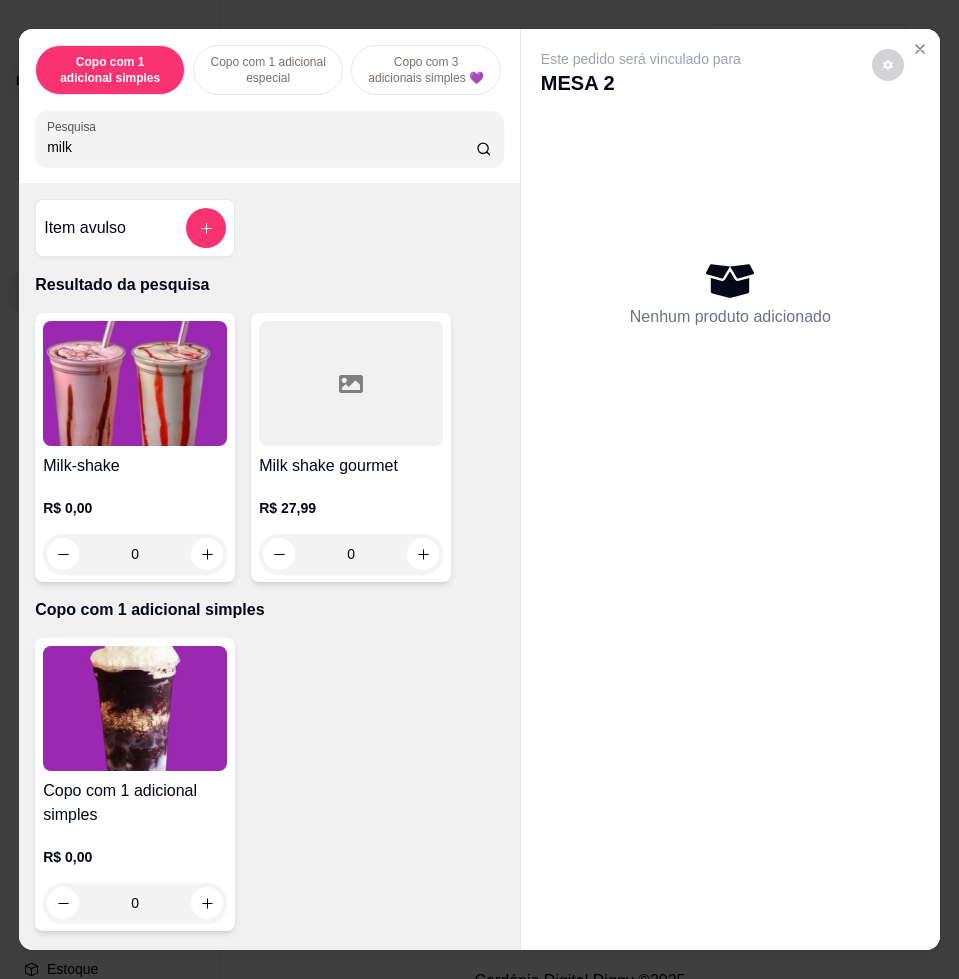 type on "milk" 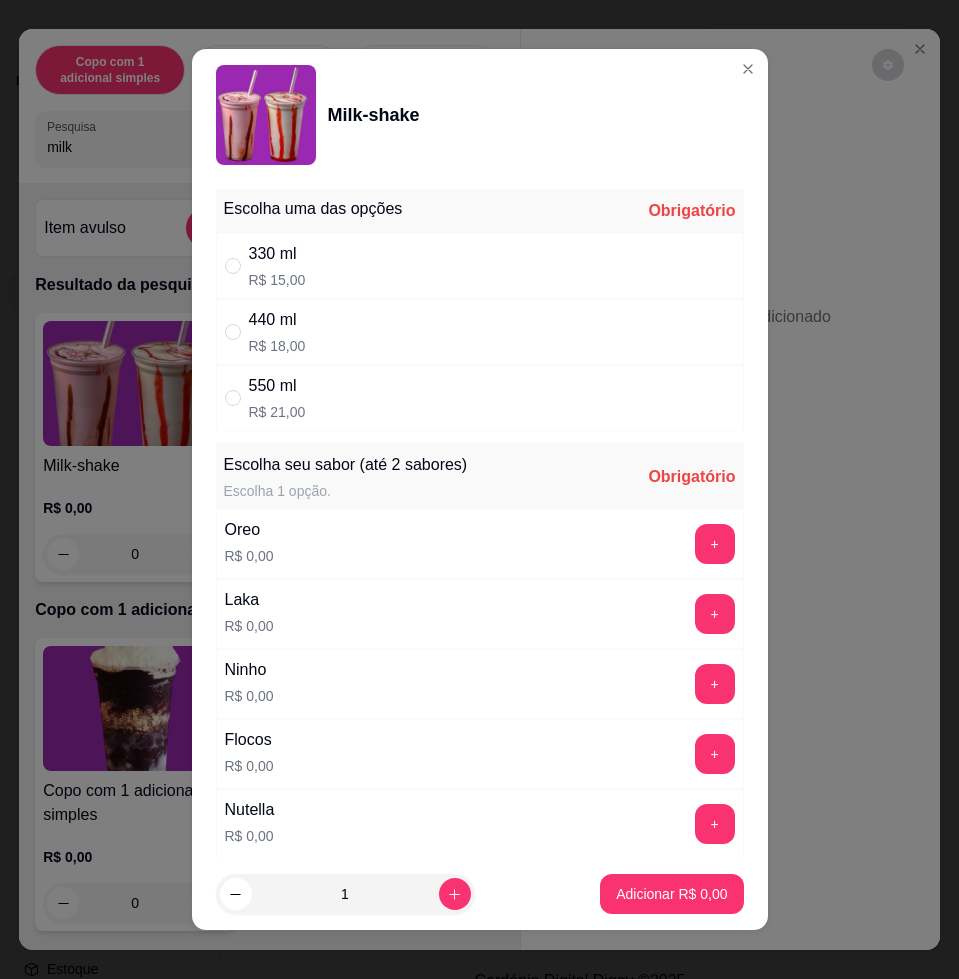 click on "330 ml R$ 15,00" at bounding box center [480, 266] 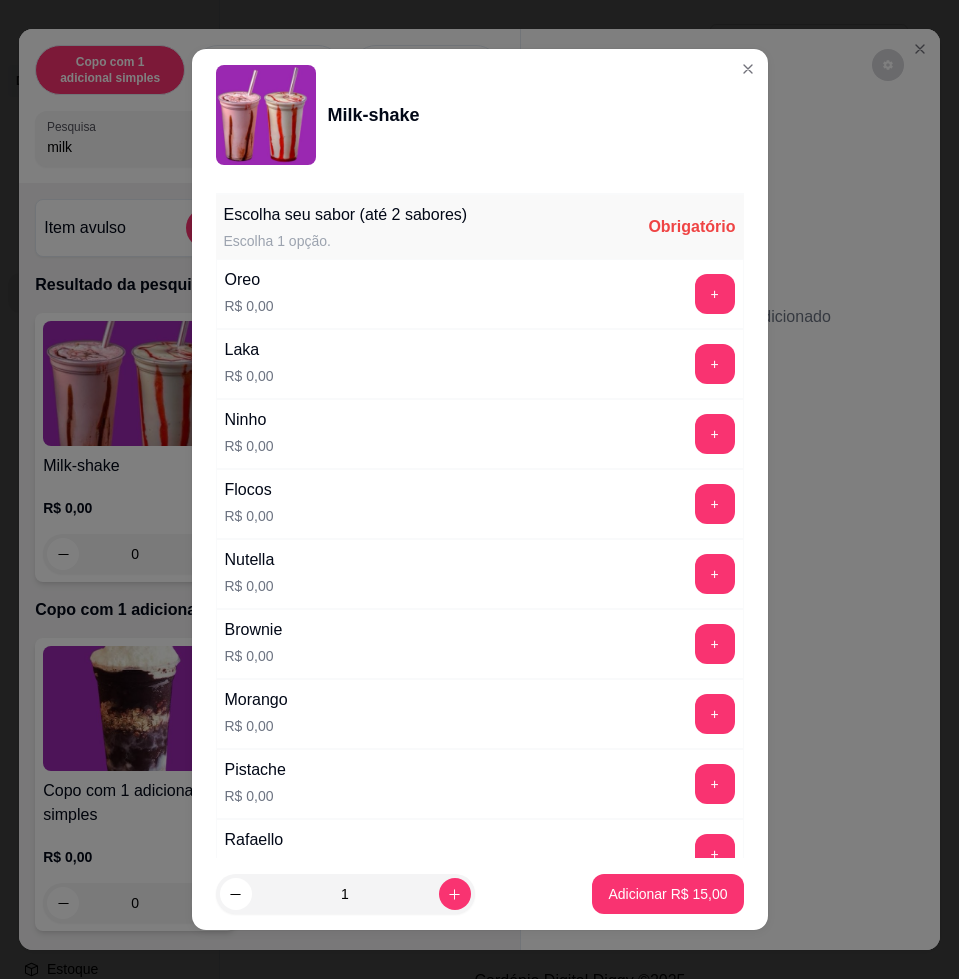 scroll, scrollTop: 375, scrollLeft: 0, axis: vertical 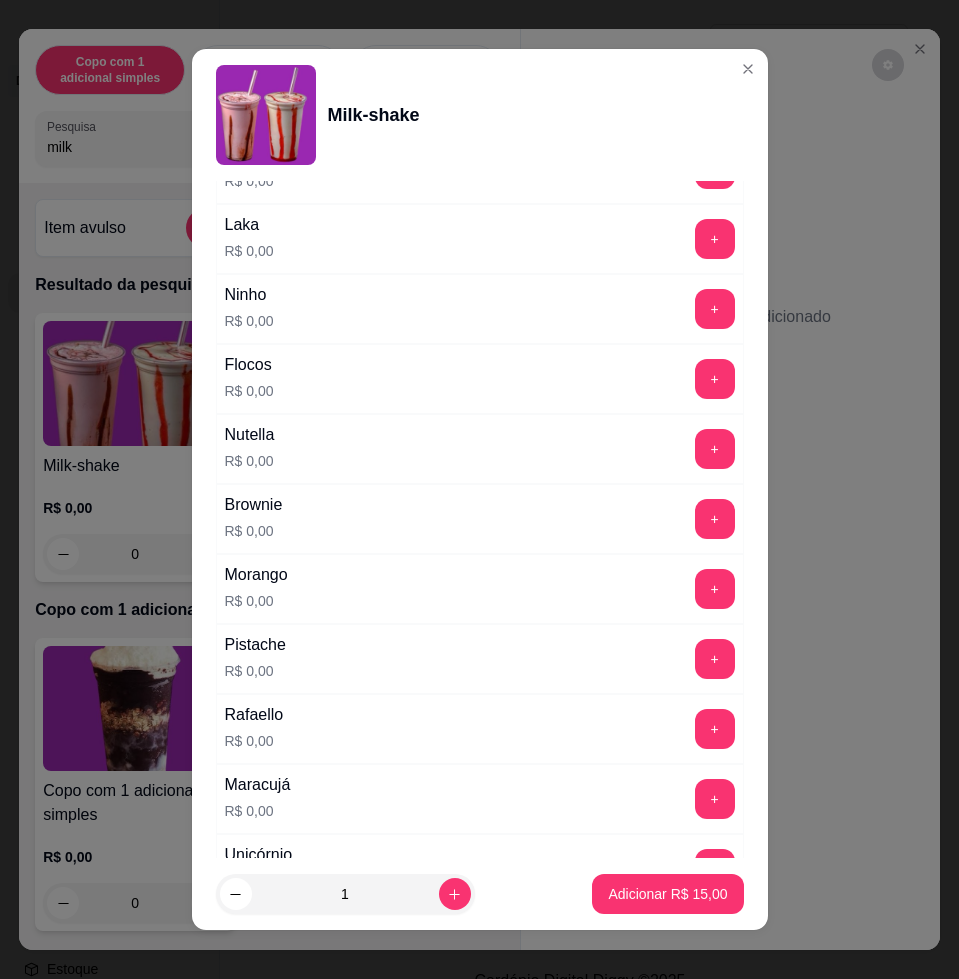 click on "+" at bounding box center (715, 589) 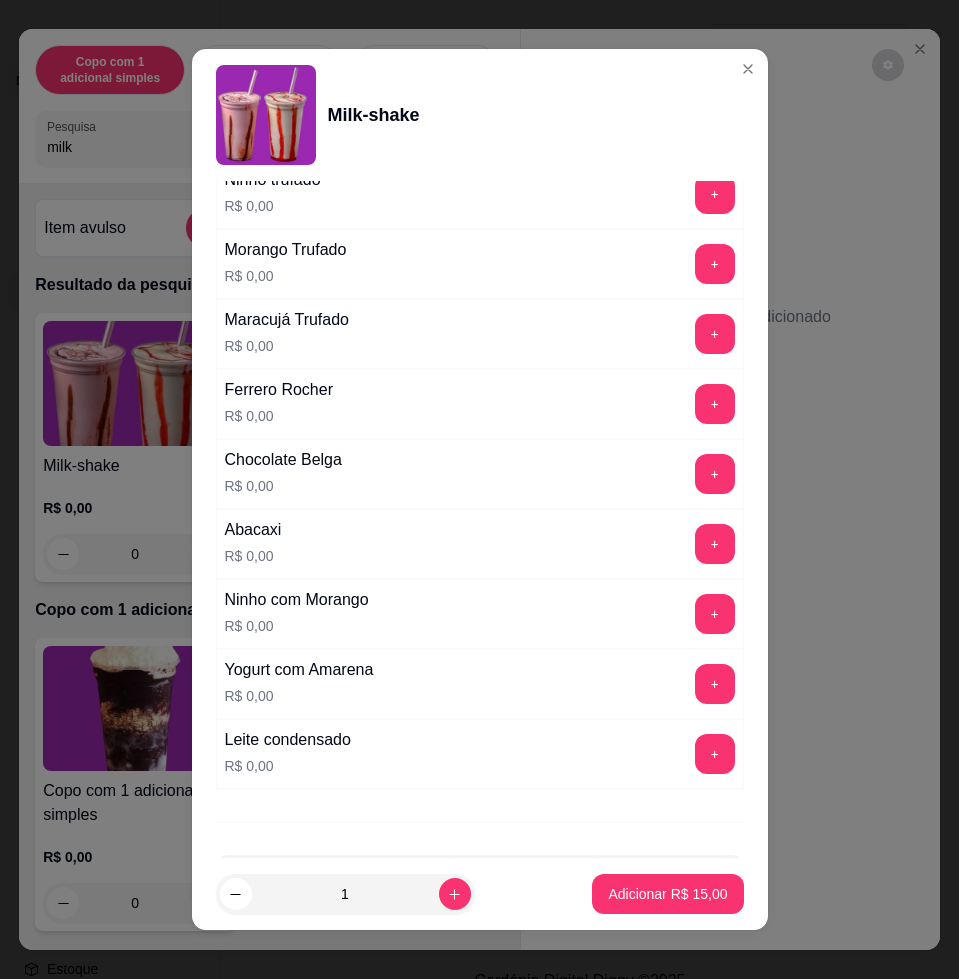 scroll, scrollTop: 1831, scrollLeft: 0, axis: vertical 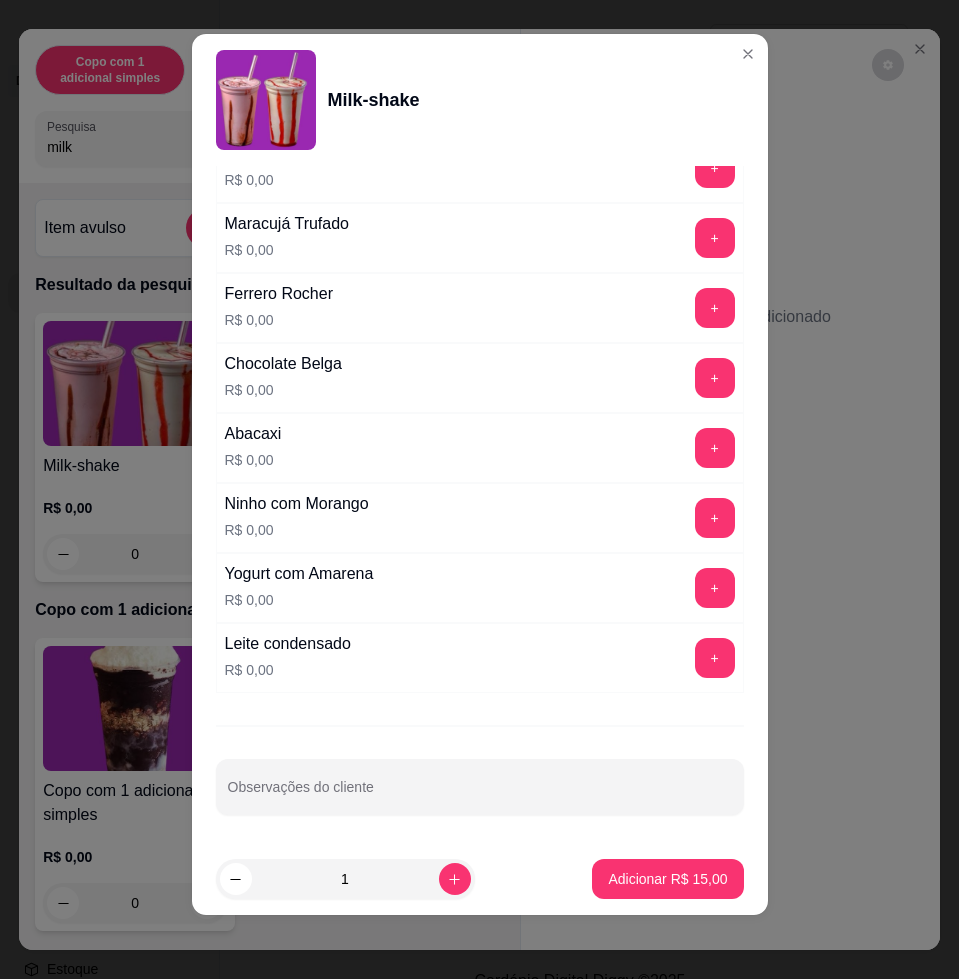 click on "Escolha uma das opções Completo 330 ml R$ 15,00 440 ml R$ 18,00 550 ml R$ 21,00 Escolha seu sabor (até 2 sabores) Escolha 1 opção. Completo Oreo  R$ 0,00 + Laka R$ 0,00 + Ninho R$ 0,00 + Flocos R$ 0,00 + Nutella R$ 0,00 + Brownie R$ 0,00 + Morango R$ 0,00 - 1 + Pistache R$ 0,00 + Rafaello R$ 0,00 + Maracujá  R$ 0,00 + Unicórnio  R$ 0,00 + Café com cacau R$ 0,00 + Danoninho R$ 0,00 + Kinder ovo R$ 0,00 + Ovomatine R$ 0,00 + Milho verde R$ 0,00 + Chocomenta R$ 0,00 + Limão Fresh R$ 0,00 + Floresta Negra R$ 0,00 + Mousse de uva  R$ 0,00 + Ninho trufado R$ 0,00 + Morango Trufado  R$ 0,00 + Maracujá Trufado R$ 0,00 + Ferrero Rocher  R$ 0,00 + Chocolate Belga R$ 0,00 + Abacaxi  R$ 0,00 + Ninho com Morango R$ 0,00 + Yogurt com Amarena R$ 0,00 + Leite condensado  R$ 0,00 + Observações do cliente" at bounding box center (480, 504) 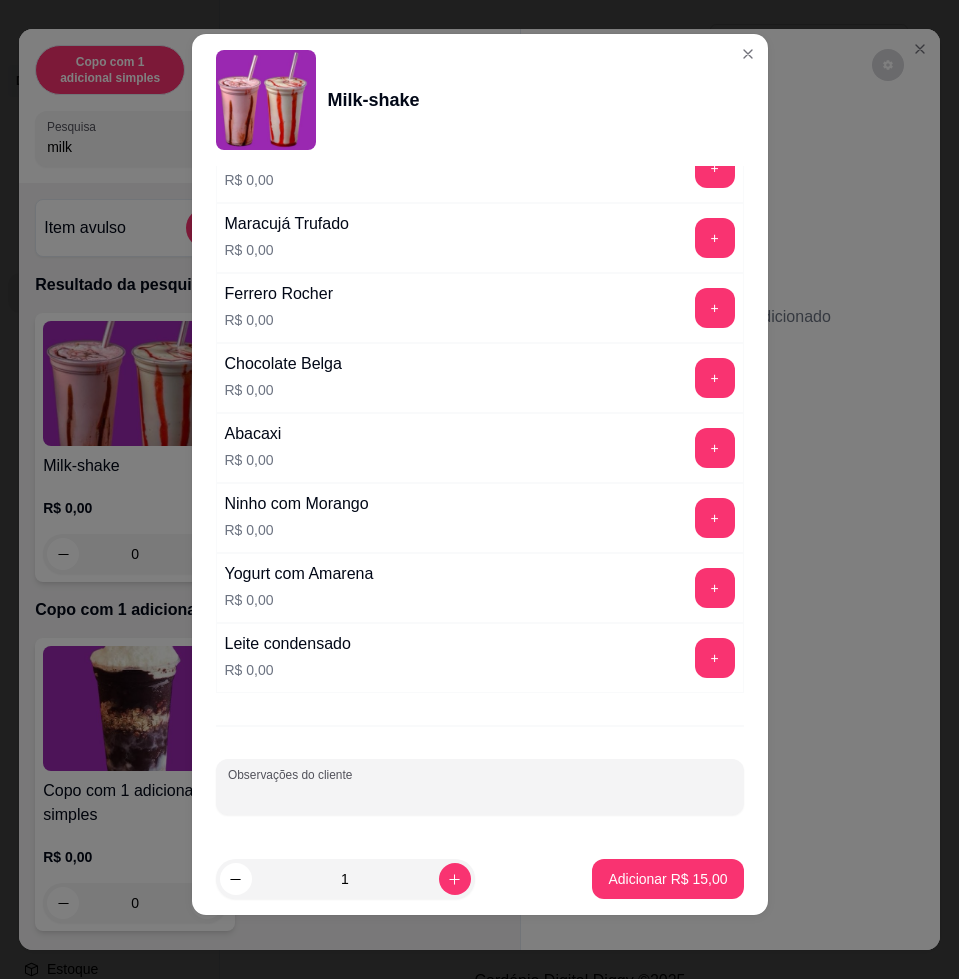 click on "Observações do cliente" at bounding box center [480, 795] 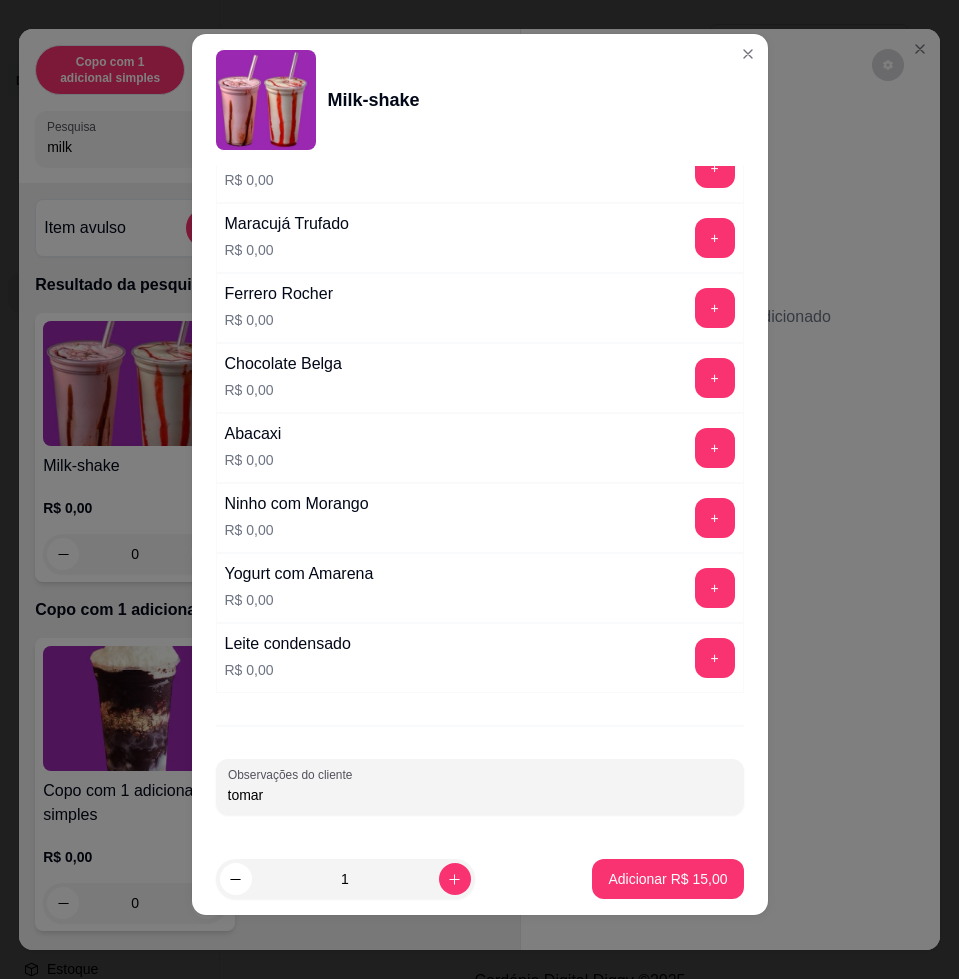type on "tomar" 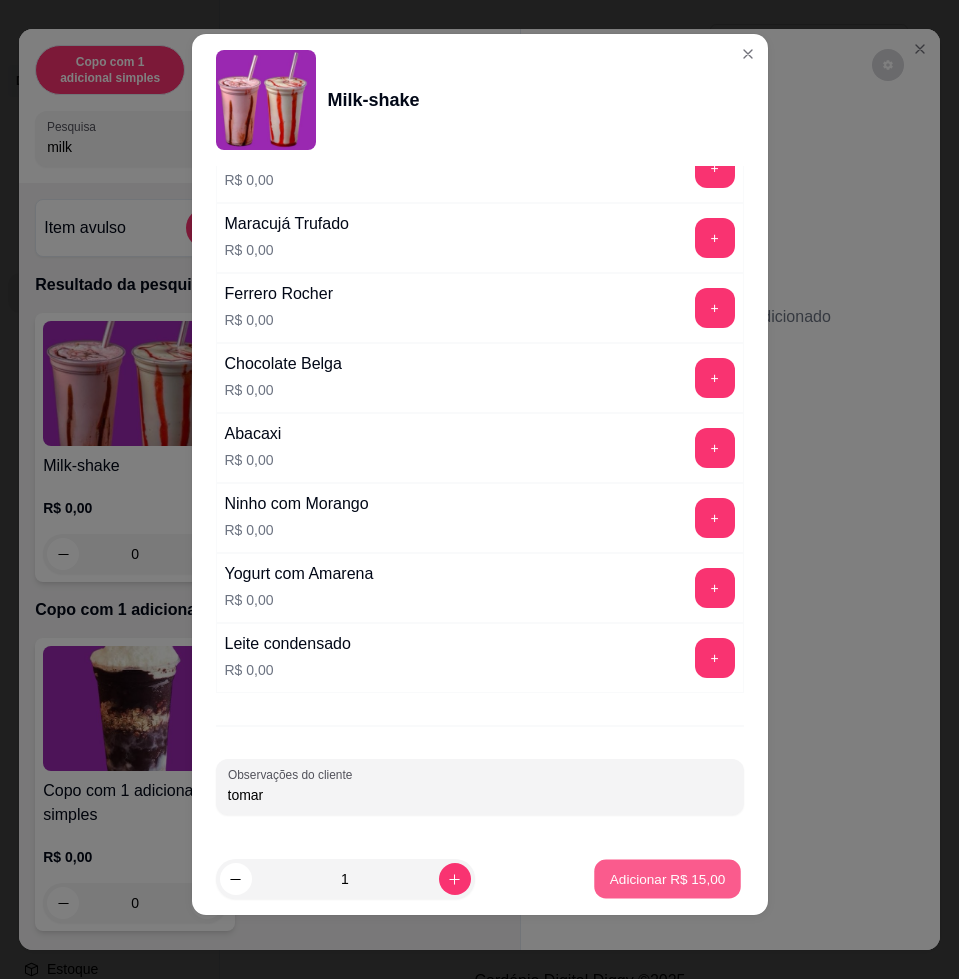 click on "Adicionar   R$ 15,00" at bounding box center (668, 878) 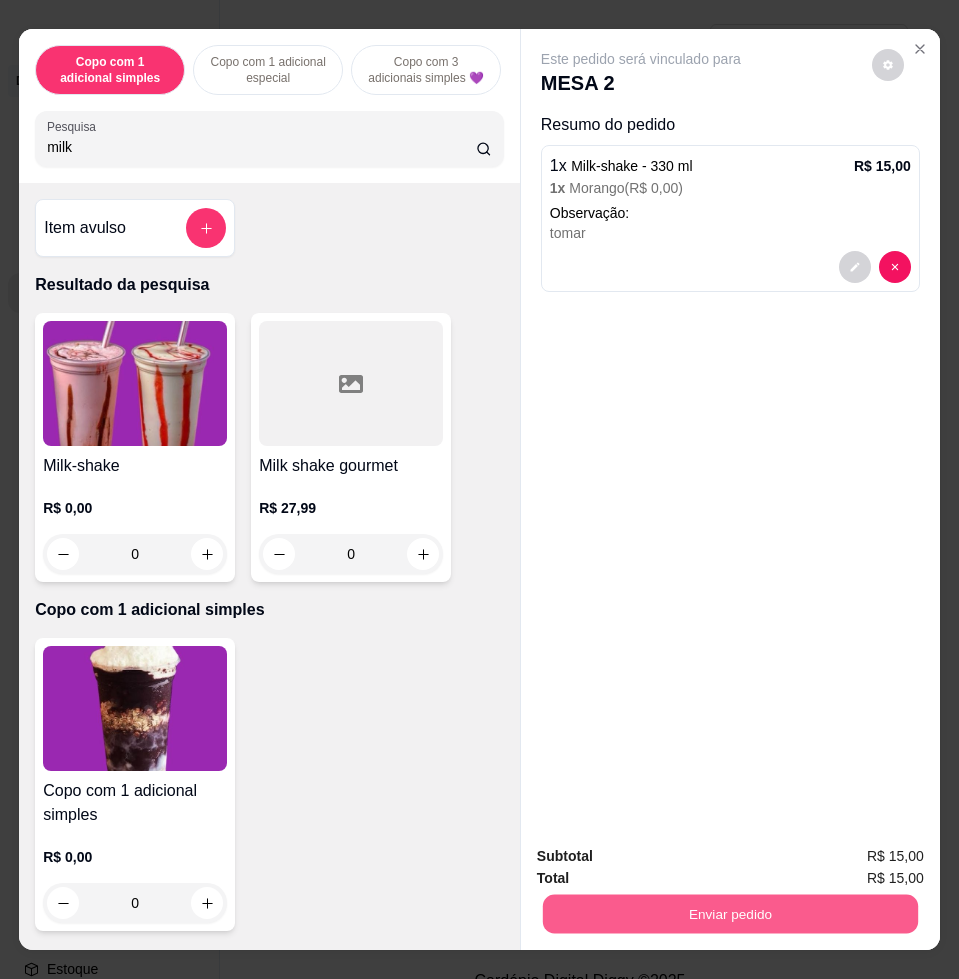 click on "Enviar pedido" at bounding box center (730, 913) 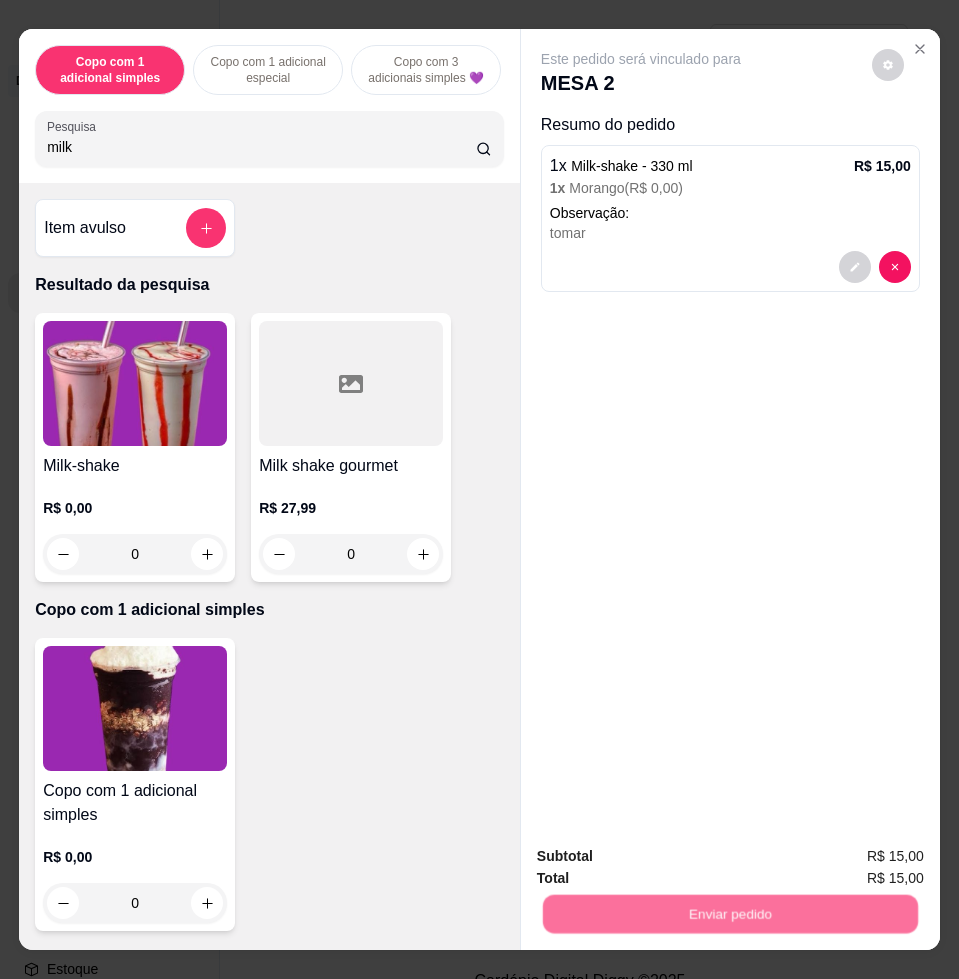 click on "Não registrar e enviar pedido" at bounding box center (662, 855) 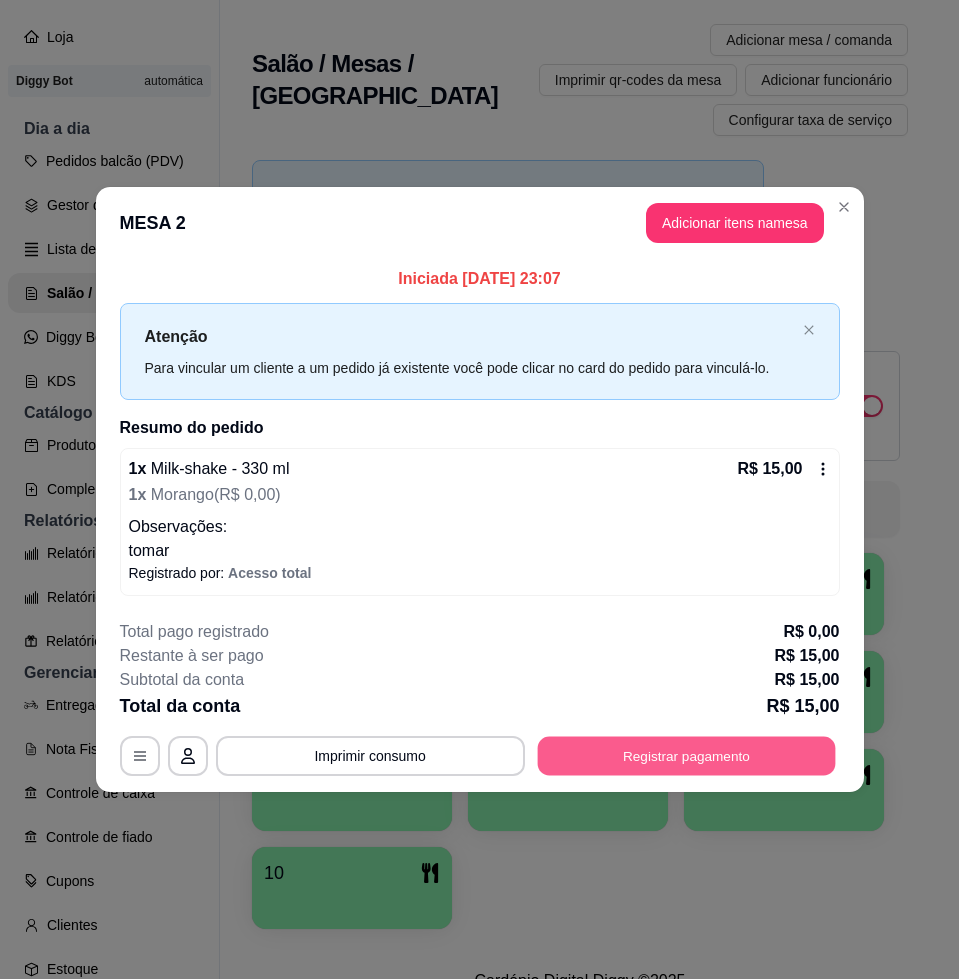 click on "Registrar pagamento" at bounding box center [686, 756] 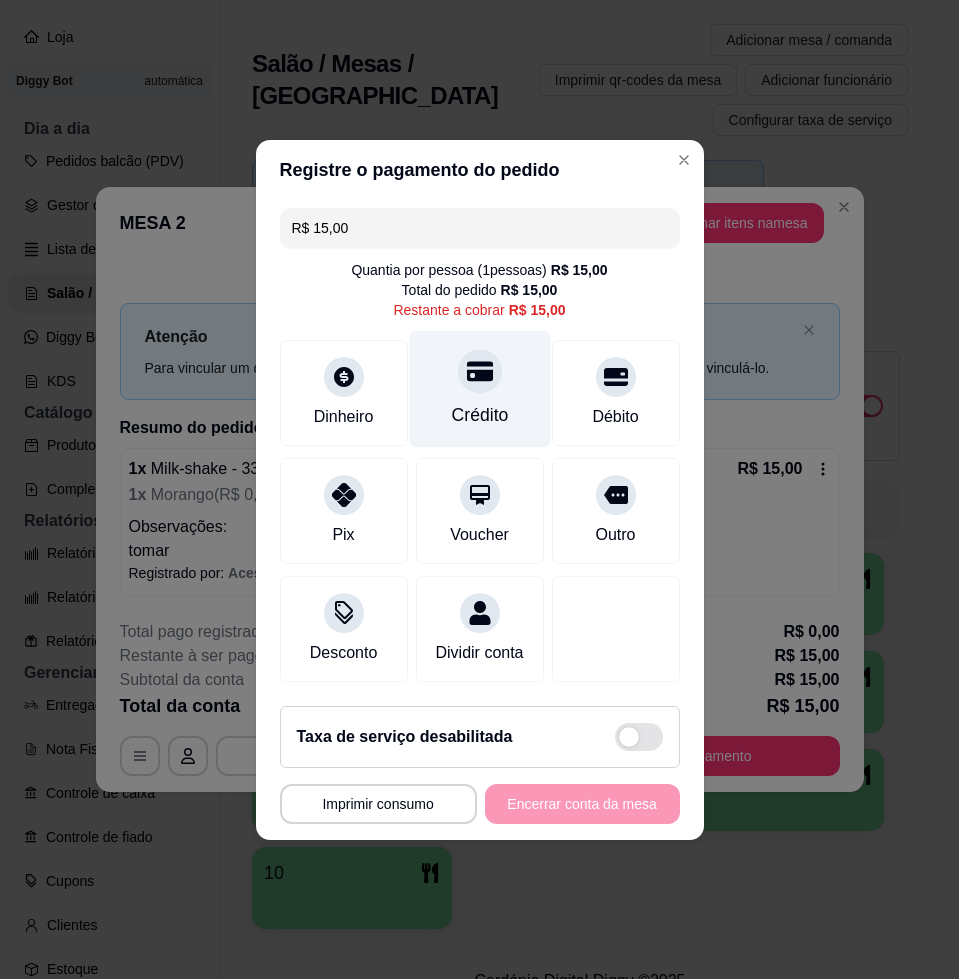 click on "Crédito" at bounding box center [479, 415] 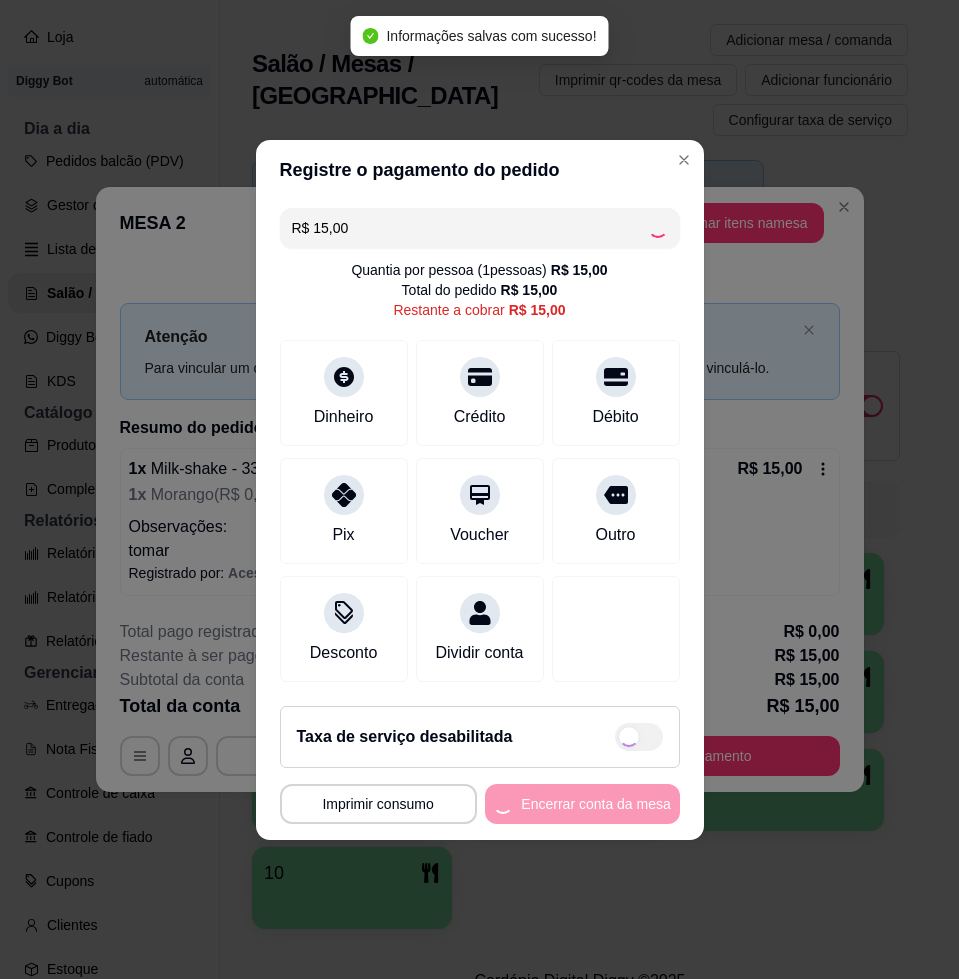 type on "R$ 0,00" 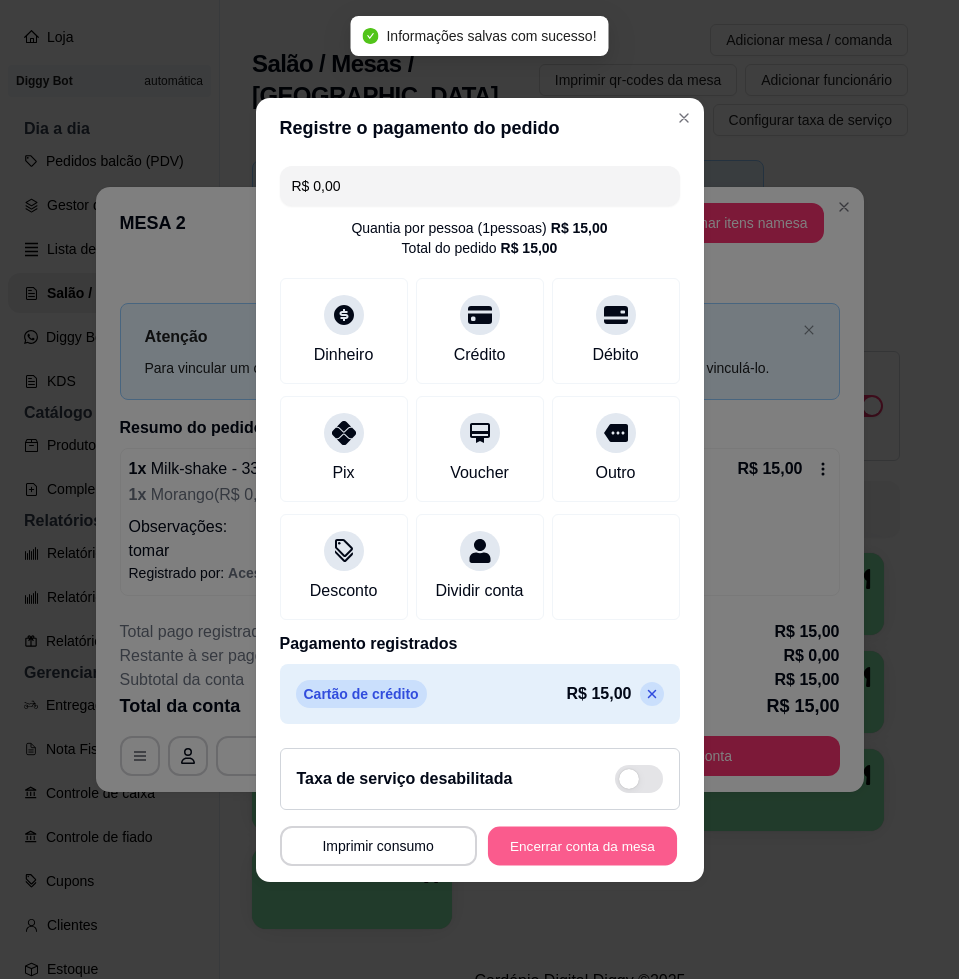 click on "Encerrar conta da mesa" at bounding box center [582, 845] 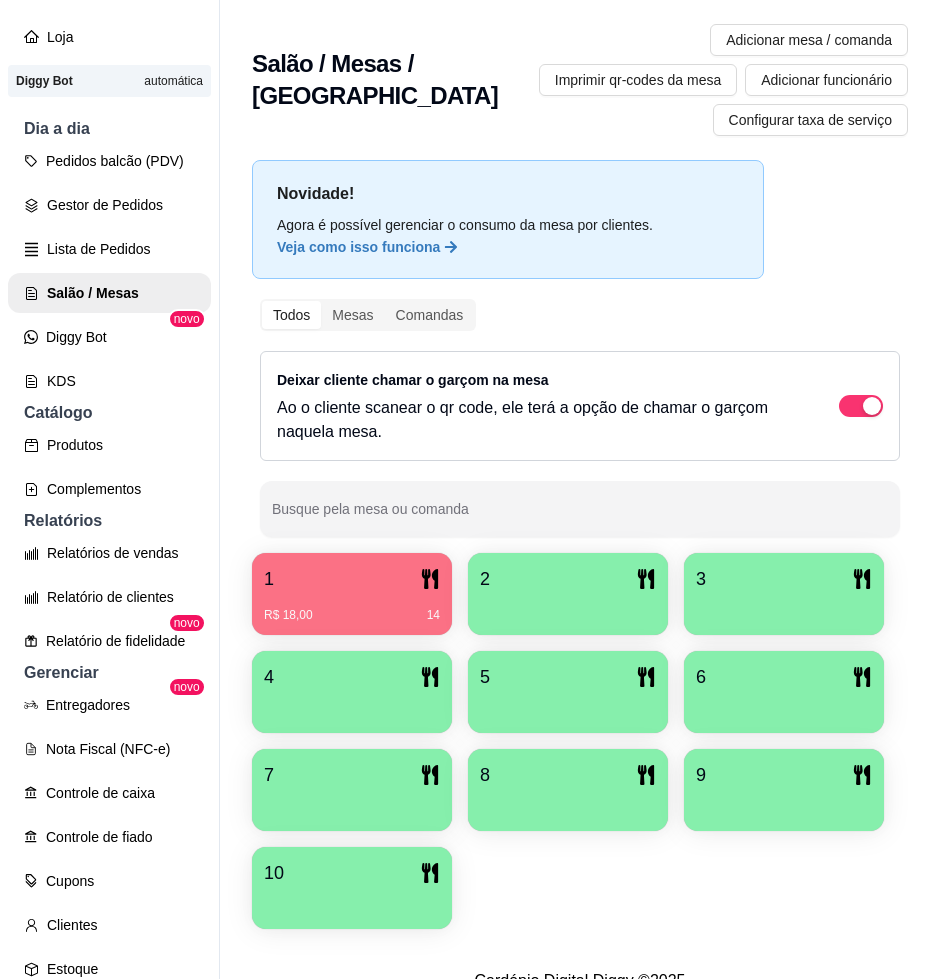 click on "1" at bounding box center [352, 579] 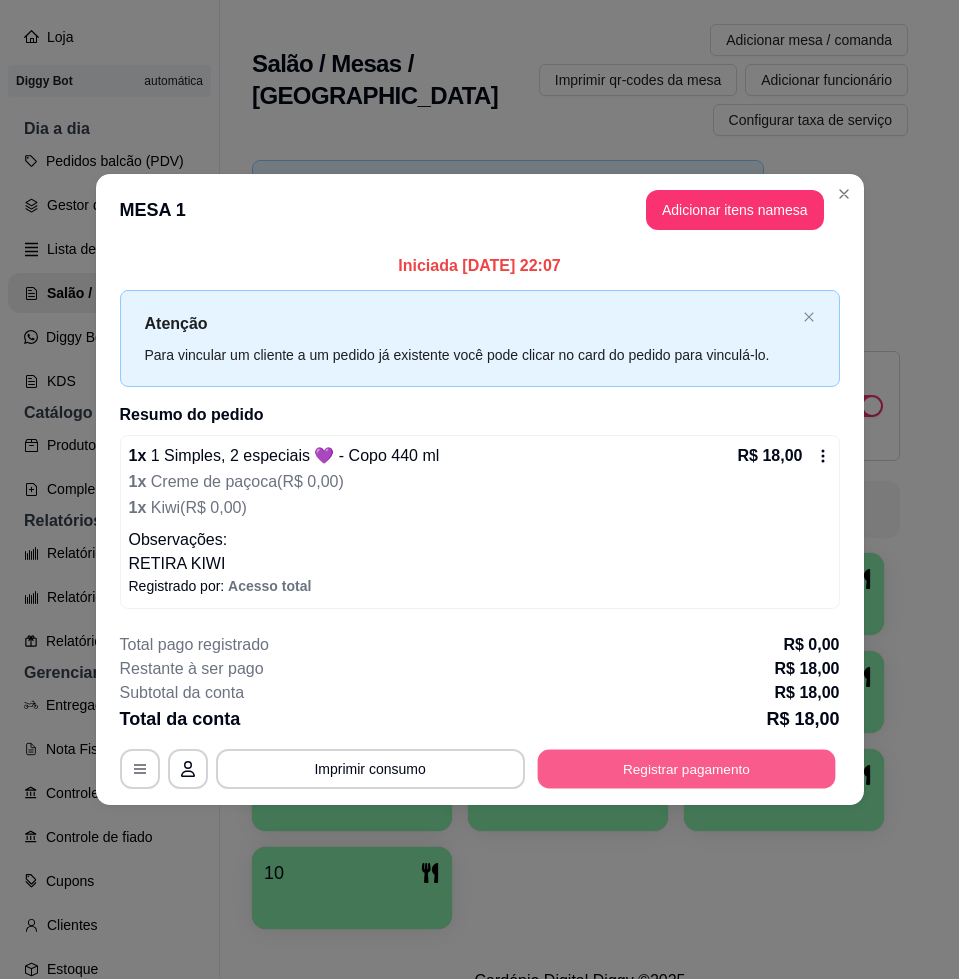 click on "Registrar pagamento" at bounding box center [686, 769] 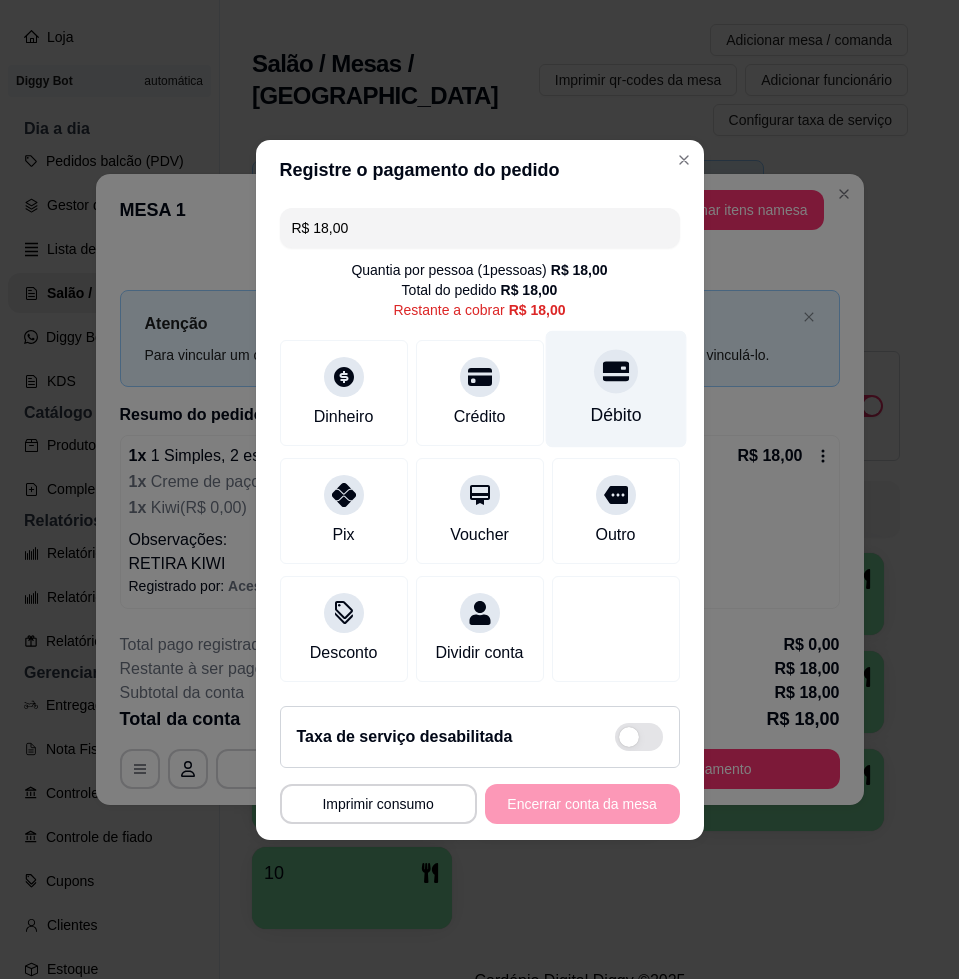 drag, startPoint x: 579, startPoint y: 378, endPoint x: 612, endPoint y: 388, distance: 34.48188 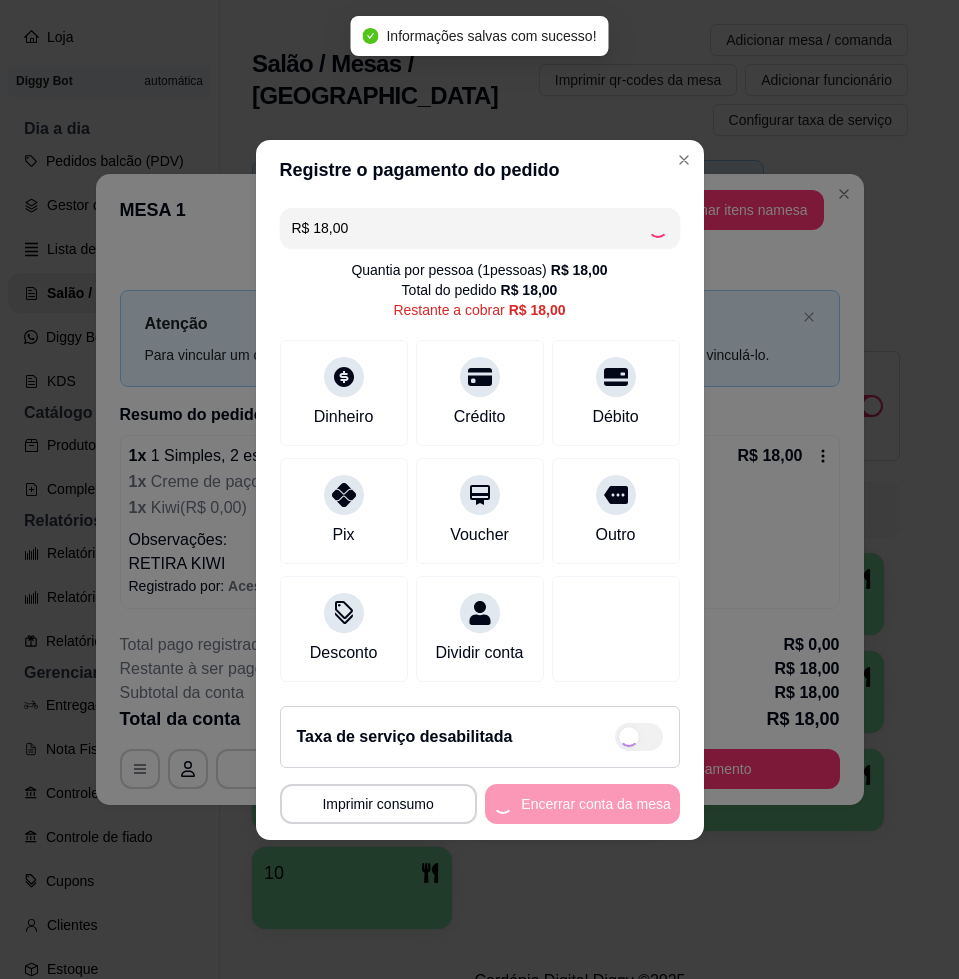 type on "R$ 0,00" 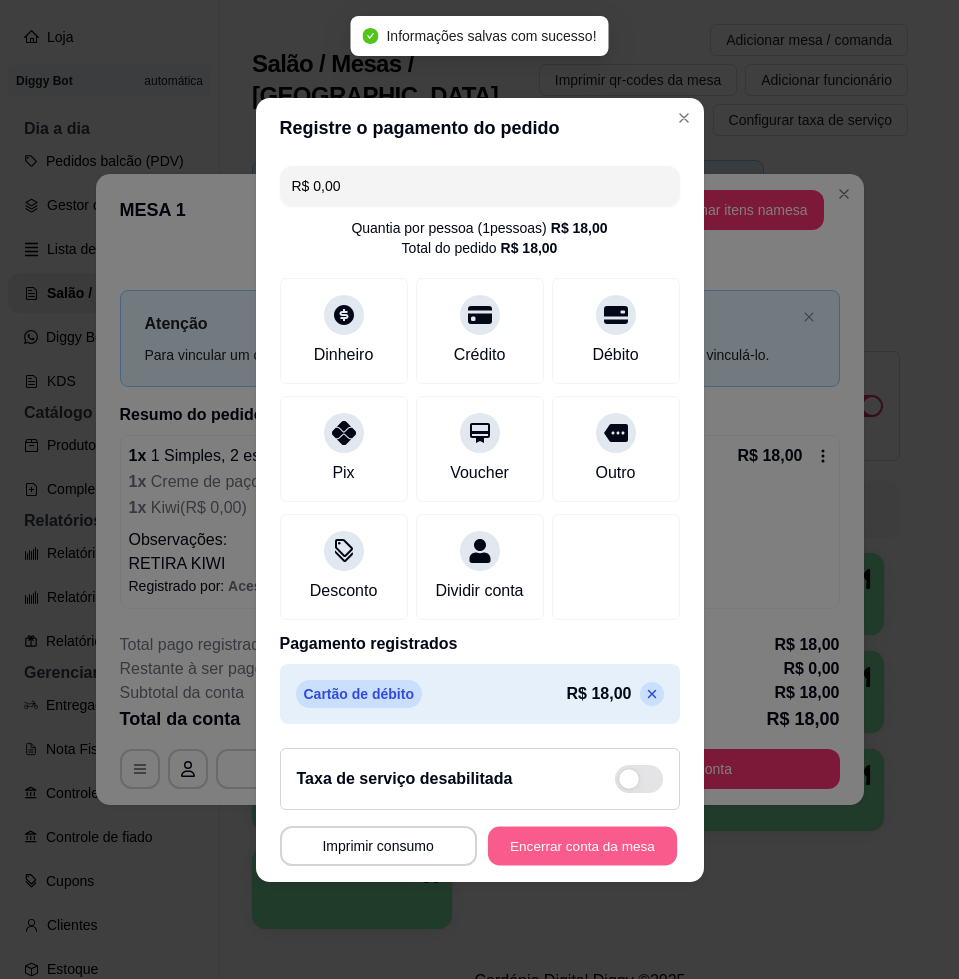 click on "Encerrar conta da mesa" at bounding box center (582, 845) 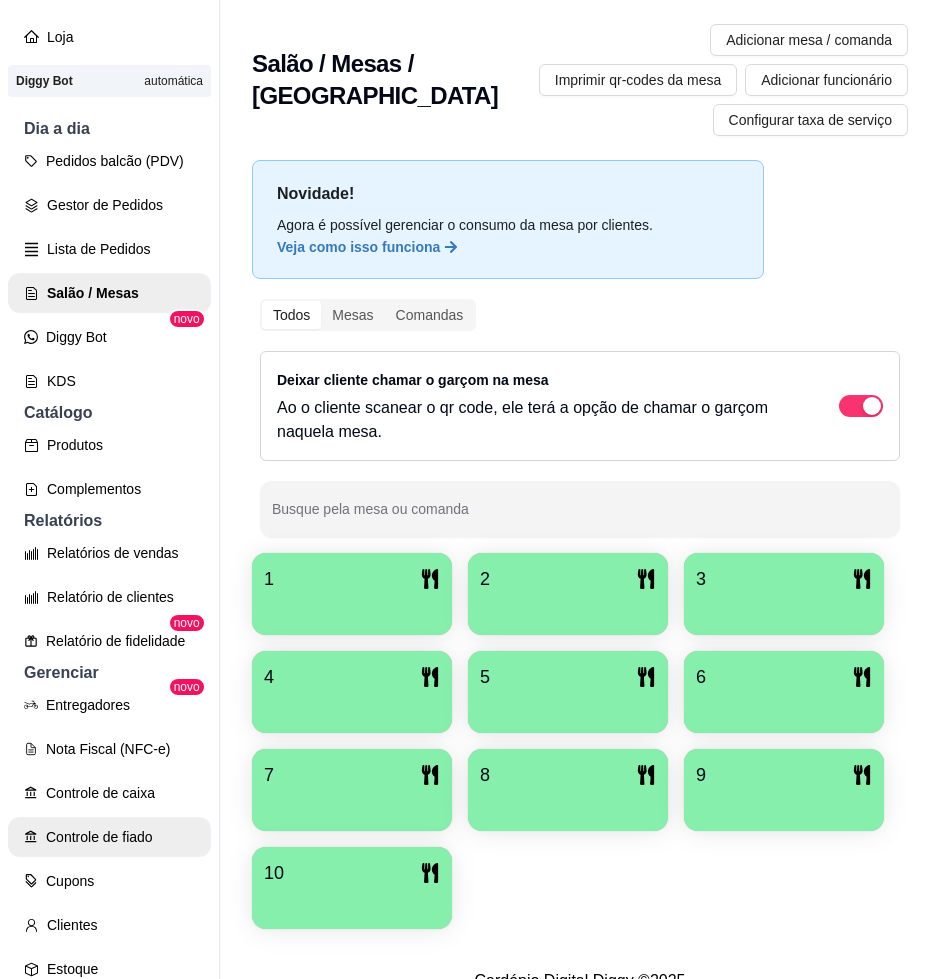 click on "Controle de fiado" at bounding box center (109, 837) 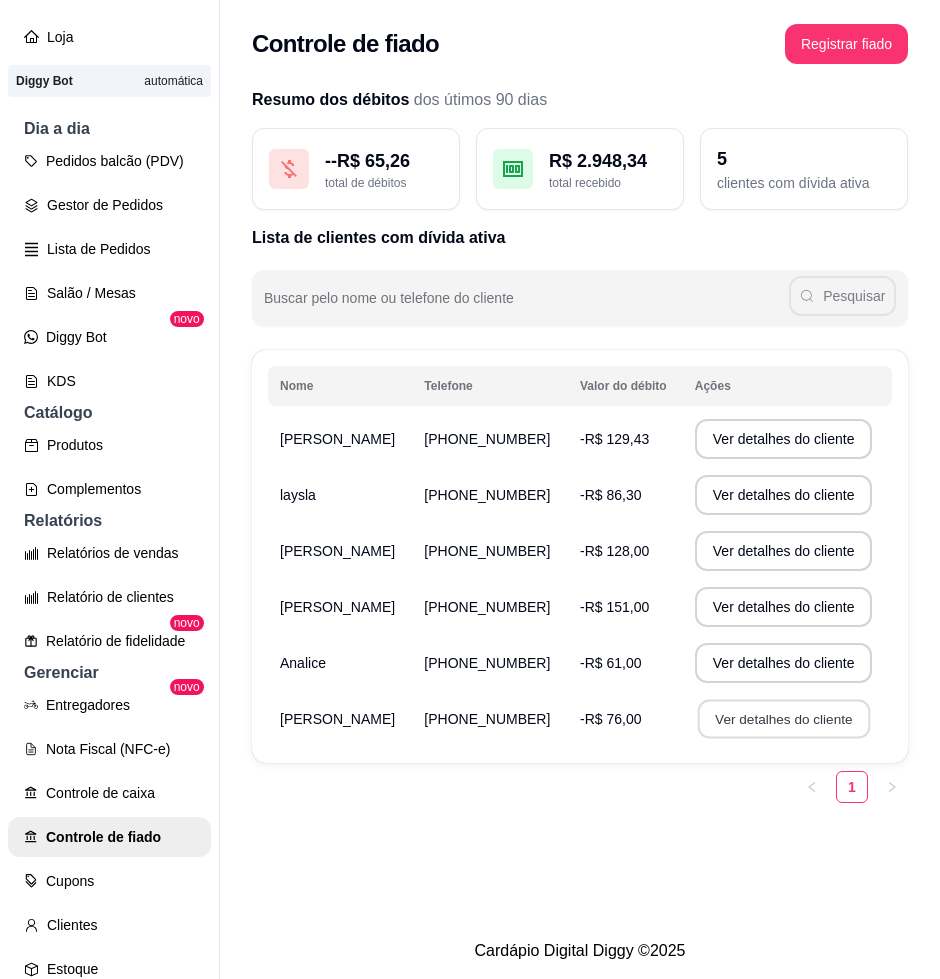 click on "Ver detalhes do cliente" at bounding box center [783, 719] 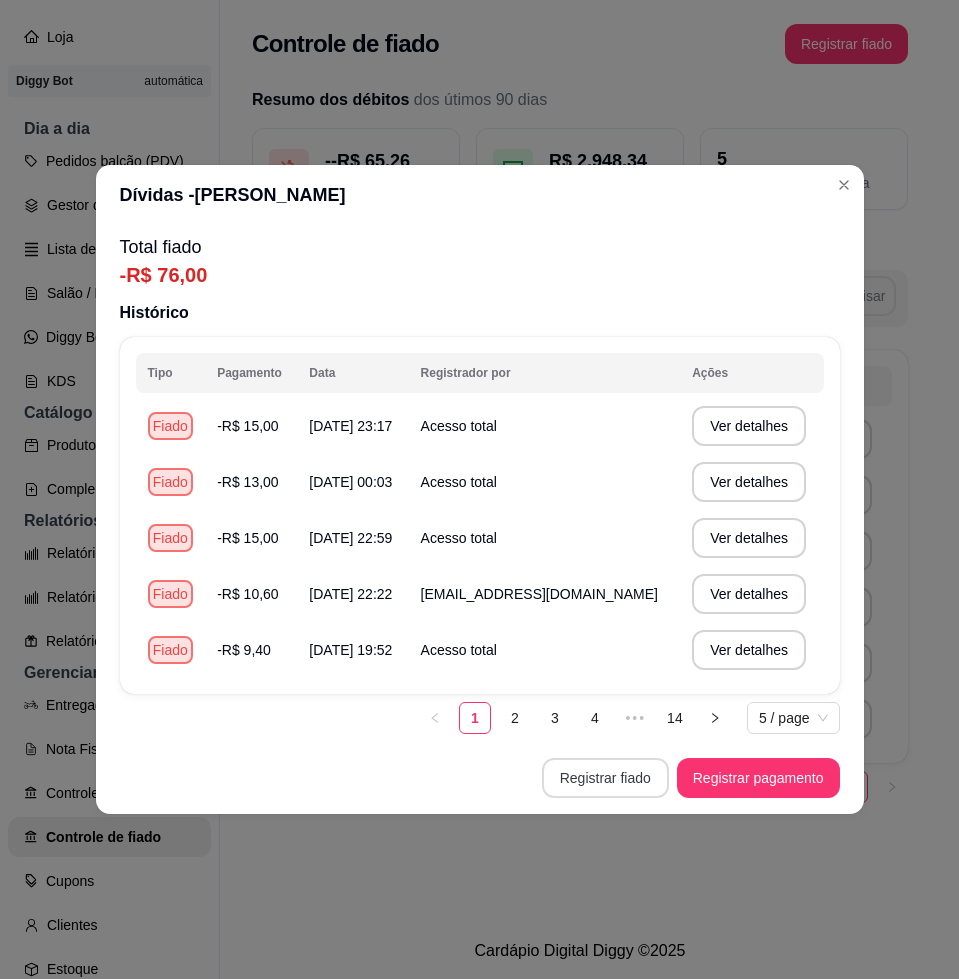 click on "Registrar fiado" at bounding box center [605, 778] 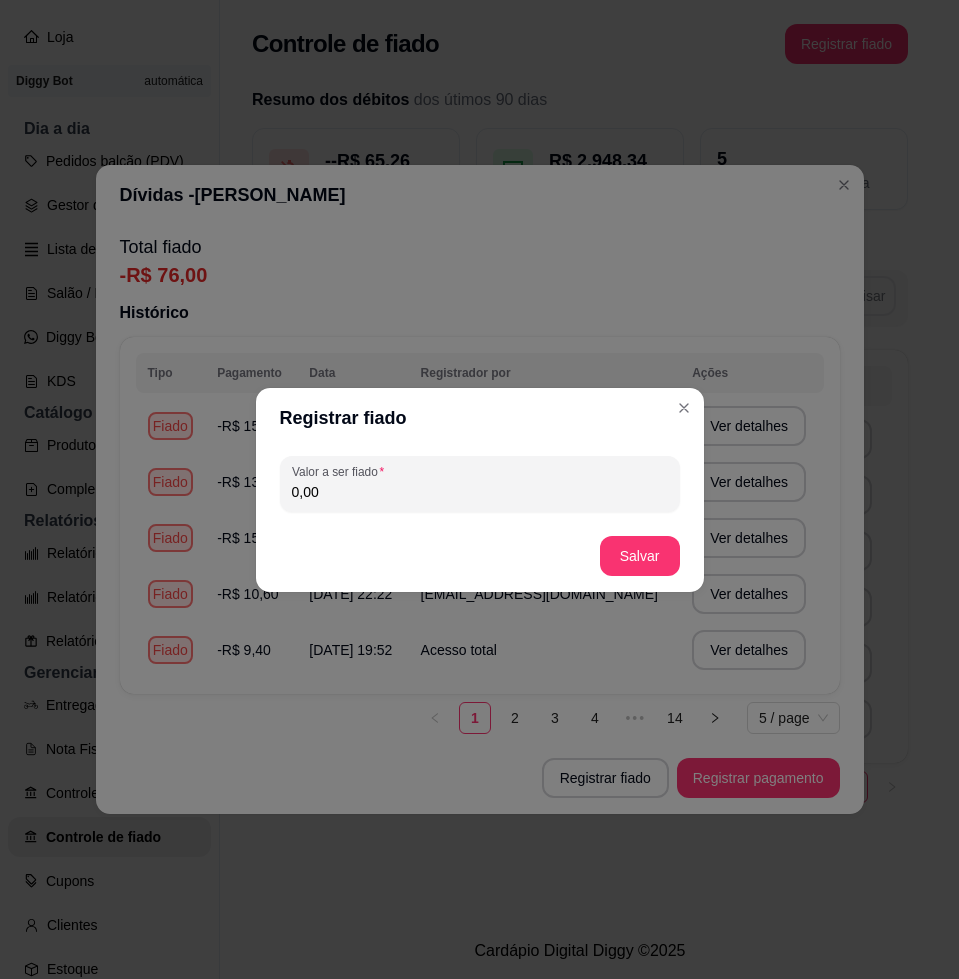 click on "0,00" at bounding box center (480, 492) 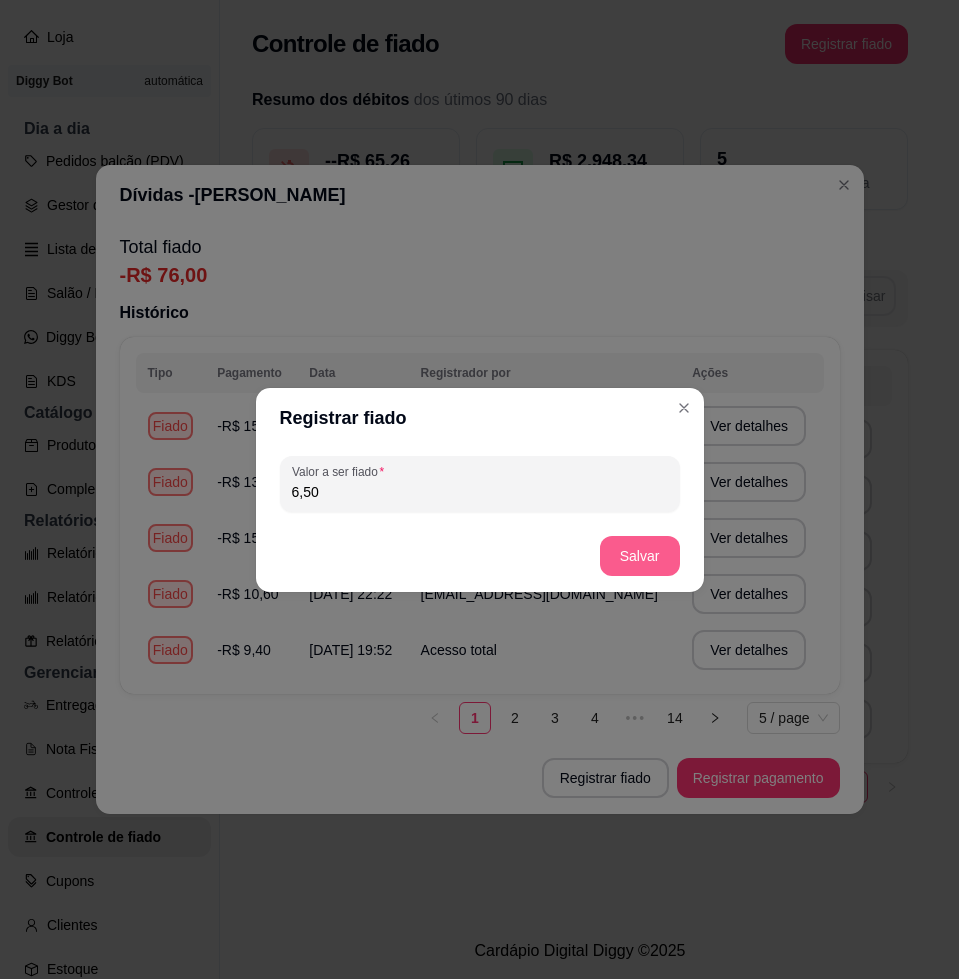 type on "6,50" 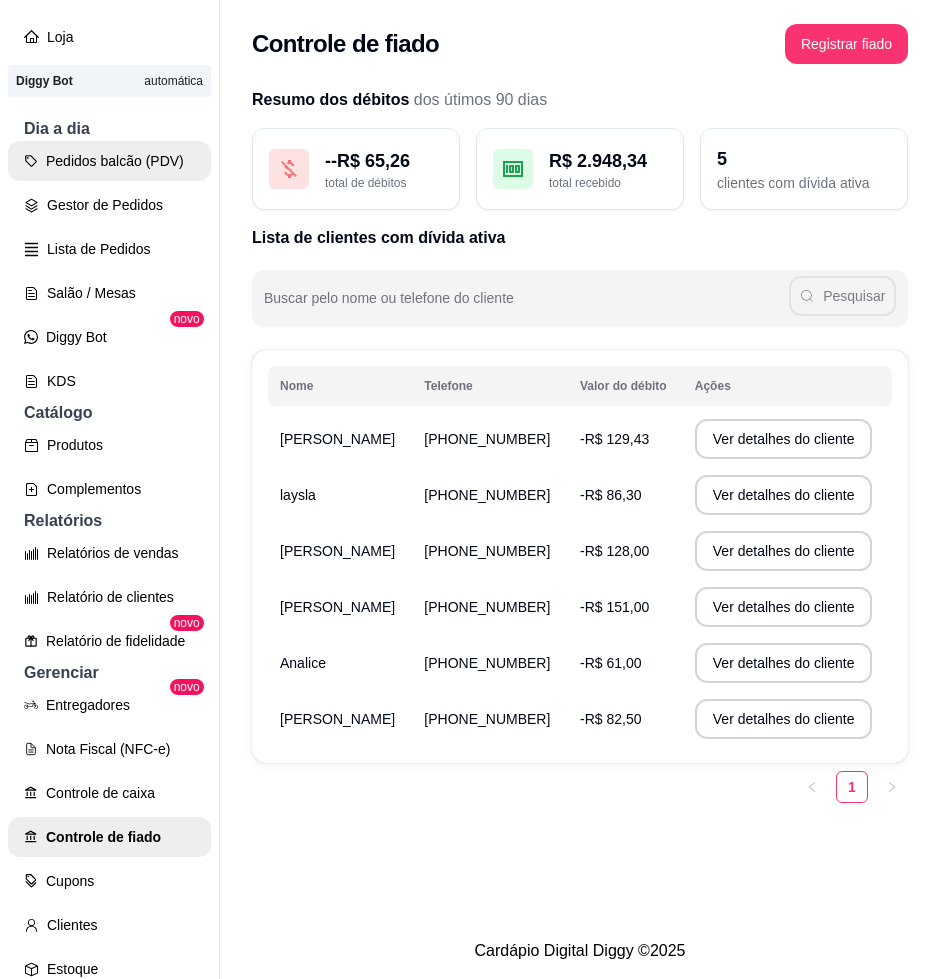 click on "Pedidos balcão (PDV)" at bounding box center (109, 161) 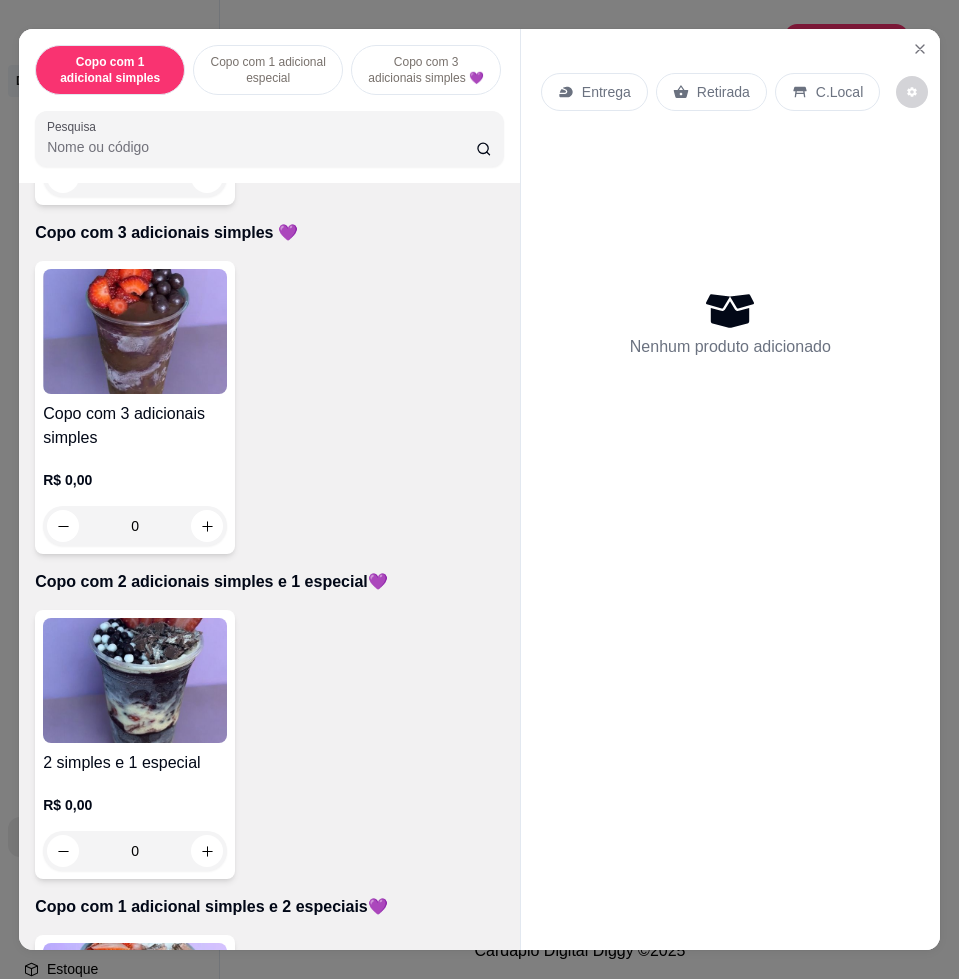 scroll, scrollTop: 1250, scrollLeft: 0, axis: vertical 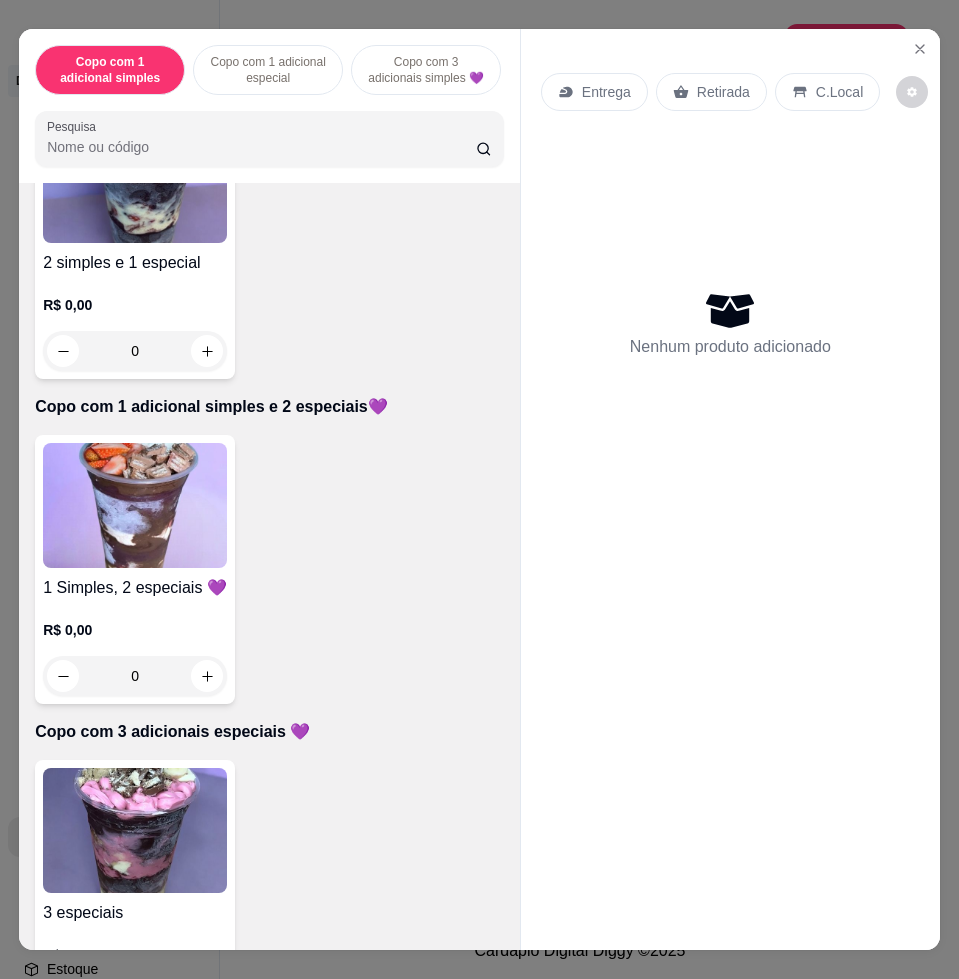click at bounding box center [135, 505] 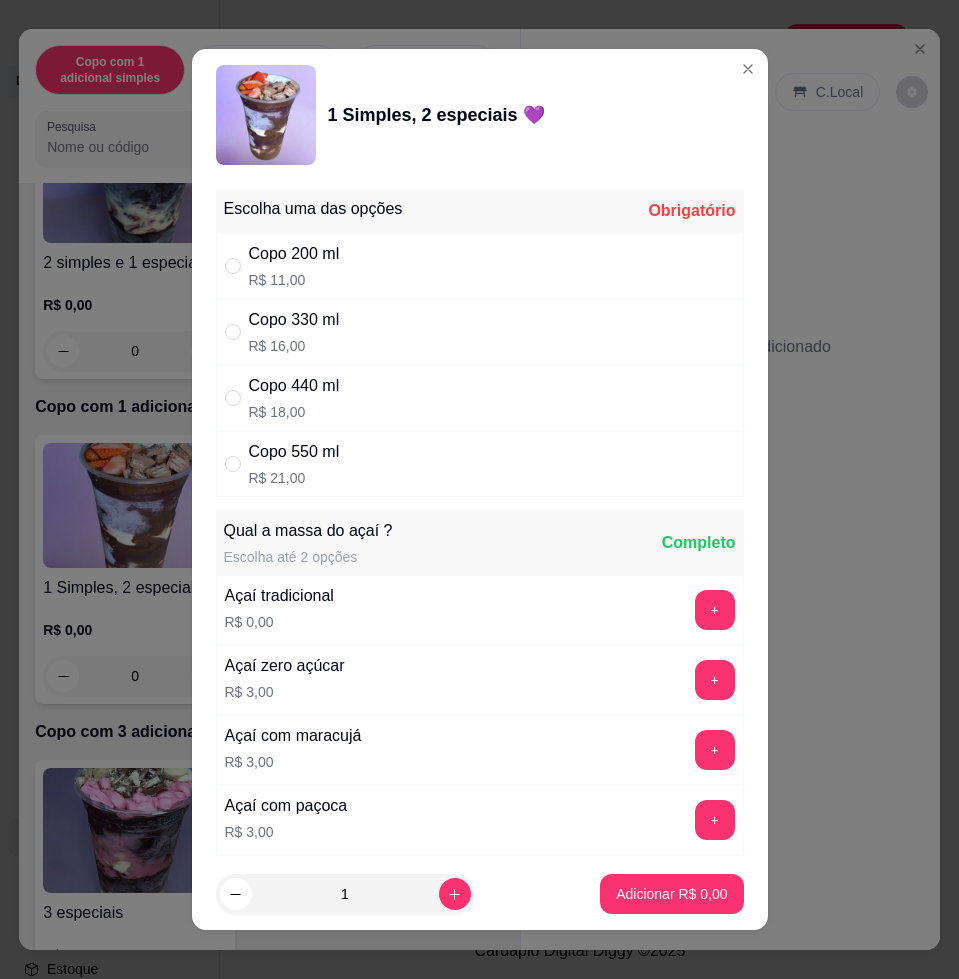 click on "Copo 550 ml R$ 21,00" at bounding box center [480, 464] 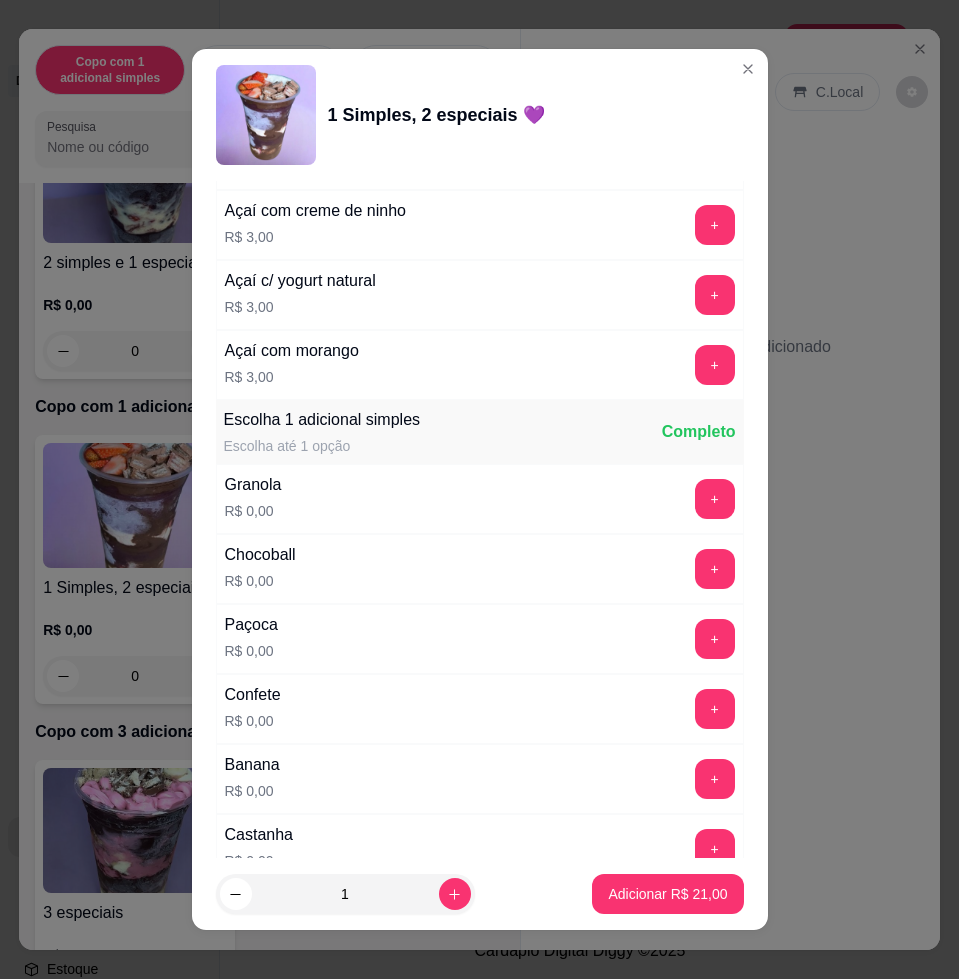 scroll, scrollTop: 1250, scrollLeft: 0, axis: vertical 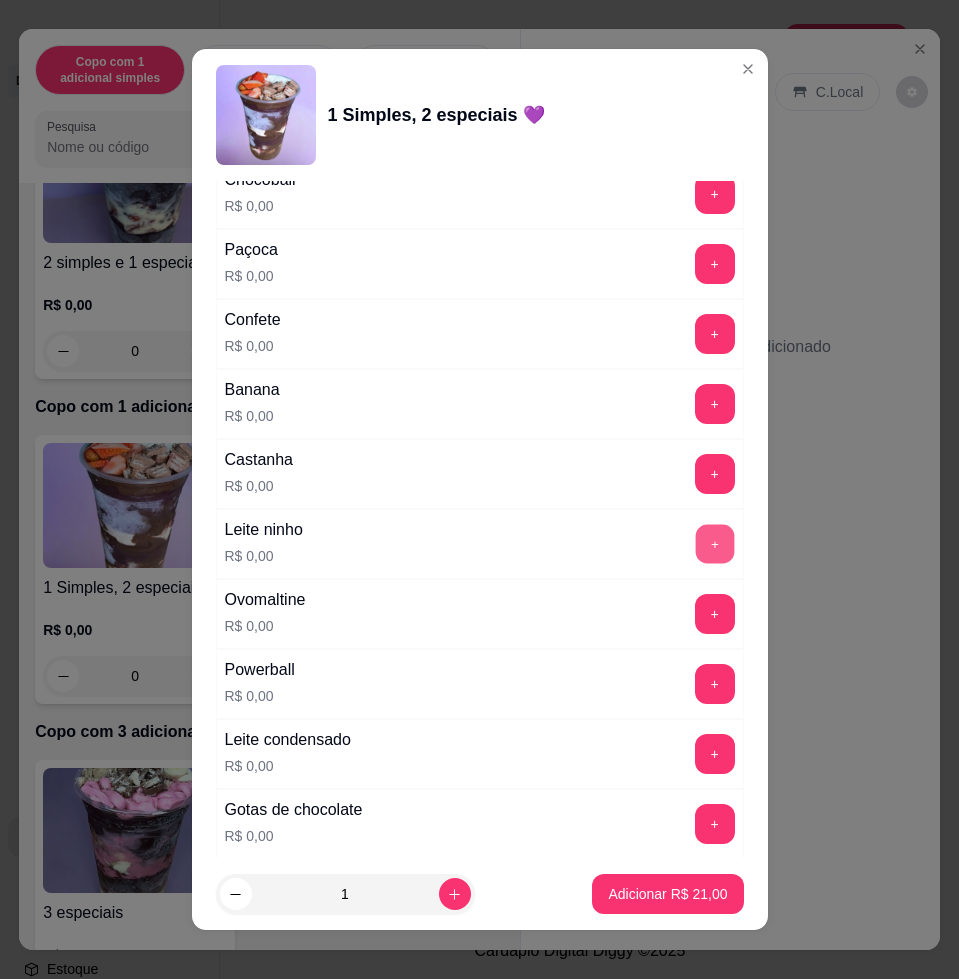 click on "+" at bounding box center [714, 544] 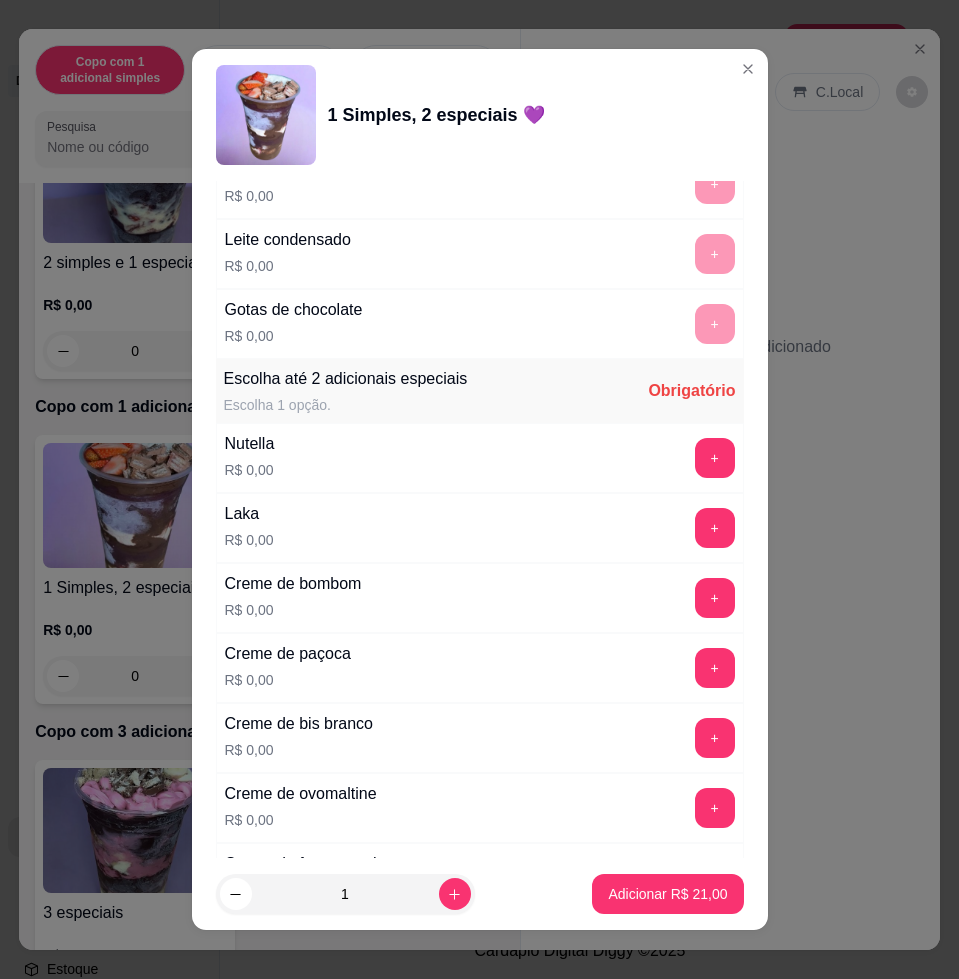 scroll, scrollTop: 2000, scrollLeft: 0, axis: vertical 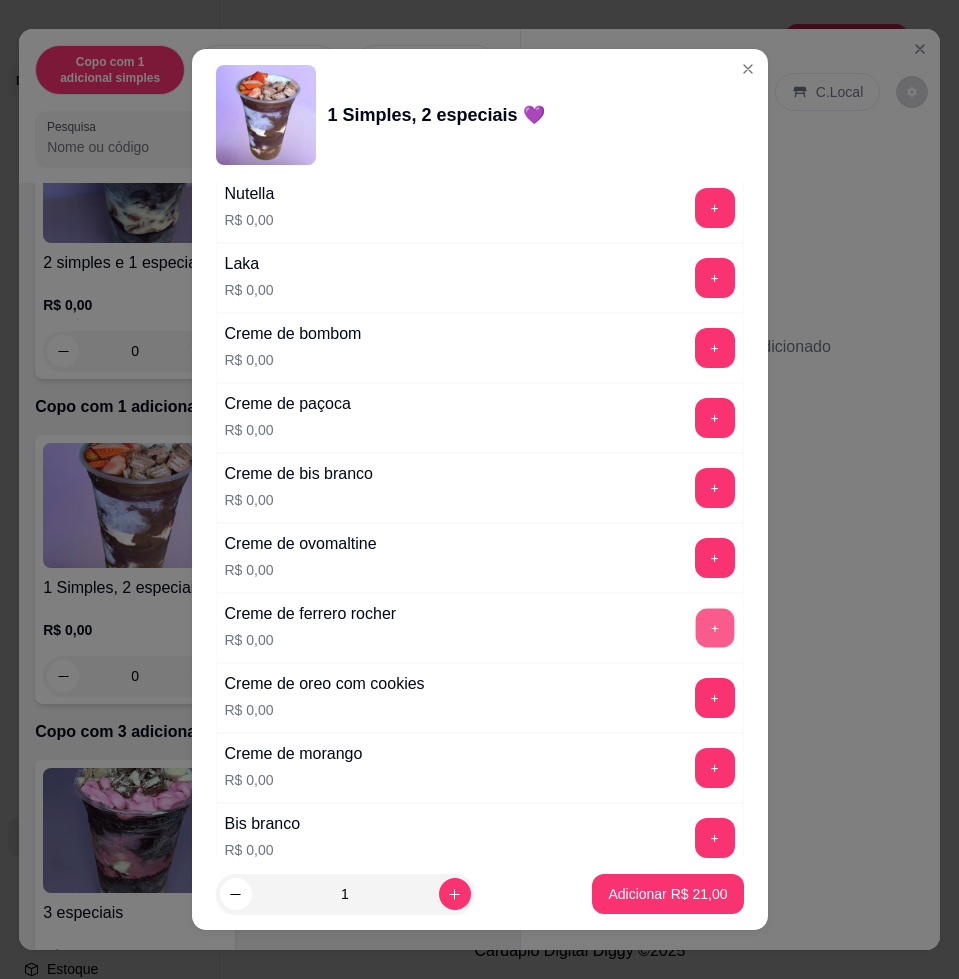 click on "+" at bounding box center [714, 628] 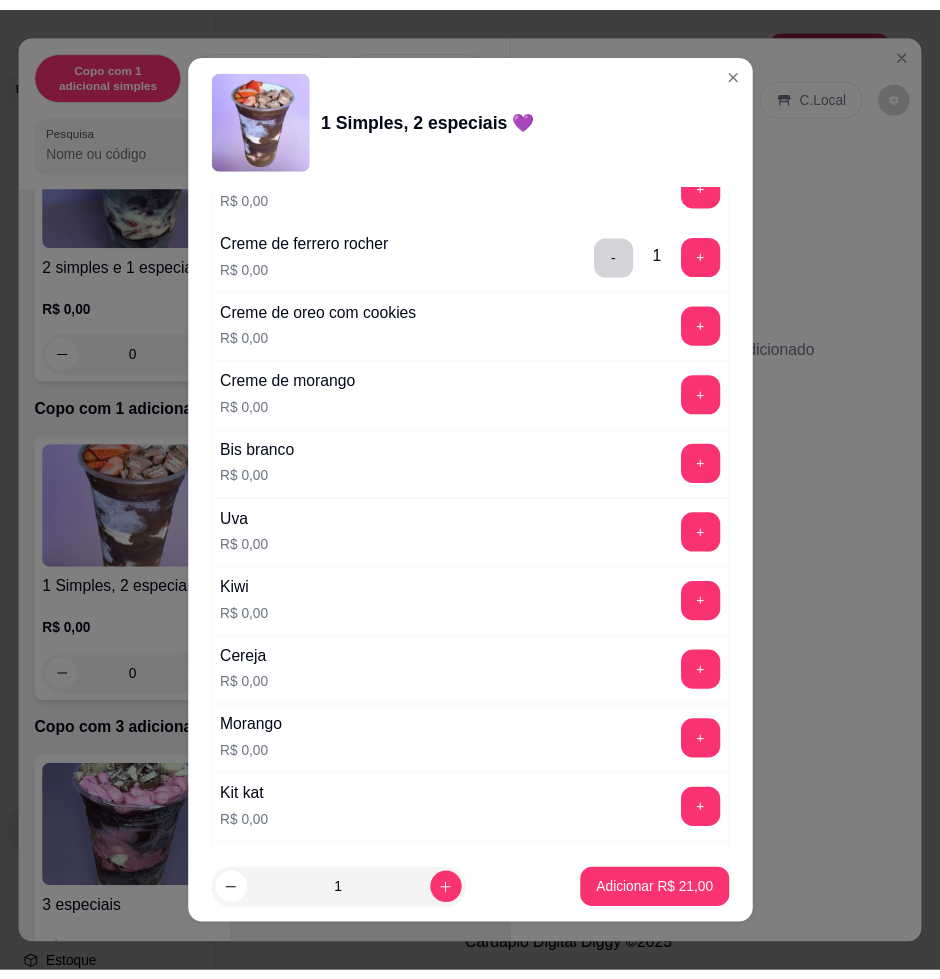 scroll, scrollTop: 2500, scrollLeft: 0, axis: vertical 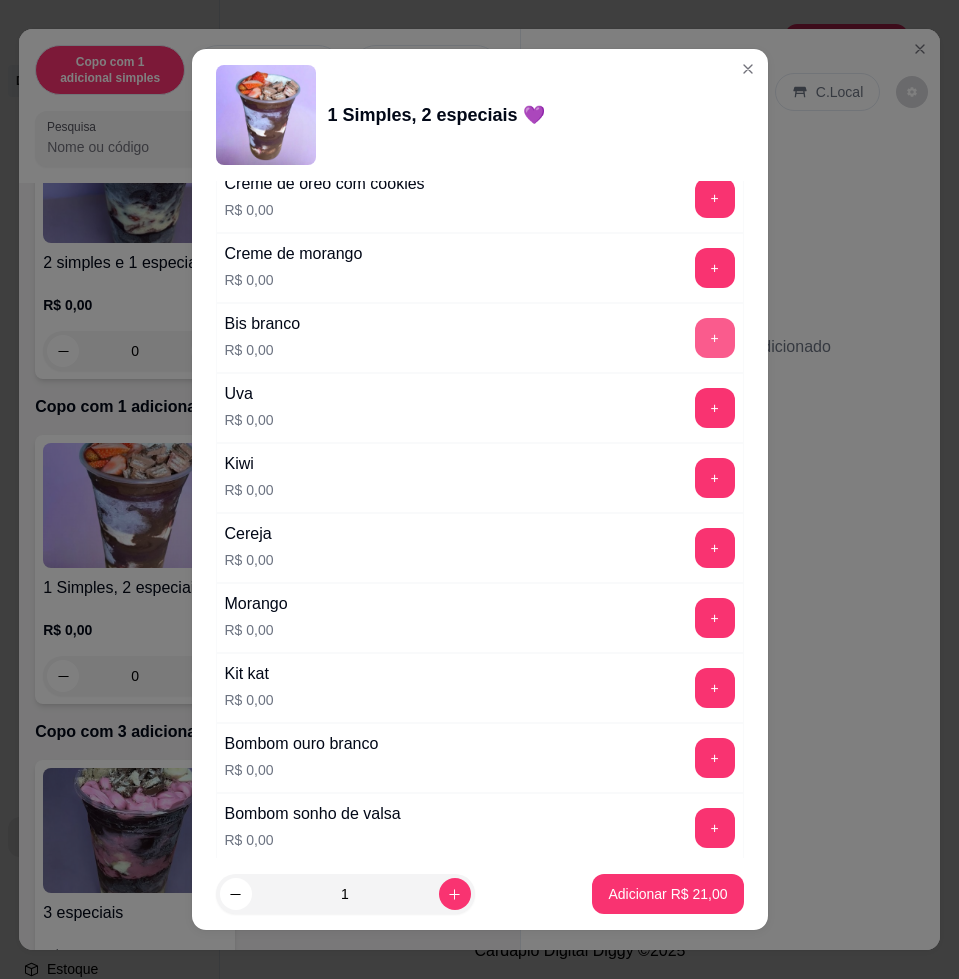 click on "+" at bounding box center (715, 338) 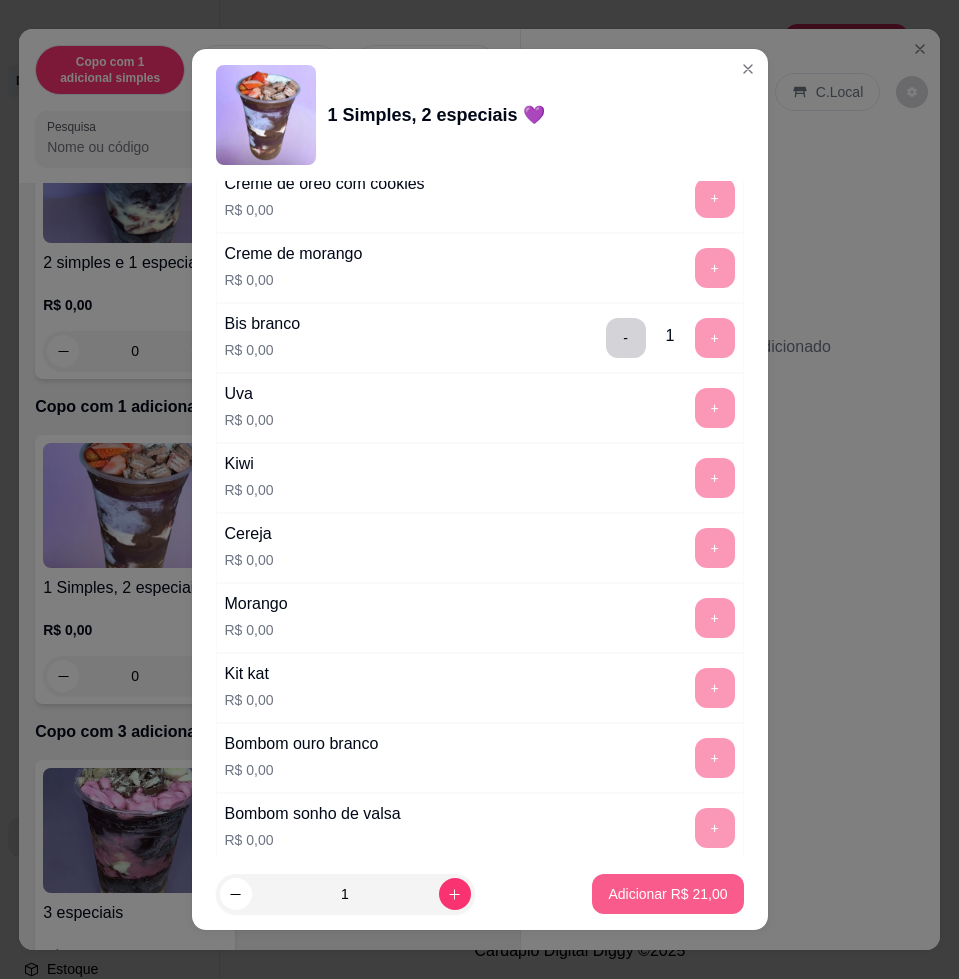 click on "Adicionar   R$ 21,00" at bounding box center (667, 894) 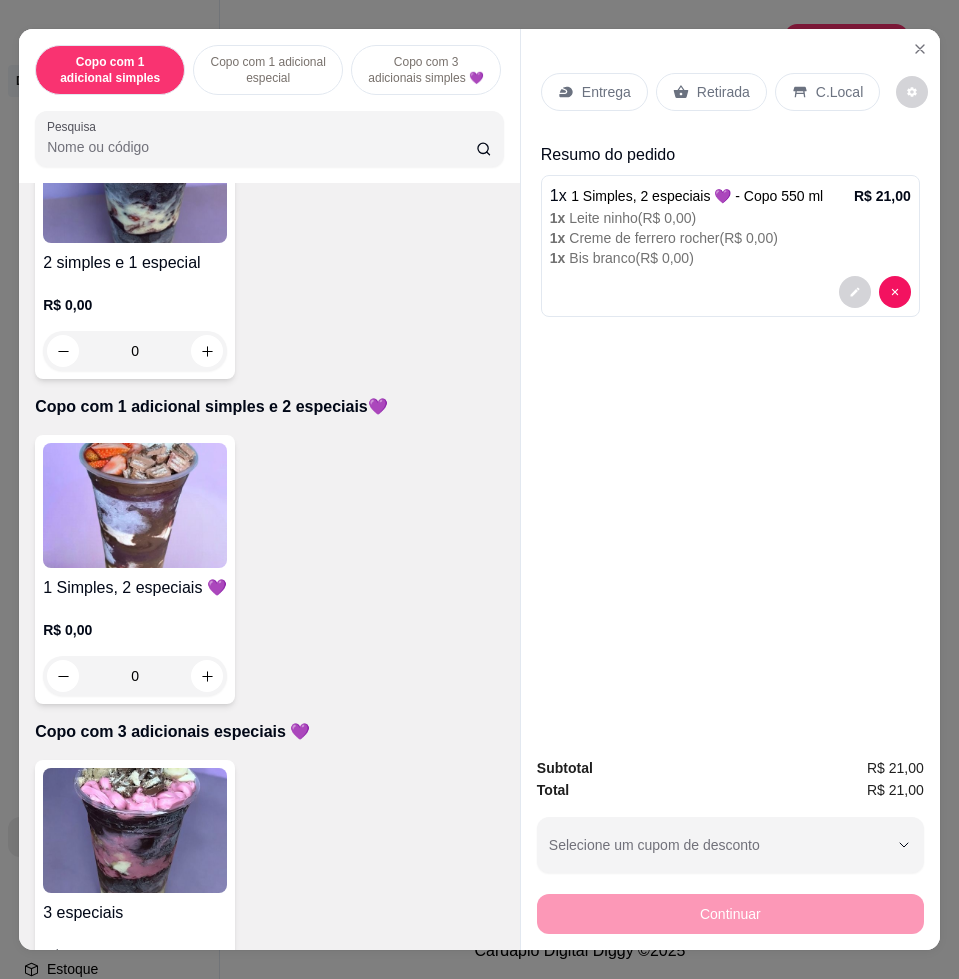 click on "Entrega" at bounding box center (594, 92) 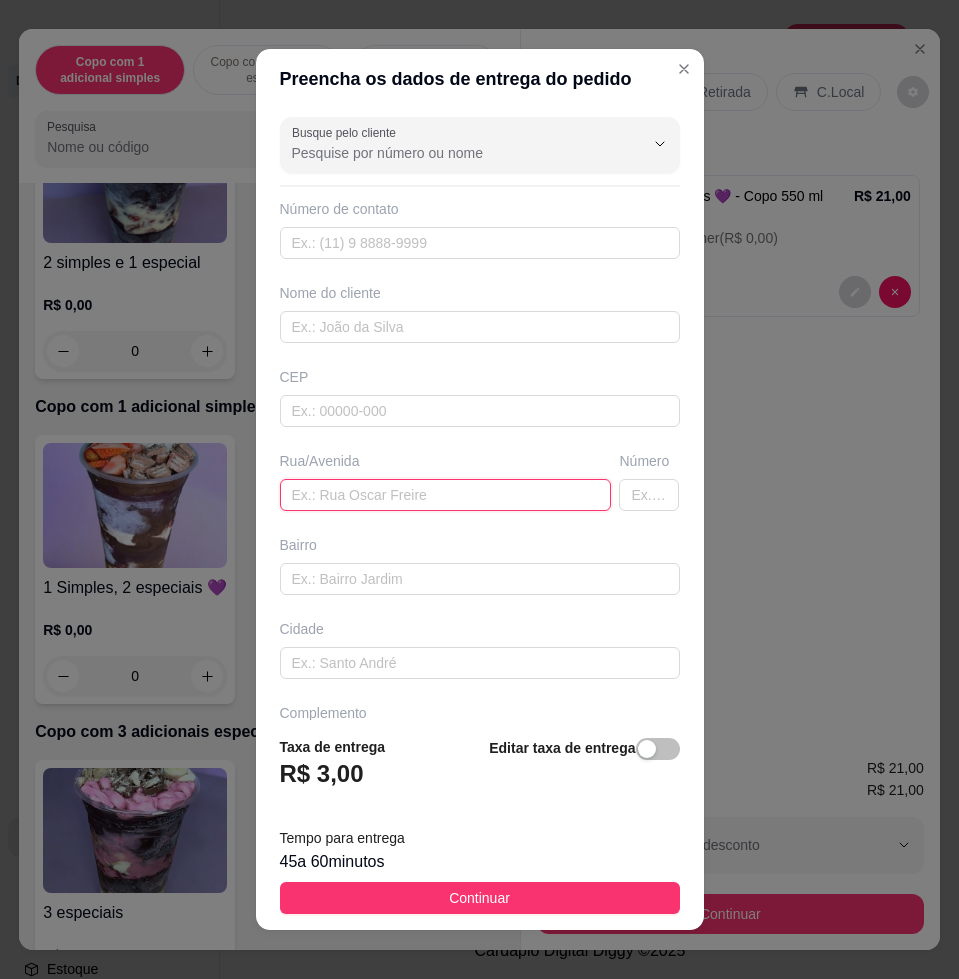 click at bounding box center (446, 495) 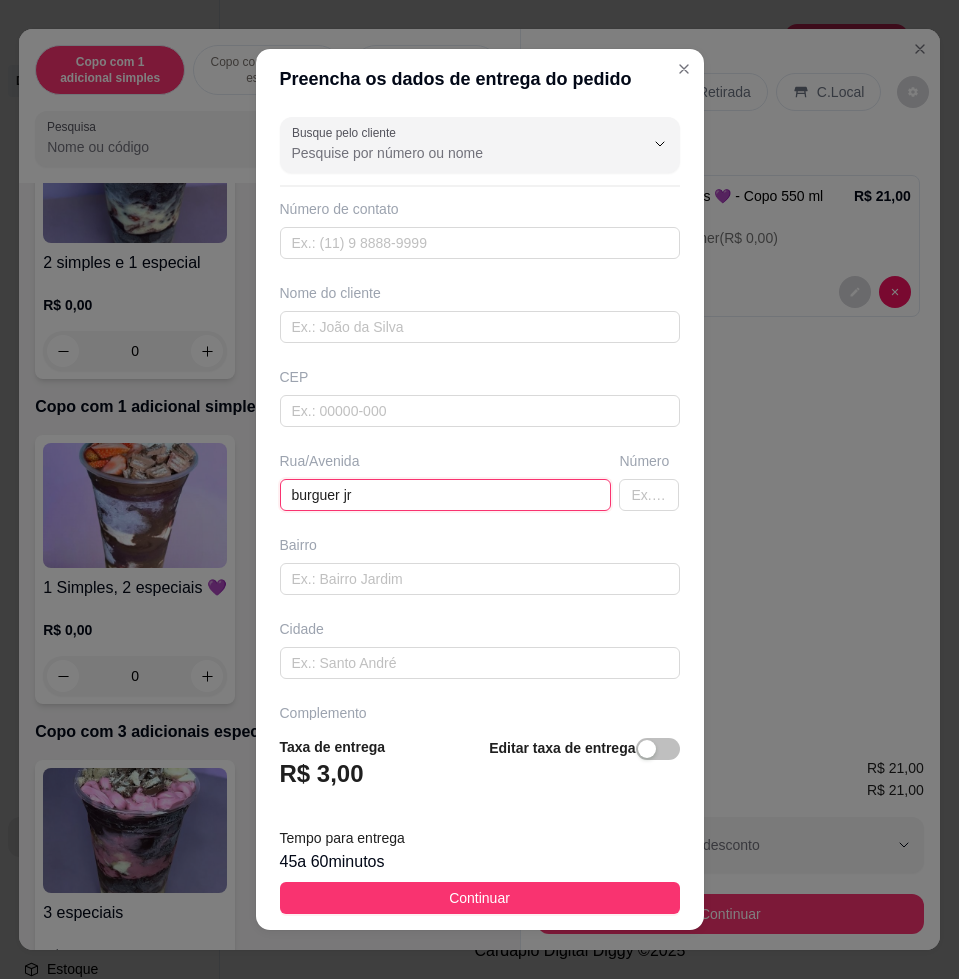 type on "burguer jr" 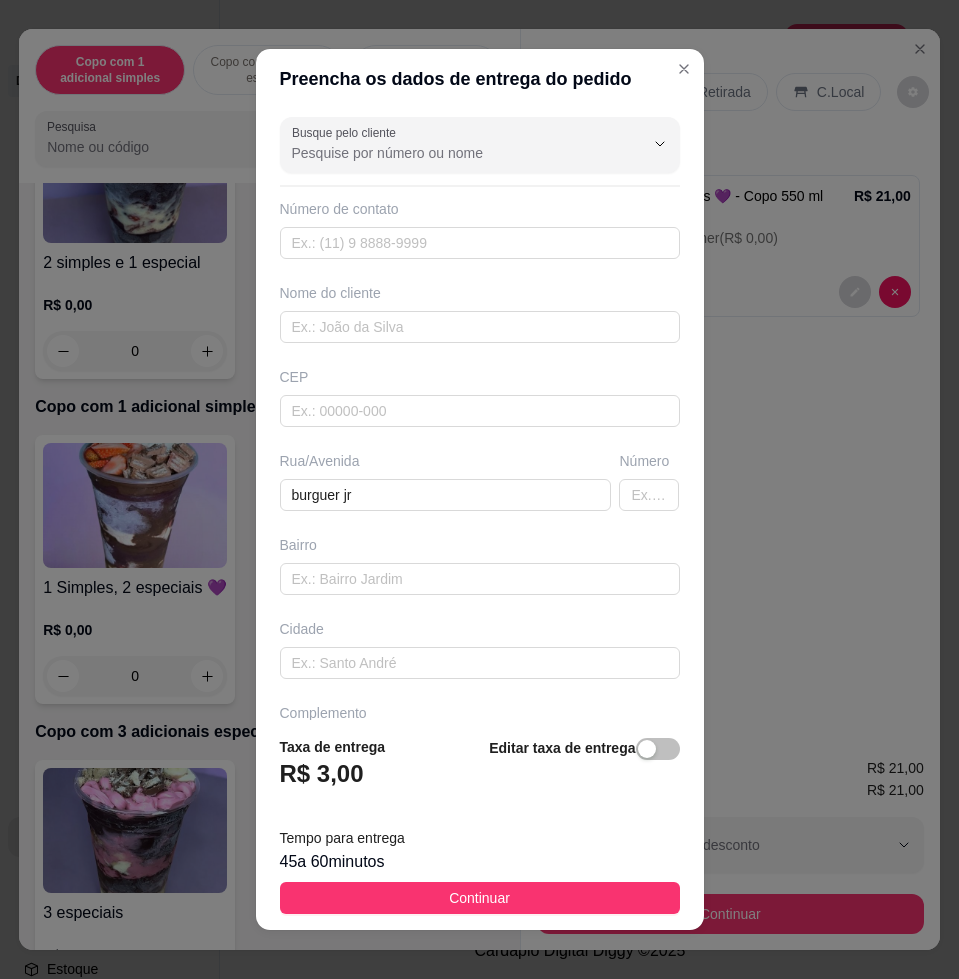 click on "Continuar" at bounding box center [479, 898] 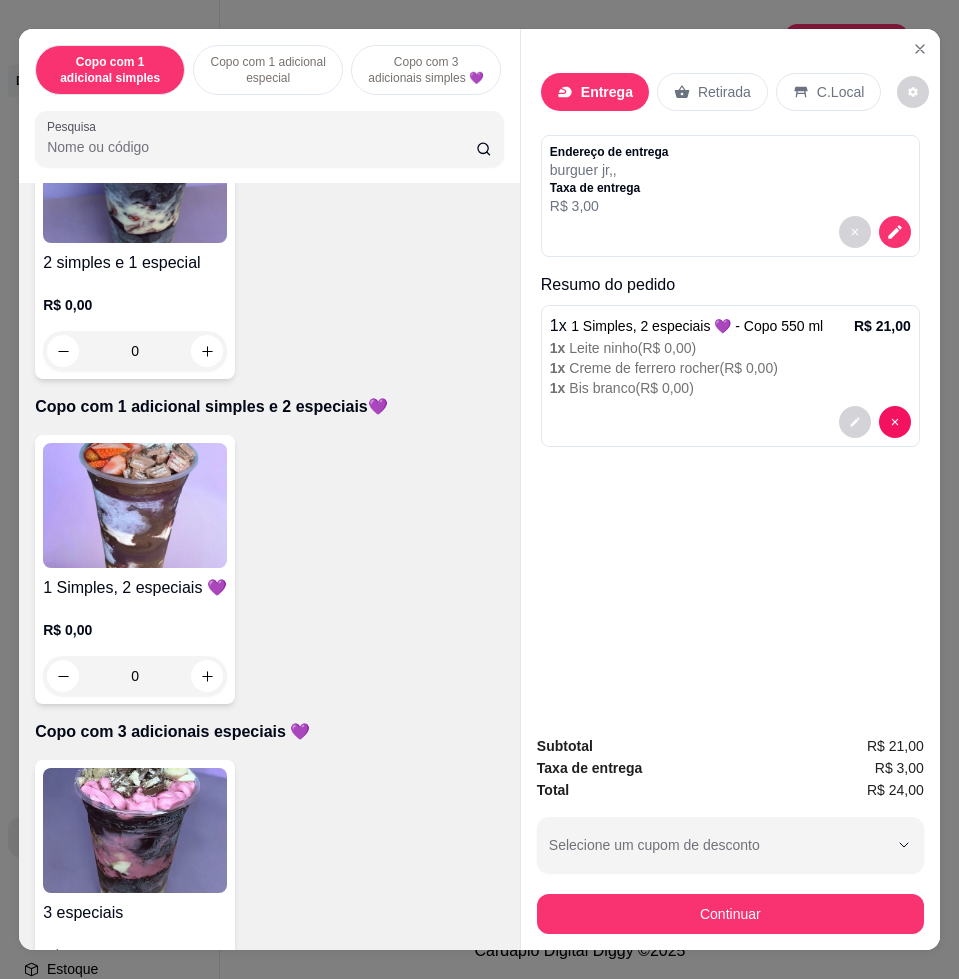 click on "Subtotal R$ 21,00 Taxa de entrega R$ 3,00 Total R$ 24,00 Selecione um cupom de desconto COMBO Selecione um cupom de desconto Continuar" at bounding box center (730, 834) 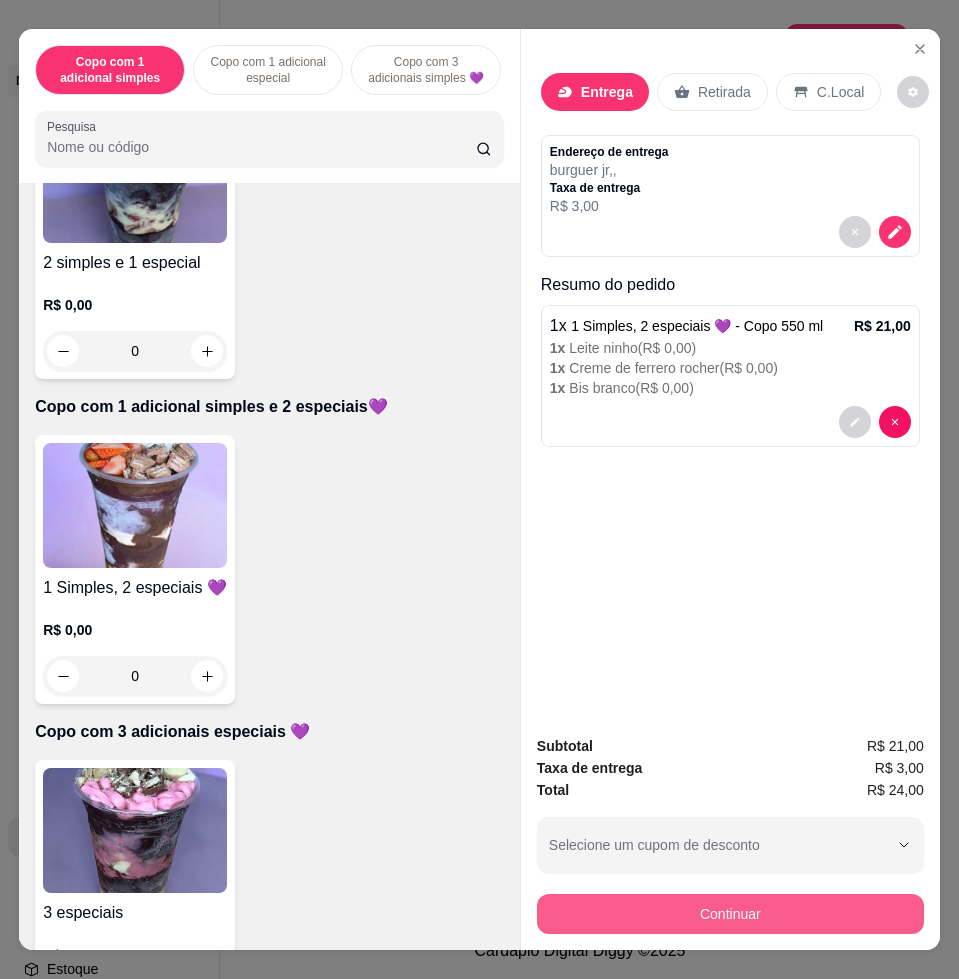 click on "Continuar" at bounding box center [730, 911] 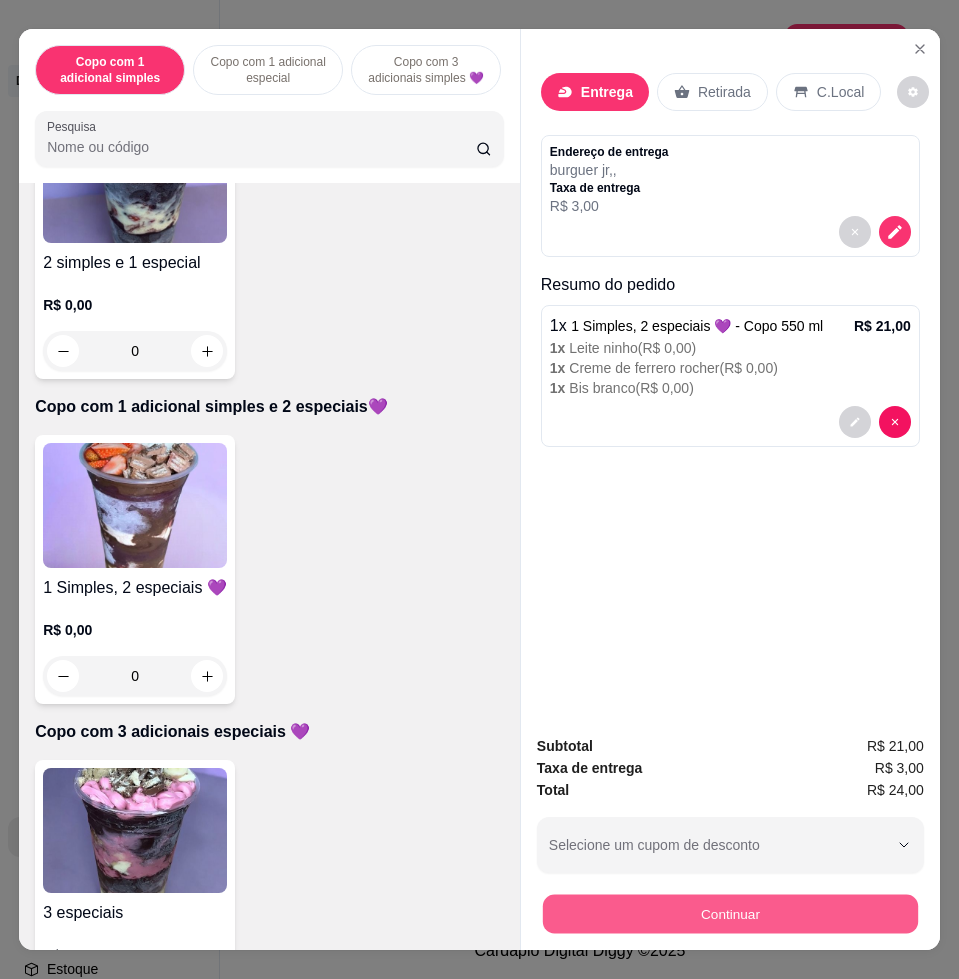 click on "Continuar" at bounding box center [730, 913] 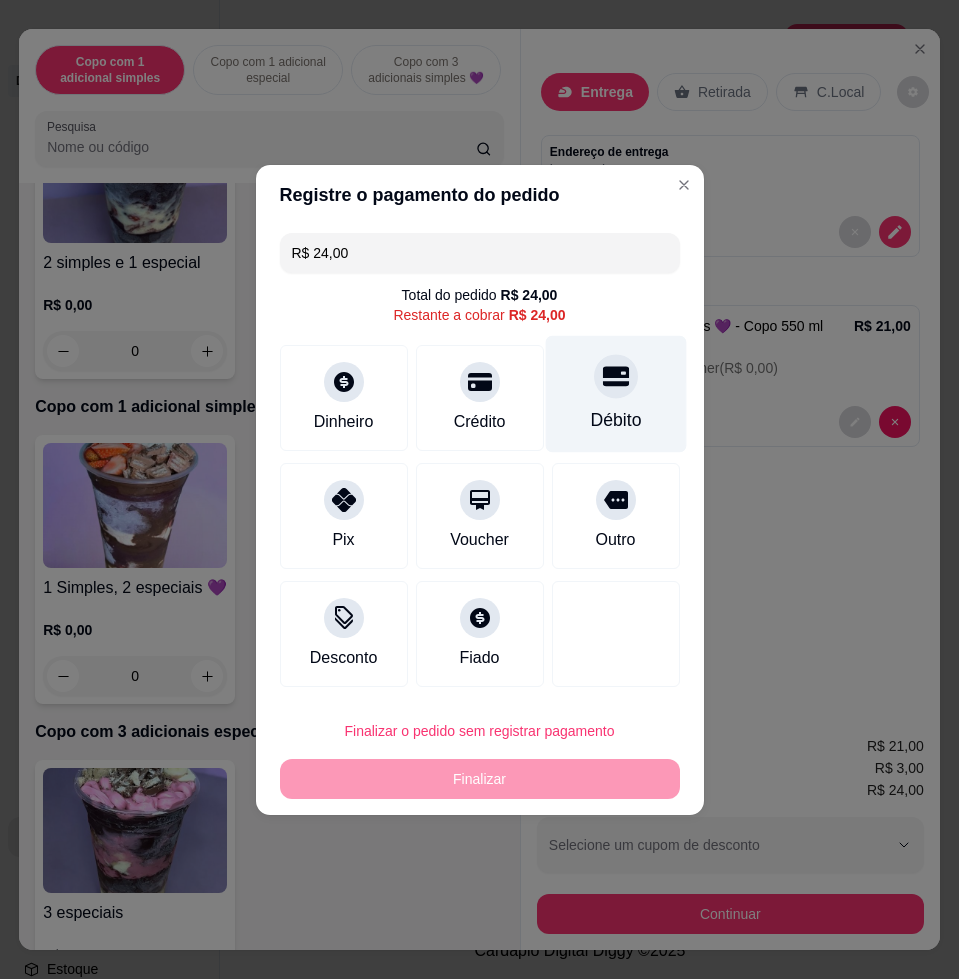 click on "Débito" at bounding box center [615, 393] 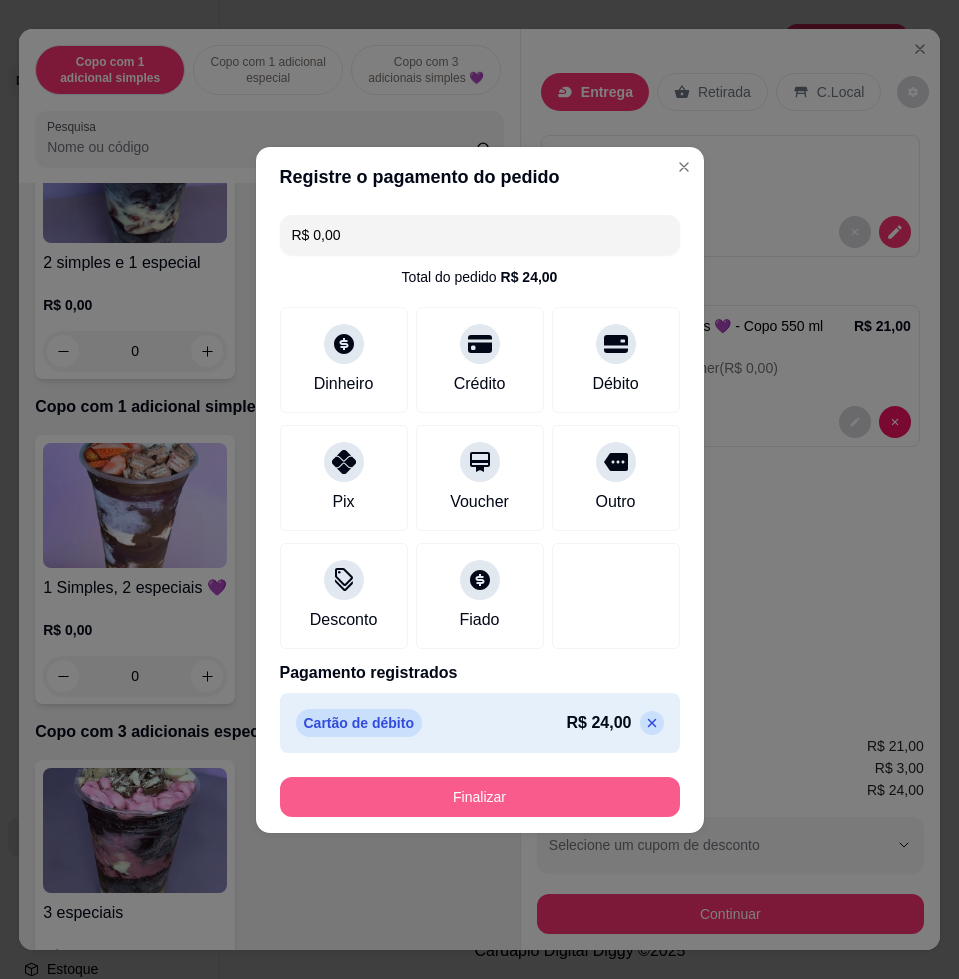 click on "Finalizar" at bounding box center [480, 797] 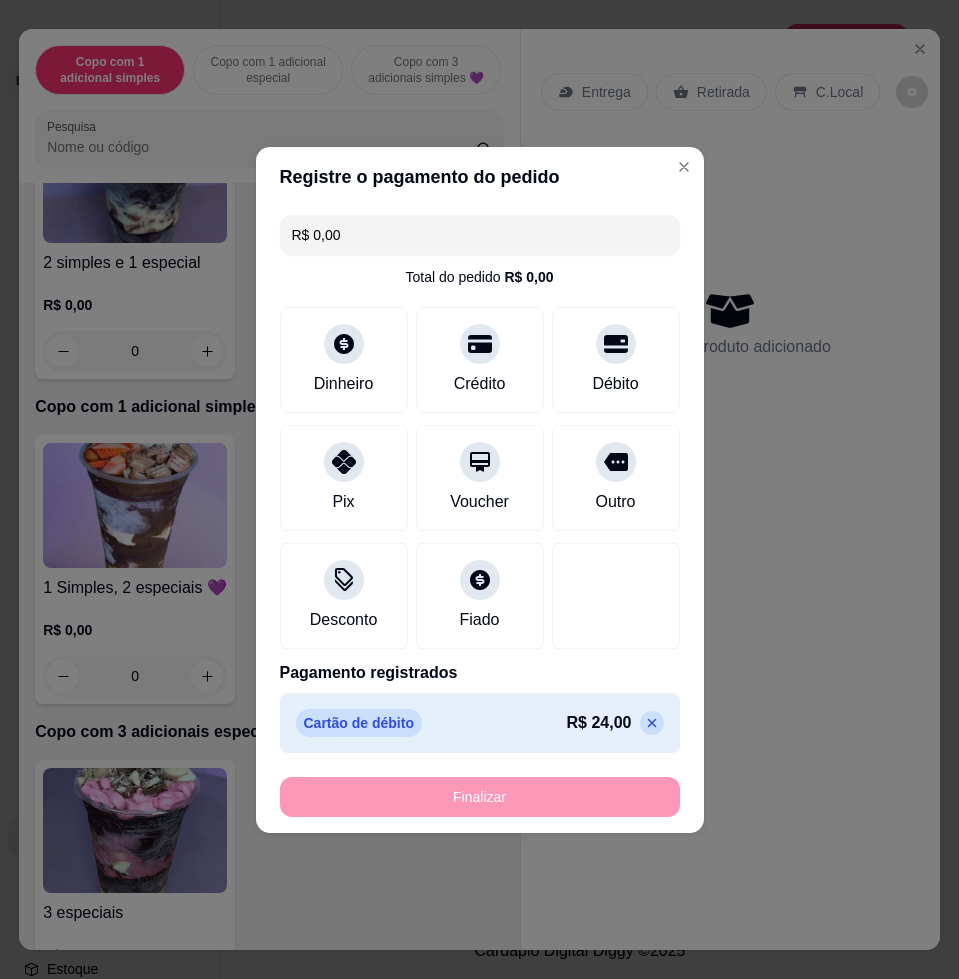 type on "-R$ 24,00" 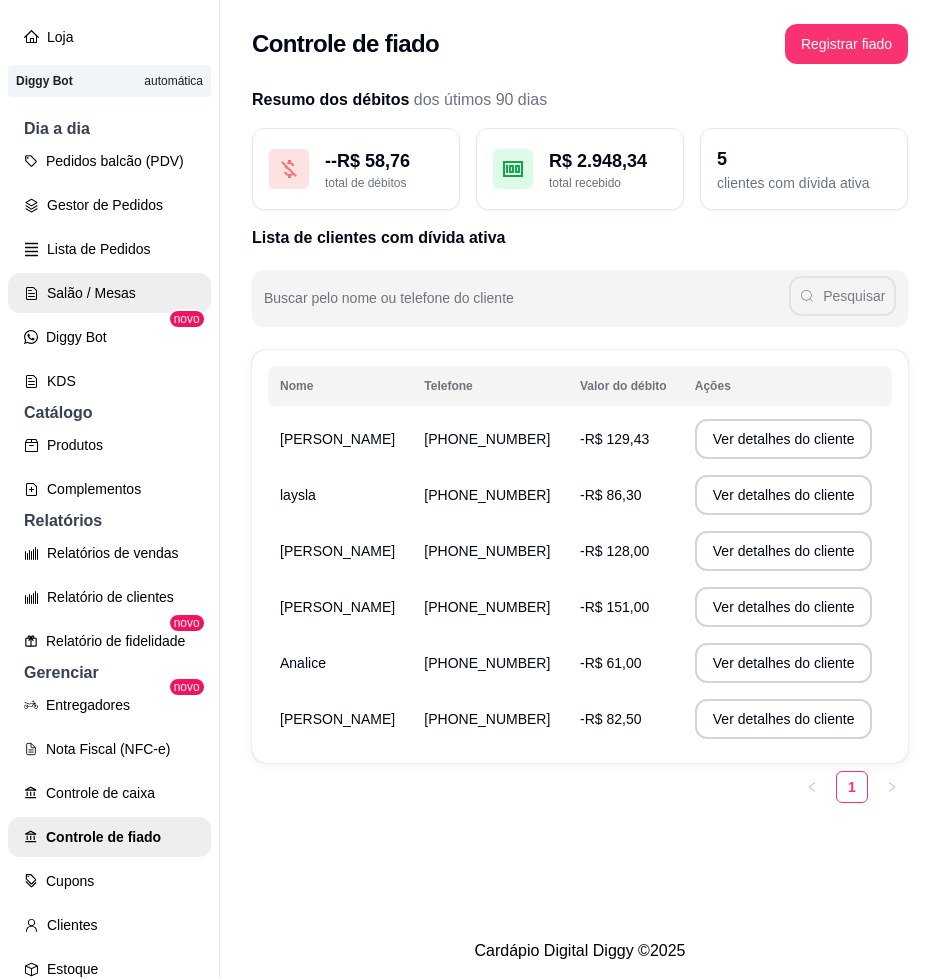 click on "Salão / Mesas" at bounding box center (109, 293) 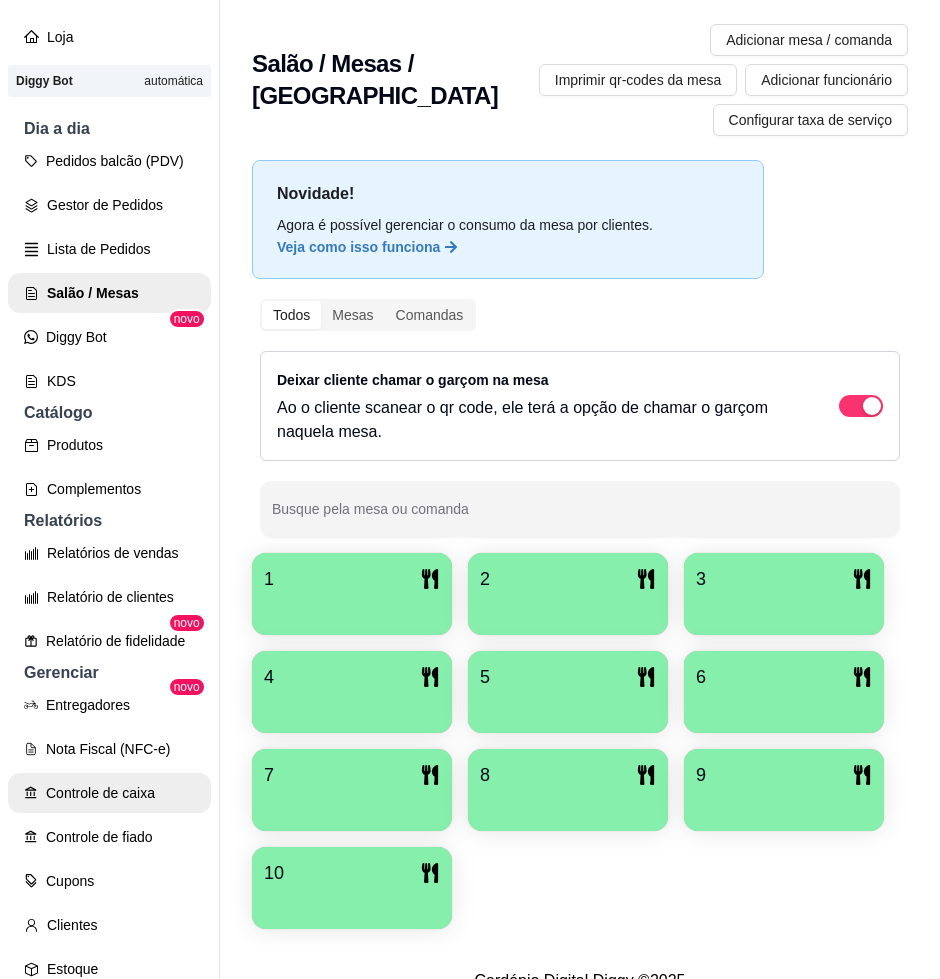 click on "Controle de caixa" at bounding box center [109, 793] 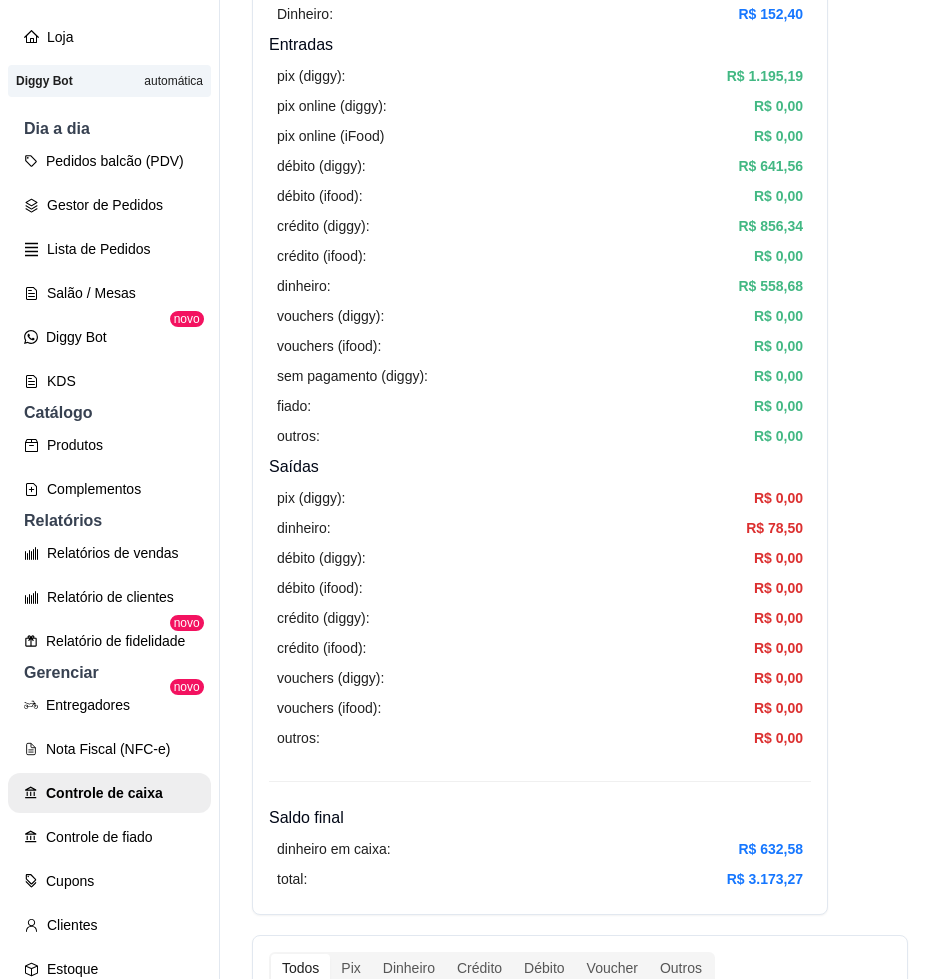scroll, scrollTop: 0, scrollLeft: 0, axis: both 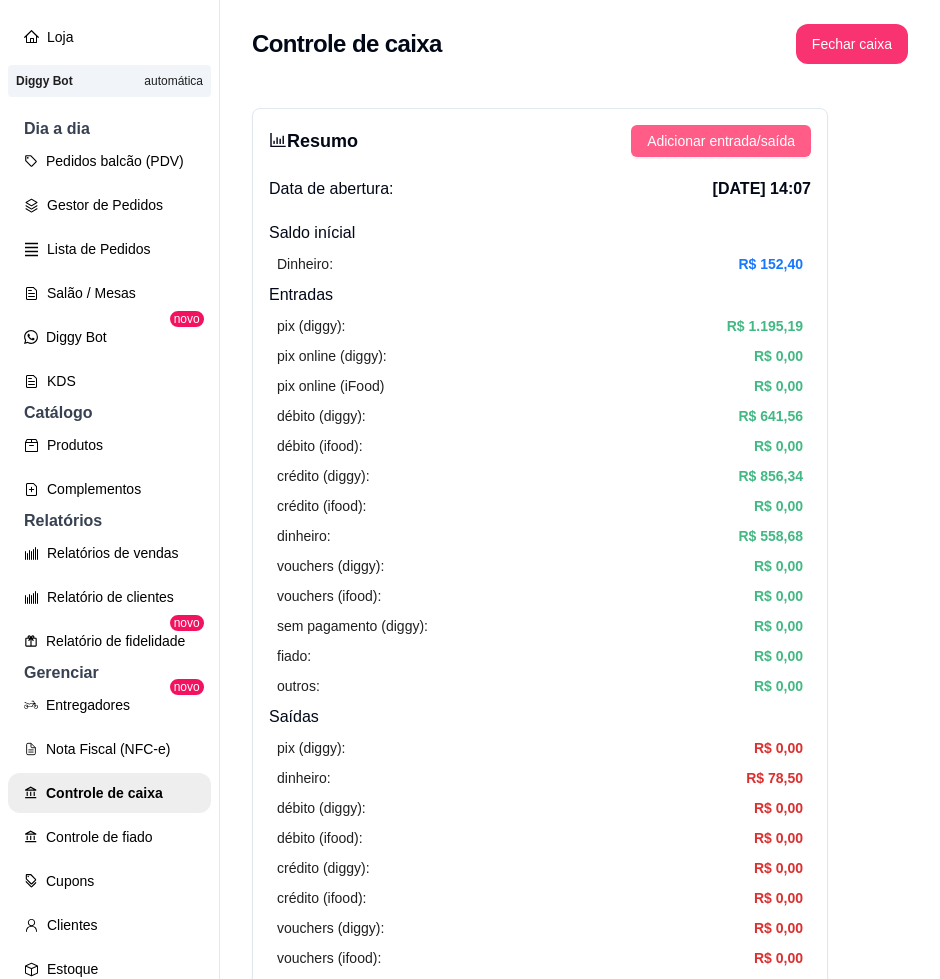 click on "Adicionar entrada/saída" at bounding box center [721, 141] 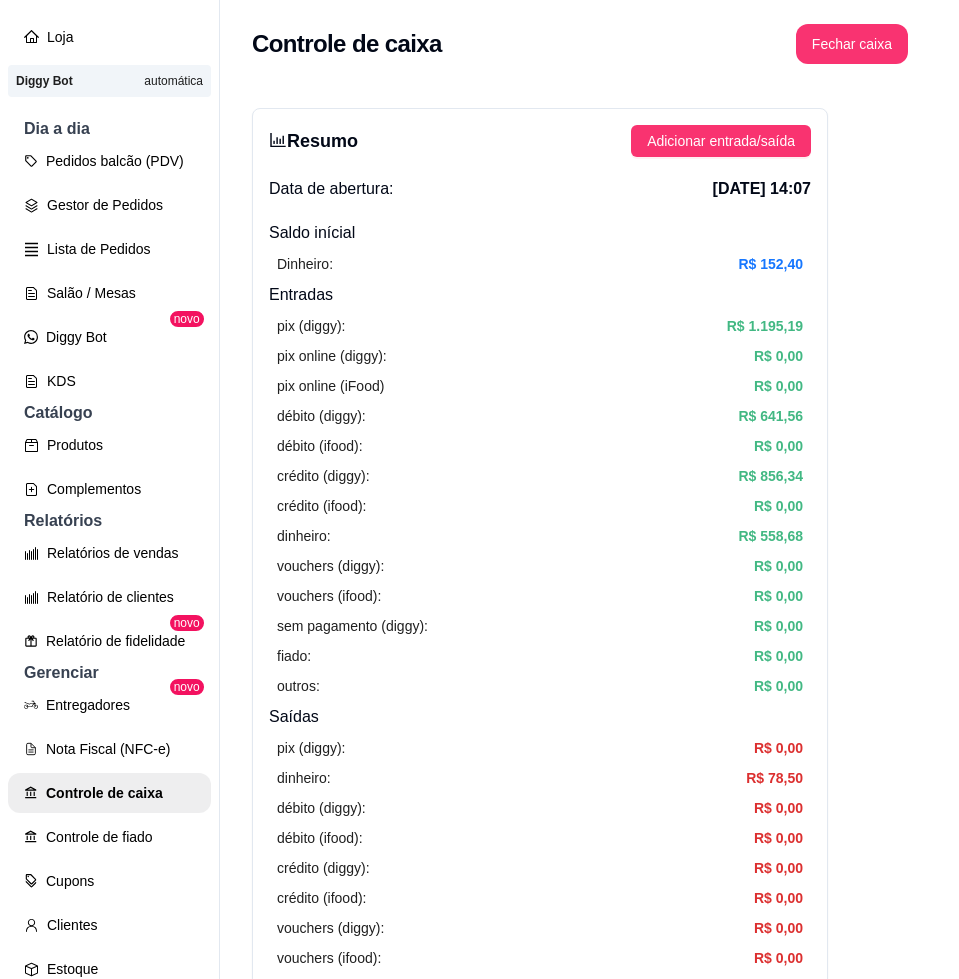click on "Saída" at bounding box center (479, 290) 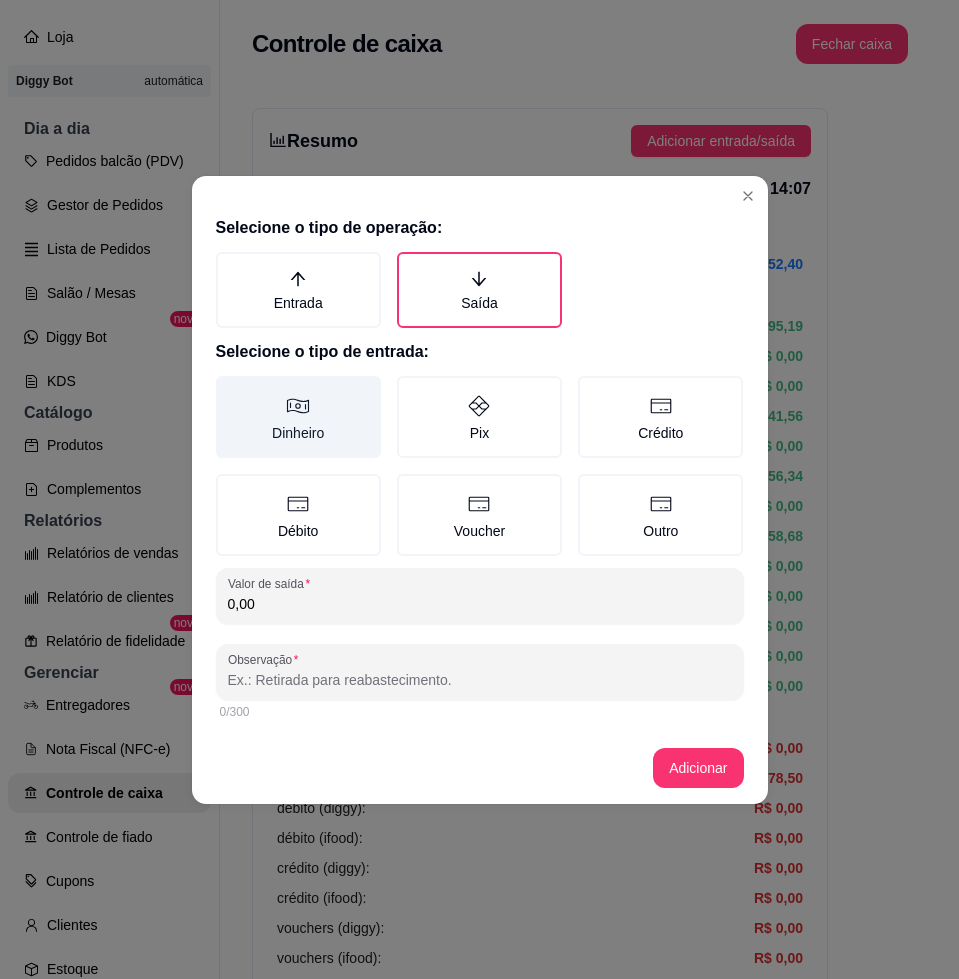 click on "Dinheiro" at bounding box center [298, 417] 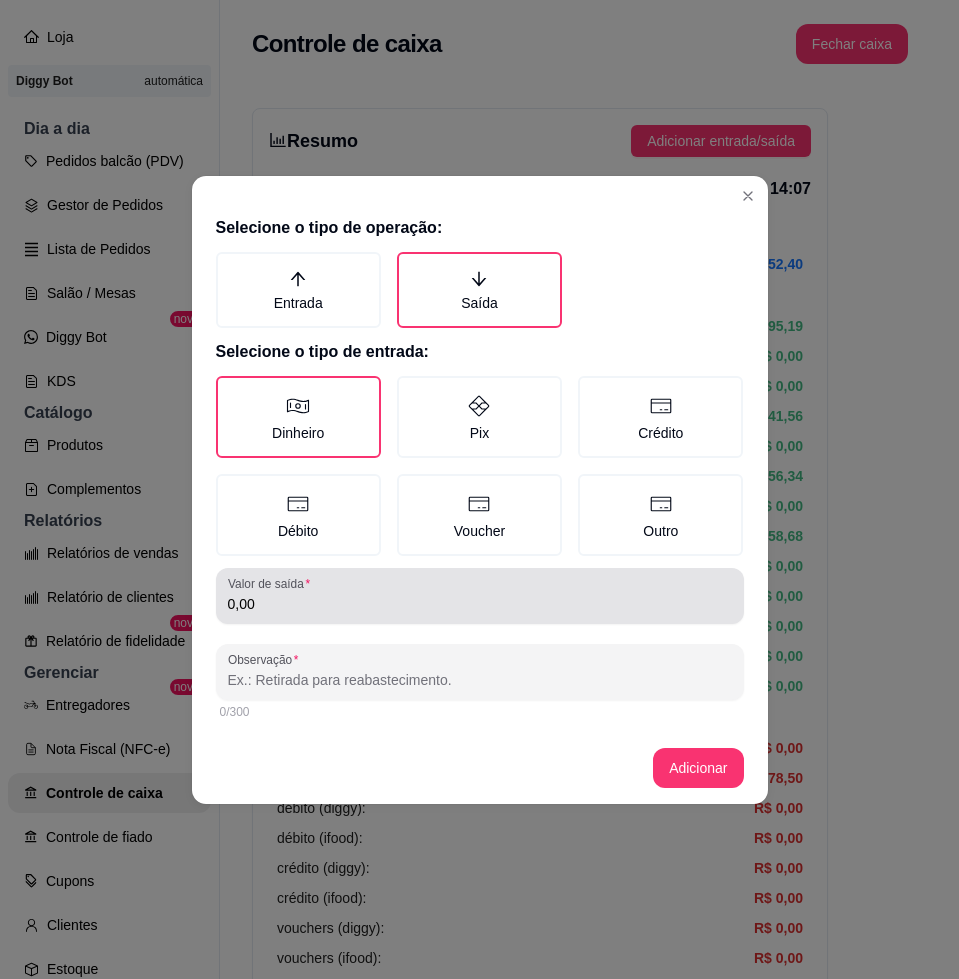 click on "0,00" at bounding box center (480, 596) 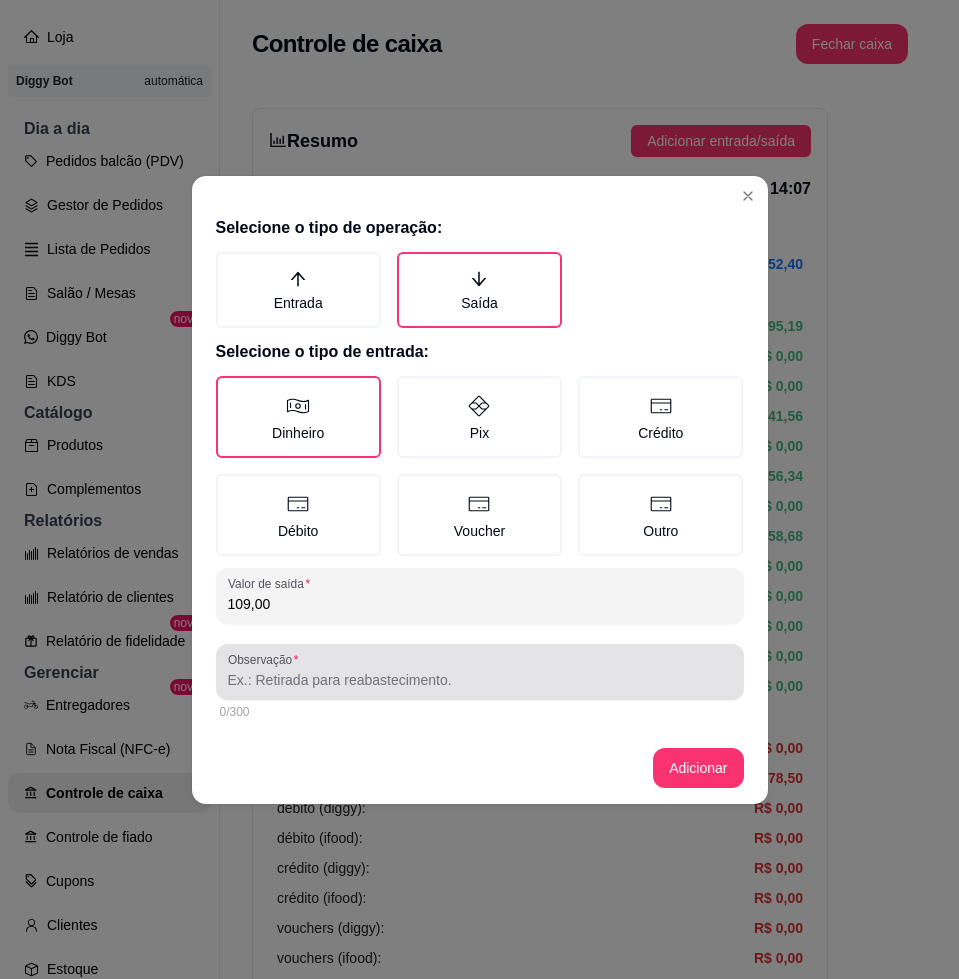type on "109,00" 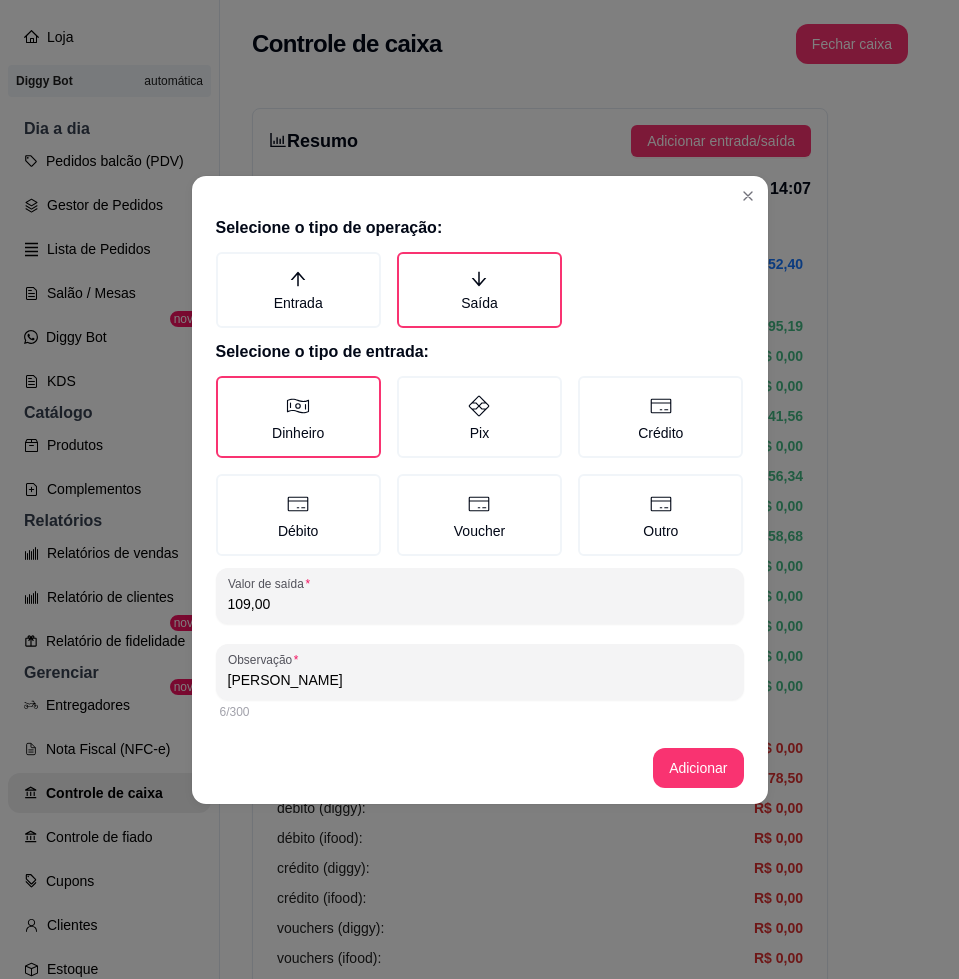 type on "[PERSON_NAME]" 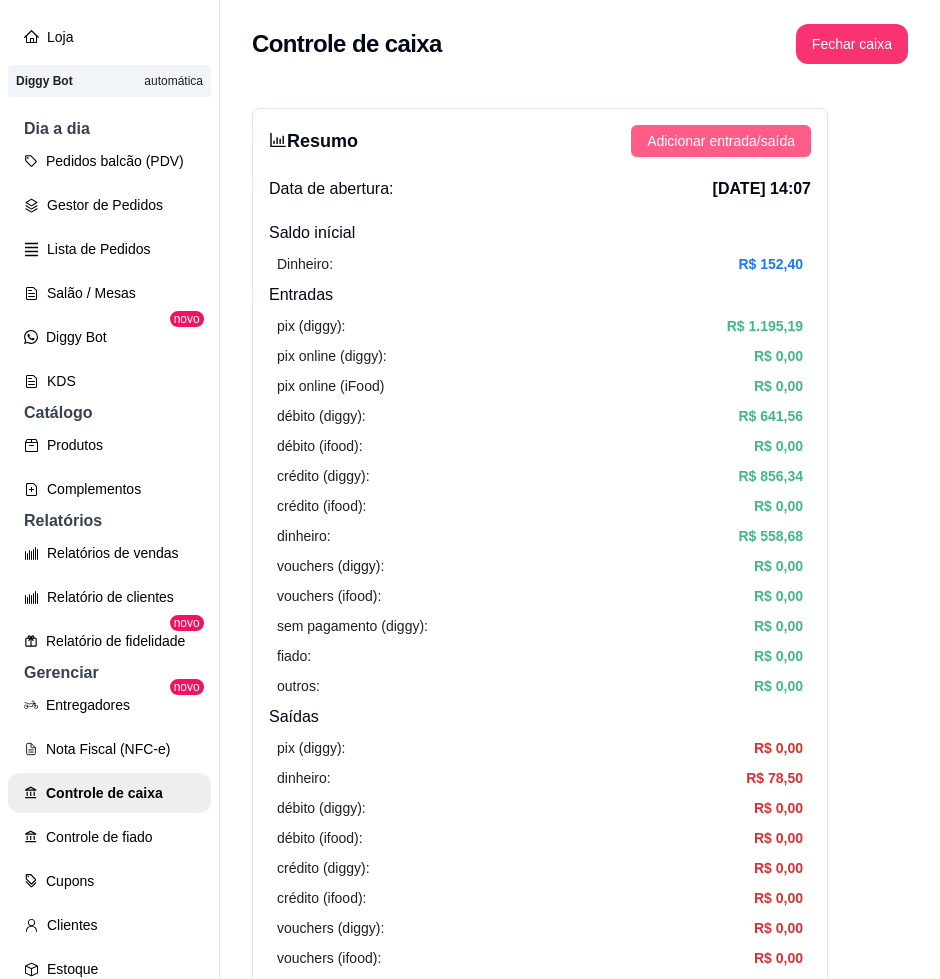 click on "Adicionar entrada/saída" at bounding box center (721, 141) 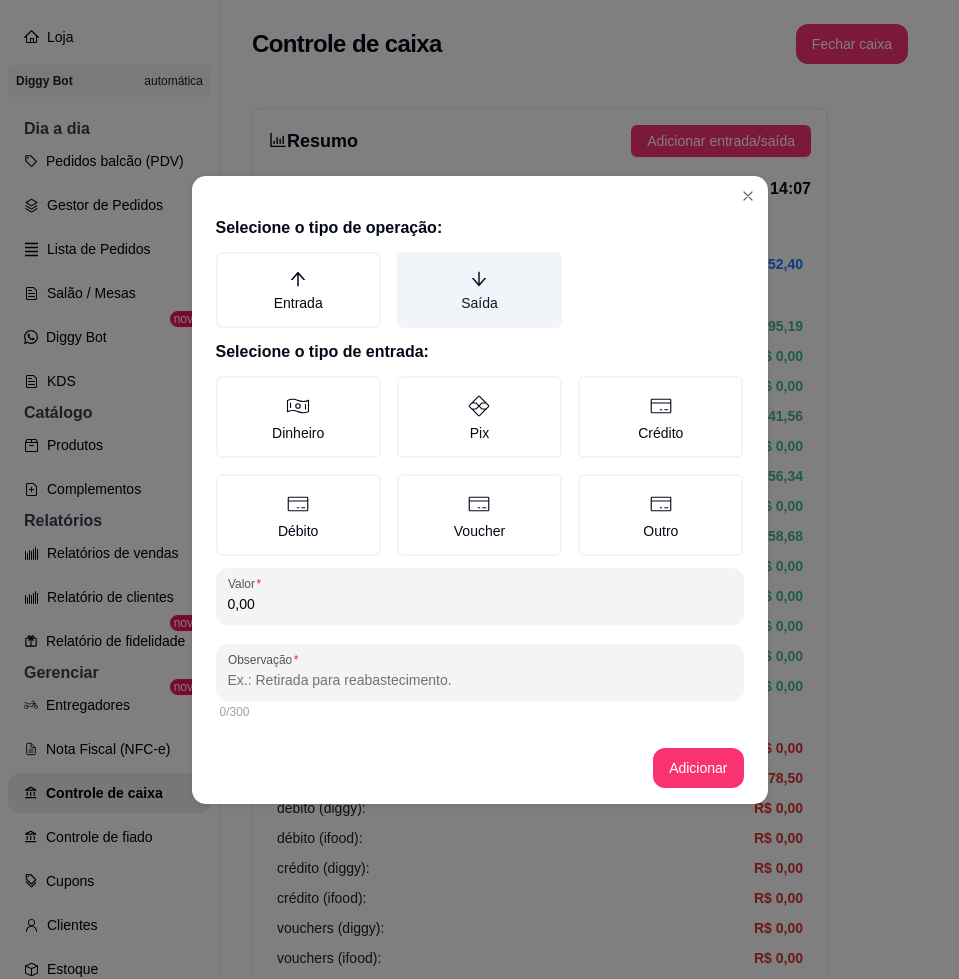 click on "Saída" at bounding box center (479, 290) 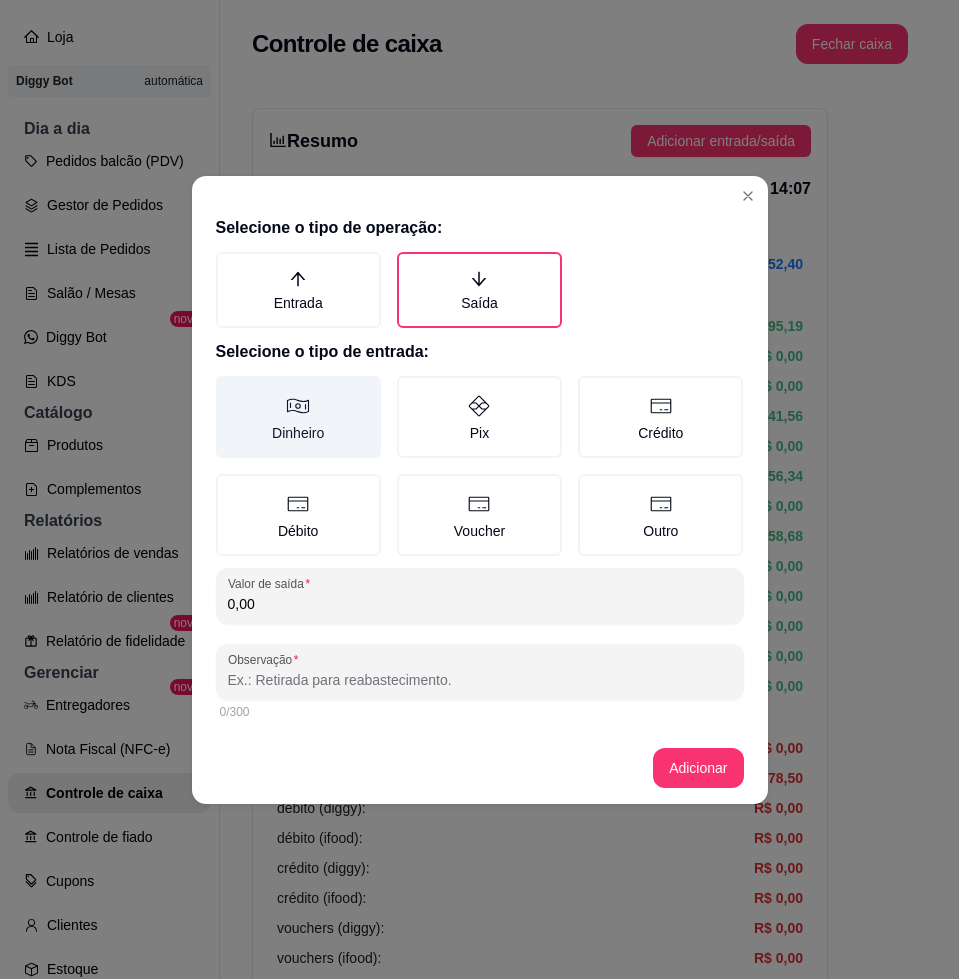 click on "Dinheiro" at bounding box center (298, 417) 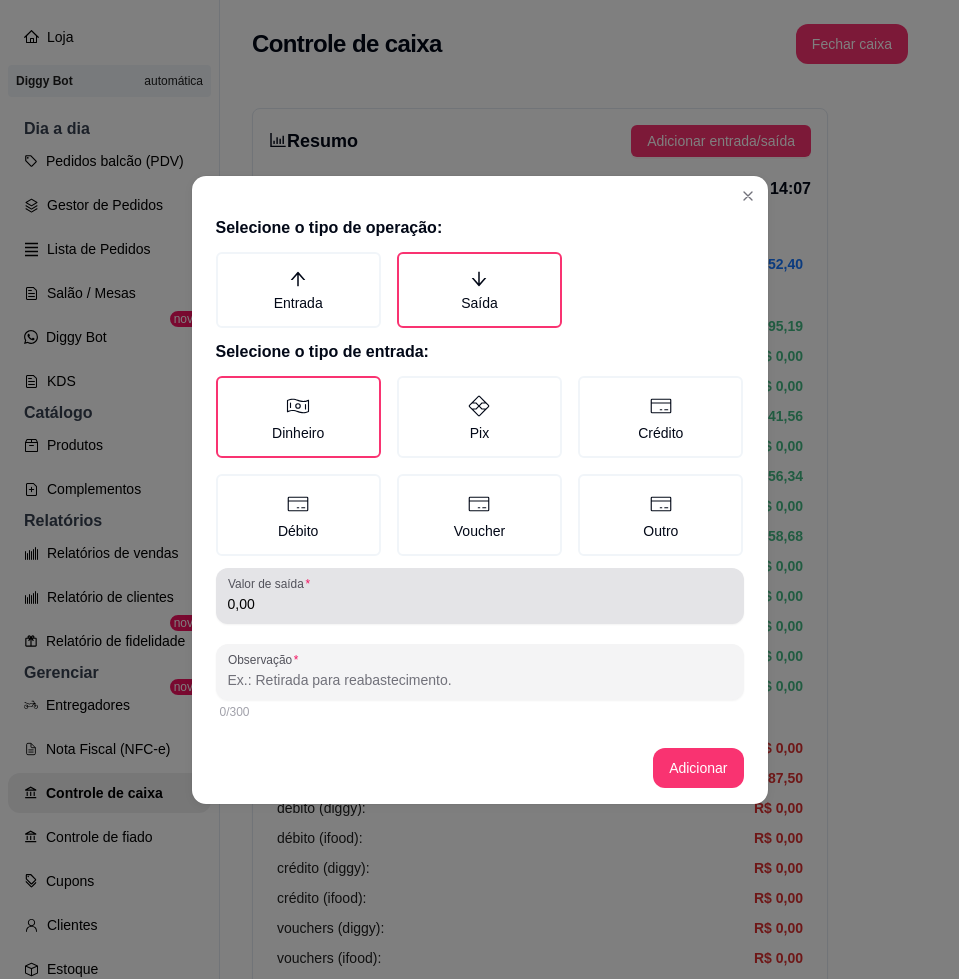 click on "0,00" at bounding box center [480, 604] 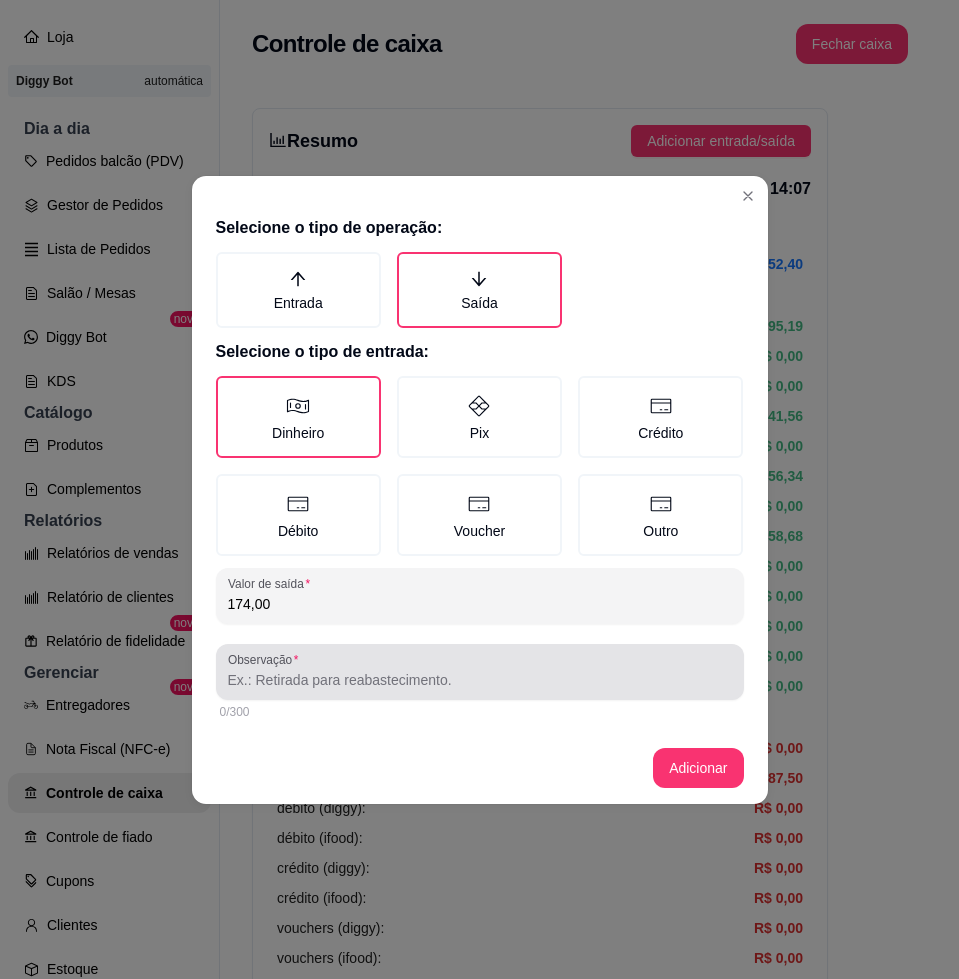 type on "174,00" 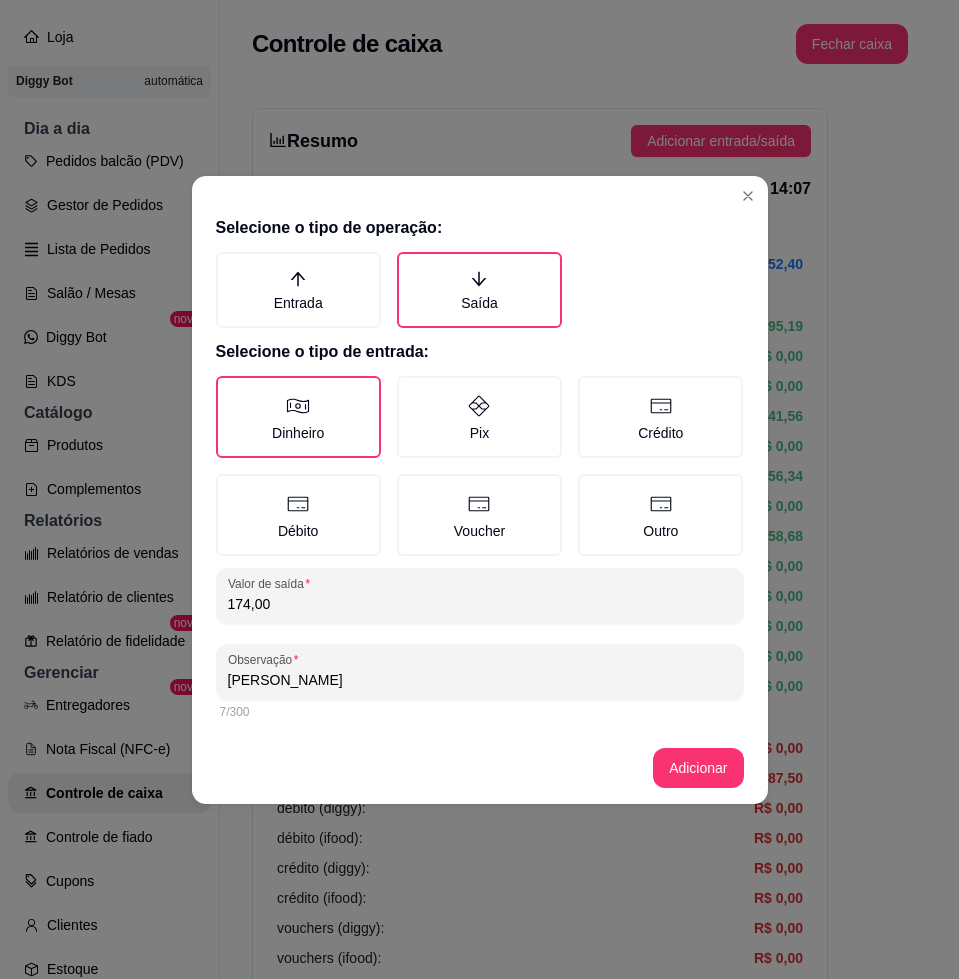 type on "[PERSON_NAME]" 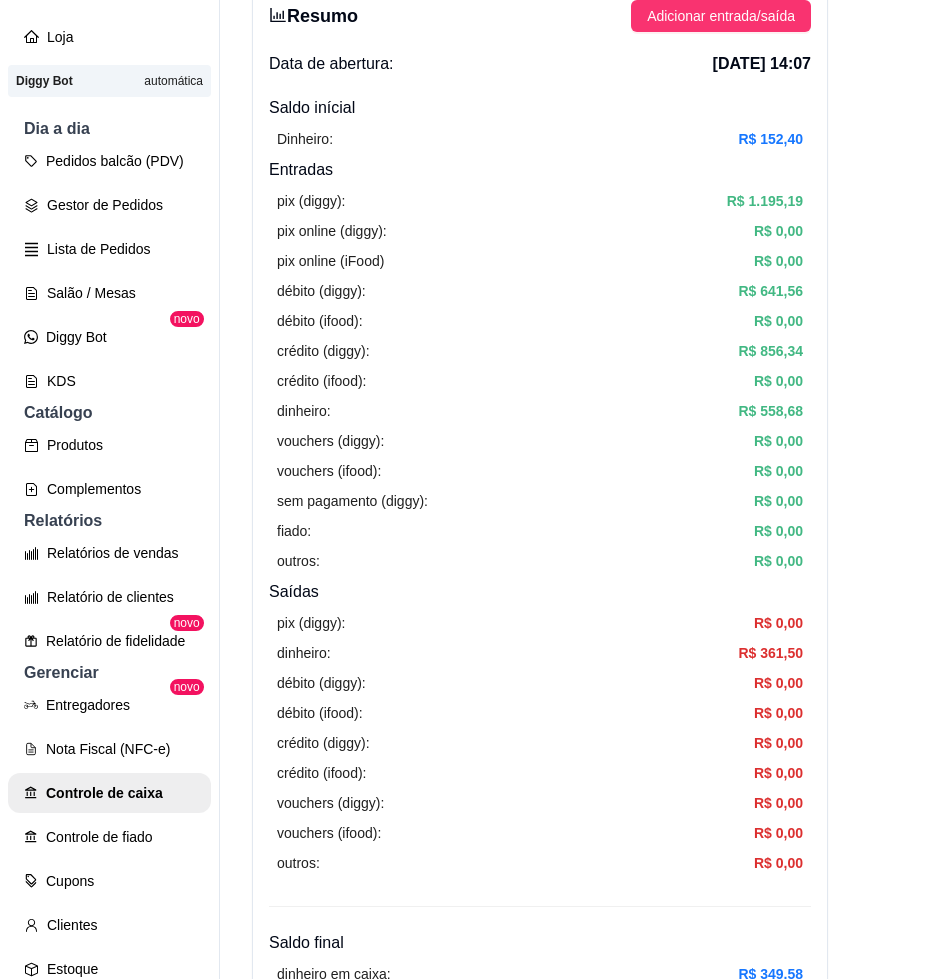 scroll, scrollTop: 0, scrollLeft: 0, axis: both 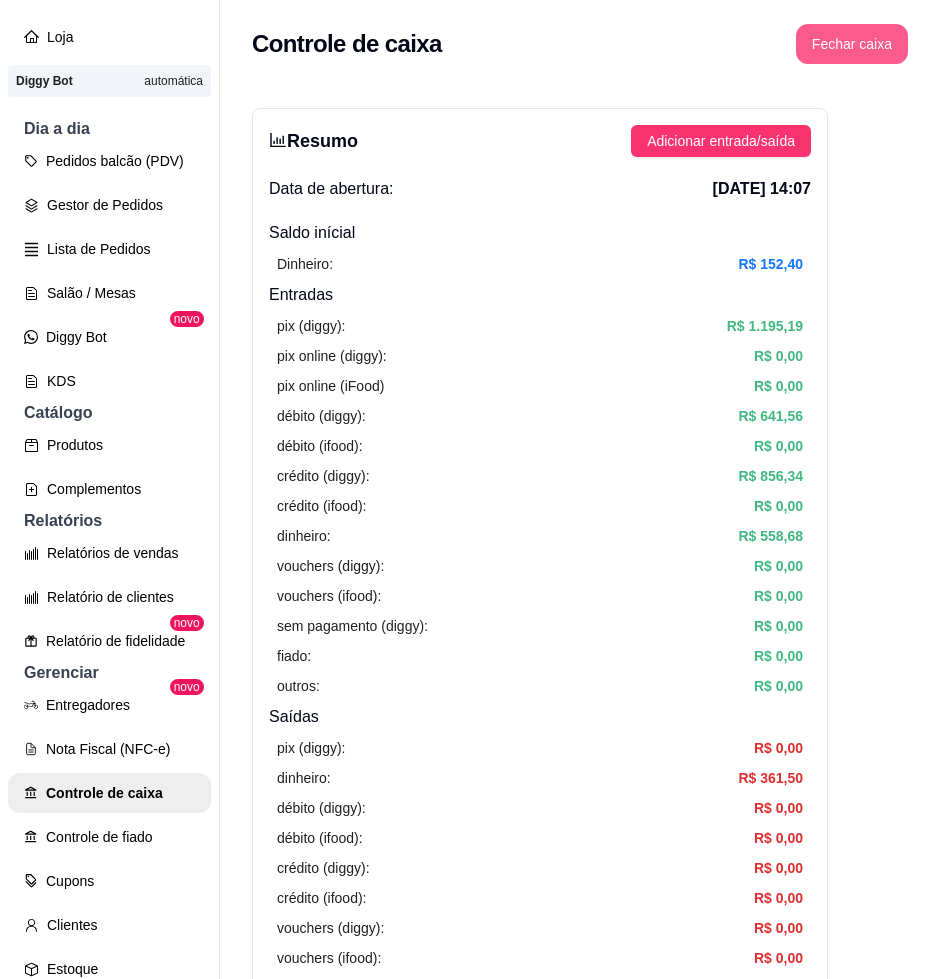 click on "Fechar caixa" at bounding box center (852, 44) 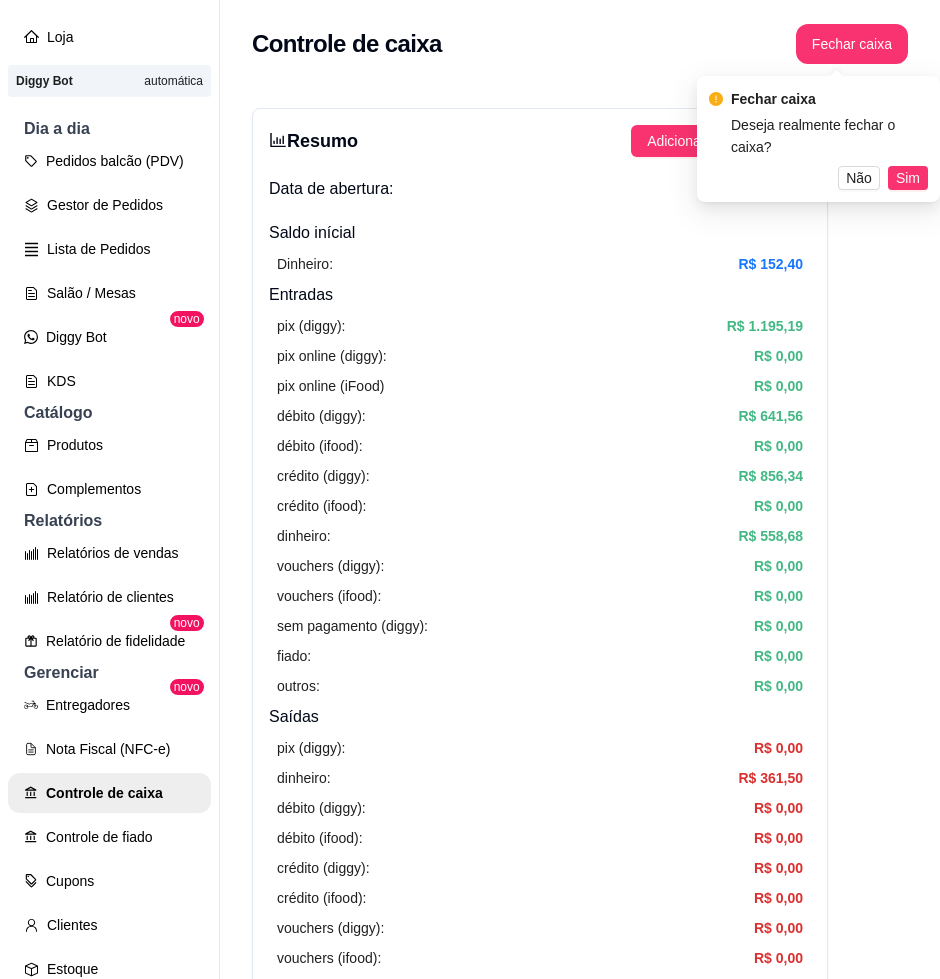 click on "pix online (iFood) R$ 0,00" at bounding box center (540, 386) 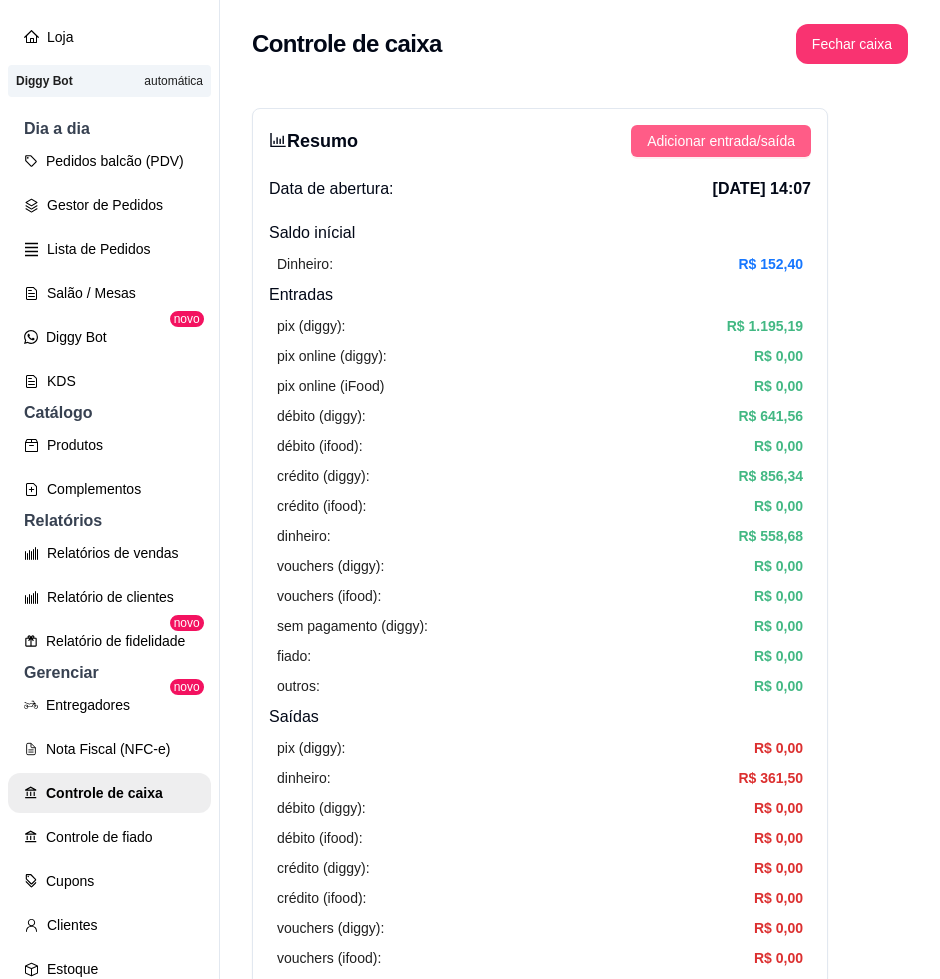 click on "Adicionar entrada/saída" at bounding box center (721, 141) 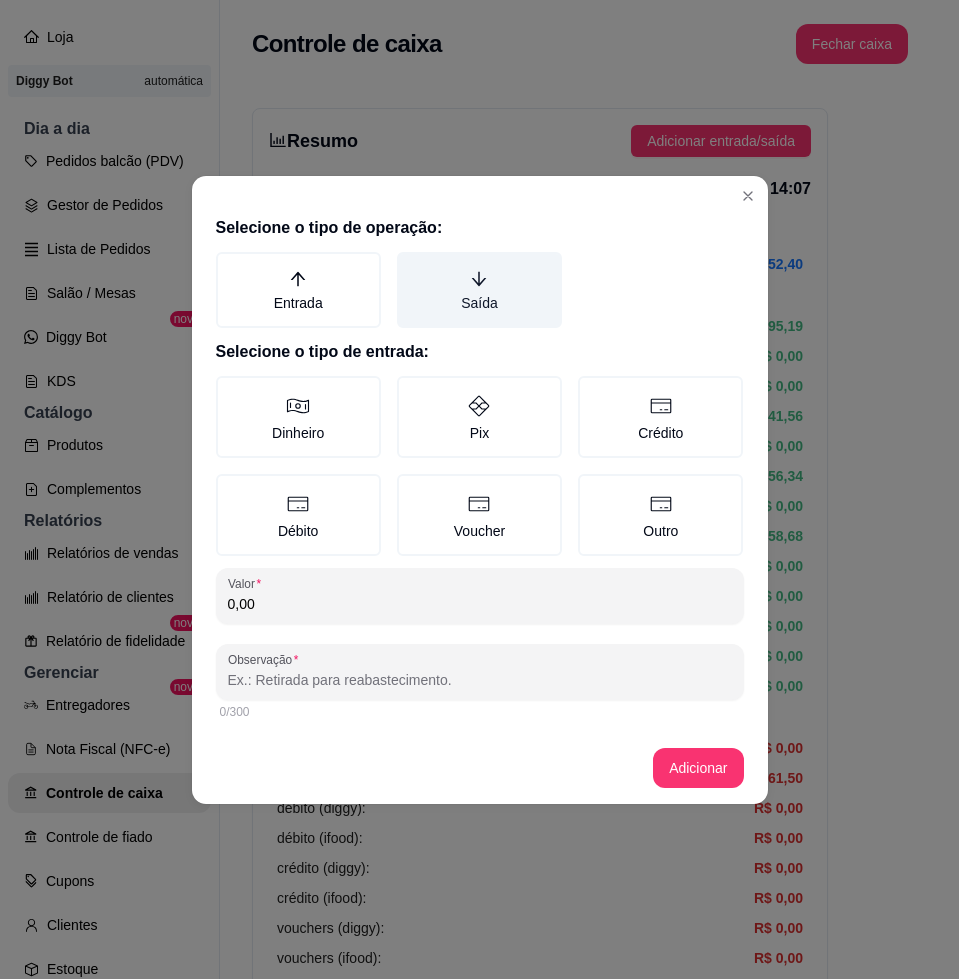 click on "Saída" at bounding box center [479, 290] 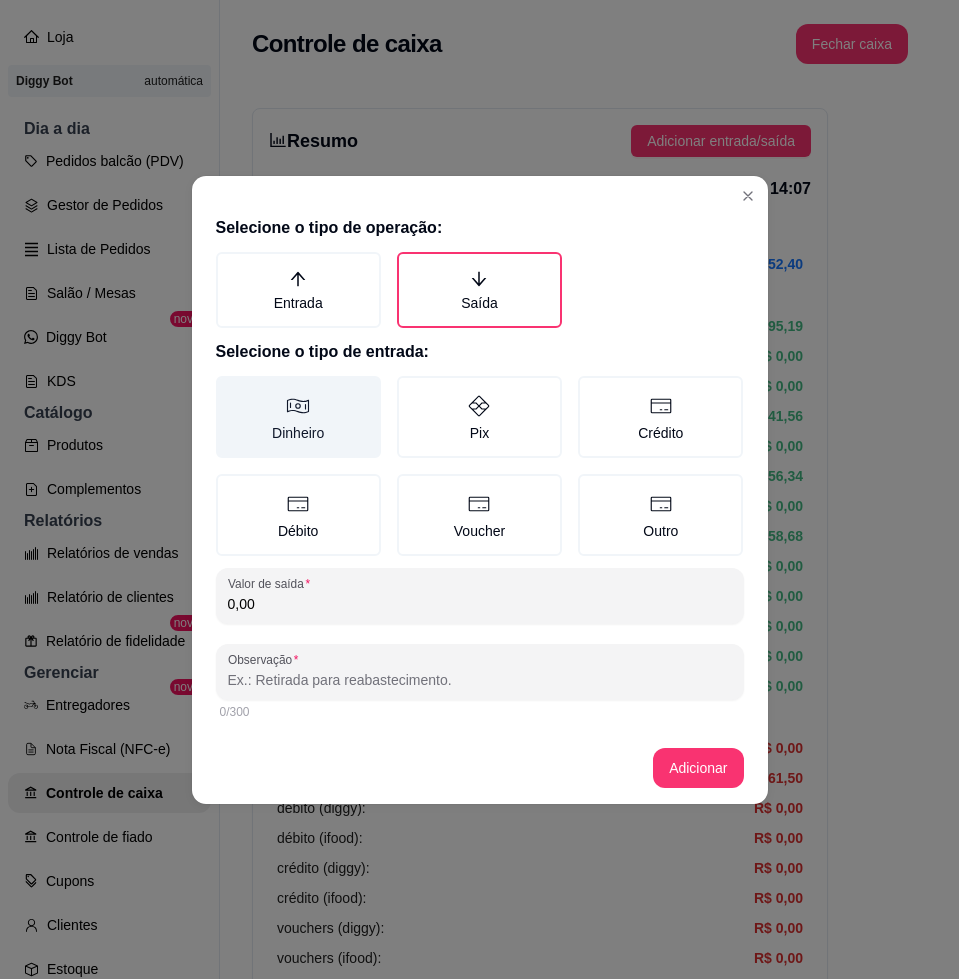 click on "Dinheiro" at bounding box center [298, 417] 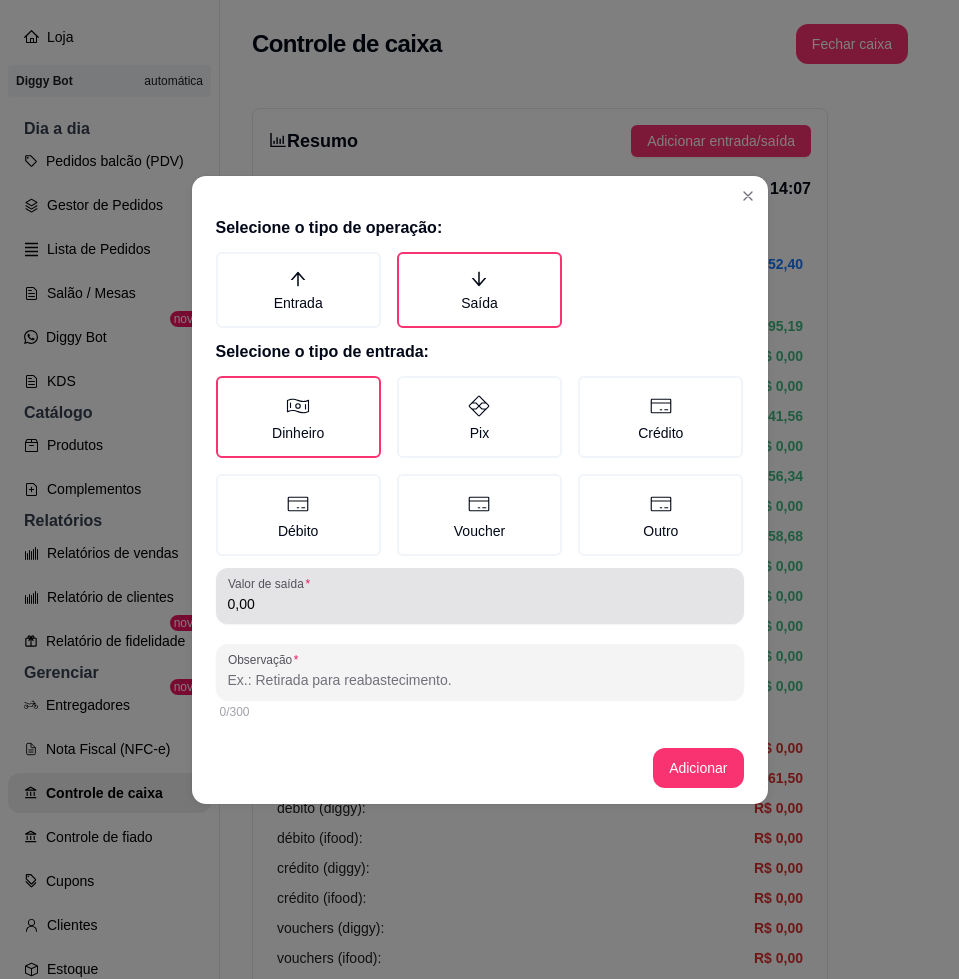 click on "Valor
de saída 0,00" at bounding box center (480, 596) 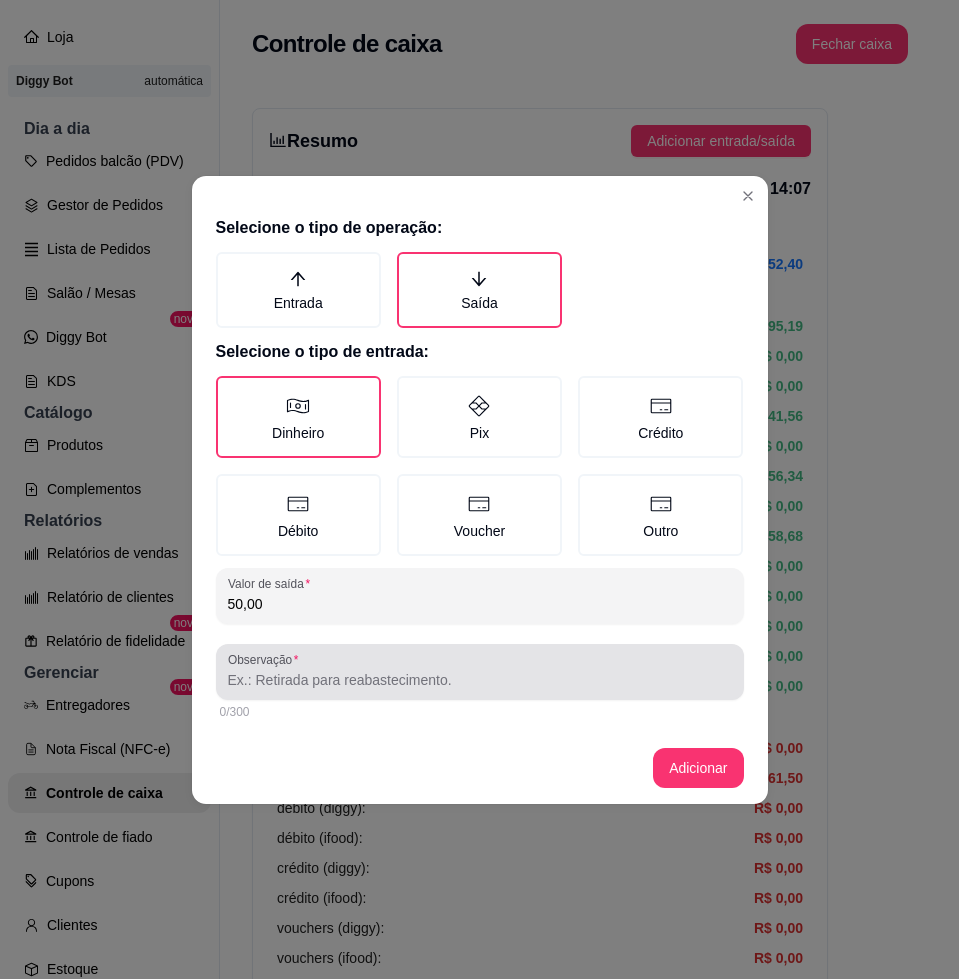 type on "50,00" 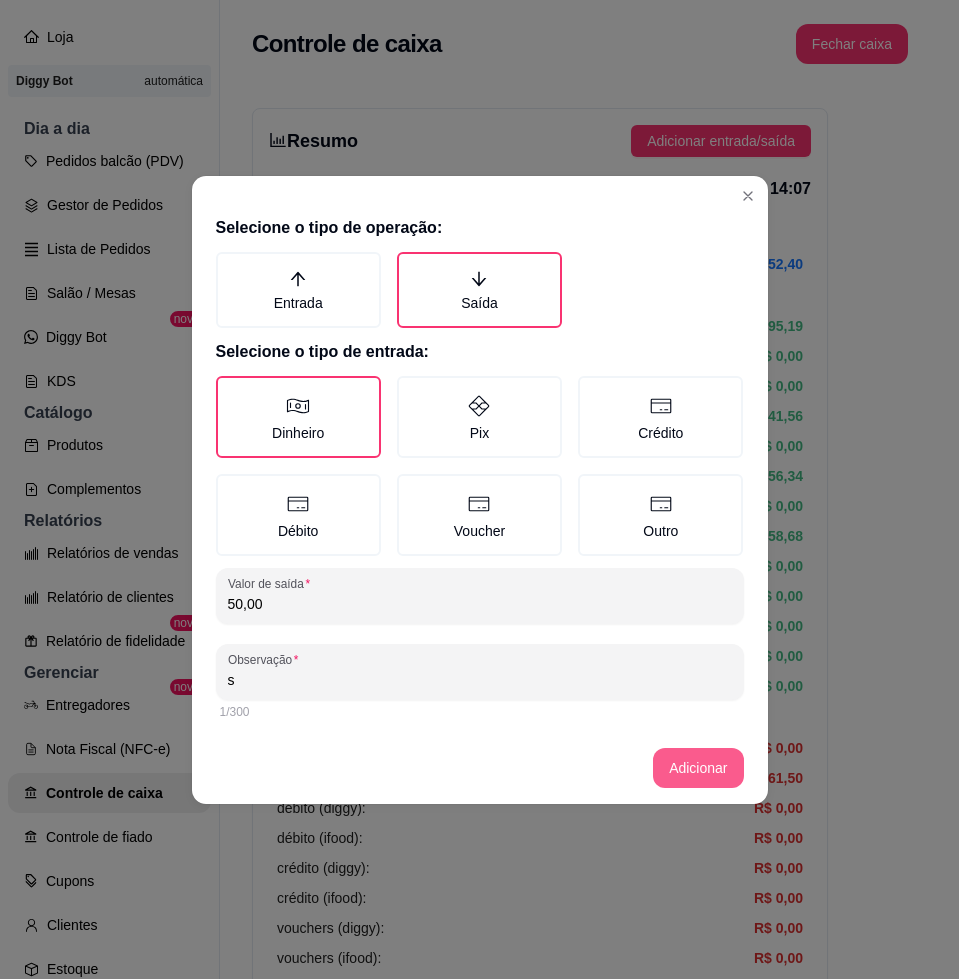 type on "s" 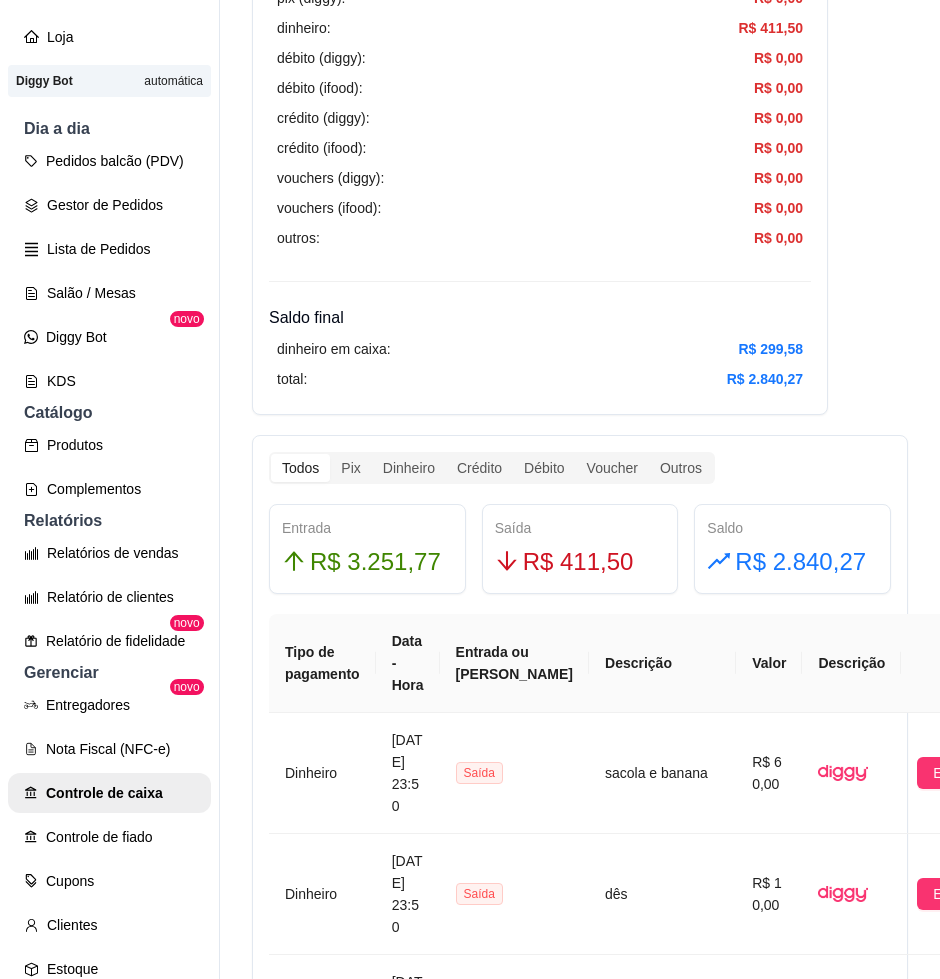 scroll, scrollTop: 250, scrollLeft: 0, axis: vertical 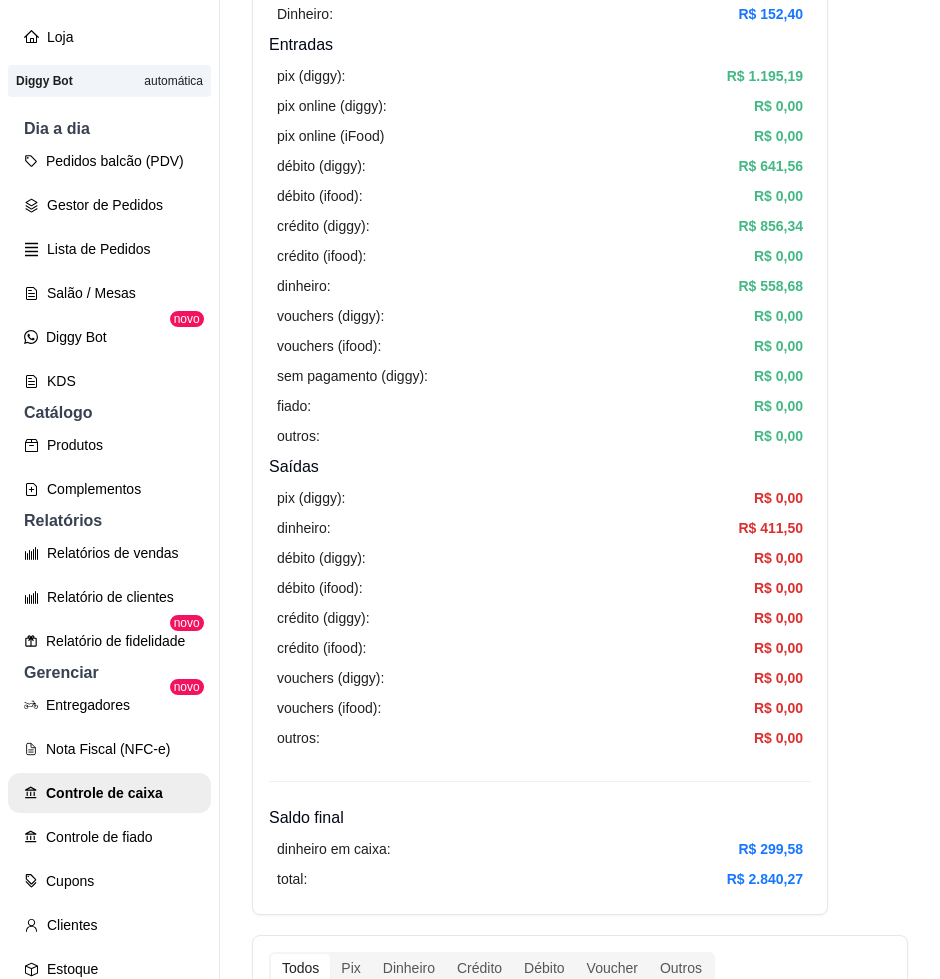type 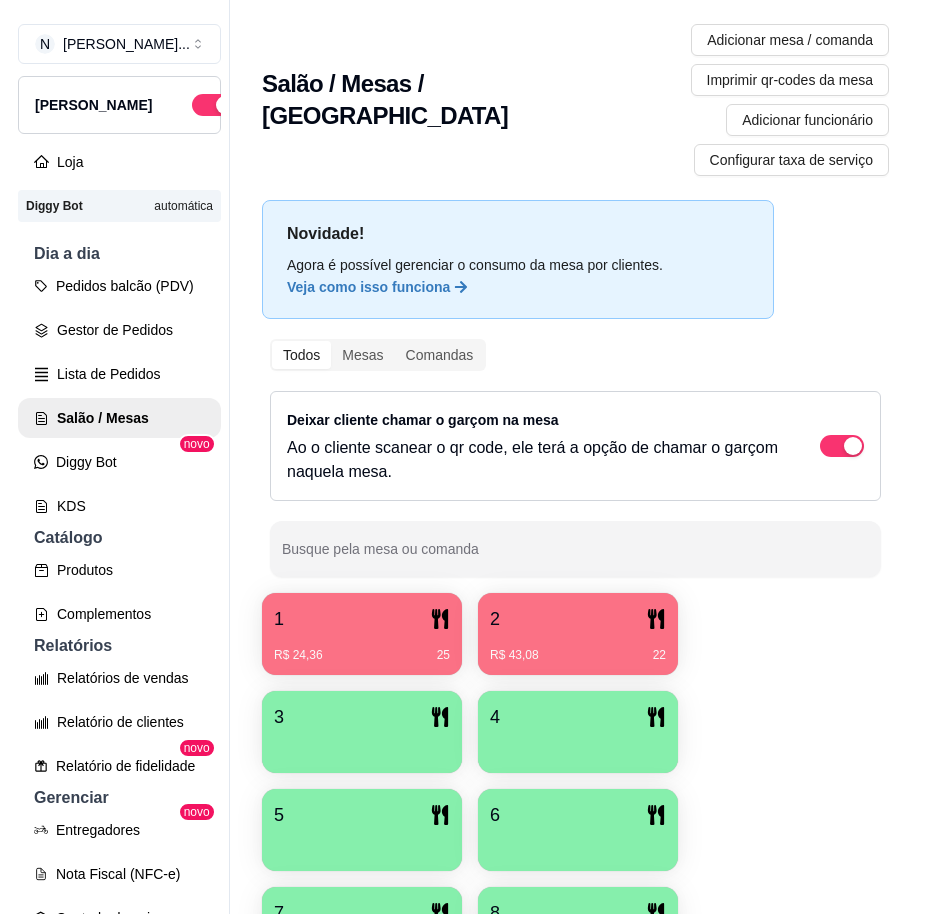 scroll, scrollTop: 0, scrollLeft: 0, axis: both 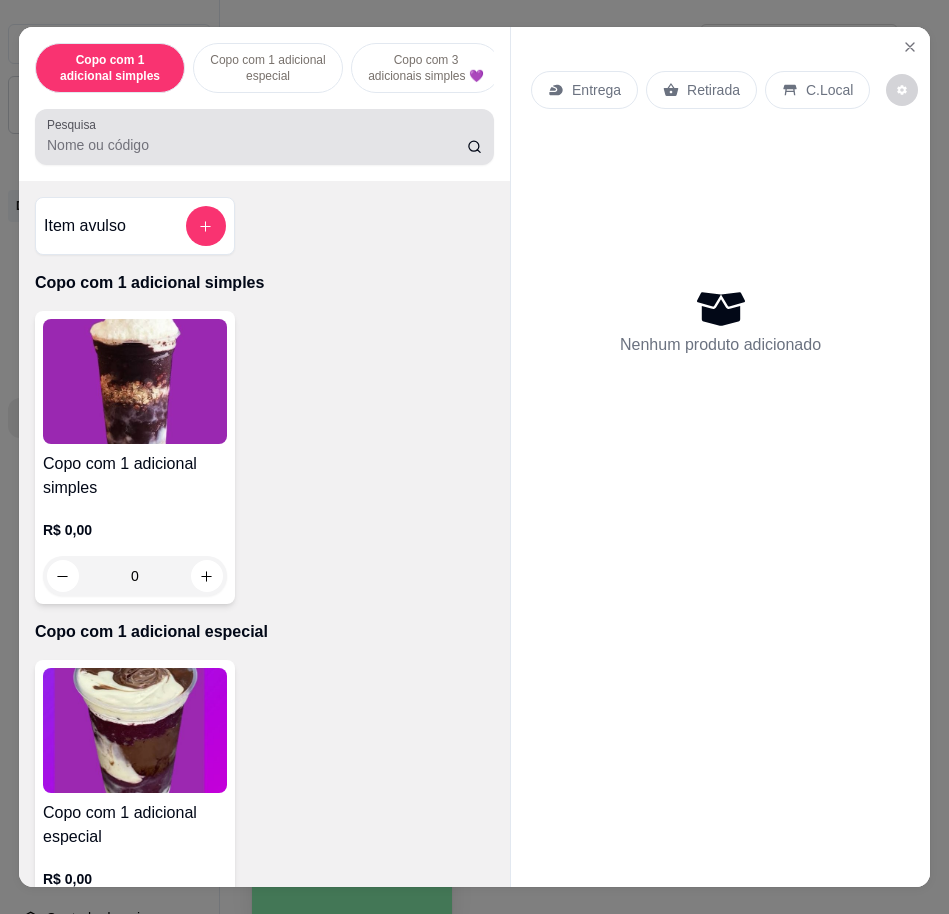 click on "Pesquisa" at bounding box center (257, 145) 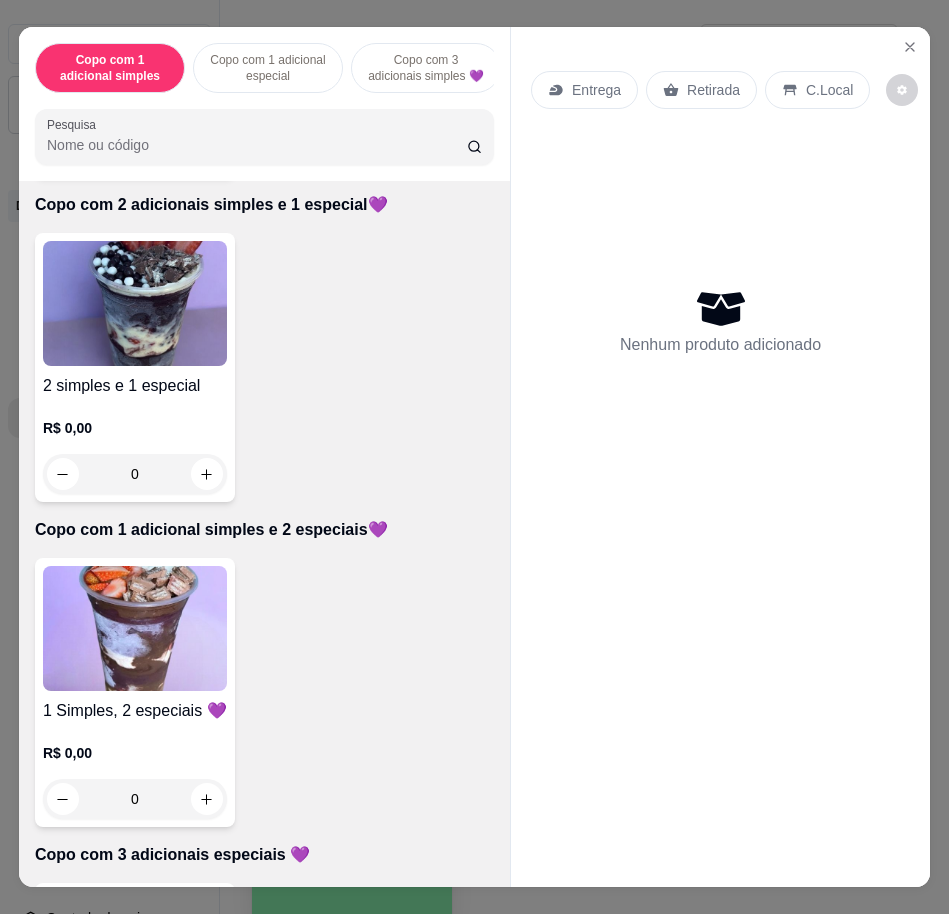 scroll, scrollTop: 1250, scrollLeft: 0, axis: vertical 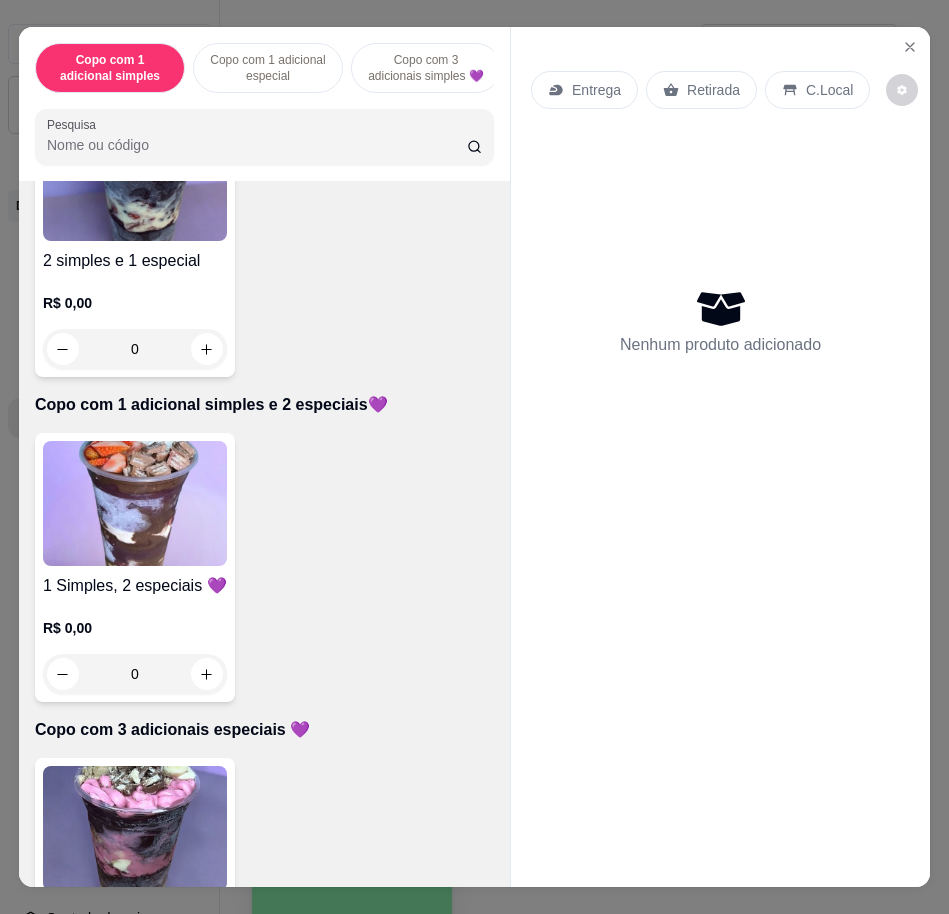 click at bounding box center [135, 503] 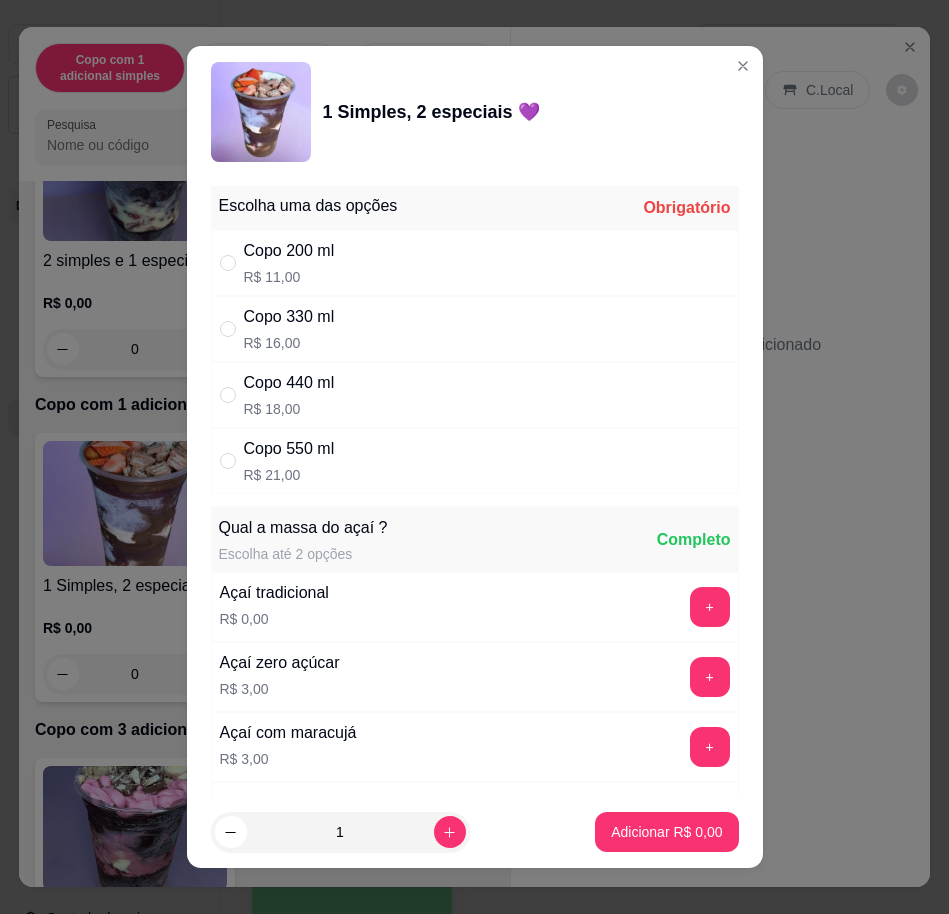 drag, startPoint x: 467, startPoint y: 315, endPoint x: 467, endPoint y: 331, distance: 16 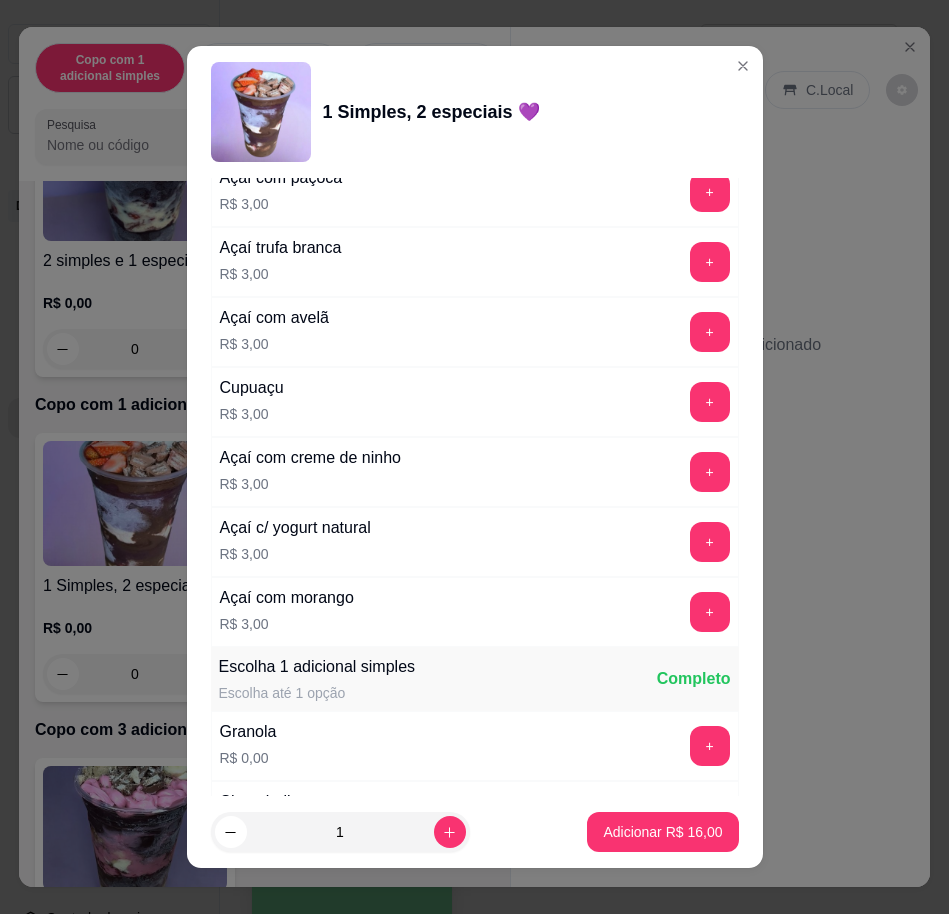 scroll, scrollTop: 1250, scrollLeft: 0, axis: vertical 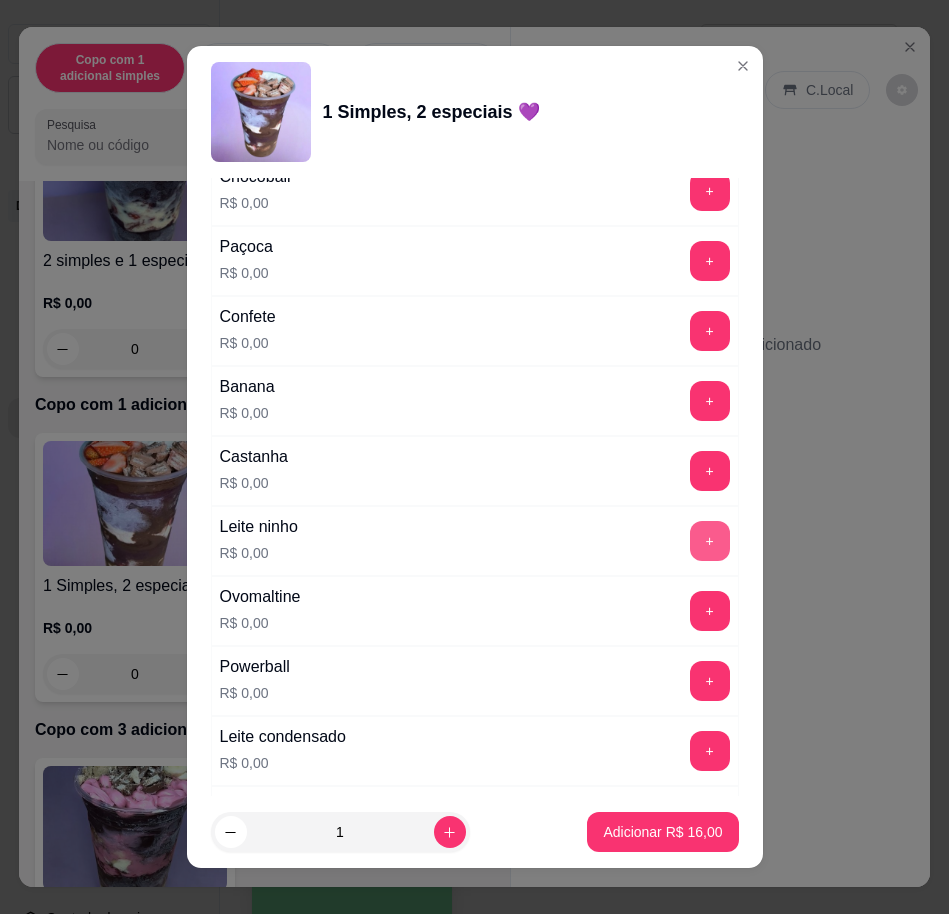 click on "+" at bounding box center (710, 541) 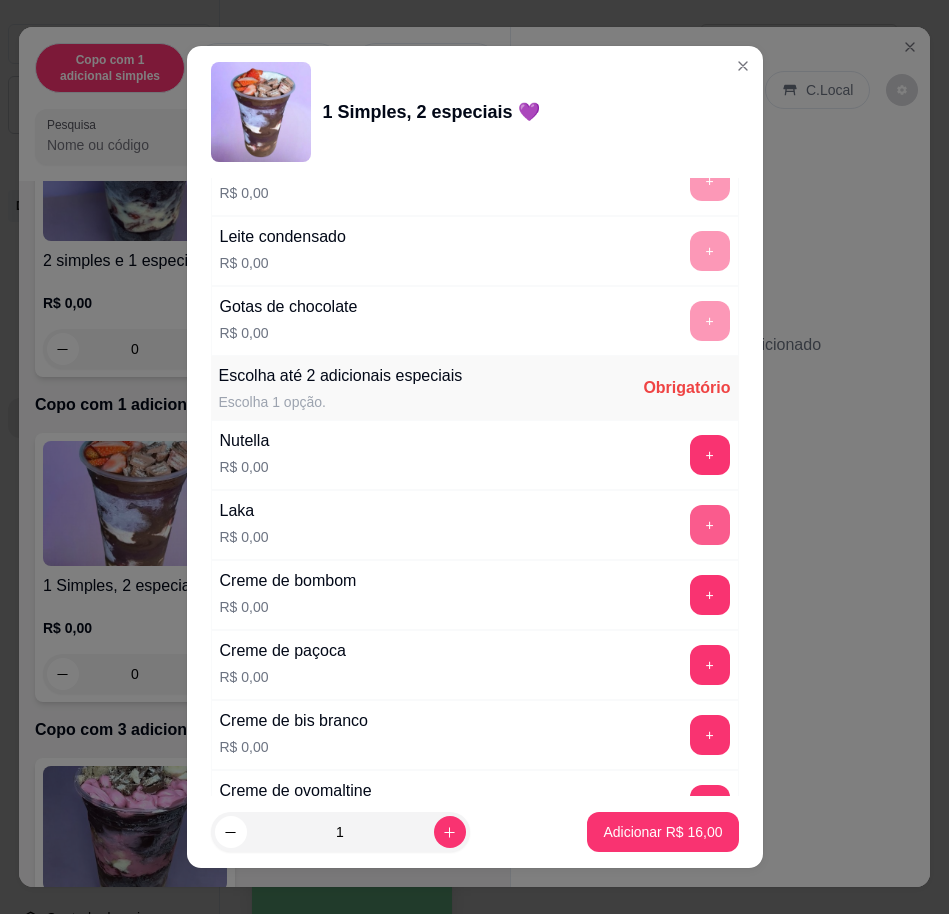 scroll, scrollTop: 2000, scrollLeft: 0, axis: vertical 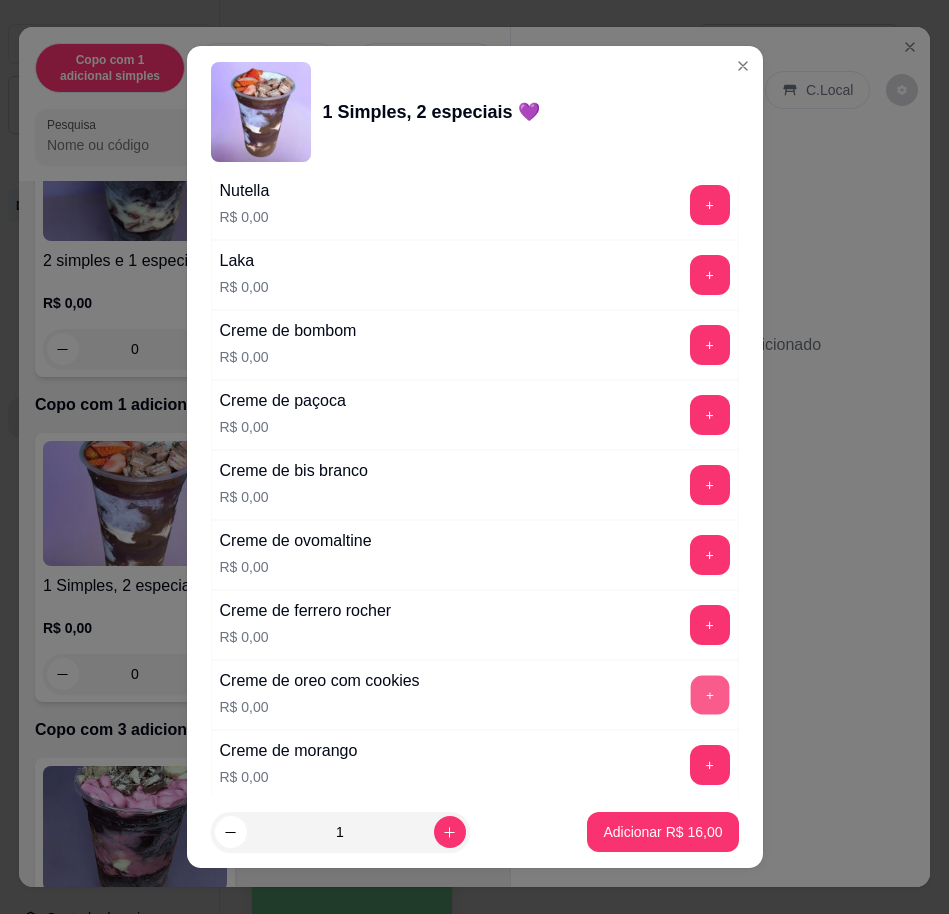 click on "+" at bounding box center (709, 694) 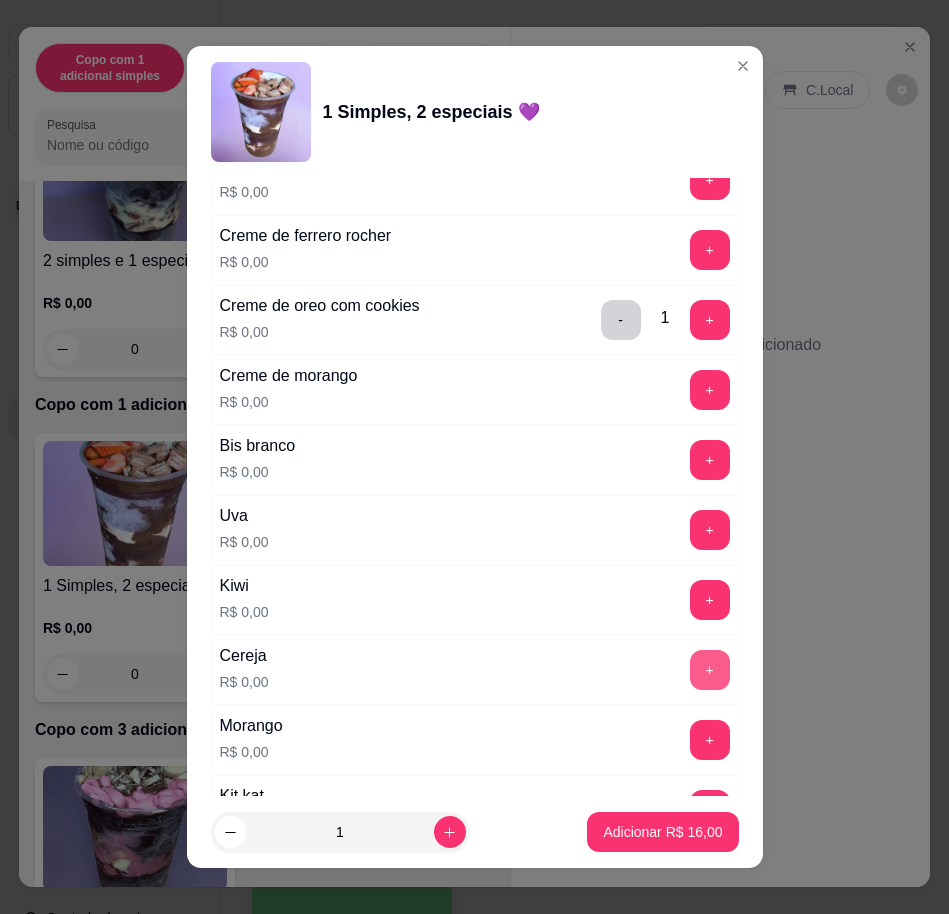 scroll, scrollTop: 2500, scrollLeft: 0, axis: vertical 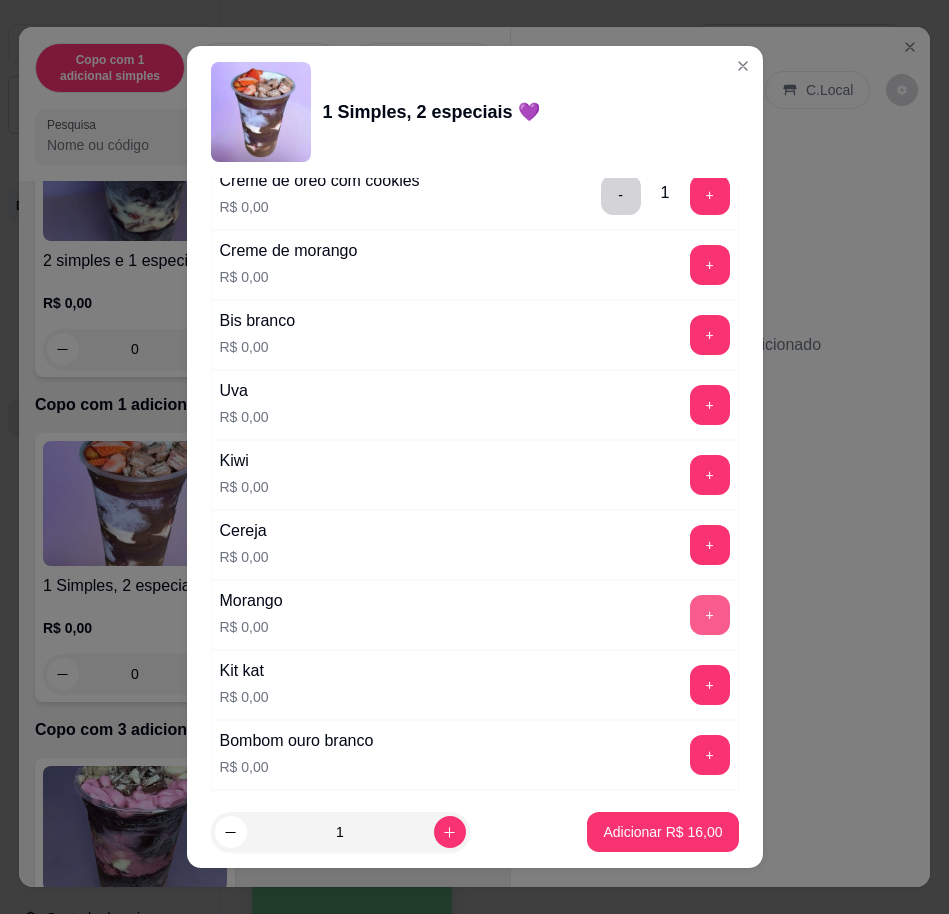 click on "+" at bounding box center [710, 615] 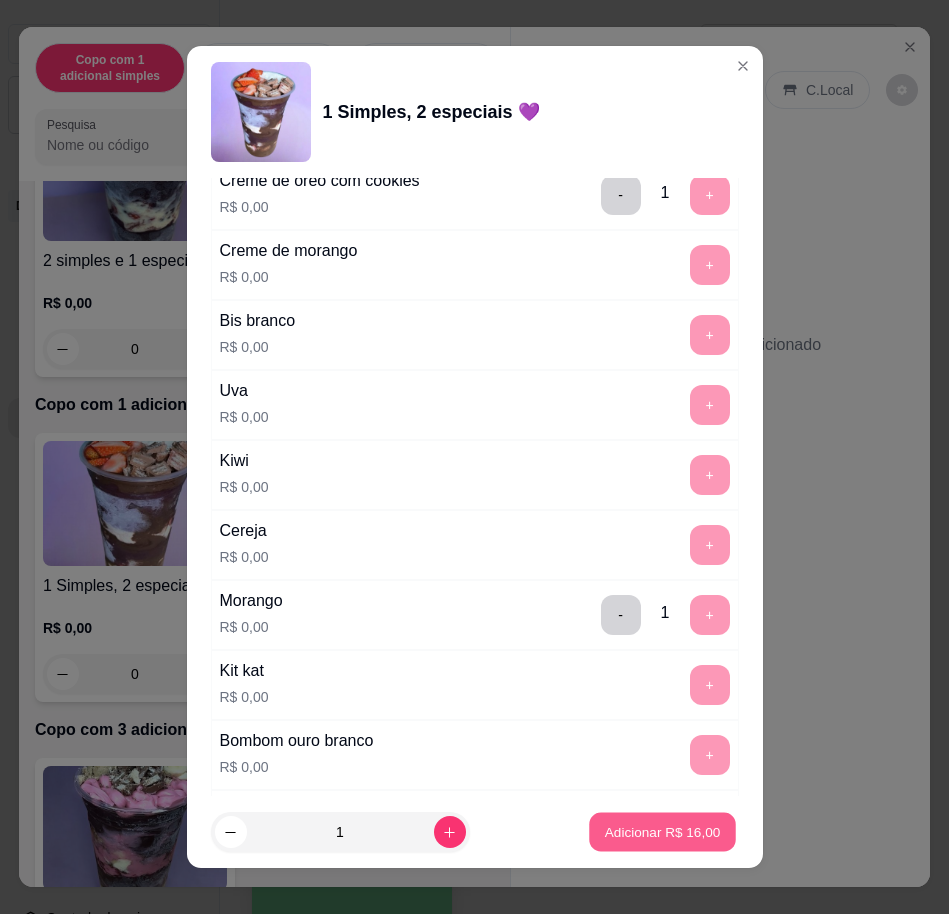 click on "Adicionar   R$ 16,00" at bounding box center (663, 832) 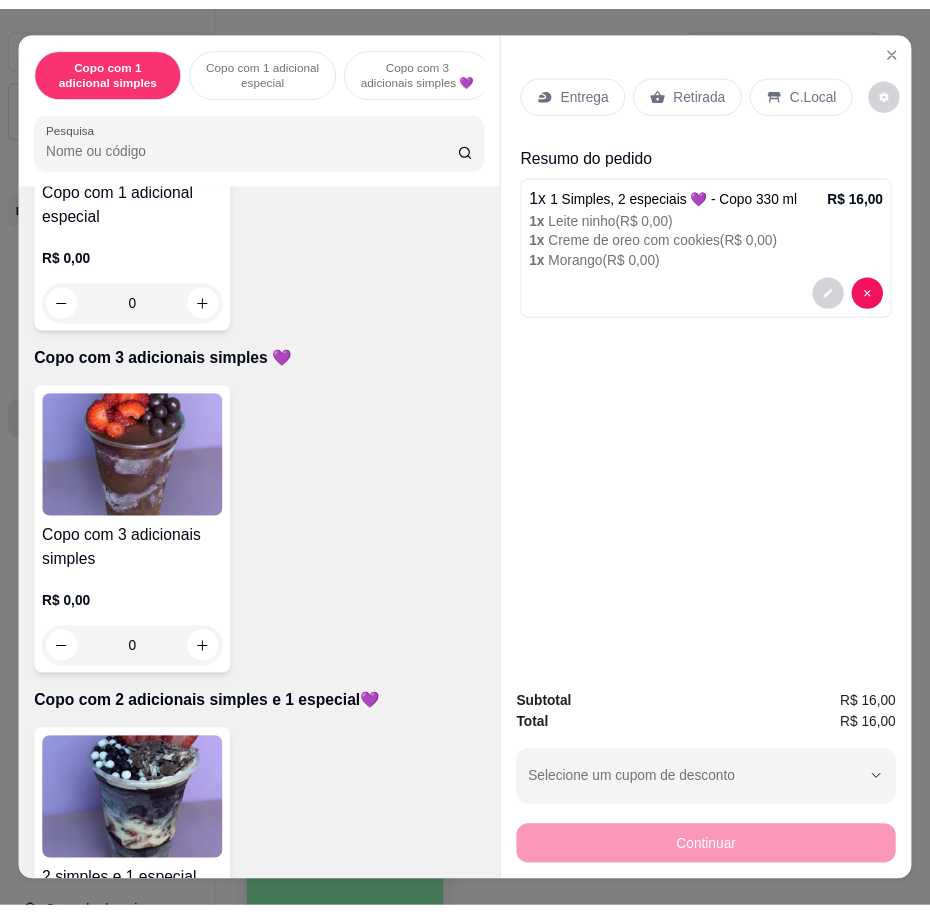 scroll, scrollTop: 0, scrollLeft: 0, axis: both 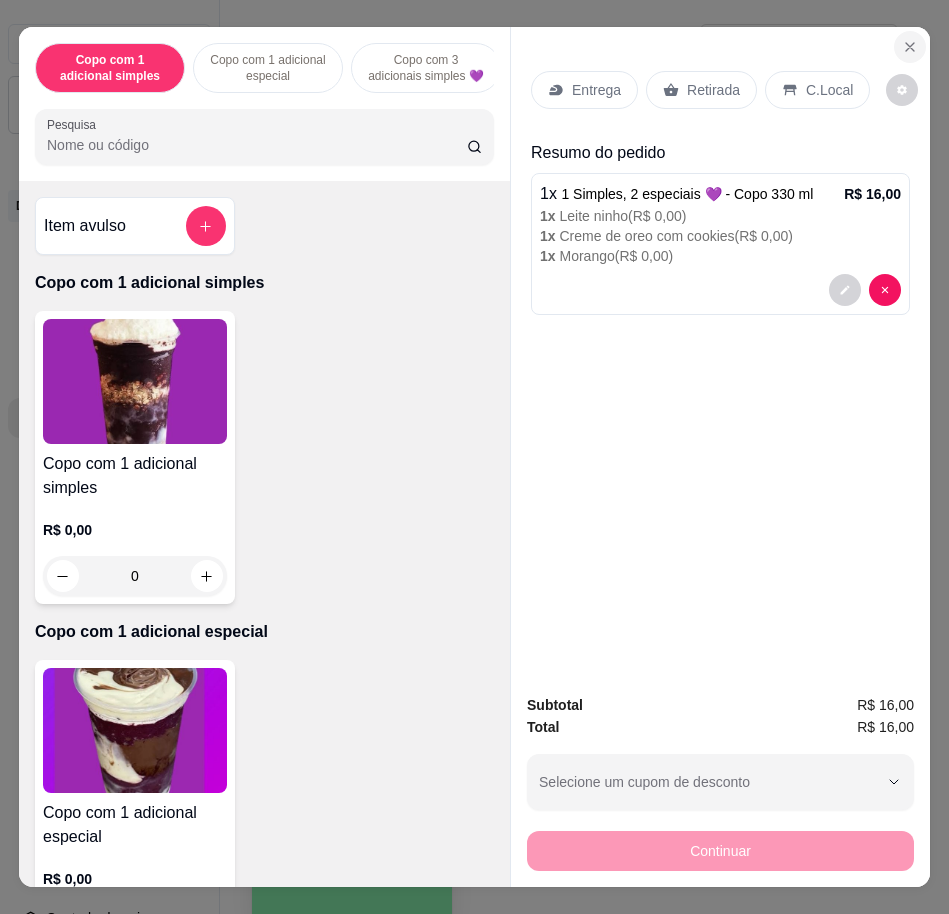 click 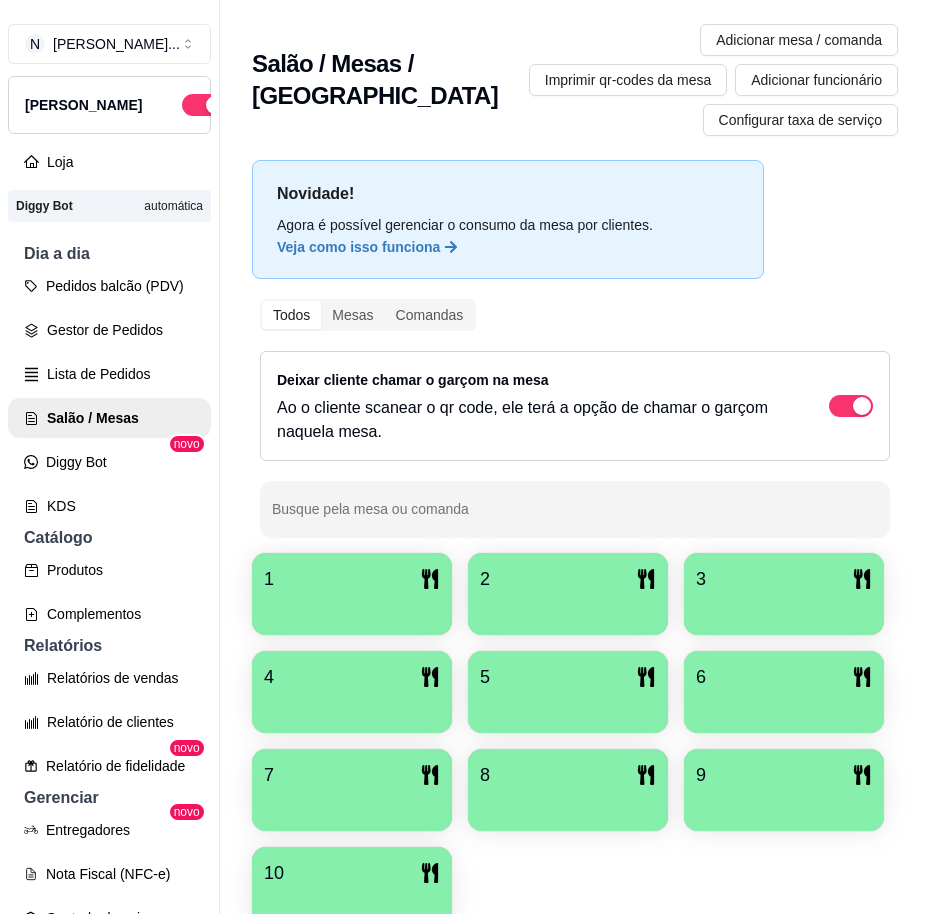 scroll, scrollTop: 0, scrollLeft: 0, axis: both 